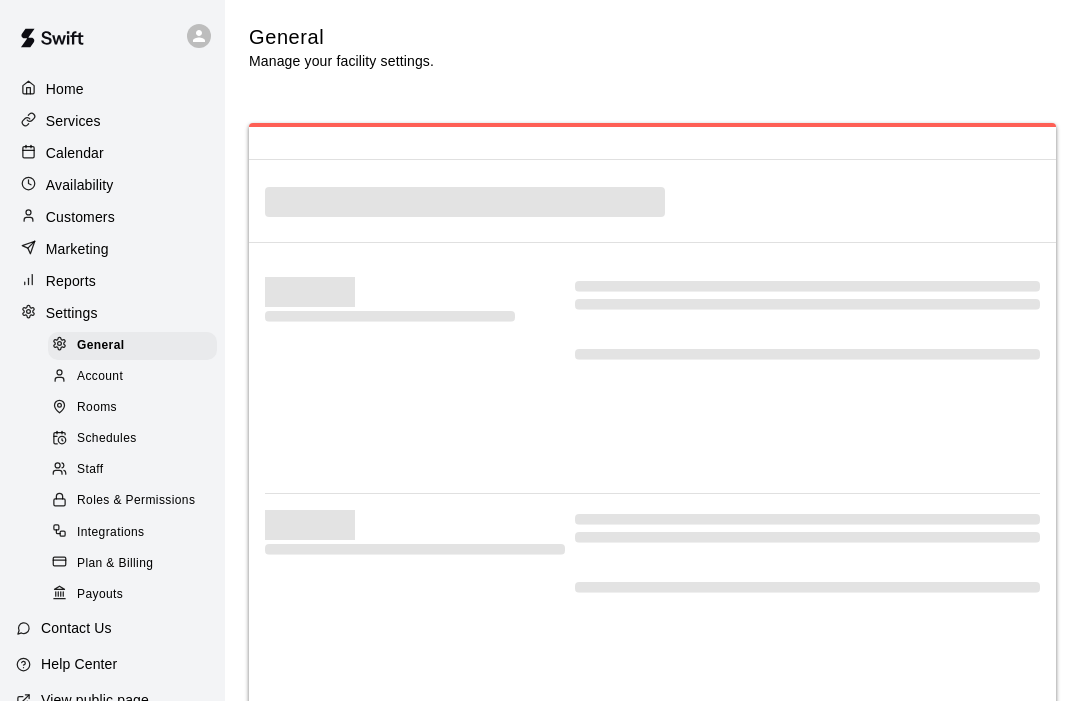 scroll, scrollTop: 0, scrollLeft: 0, axis: both 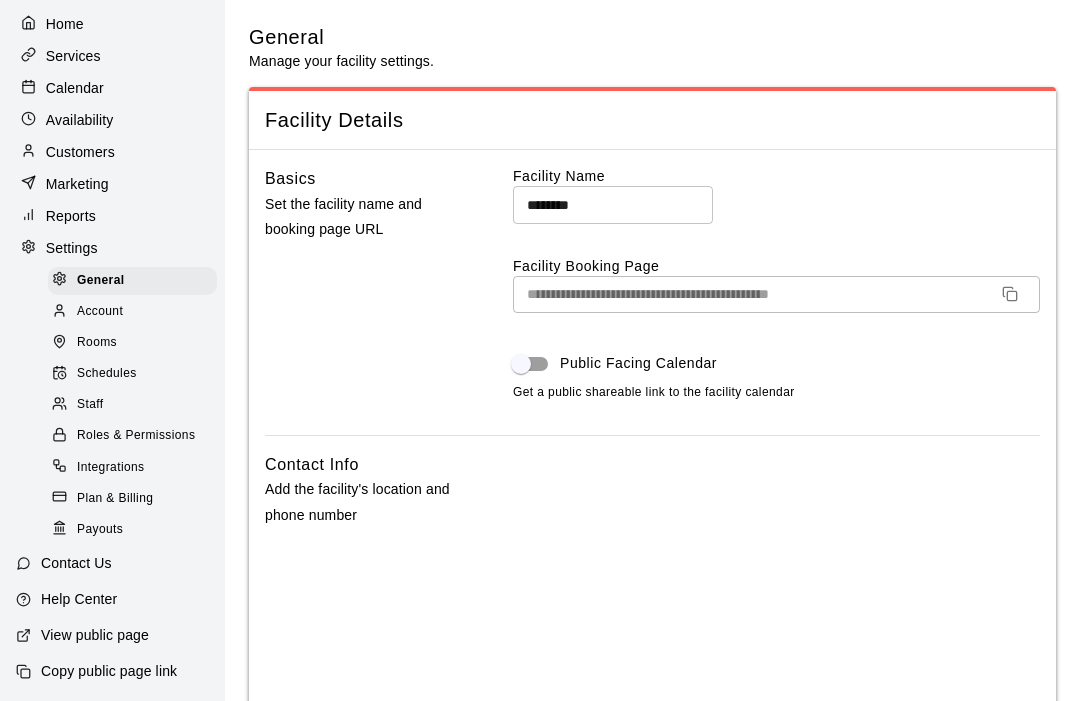 click on "Rooms" at bounding box center [97, 343] 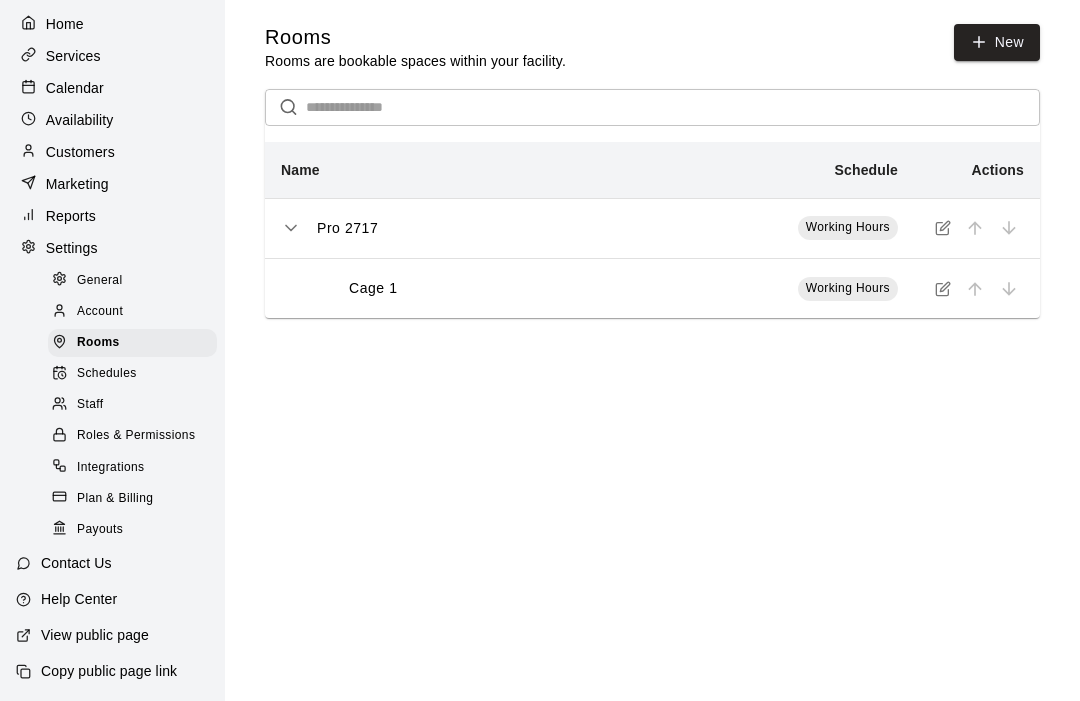 click on "New" at bounding box center [997, 42] 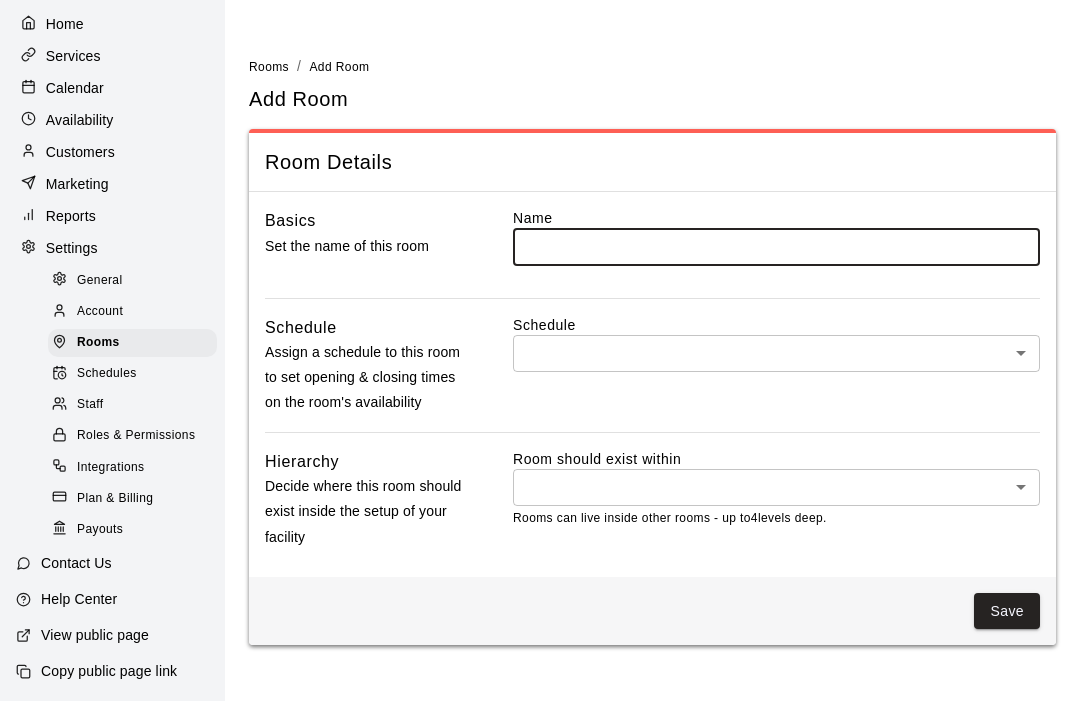 click at bounding box center (776, 246) 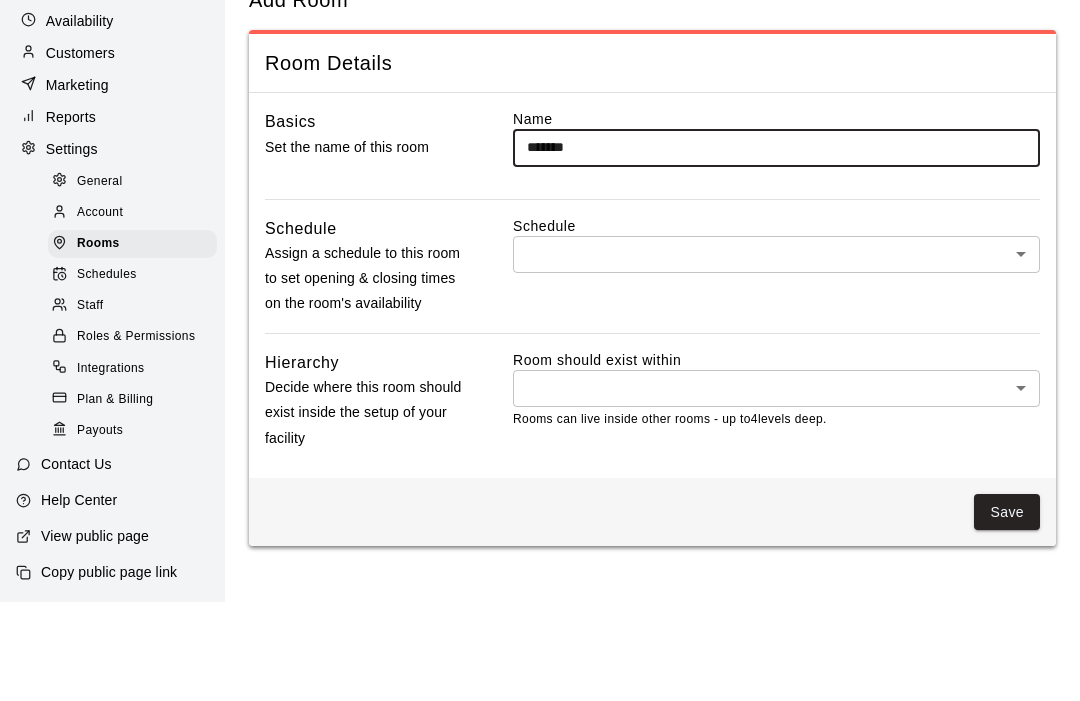 type on "******" 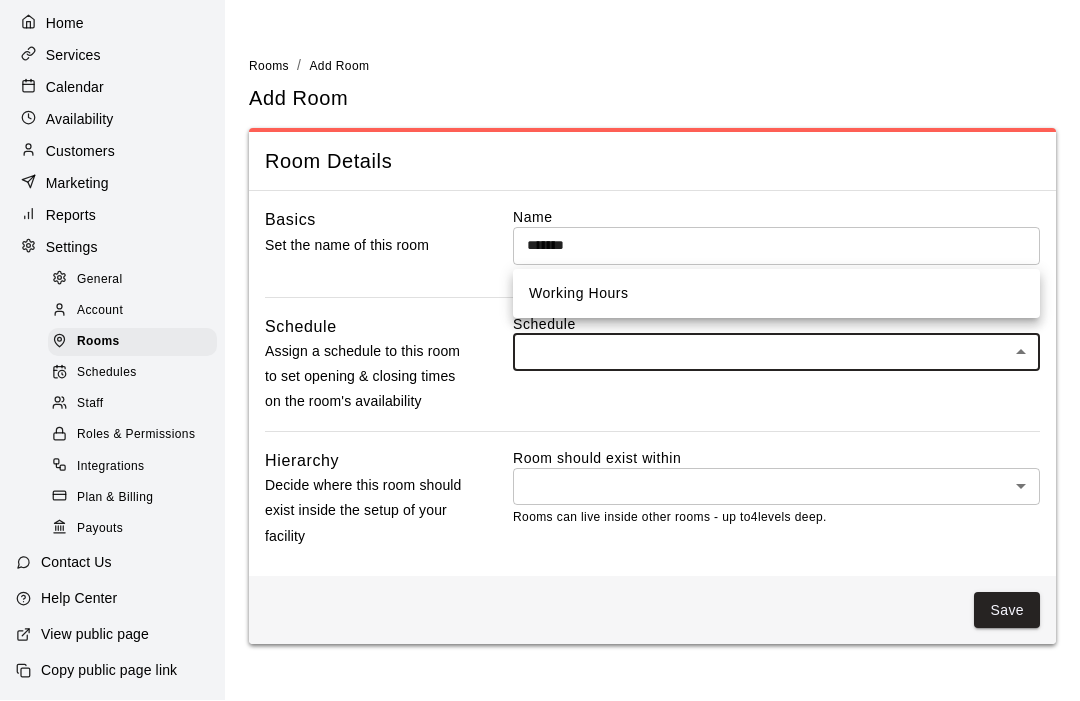 click on "Working Hours" at bounding box center [776, 294] 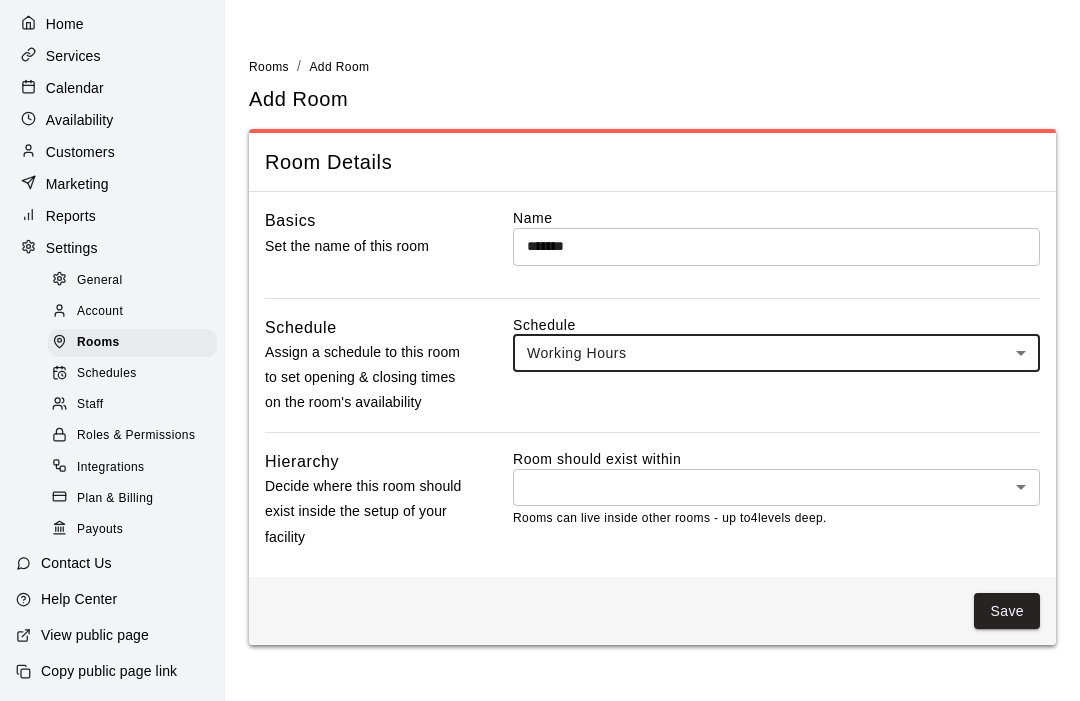 click on "Home Services Calendar Availability Customers Marketing Reports Settings General Account Rooms Schedules Staff Roles & Permissions Integrations Plan & Billing Payouts Contact Us Help Center View public page Copy public page link Rooms / Add Room Add Room Room Details Basics Set the name of this room Name ****** ​ Schedule Assign a schedule to this room to set opening & closing times on the room's availability Schedule Working Hours *** ​ Hierarchy Decide where this room should exist inside the setup of your facility Room should exist within ​ * ​ Rooms can live inside other rooms - up to  4  levels deep. Save Swift - Add Room Close cross-small" at bounding box center (540, 334) 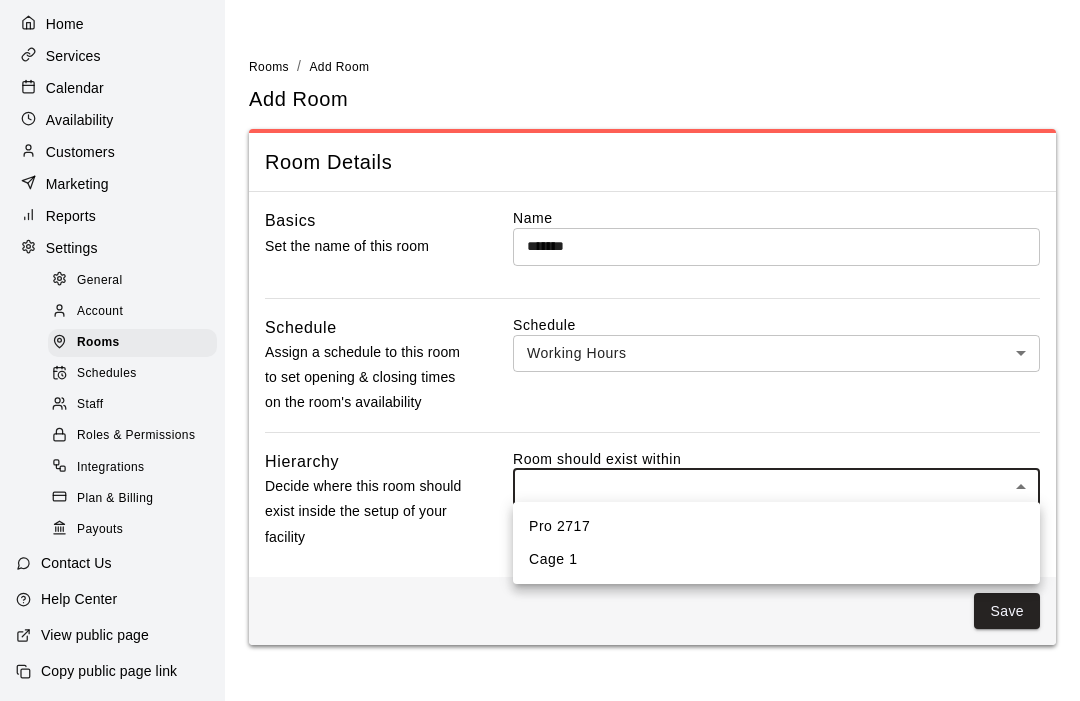 click on "Pro 2717" at bounding box center (776, 526) 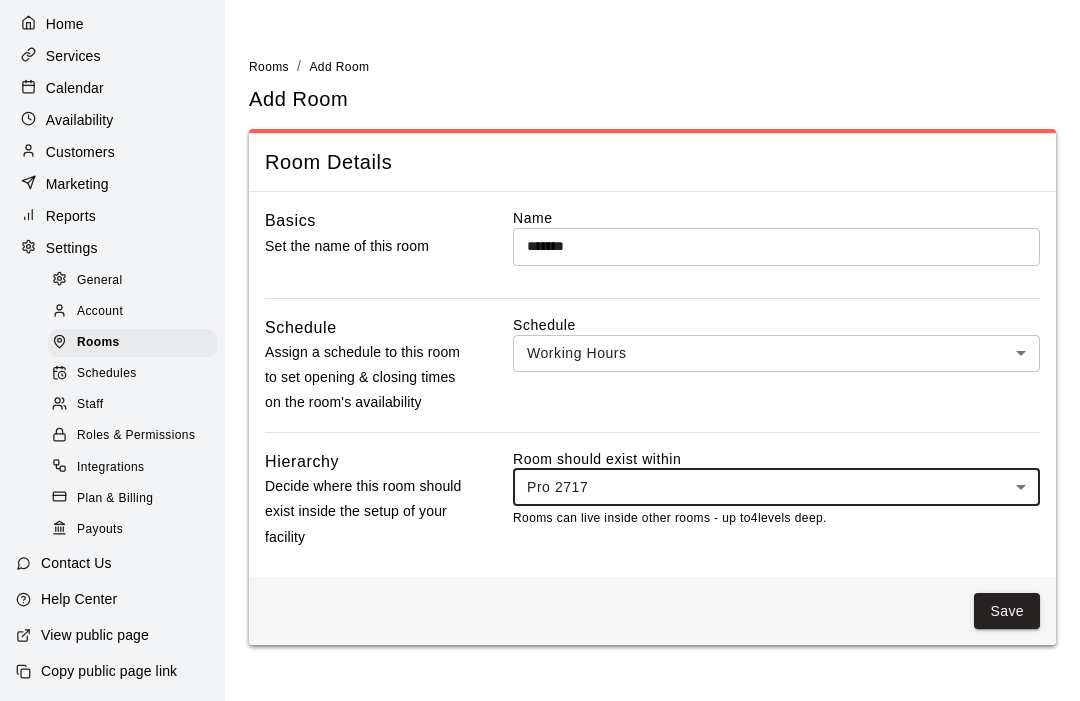 click on "Save" at bounding box center (1007, 611) 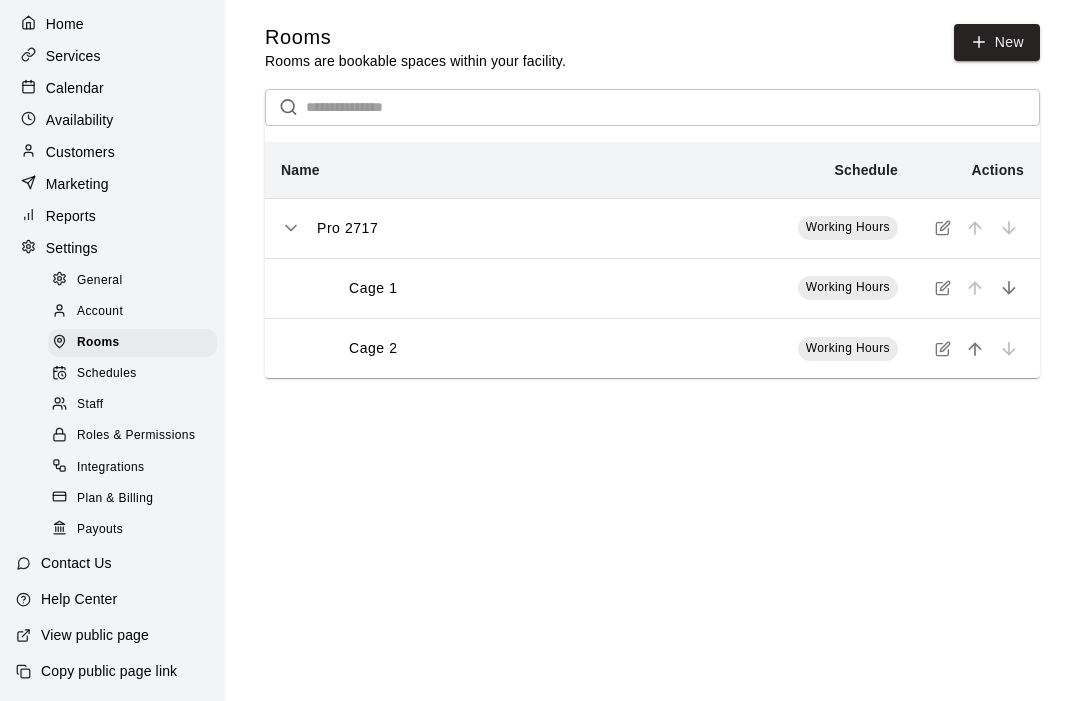 click on "Schedules" at bounding box center [107, 374] 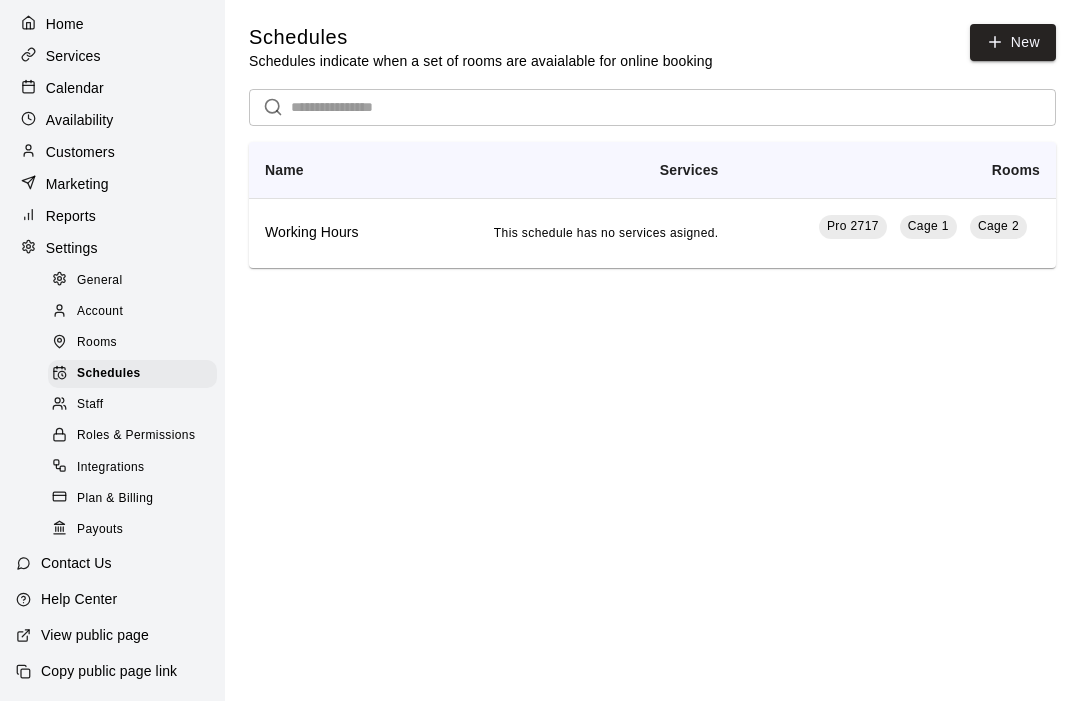 click 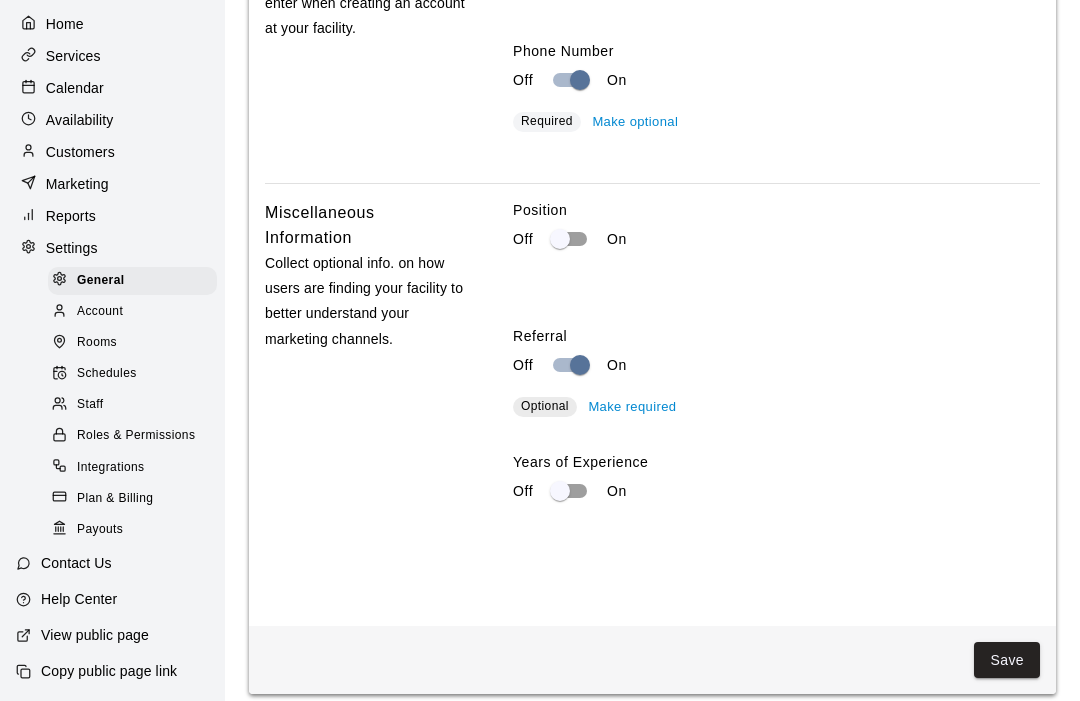 scroll, scrollTop: 3453, scrollLeft: 0, axis: vertical 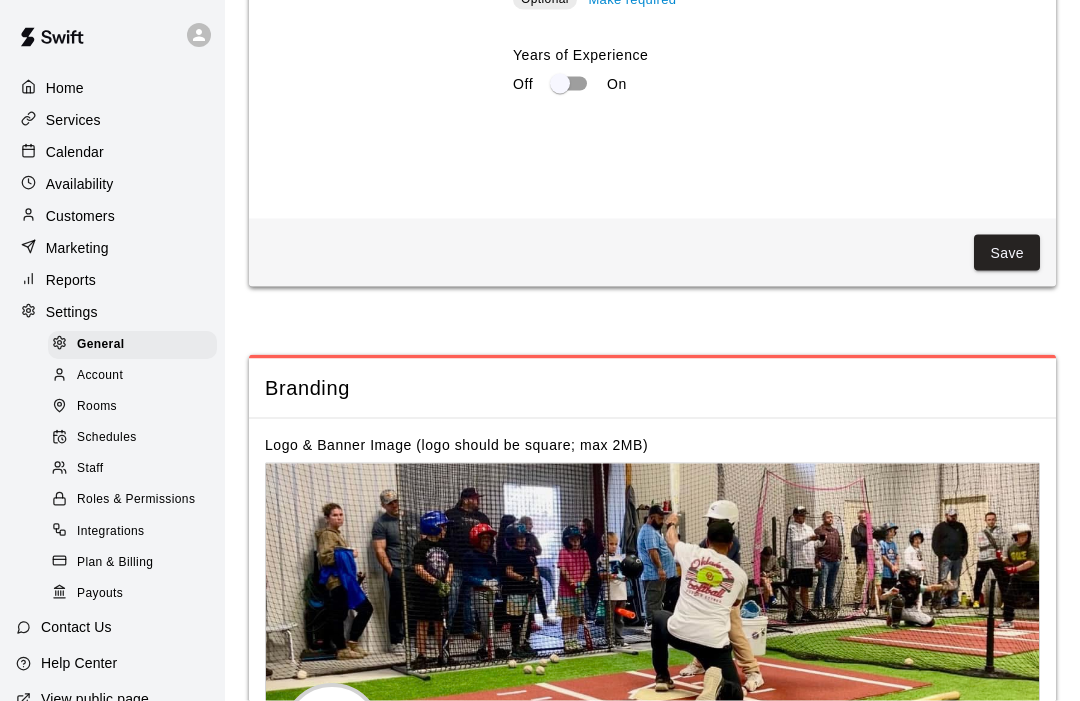 click on "Roles & Permissions" at bounding box center [136, 501] 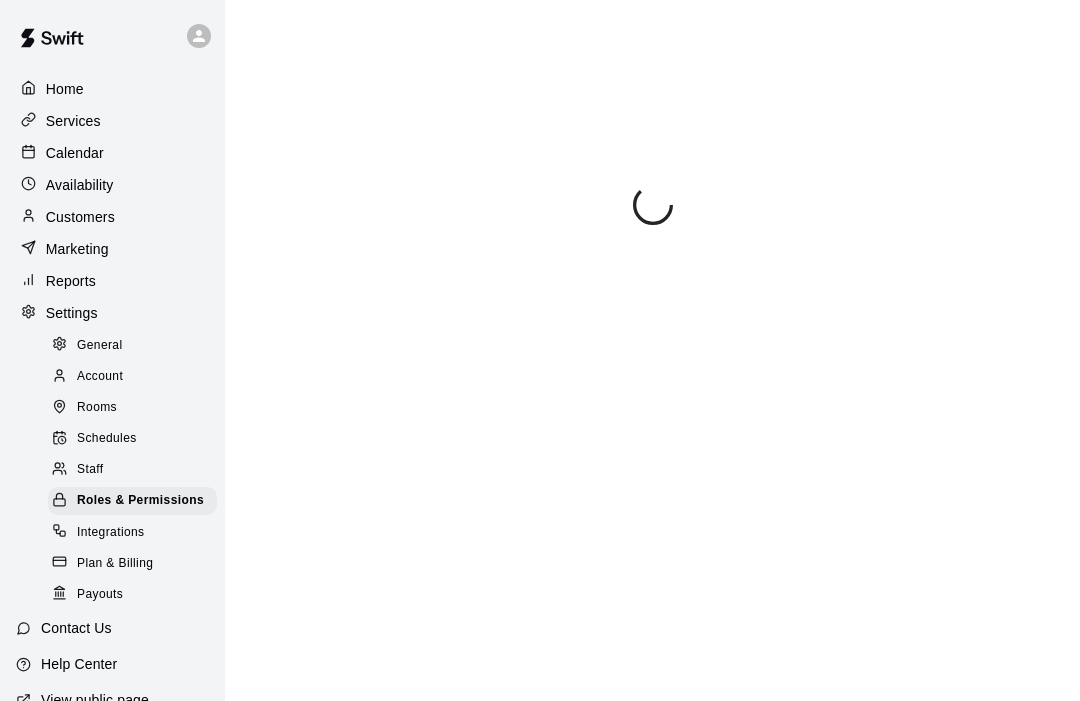 scroll, scrollTop: 0, scrollLeft: 0, axis: both 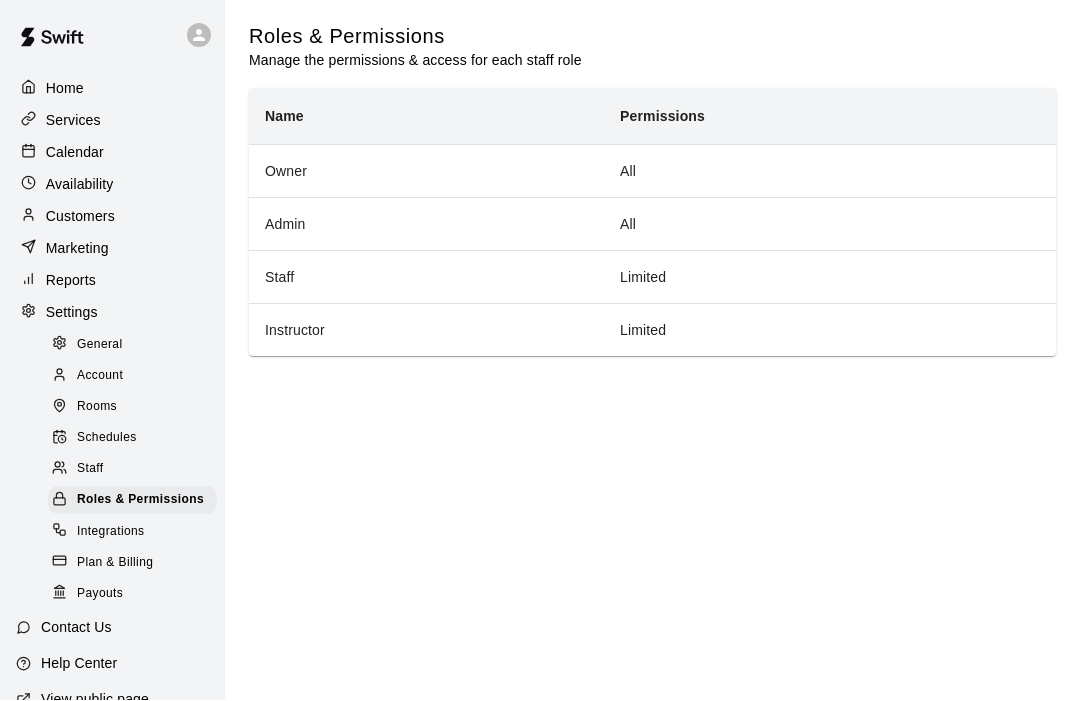 click at bounding box center (64, 470) 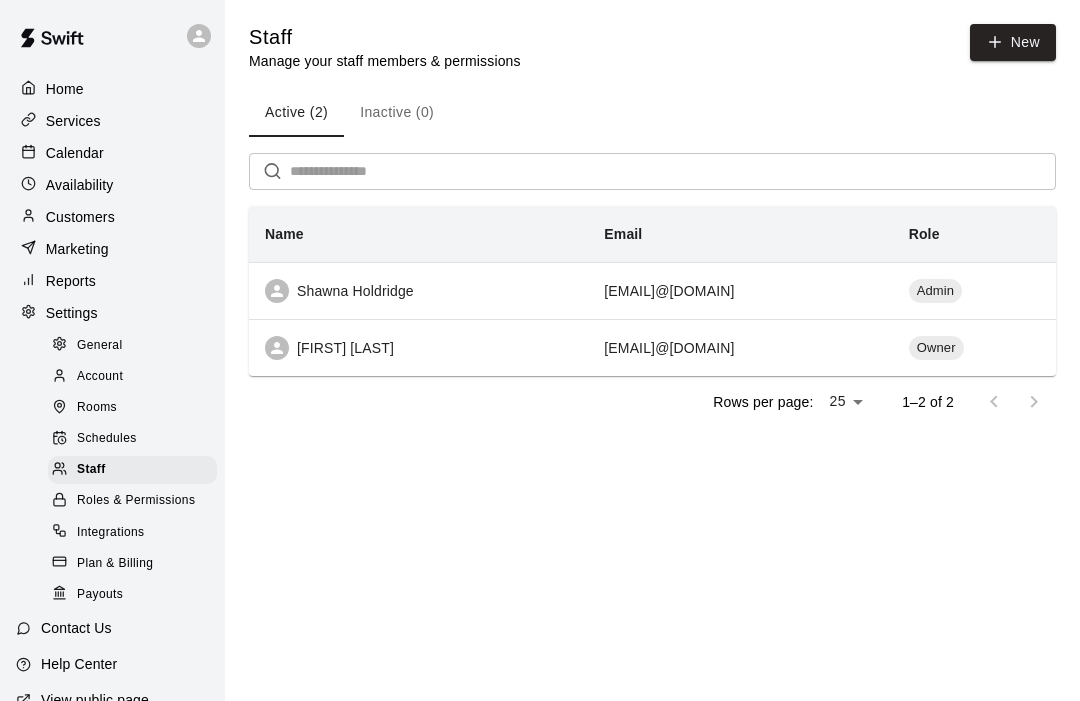 click on "Admin" at bounding box center [899, 291] 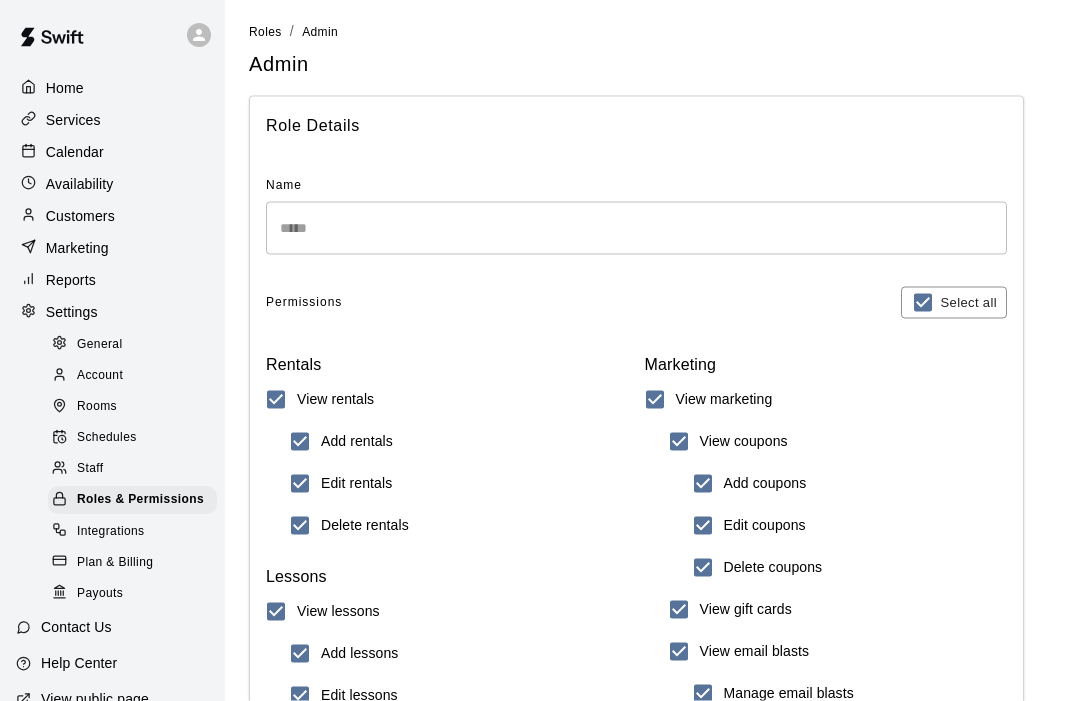 scroll, scrollTop: 0, scrollLeft: 0, axis: both 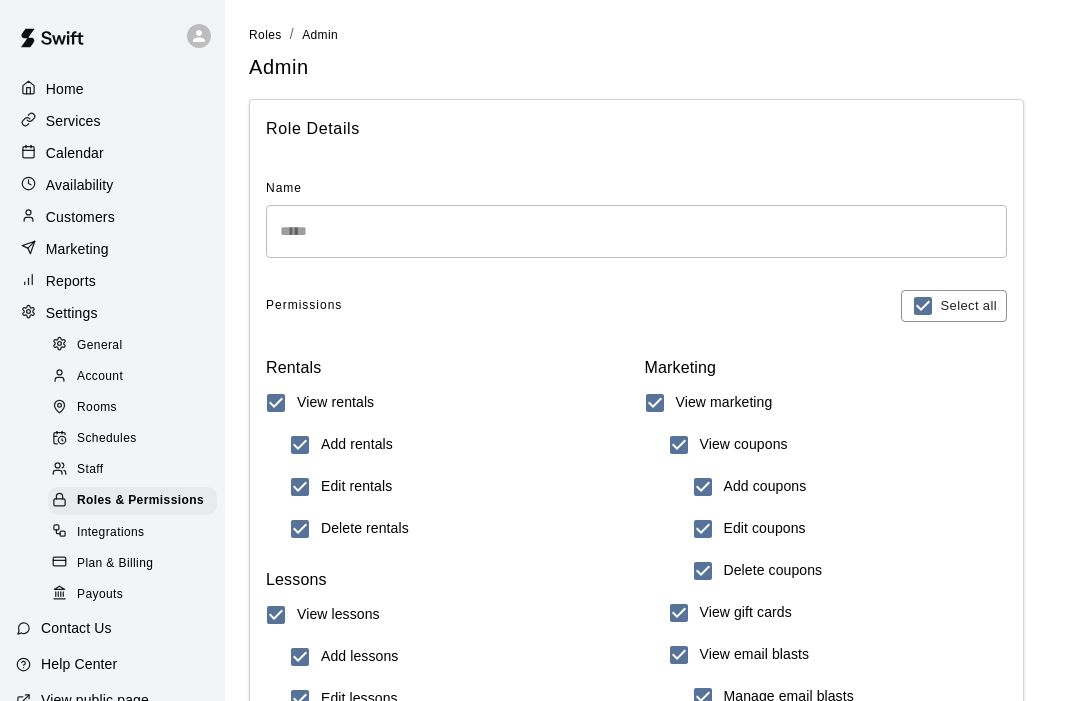 click on "Integrations" at bounding box center (111, 533) 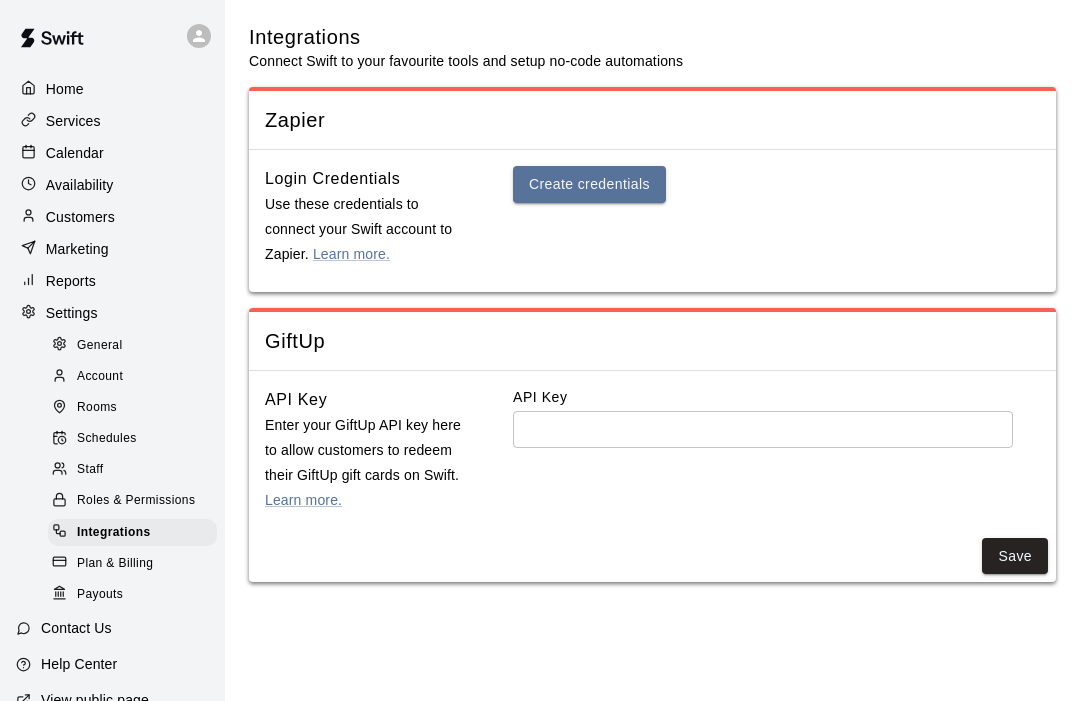 click on "Calendar" at bounding box center [75, 153] 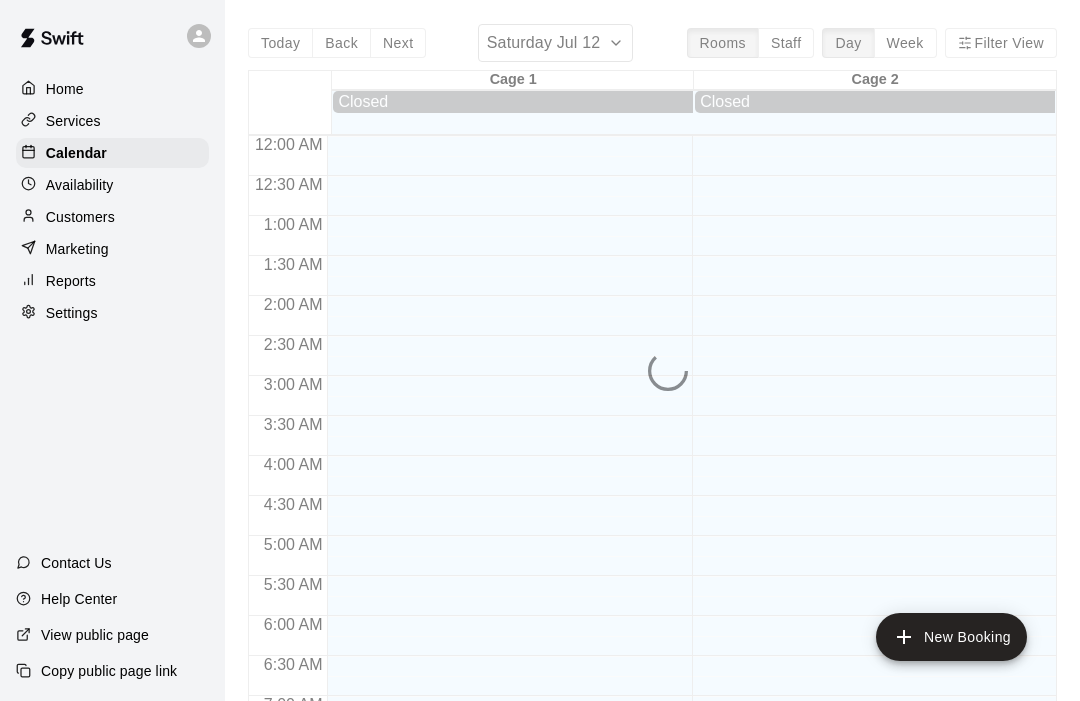 scroll, scrollTop: 939, scrollLeft: 0, axis: vertical 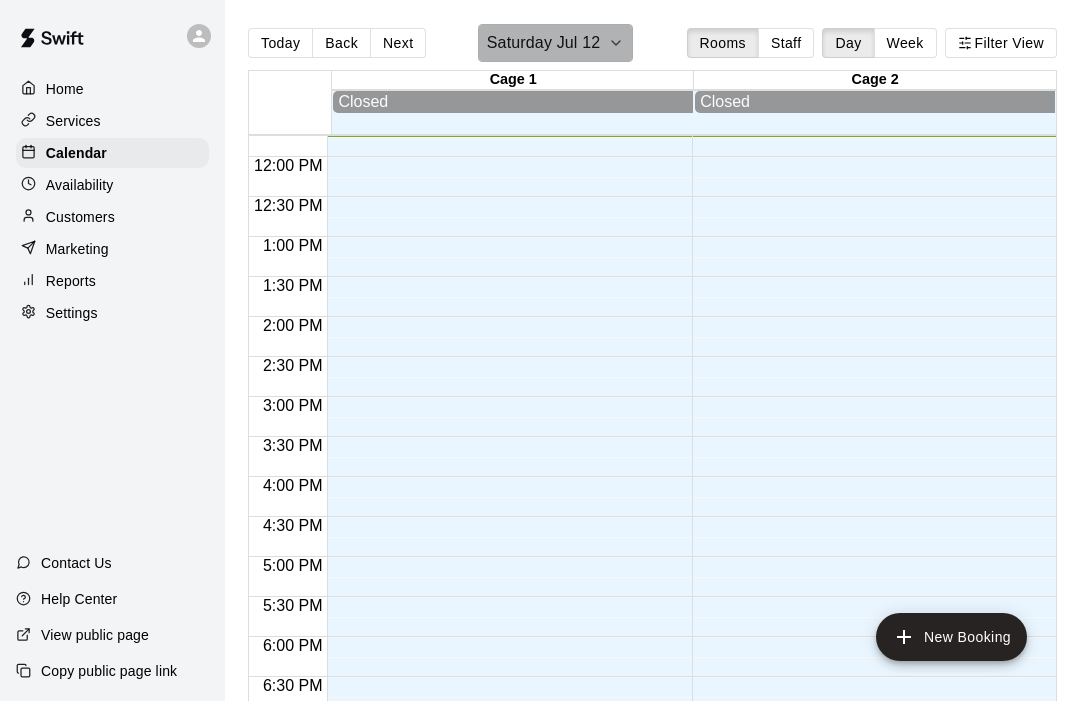 click on "Saturday Jul 12" at bounding box center [555, 43] 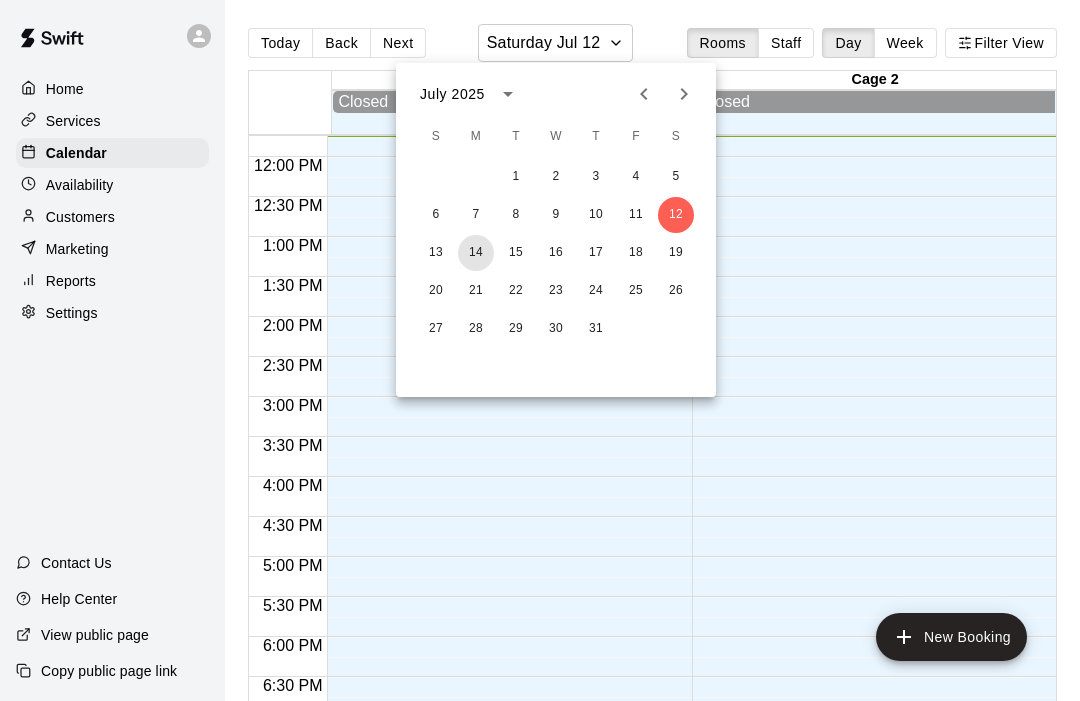 click on "14" at bounding box center [476, 253] 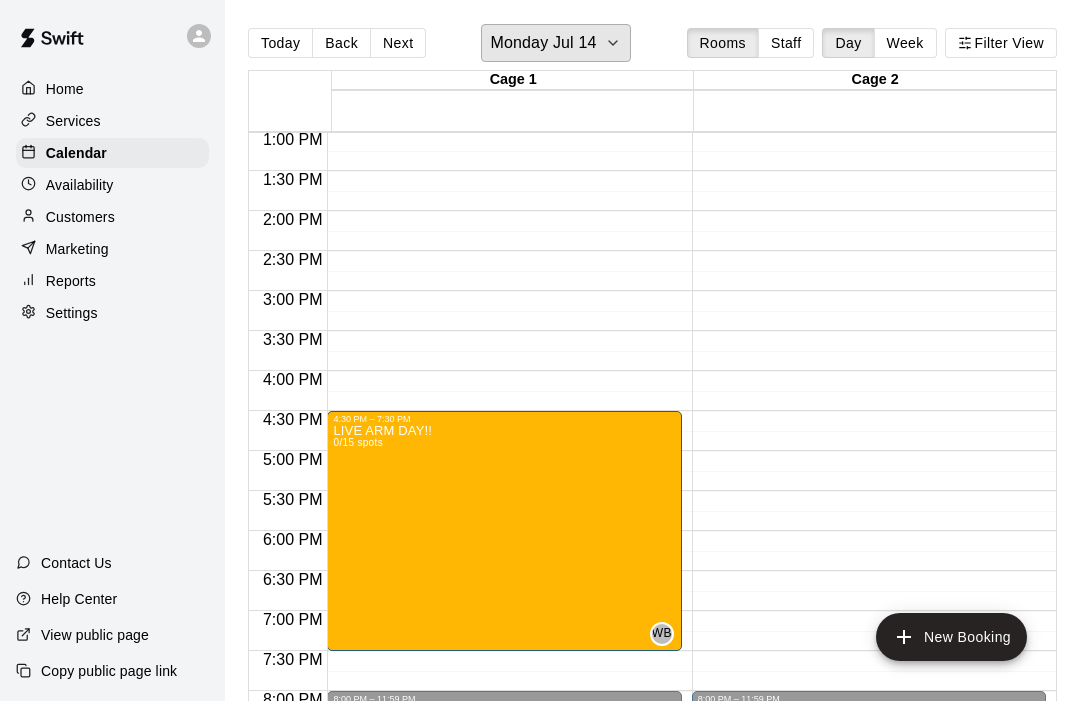 scroll, scrollTop: 1047, scrollLeft: 0, axis: vertical 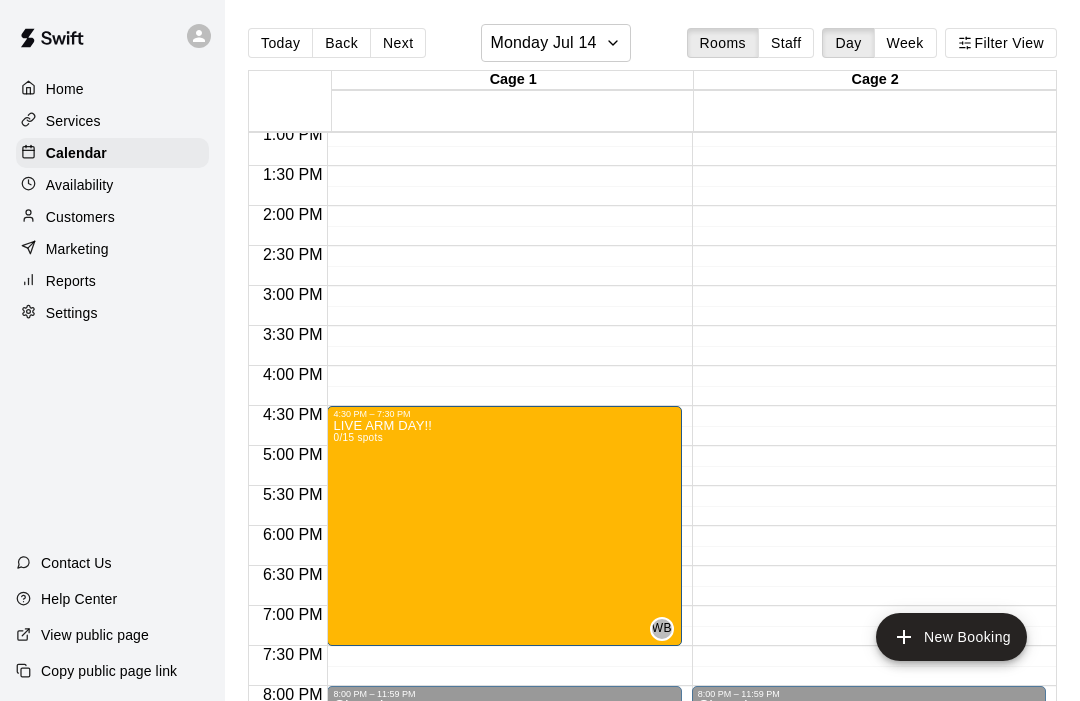 click on "New Booking" at bounding box center [951, 637] 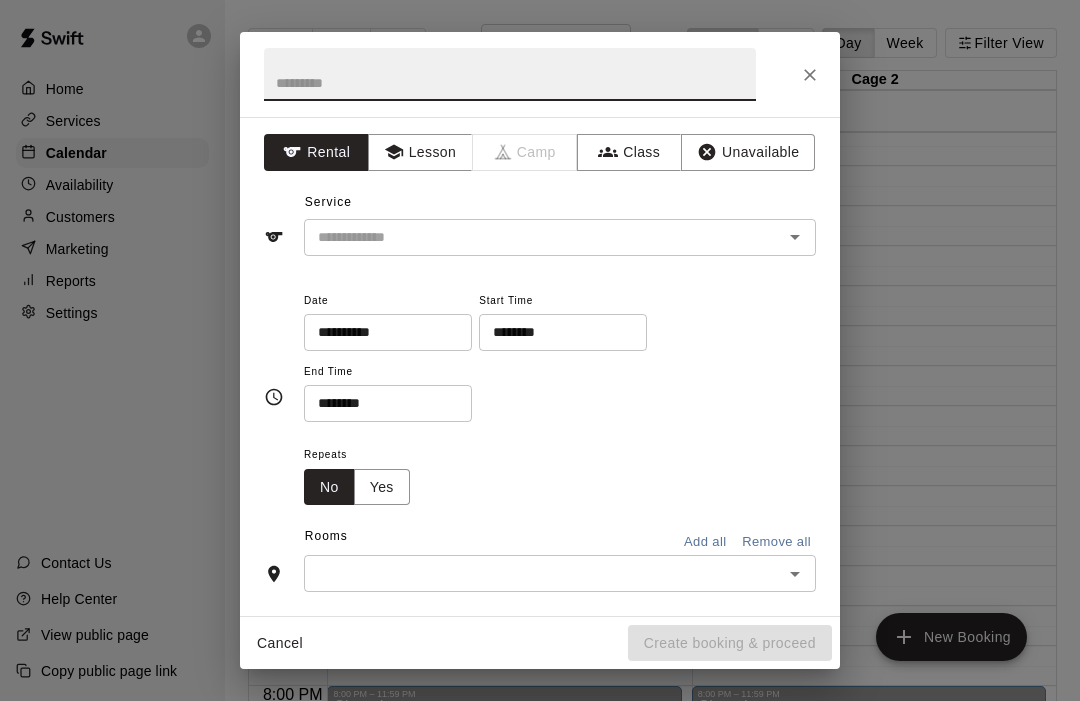 click at bounding box center (530, 237) 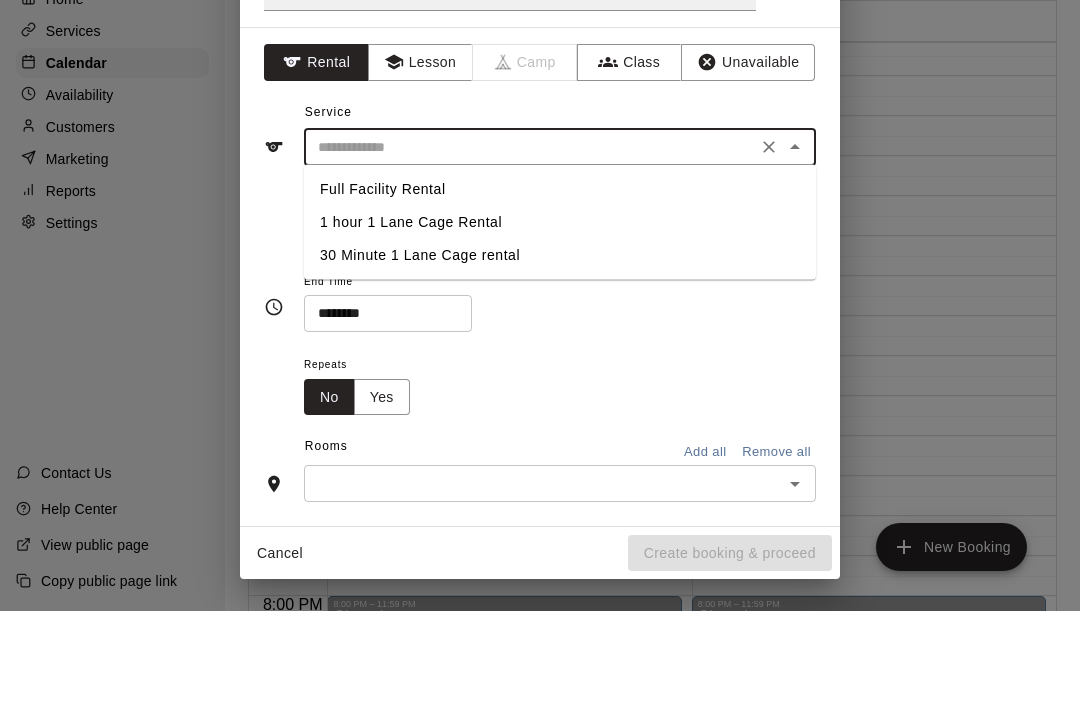 click on "Lesson" at bounding box center (420, 152) 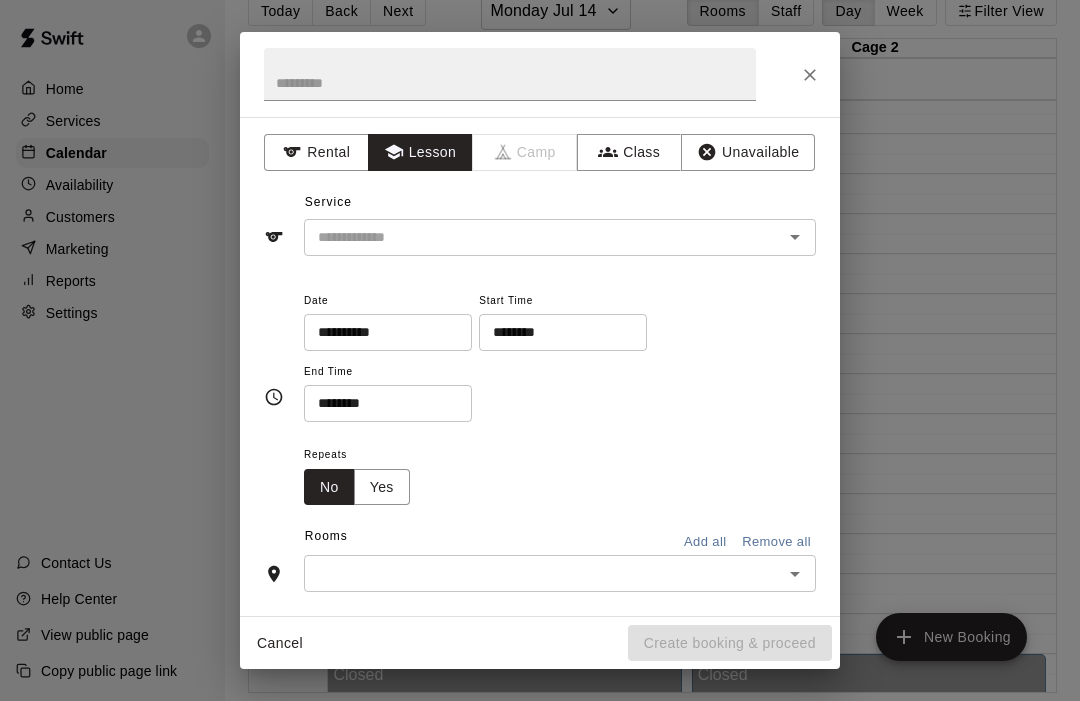 click at bounding box center [530, 237] 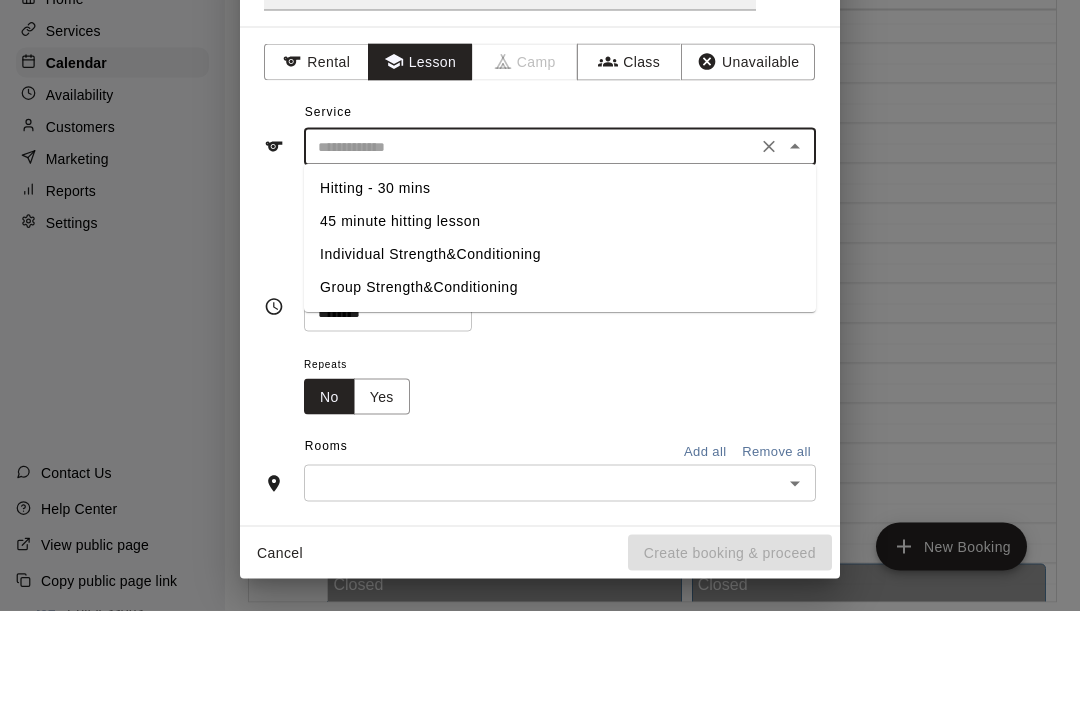click on "45 minute hitting lesson" at bounding box center (560, 312) 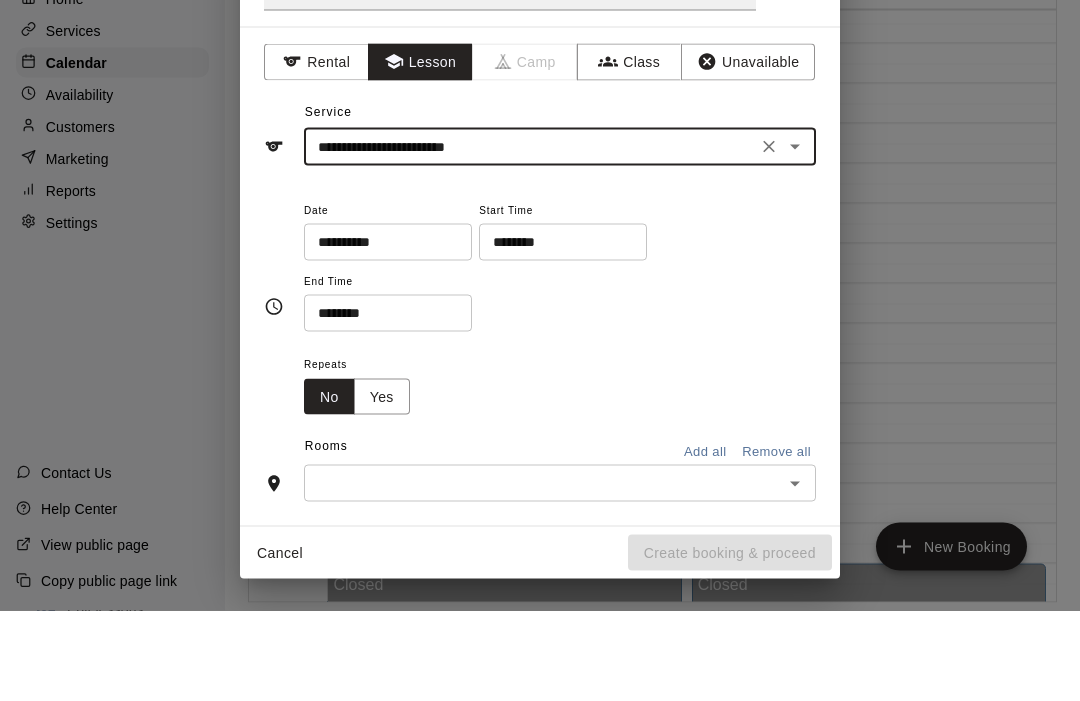 type on "**********" 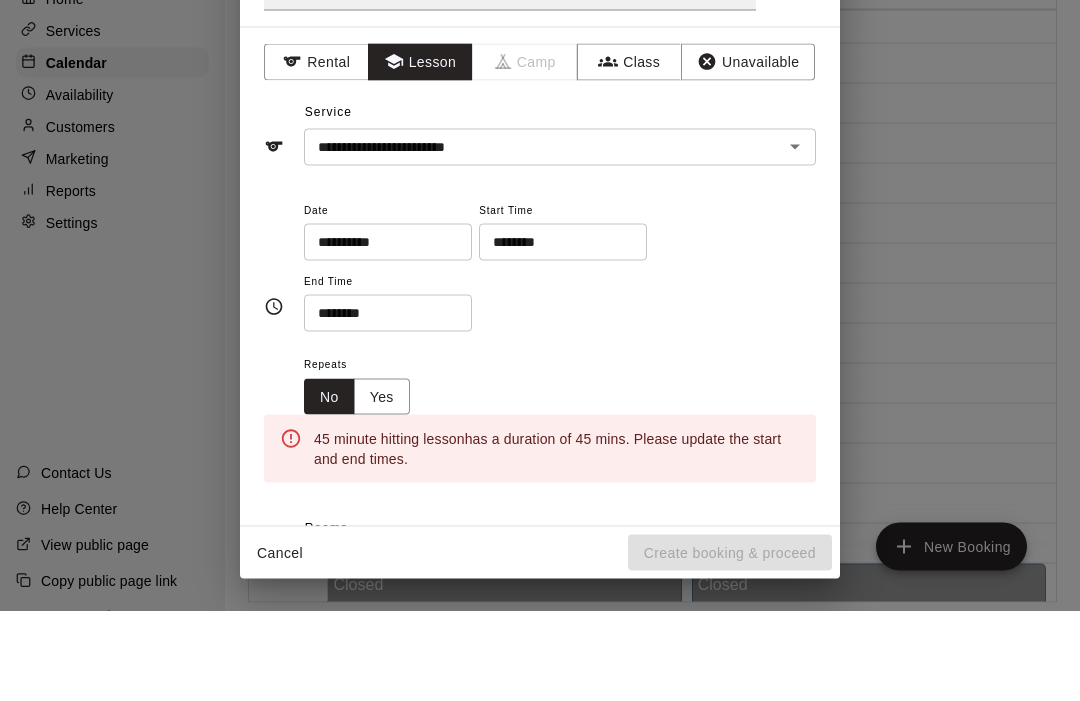 scroll, scrollTop: 99, scrollLeft: 0, axis: vertical 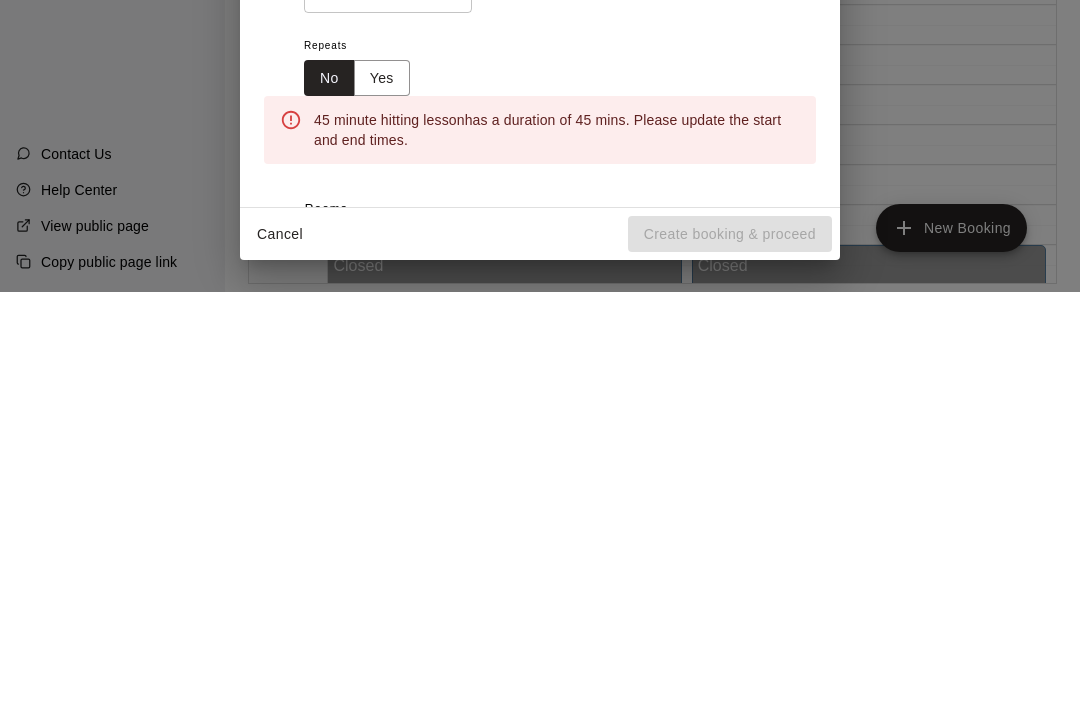 click at bounding box center [543, 655] 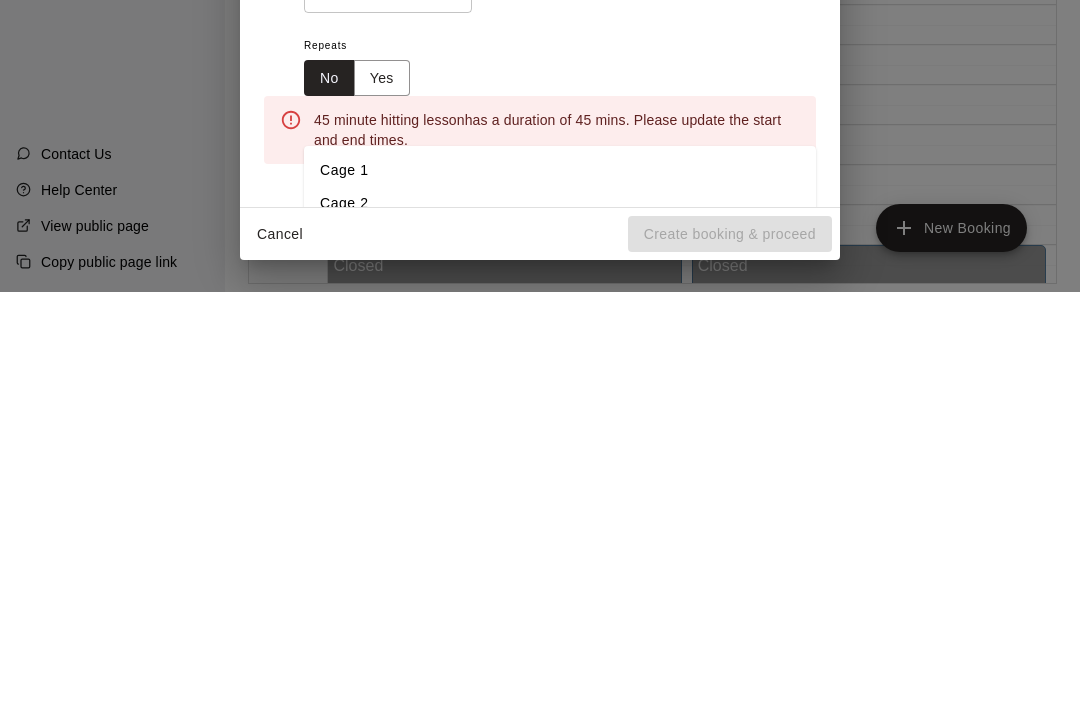 scroll, scrollTop: 100, scrollLeft: 0, axis: vertical 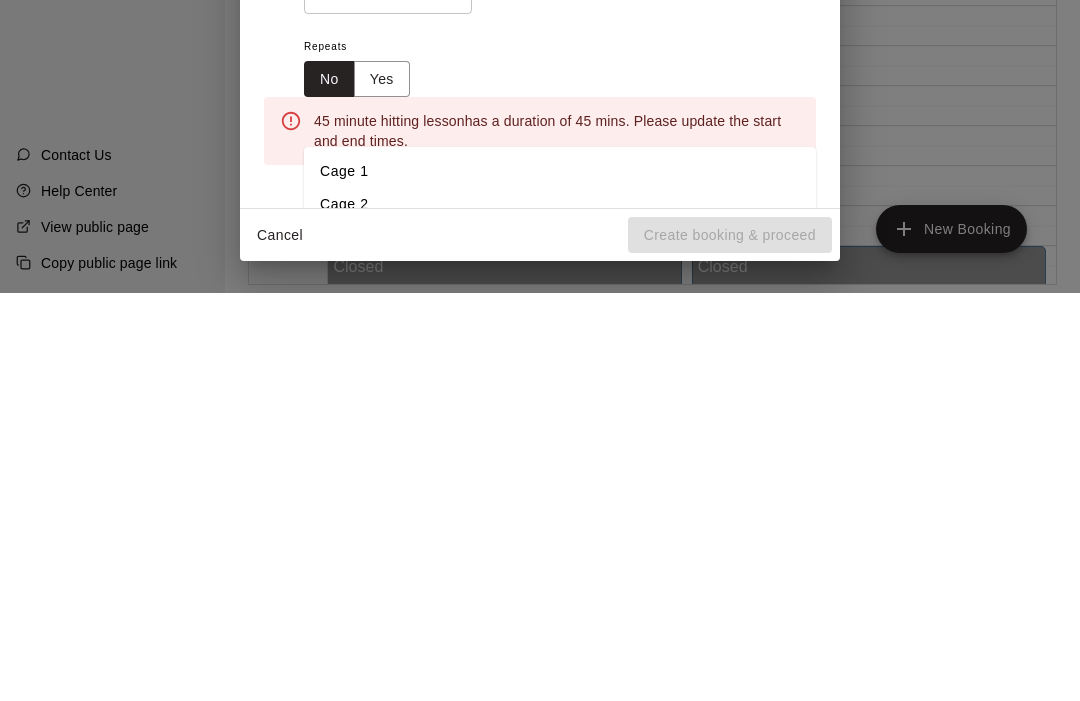 click on "Cage 1" at bounding box center [560, 579] 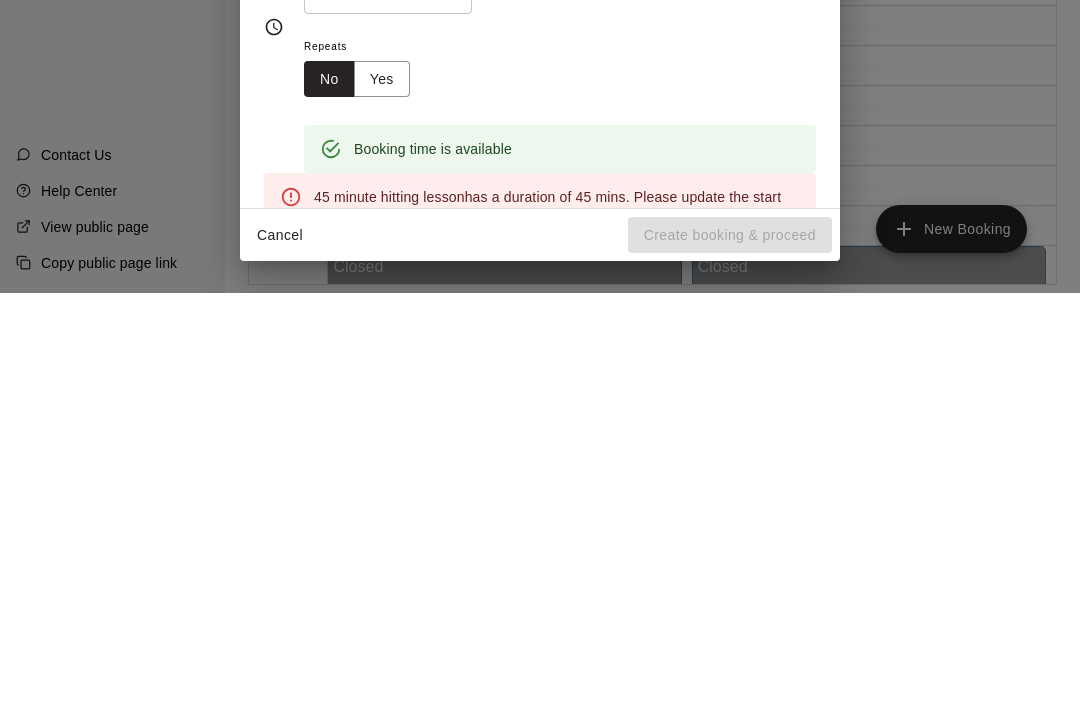 scroll, scrollTop: 99, scrollLeft: 0, axis: vertical 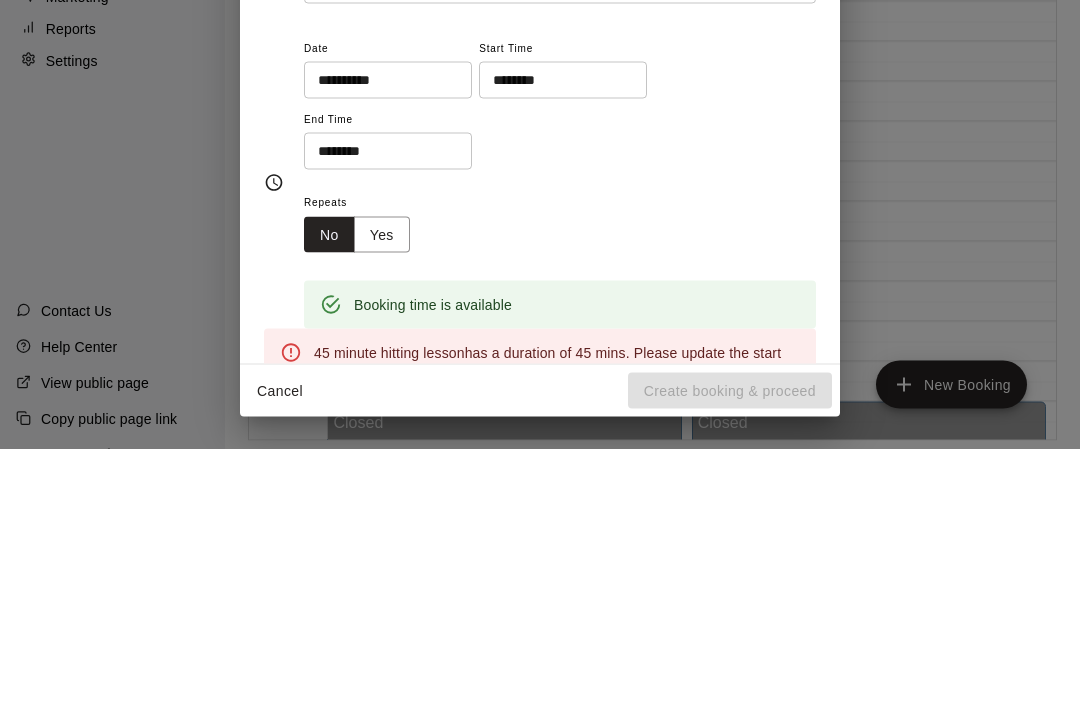 click on "********" at bounding box center (381, 403) 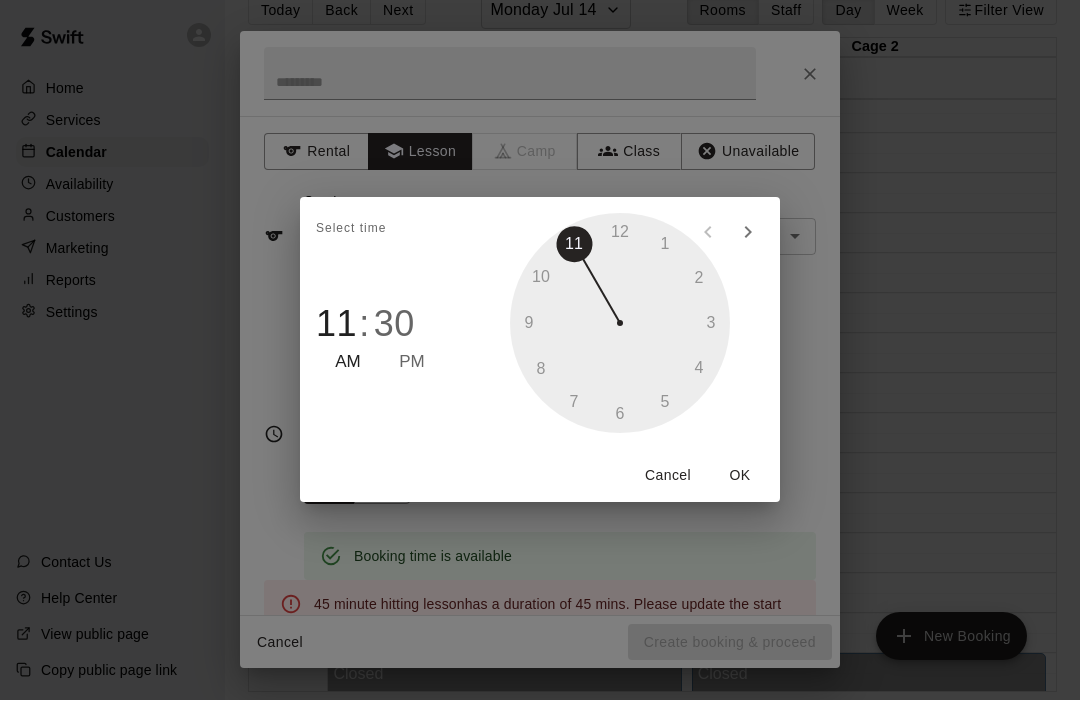 click on "30" at bounding box center (394, 325) 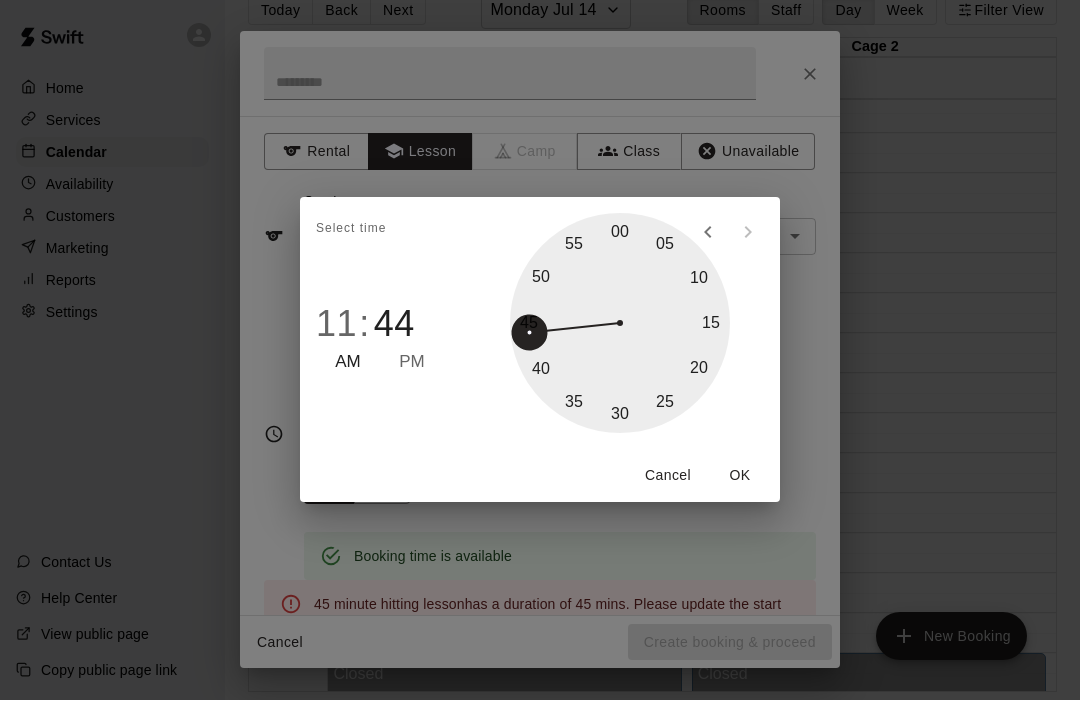 type on "********" 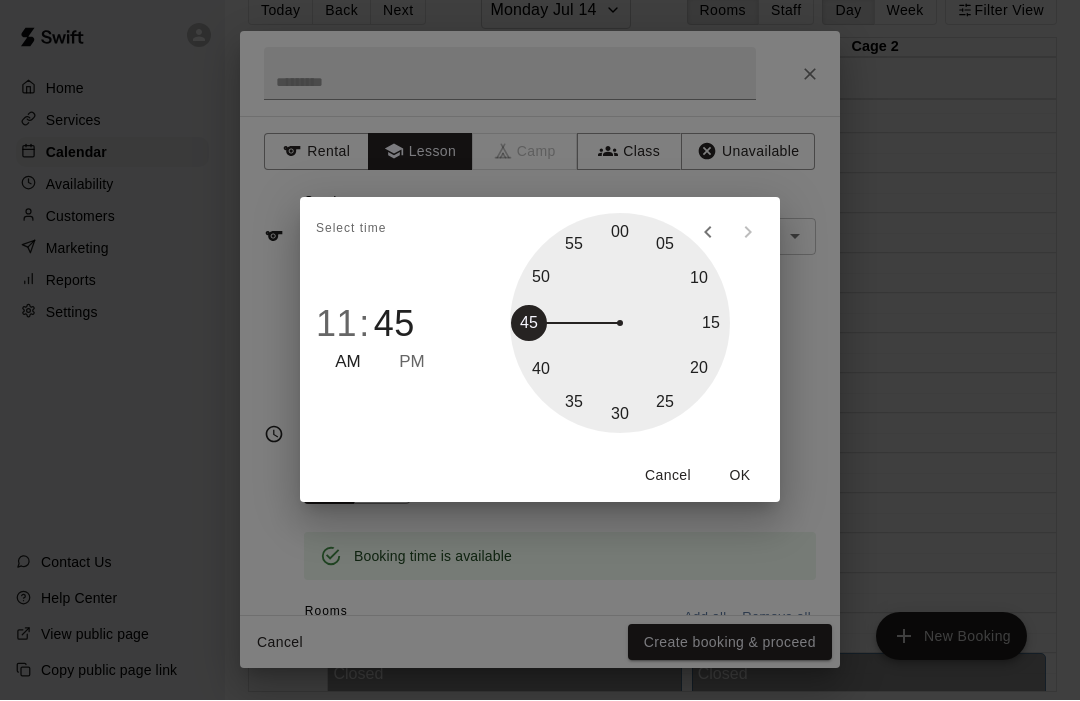click on "OK" at bounding box center [740, 476] 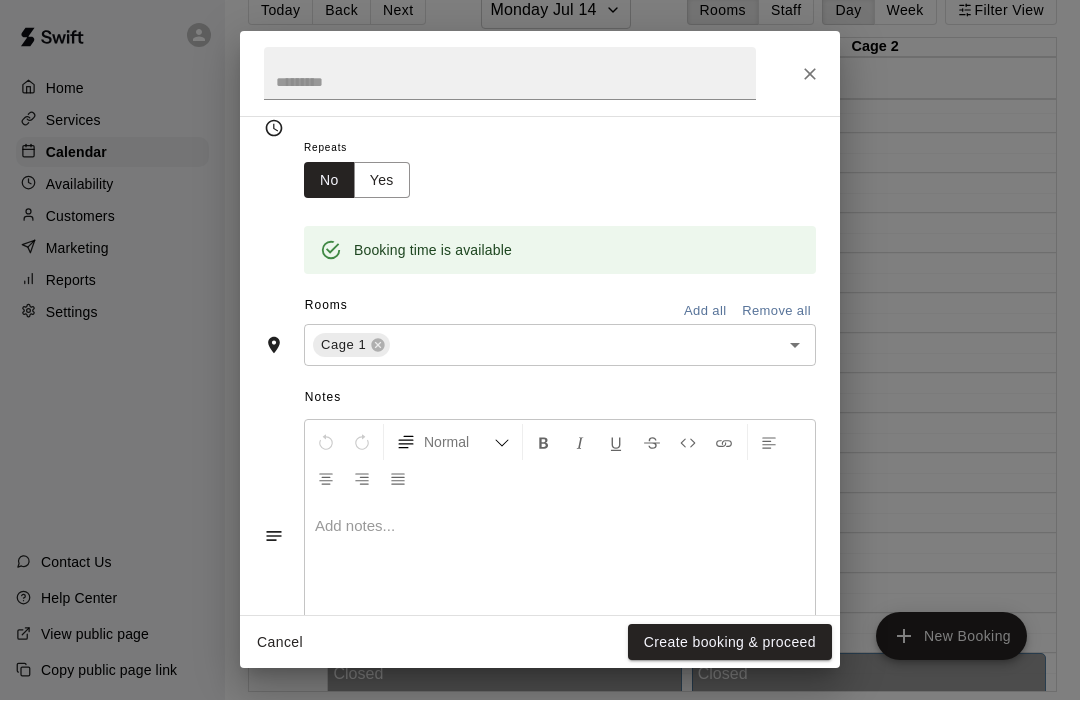 scroll, scrollTop: 304, scrollLeft: 0, axis: vertical 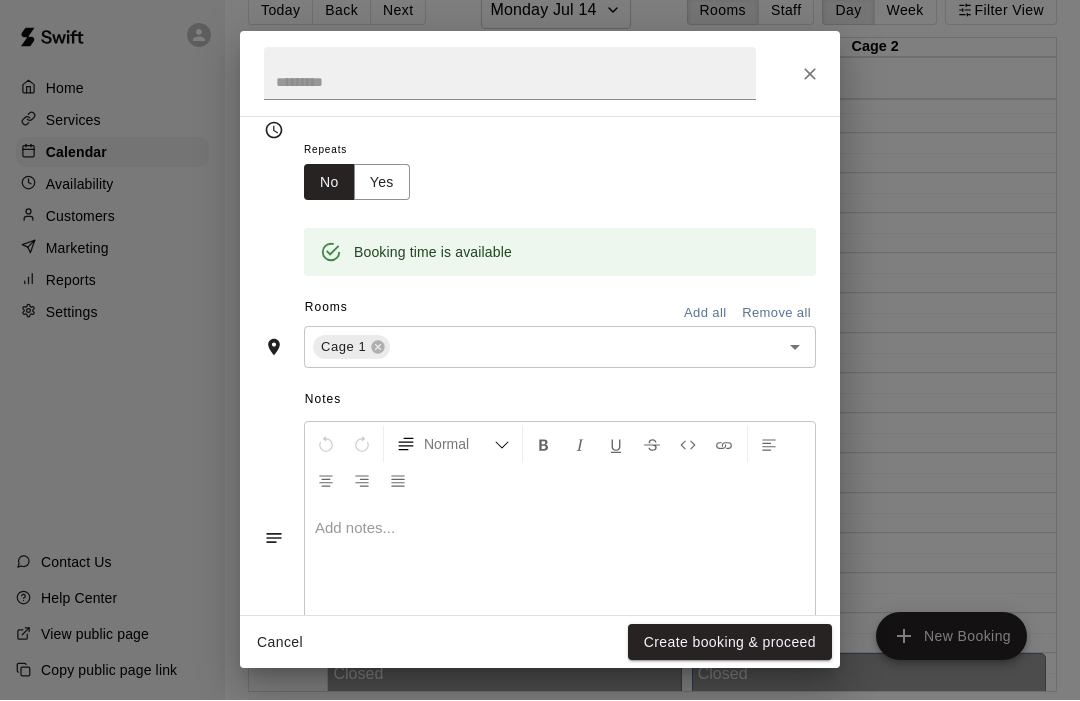 click at bounding box center [560, 579] 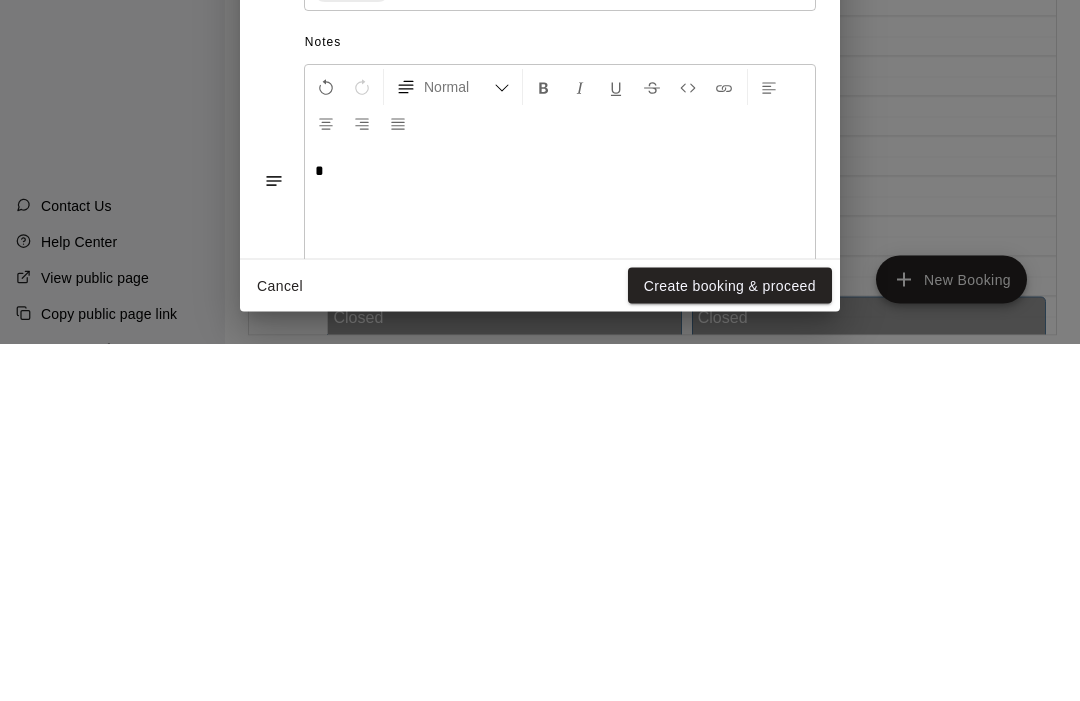 type 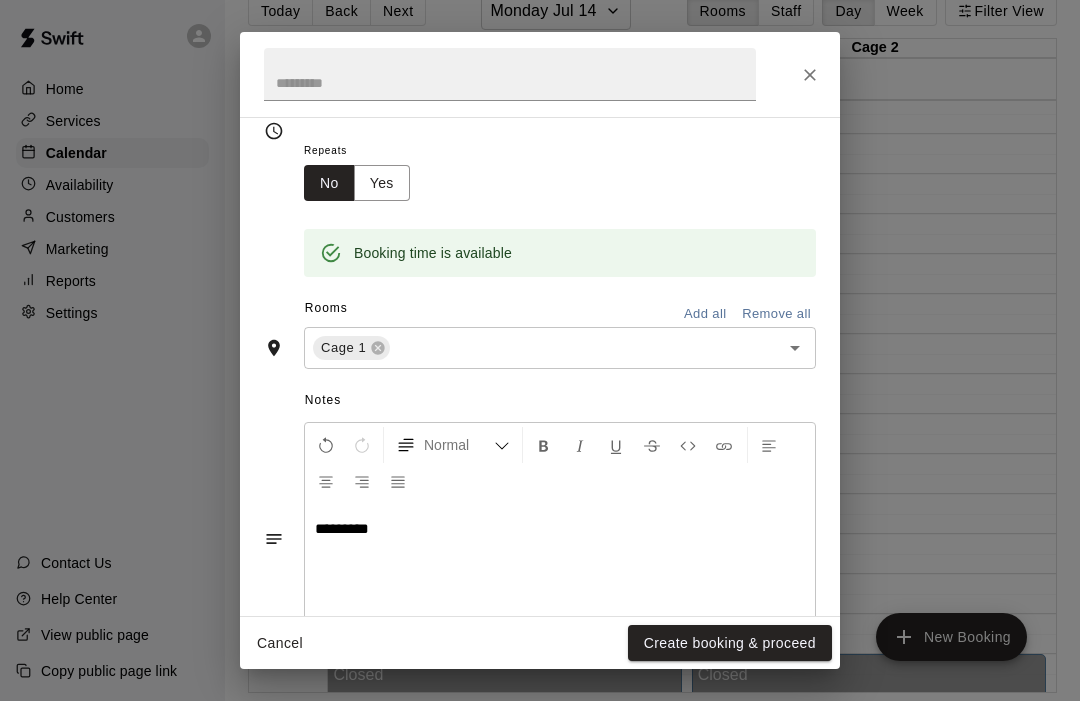 scroll, scrollTop: 0, scrollLeft: 0, axis: both 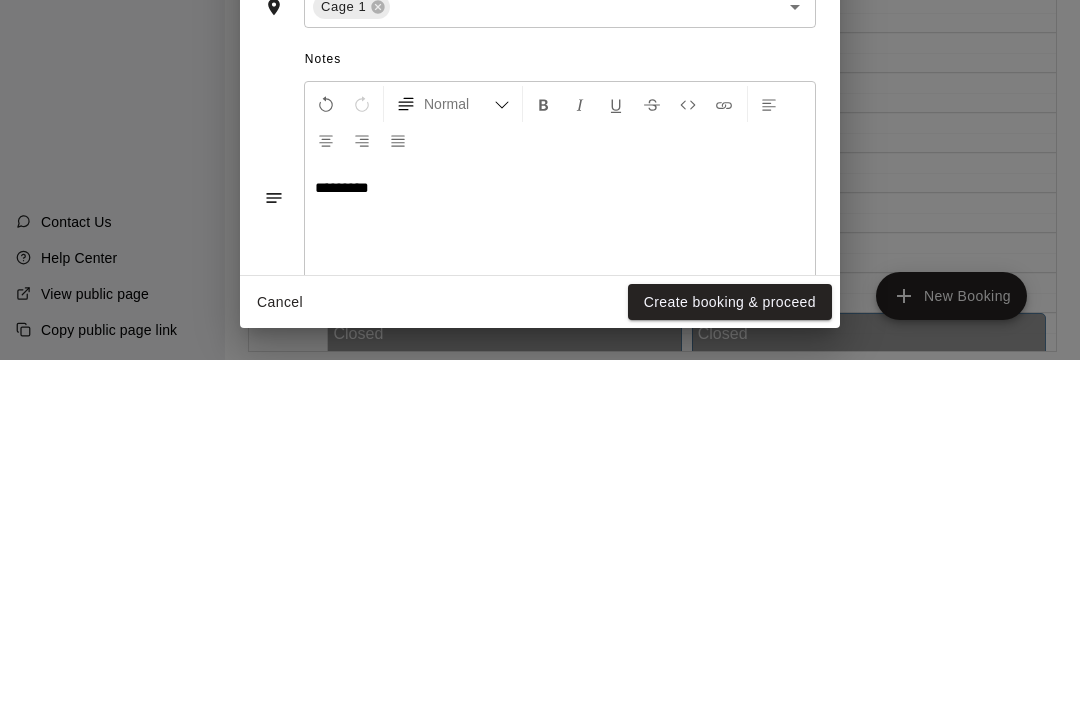 click on "Create booking & proceed" at bounding box center [730, 643] 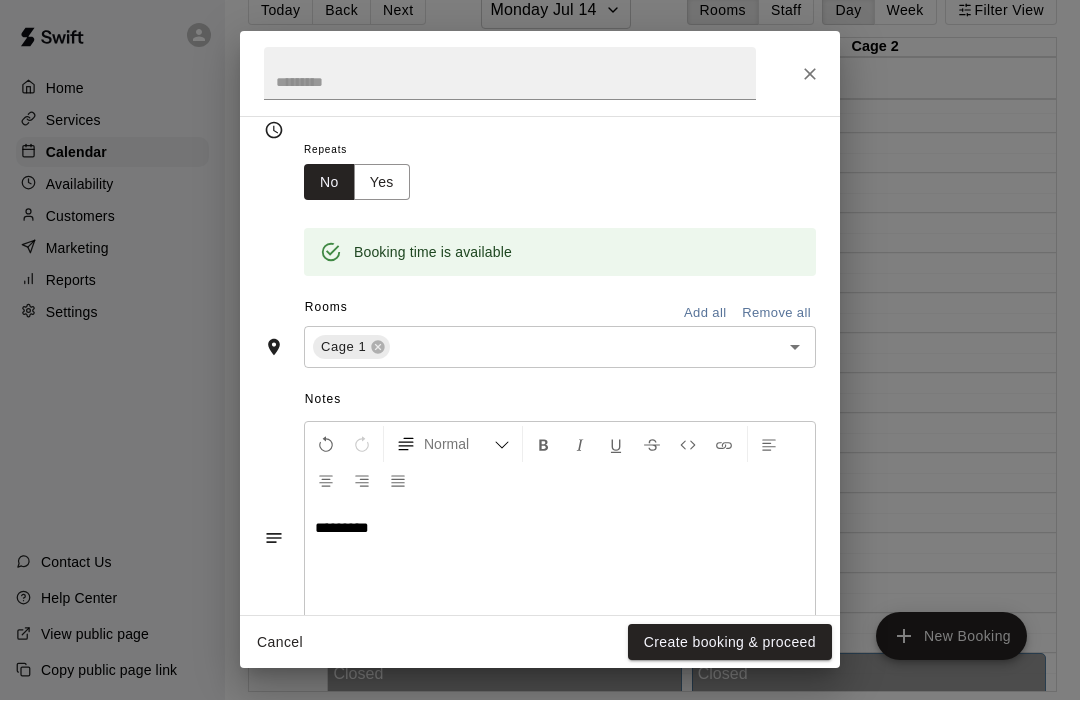 scroll, scrollTop: 238, scrollLeft: 0, axis: vertical 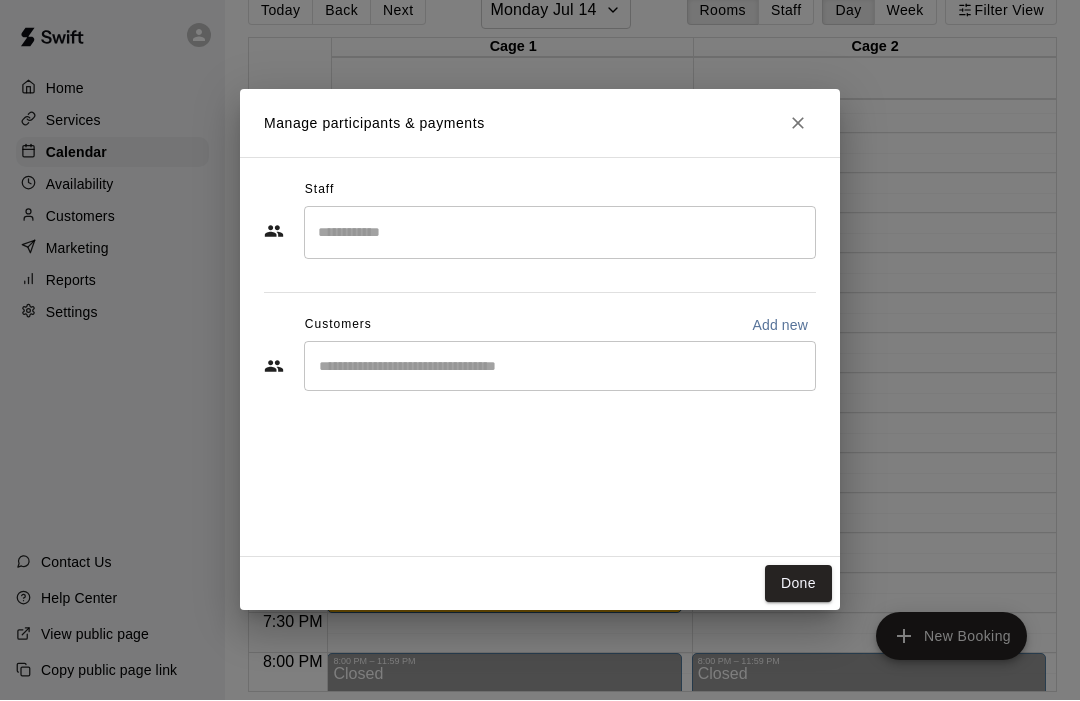 click at bounding box center [560, 233] 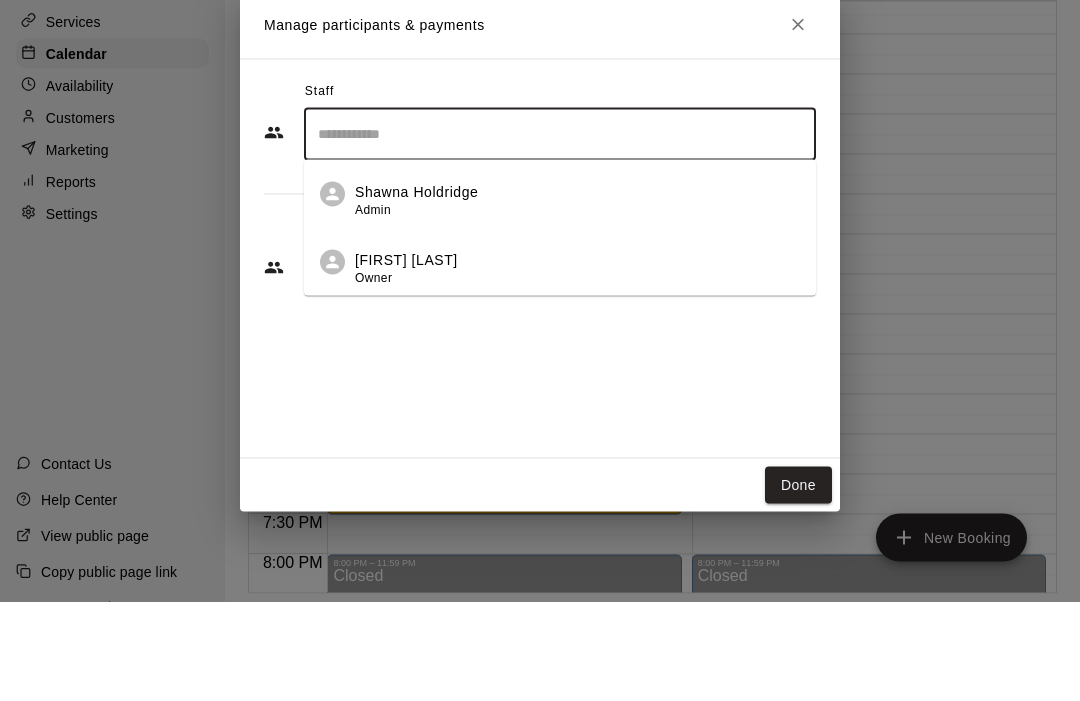 click on "[FIRST] [LAST] Owner" at bounding box center (577, 368) 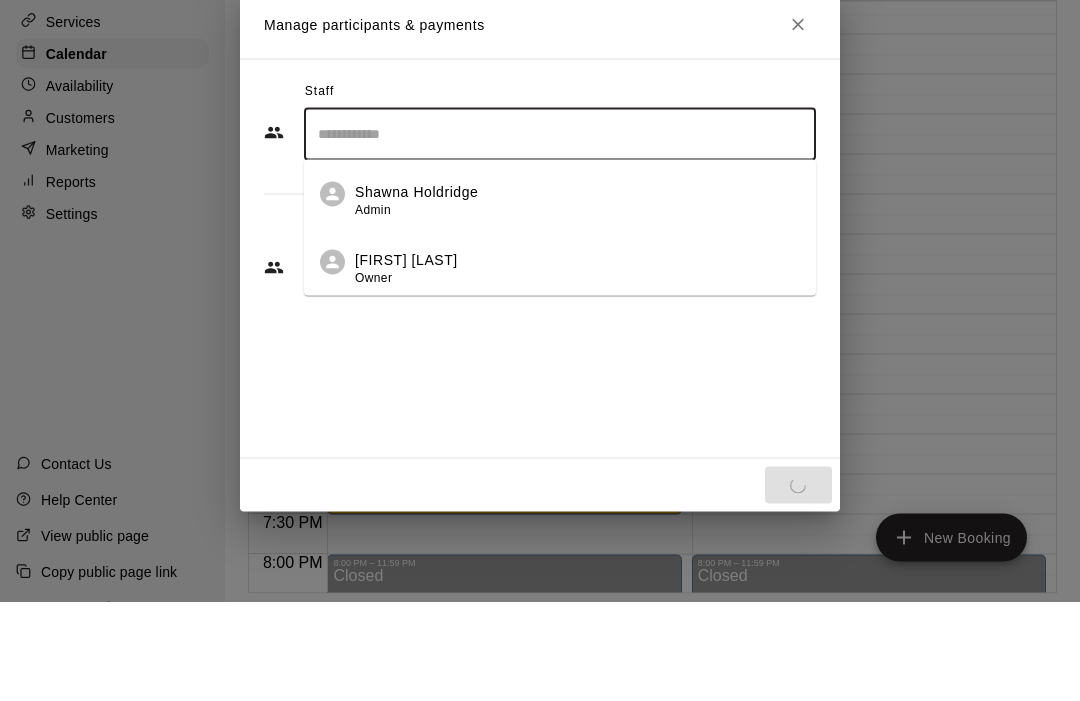 click on "[FIRST] [LAST] Owner" at bounding box center [577, 368] 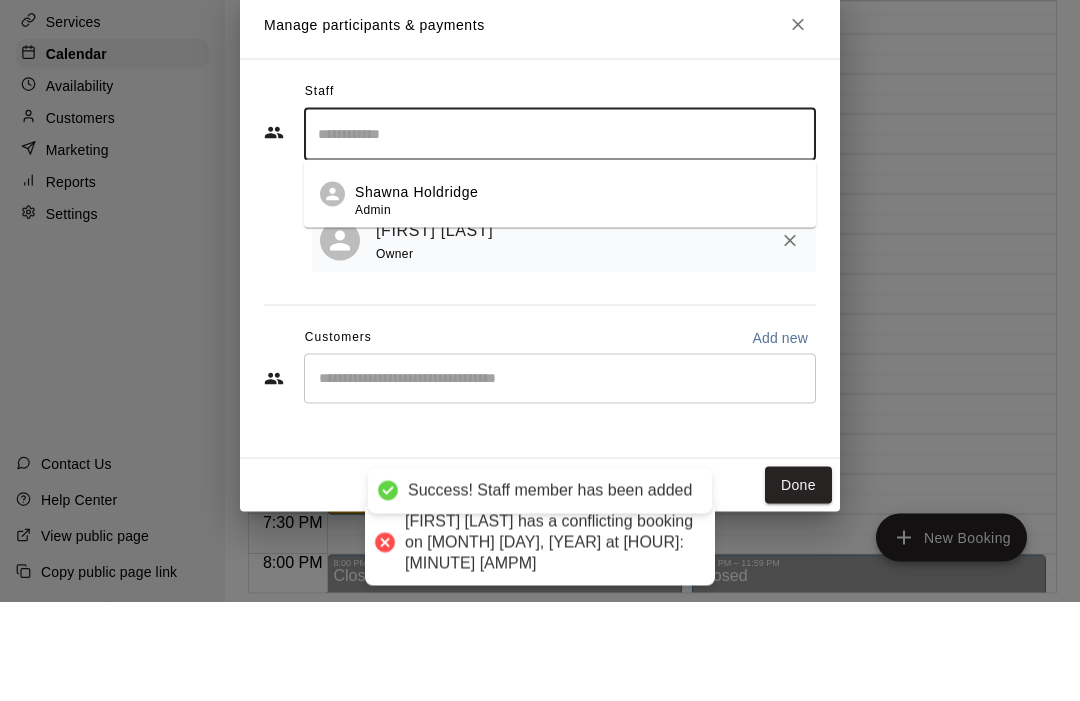 click 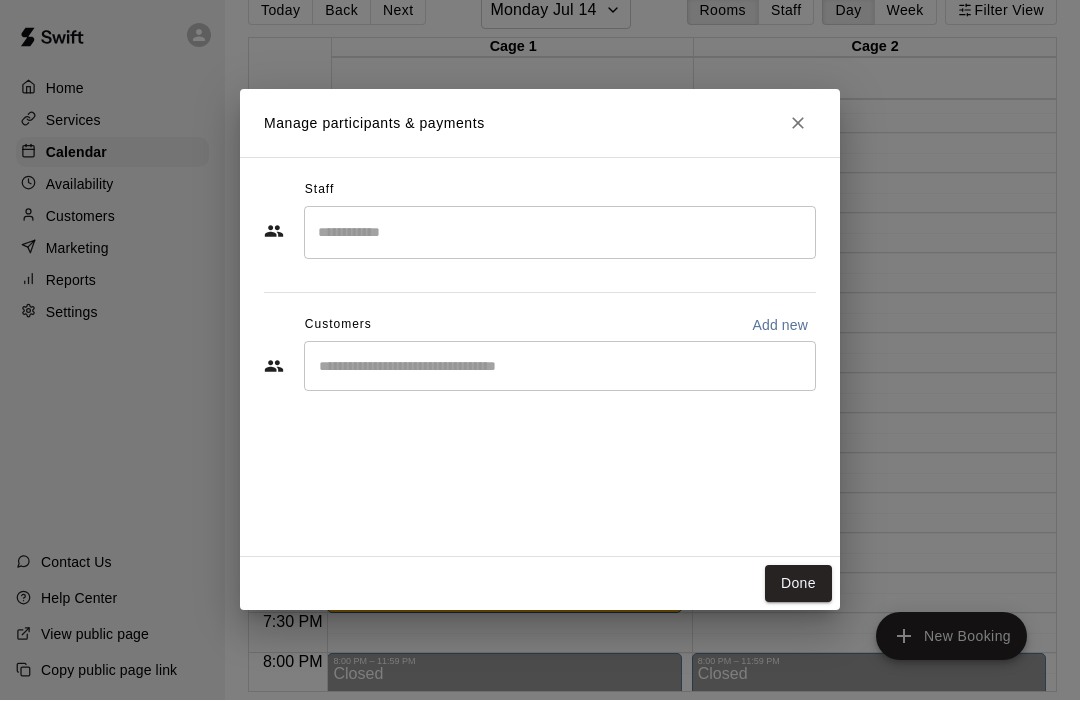 click at bounding box center (560, 233) 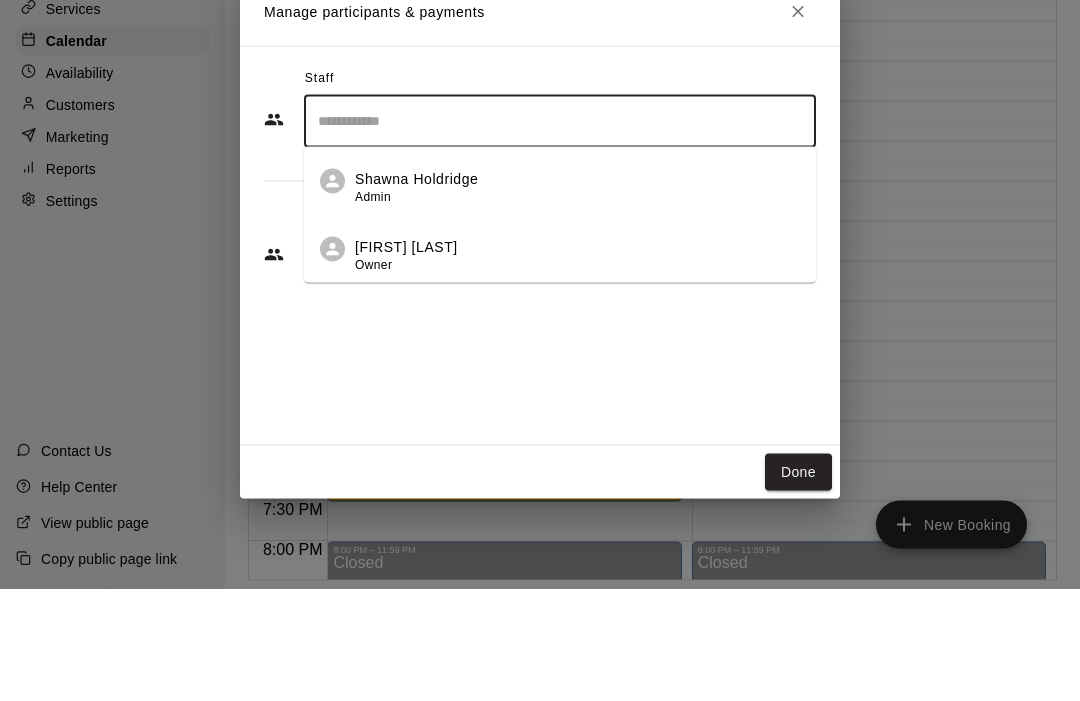 click on "[FIRST] [LAST] Owner" at bounding box center (577, 368) 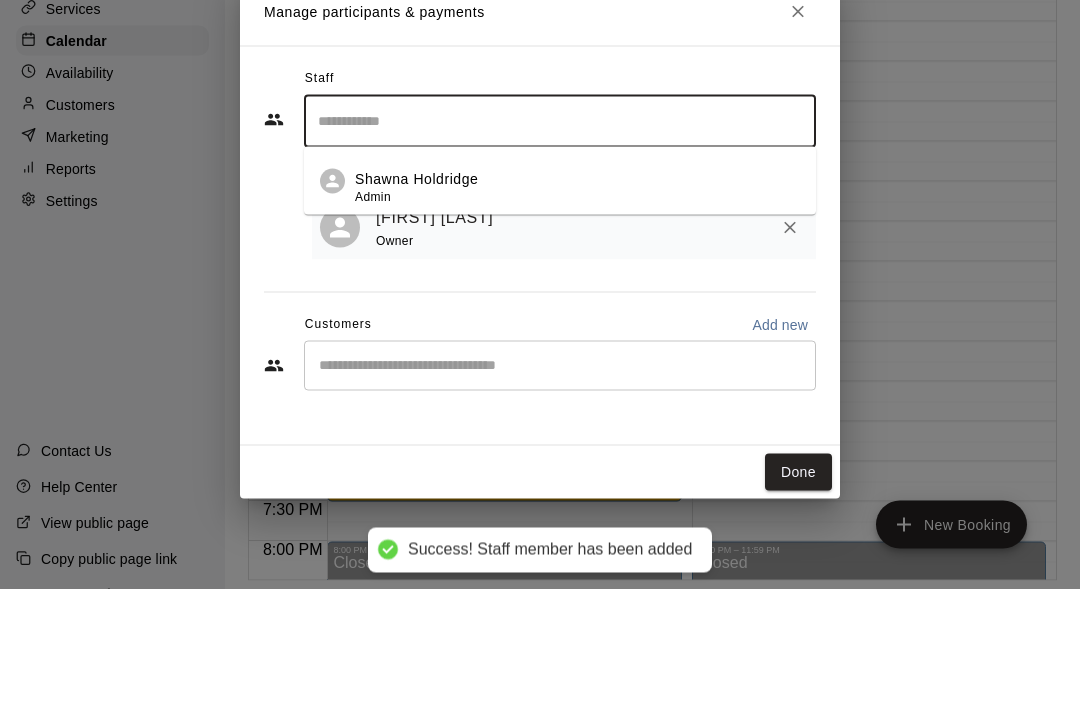 click on "Staff ​ Shawna Holdridge Admin 1   staff member(s) [FIRST] [LAST] Owner Customers Add new ​" at bounding box center [540, 348] 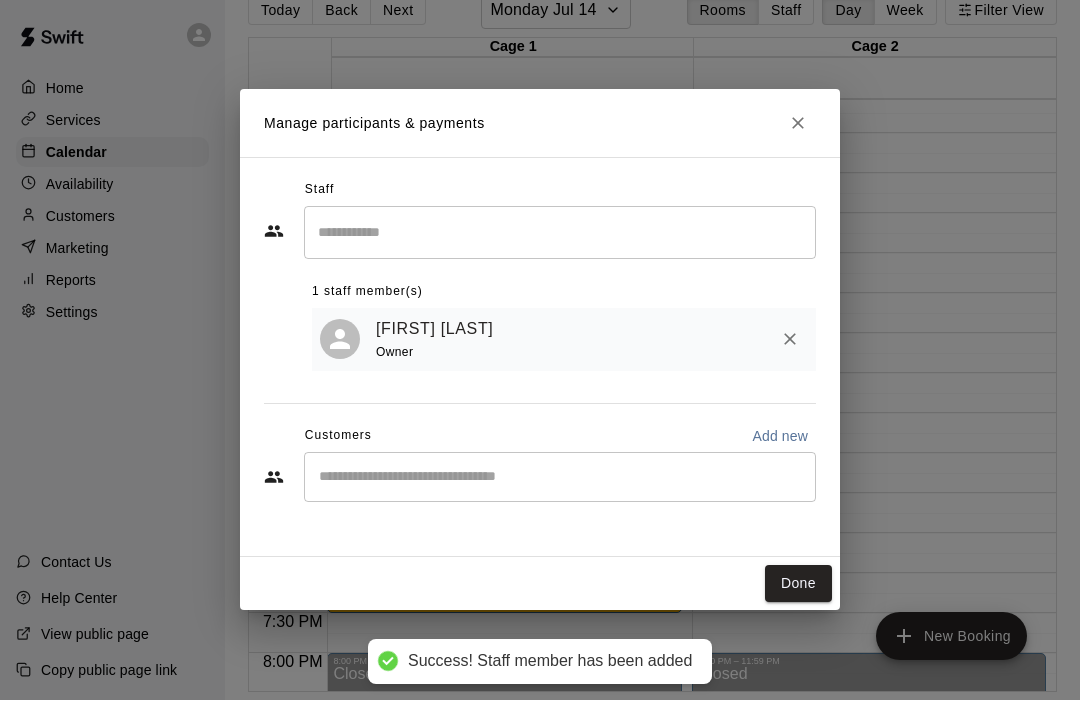click at bounding box center [560, 478] 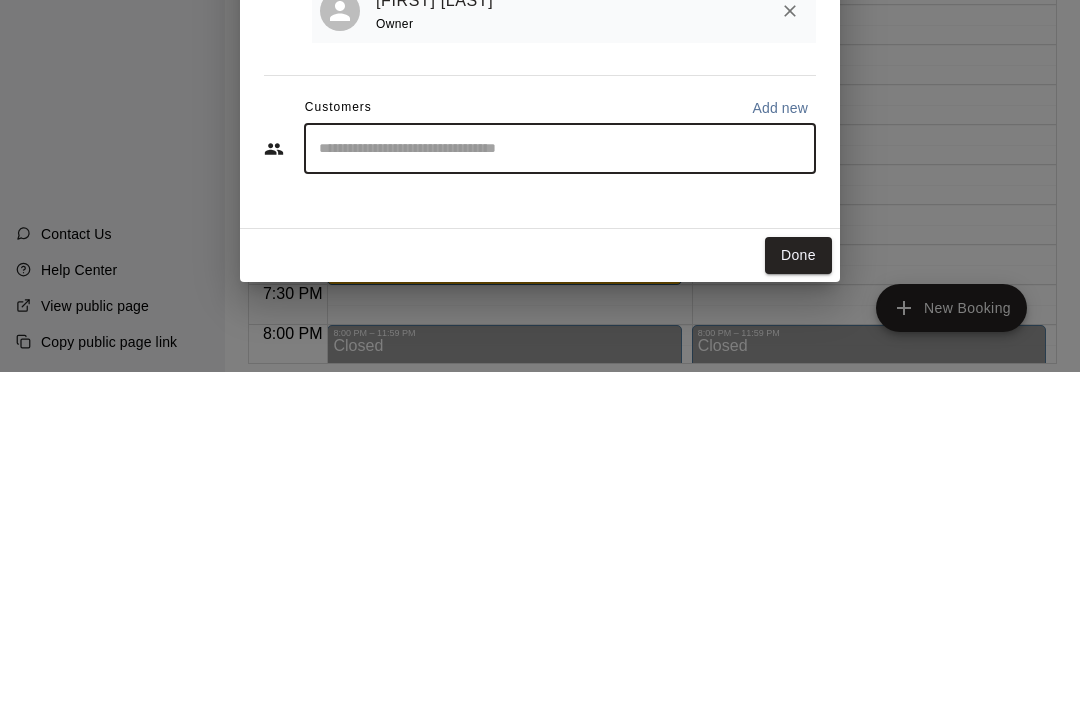 click on "Add new" at bounding box center [780, 437] 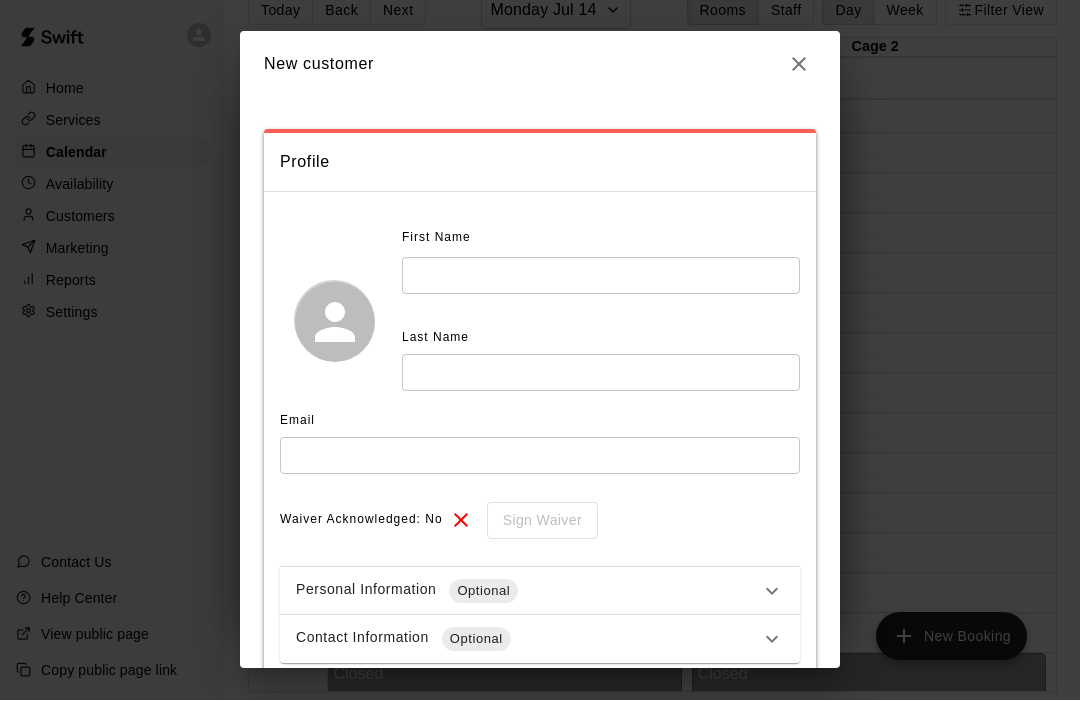 click at bounding box center (601, 276) 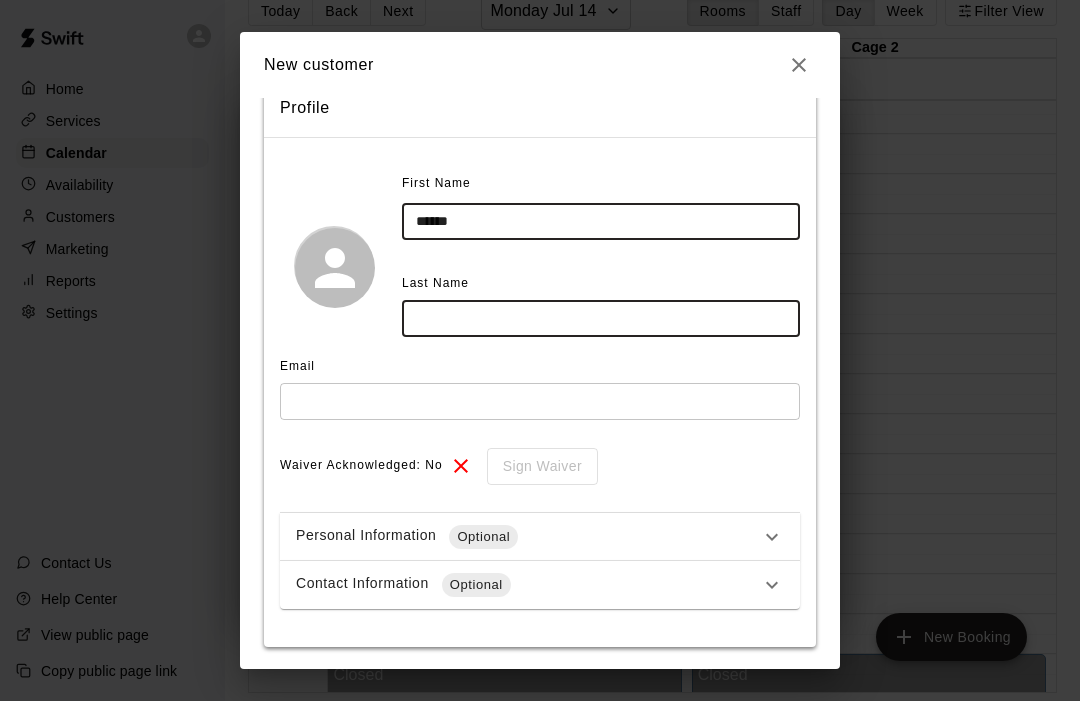 scroll, scrollTop: 54, scrollLeft: 0, axis: vertical 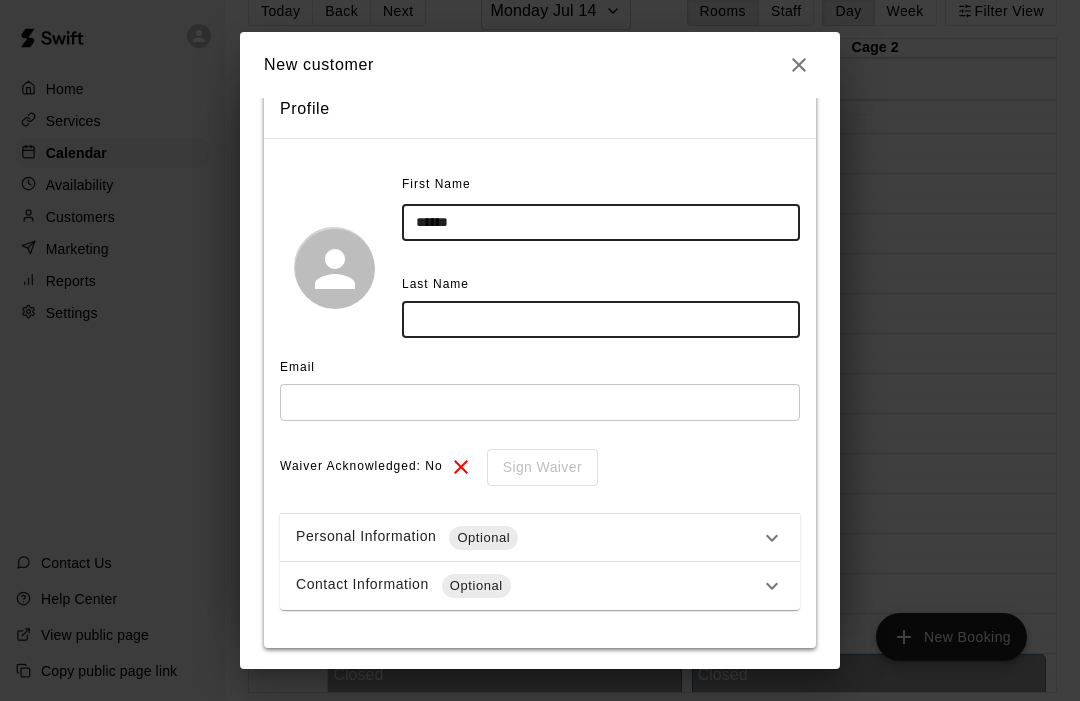 type on "*****" 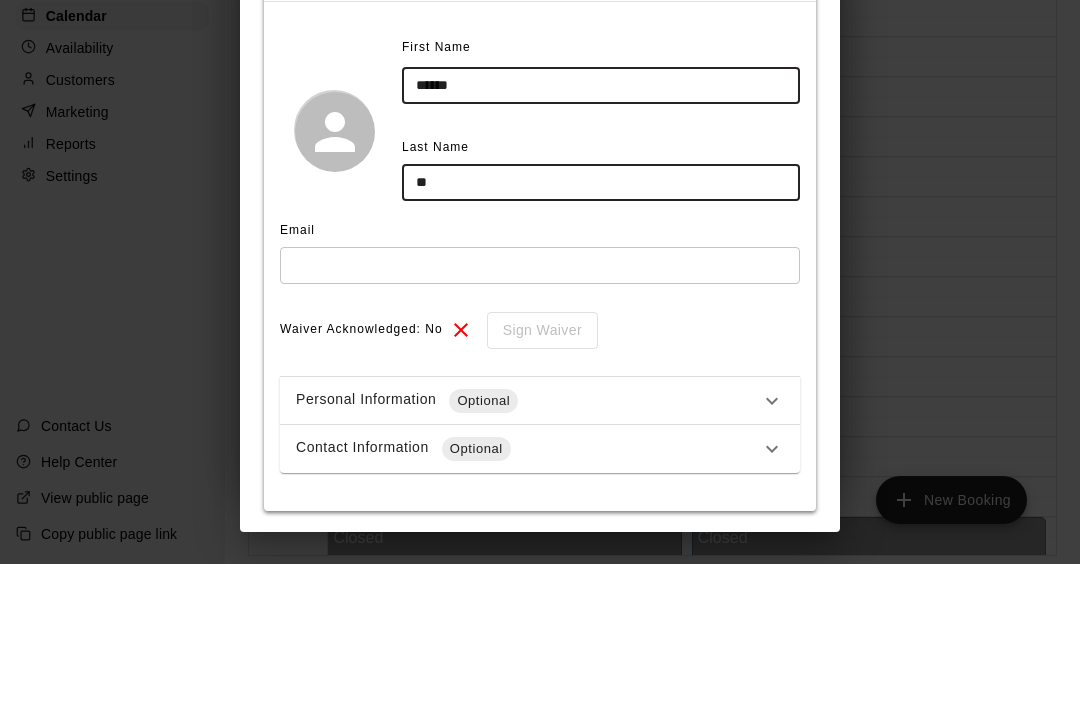 type on "*" 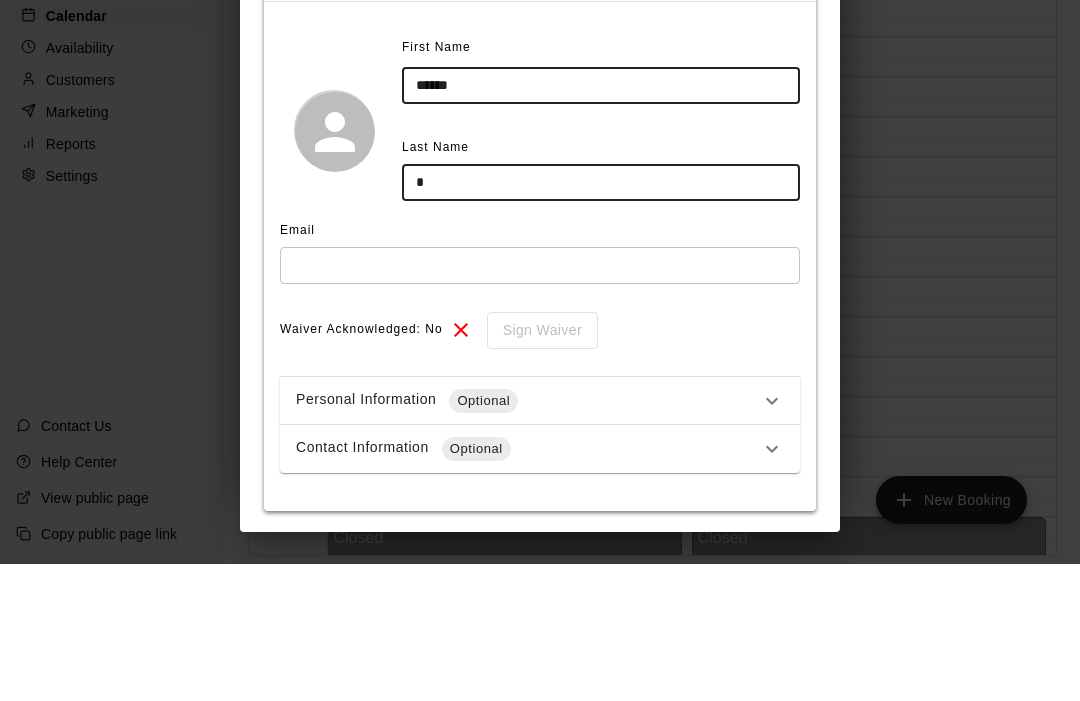type 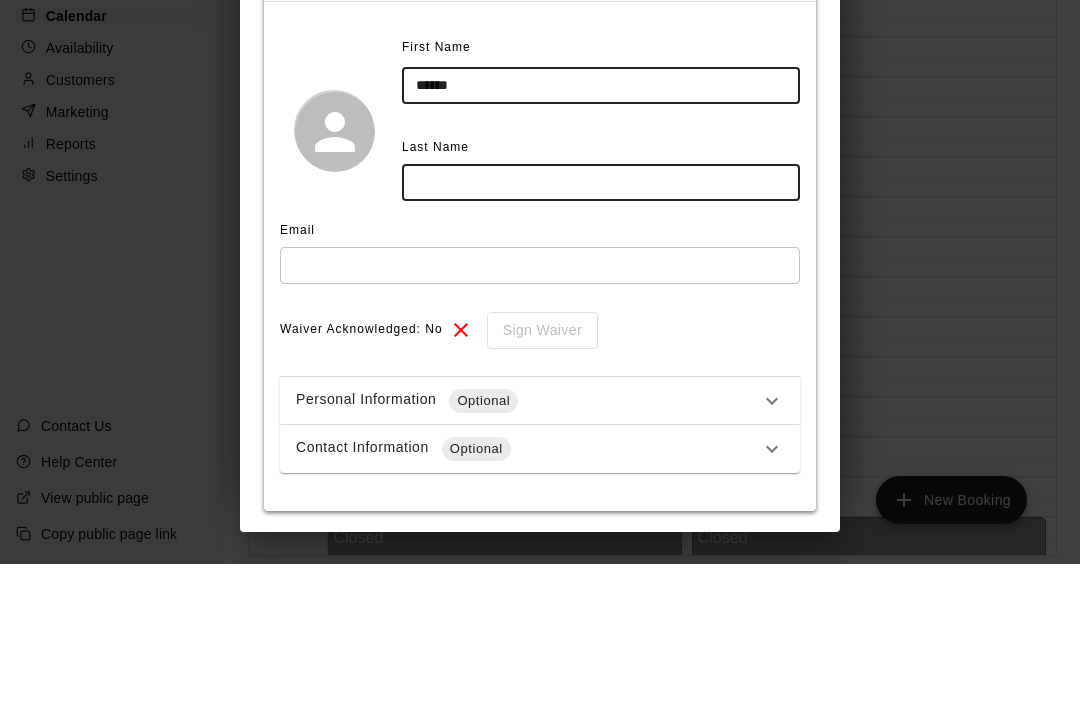 click on "*****" at bounding box center [601, 222] 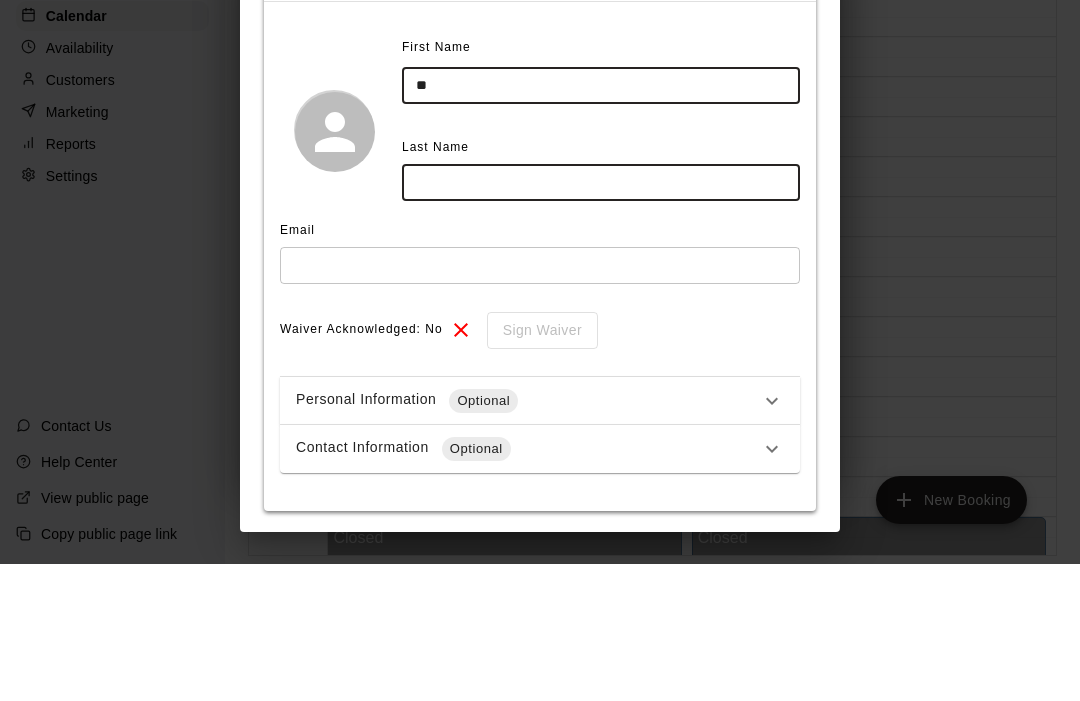 type on "*" 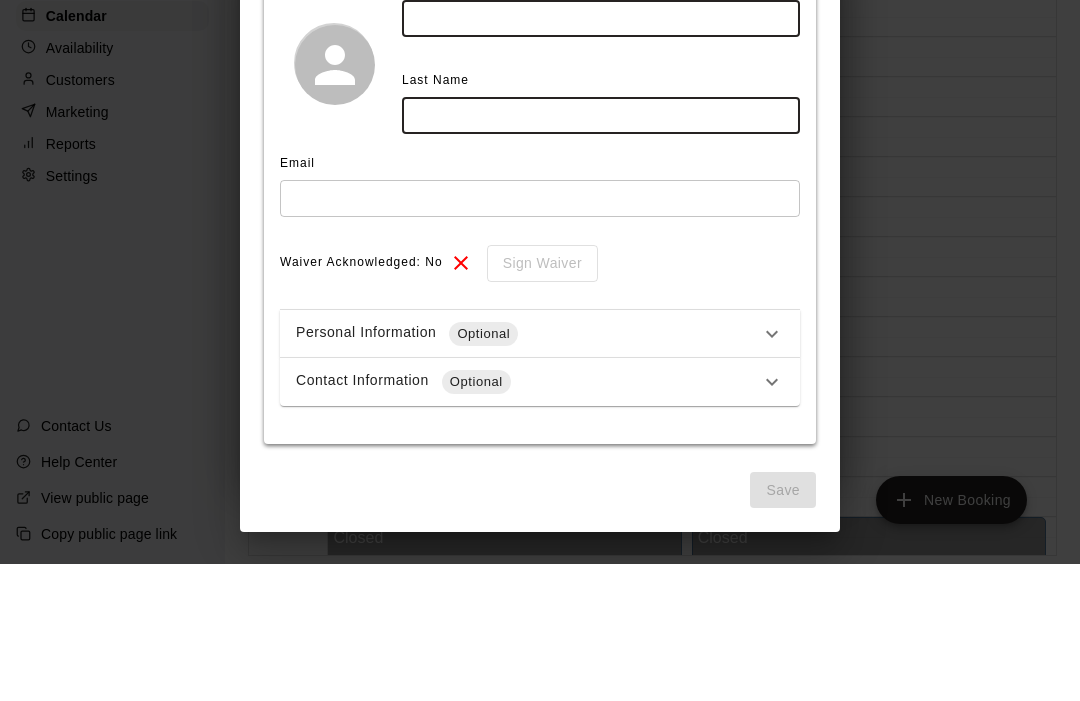 type 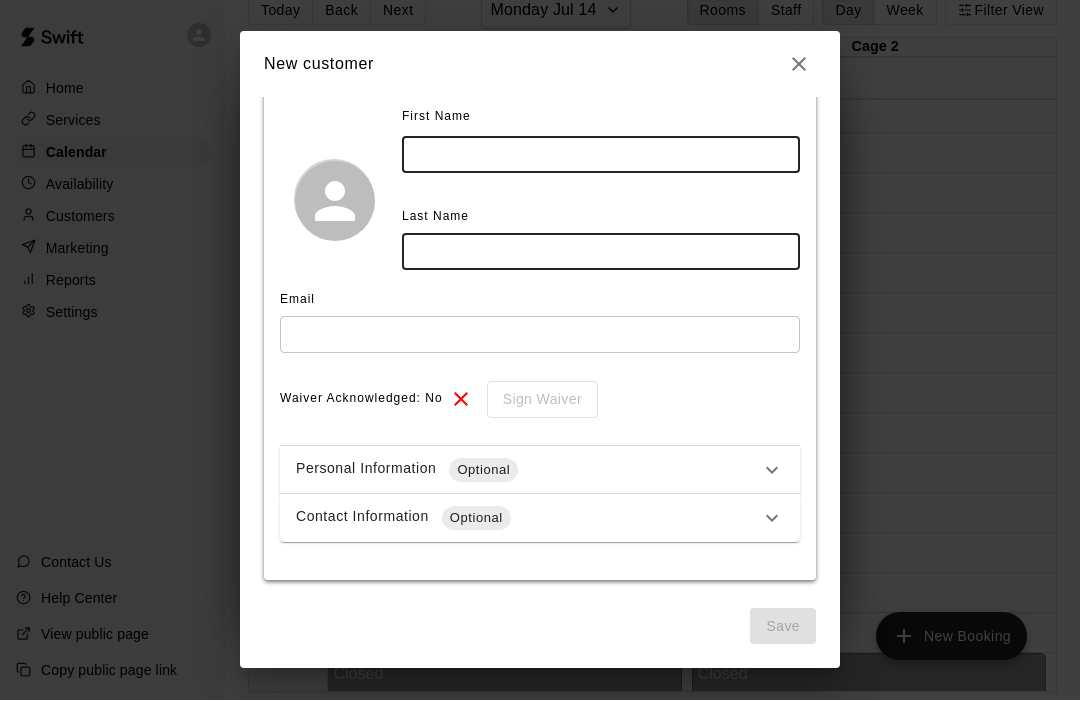 scroll, scrollTop: 54, scrollLeft: 0, axis: vertical 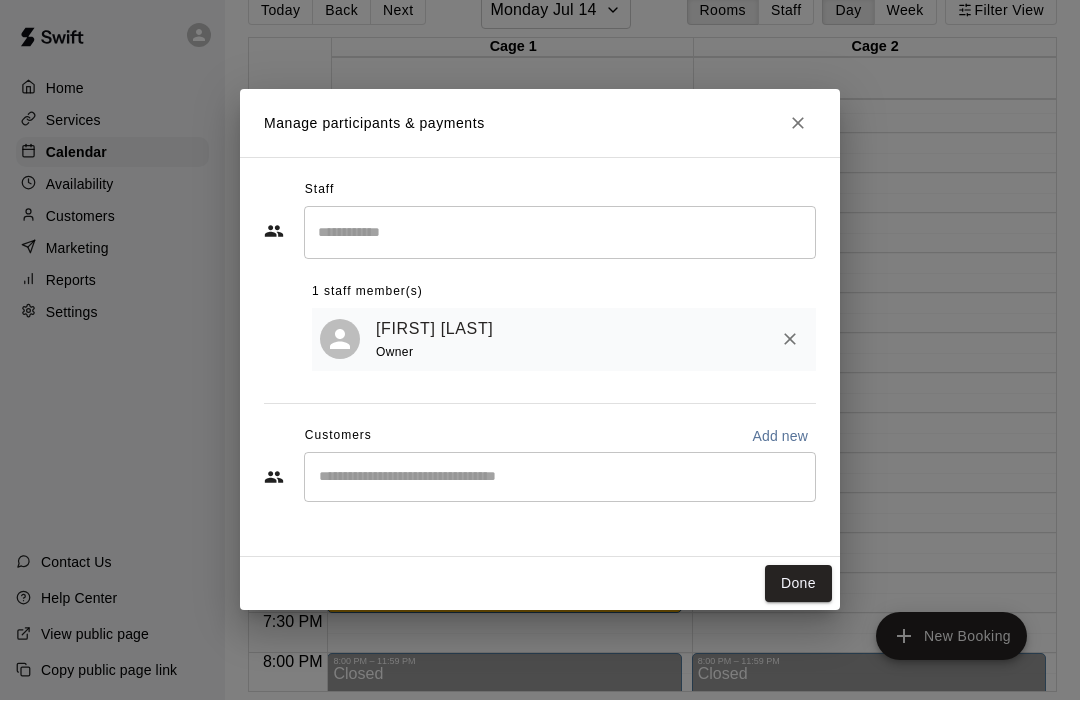 click on "​" at bounding box center [540, 478] 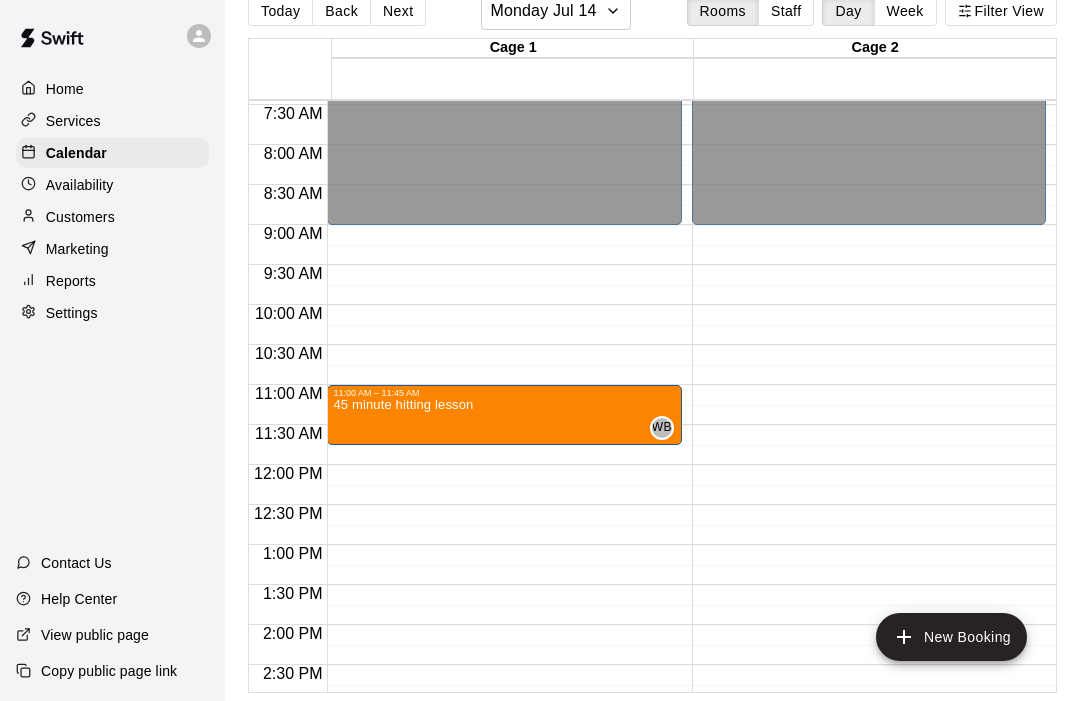 scroll, scrollTop: 592, scrollLeft: 0, axis: vertical 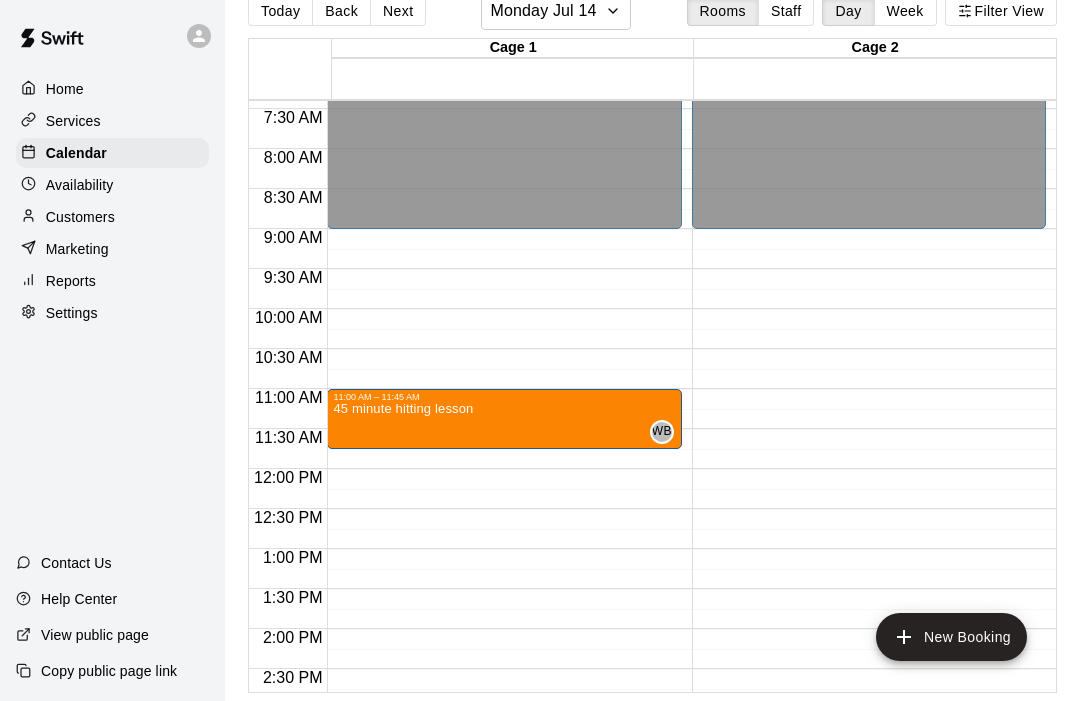 click on "45 minute hitting lesson  [INITIAL] [NUMBER]" at bounding box center [504, 752] 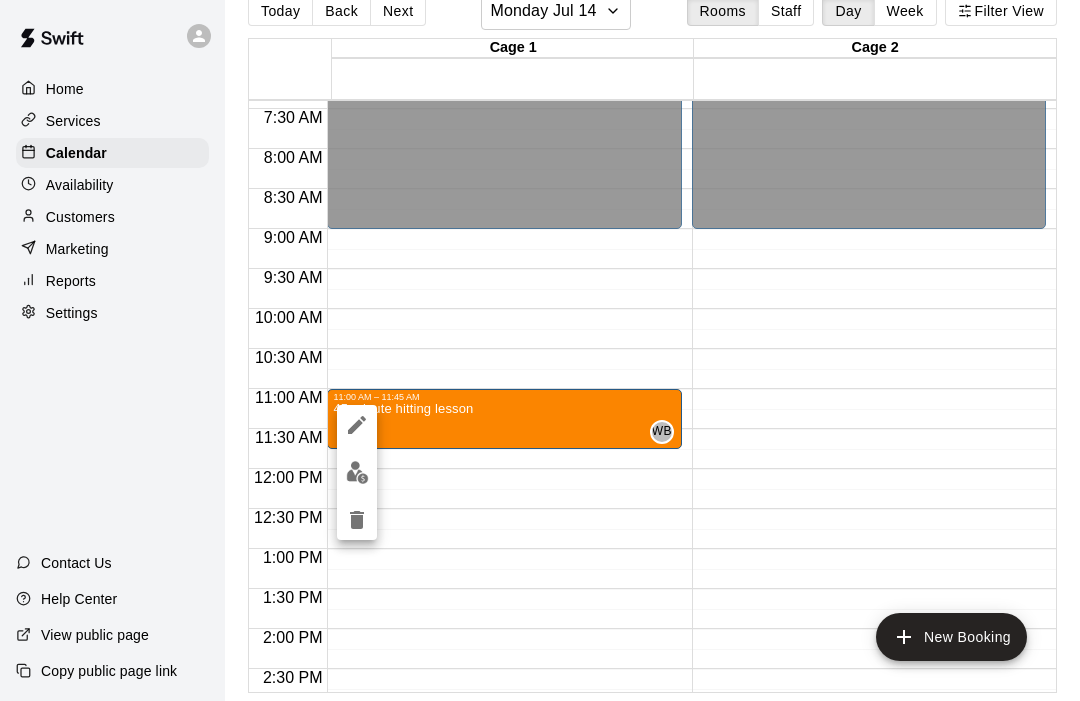 click 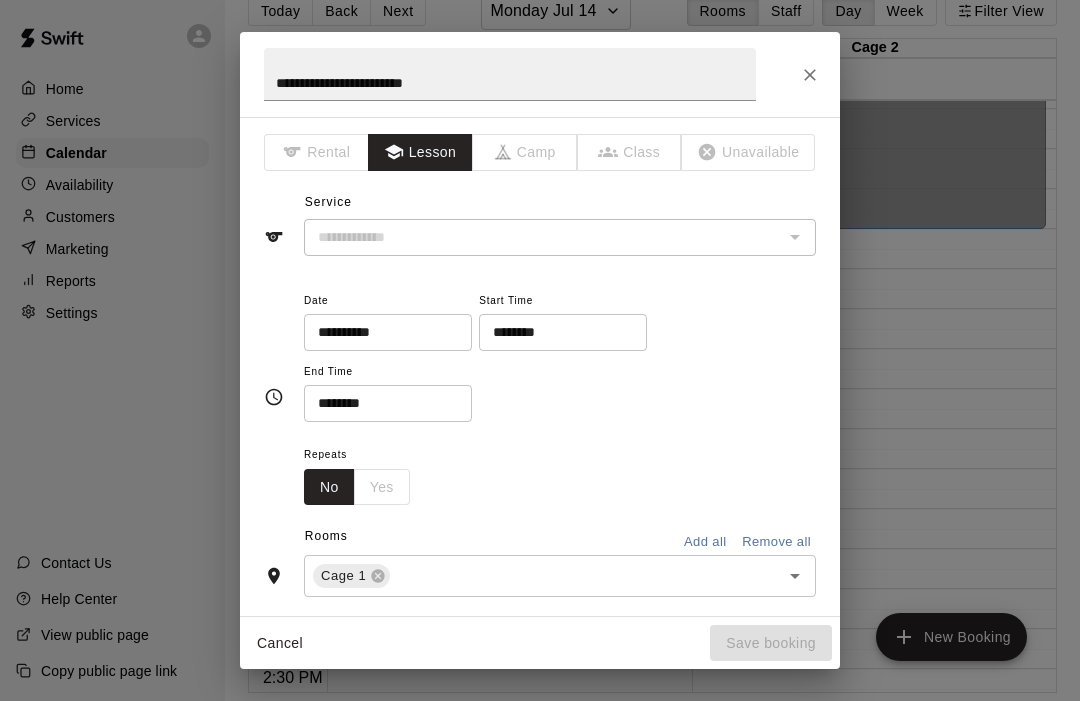 type on "**********" 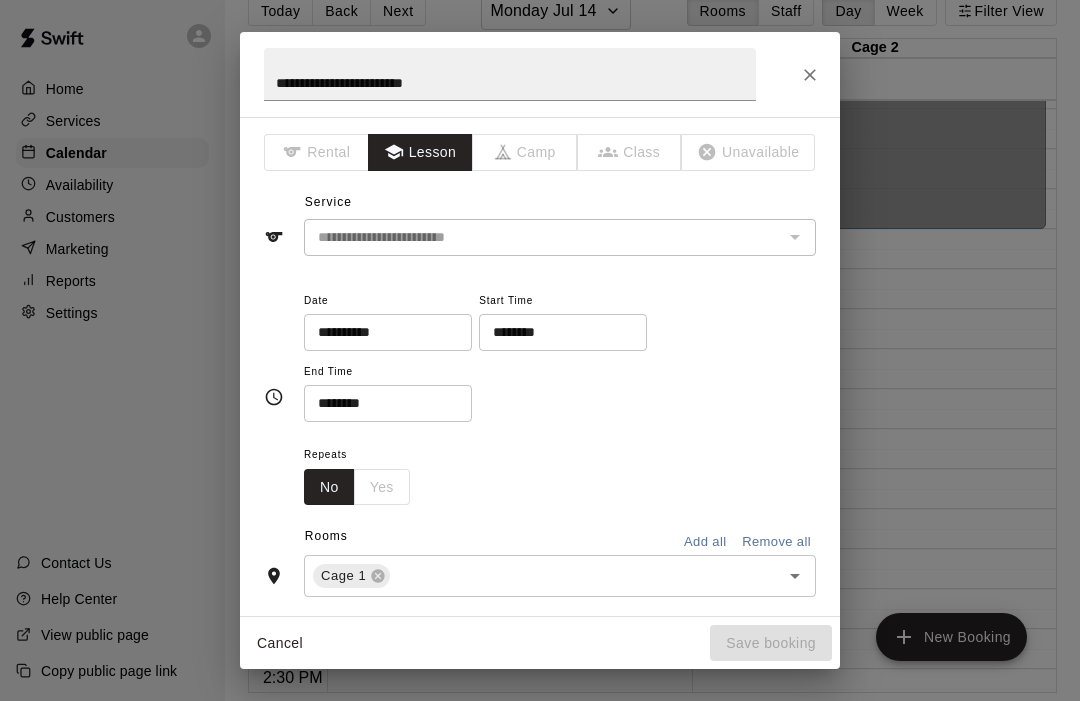 scroll, scrollTop: 34, scrollLeft: 0, axis: vertical 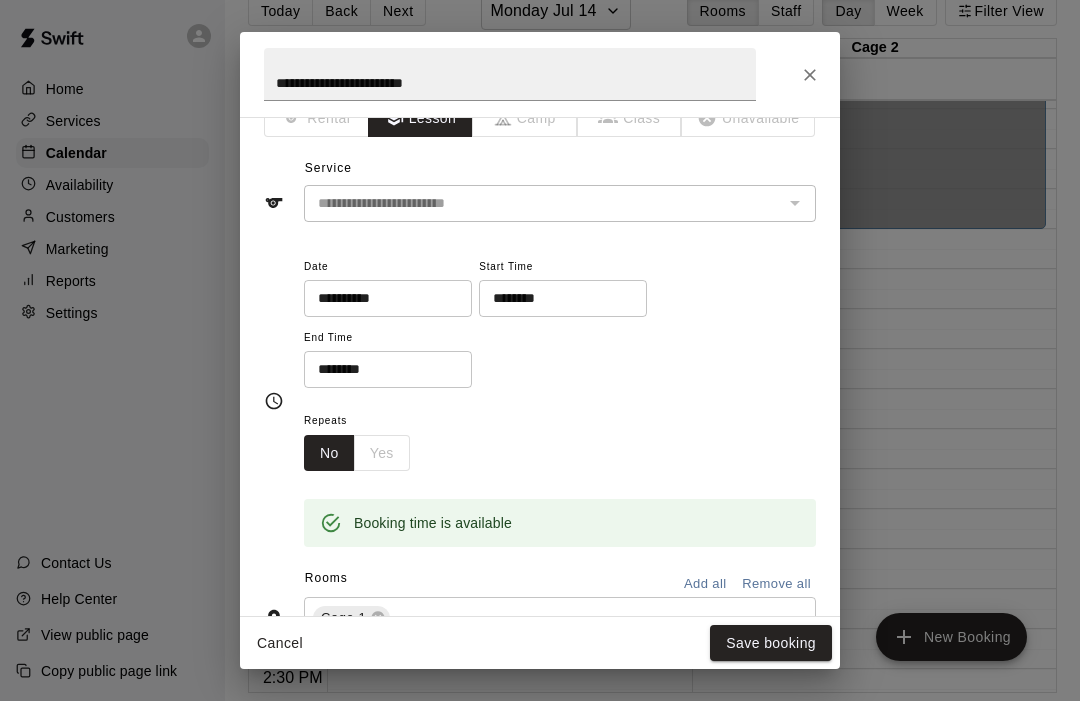 click on "********" at bounding box center [556, 298] 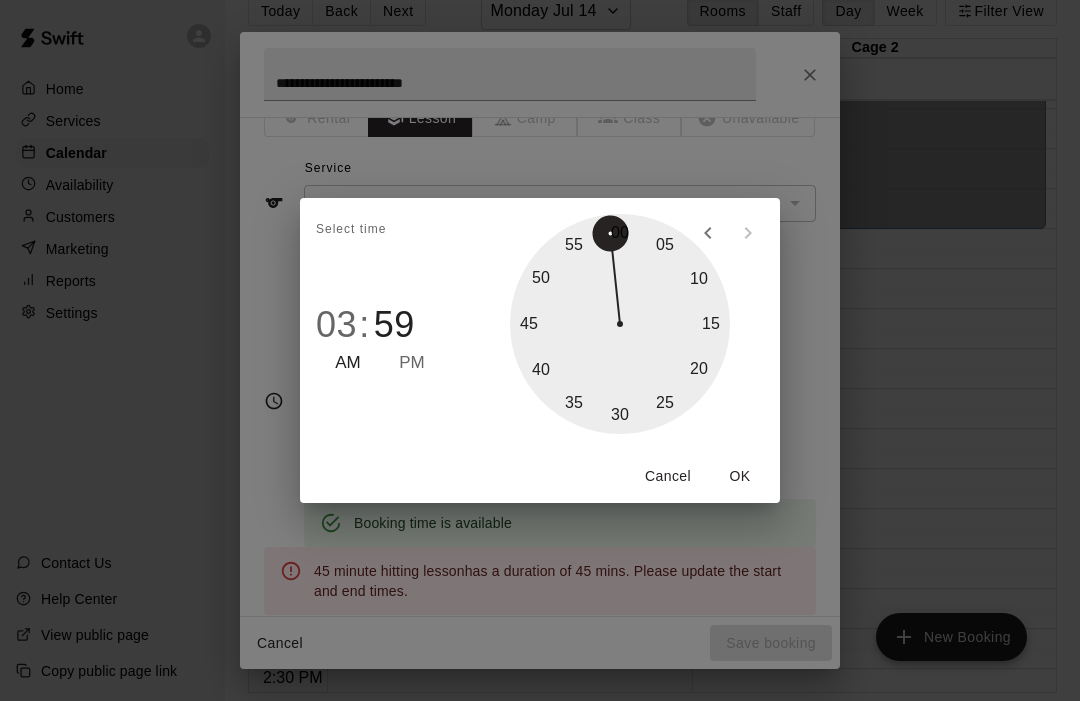 click at bounding box center [620, 324] 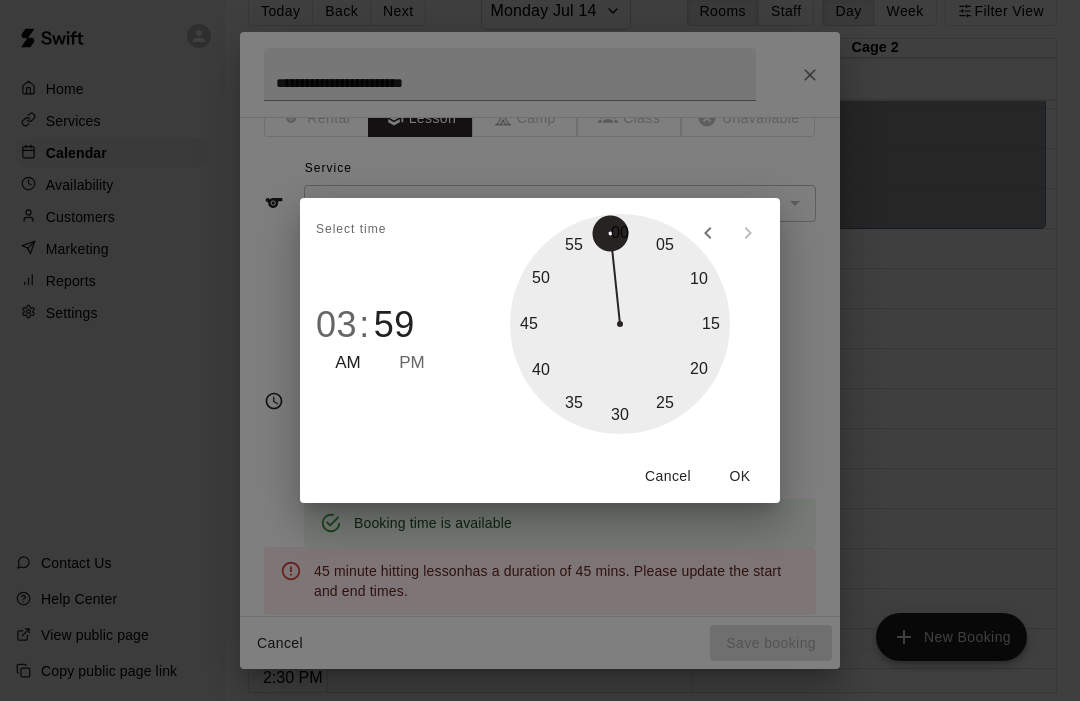 type on "********" 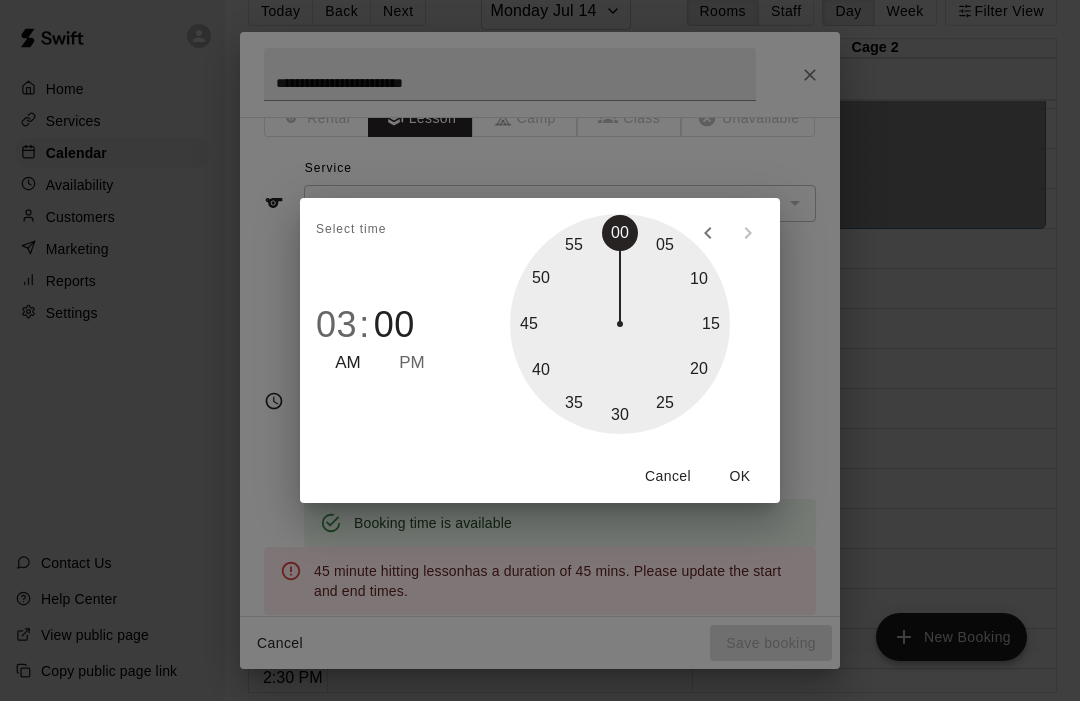 click on "OK" at bounding box center (740, 476) 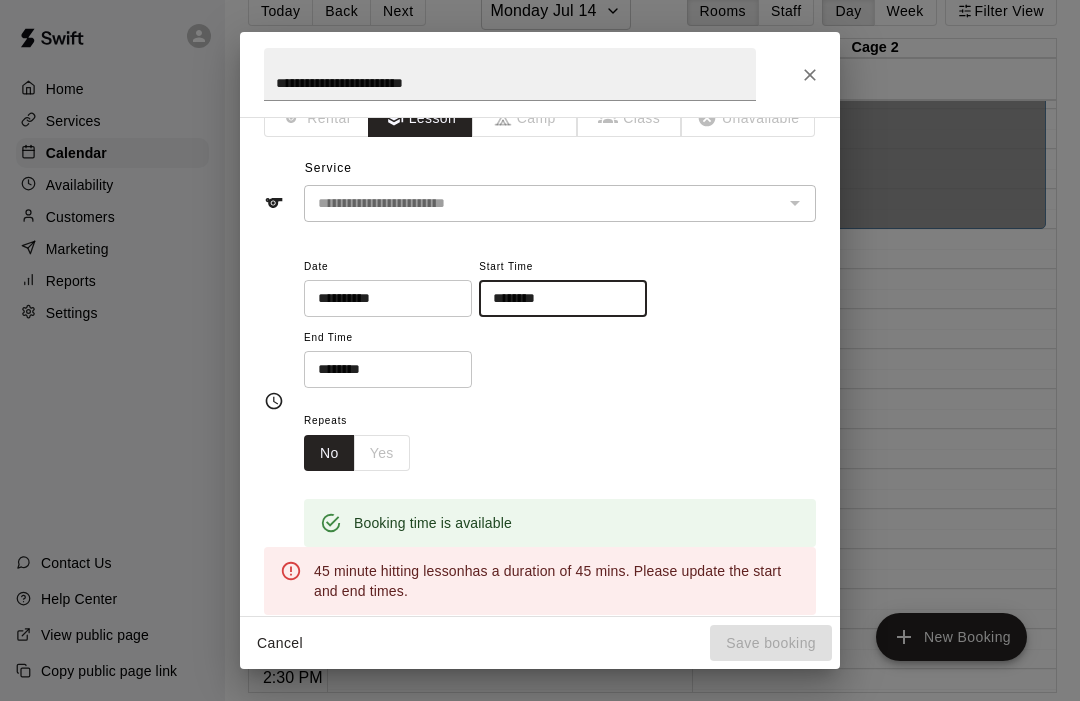 click on "********" at bounding box center (381, 369) 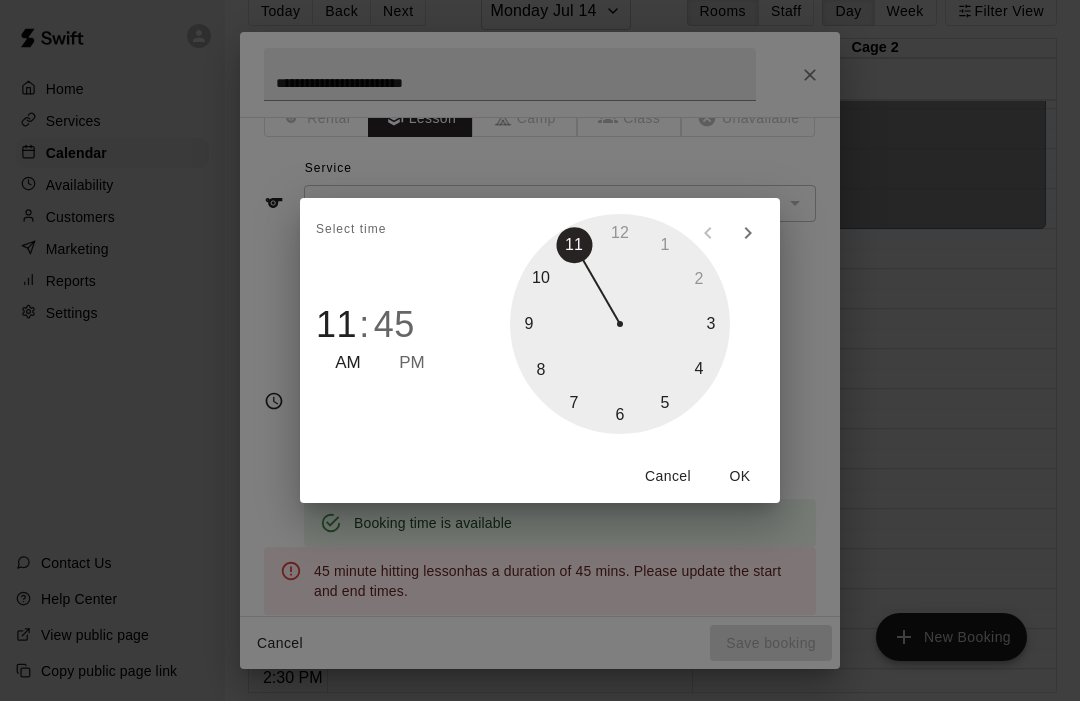 click on "11" at bounding box center (336, 325) 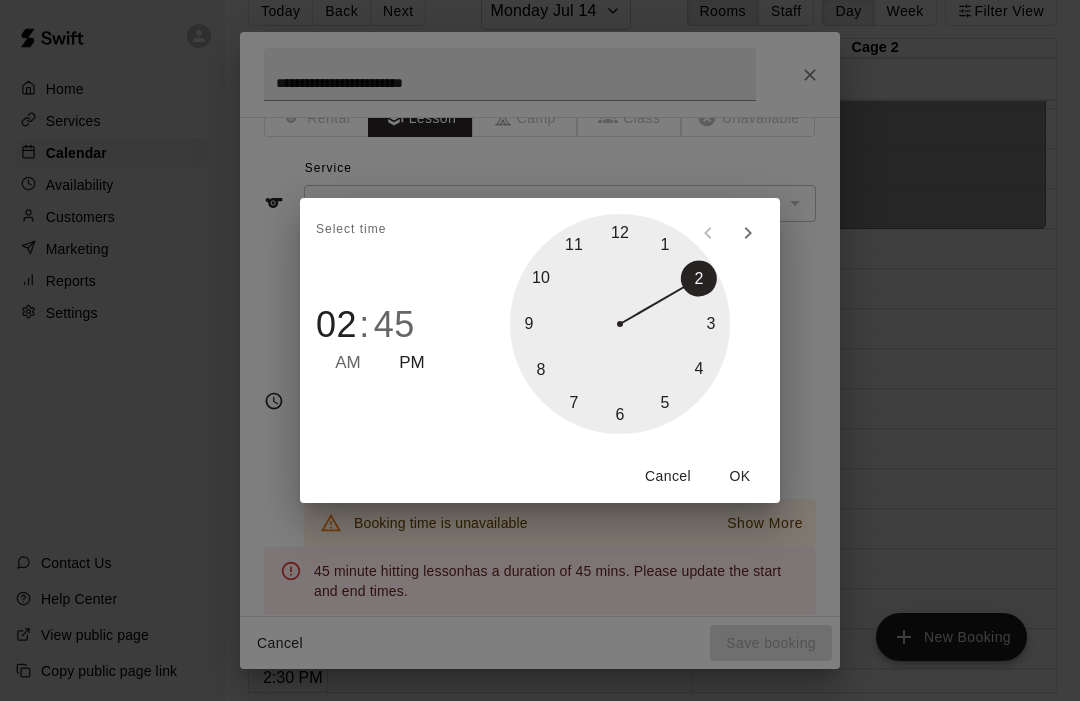 type on "********" 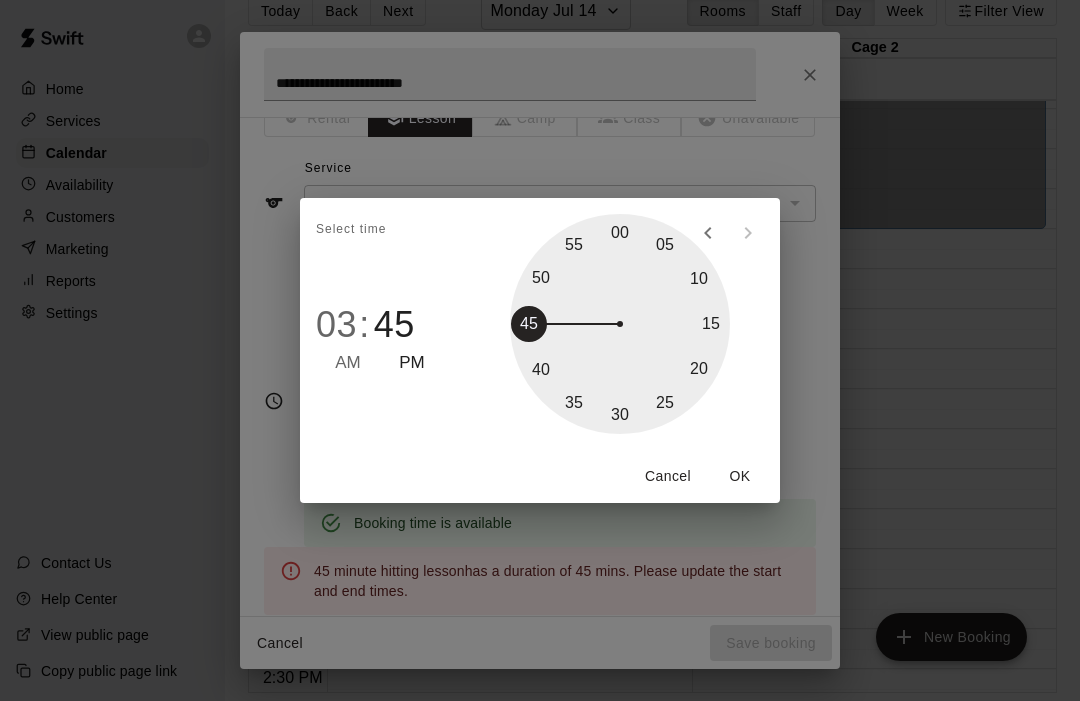 click on "OK" at bounding box center [740, 476] 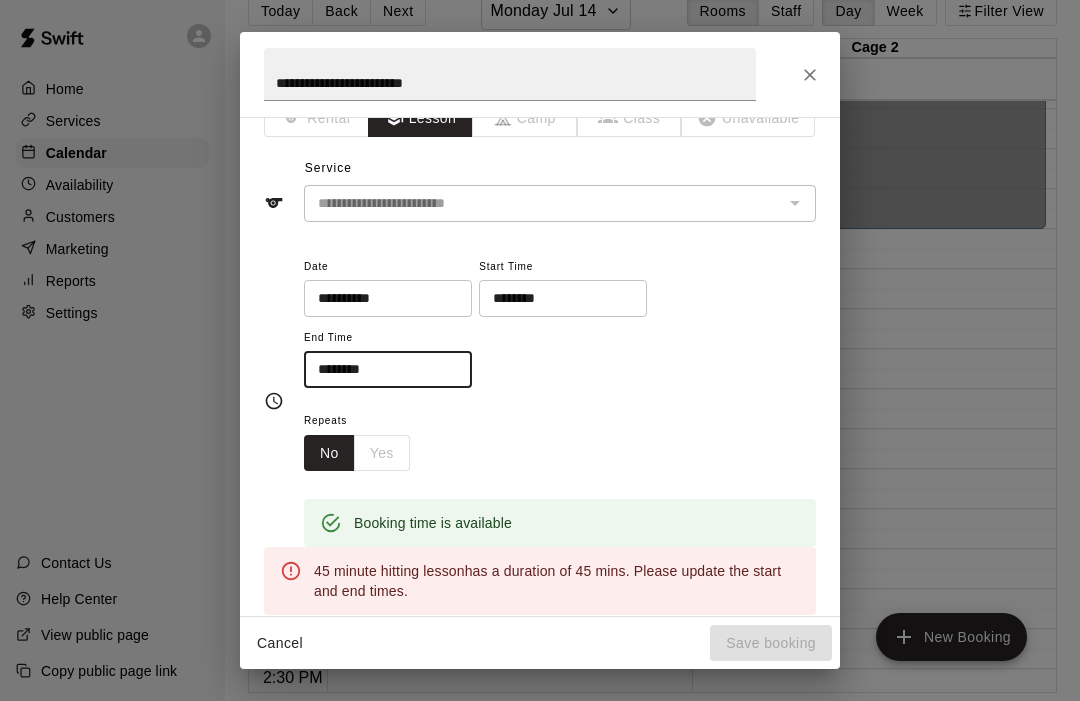 click on "********" at bounding box center [556, 298] 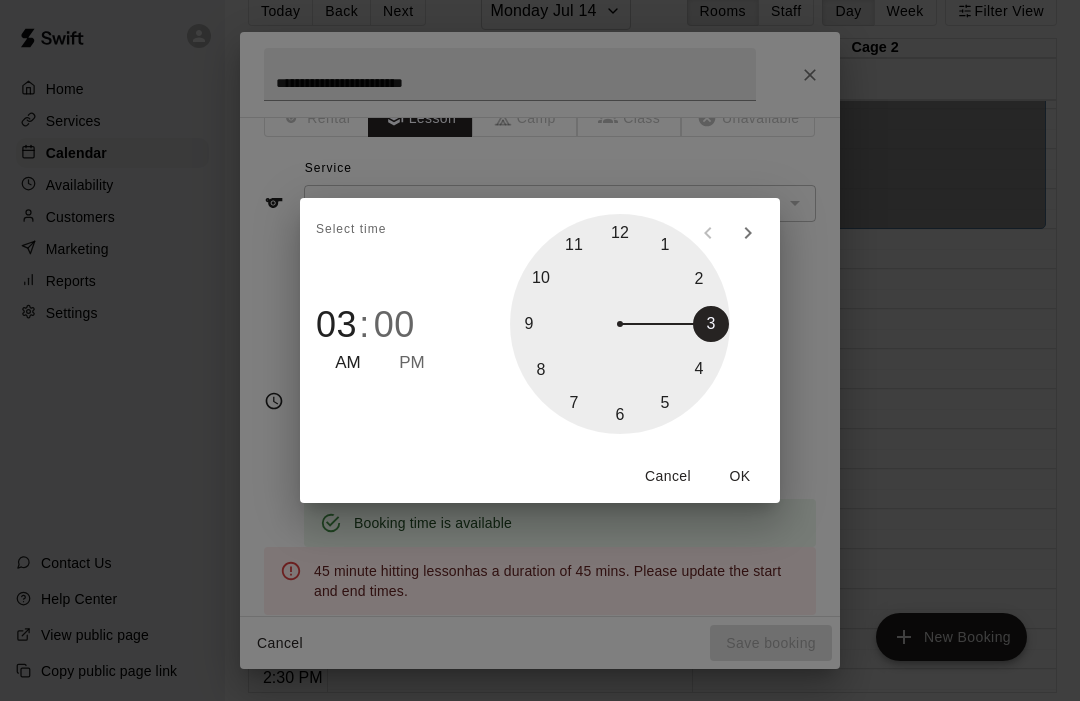 click on "PM" at bounding box center (412, 363) 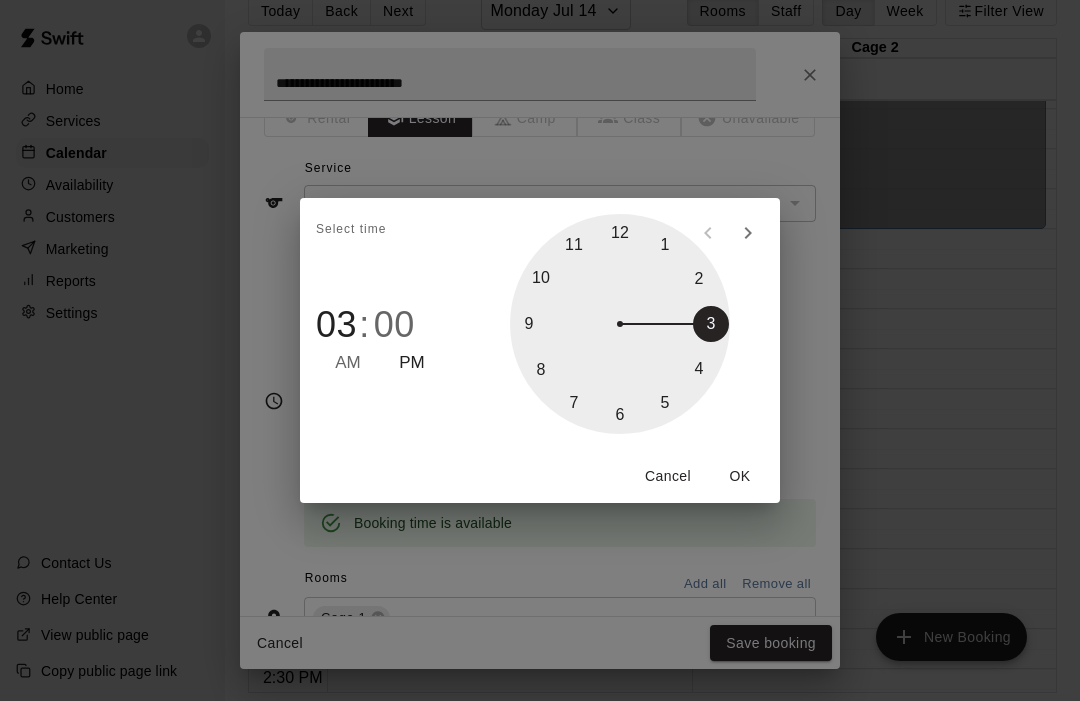 click on "OK" at bounding box center [740, 476] 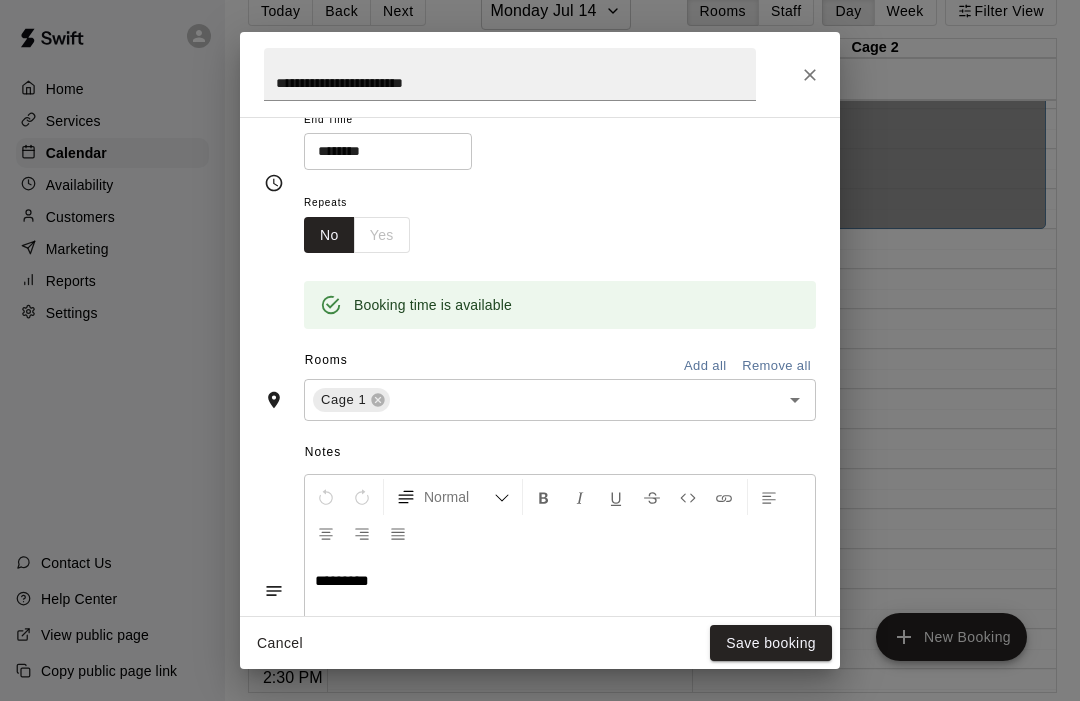 click on "Save booking" at bounding box center [771, 643] 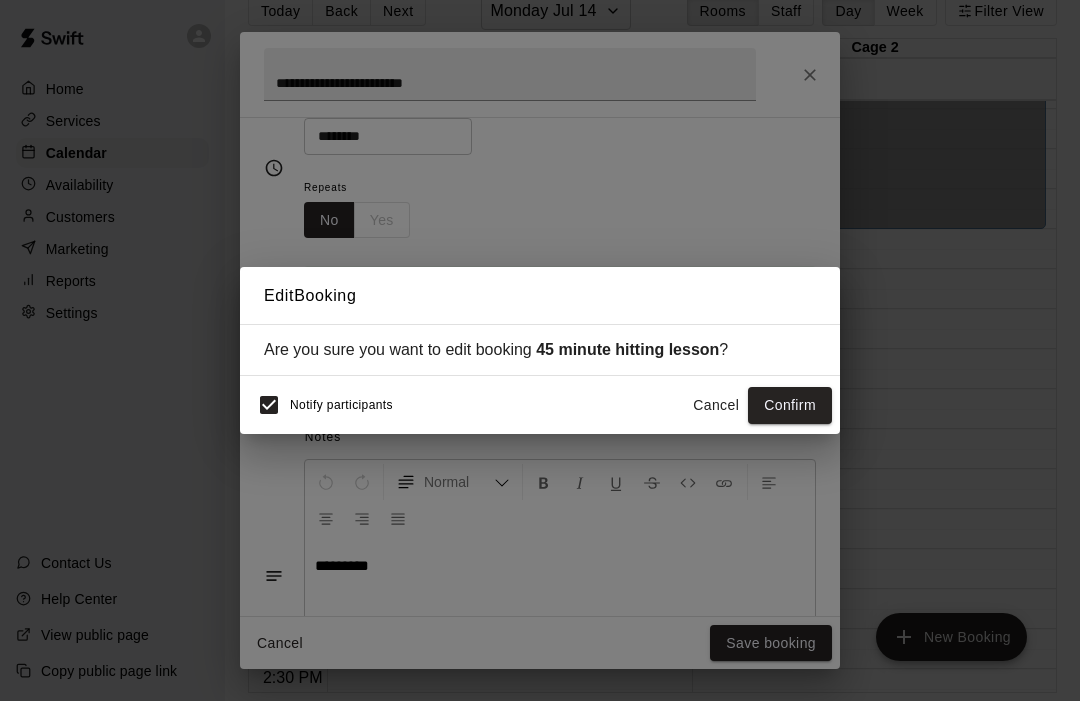 scroll, scrollTop: 268, scrollLeft: 0, axis: vertical 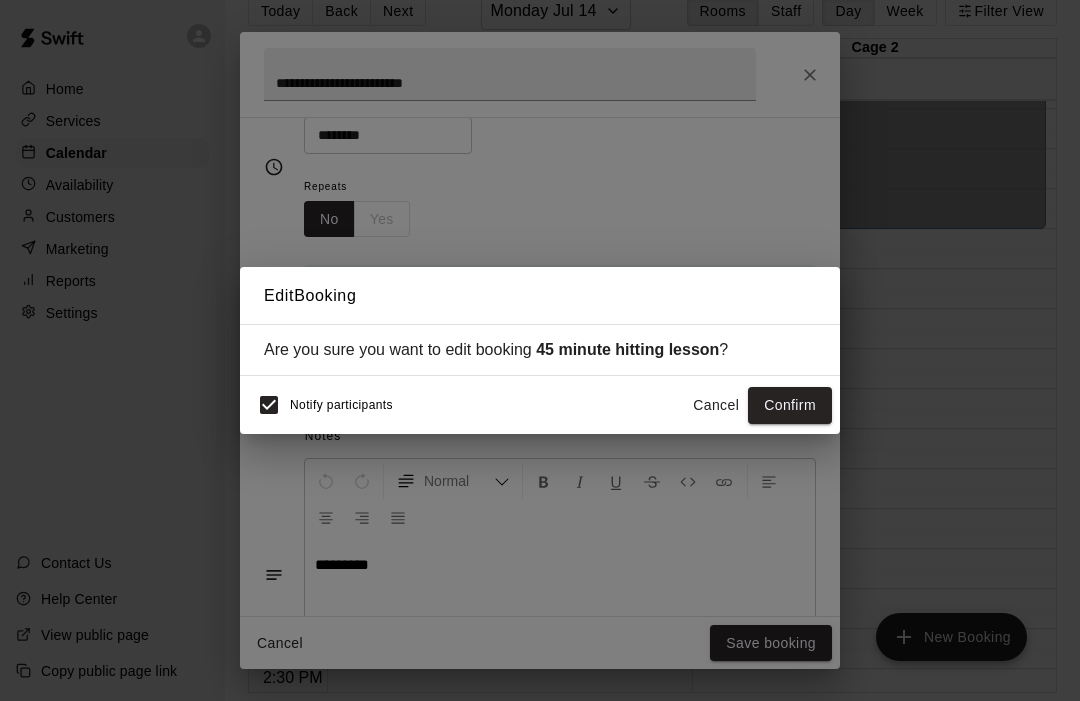 click on "Confirm" at bounding box center [790, 405] 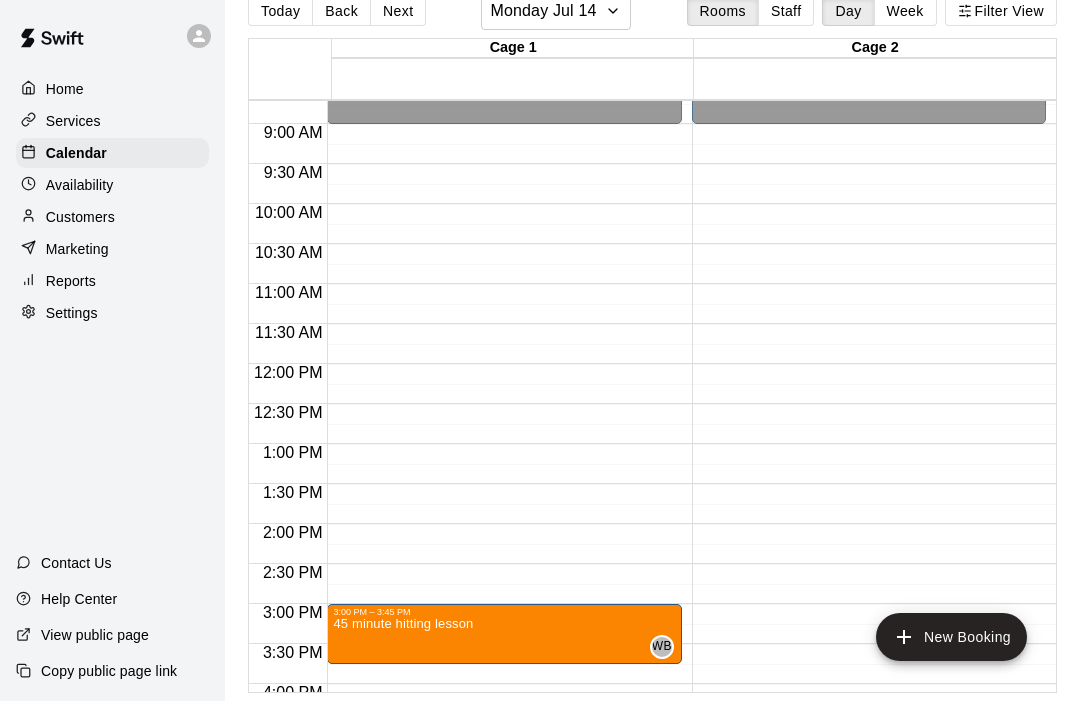 scroll, scrollTop: 656, scrollLeft: 0, axis: vertical 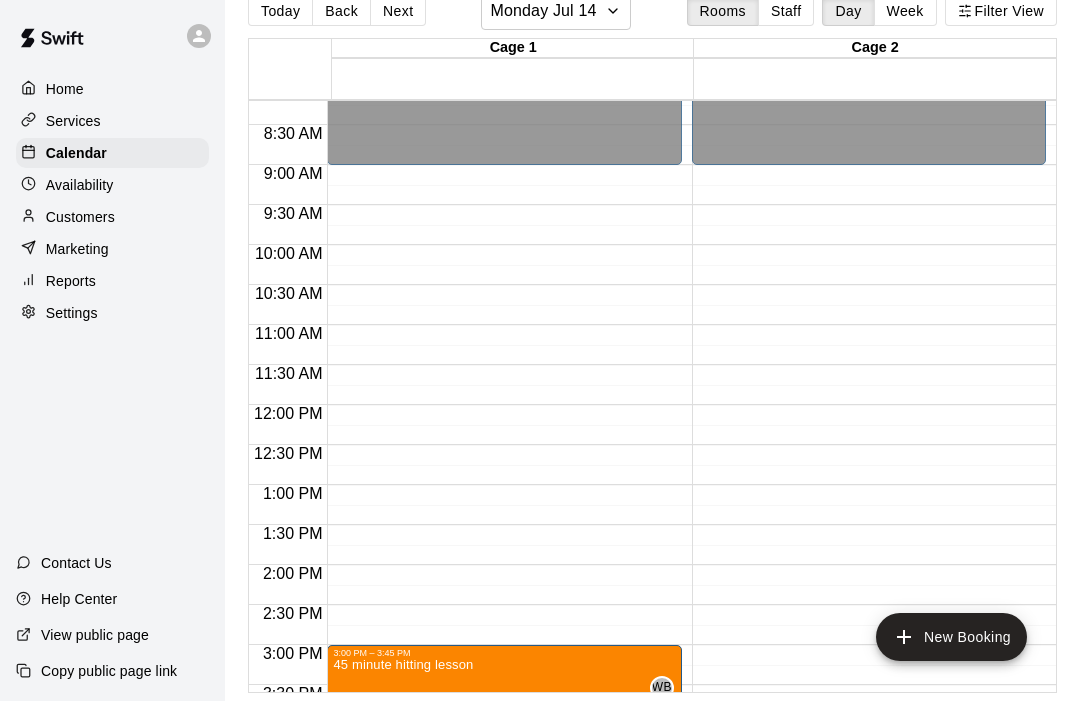 click on "Settings" at bounding box center [112, 313] 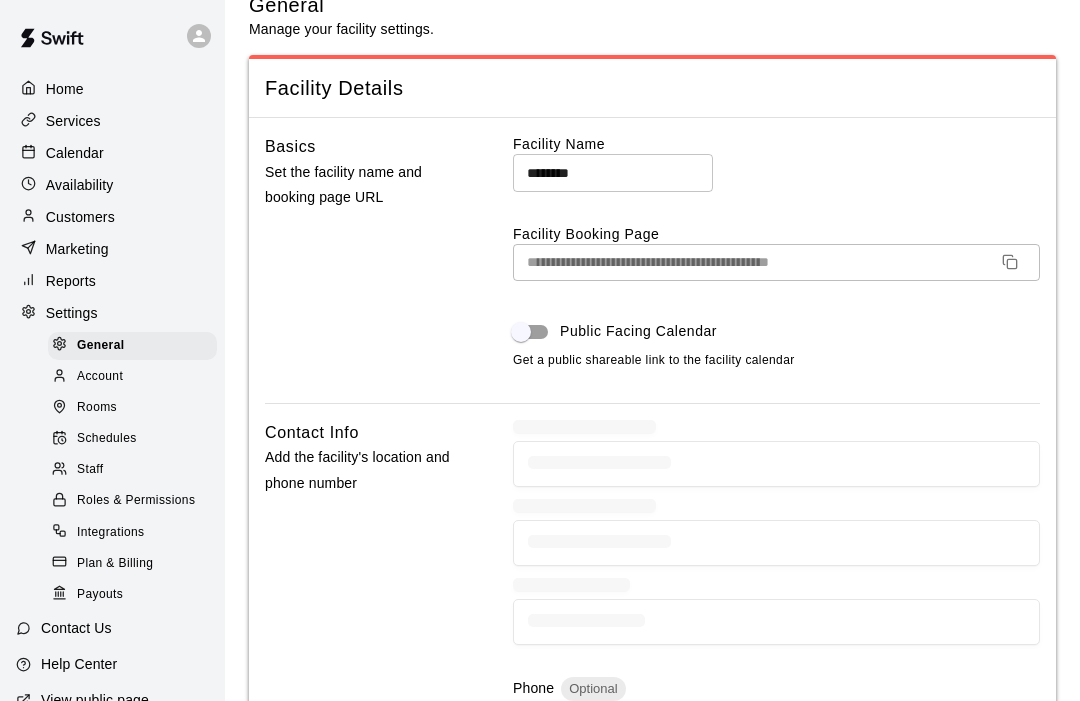 scroll, scrollTop: 3776, scrollLeft: 0, axis: vertical 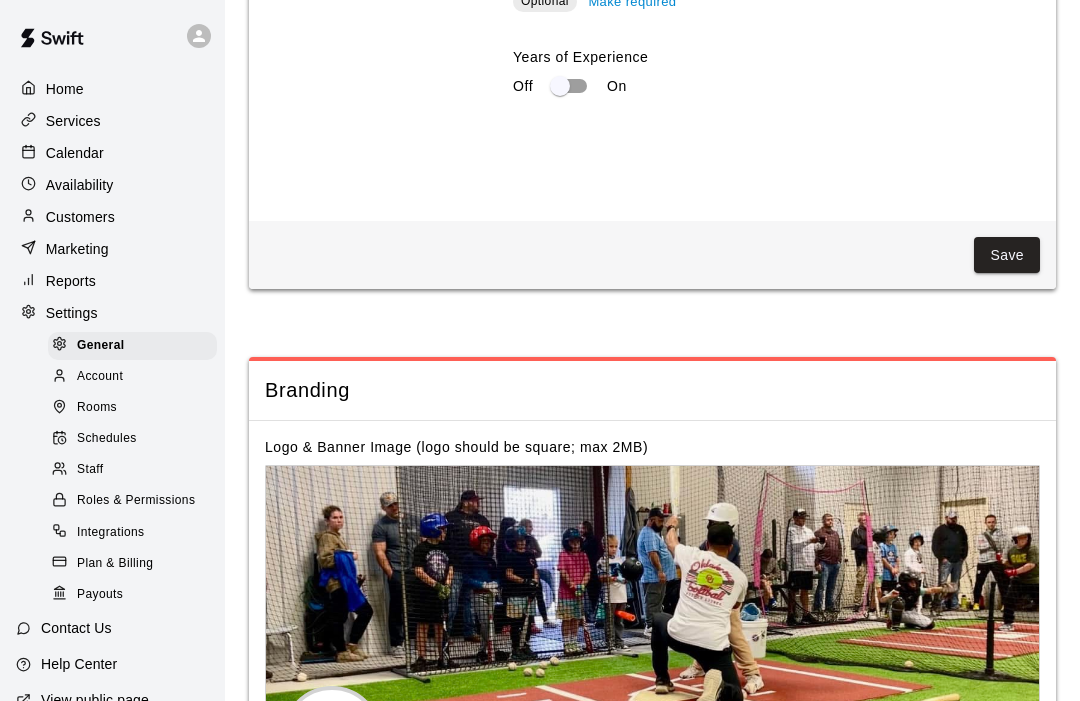 click on "Rooms" at bounding box center (132, 408) 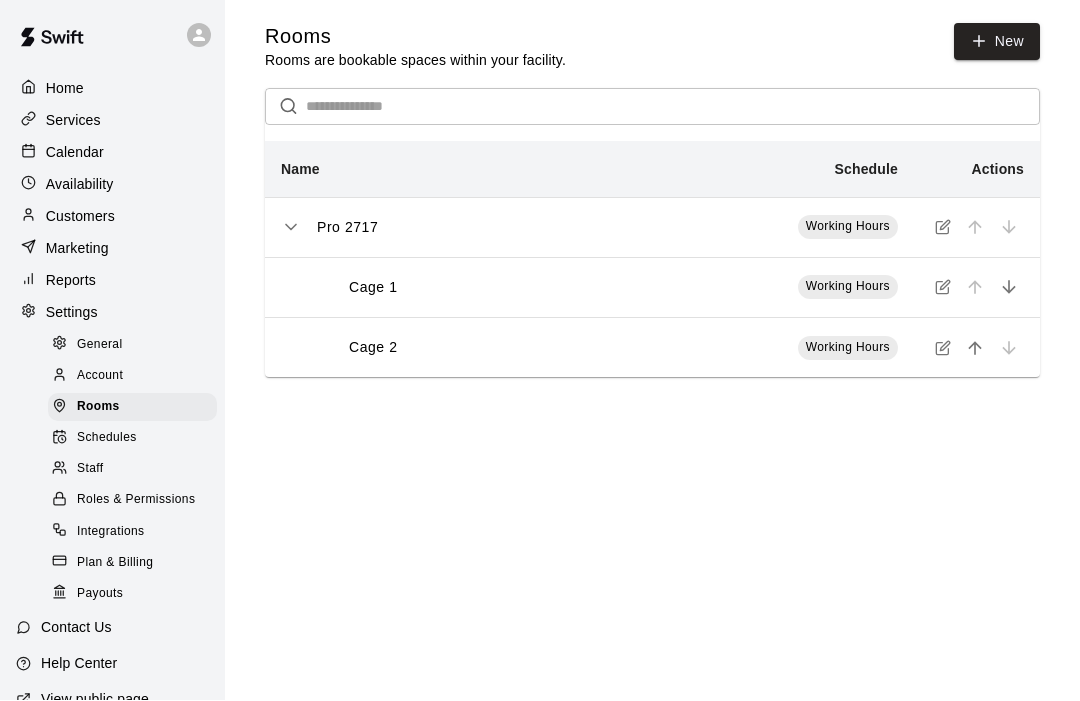 click on "Cage 1" at bounding box center (452, 288) 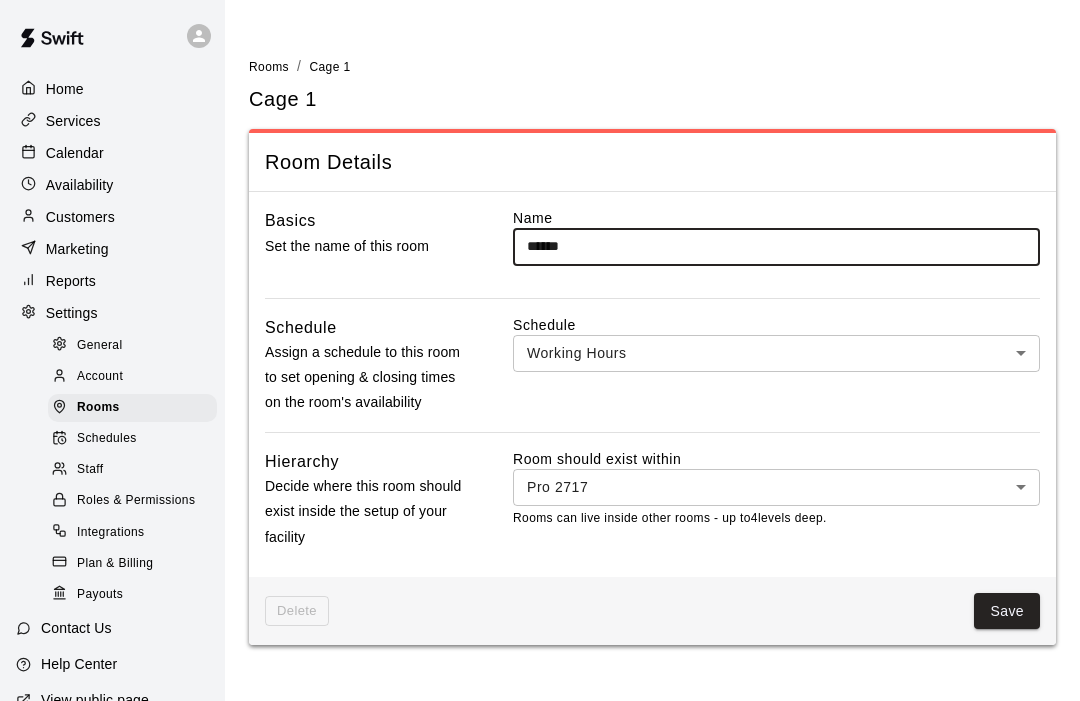 click on "******" at bounding box center (776, 246) 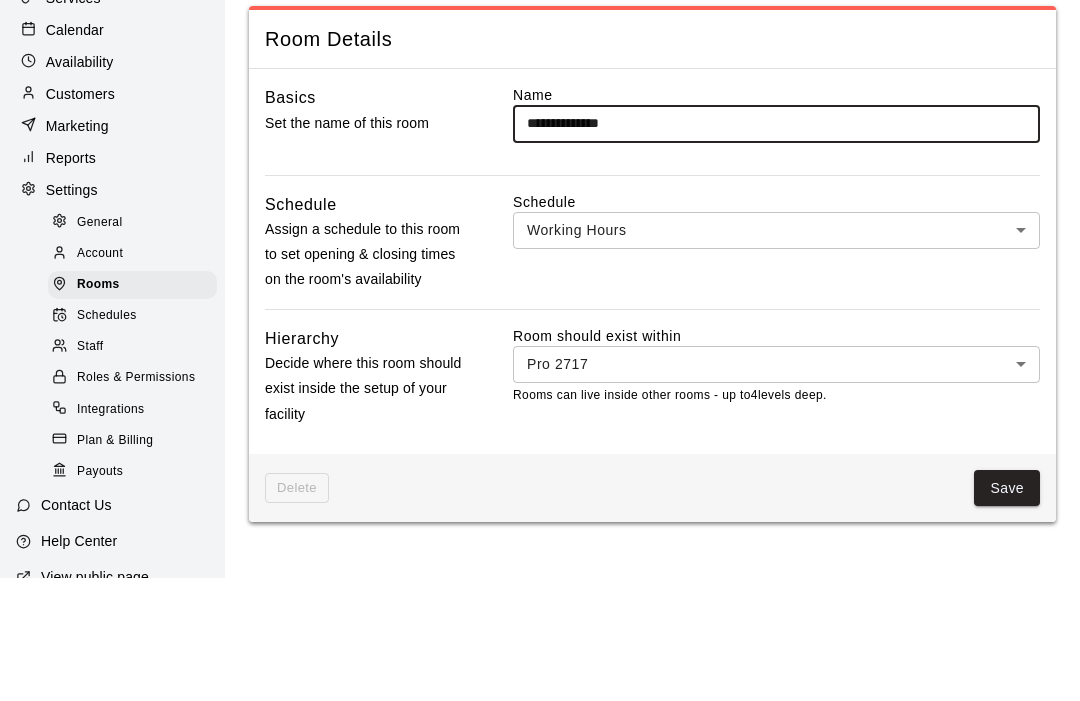 type on "**********" 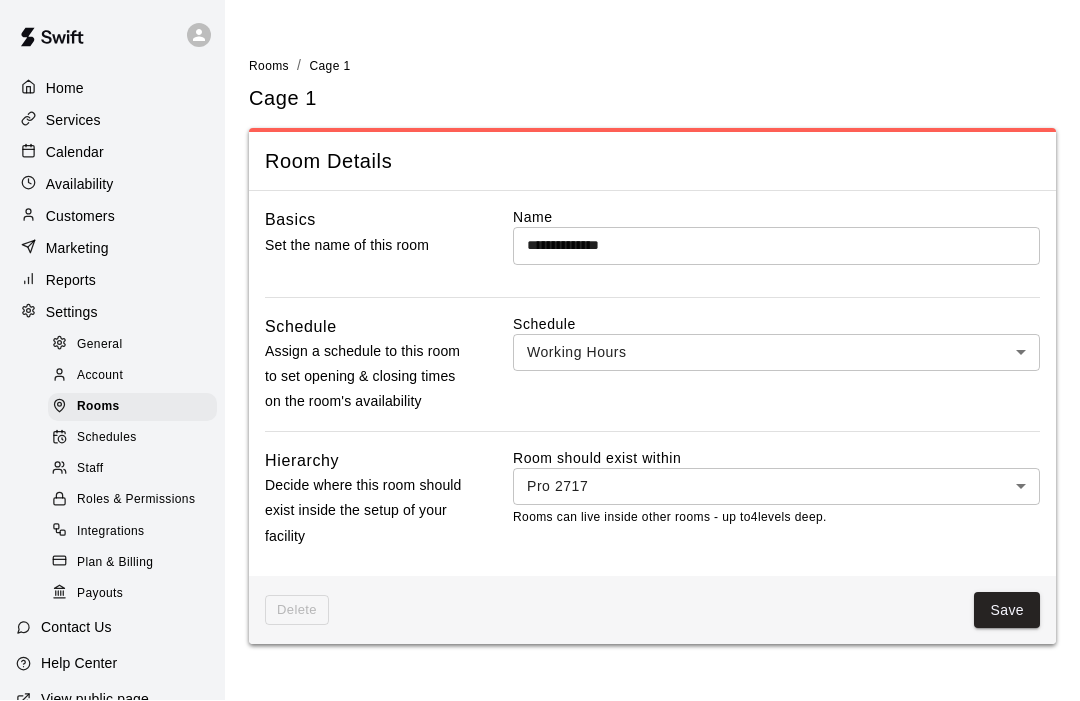 click on "Save" at bounding box center (1007, 611) 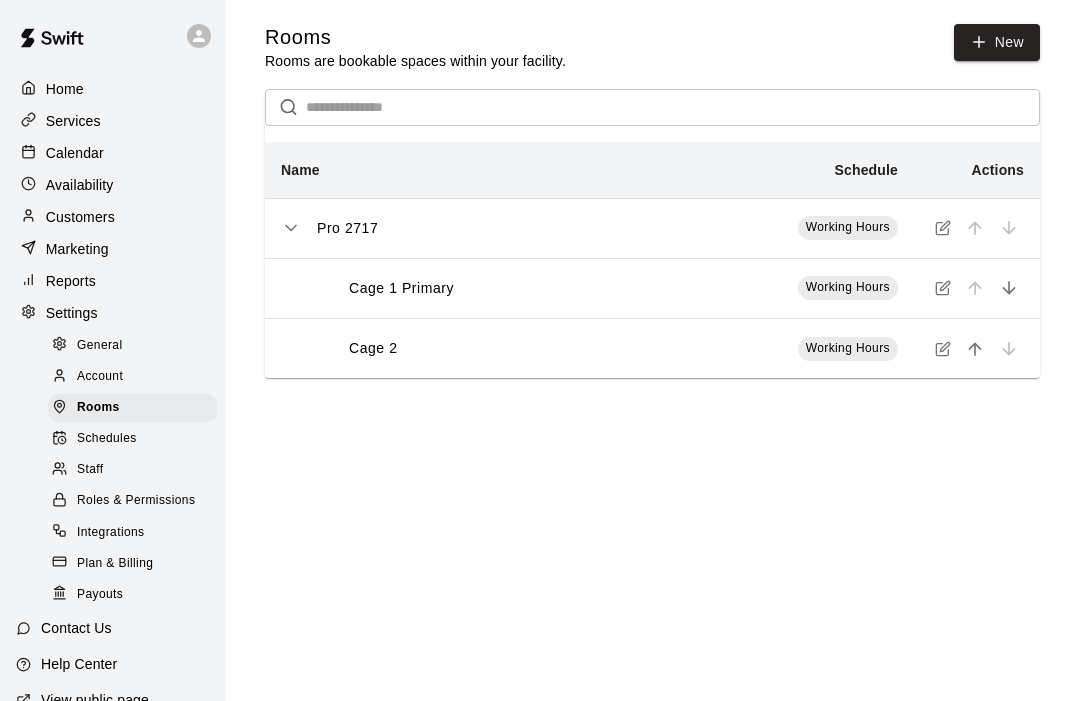 click on "Calendar" at bounding box center (75, 153) 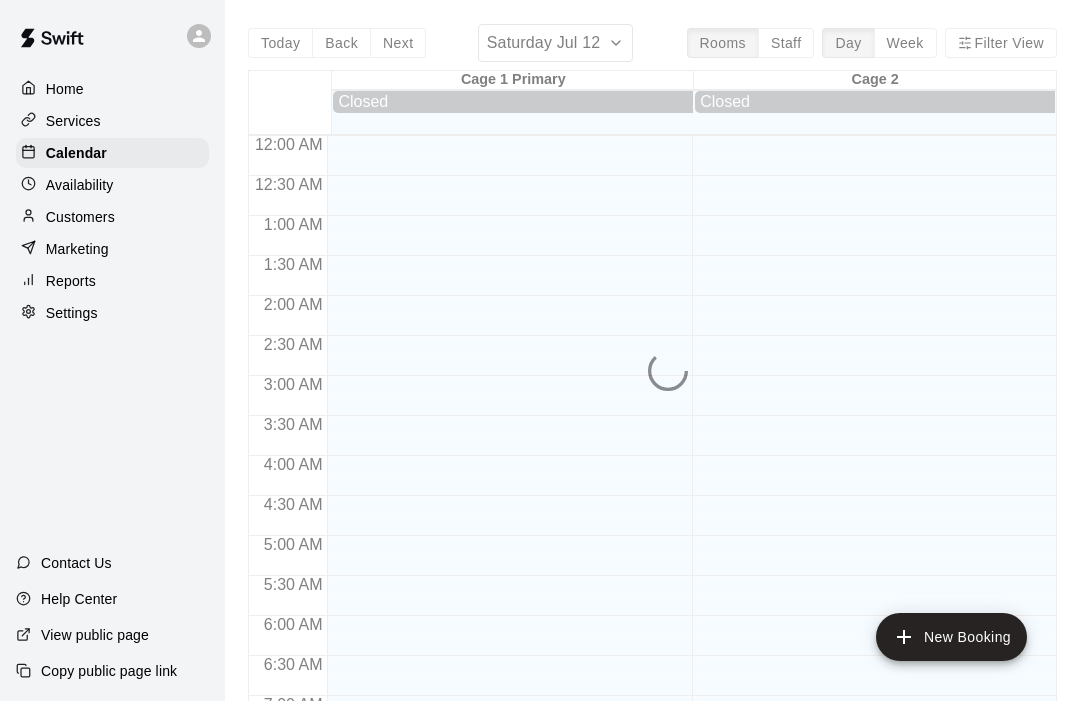scroll, scrollTop: 946, scrollLeft: 0, axis: vertical 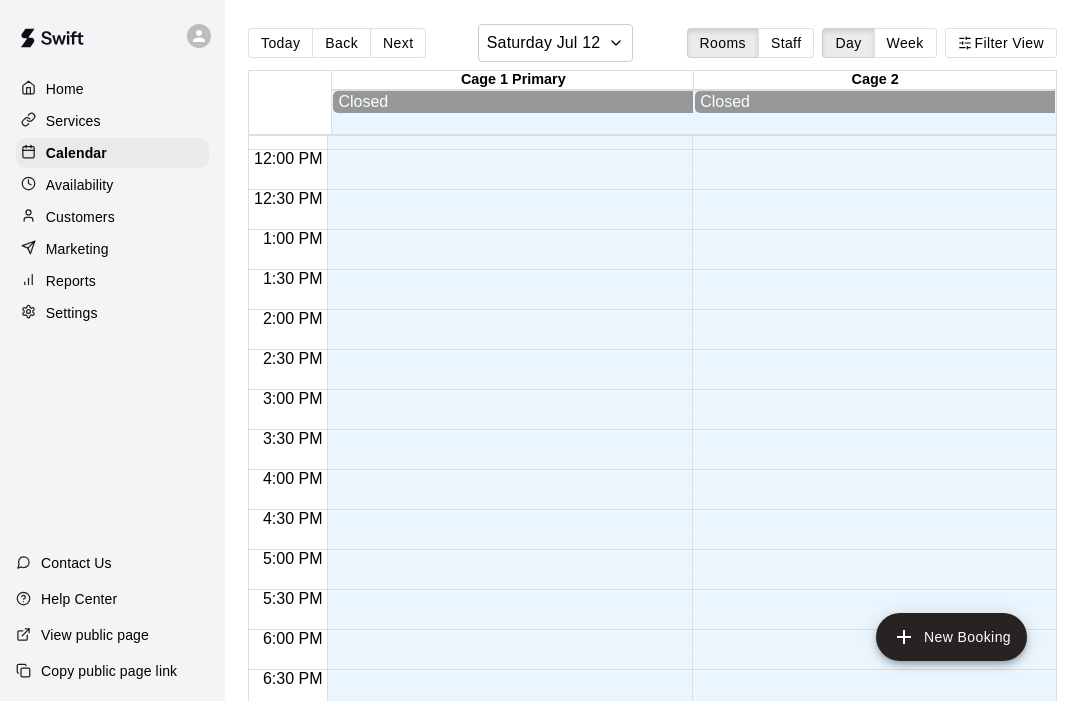 click on "Settings" at bounding box center [72, 313] 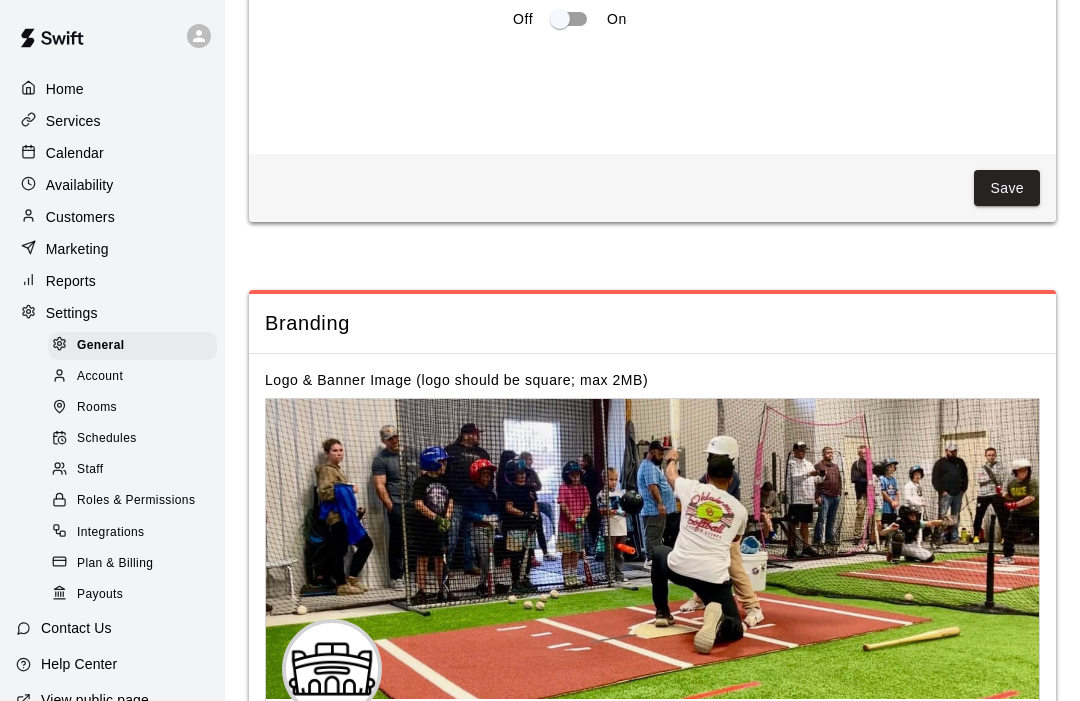 click on "Schedules" at bounding box center (107, 439) 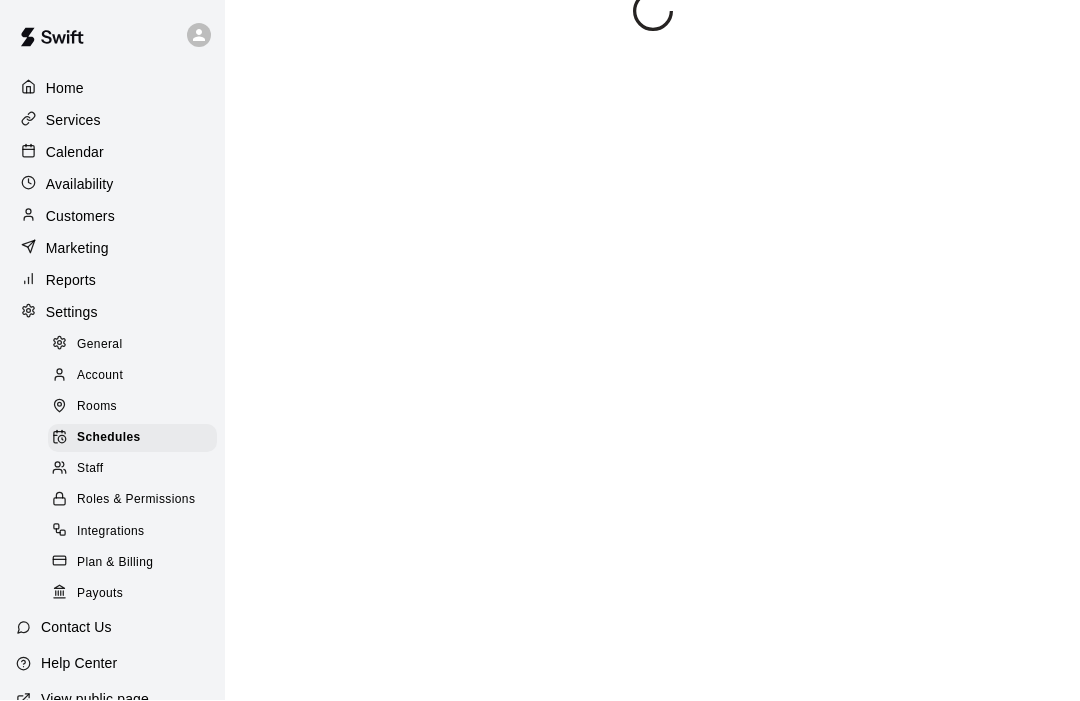 scroll, scrollTop: 0, scrollLeft: 0, axis: both 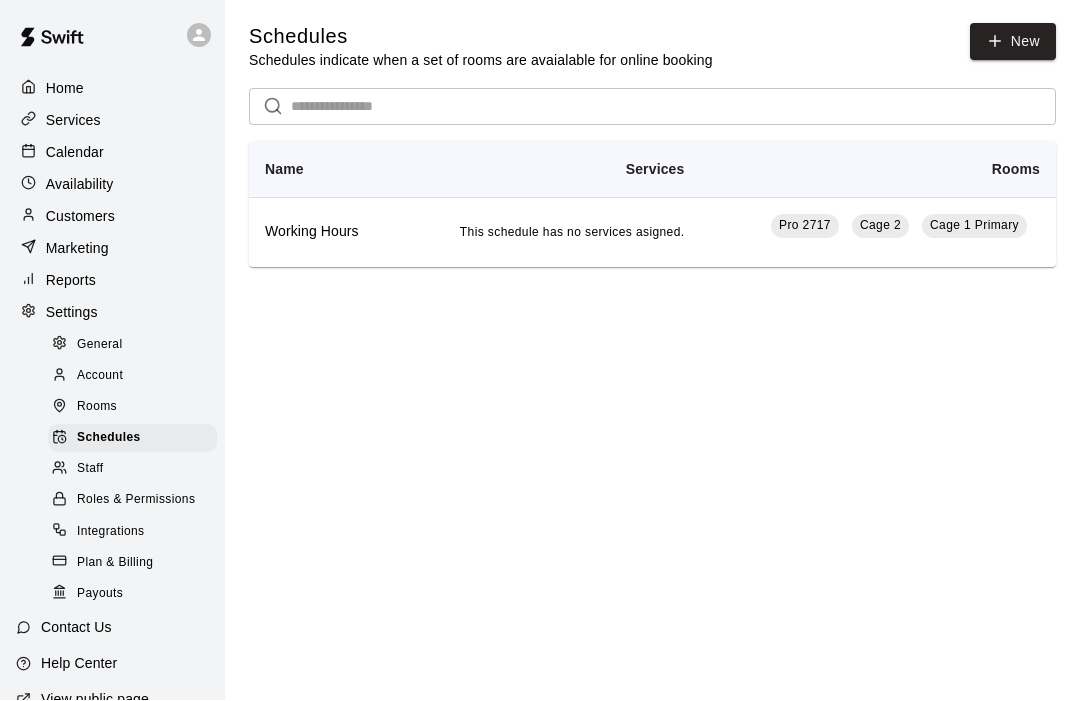 click at bounding box center (33, 153) 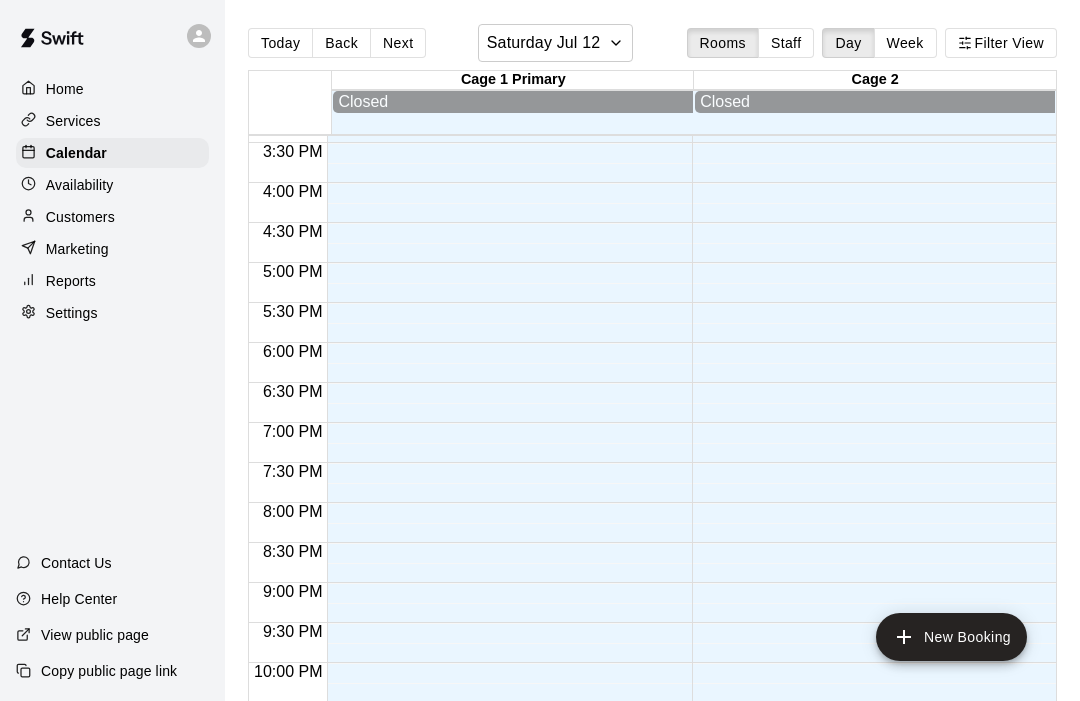 scroll, scrollTop: 1254, scrollLeft: 0, axis: vertical 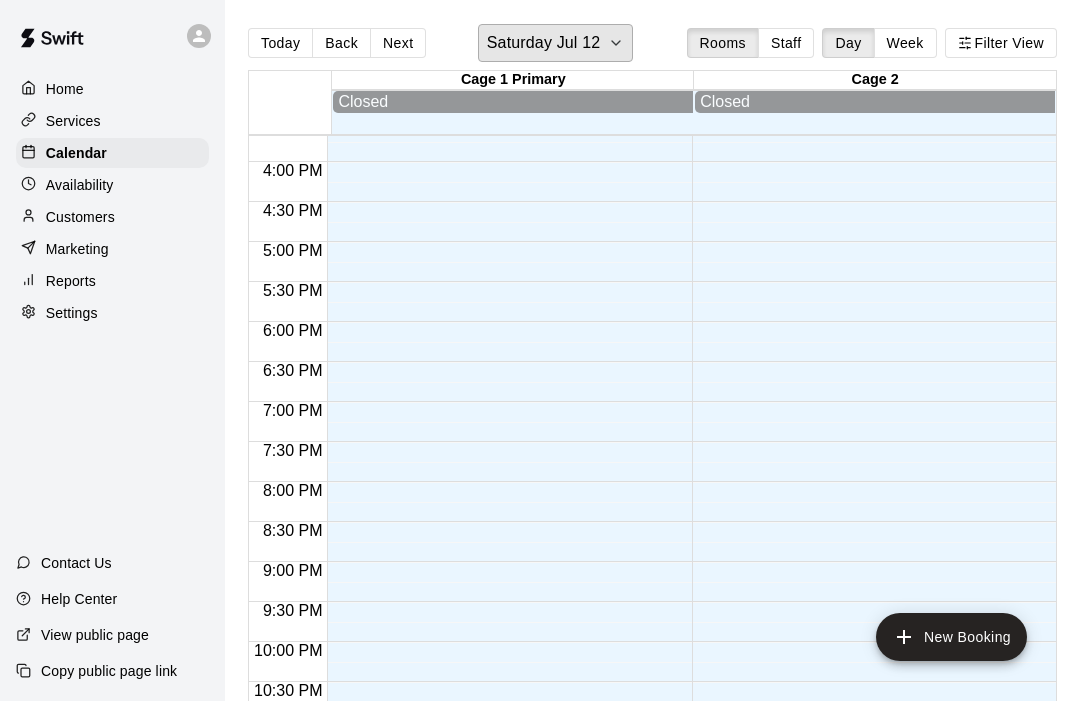 click 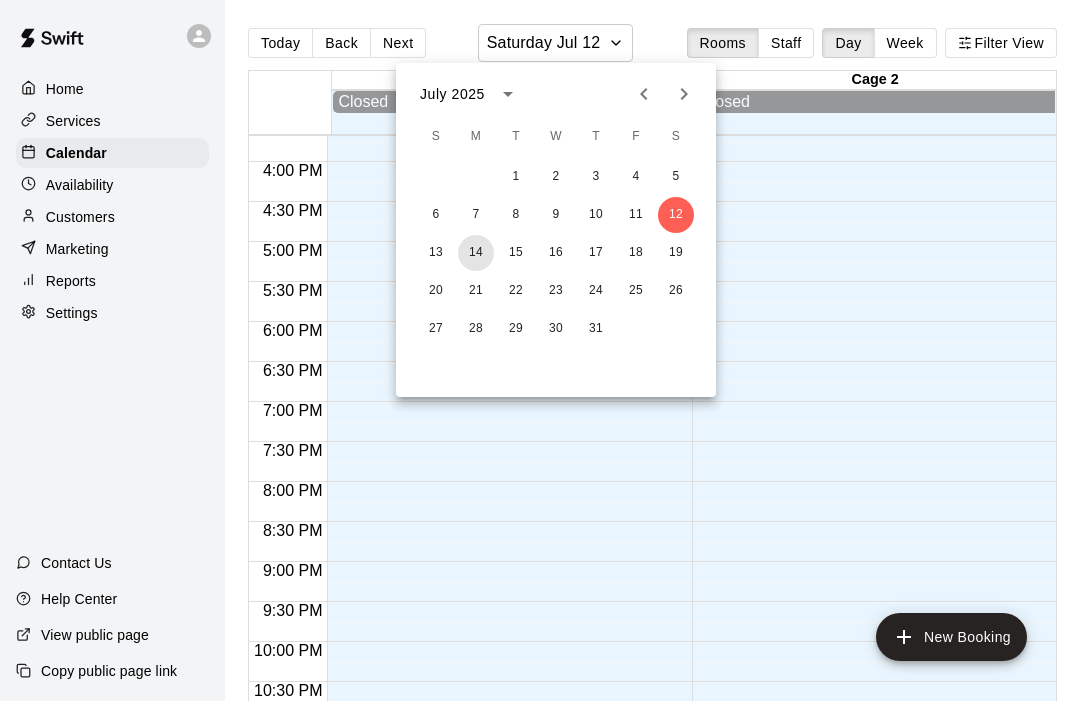 click on "14" at bounding box center [476, 253] 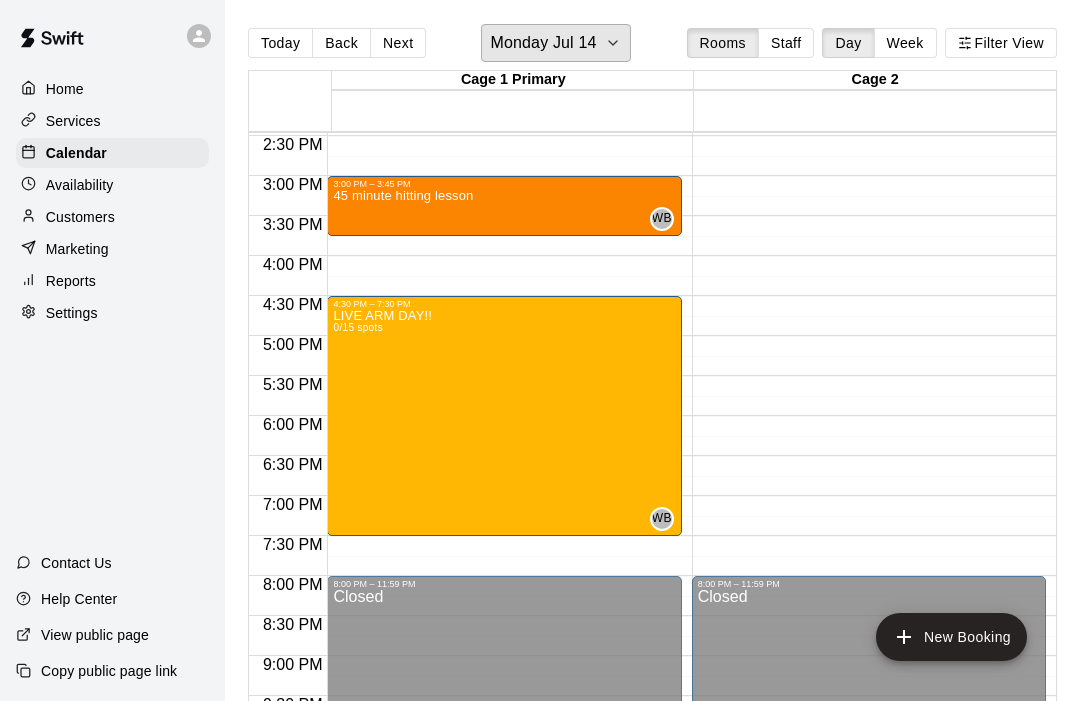 scroll, scrollTop: 1156, scrollLeft: 0, axis: vertical 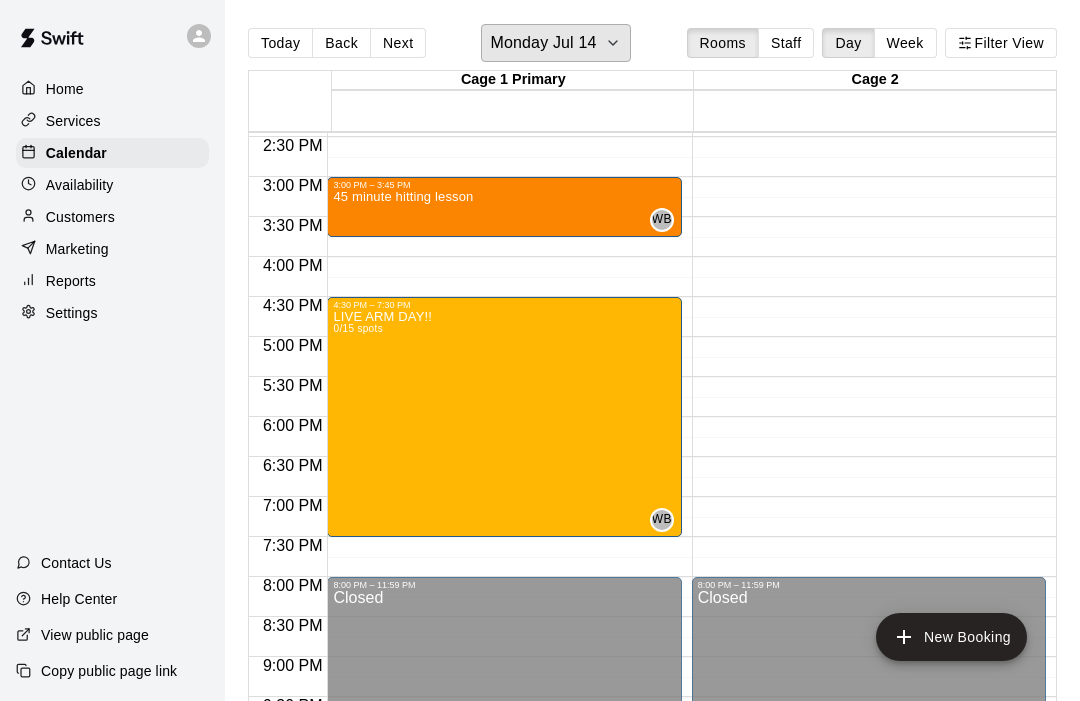 click on "Monday Jul 14" at bounding box center (556, 43) 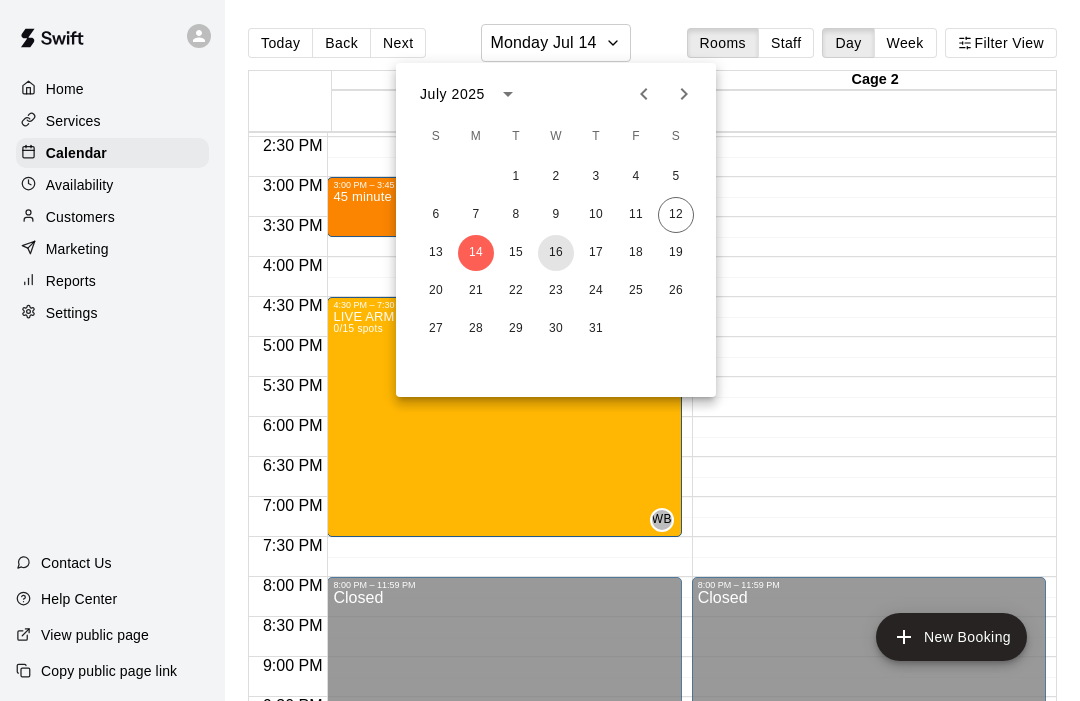 click on "16" at bounding box center (556, 253) 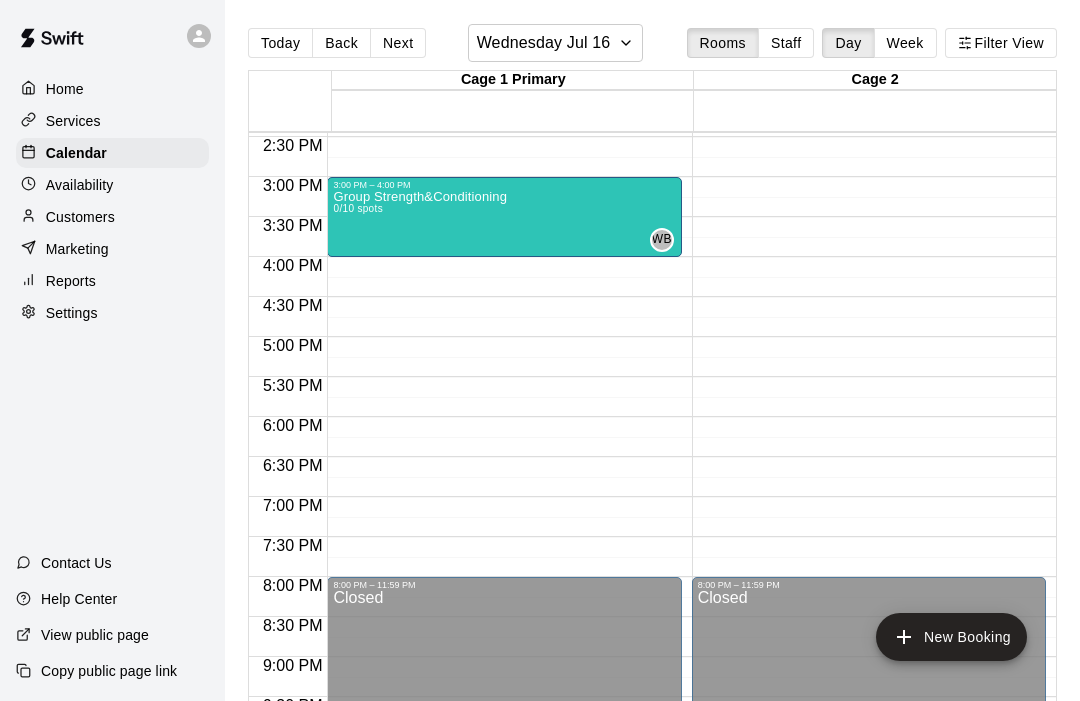 click on "Group Strength&Conditioning  0/10 spots [INITIAL] 0" at bounding box center [504, 540] 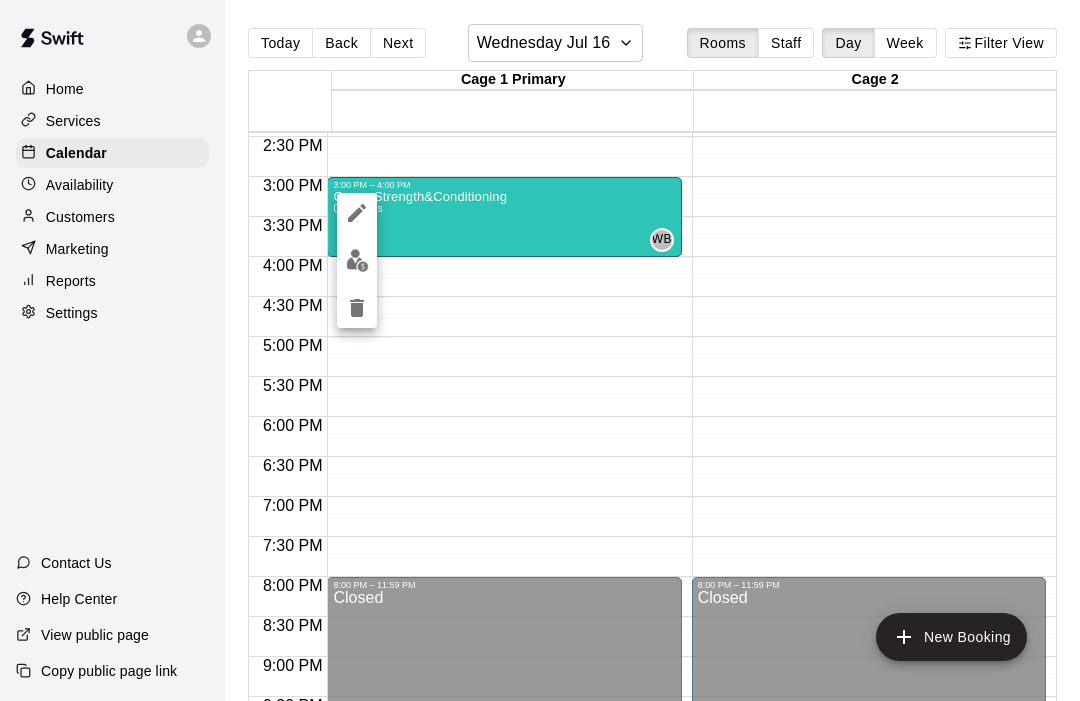 click 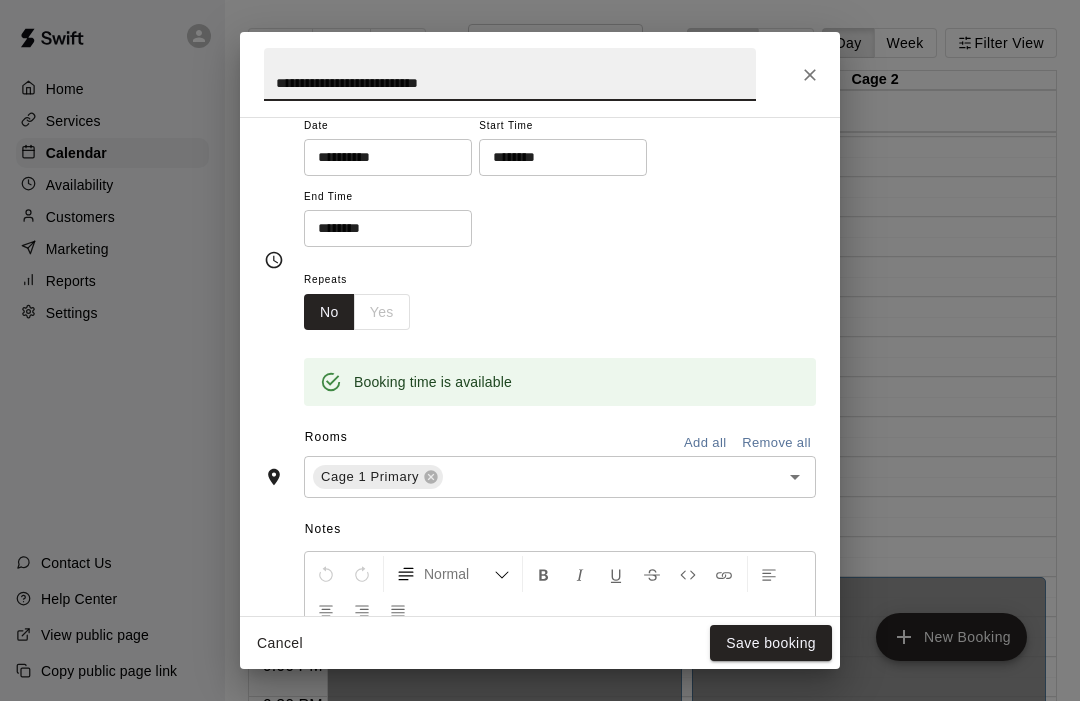 scroll, scrollTop: 275, scrollLeft: 0, axis: vertical 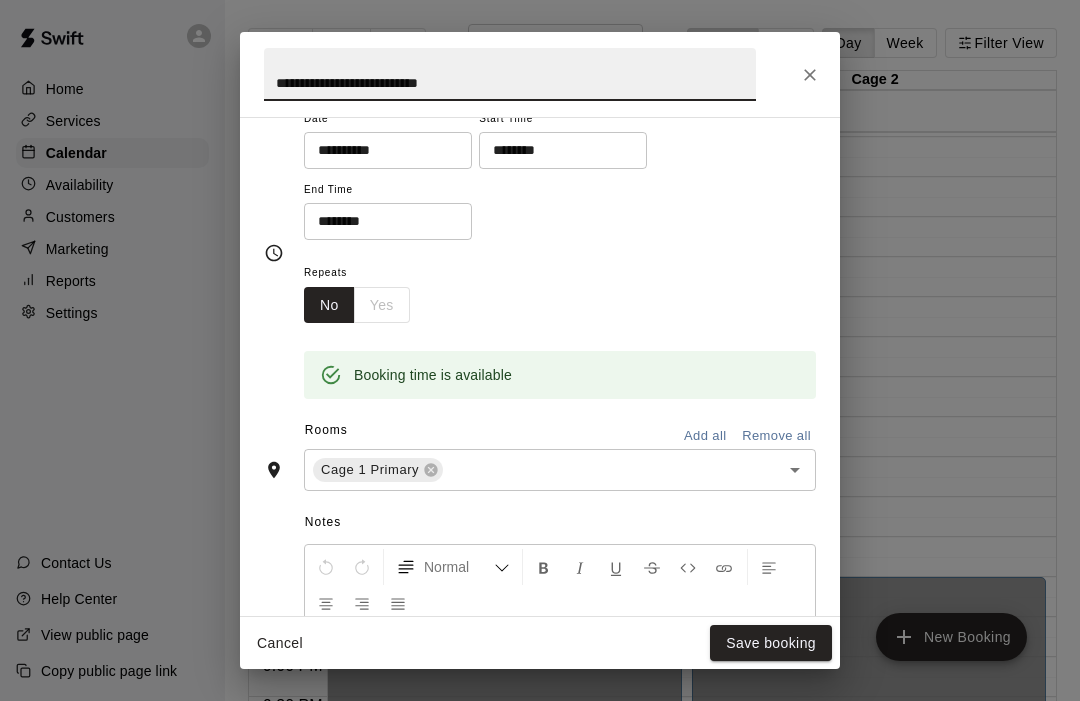 click 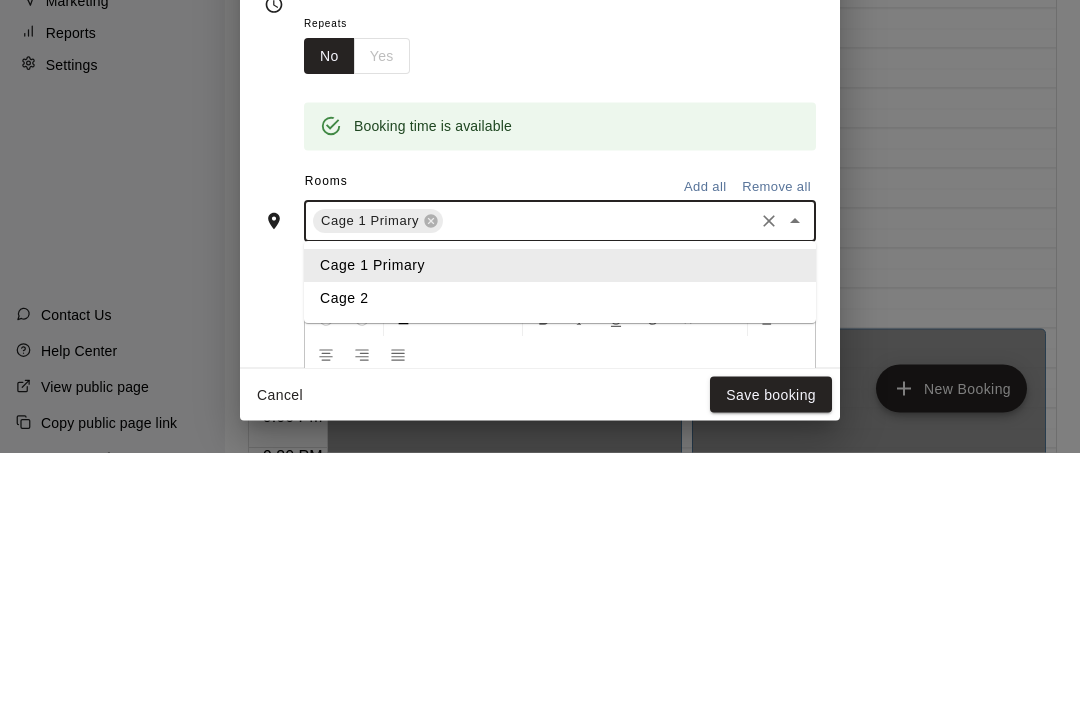 click 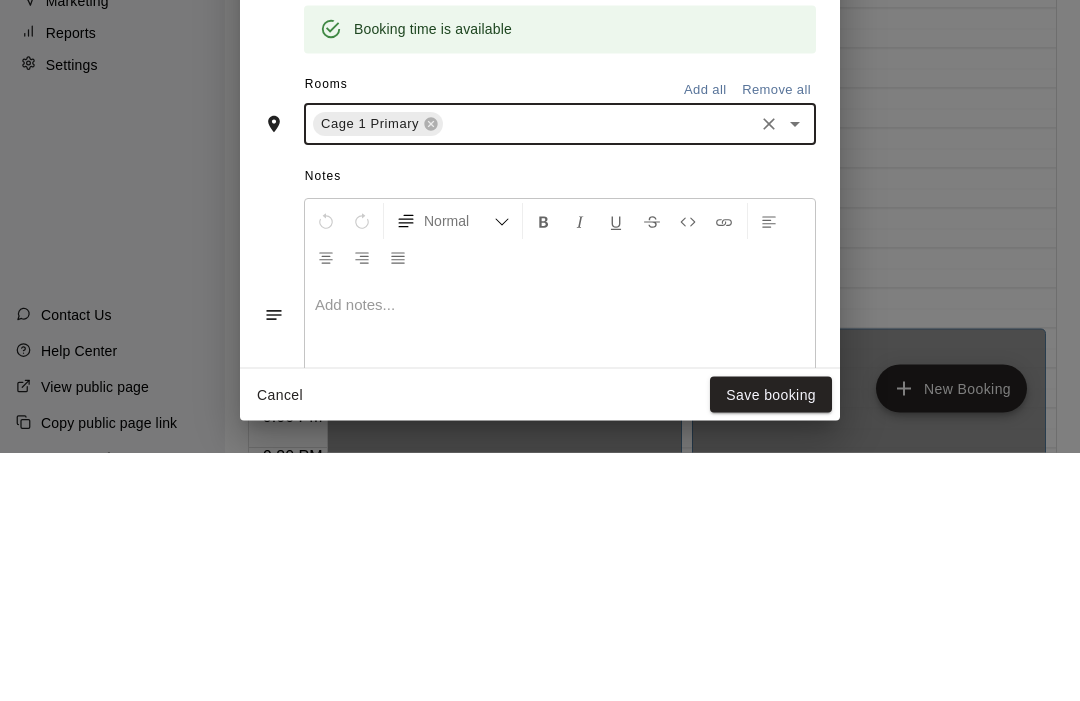 scroll, scrollTop: 383, scrollLeft: 0, axis: vertical 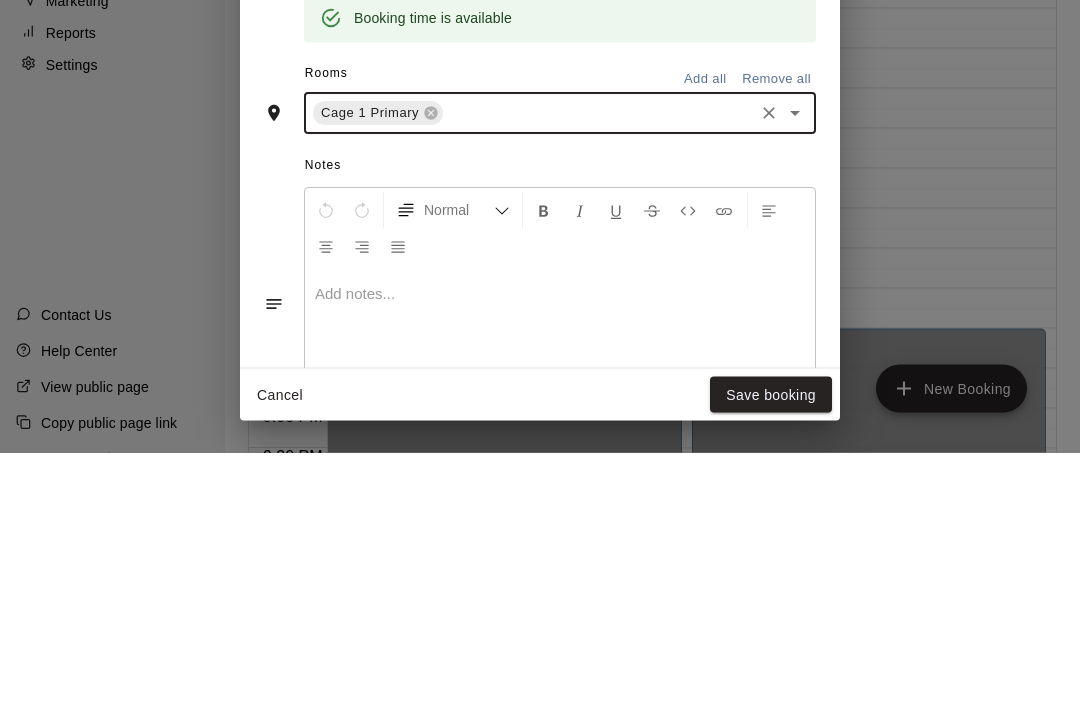 click on "**********" at bounding box center (540, 350) 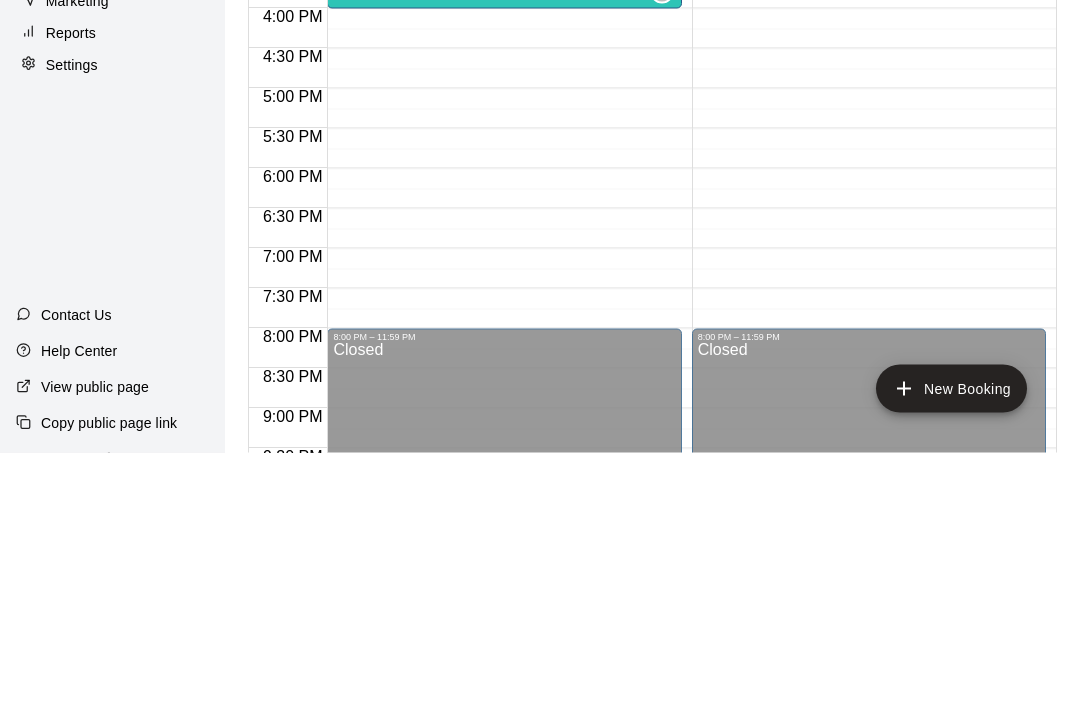 scroll, scrollTop: 99, scrollLeft: 0, axis: vertical 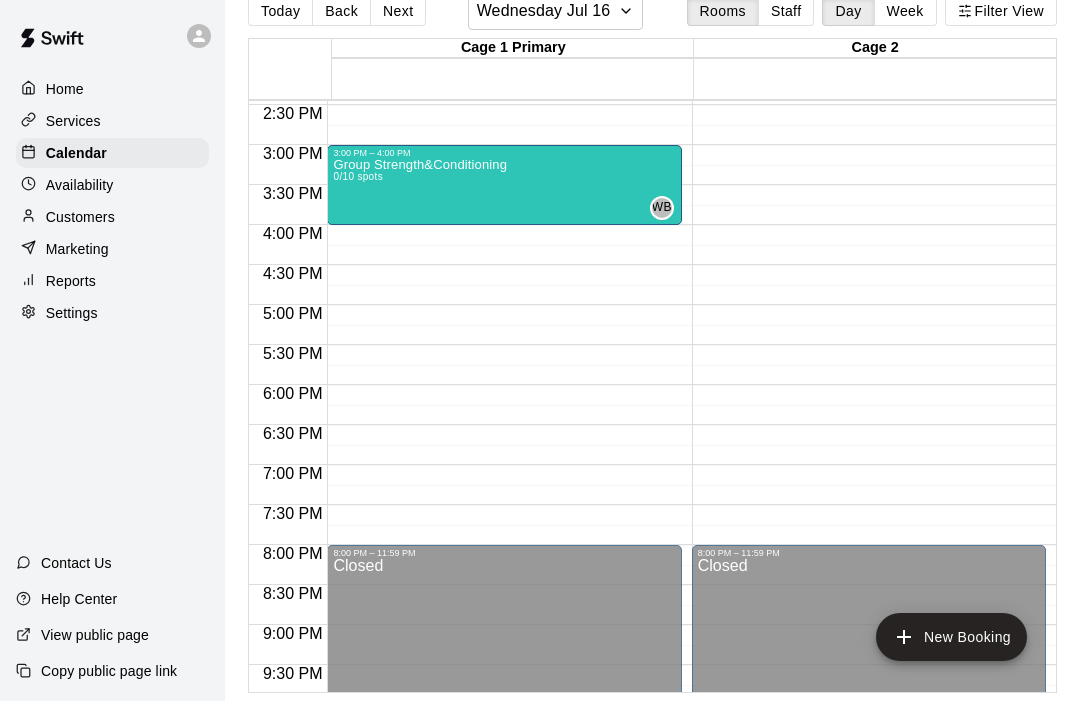 click on "New Booking" at bounding box center (951, 637) 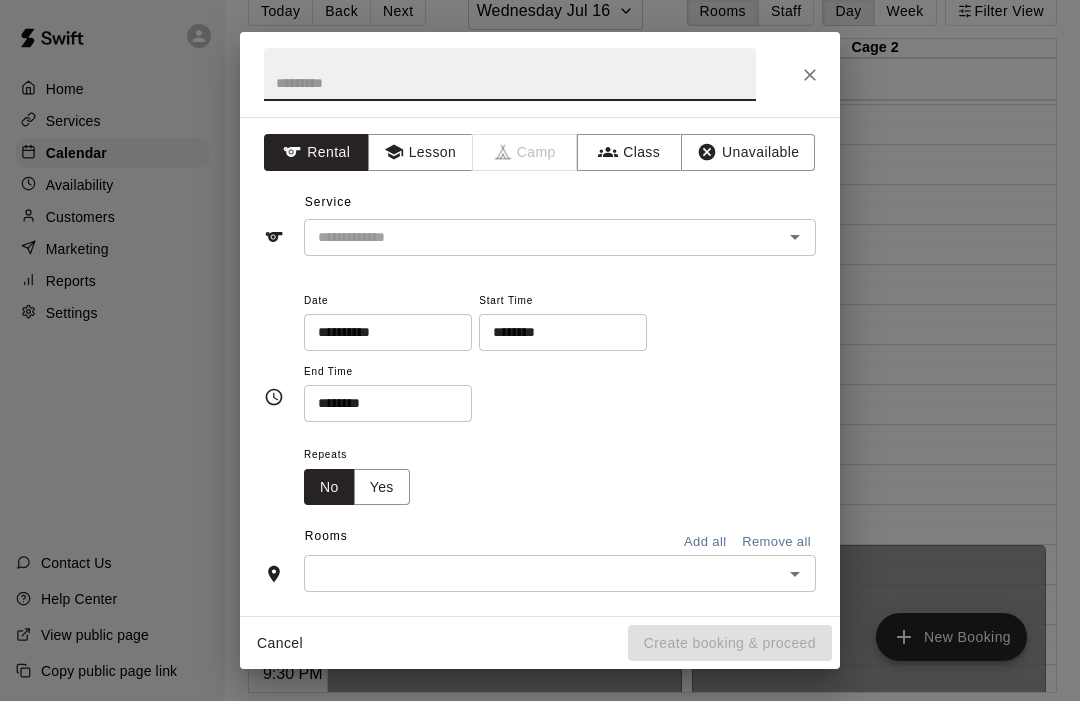 click on "Lesson" at bounding box center [420, 152] 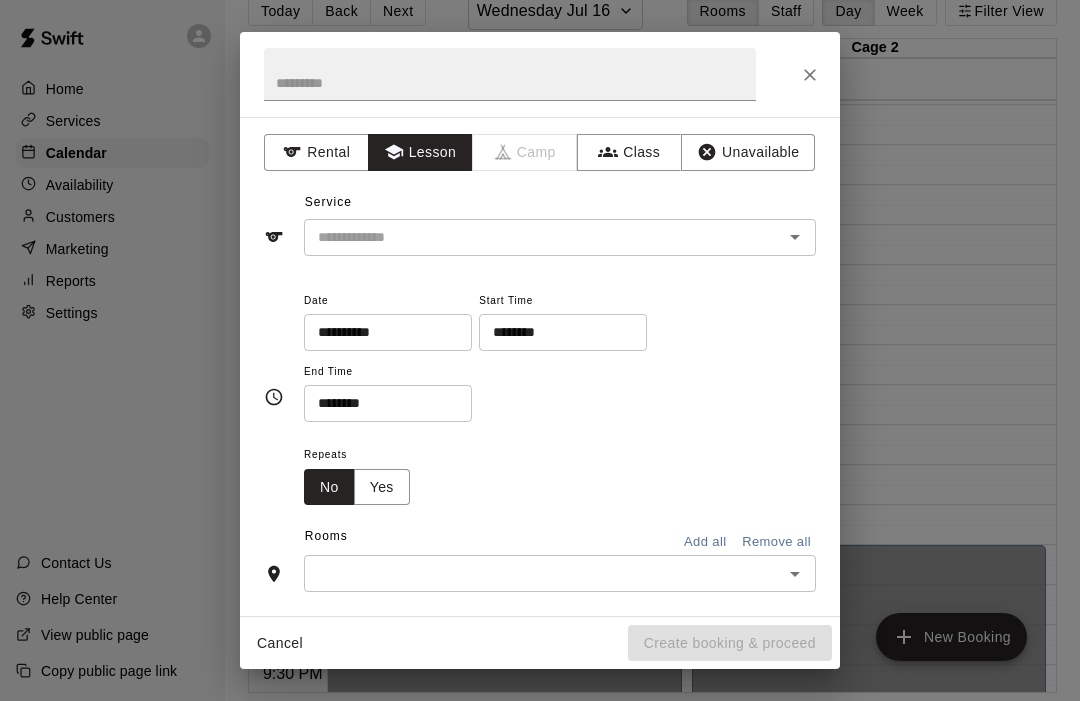 click at bounding box center [530, 237] 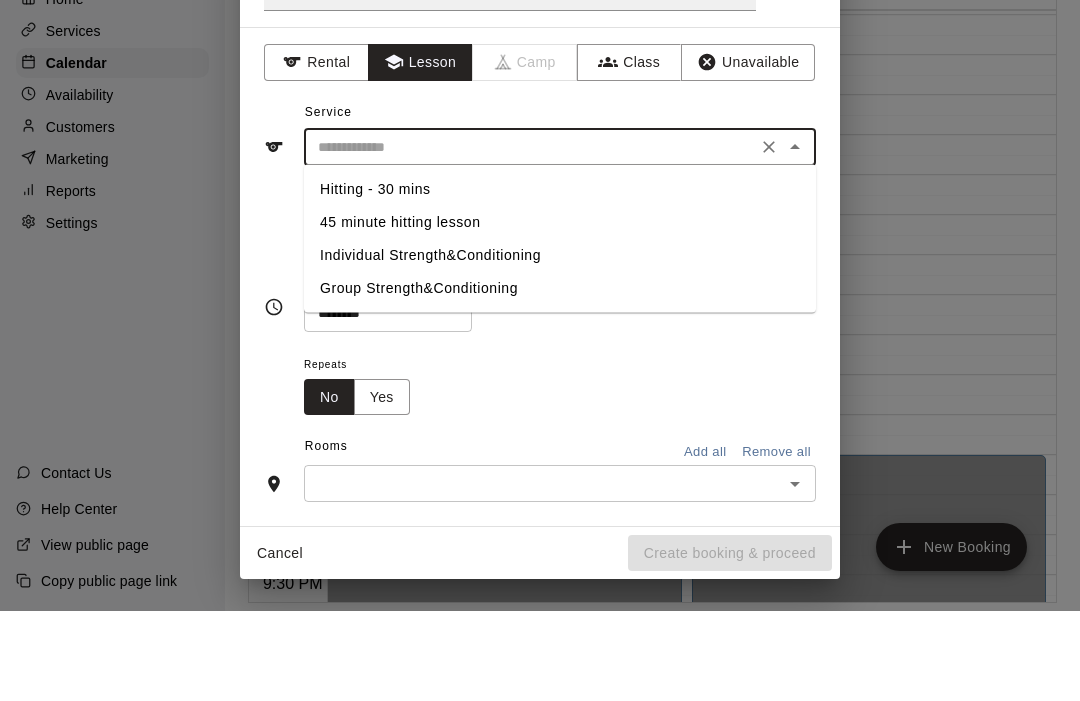click on "45 minute hitting lesson" at bounding box center (560, 312) 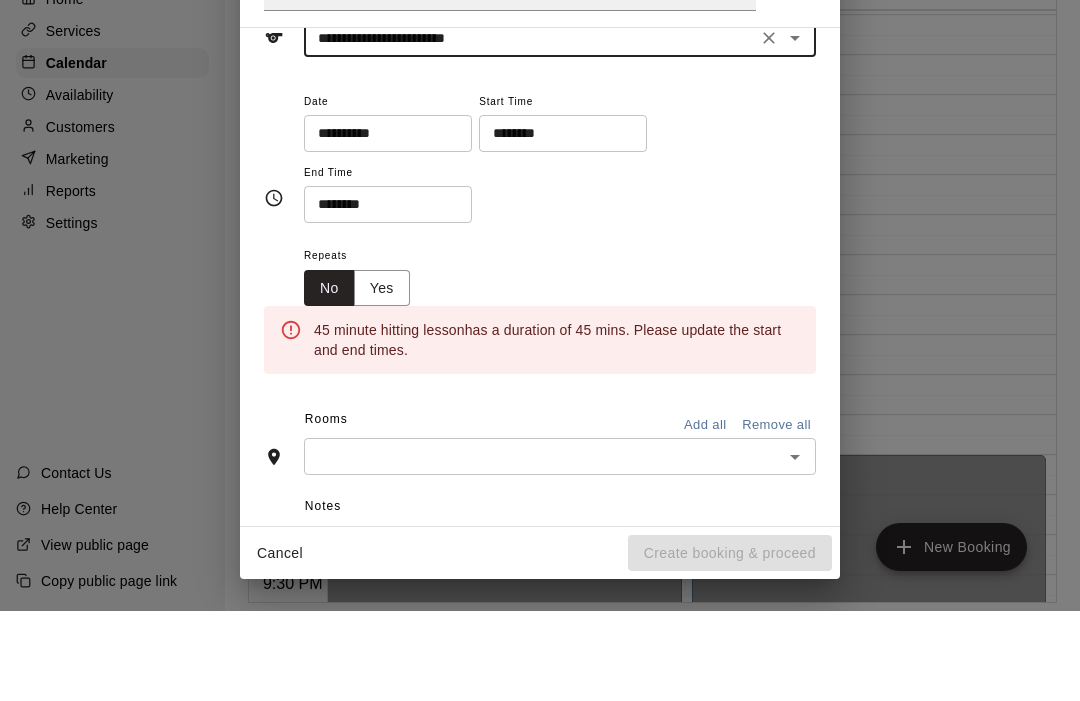 scroll, scrollTop: 115, scrollLeft: 0, axis: vertical 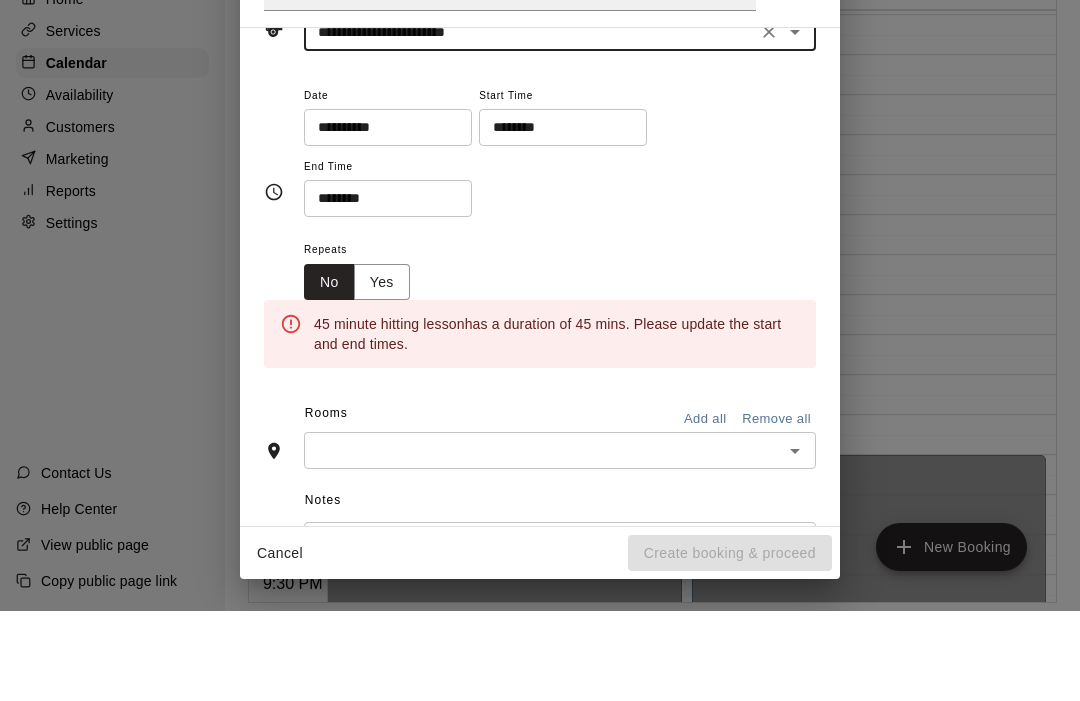 click on "********" at bounding box center [556, 217] 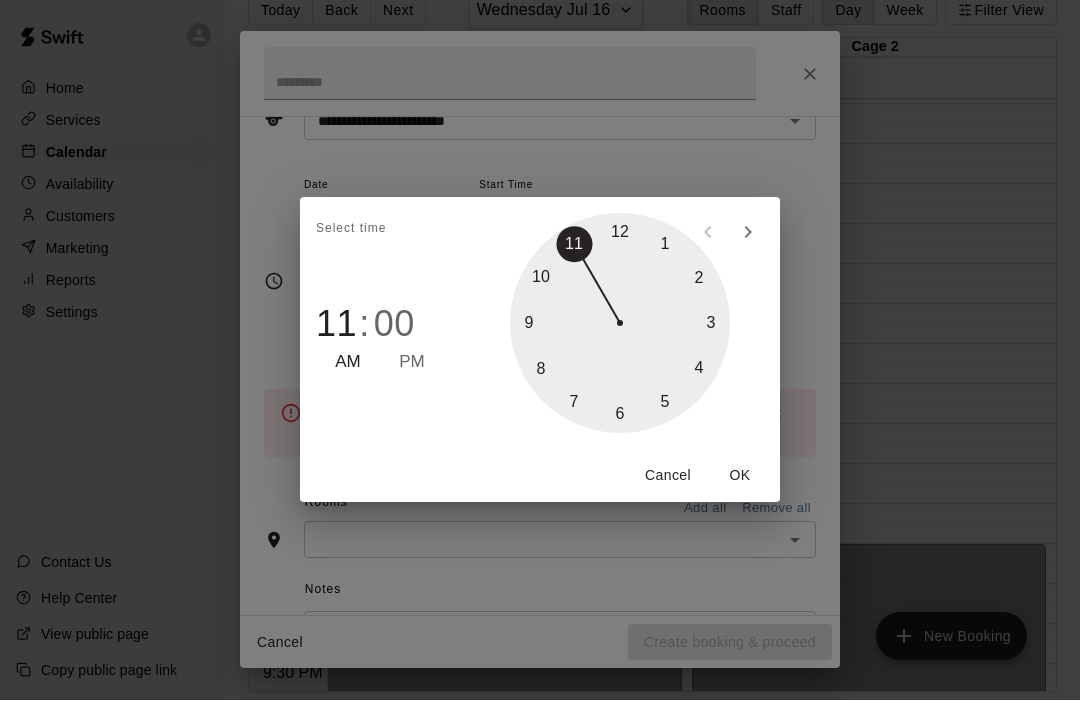 click on "PM" at bounding box center (412, 363) 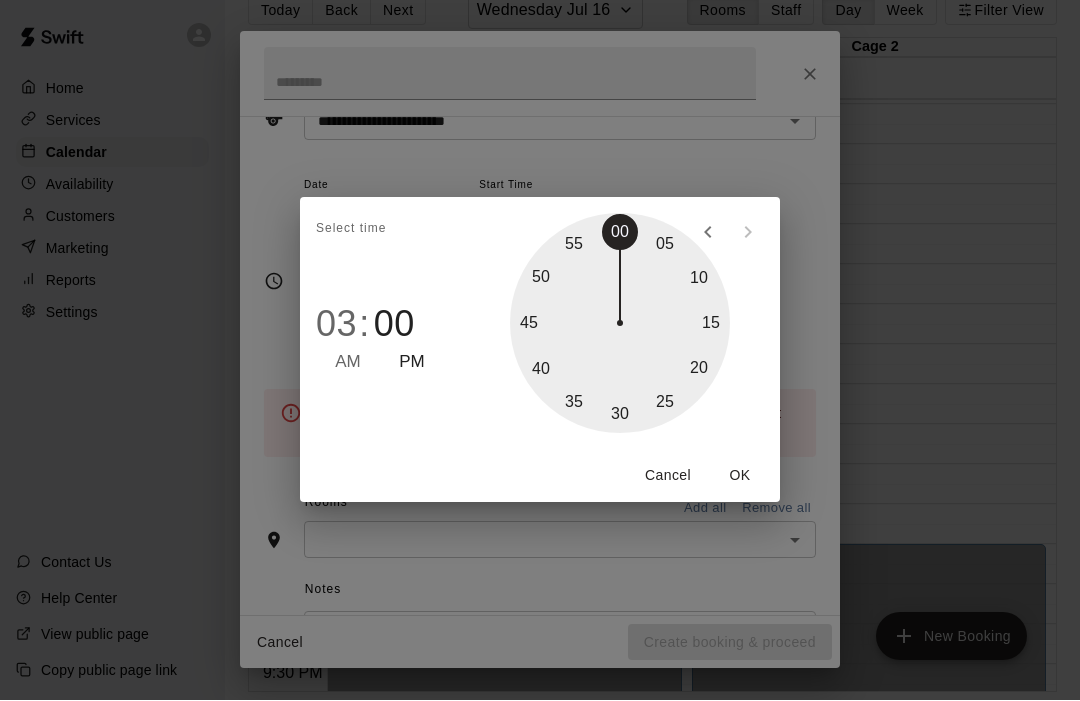 click on "03" at bounding box center [336, 325] 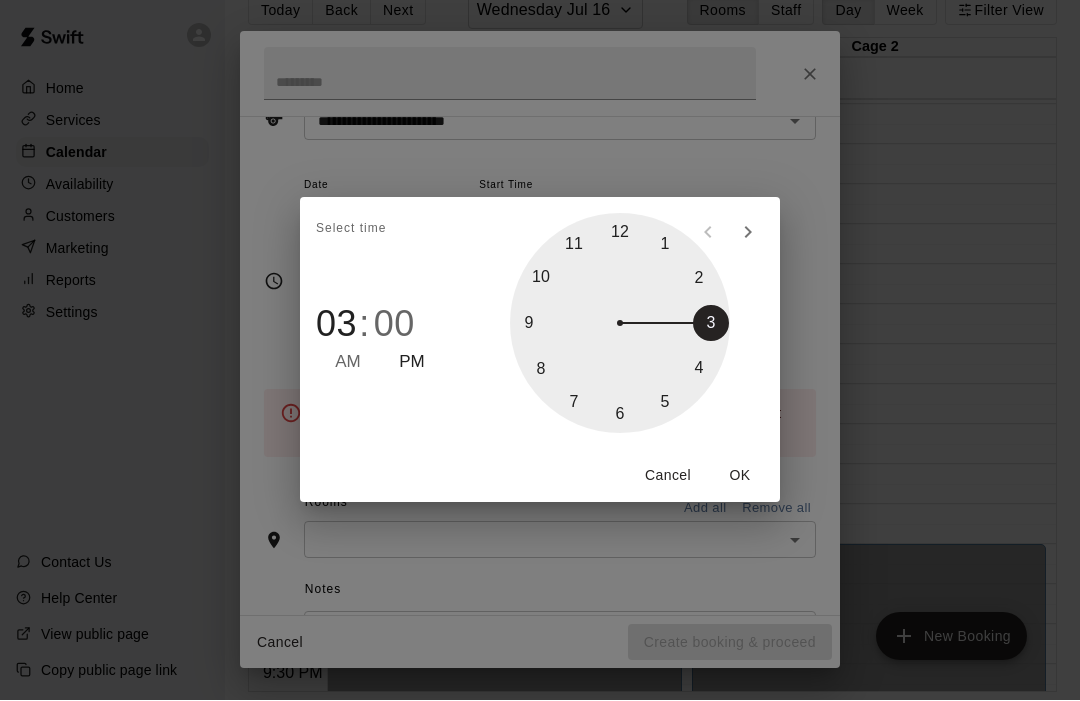 type on "********" 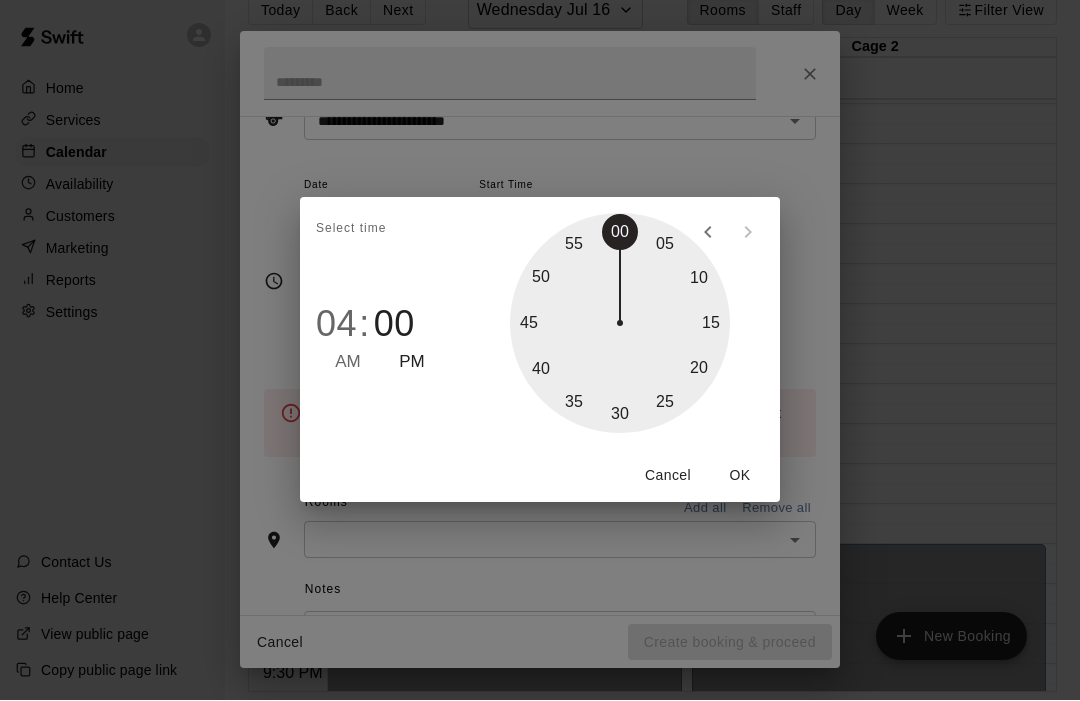 click on "OK" at bounding box center [740, 476] 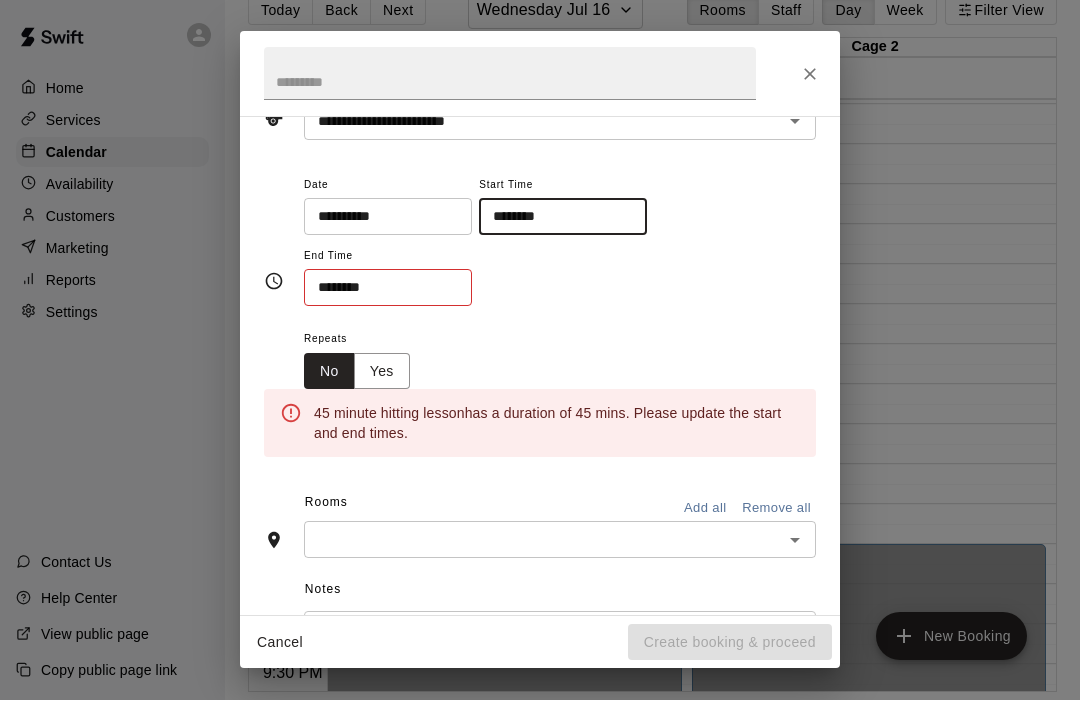 click on "********" at bounding box center (381, 288) 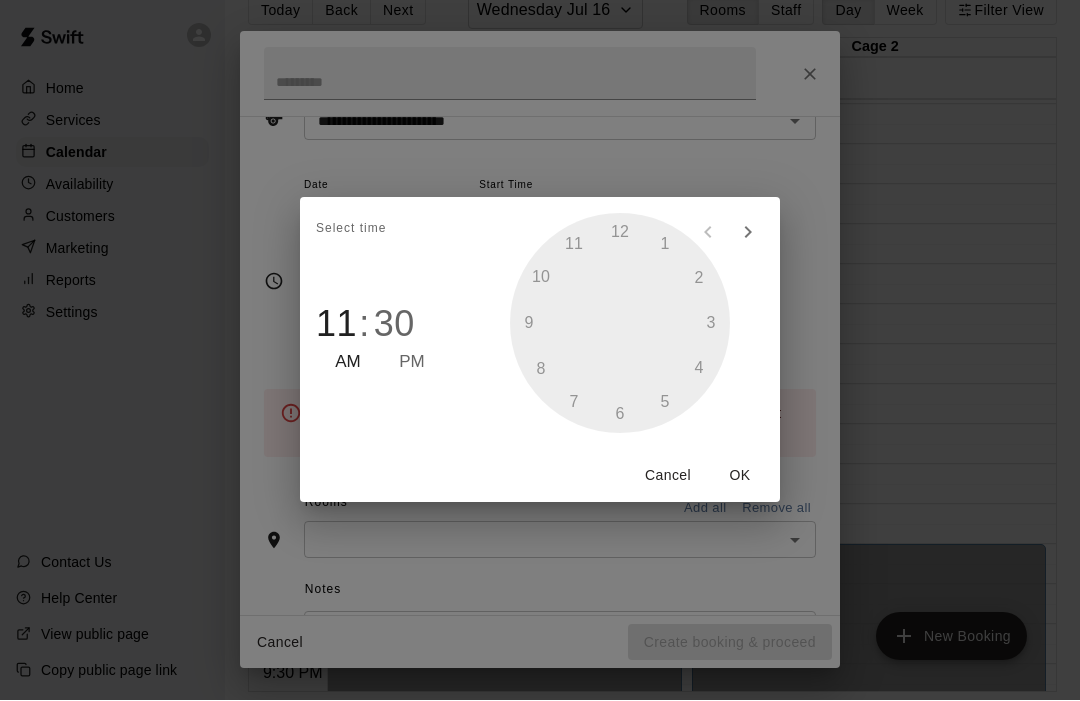 click on "PM" at bounding box center [412, 363] 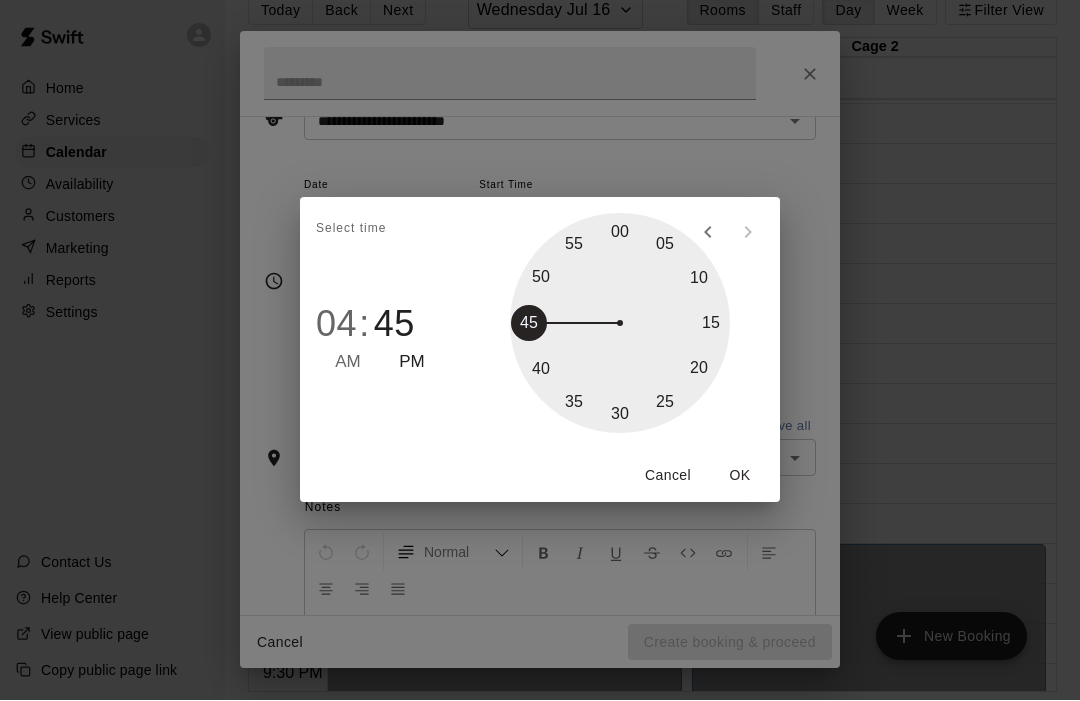 click at bounding box center (620, 324) 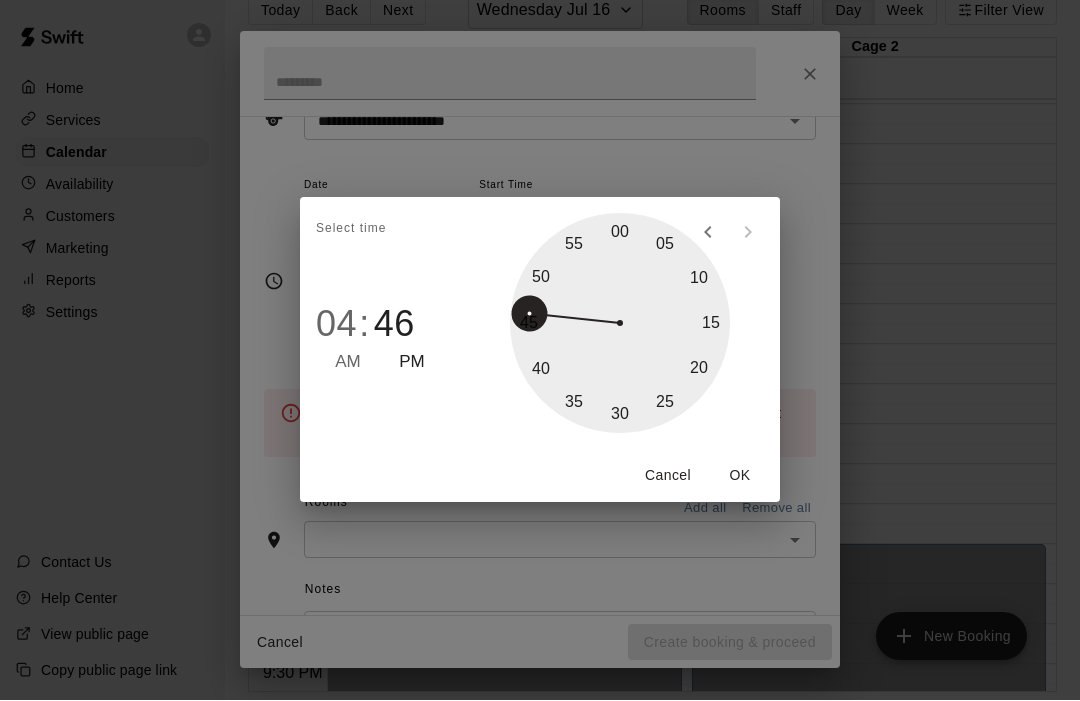 click at bounding box center [620, 324] 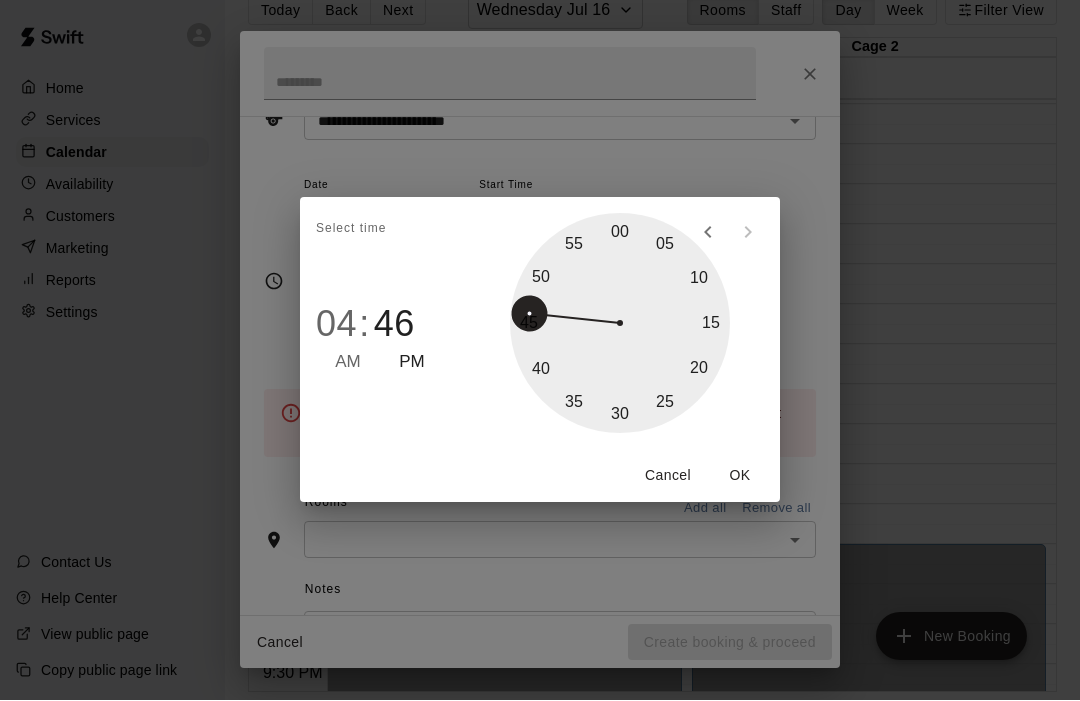 click at bounding box center (620, 324) 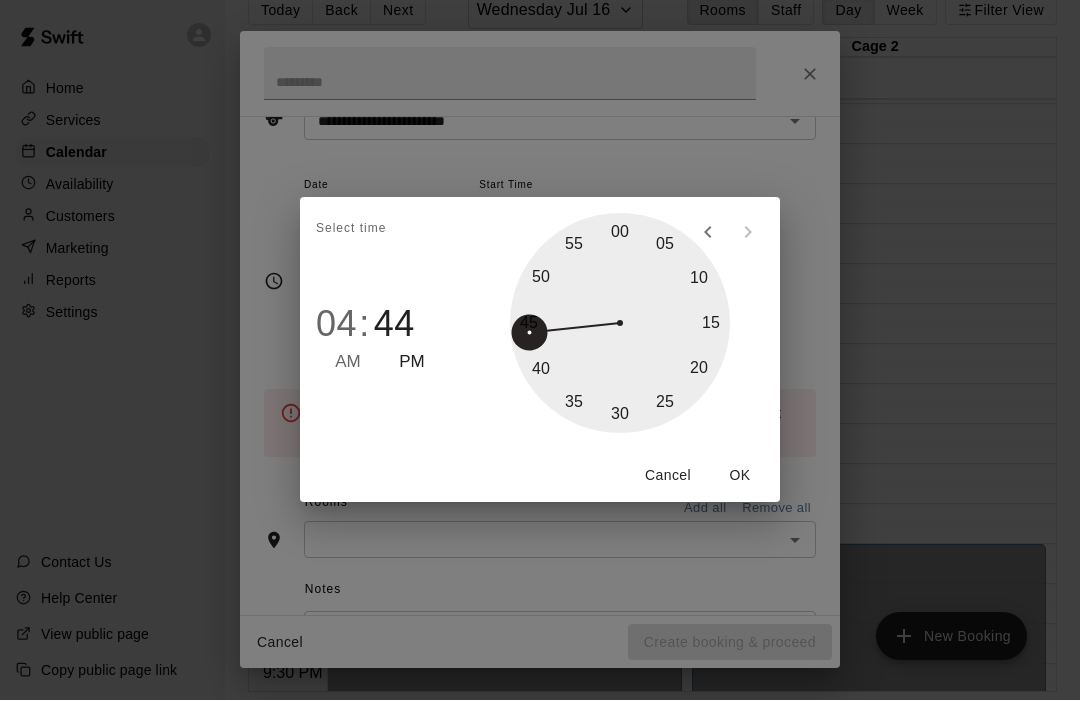 click on "44" at bounding box center (394, 325) 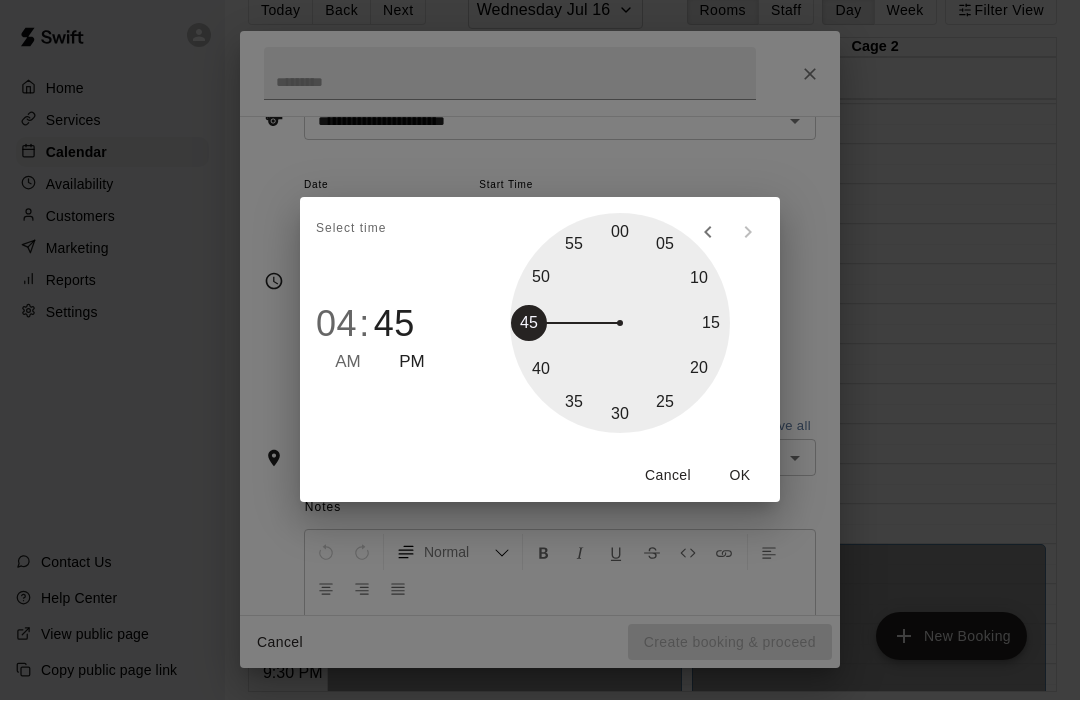 click at bounding box center [620, 324] 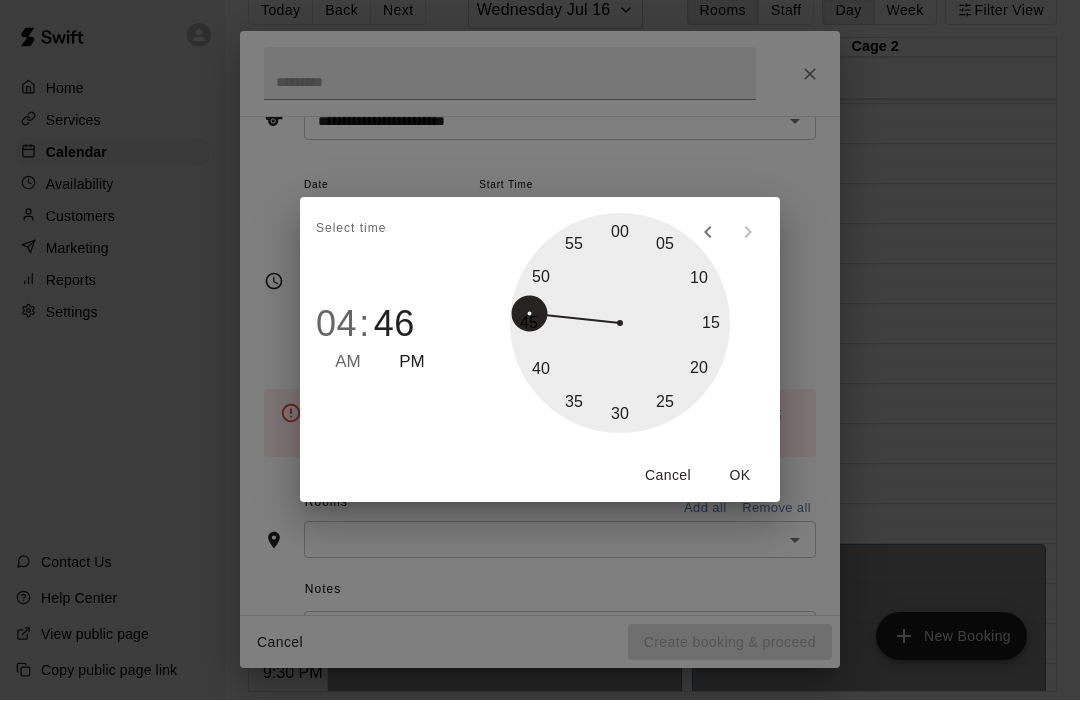 click at bounding box center (620, 324) 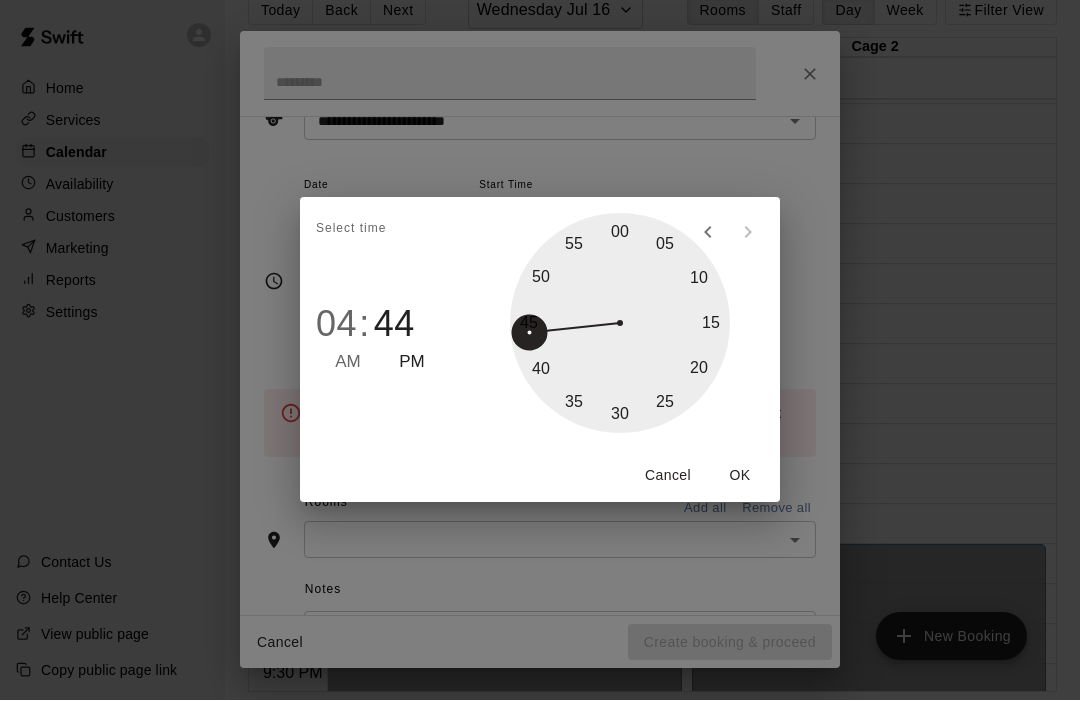 type on "********" 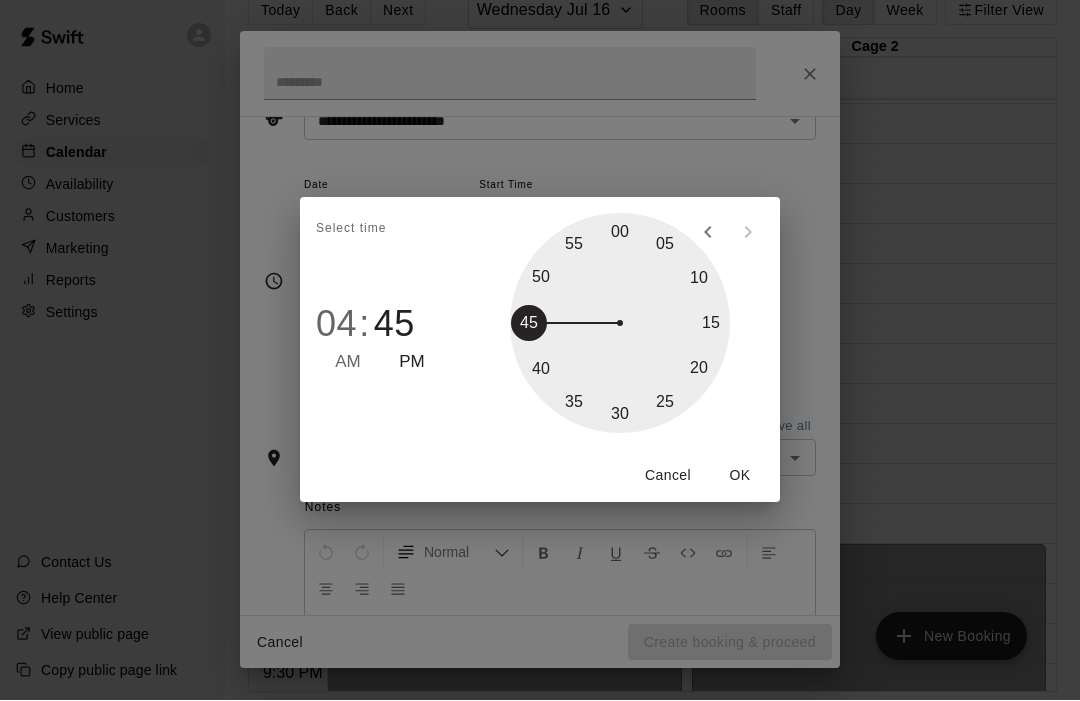 click on "OK" at bounding box center (740, 476) 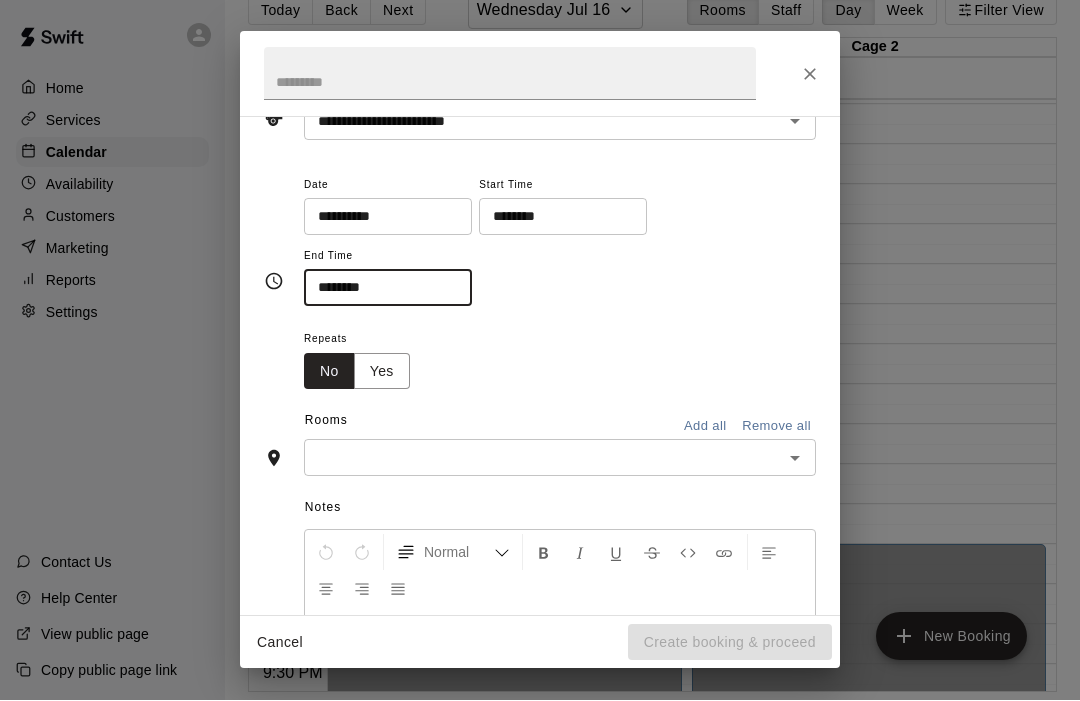 click 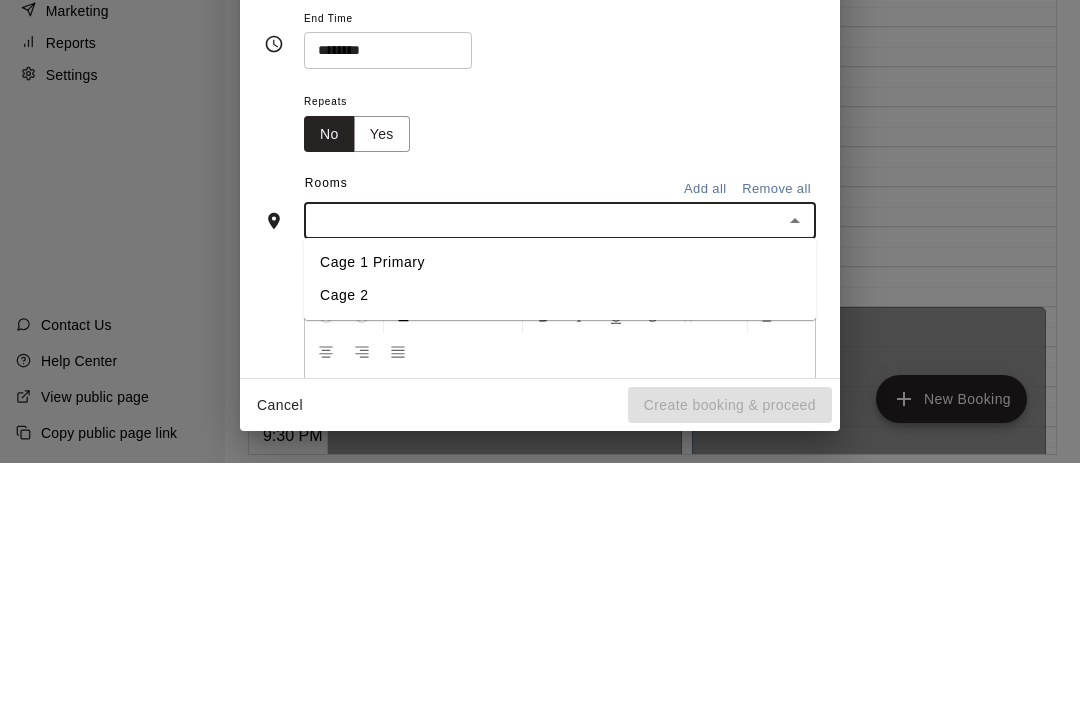click on "Cage 1 Primary" at bounding box center (560, 500) 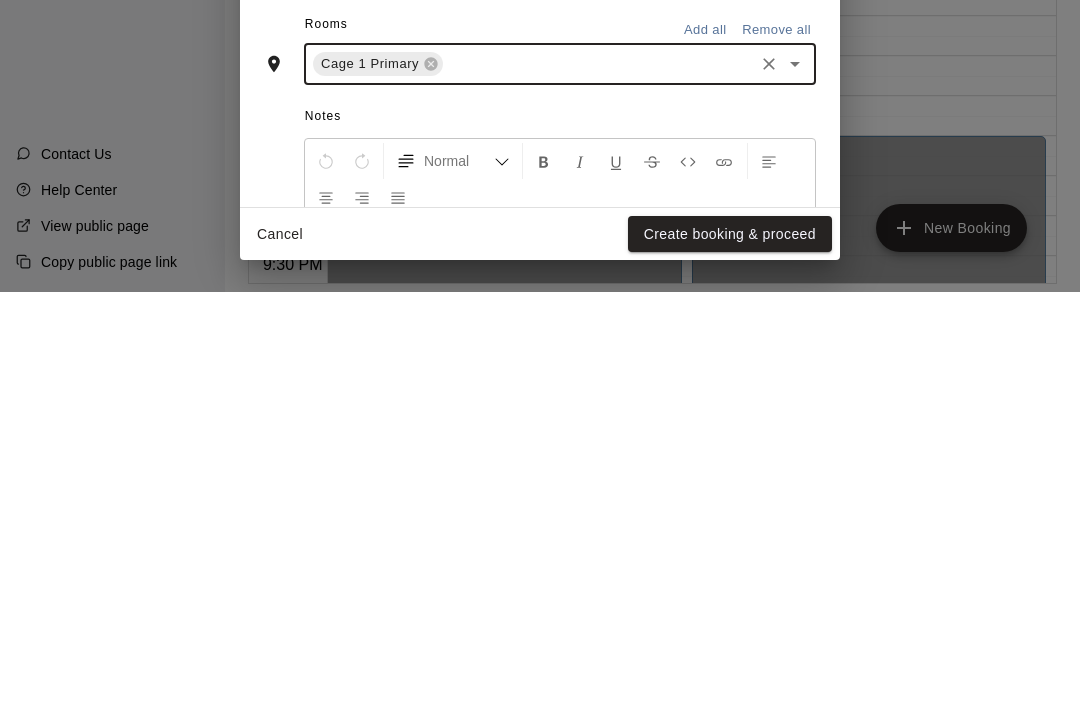 scroll, scrollTop: 181, scrollLeft: 0, axis: vertical 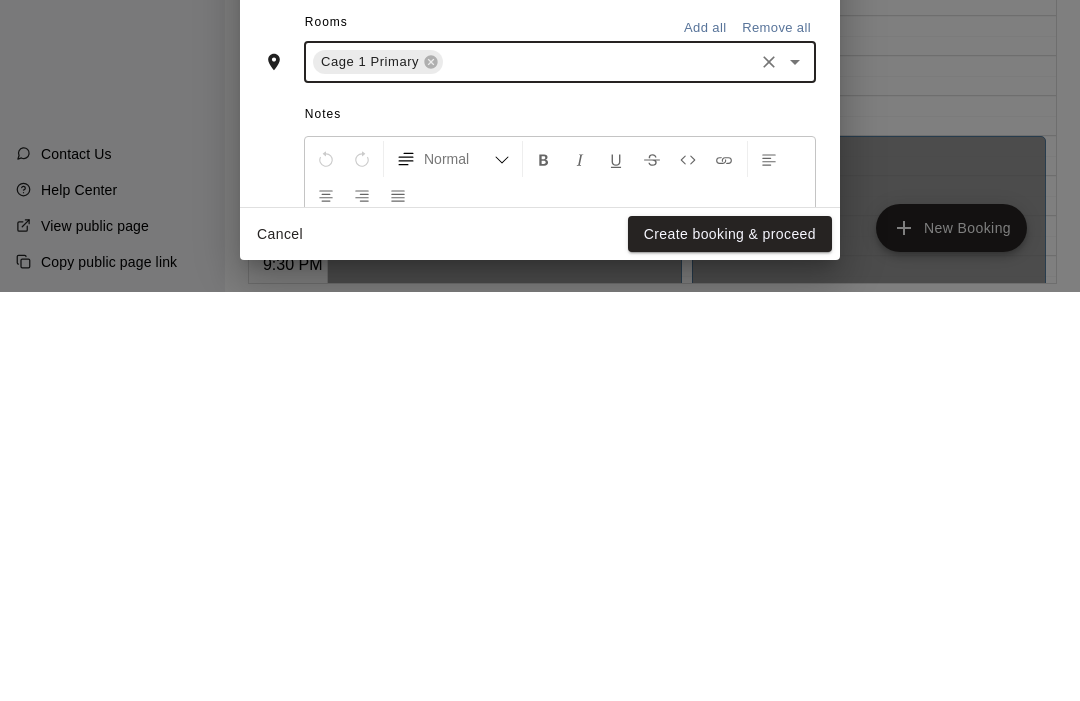 click at bounding box center (560, 652) 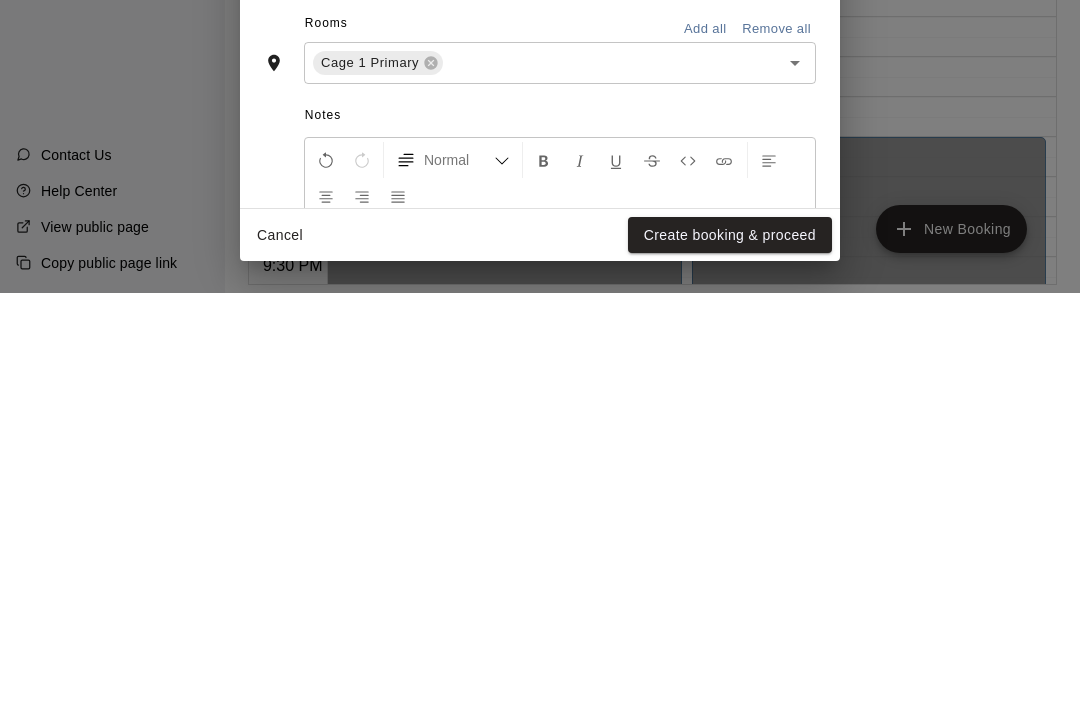 type 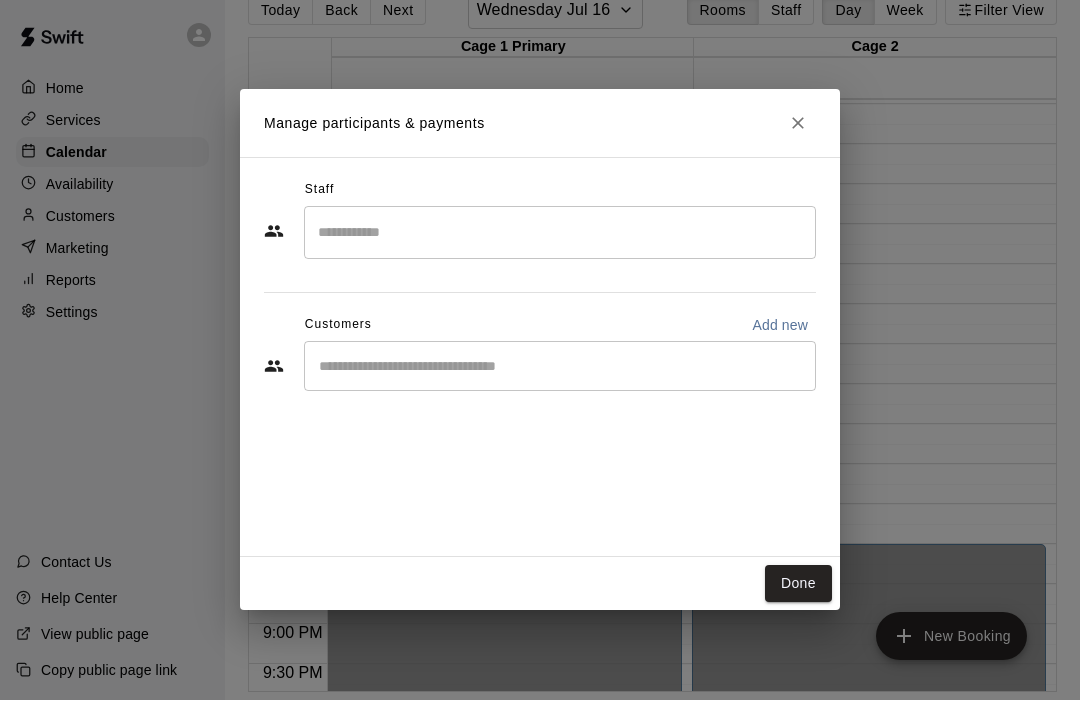 click at bounding box center [560, 233] 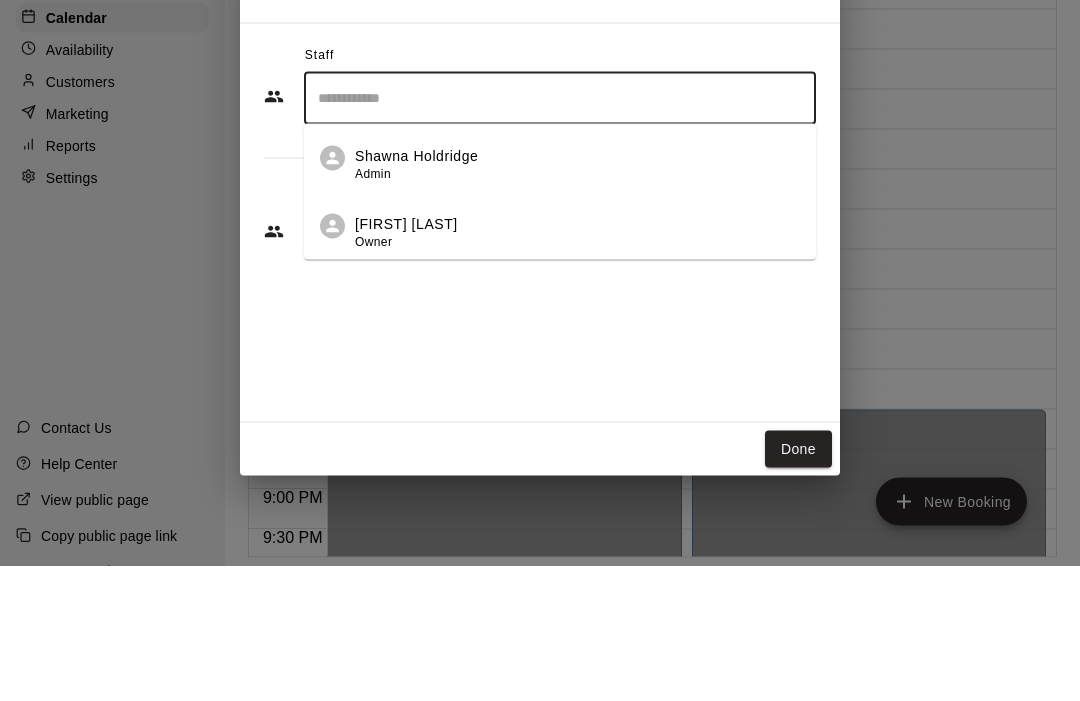 click on "[FIRST] [LAST] Owner" at bounding box center (406, 368) 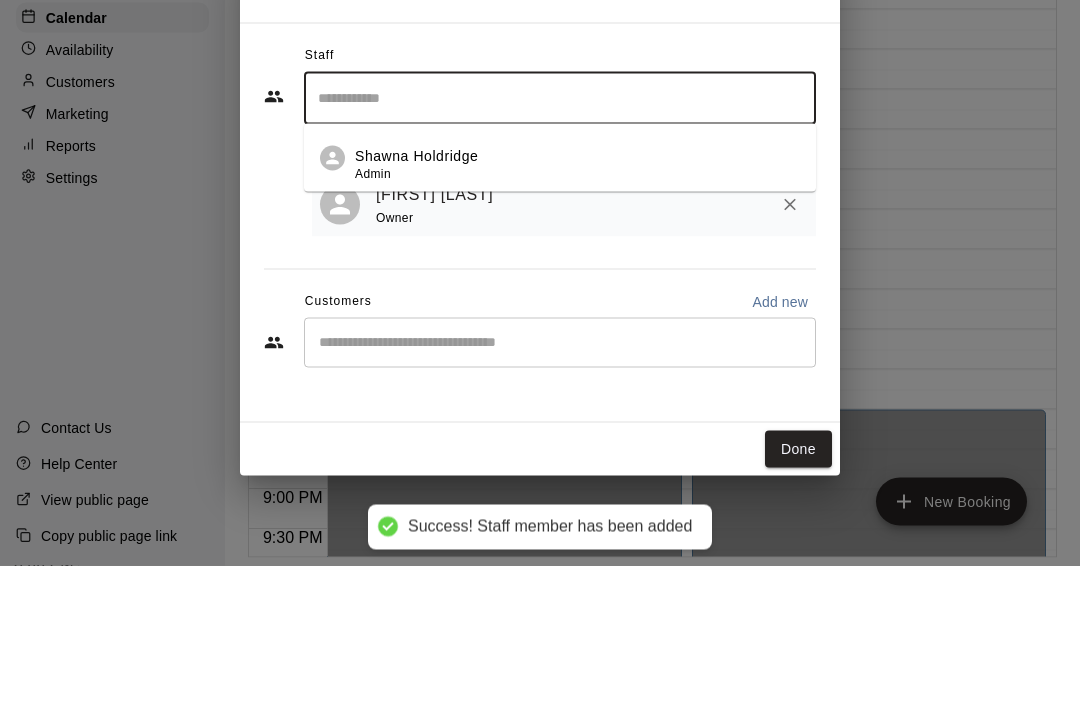 click on "Manage participants & payments Staff ​ Shawna Holdridge Admin 1   staff member(s) [FIRST] [LAST] Owner Customers Add new ​ Done" at bounding box center [540, 350] 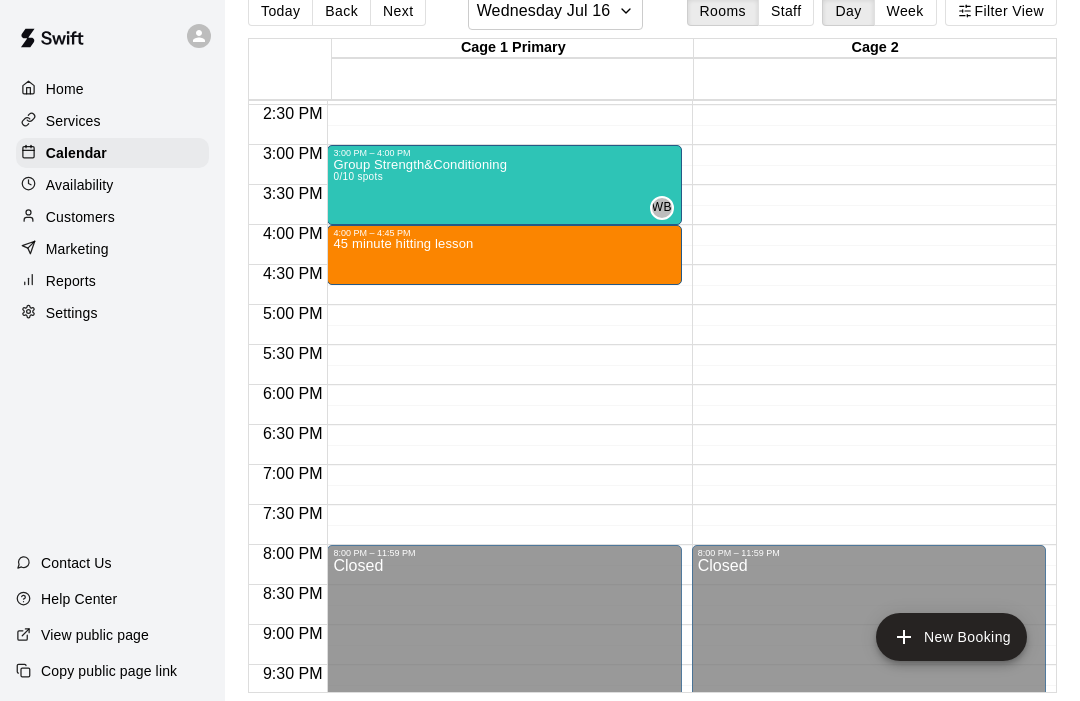 click on "New Booking" at bounding box center [951, 637] 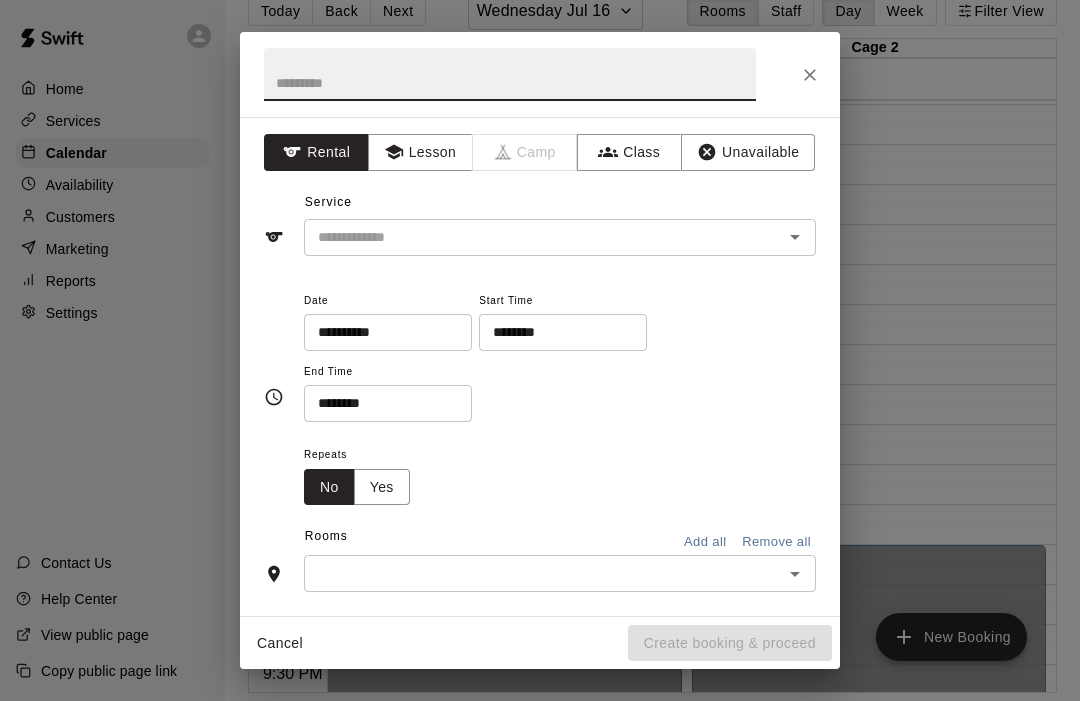 click at bounding box center (510, 74) 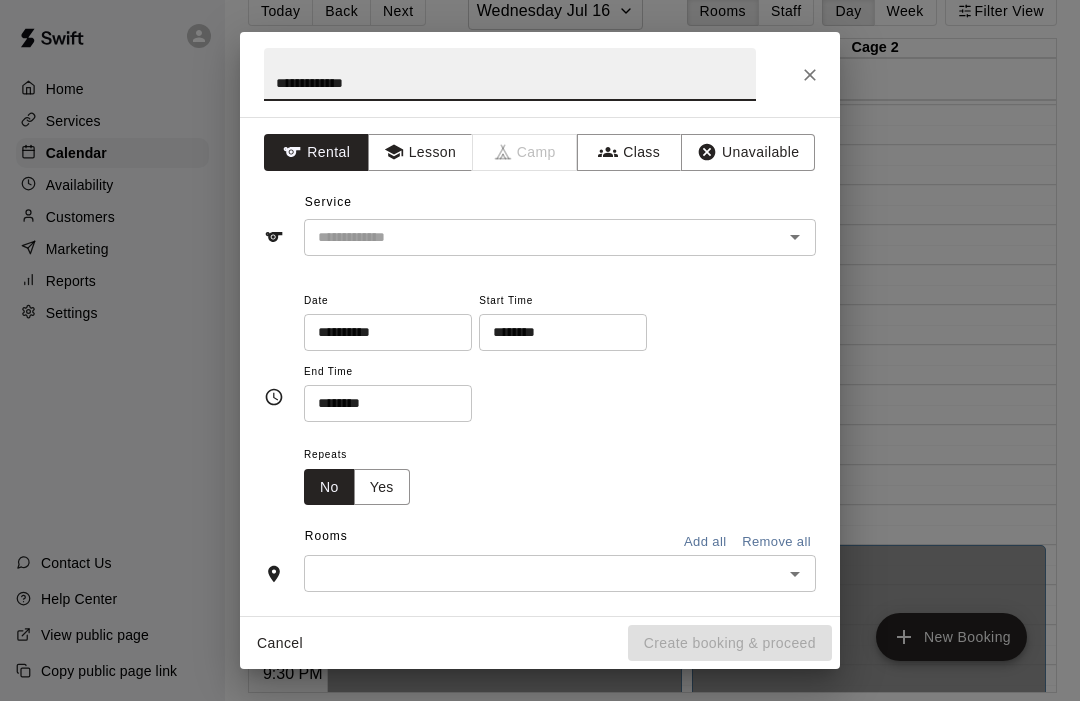 type on "**********" 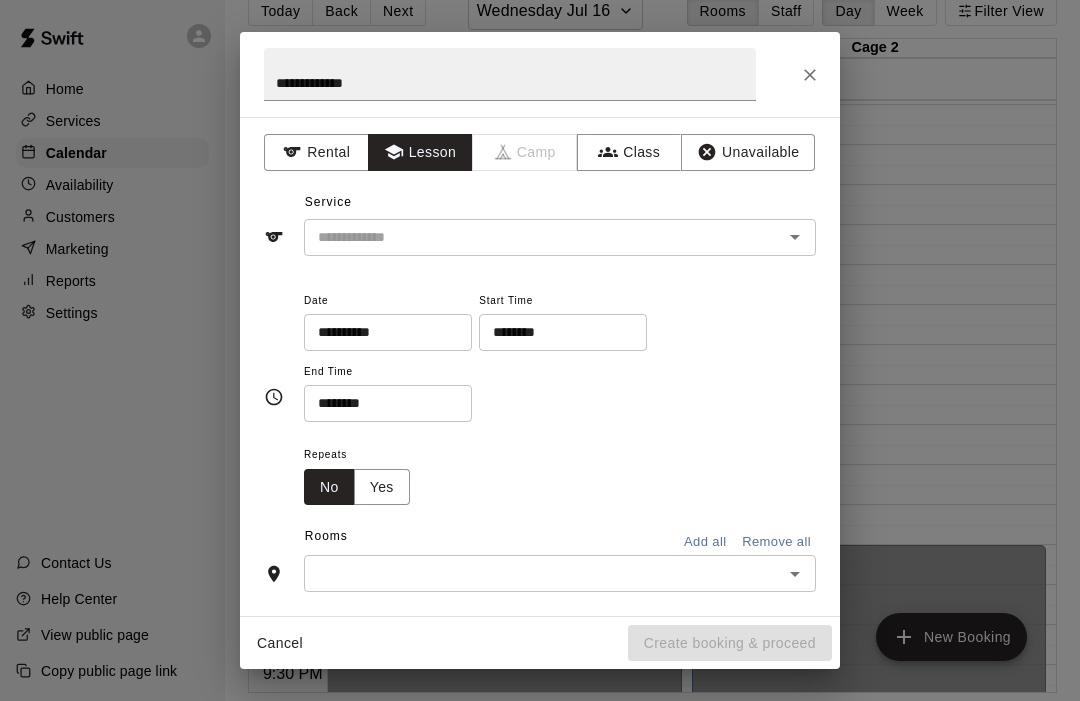 click at bounding box center (530, 237) 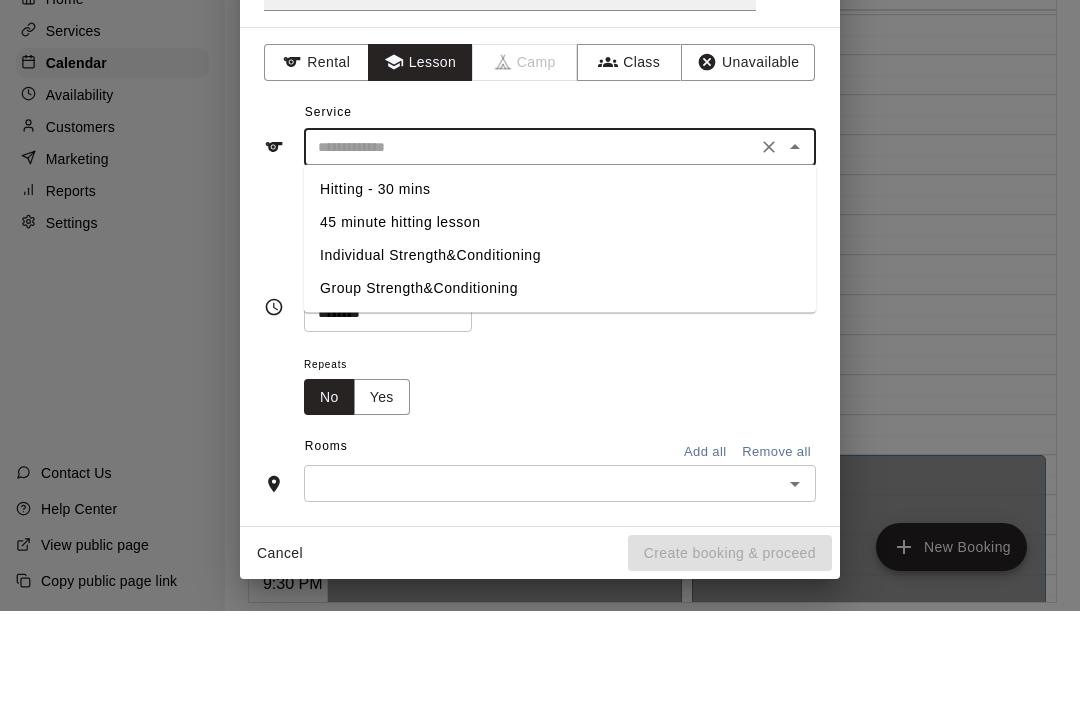 click on "45 minute hitting lesson" at bounding box center (560, 312) 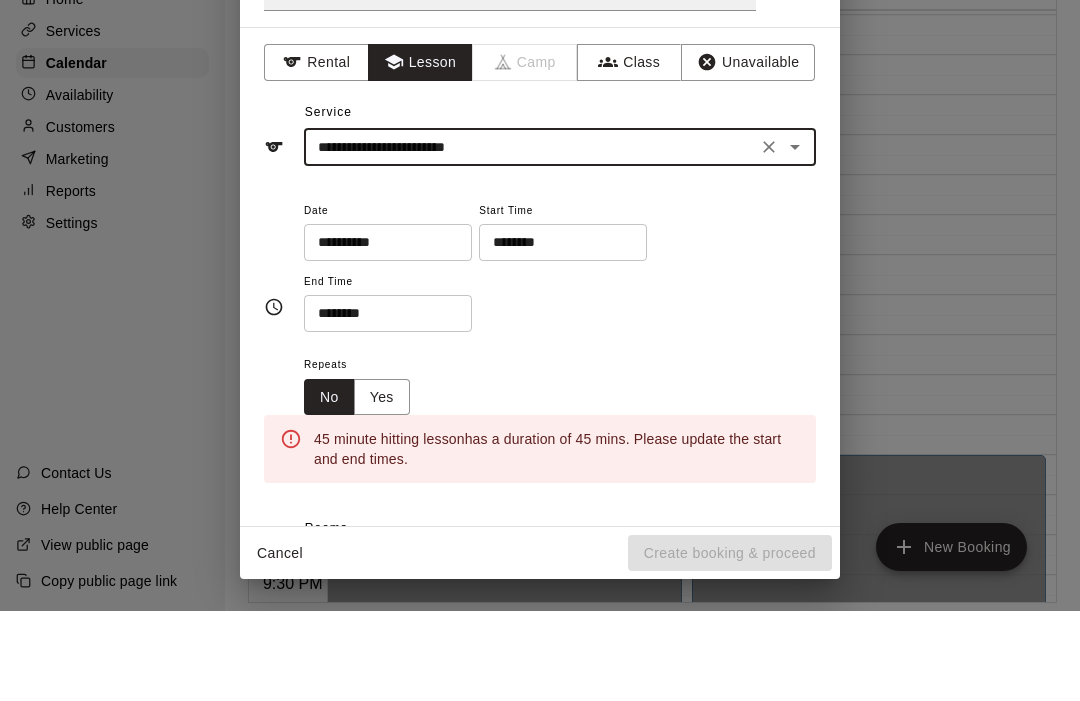 click on "********" at bounding box center [556, 332] 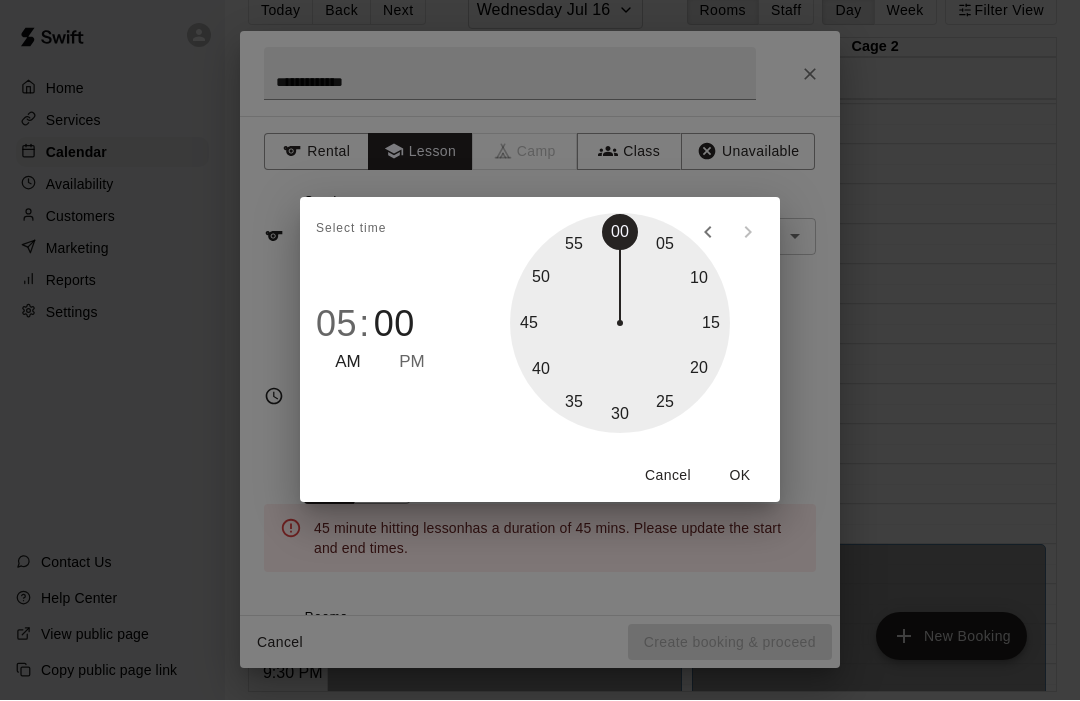 click on "OK" at bounding box center [740, 476] 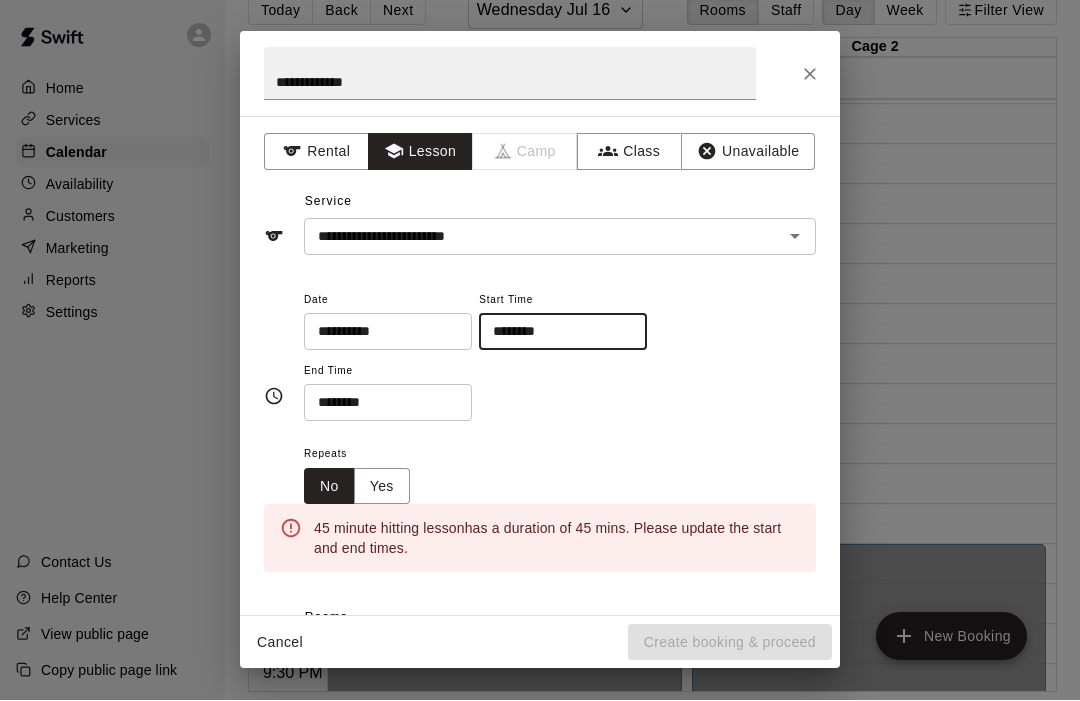 click on "********" at bounding box center (556, 332) 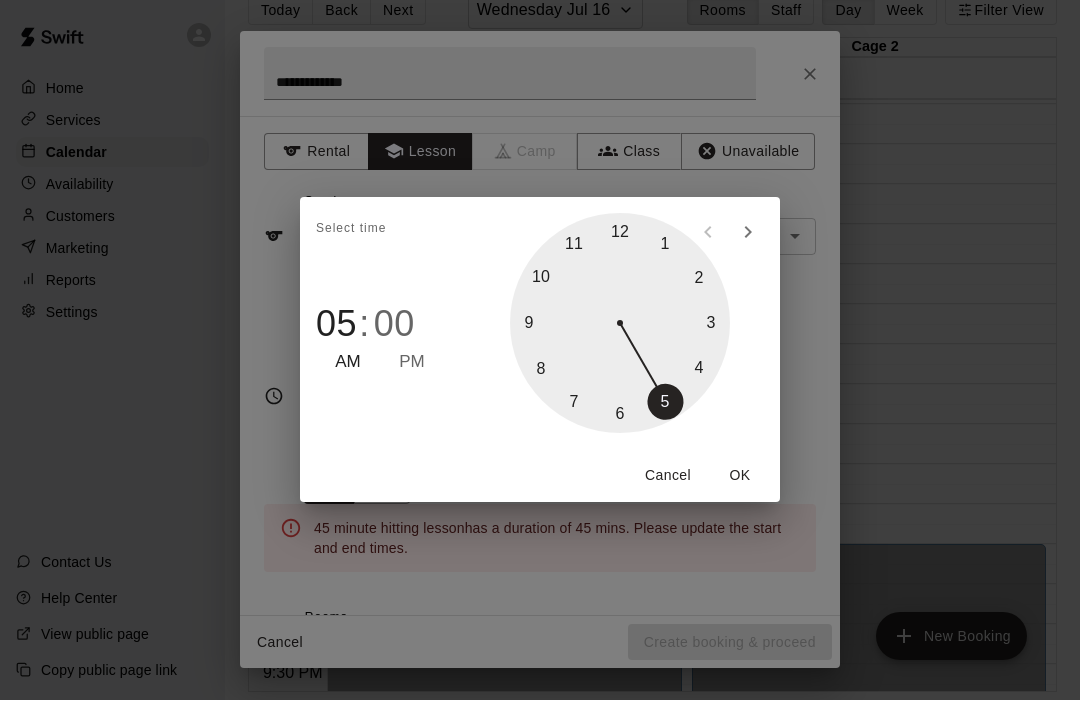 click on "PM" at bounding box center [412, 363] 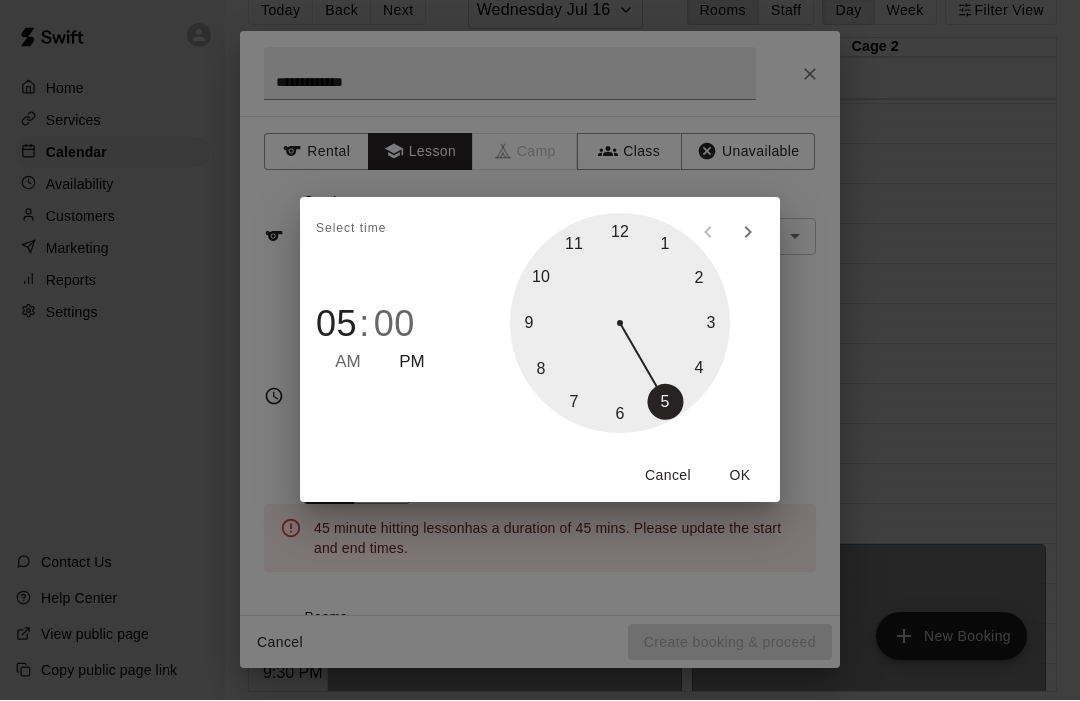 click on "OK" at bounding box center [740, 476] 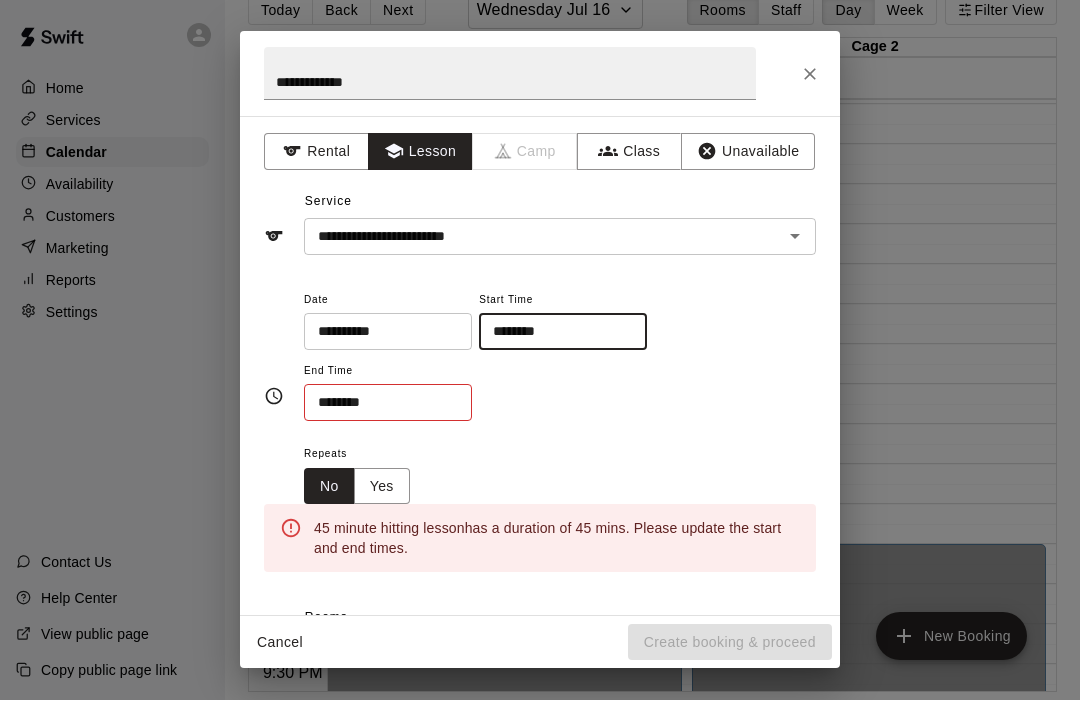 click on "********" at bounding box center [381, 403] 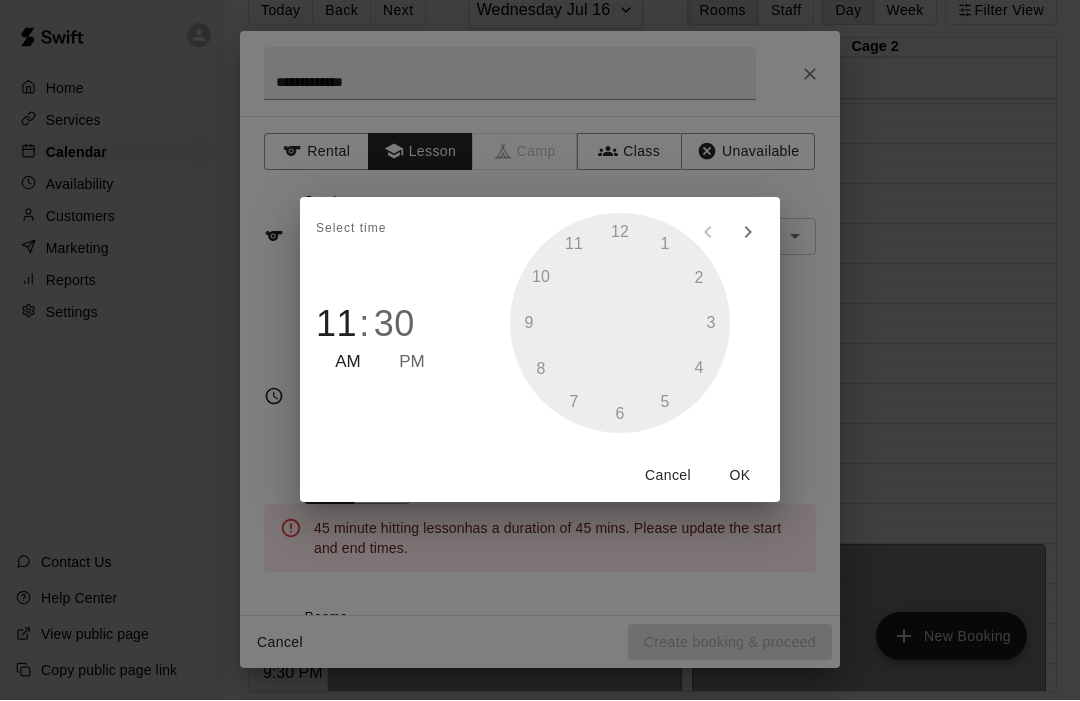 click on "11" at bounding box center (336, 325) 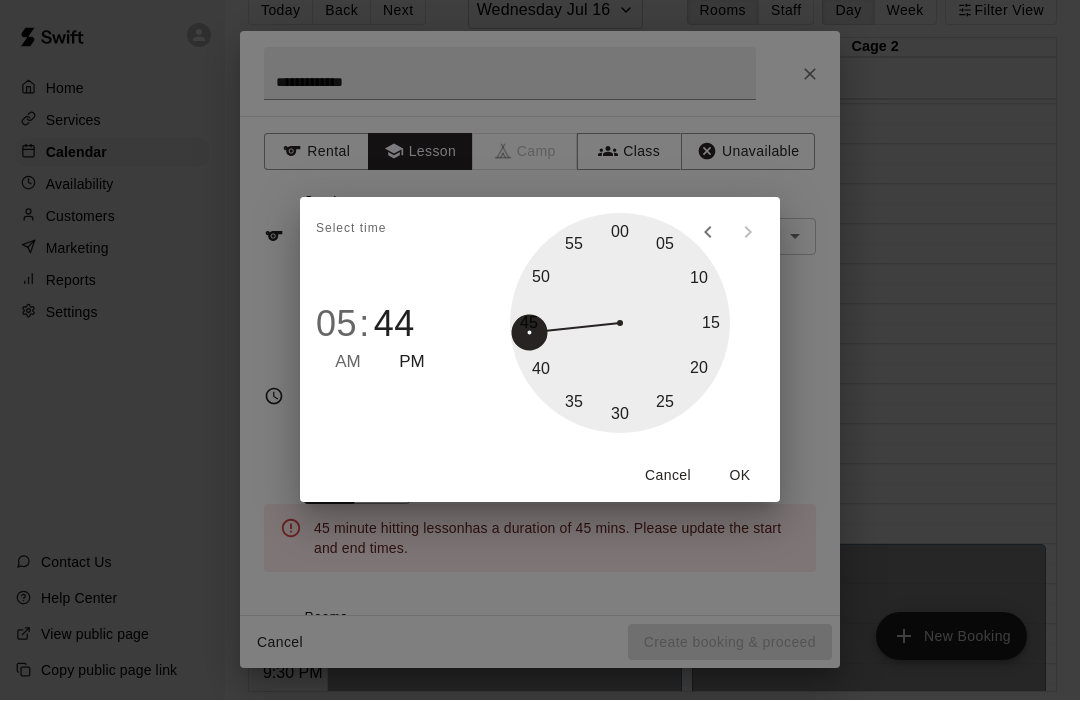 type on "********" 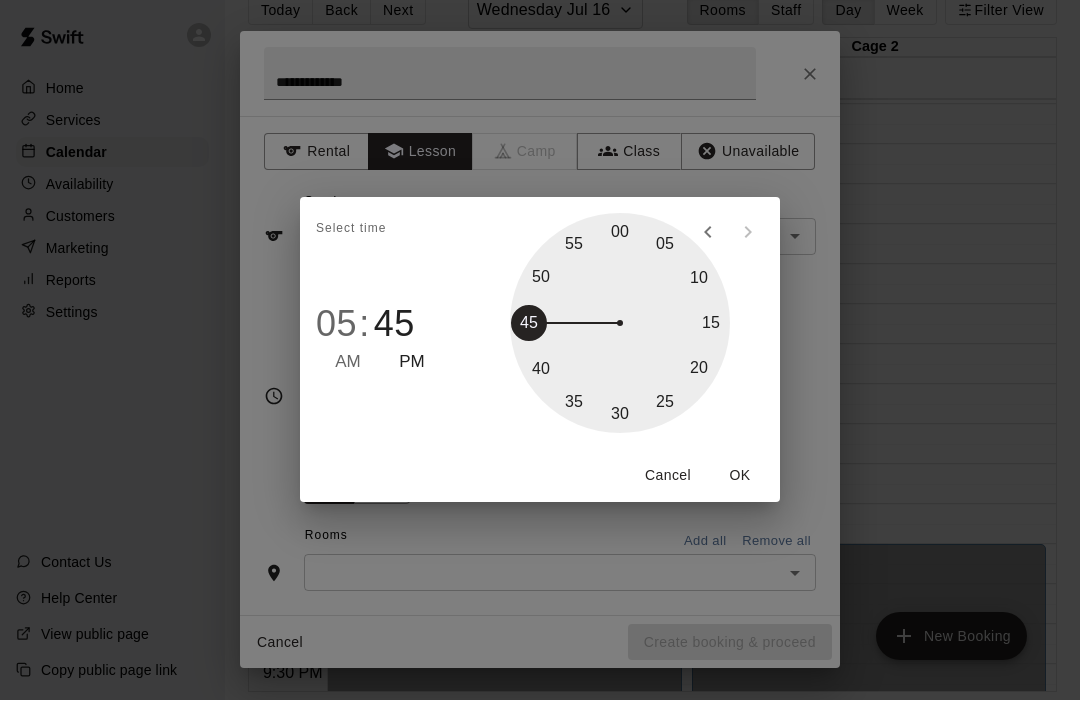 click on "OK" at bounding box center [740, 476] 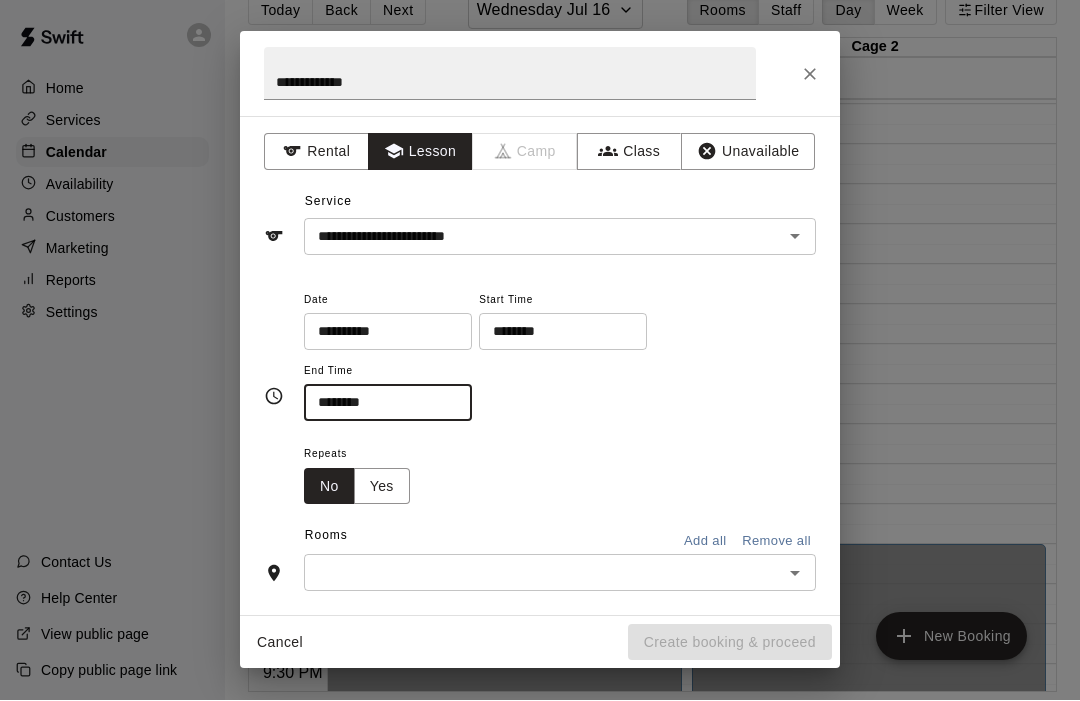 click at bounding box center (543, 573) 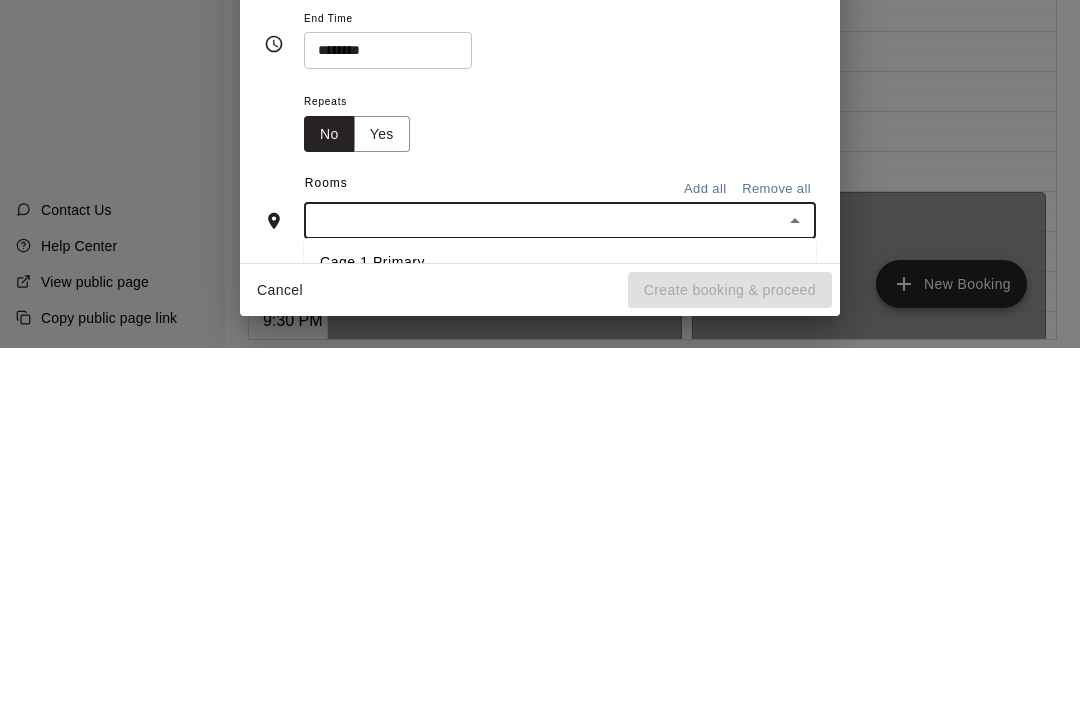 click on "Cage 1 Primary" at bounding box center (560, 615) 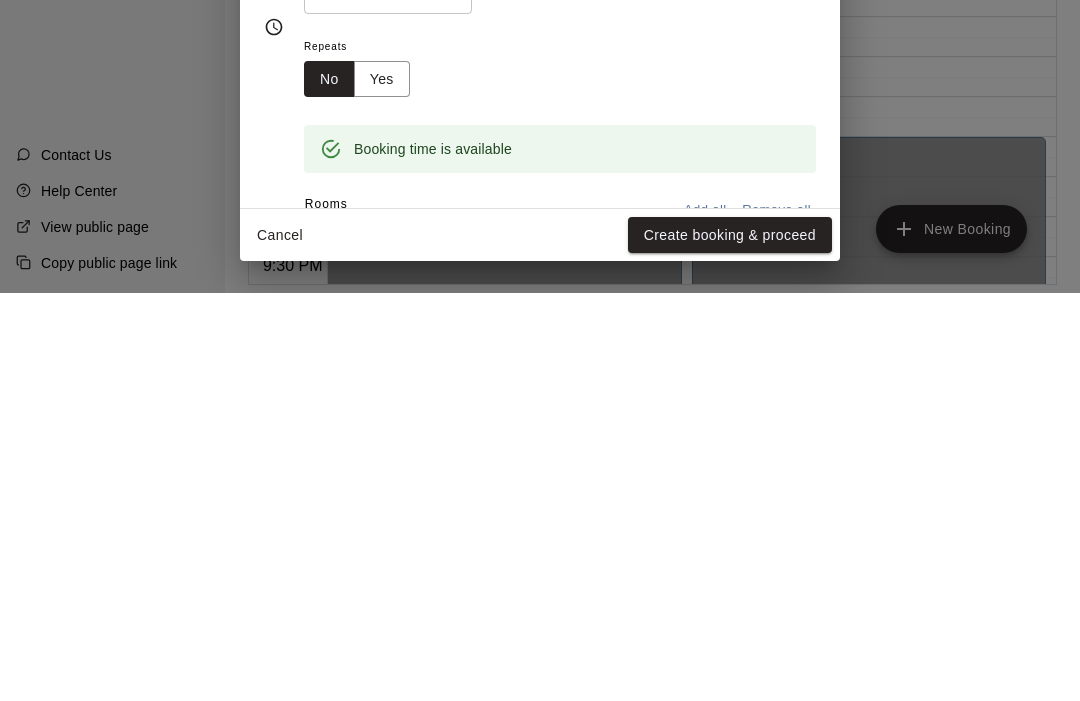 scroll, scrollTop: 100, scrollLeft: 0, axis: vertical 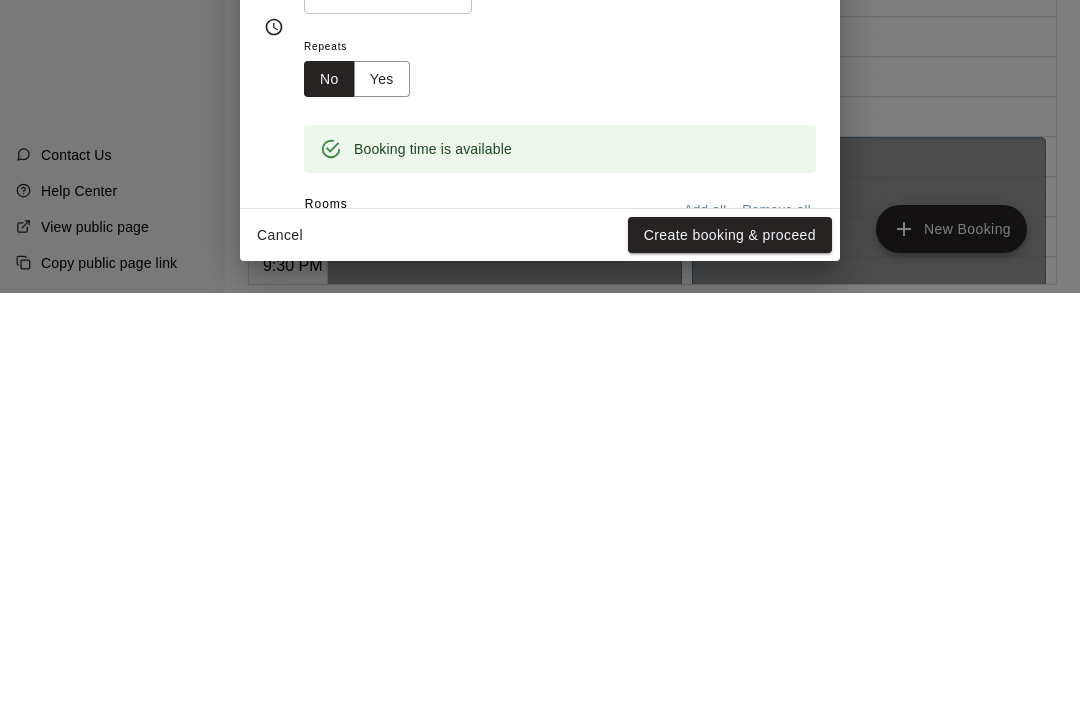 click on "Create booking & proceed" at bounding box center (730, 643) 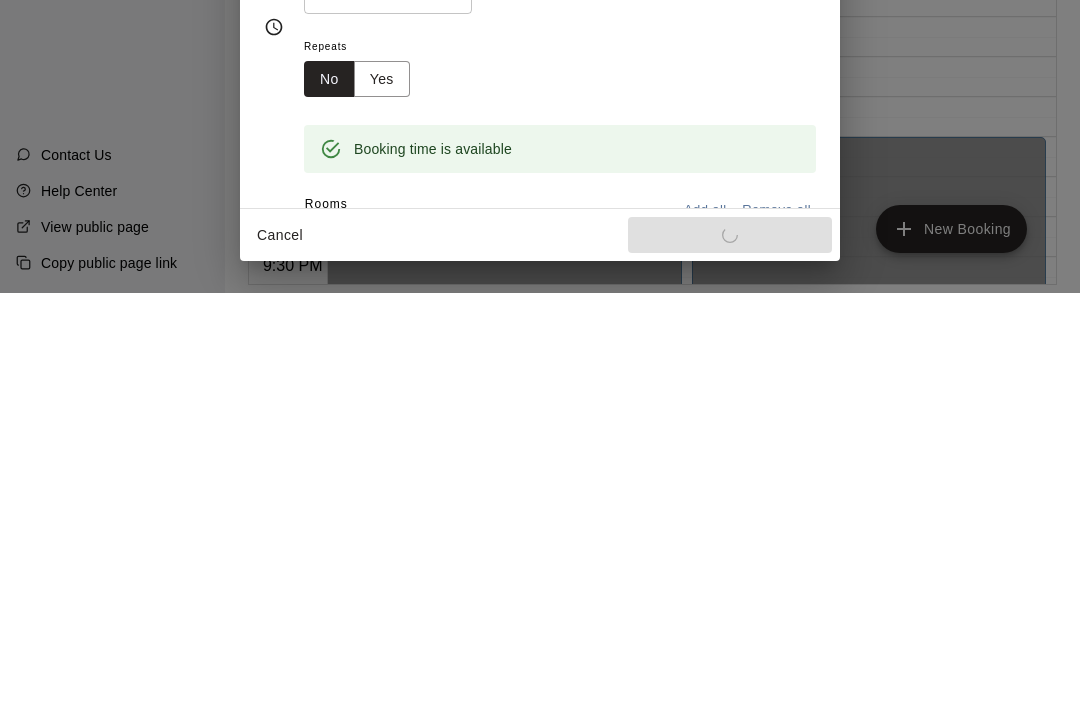 scroll, scrollTop: 99, scrollLeft: 0, axis: vertical 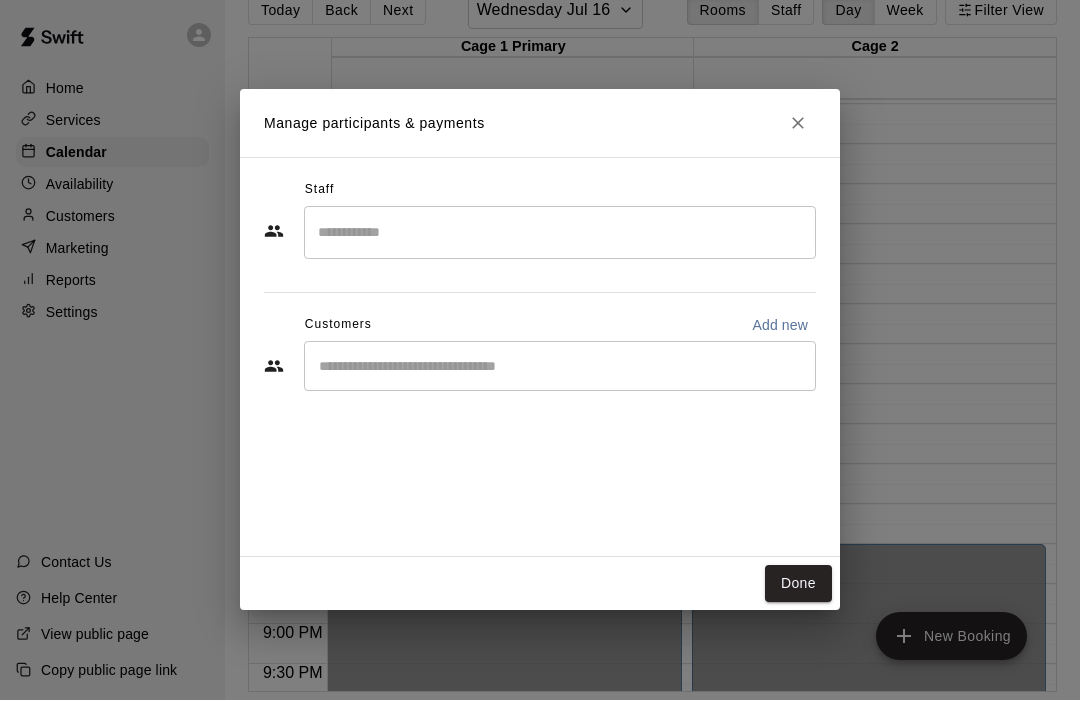click at bounding box center [560, 233] 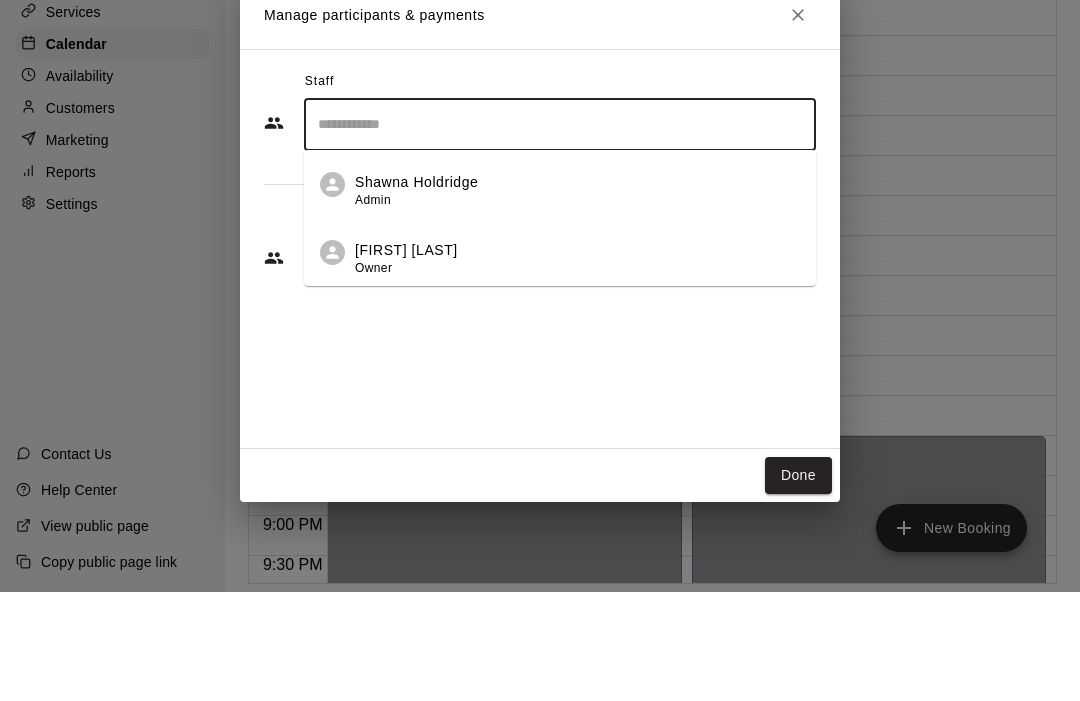 click on "[FIRST] [LAST] Owner" at bounding box center [577, 368] 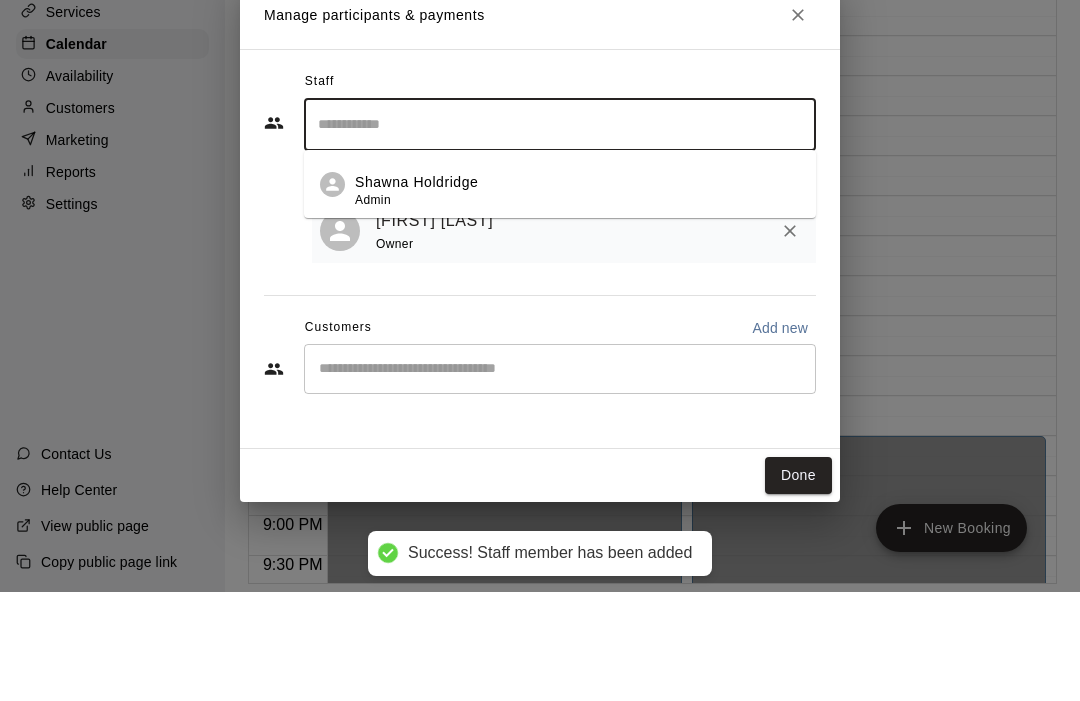 click on "Manage participants & payments Staff ​ Shawna Holdridge Admin 1   staff member(s) [FIRST] [LAST] Owner Customers Add new ​ Done" at bounding box center [540, 350] 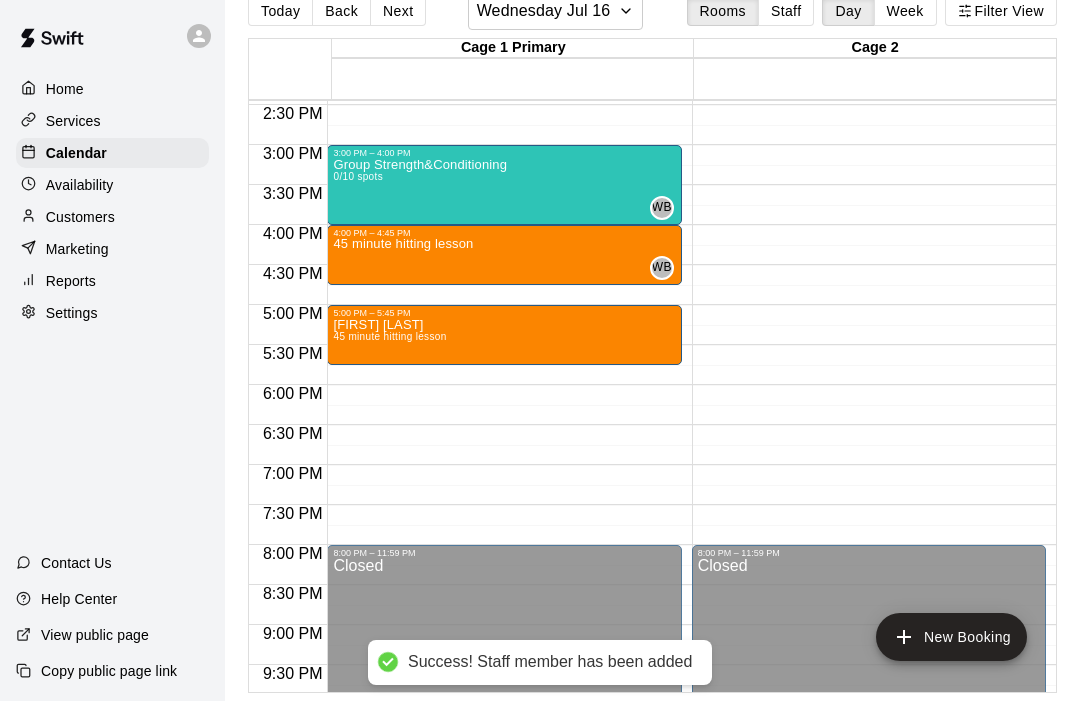 click on "45 minute hitting lesson  [INITIAL] [NUMBER]" at bounding box center (504, 588) 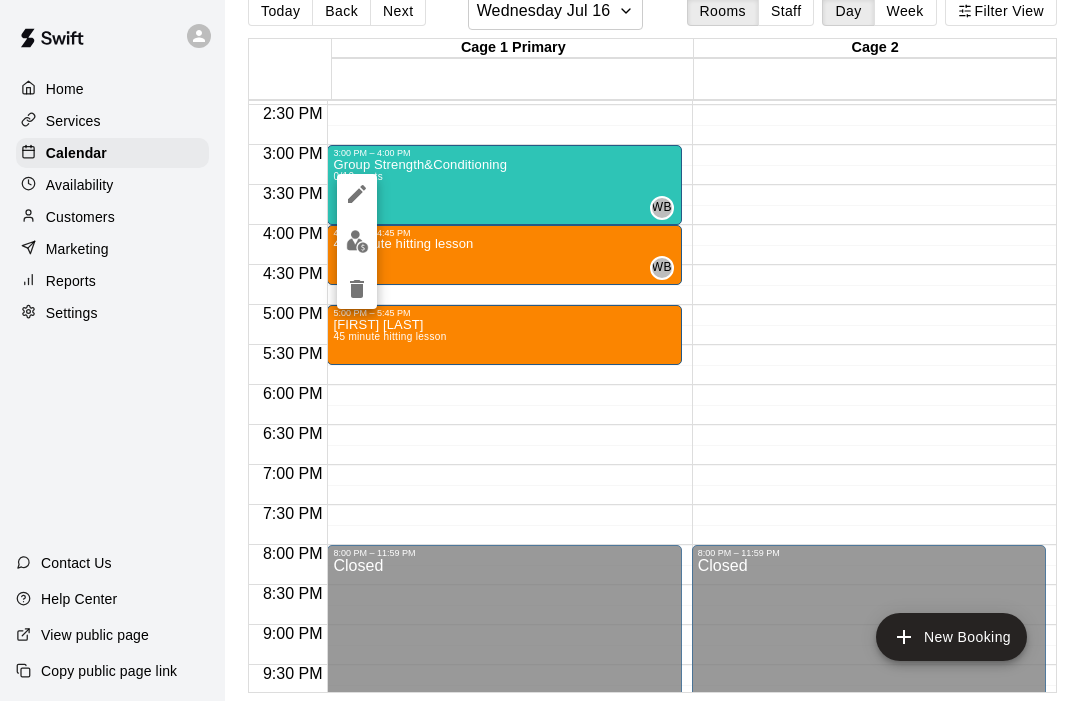 click 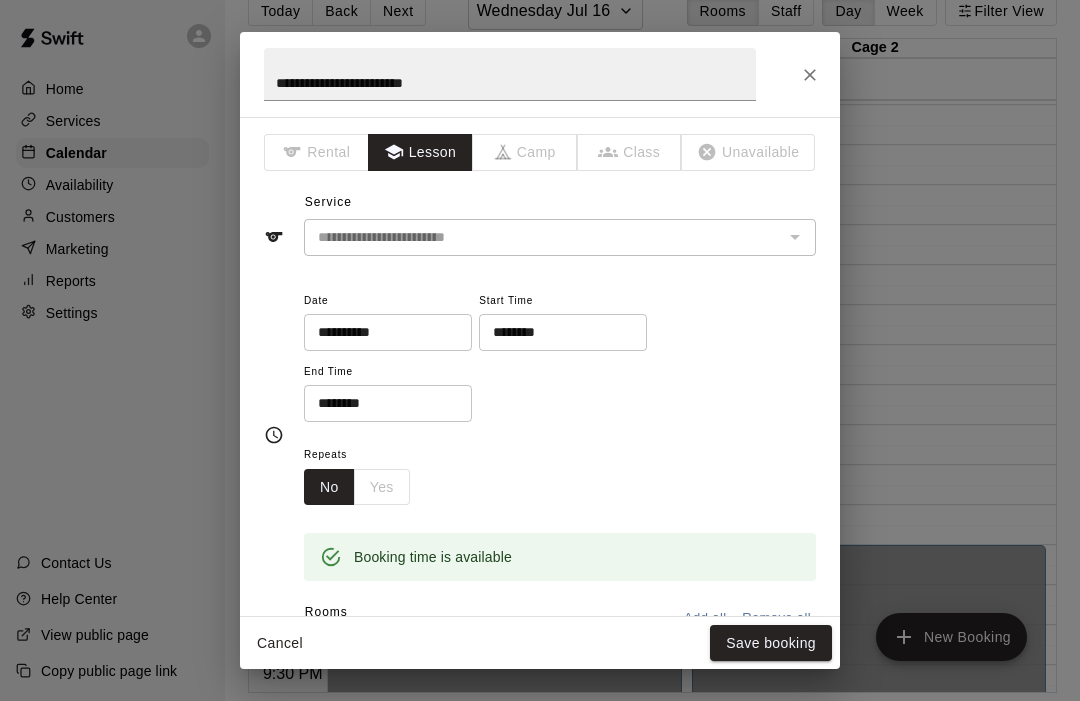 scroll, scrollTop: 0, scrollLeft: 0, axis: both 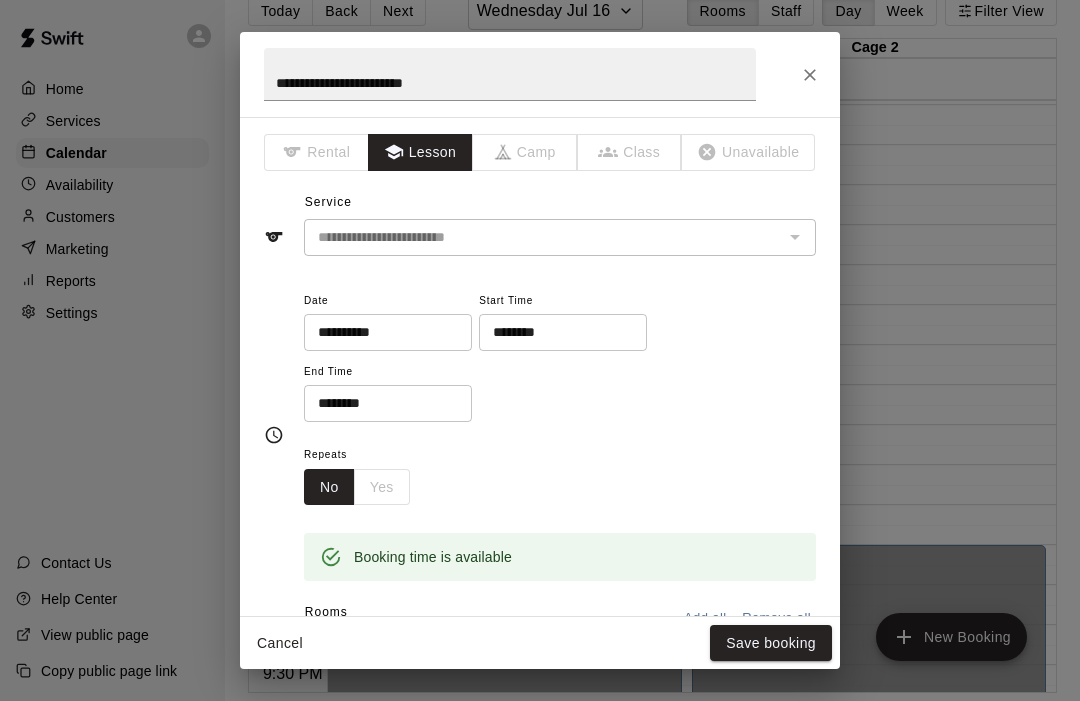 click 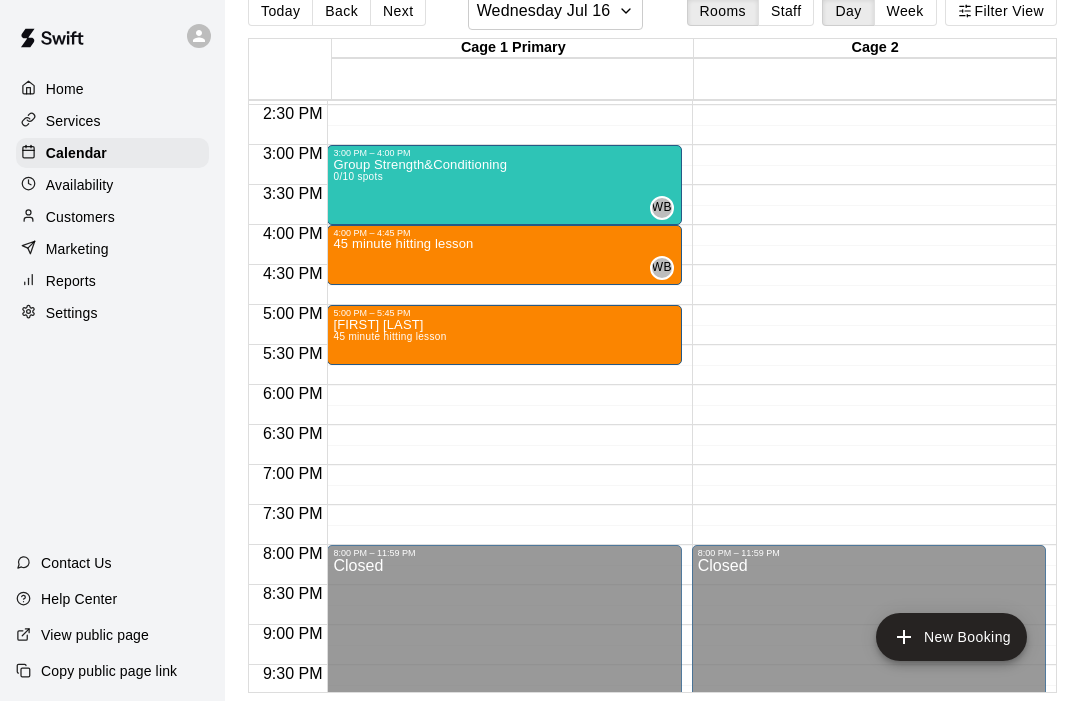 click on "45 minute hitting lesson  [INITIAL] [NUMBER]" at bounding box center [504, 588] 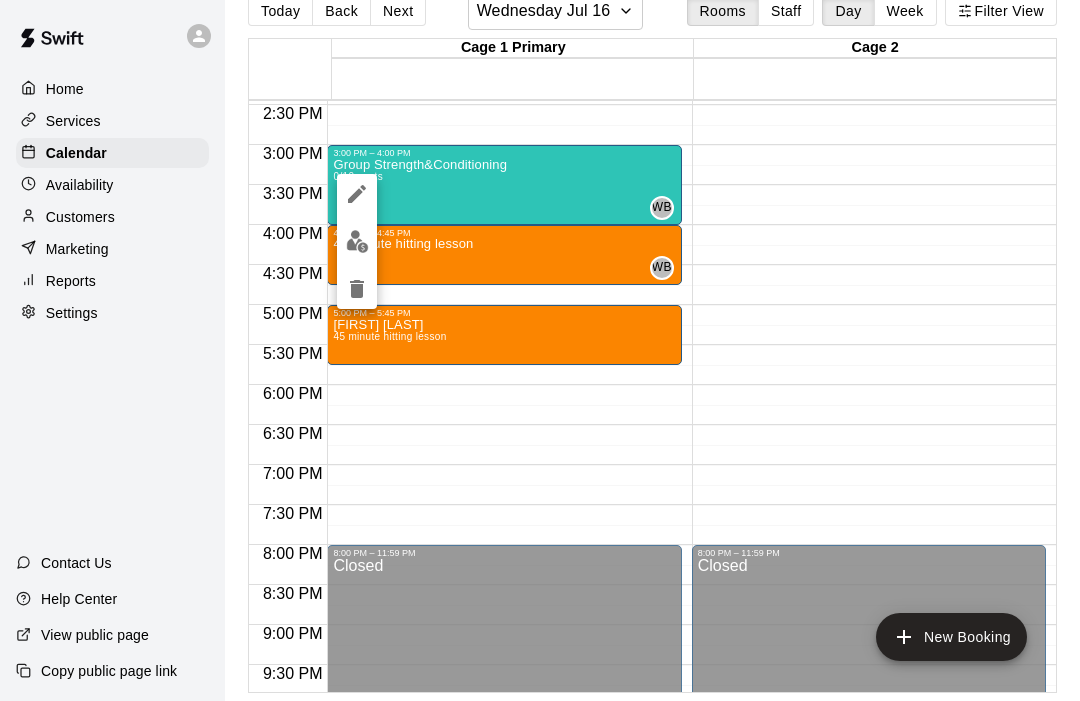 click 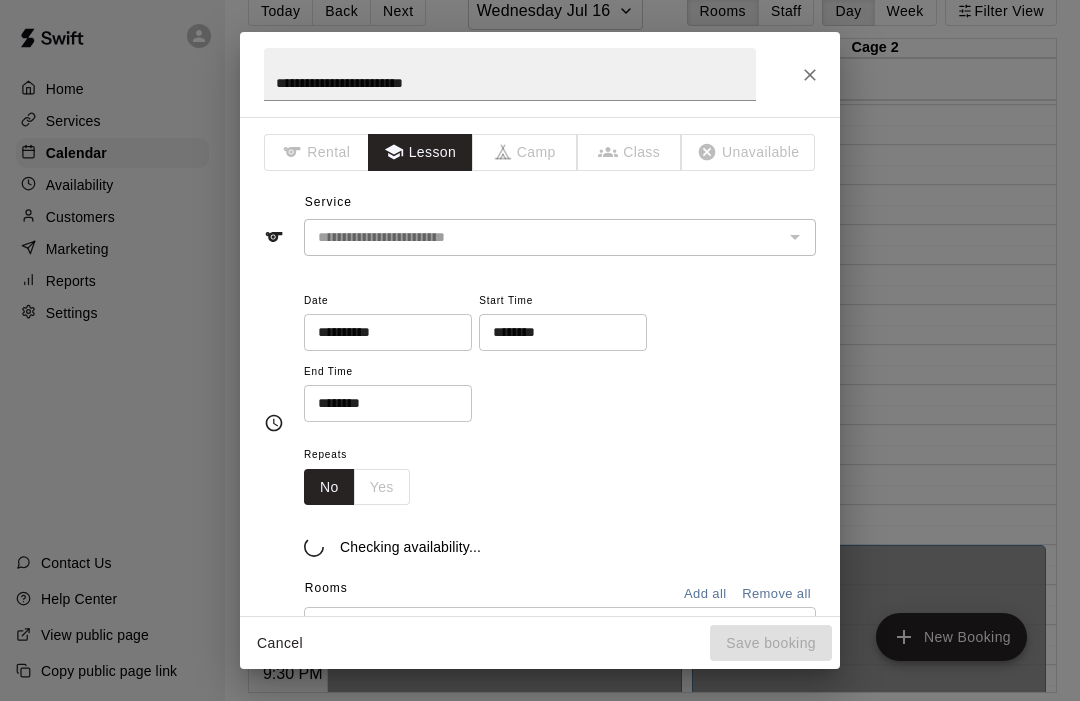 scroll, scrollTop: 73, scrollLeft: 0, axis: vertical 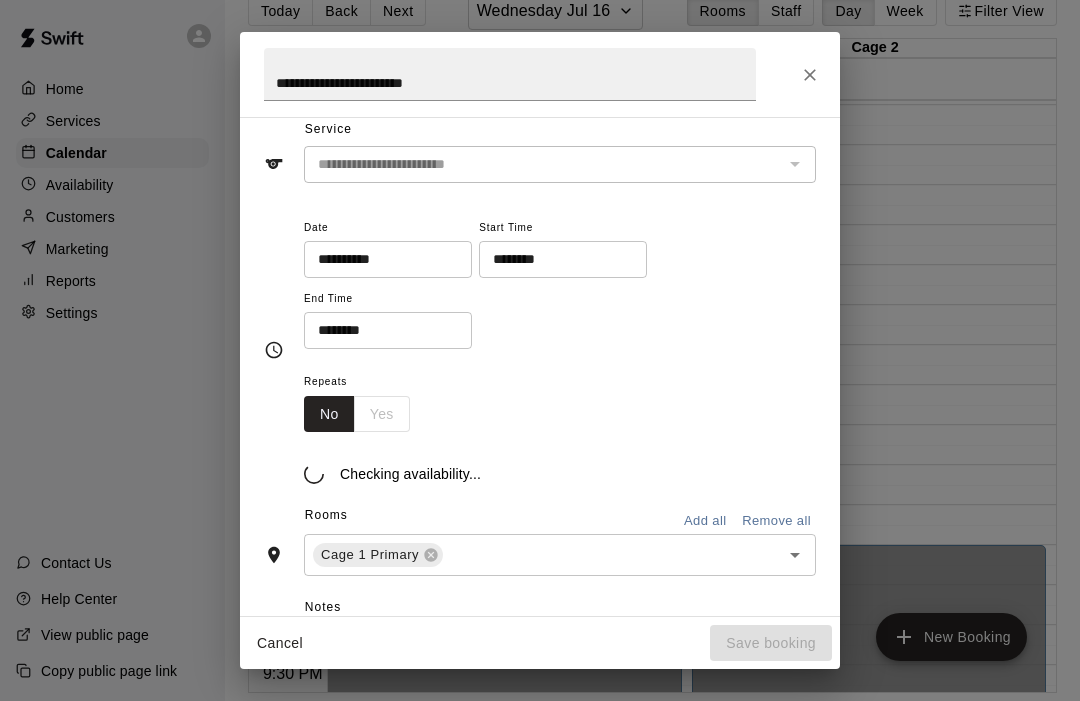 click on "**********" at bounding box center [510, 74] 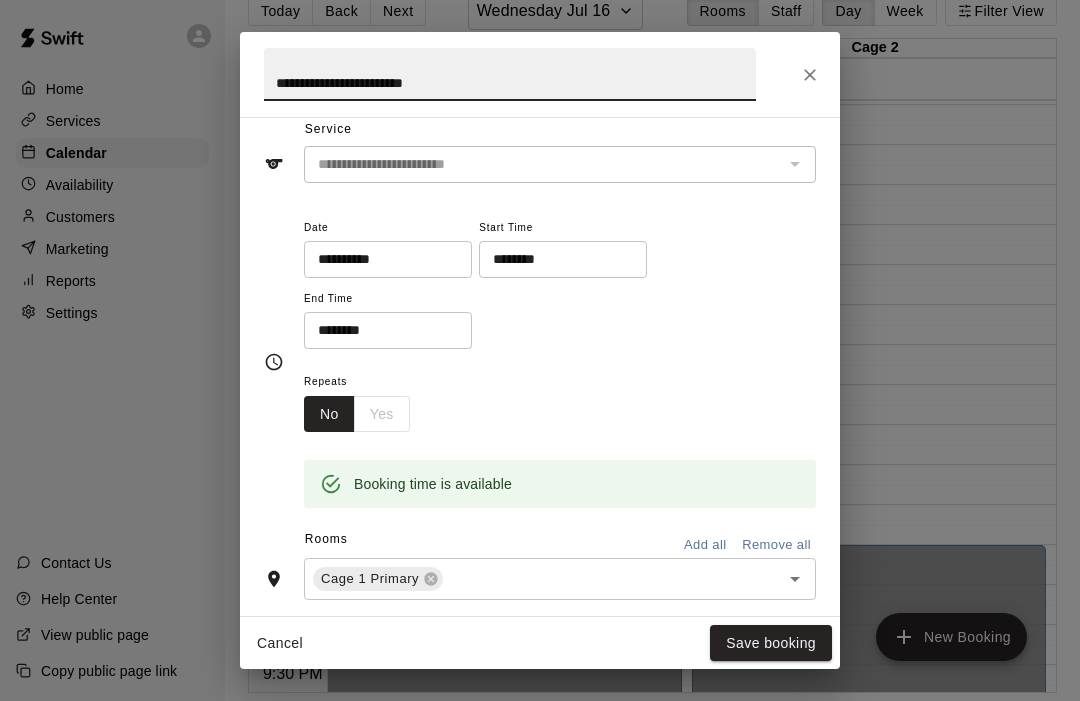 click on "**********" at bounding box center [510, 74] 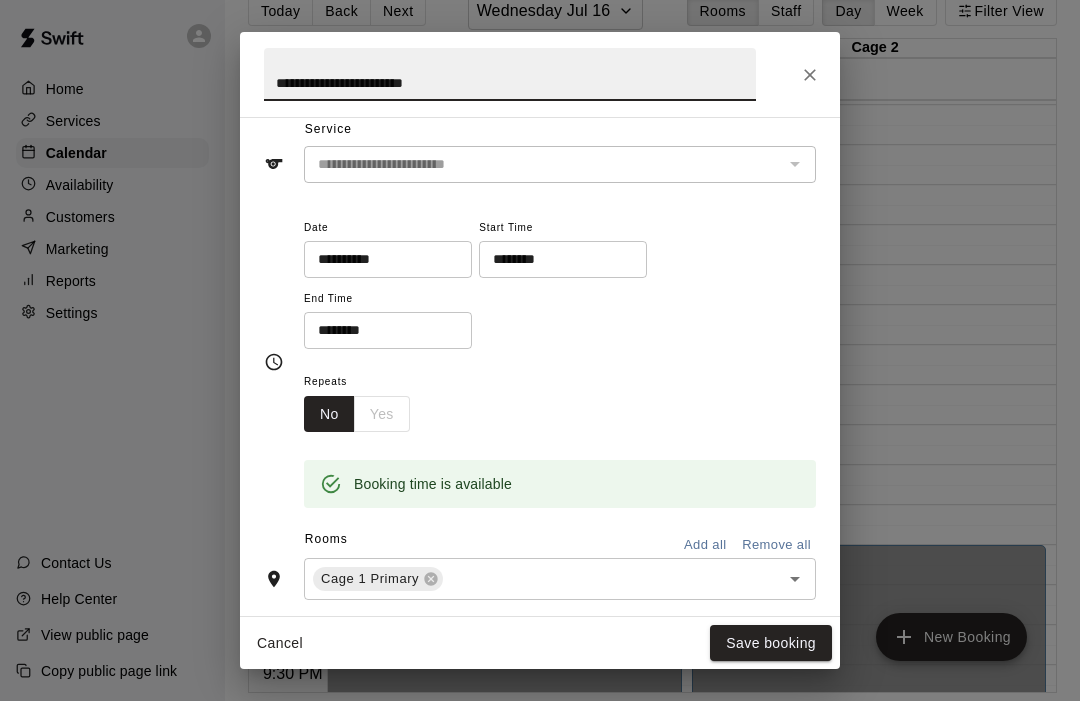 click on "**********" at bounding box center [510, 74] 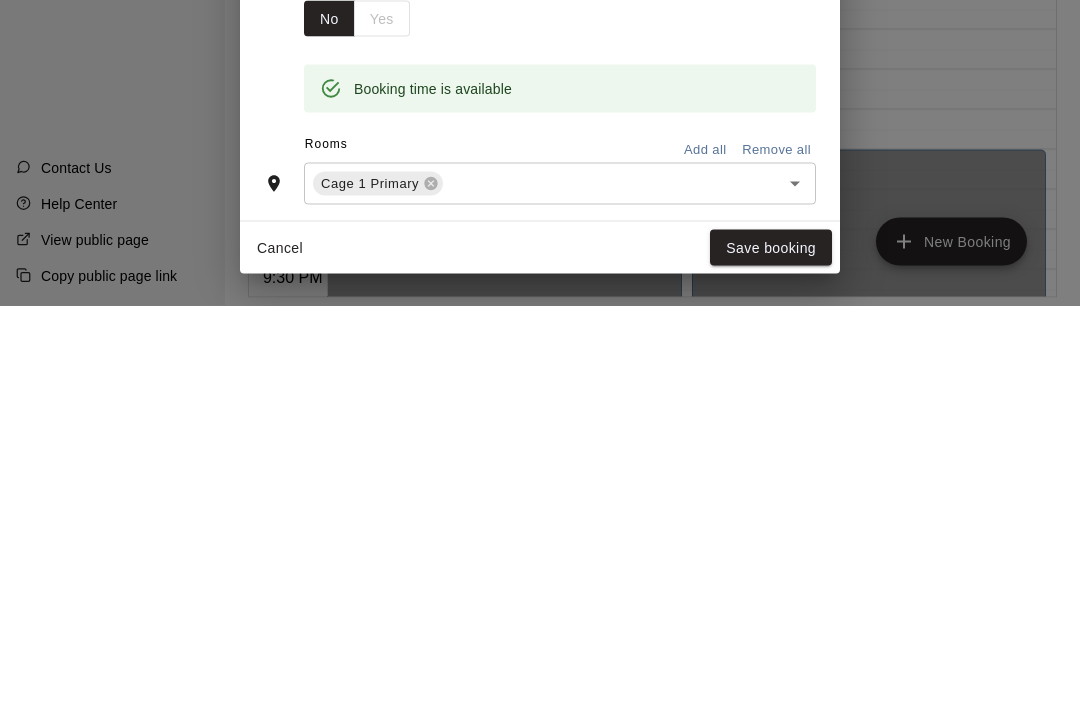 scroll, scrollTop: 100, scrollLeft: 0, axis: vertical 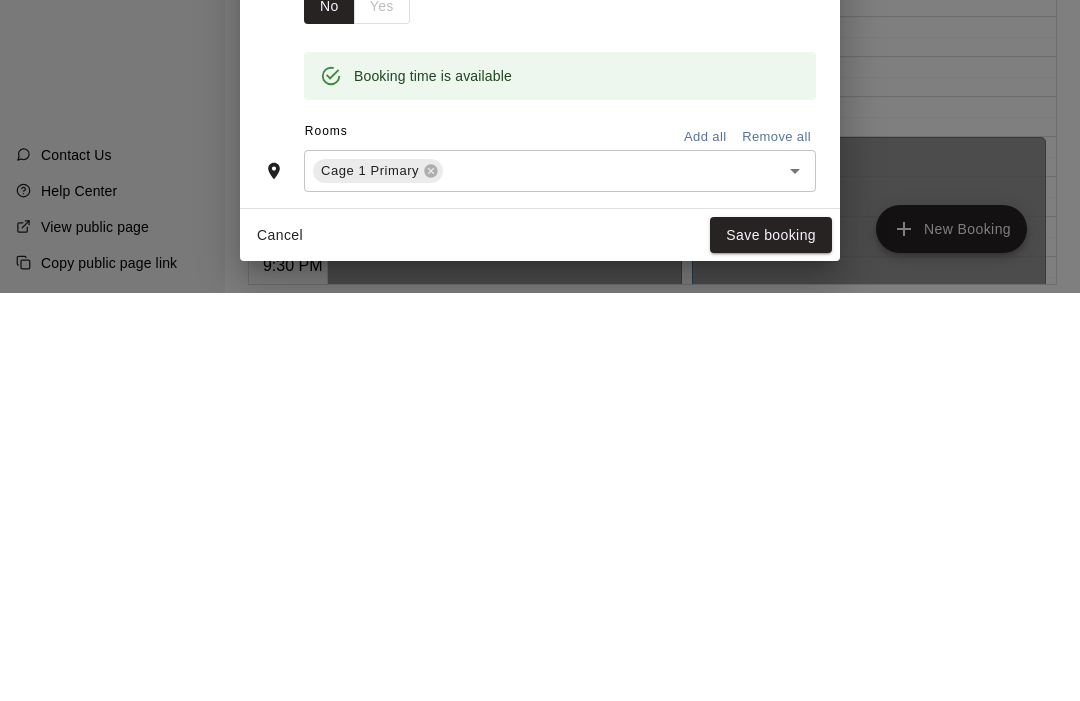 type on "**********" 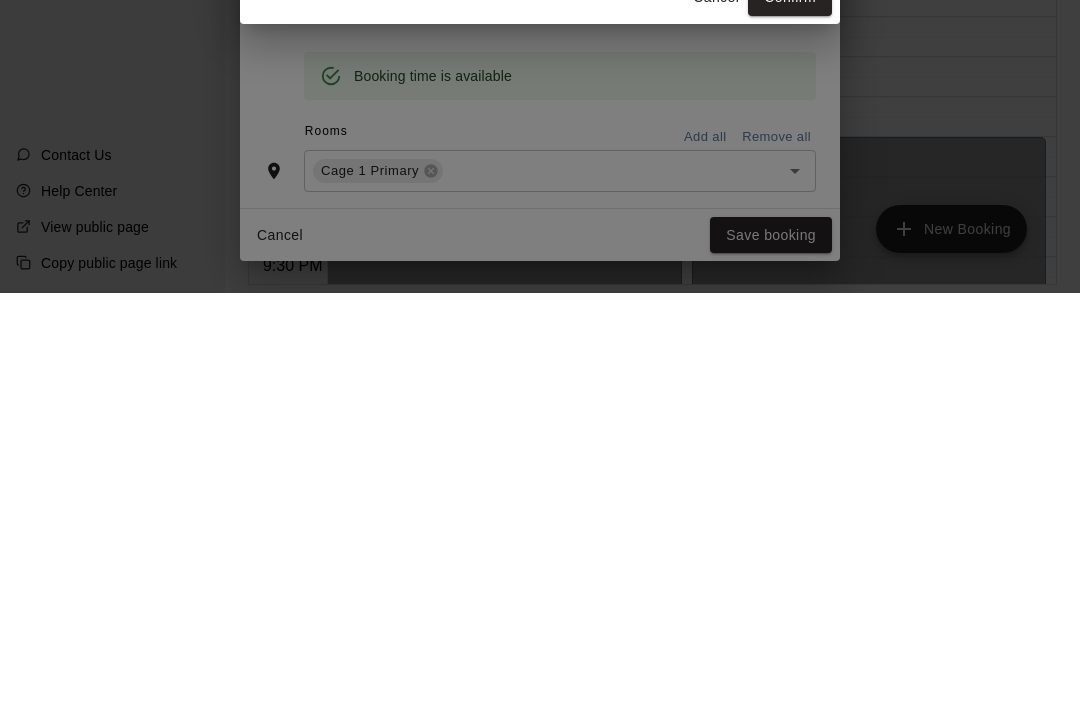 scroll, scrollTop: 99, scrollLeft: 0, axis: vertical 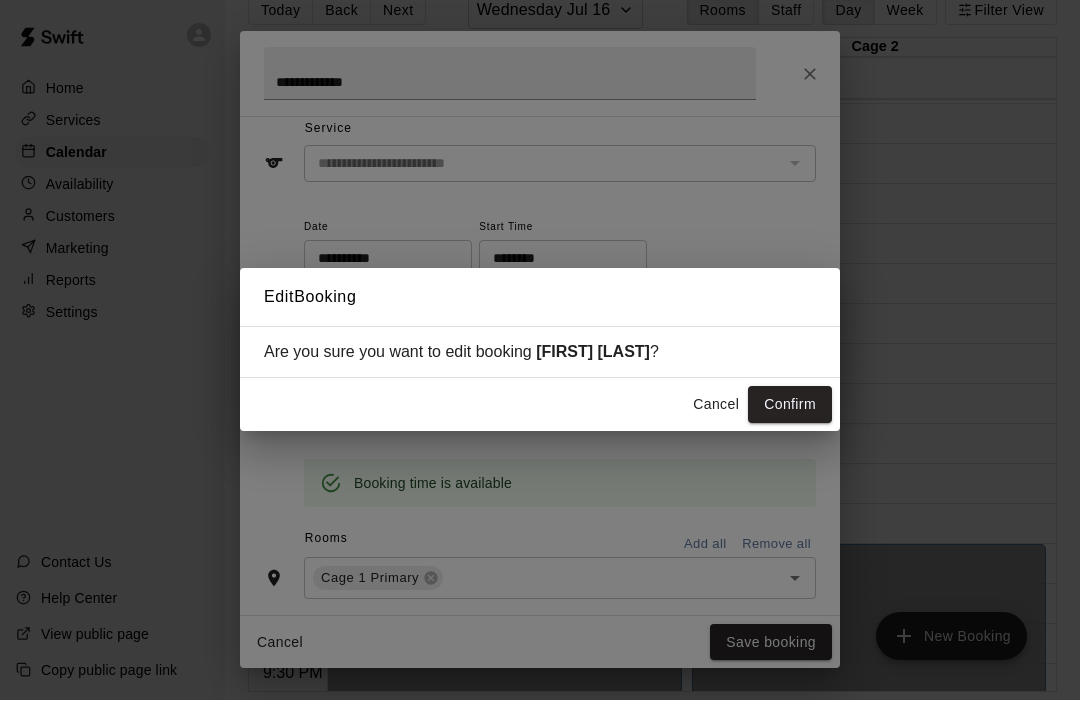 click on "Confirm" at bounding box center (790, 405) 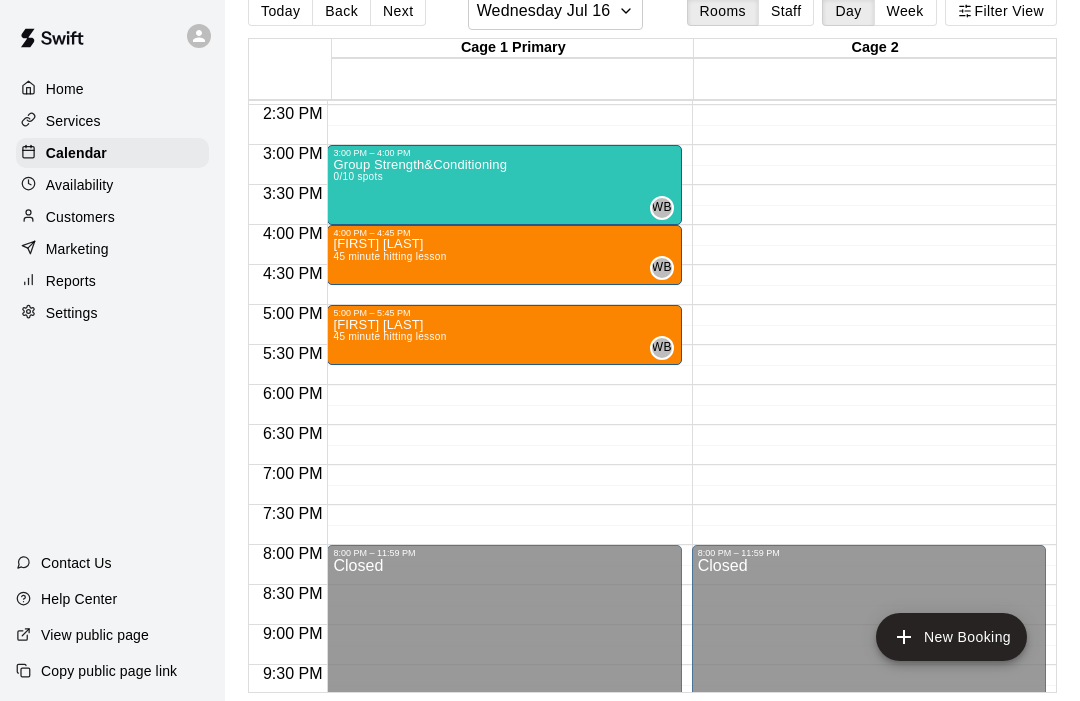 click on "Group Strength&Conditioning  0/10 spots [INITIAL] 0" at bounding box center [504, 508] 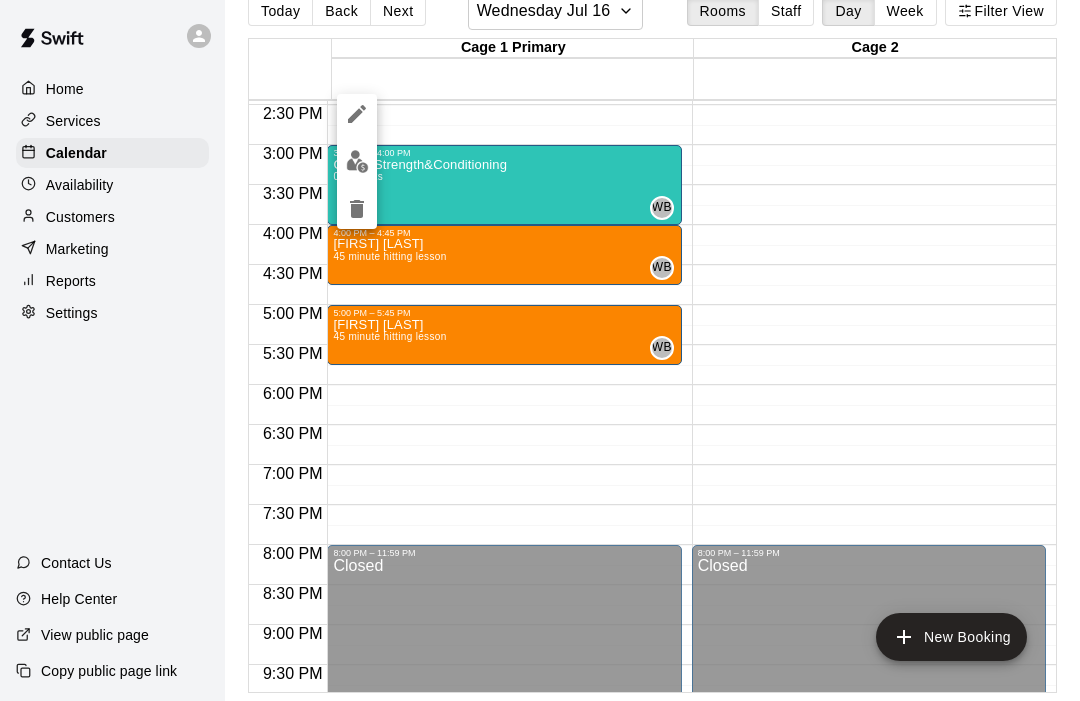click at bounding box center [357, 161] 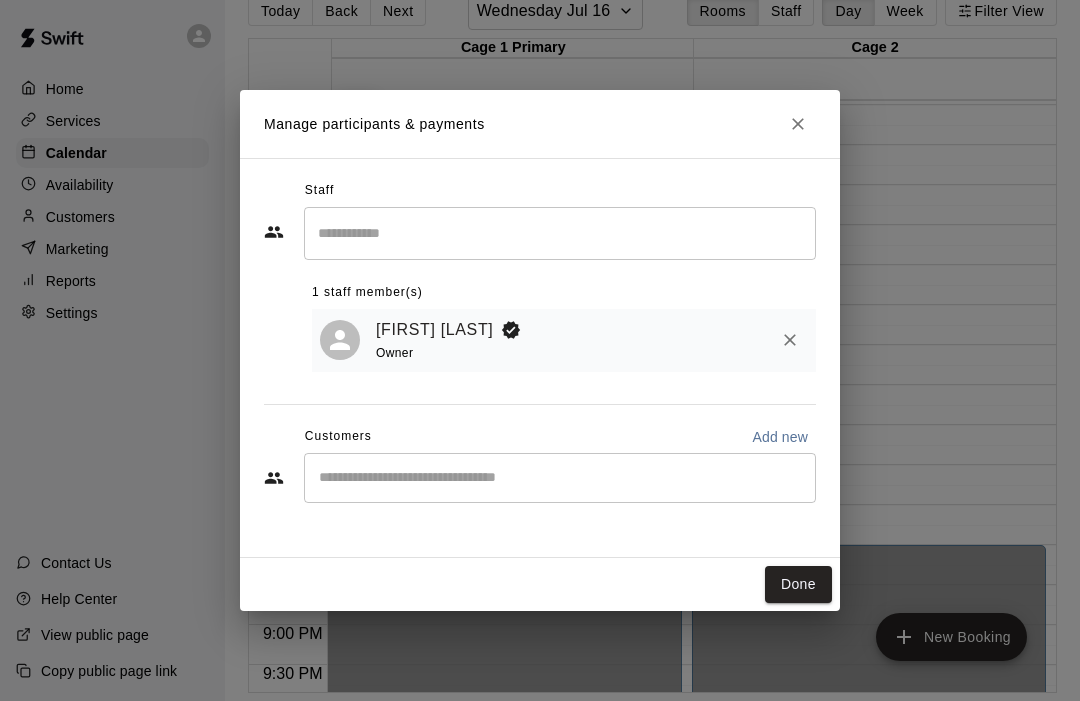 click 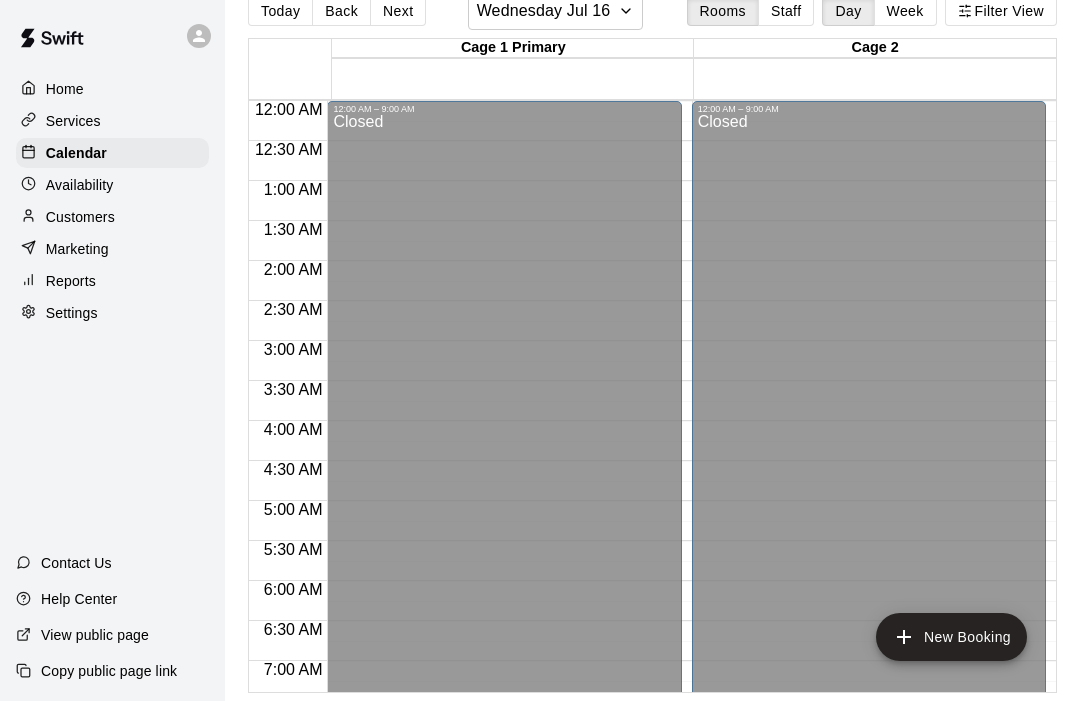 scroll, scrollTop: 0, scrollLeft: 0, axis: both 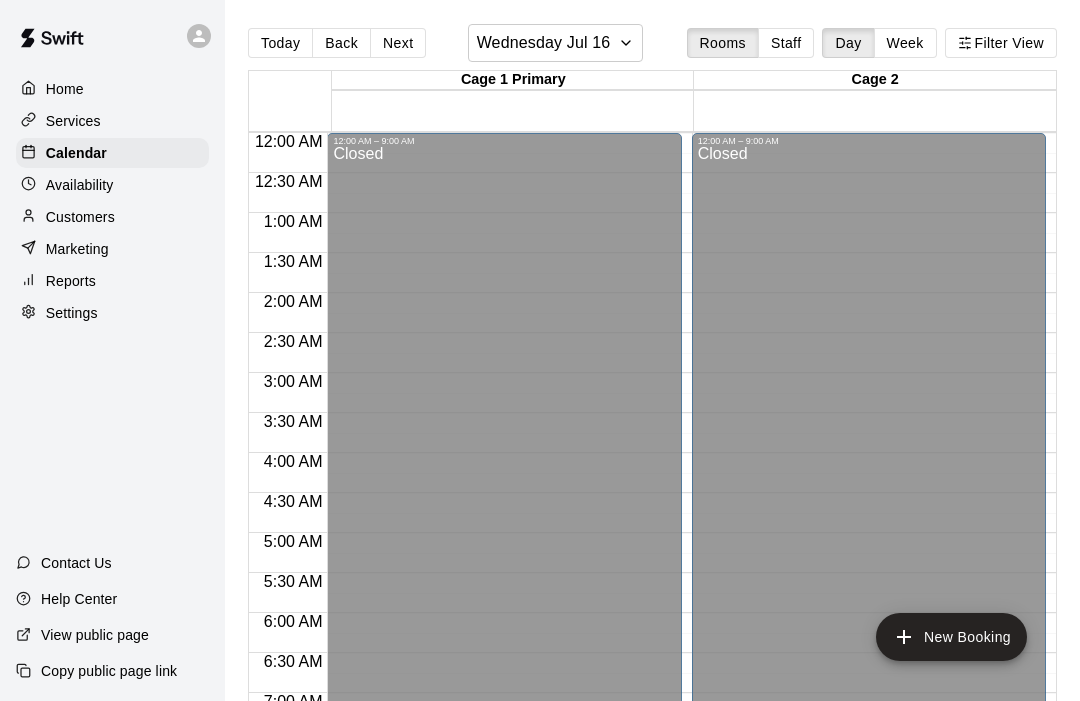 click on "Marketing" at bounding box center [77, 249] 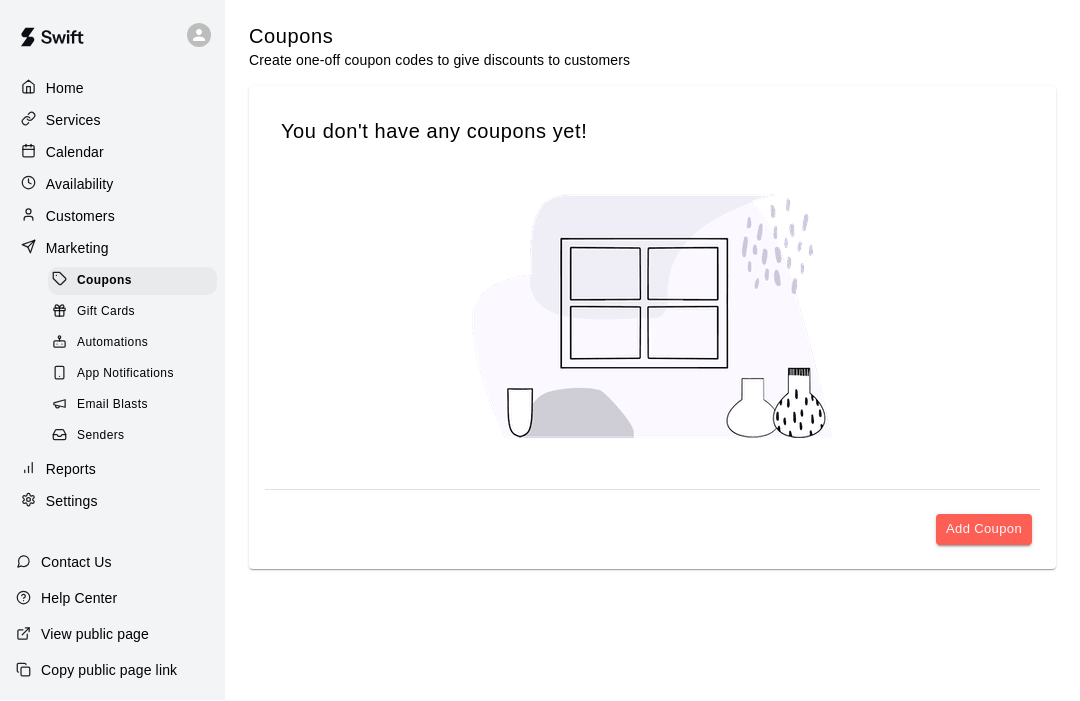 click on "Calendar" at bounding box center [75, 153] 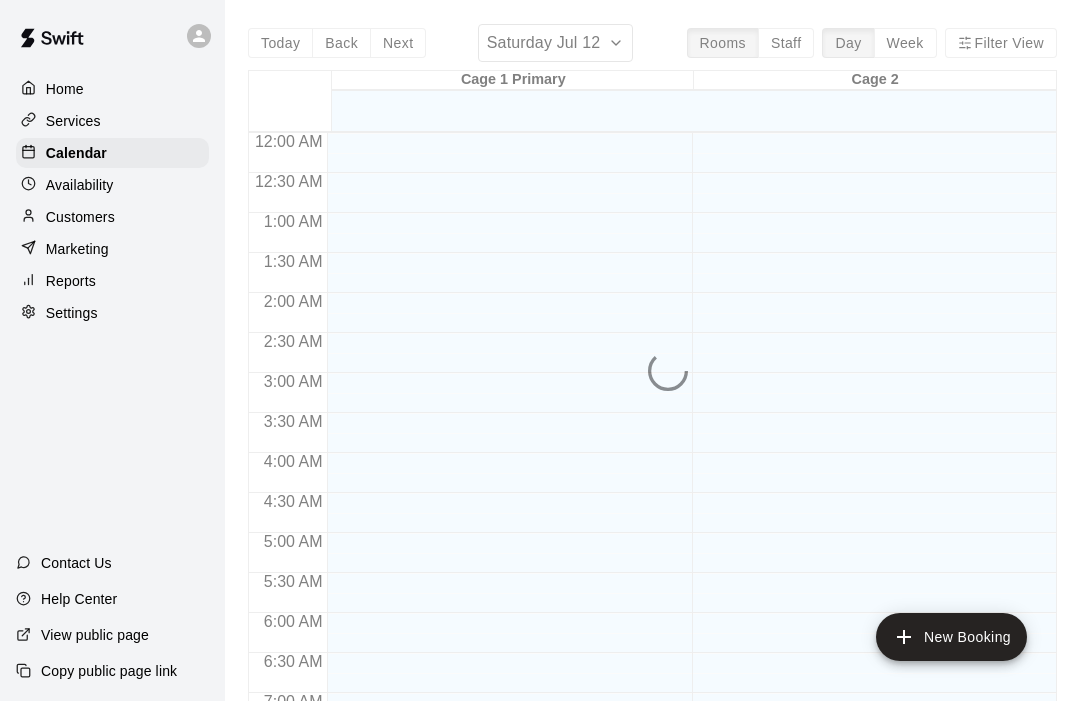 scroll, scrollTop: 954, scrollLeft: 0, axis: vertical 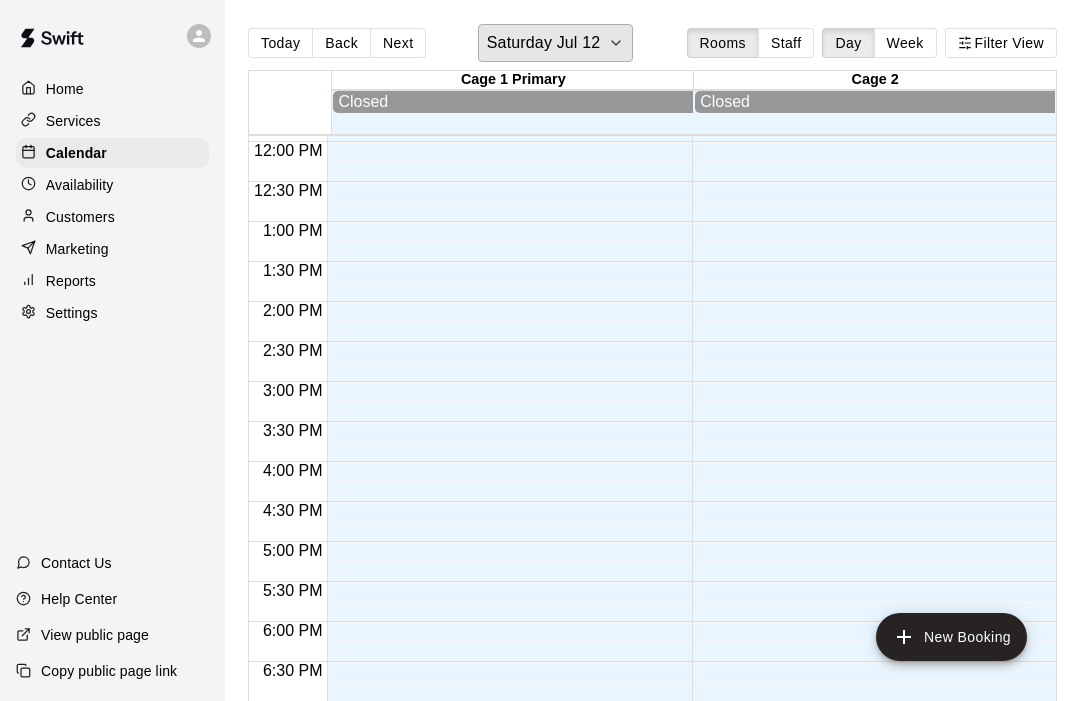 click on "Saturday Jul 12" at bounding box center (543, 43) 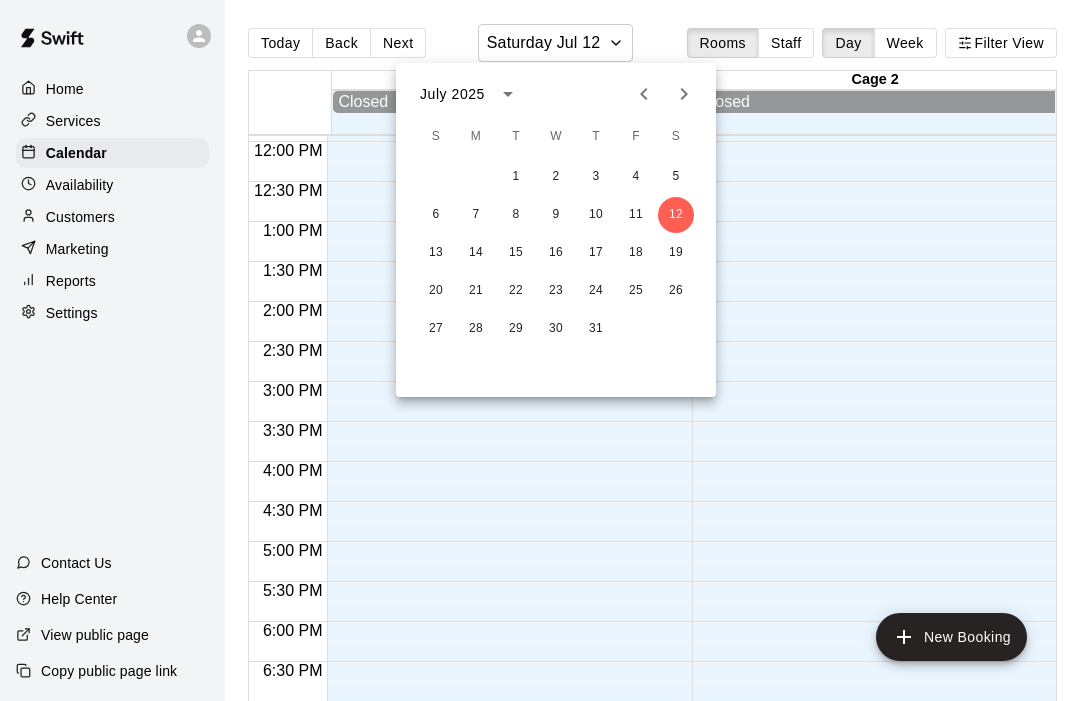 click at bounding box center [540, 350] 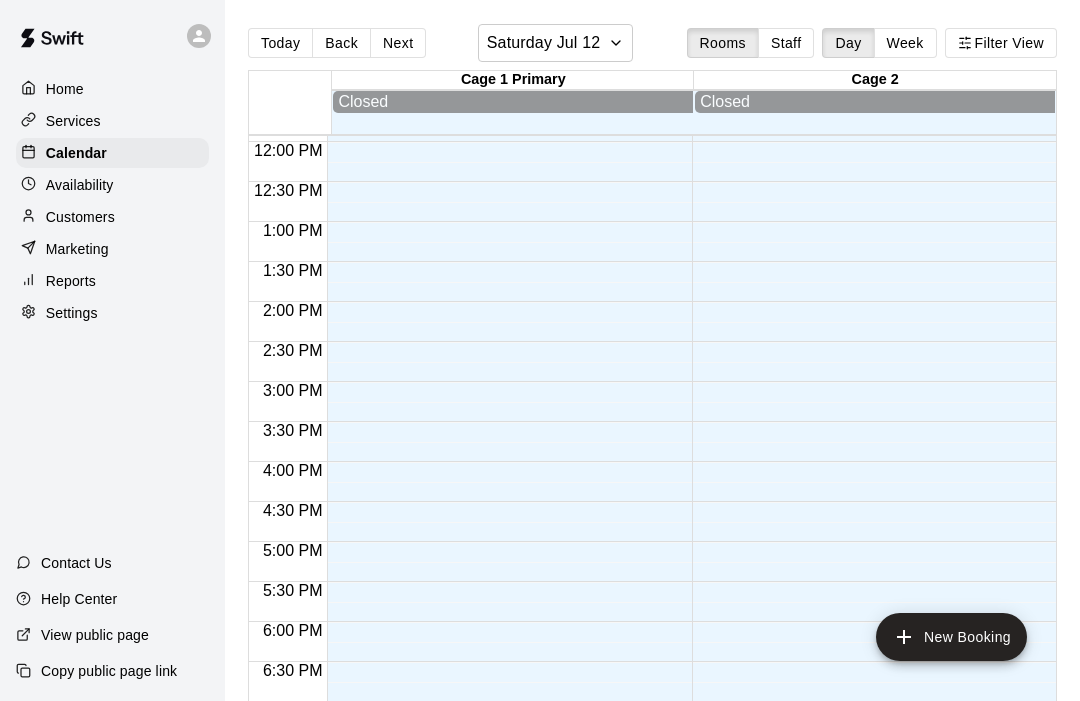 click on "Week" at bounding box center [905, 43] 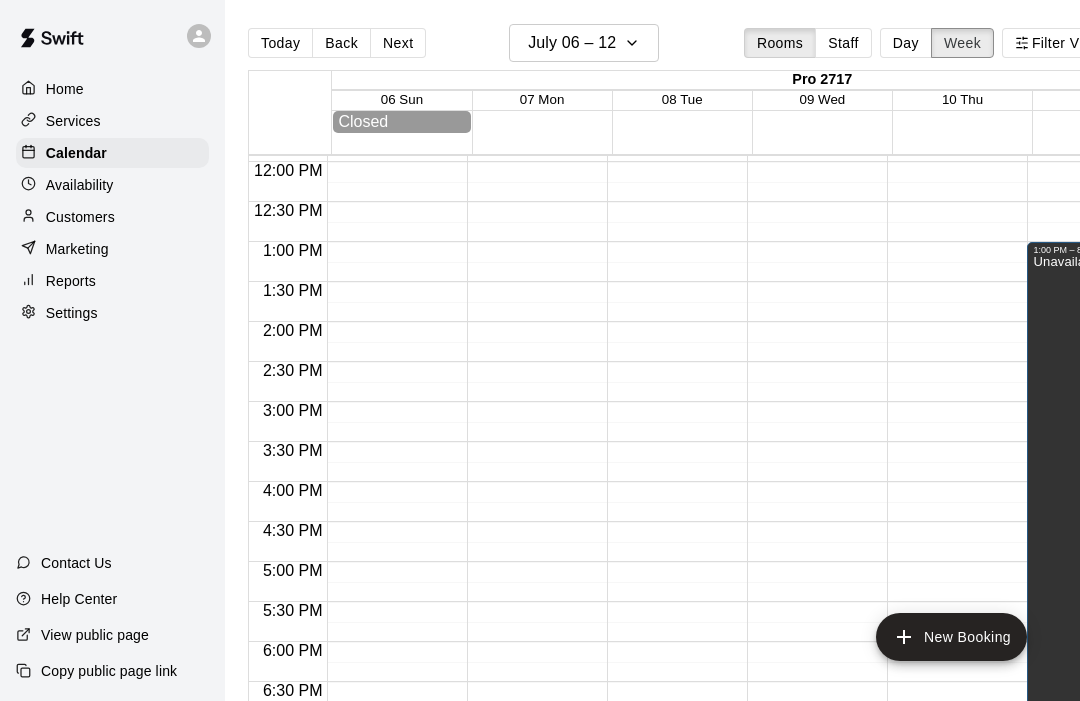 scroll, scrollTop: 954, scrollLeft: 85, axis: both 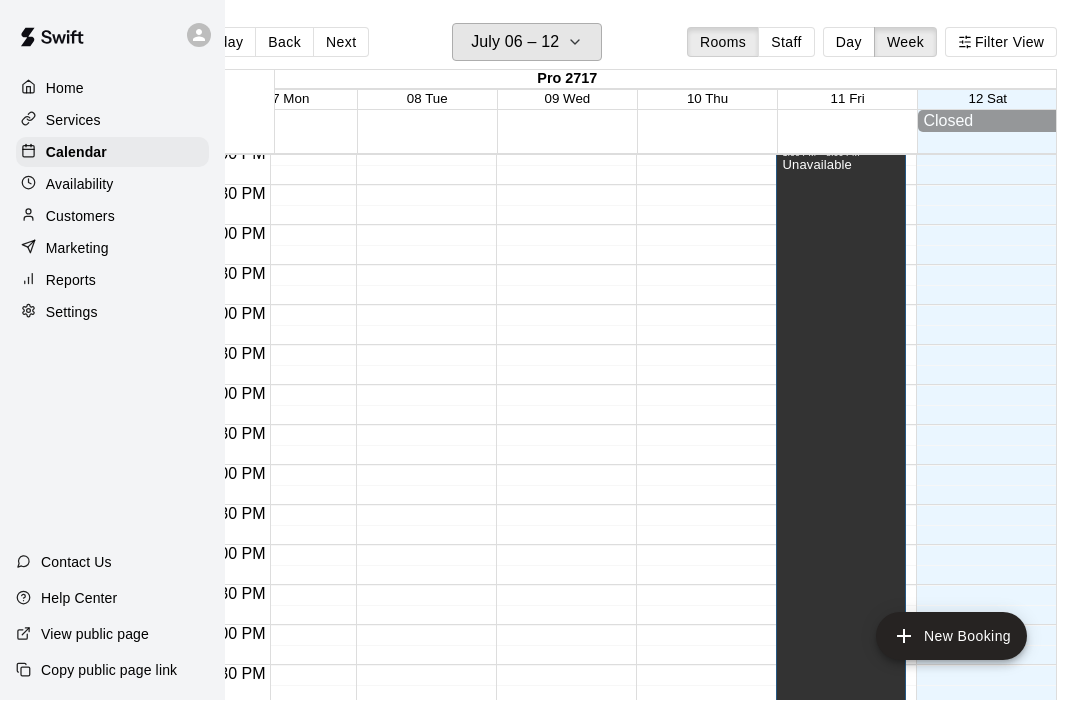click on "July 06 – 12" at bounding box center (527, 43) 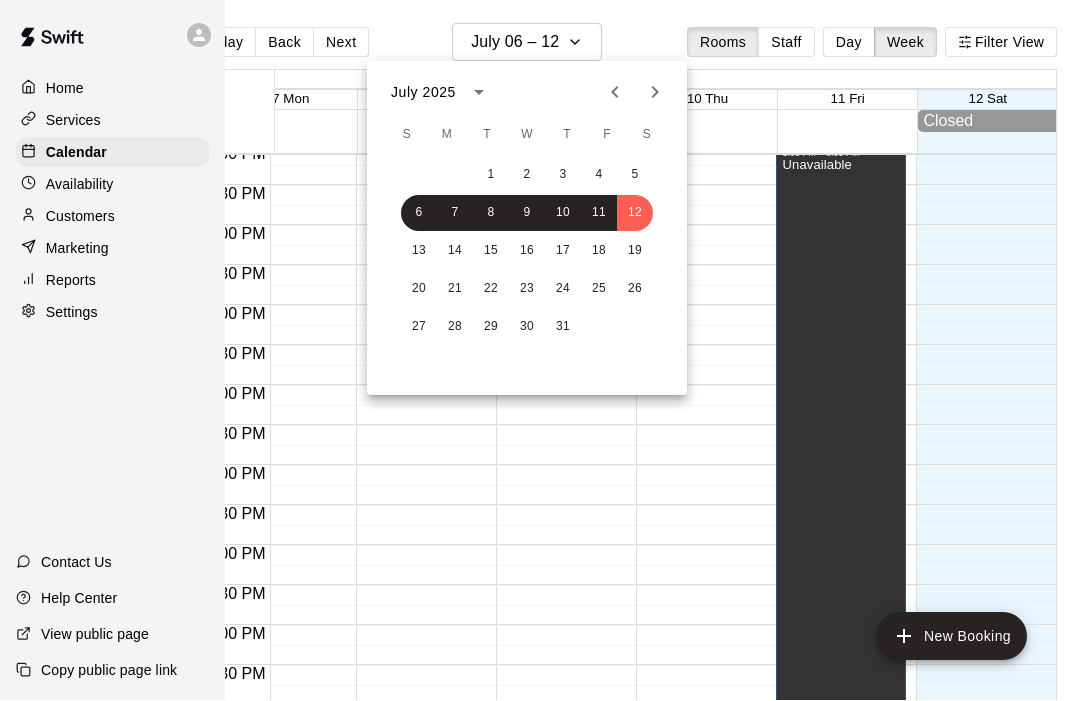 scroll, scrollTop: 1, scrollLeft: 57, axis: both 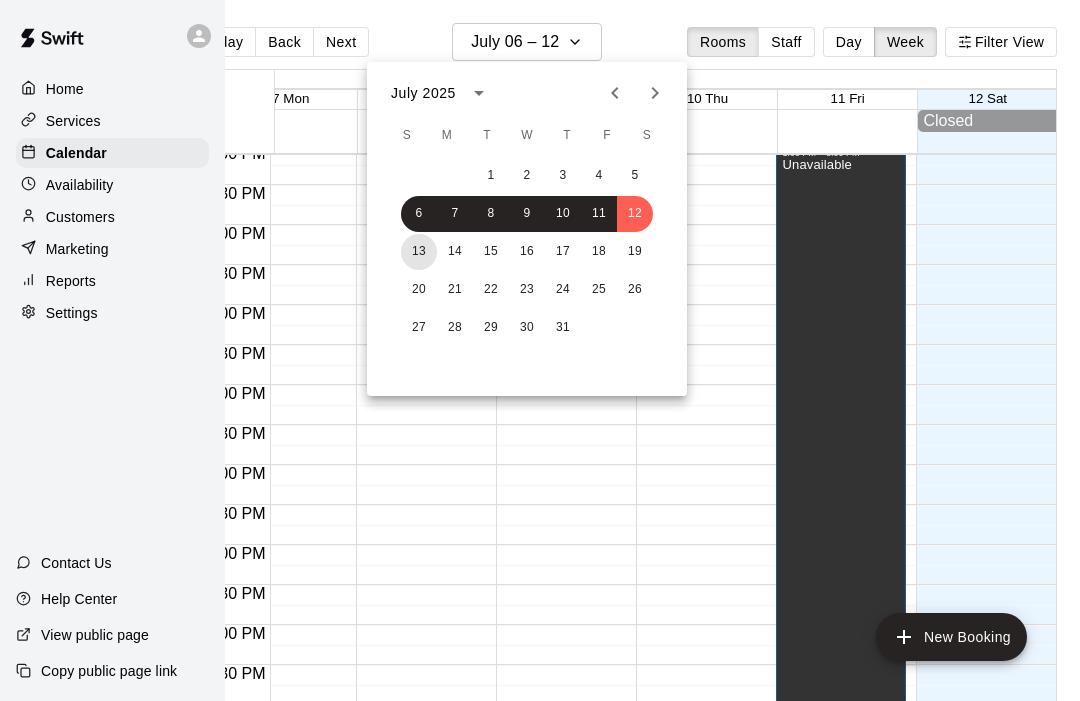 click on "13" at bounding box center (419, 252) 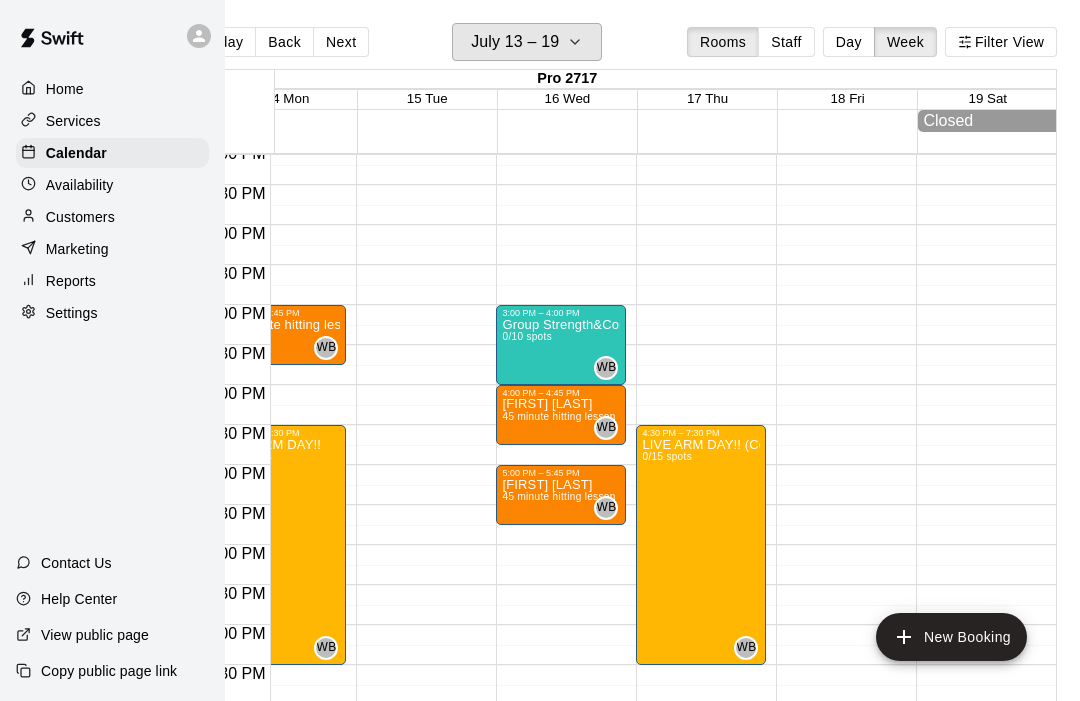 scroll, scrollTop: 1079, scrollLeft: 20, axis: both 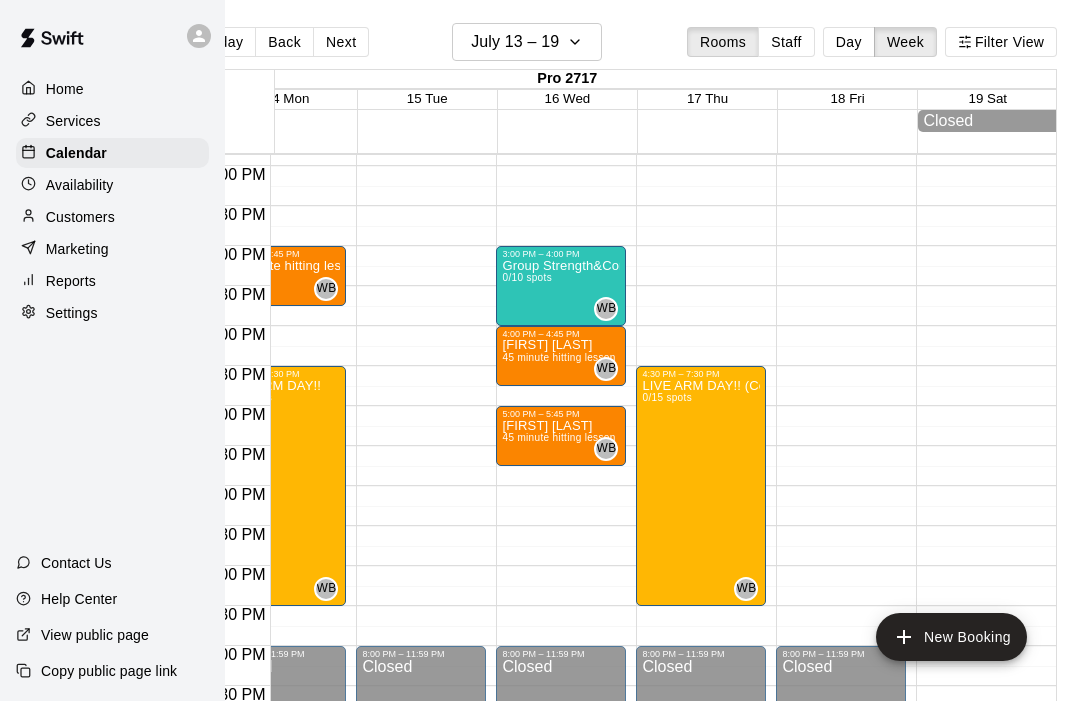 click at bounding box center (567, 121) 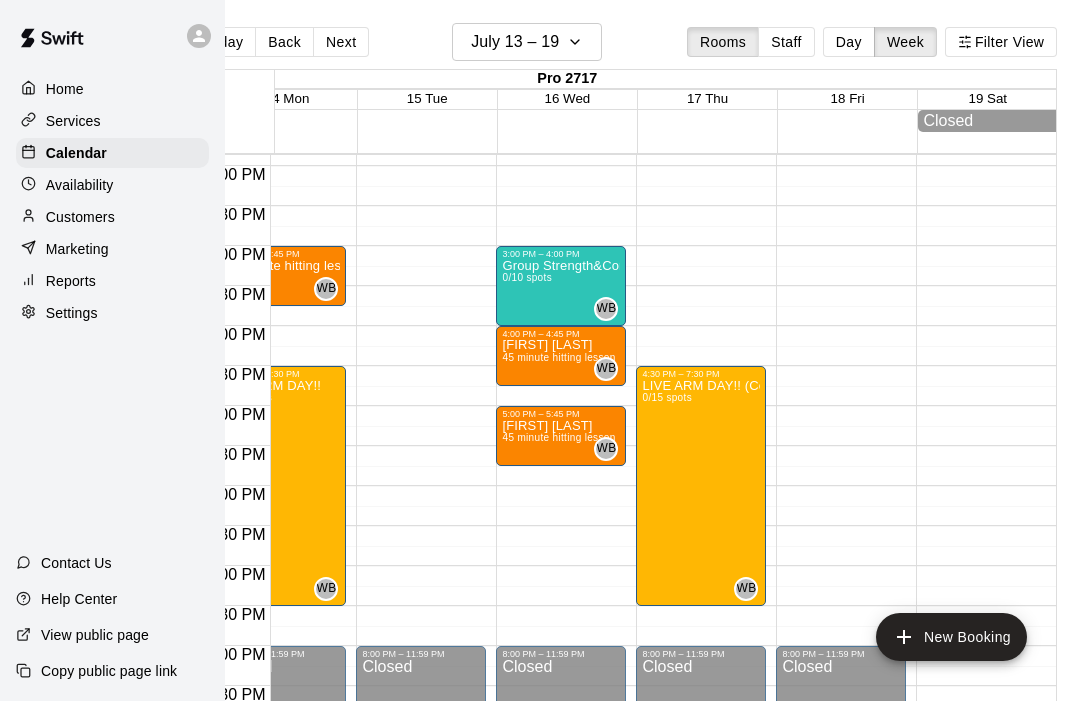 click on "New Booking" at bounding box center [951, 637] 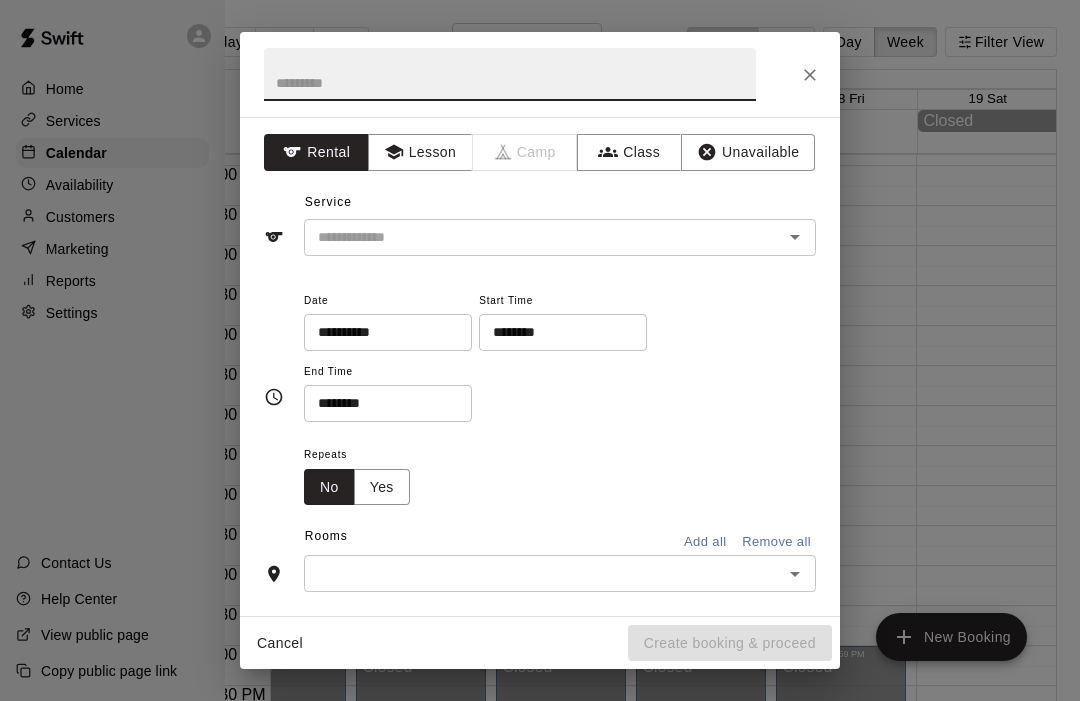 click on "Lesson" at bounding box center [420, 152] 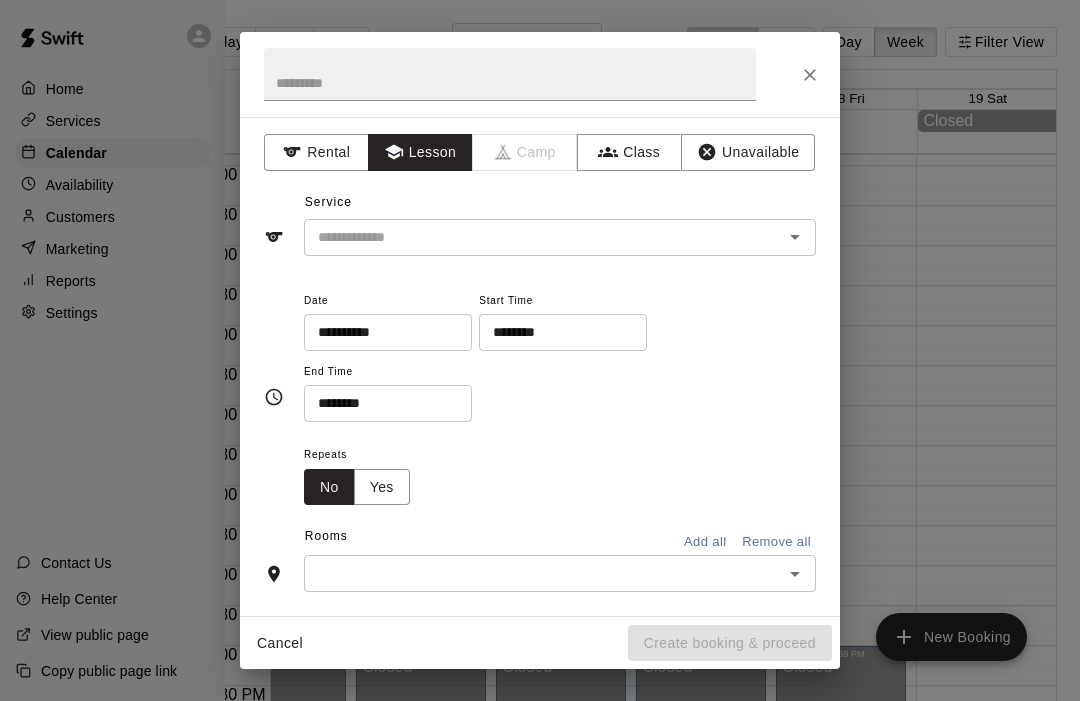 click on "Class" at bounding box center [629, 152] 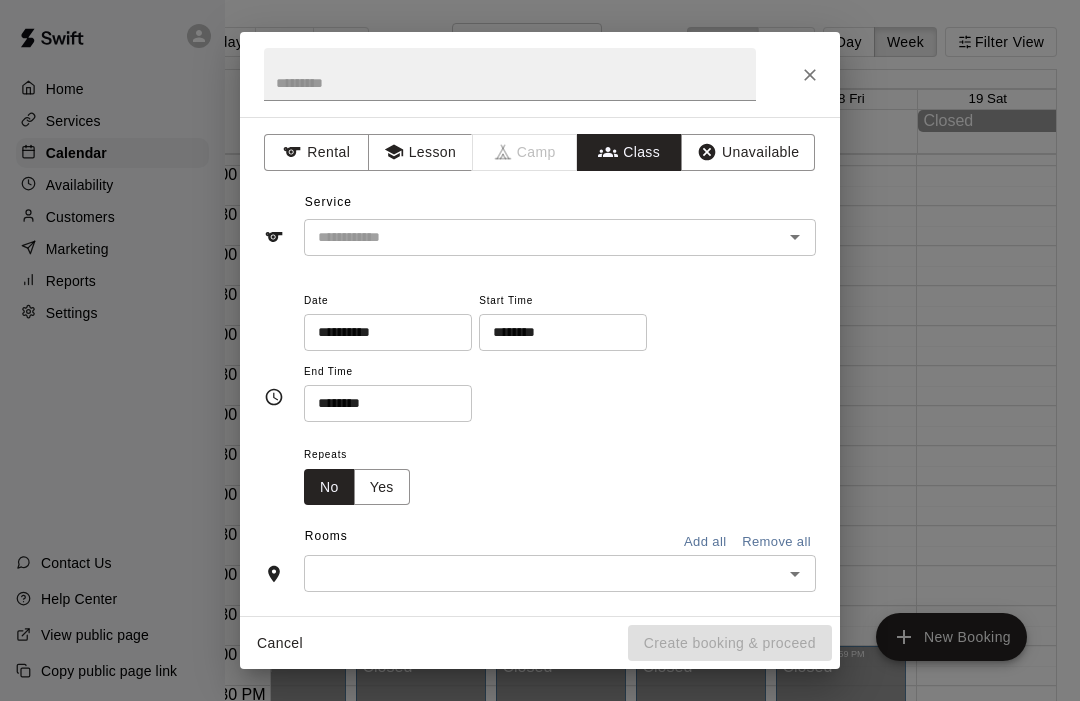 click at bounding box center [543, 237] 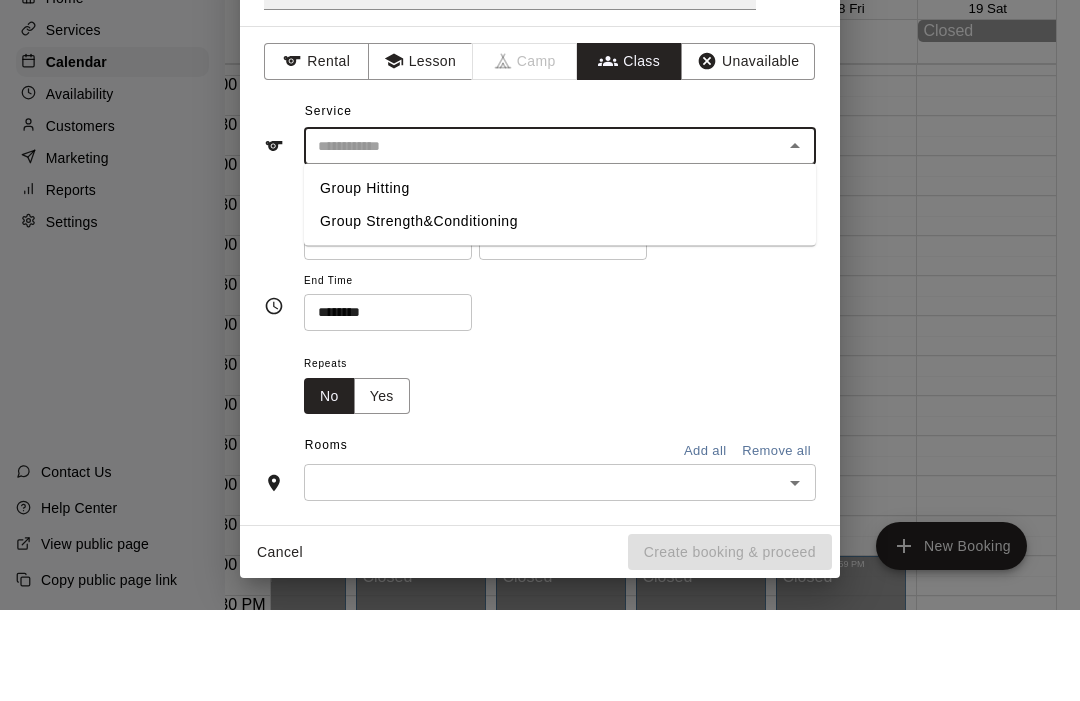 click on "Group Strength&Conditioning" at bounding box center (560, 312) 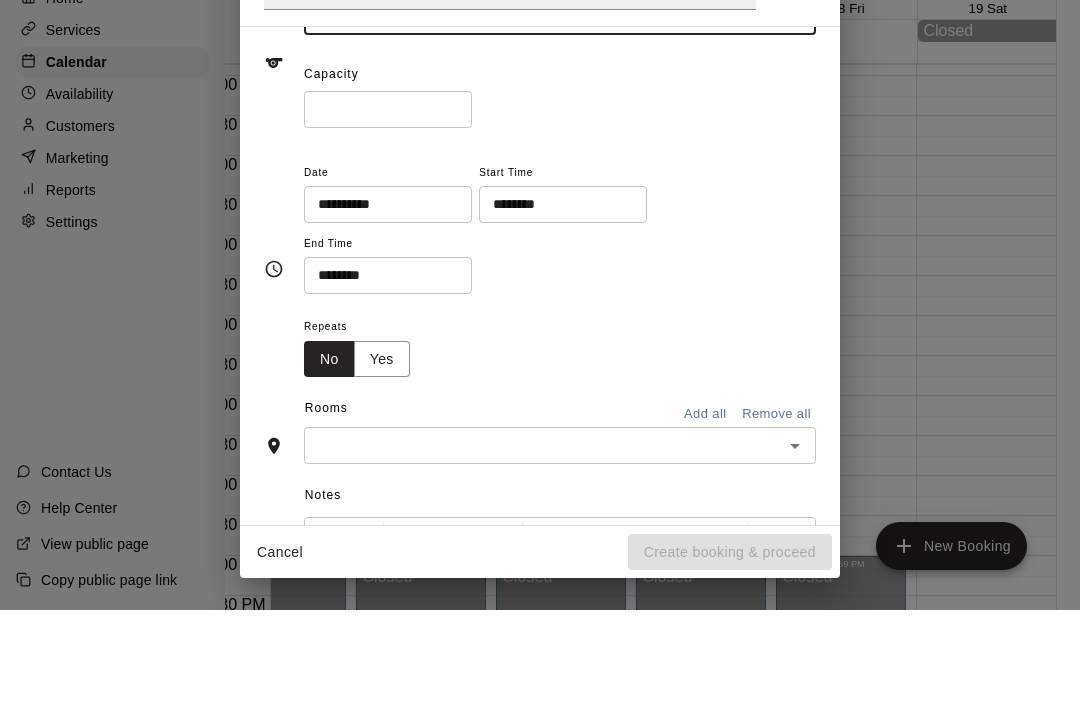 scroll, scrollTop: 166, scrollLeft: 0, axis: vertical 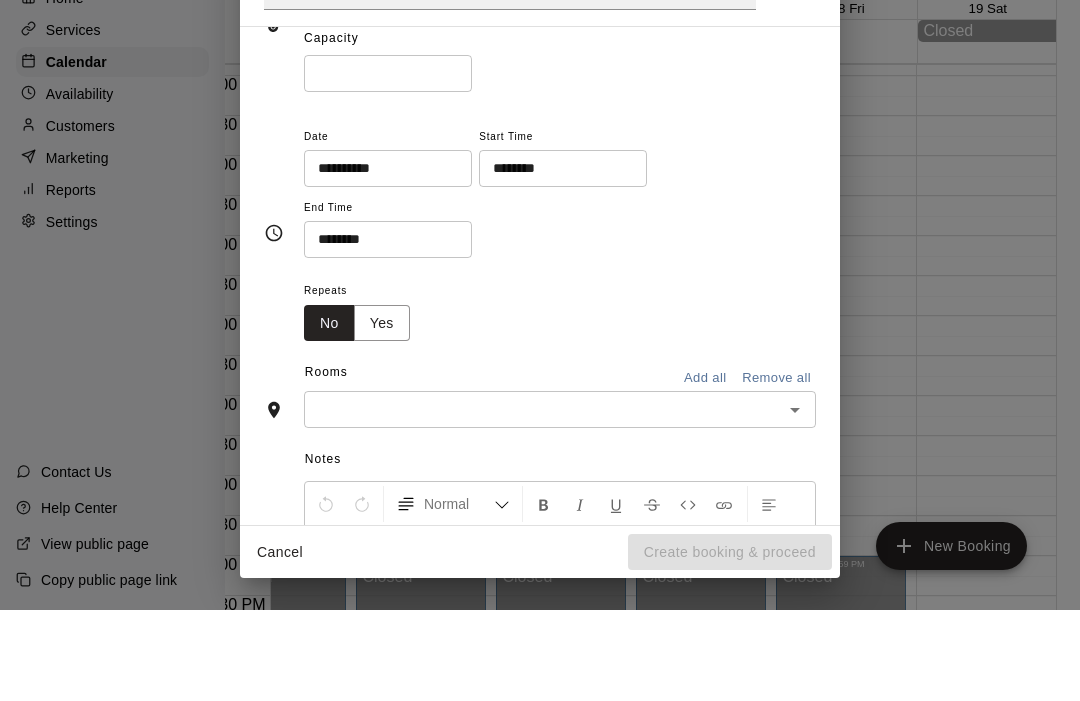 click on "********" at bounding box center [556, 259] 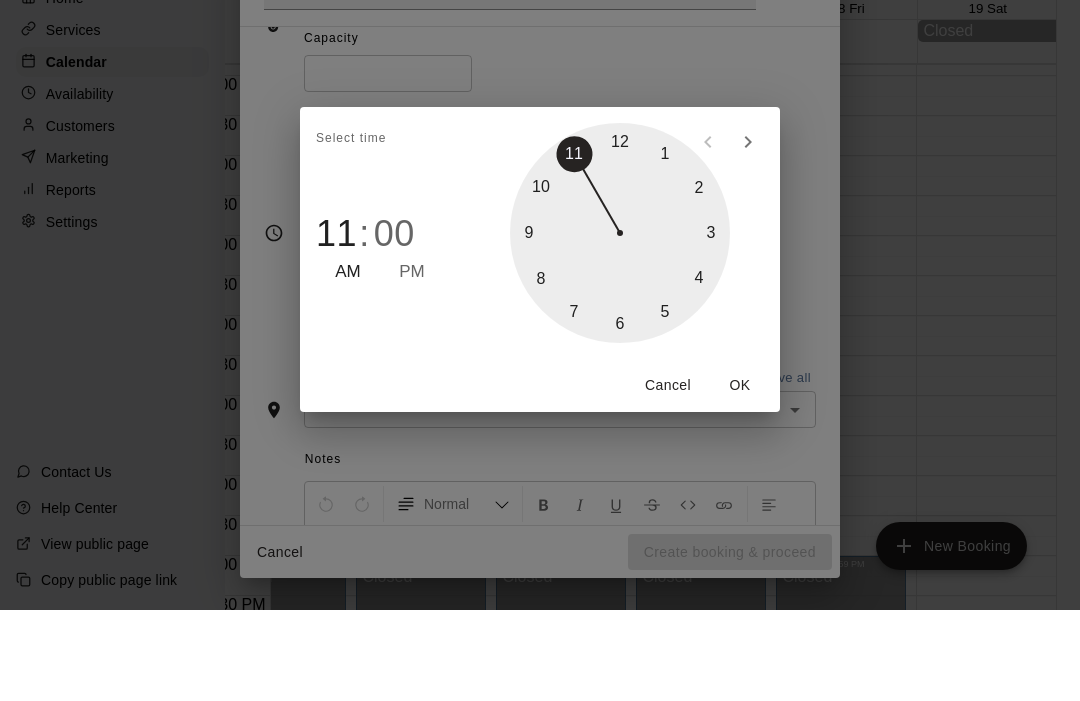scroll, scrollTop: 91, scrollLeft: 57, axis: both 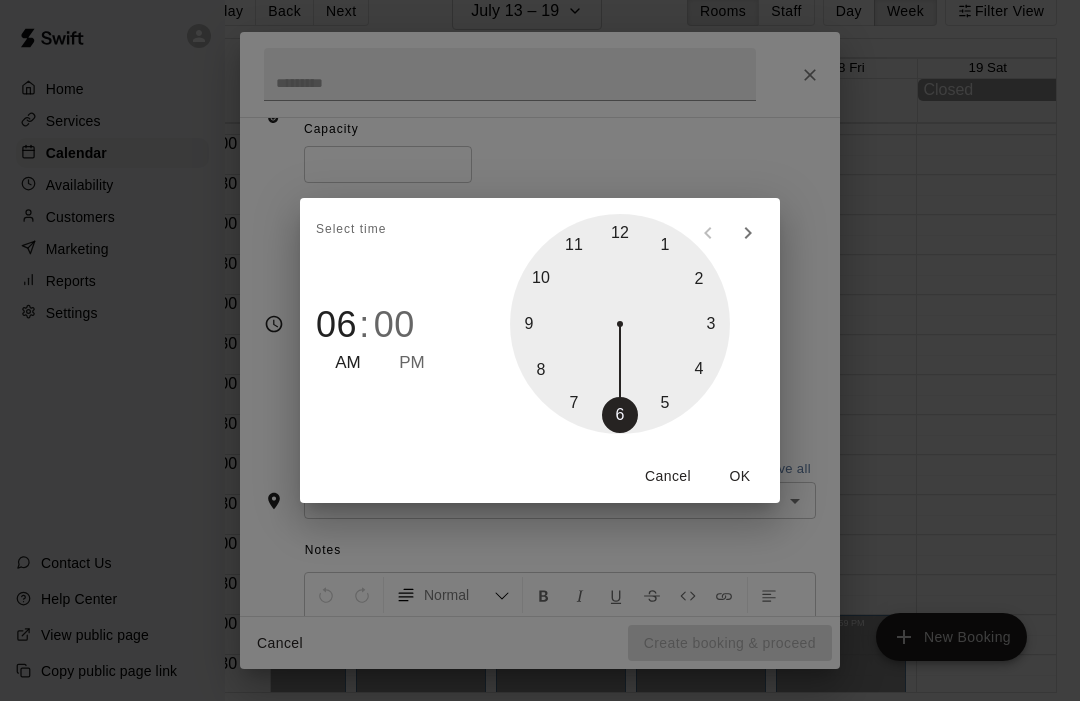 type on "********" 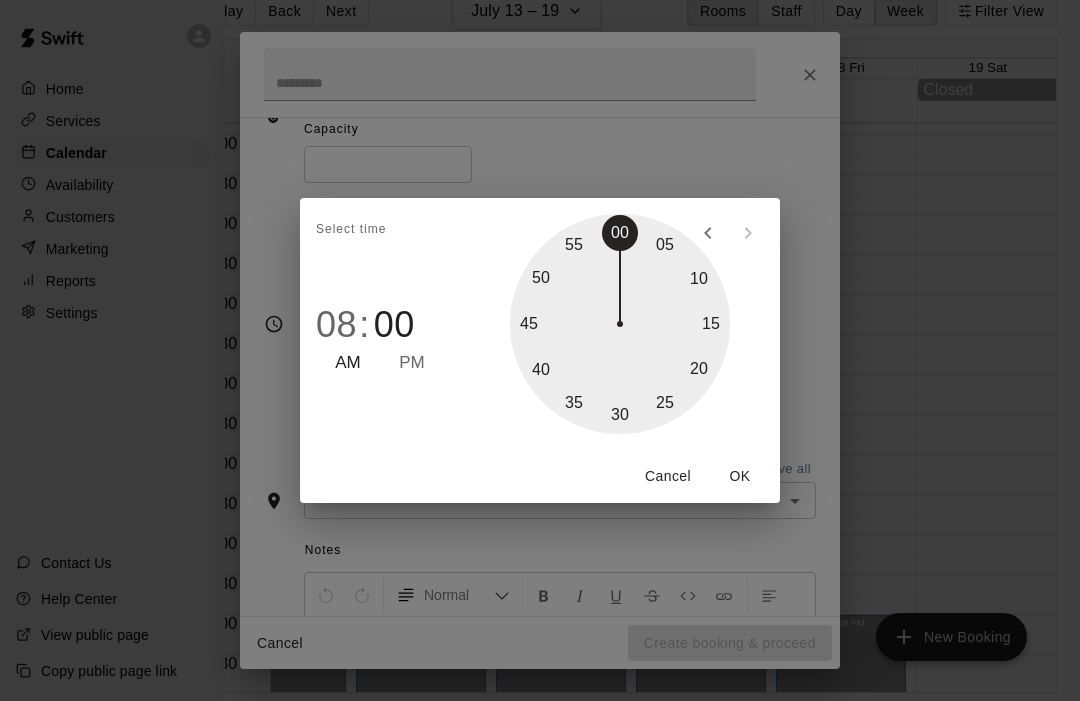 click on "OK" at bounding box center [740, 476] 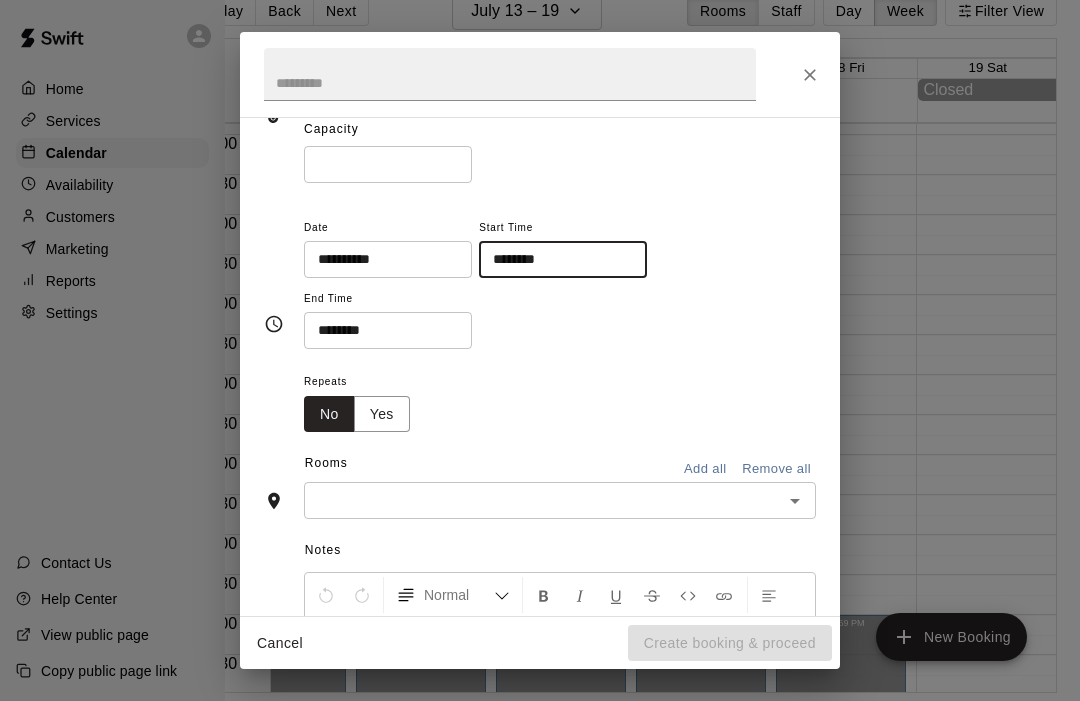 click on "********" at bounding box center [381, 330] 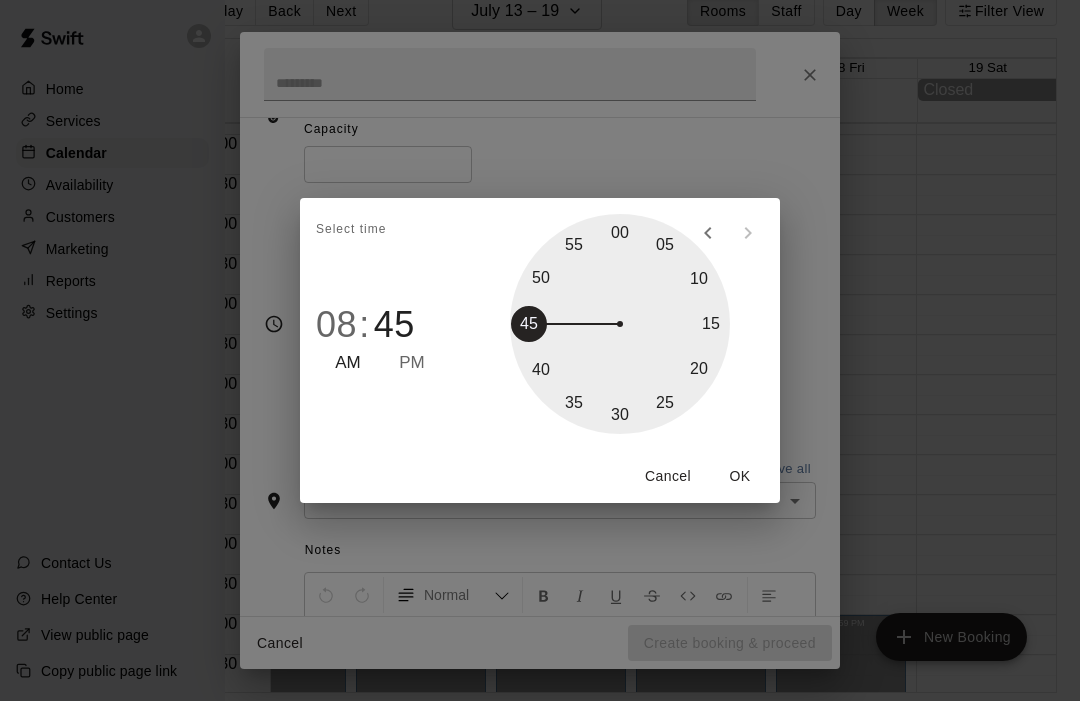 click on "PM" at bounding box center (412, 363) 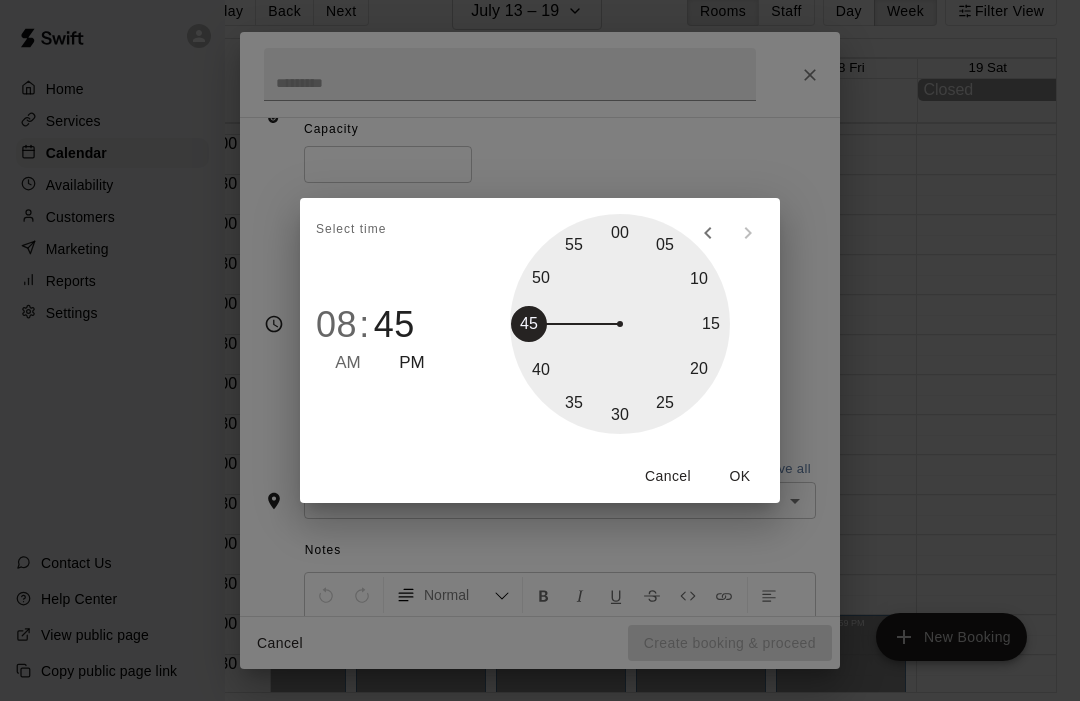 click on "AM" at bounding box center [348, 363] 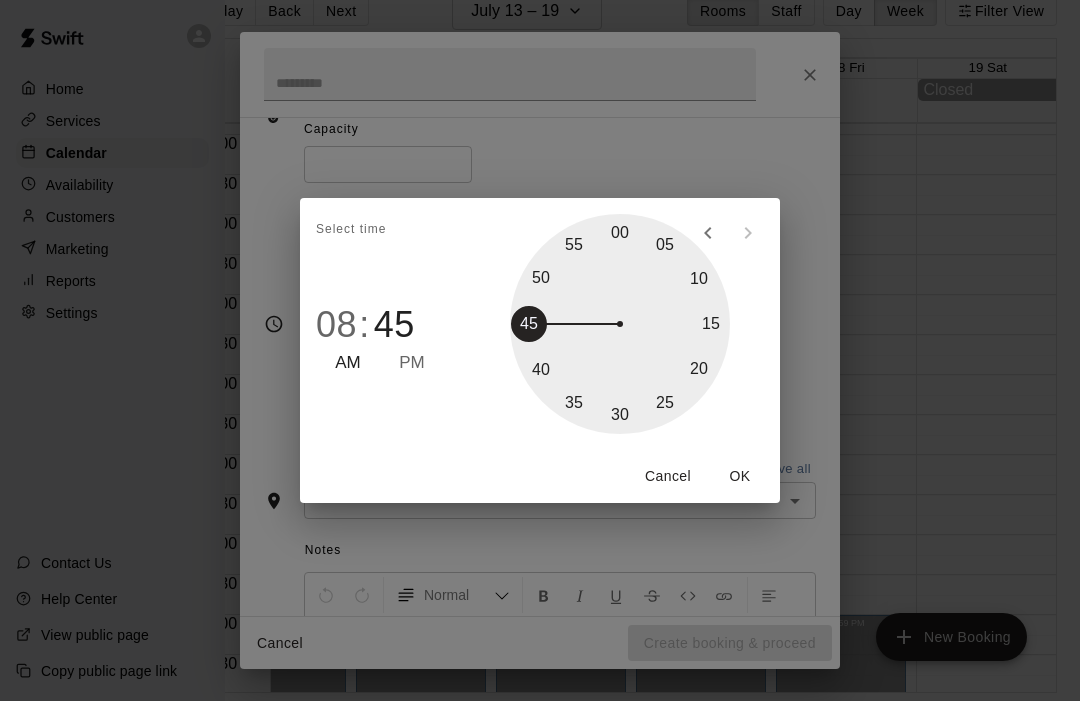 click on "OK" at bounding box center [740, 476] 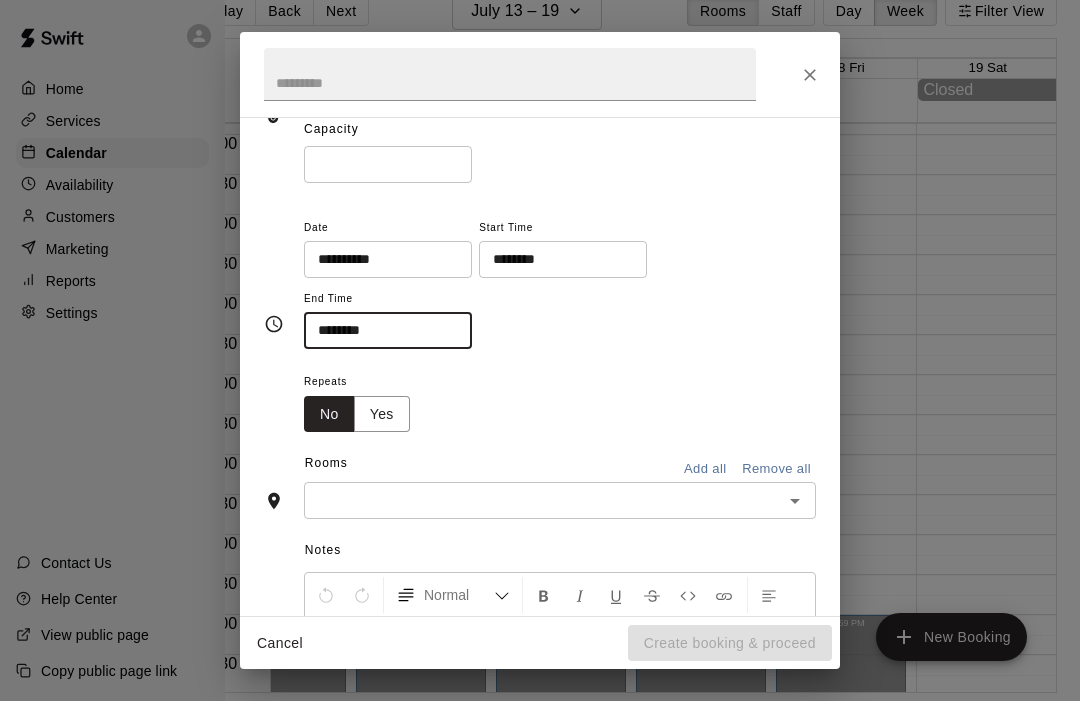 click at bounding box center (543, 500) 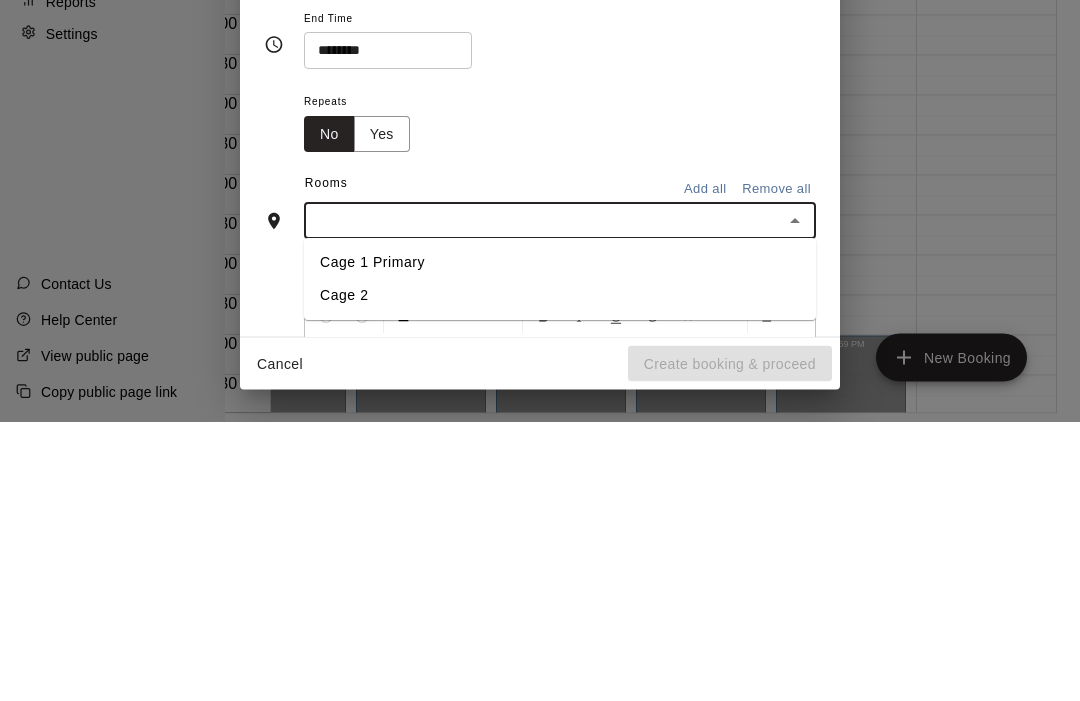 click on "Cage 1 Primary" at bounding box center (560, 542) 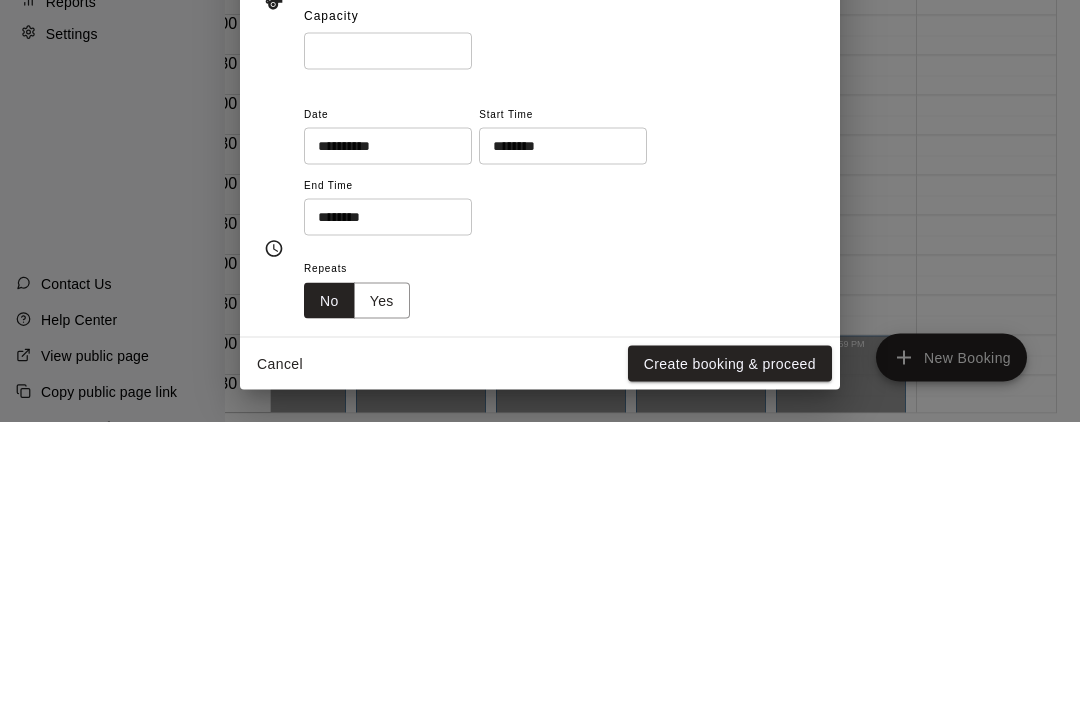 scroll, scrollTop: 0, scrollLeft: 0, axis: both 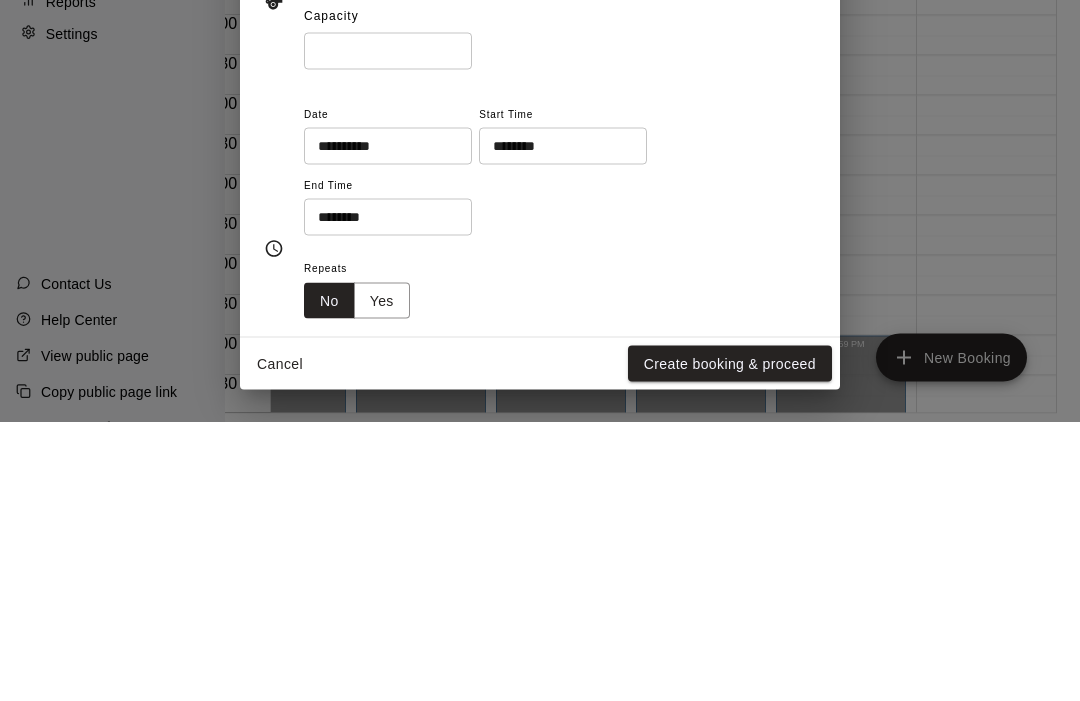 click on "Repeats No Yes" at bounding box center (560, 566) 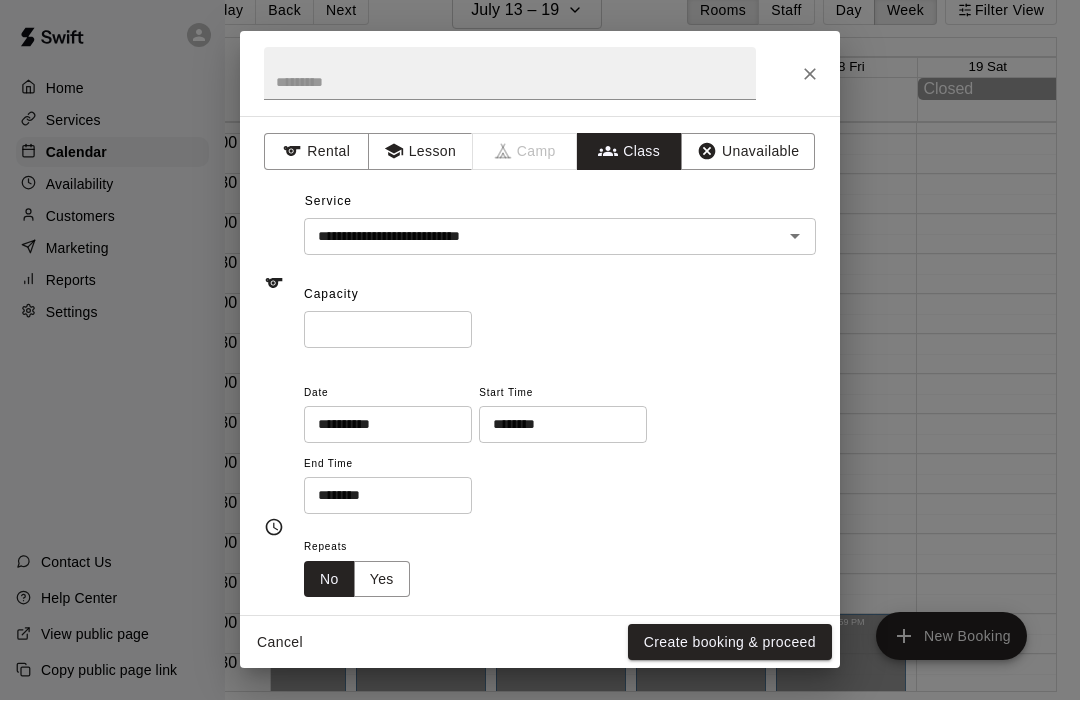 click at bounding box center [510, 74] 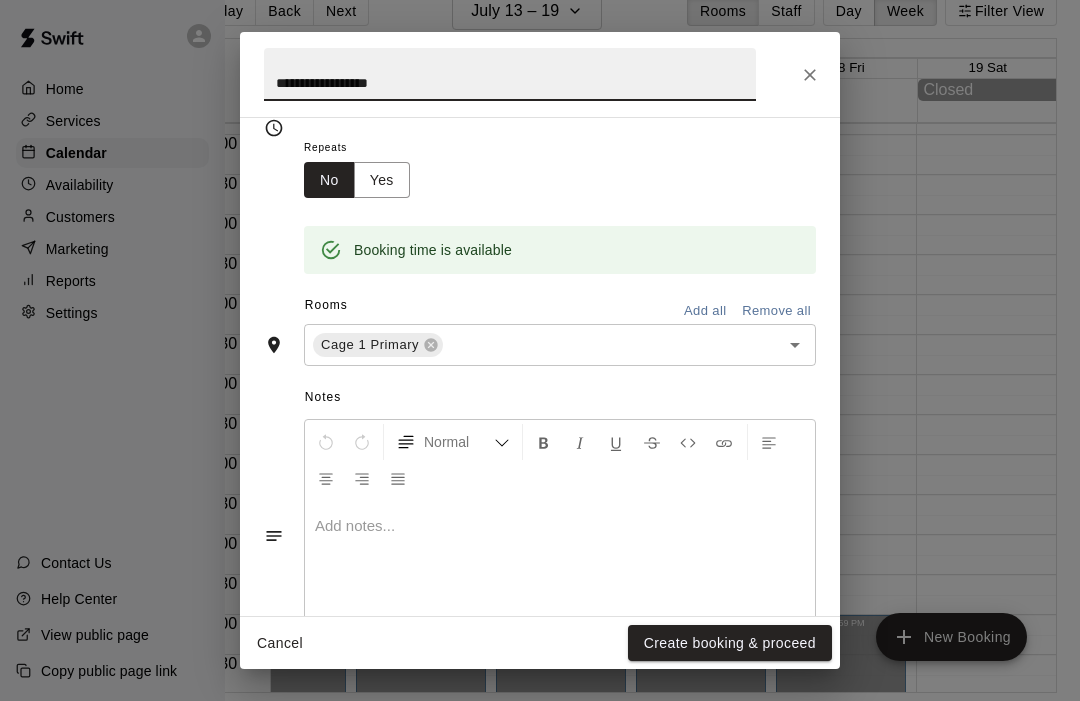 scroll, scrollTop: 396, scrollLeft: 0, axis: vertical 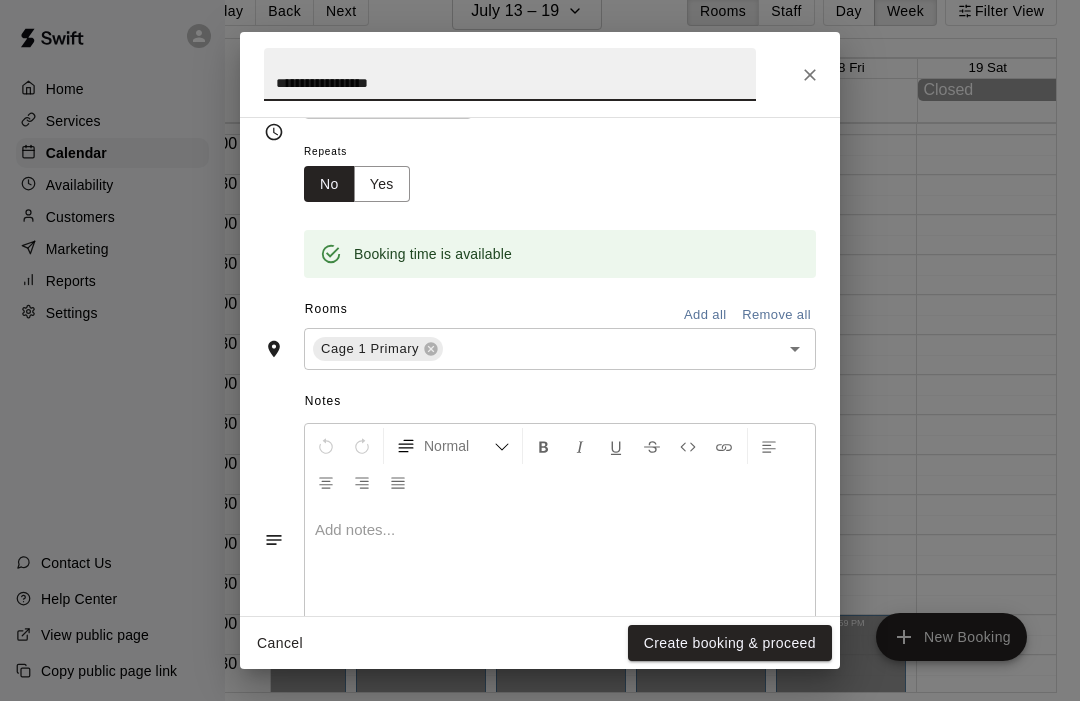 type on "**********" 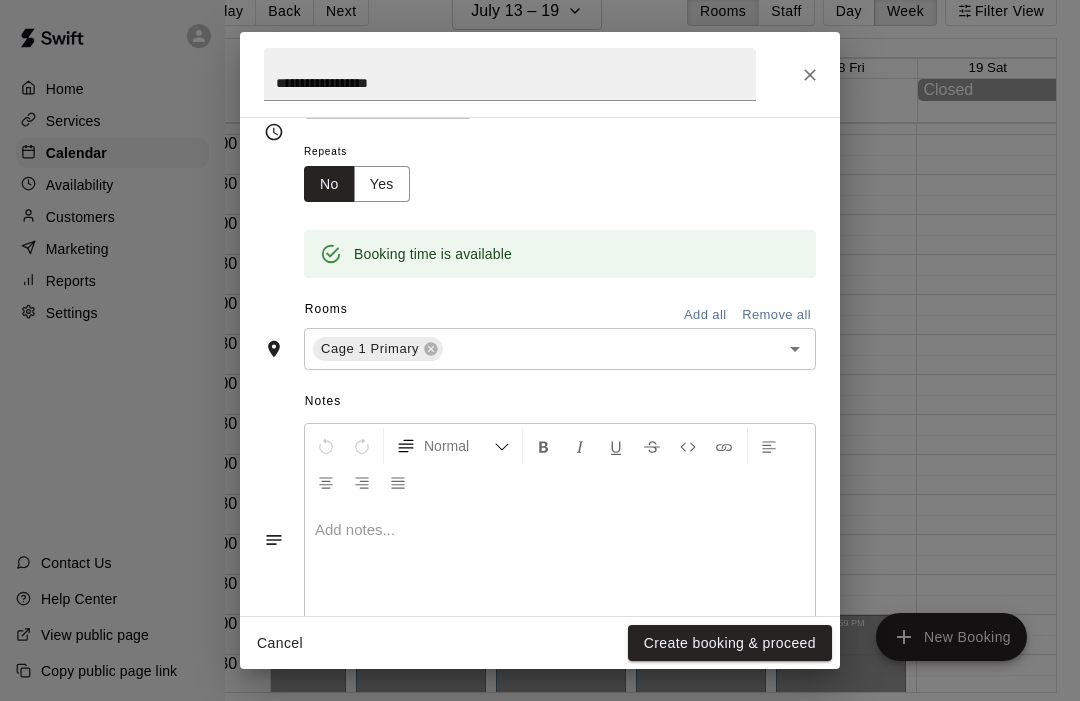 click on "Create booking & proceed" at bounding box center [730, 643] 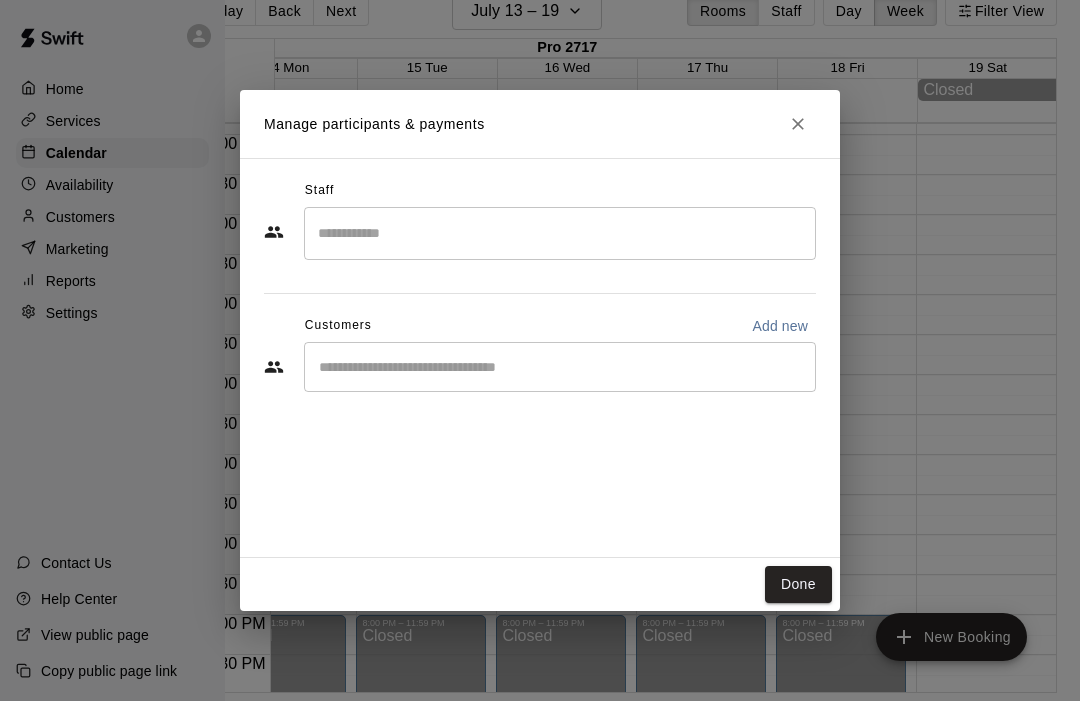 click at bounding box center (560, 233) 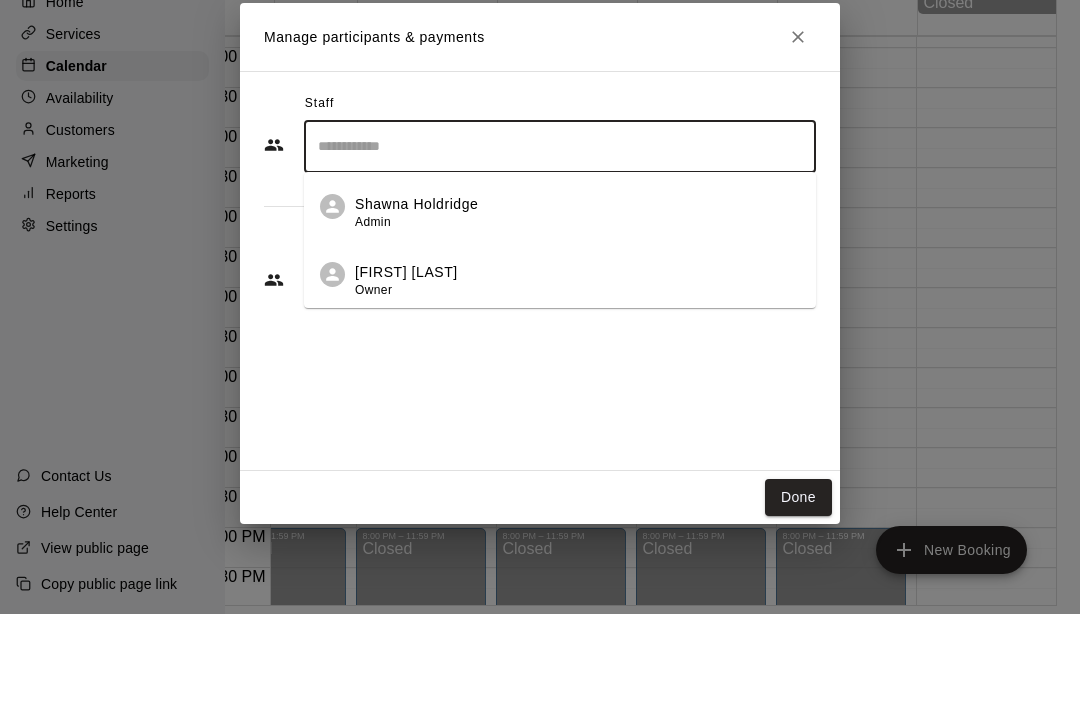 click on "[FIRST] [LAST]" at bounding box center [406, 359] 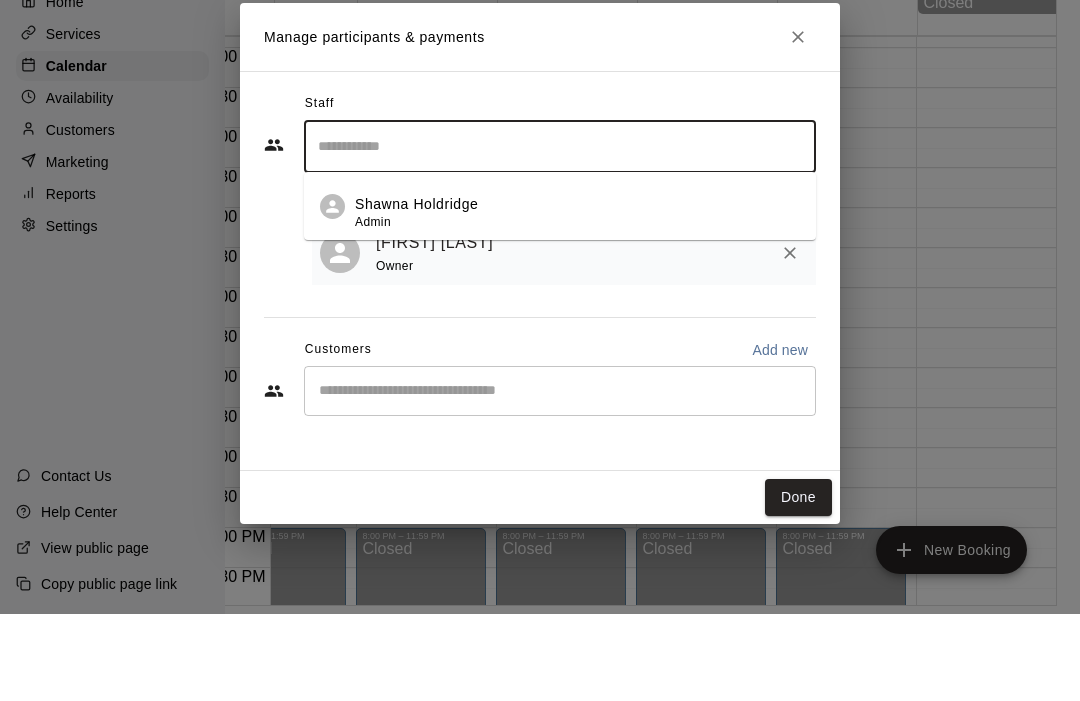 click on "Manage participants & payments" at bounding box center [540, 124] 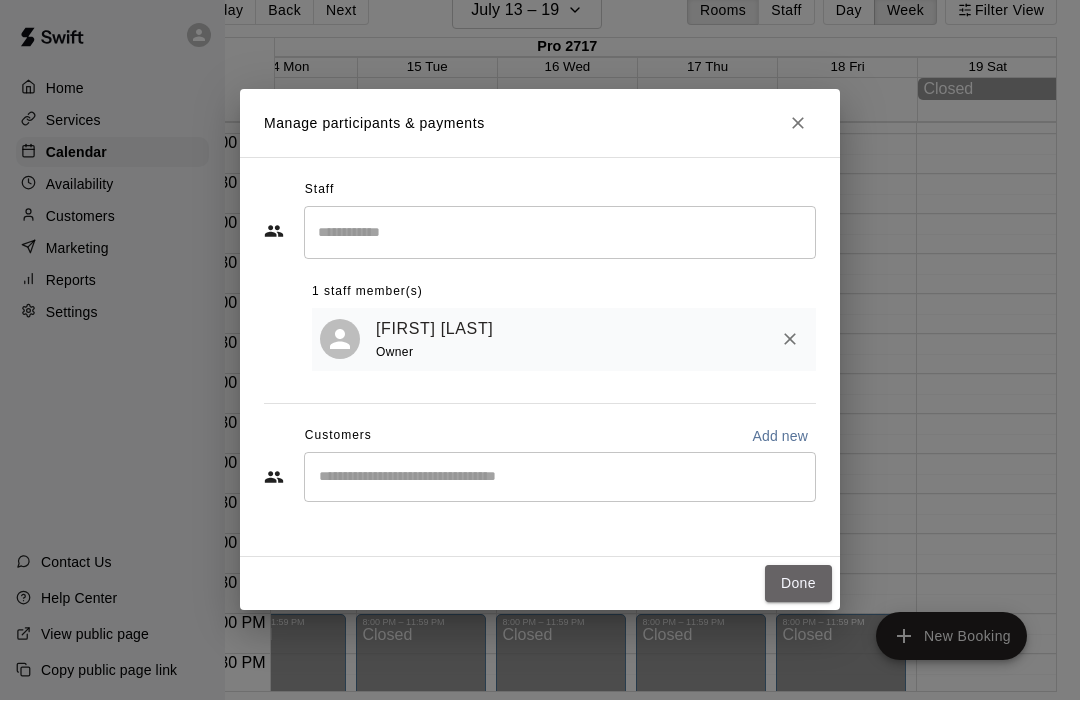 click on "Done" at bounding box center [798, 584] 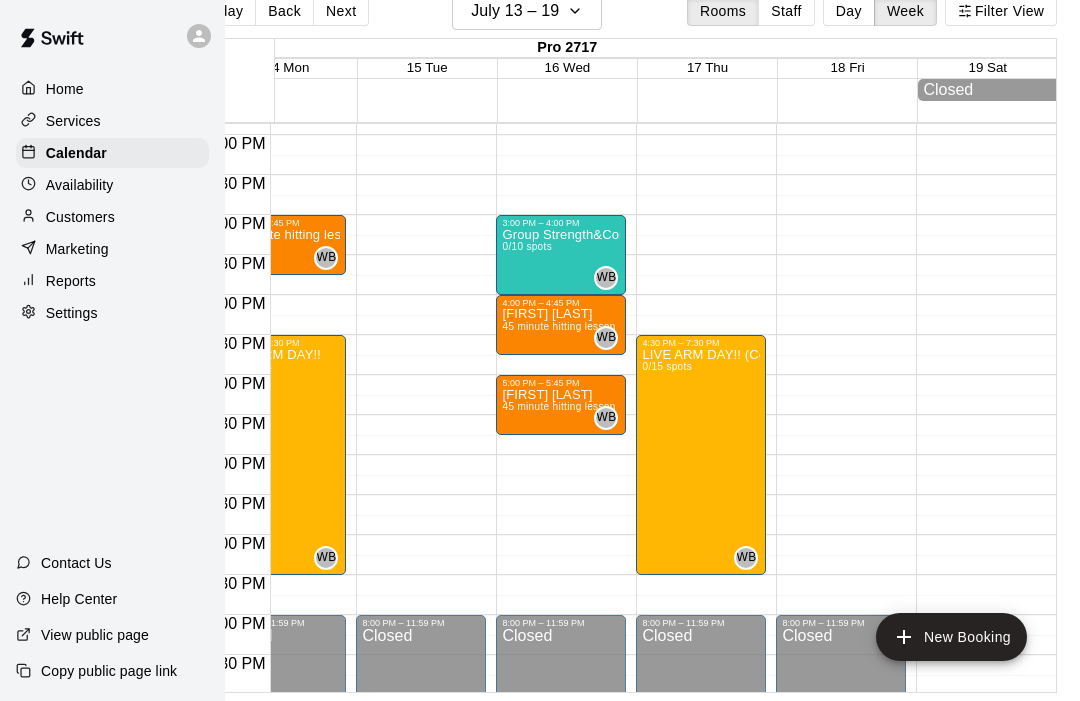 scroll, scrollTop: 1109, scrollLeft: 90, axis: both 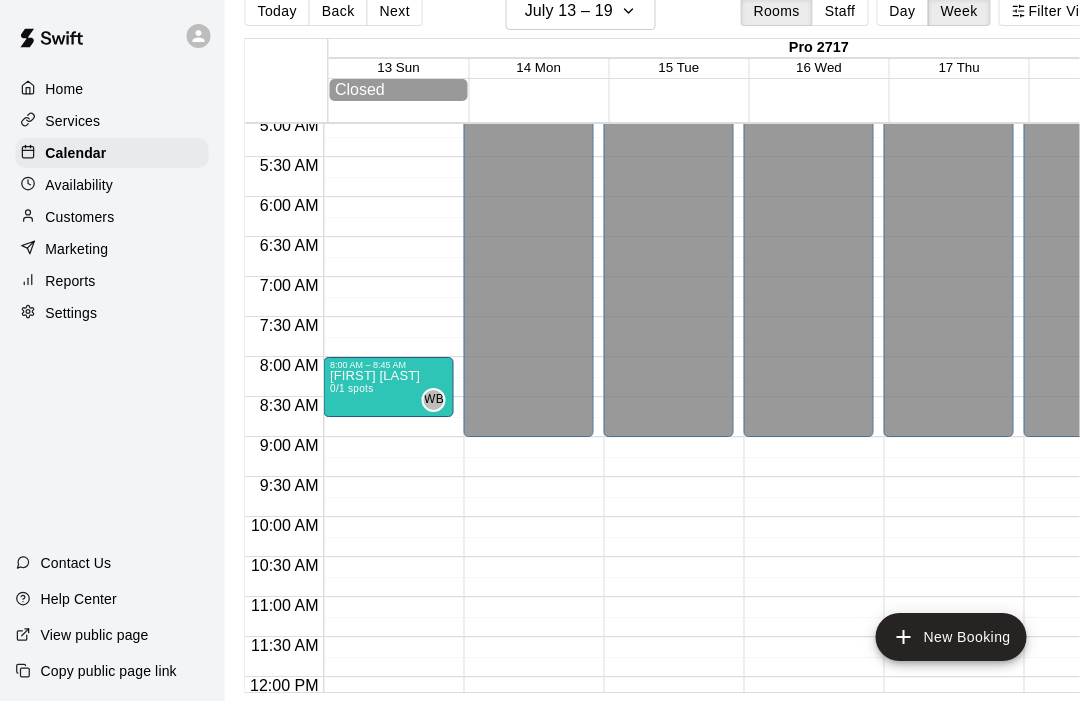 click on "[FIRST] [LAST]" at bounding box center (375, 376) 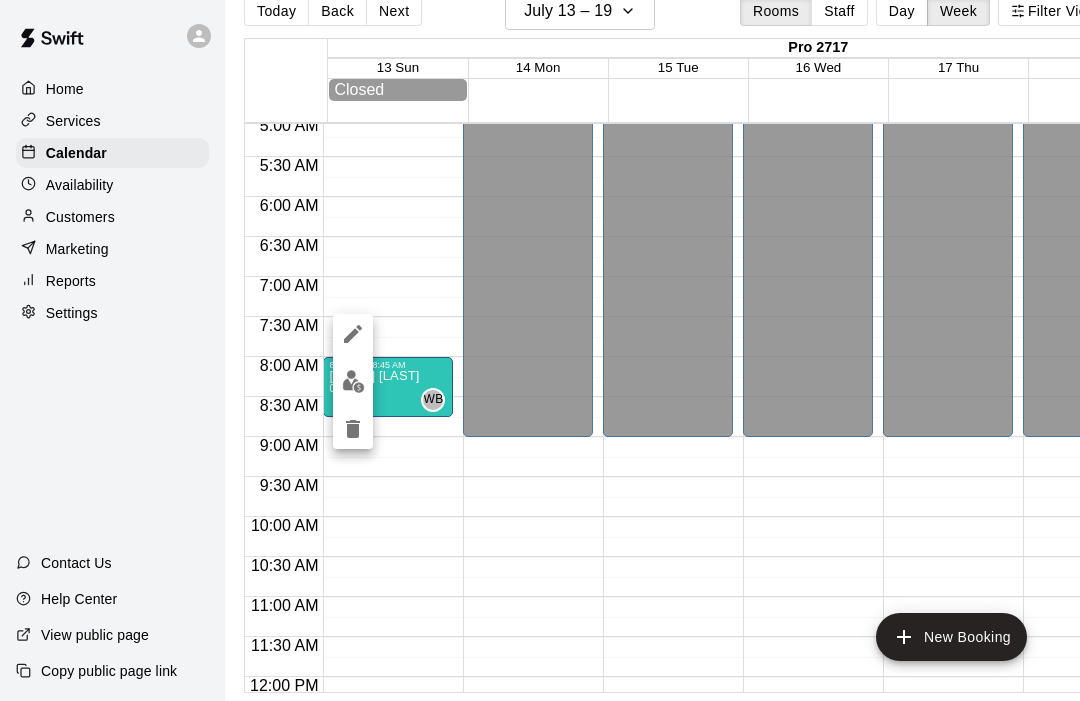 click 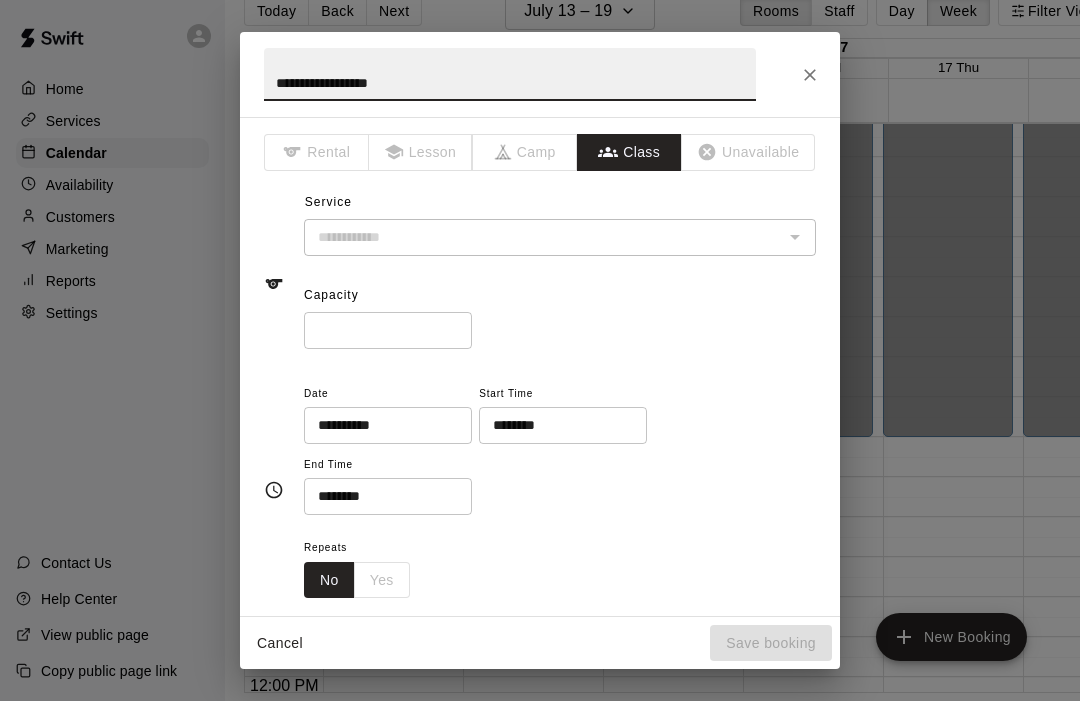type on "**********" 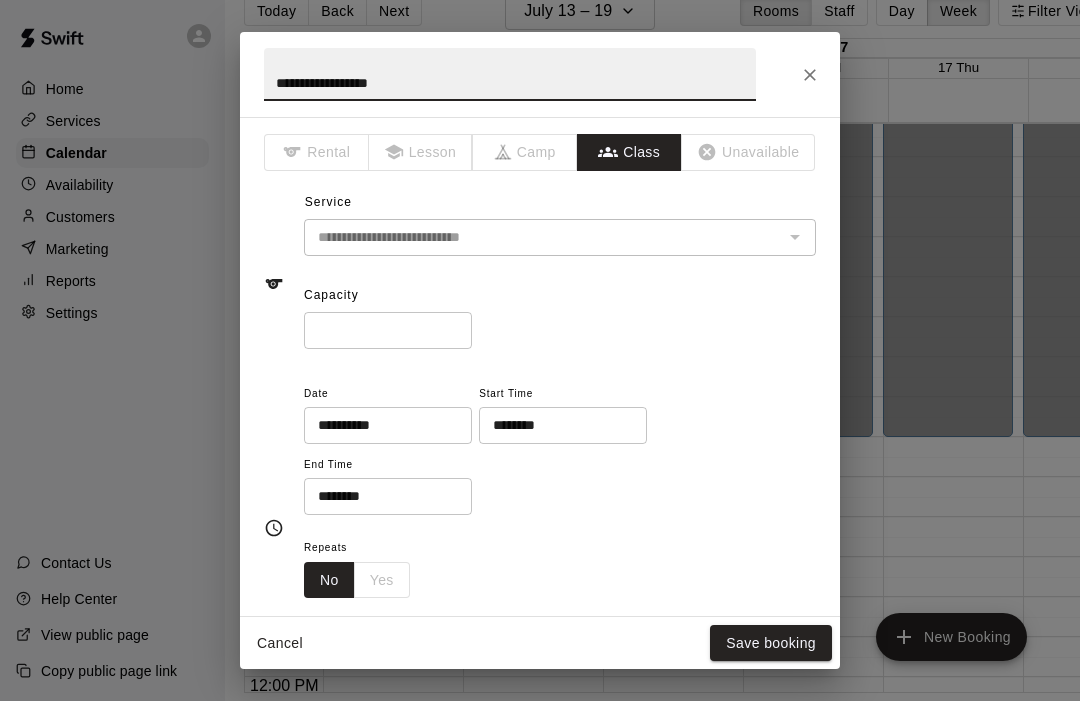 click on "**********" at bounding box center (381, 425) 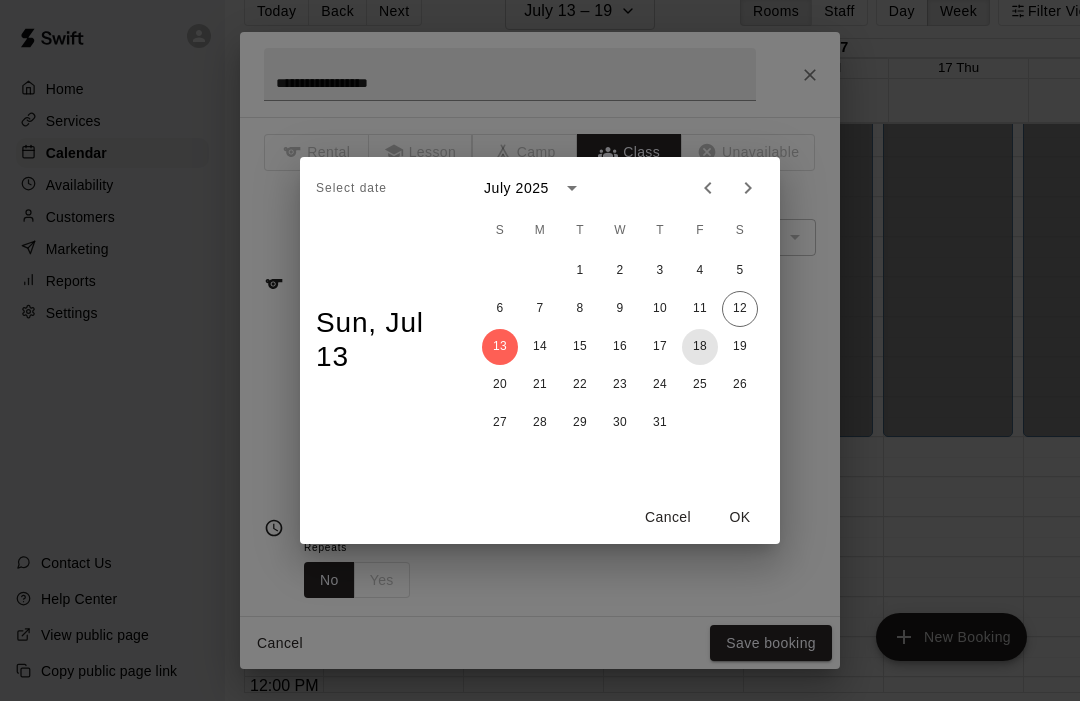 click on "18" at bounding box center [700, 347] 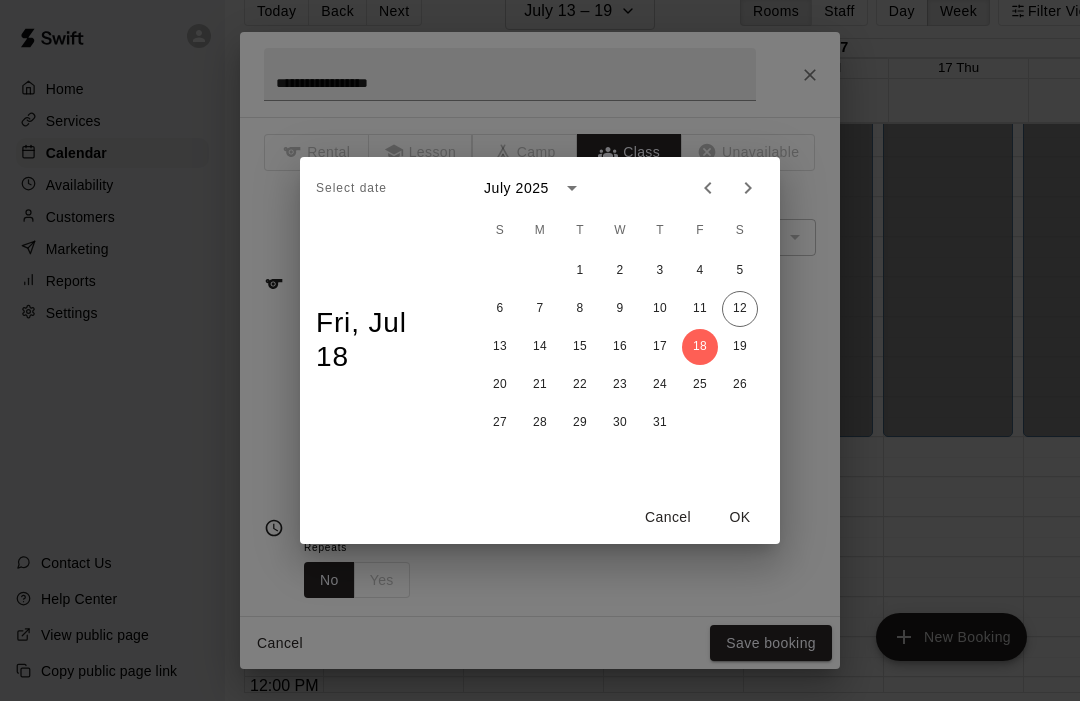 click on "OK" at bounding box center (740, 517) 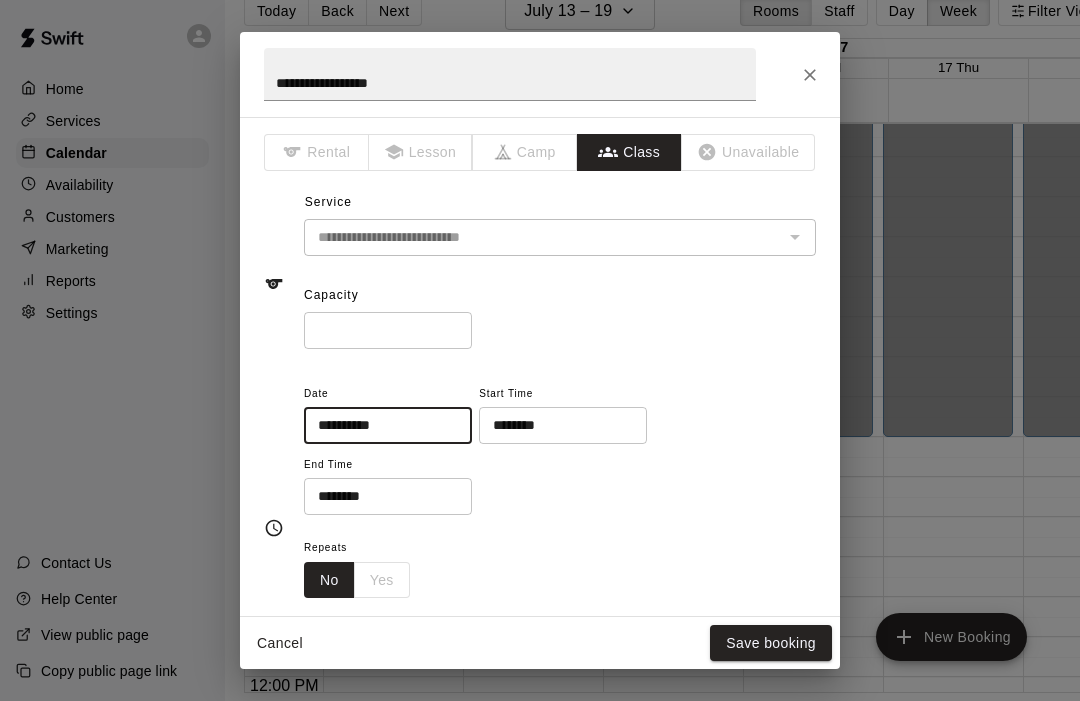 click on "Save booking" at bounding box center (771, 643) 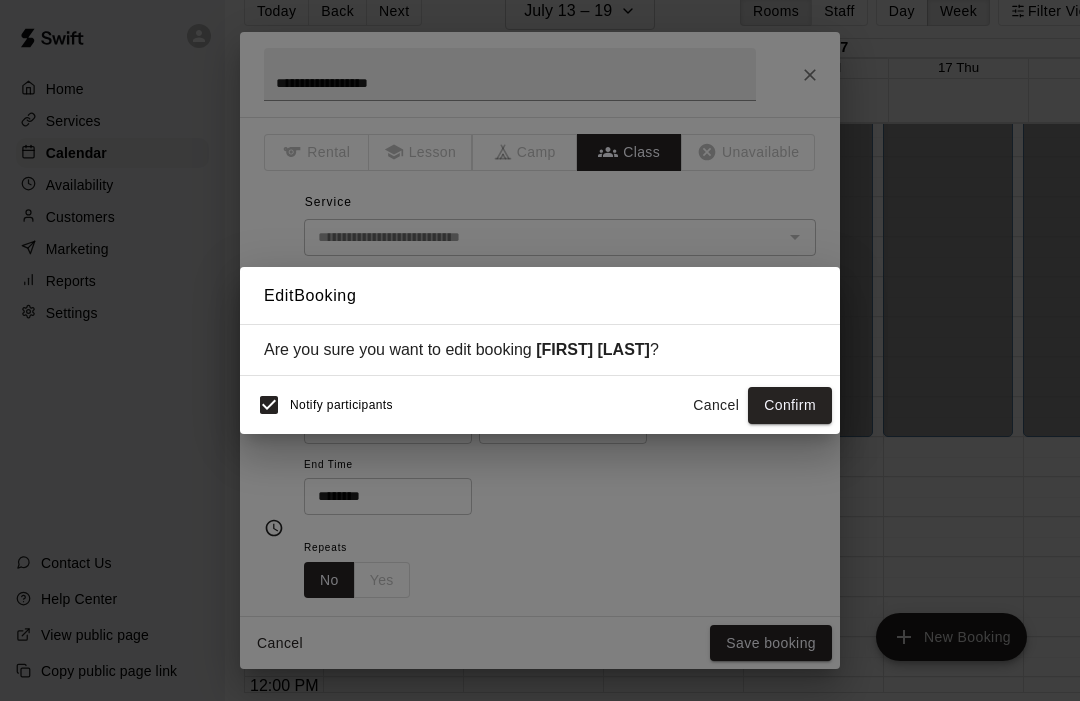 click on "Confirm" at bounding box center (790, 405) 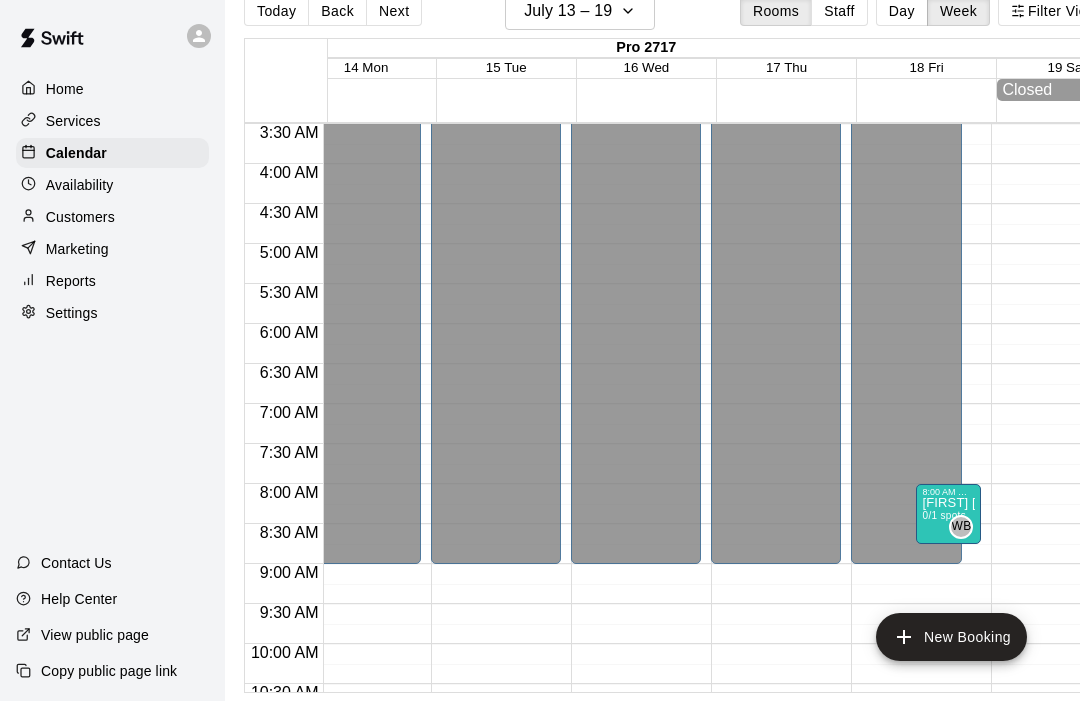 click on "New Booking" at bounding box center [951, 637] 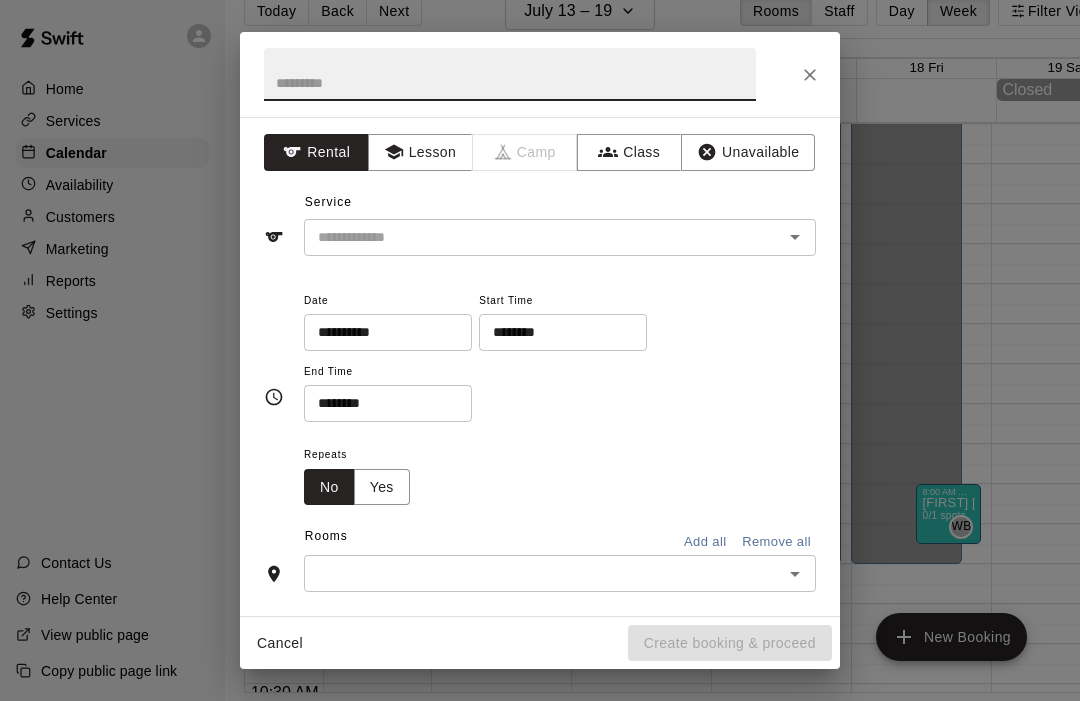 click 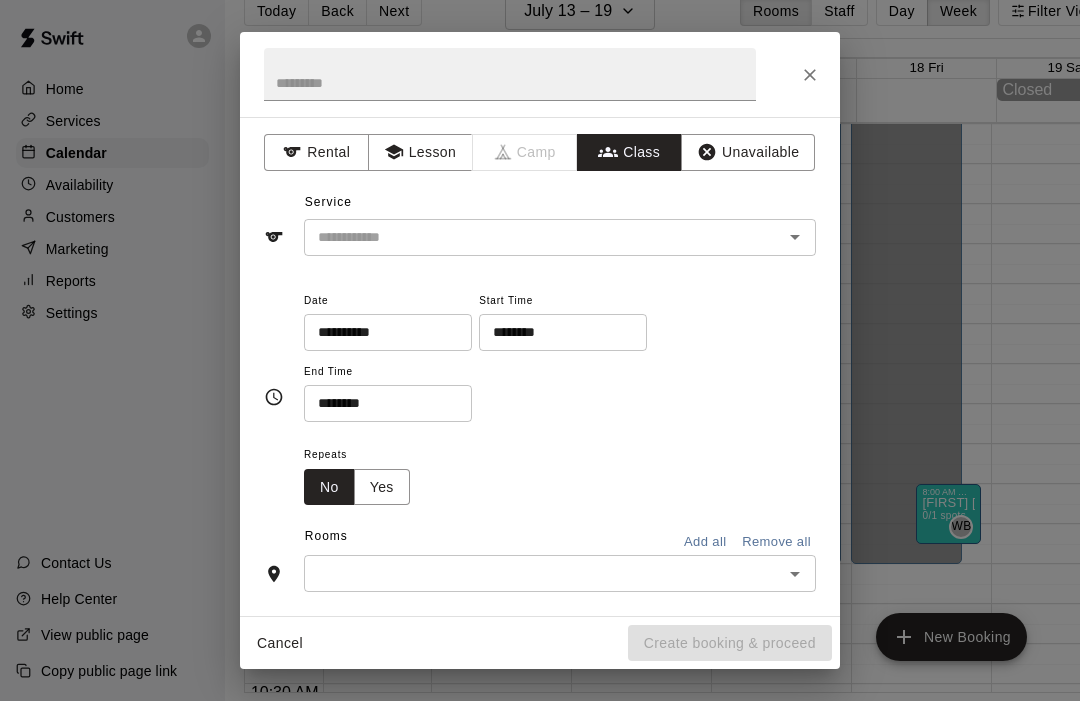 click at bounding box center [543, 237] 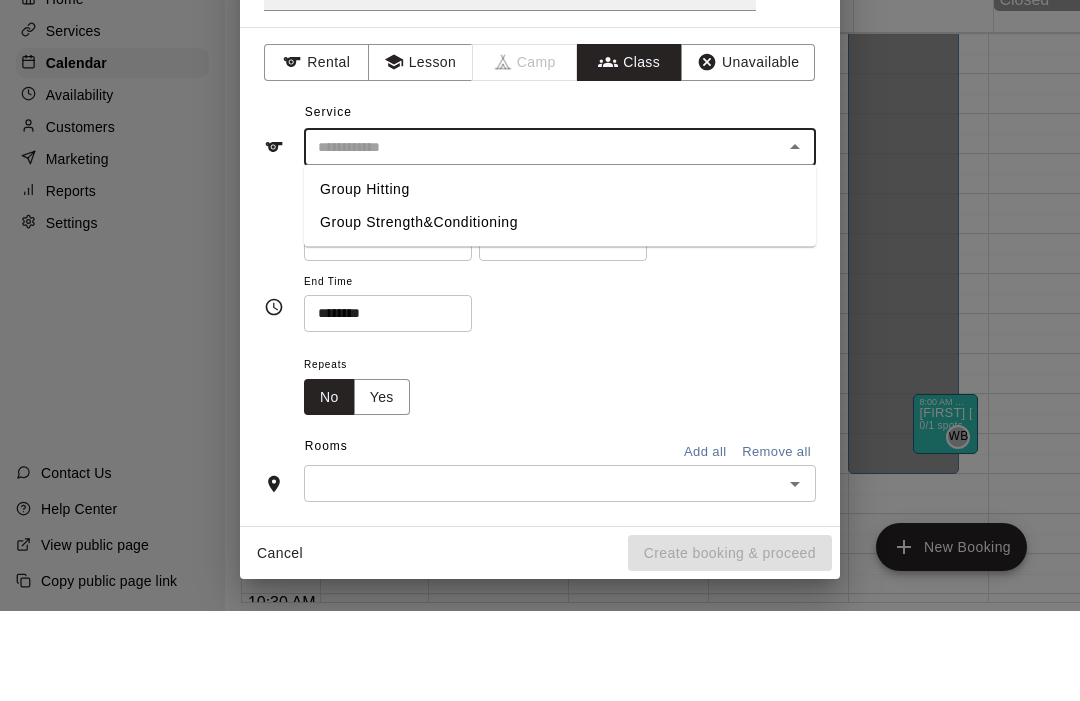 click on "Group Strength&Conditioning" at bounding box center [560, 312] 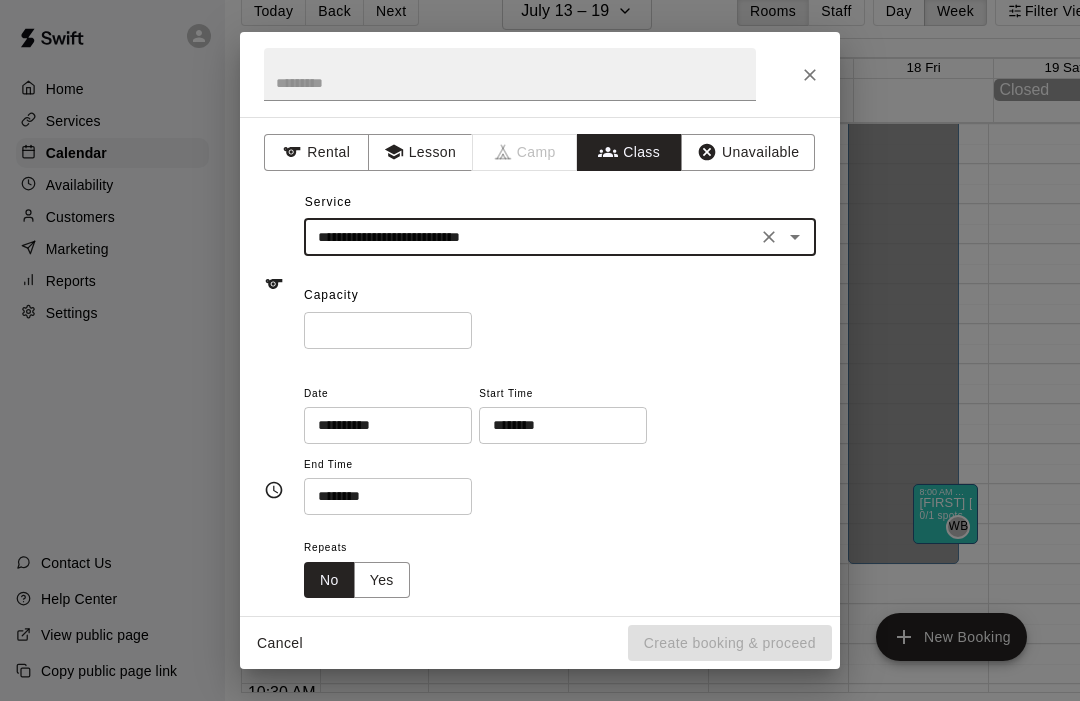 click at bounding box center (510, 74) 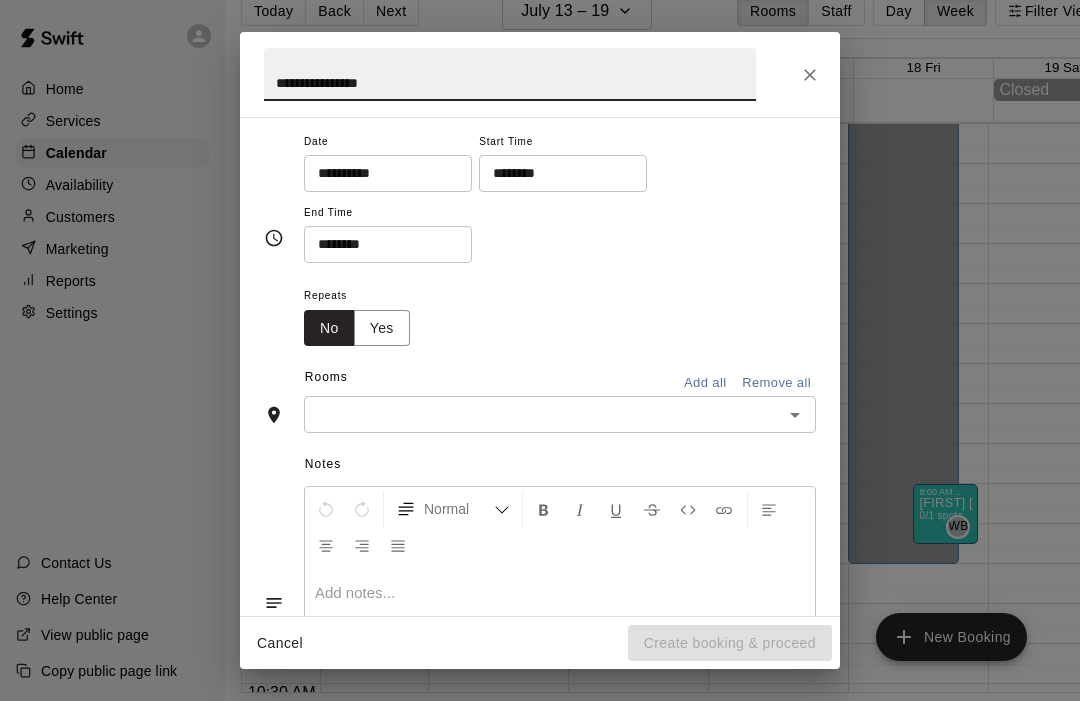 type on "**********" 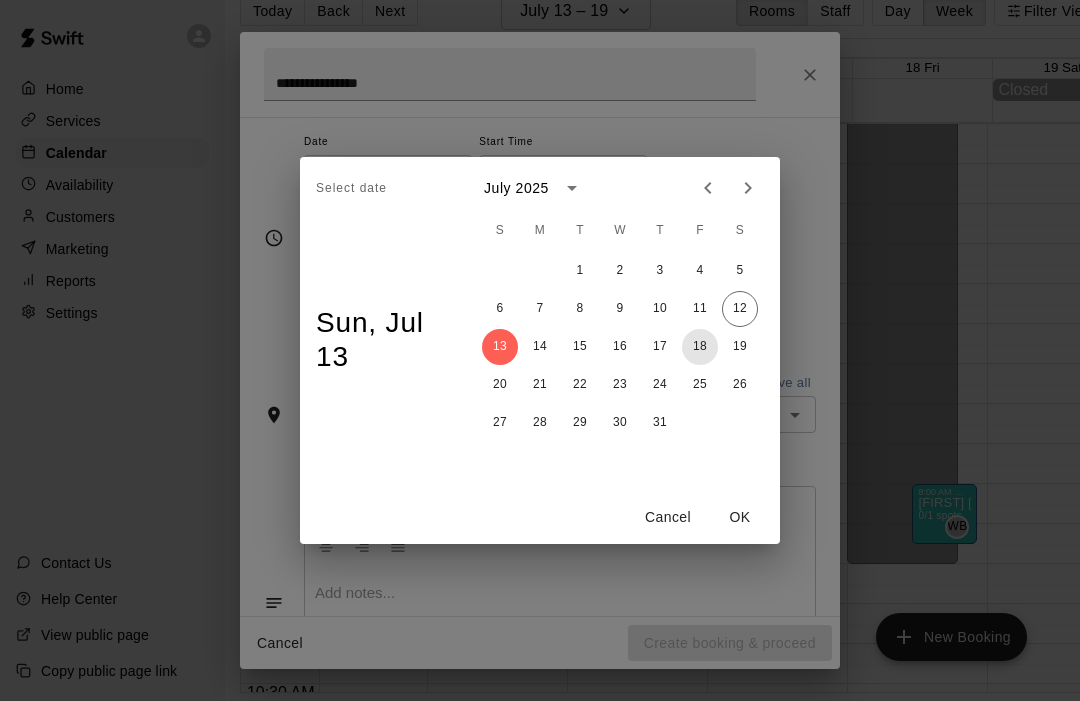 click on "18" at bounding box center (700, 347) 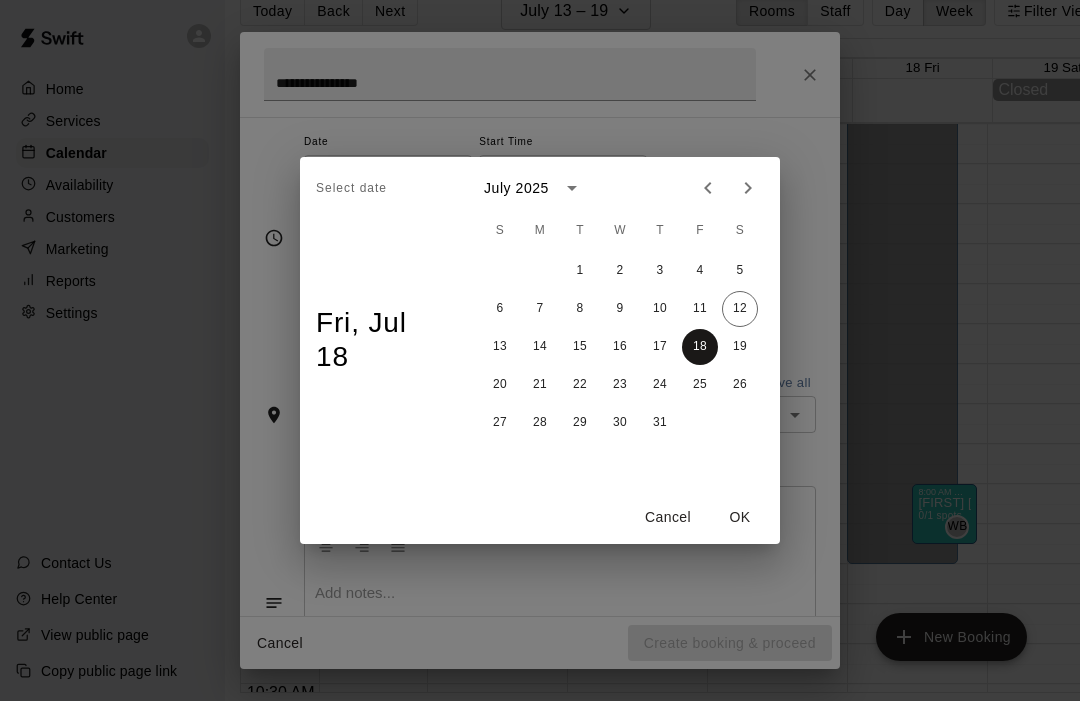 type on "**********" 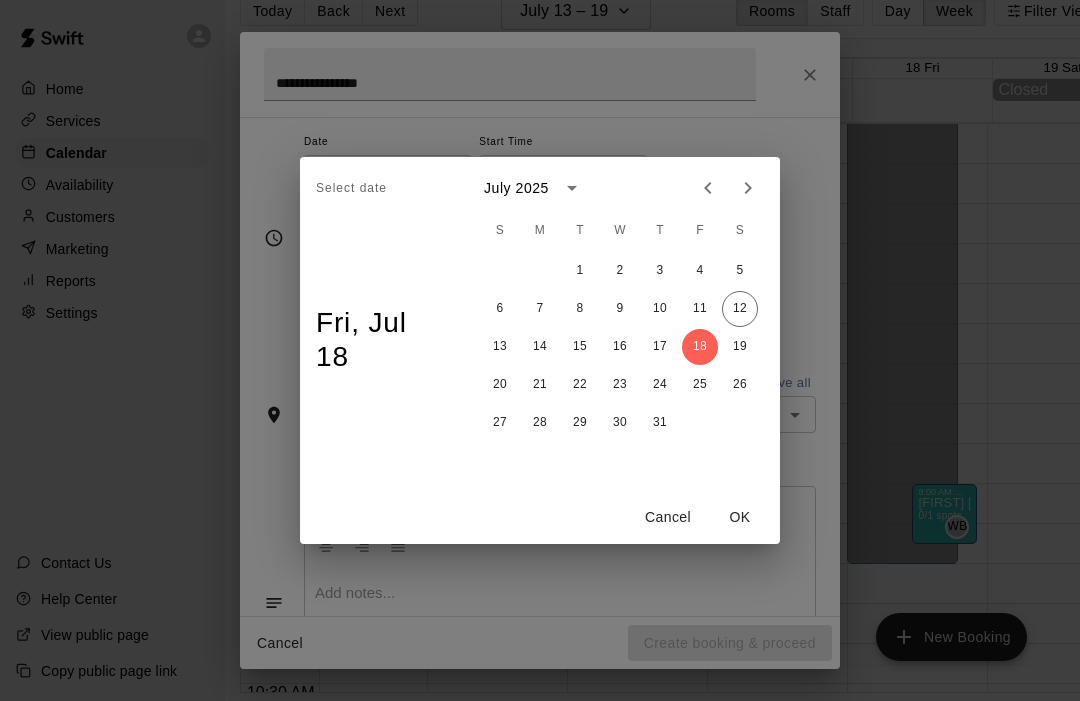 click on "OK" at bounding box center (740, 517) 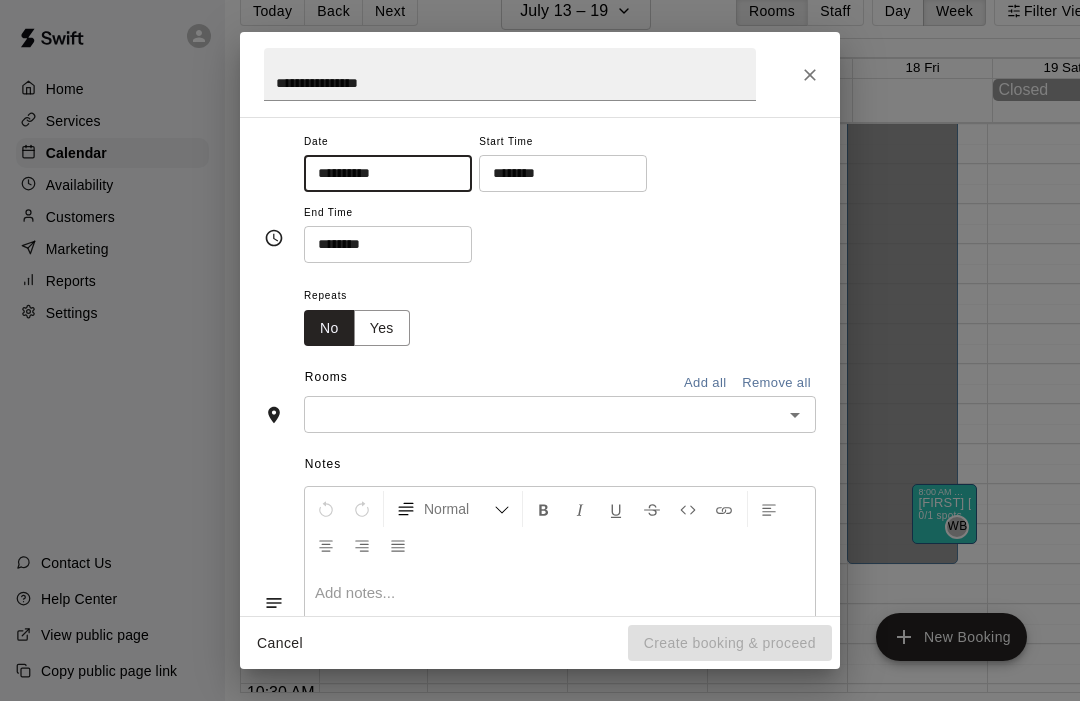 click on "********" at bounding box center [556, 173] 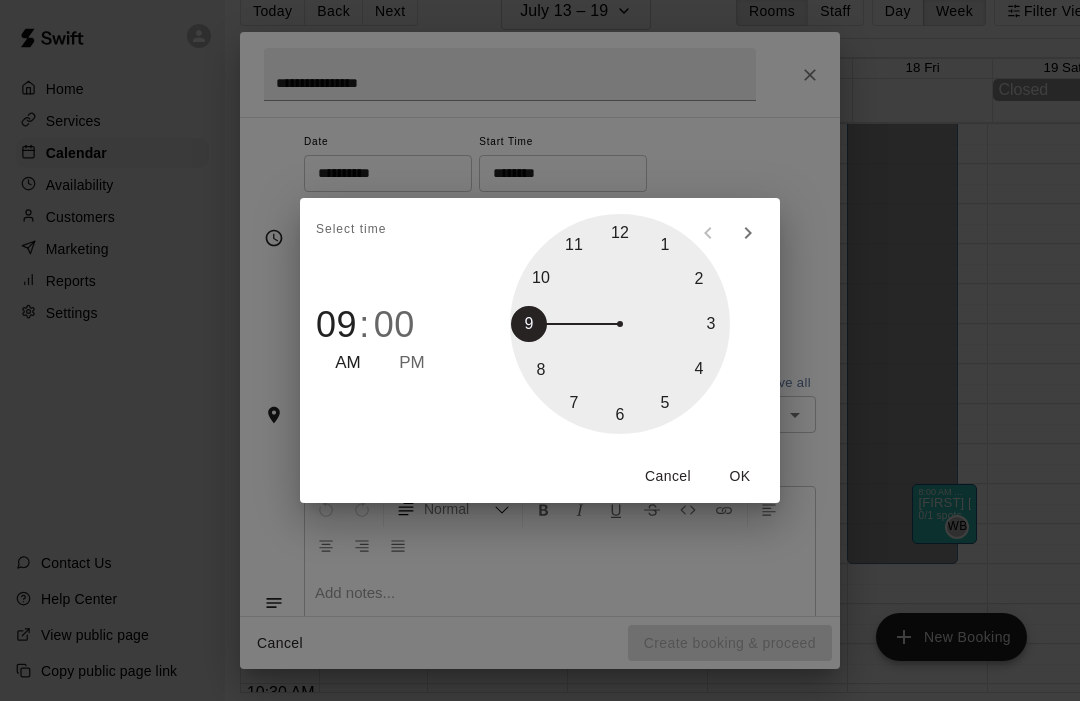 type on "********" 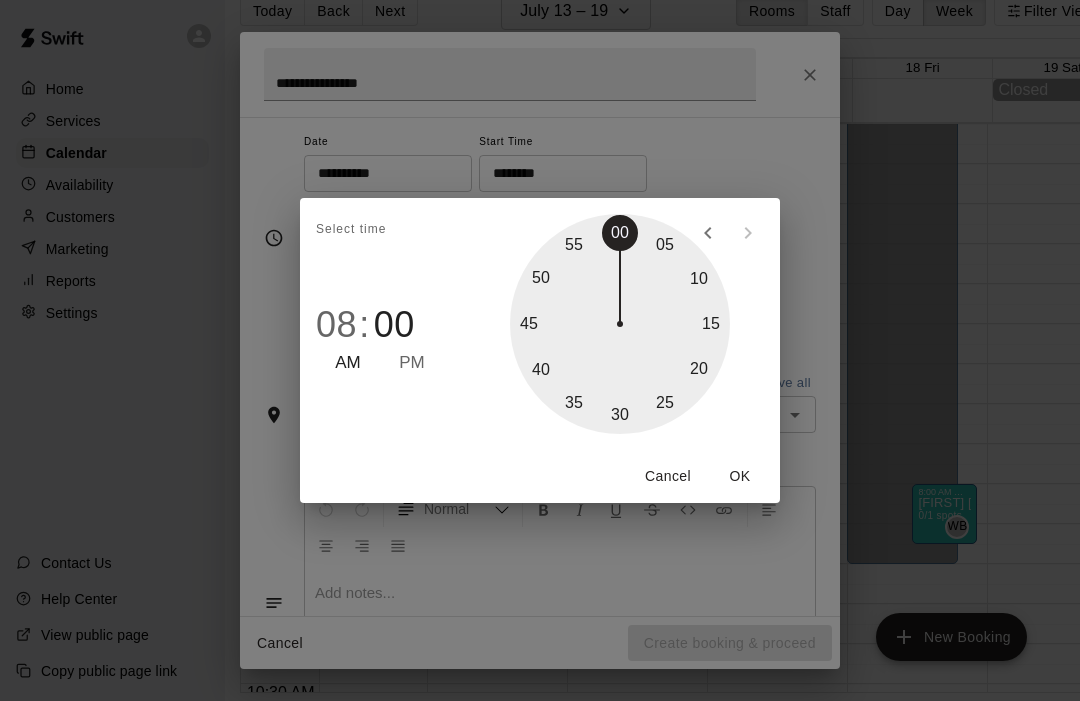 click on "OK" at bounding box center (740, 476) 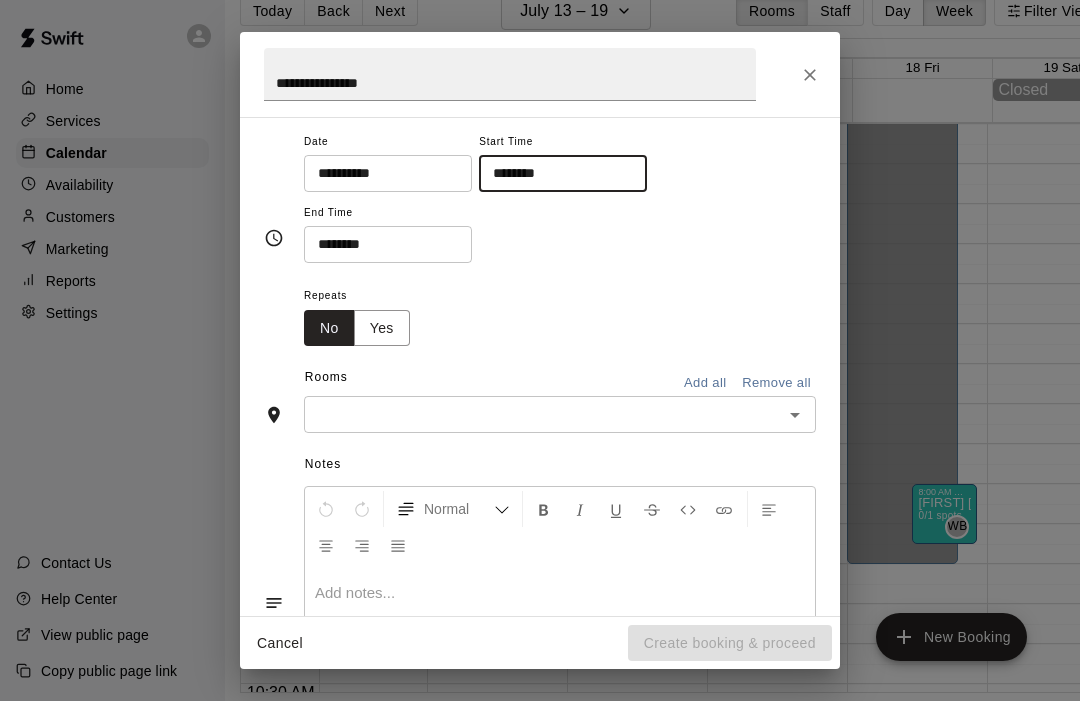 click on "********" at bounding box center (381, 244) 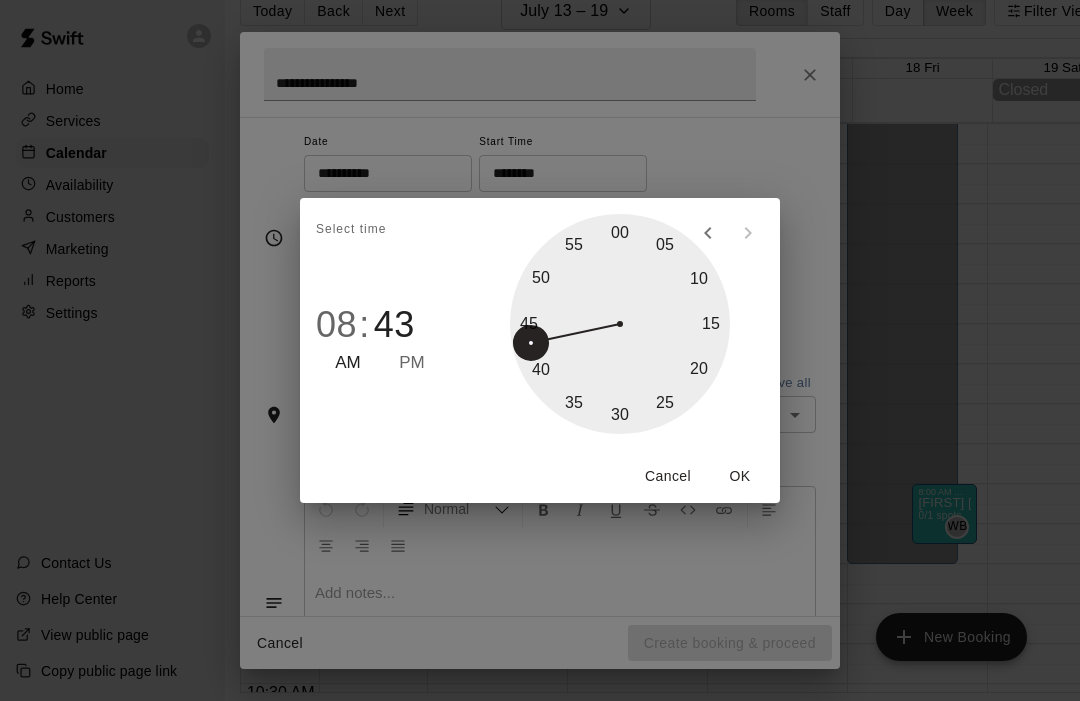 type on "********" 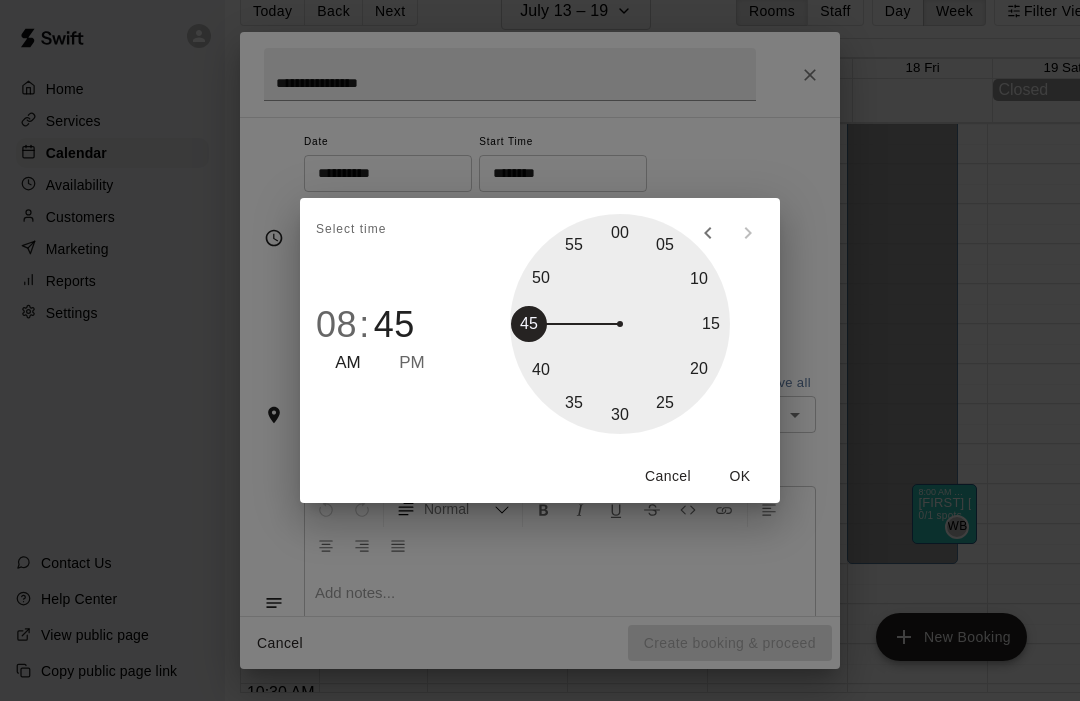 click on "OK" at bounding box center [740, 476] 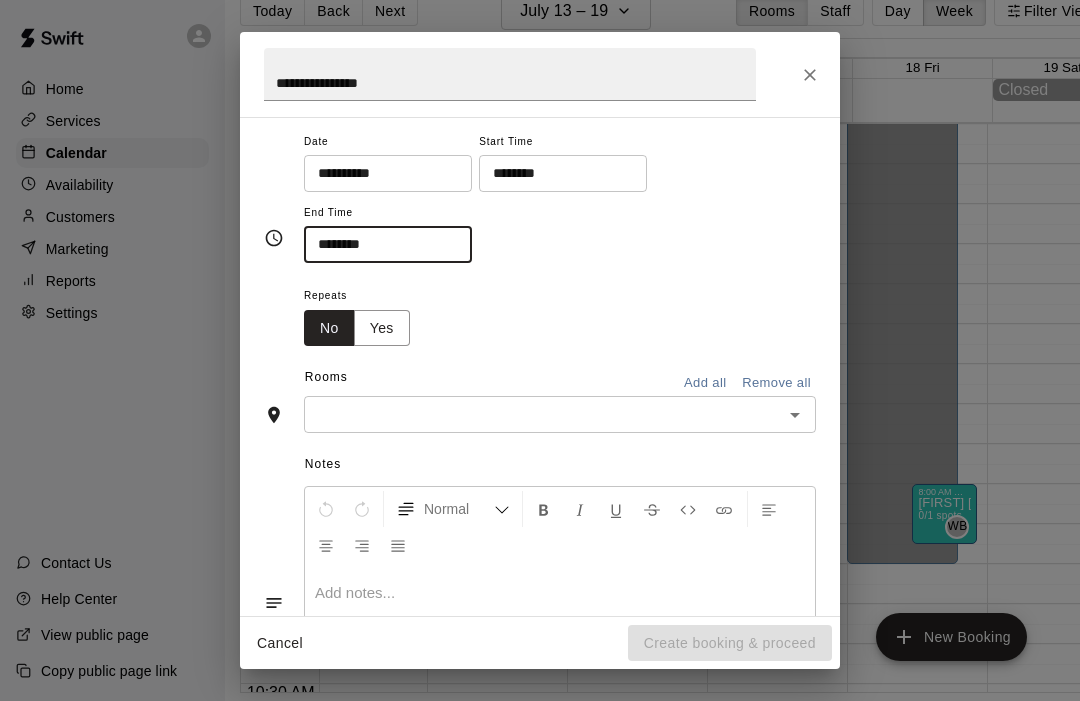 click at bounding box center [543, 414] 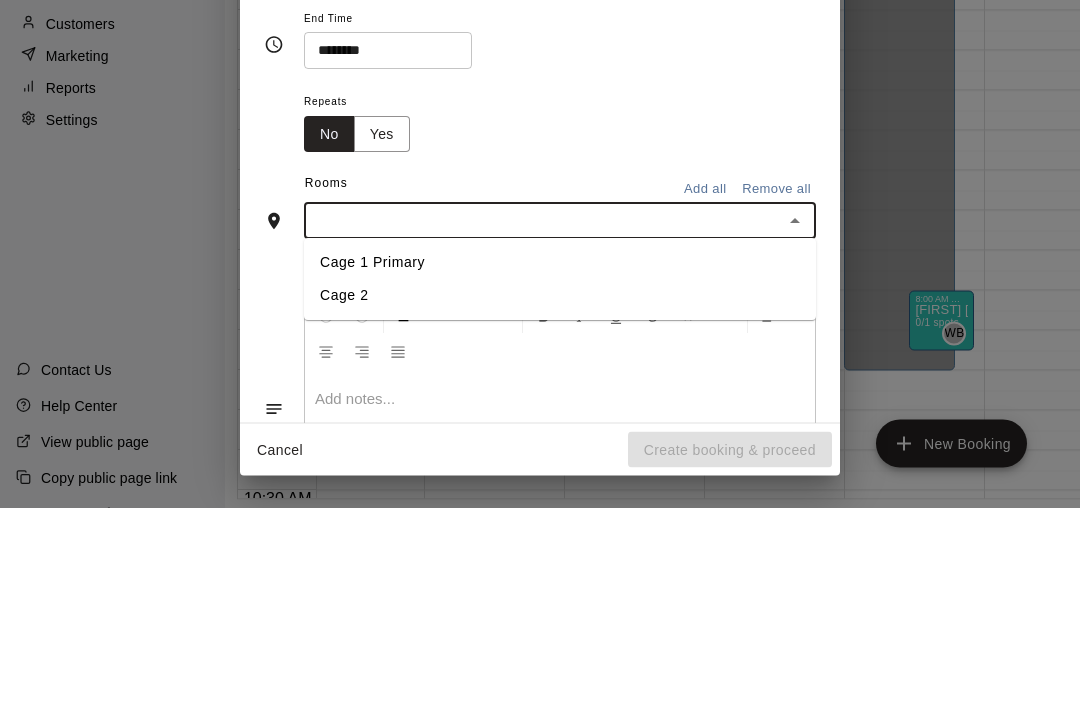 click on "Cage 1 Primary" at bounding box center [560, 456] 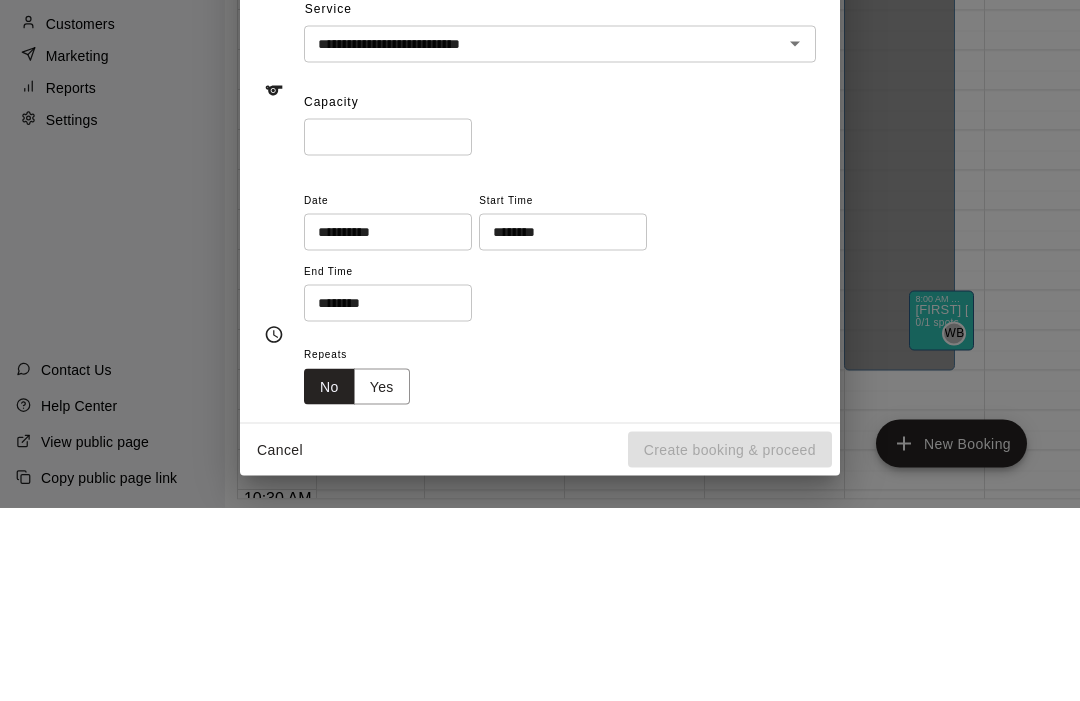 click on "*" at bounding box center [388, 330] 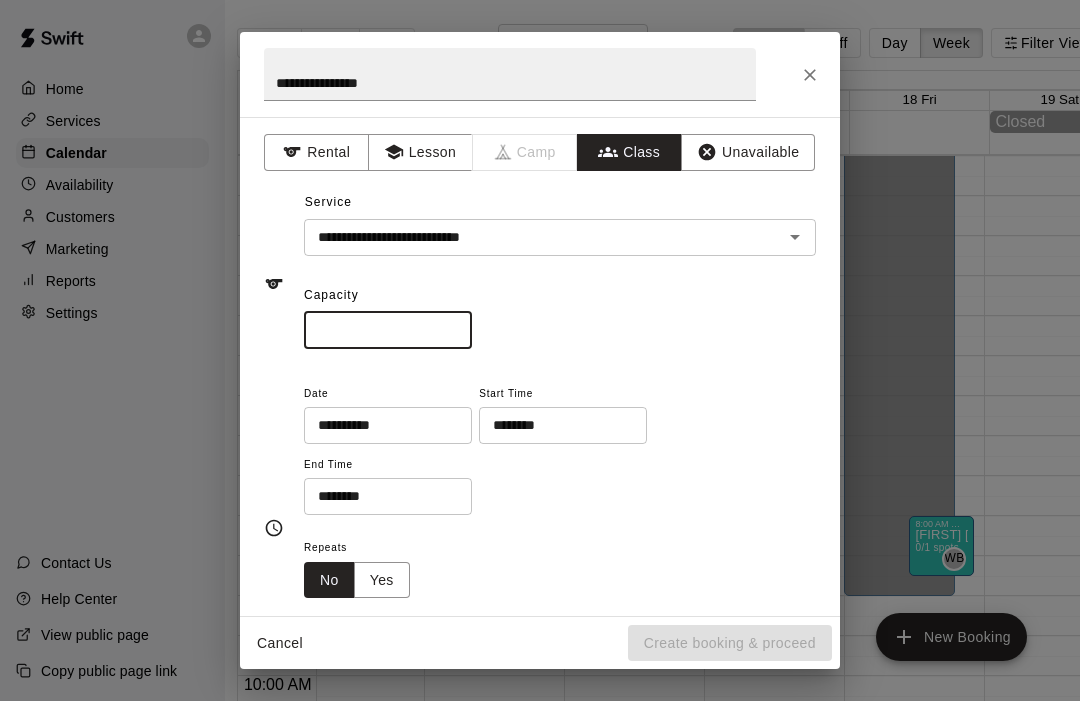 type on "*" 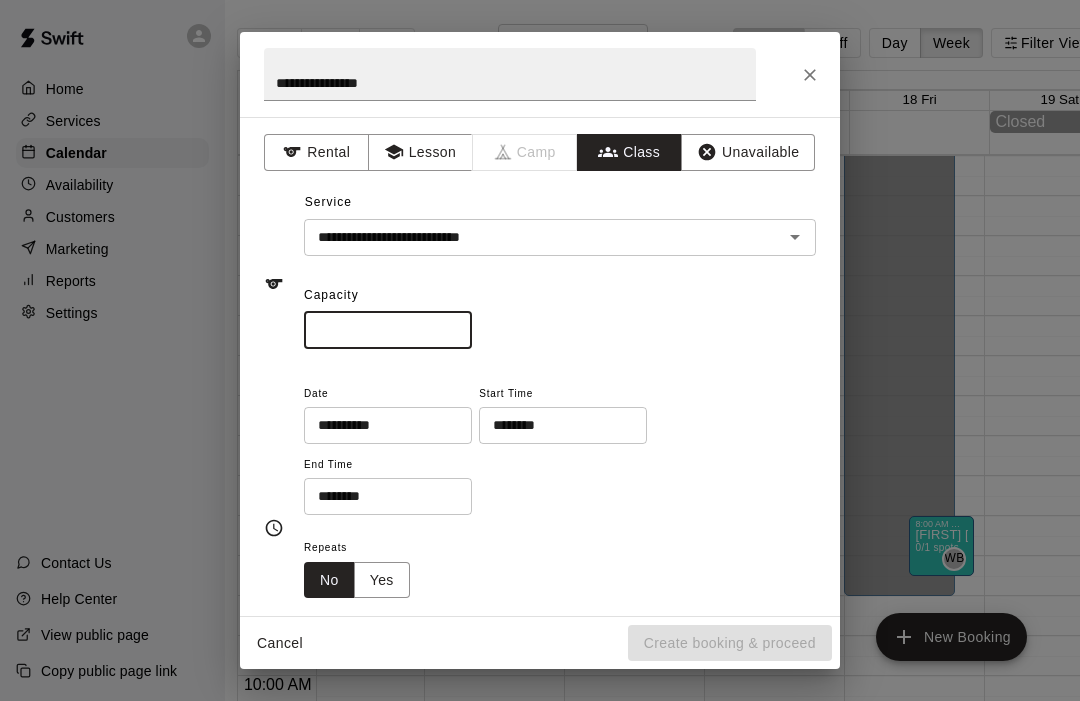 click on "**********" at bounding box center [510, 74] 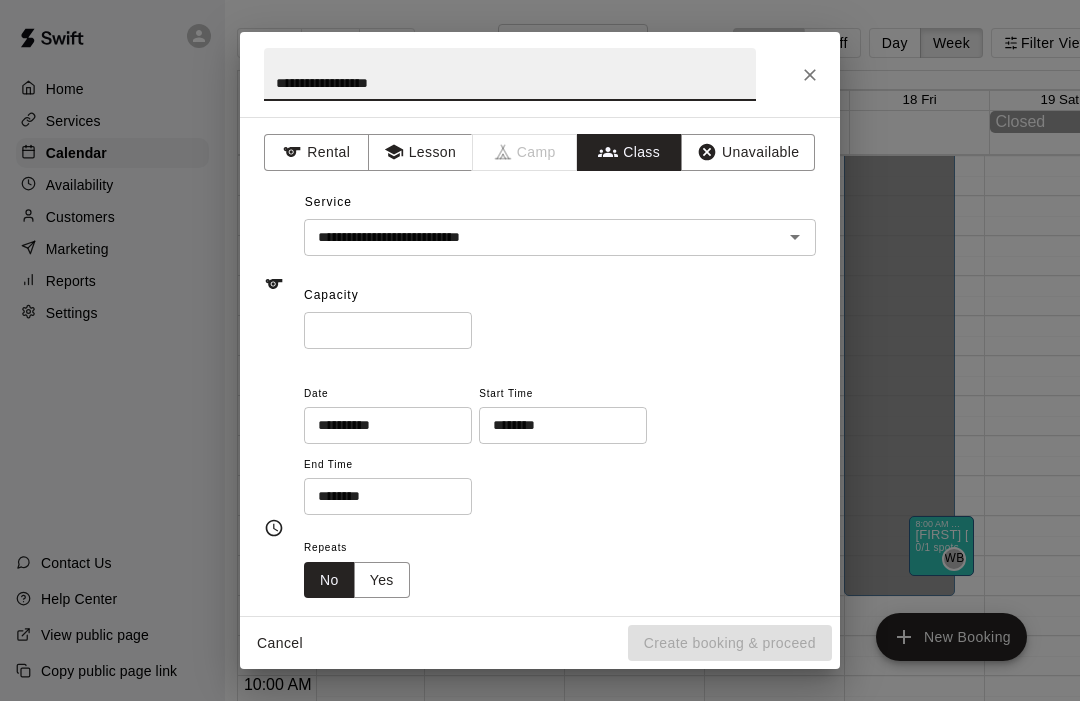 type on "**********" 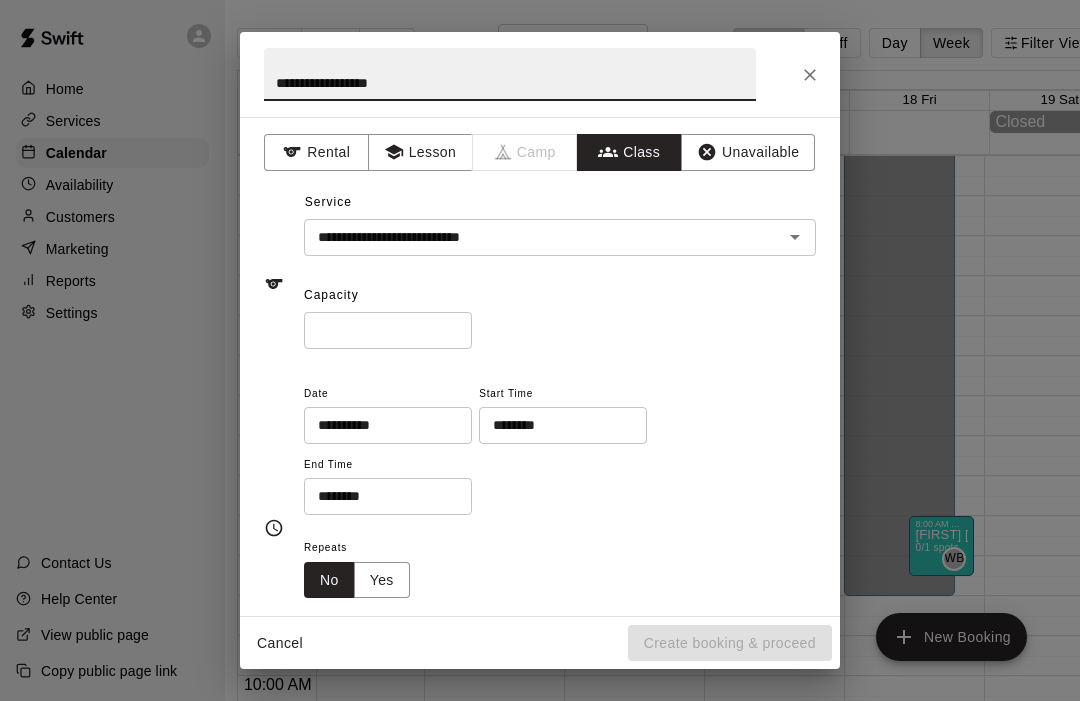 click 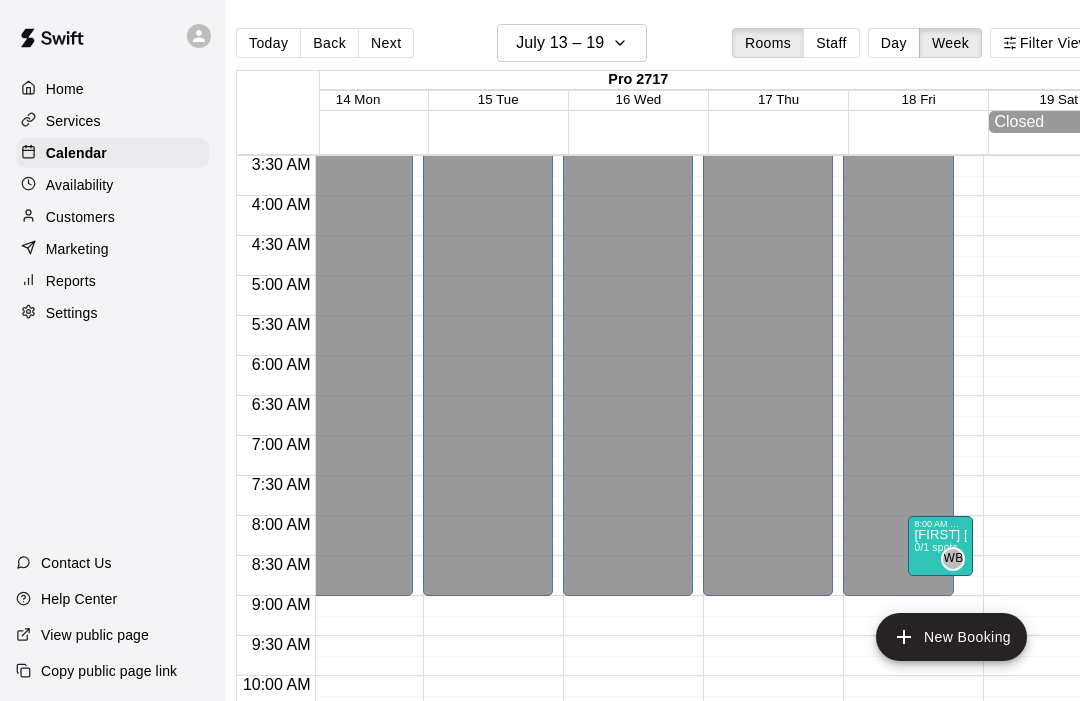 click on "[FIRST] [LAST]" at bounding box center (940, 535) 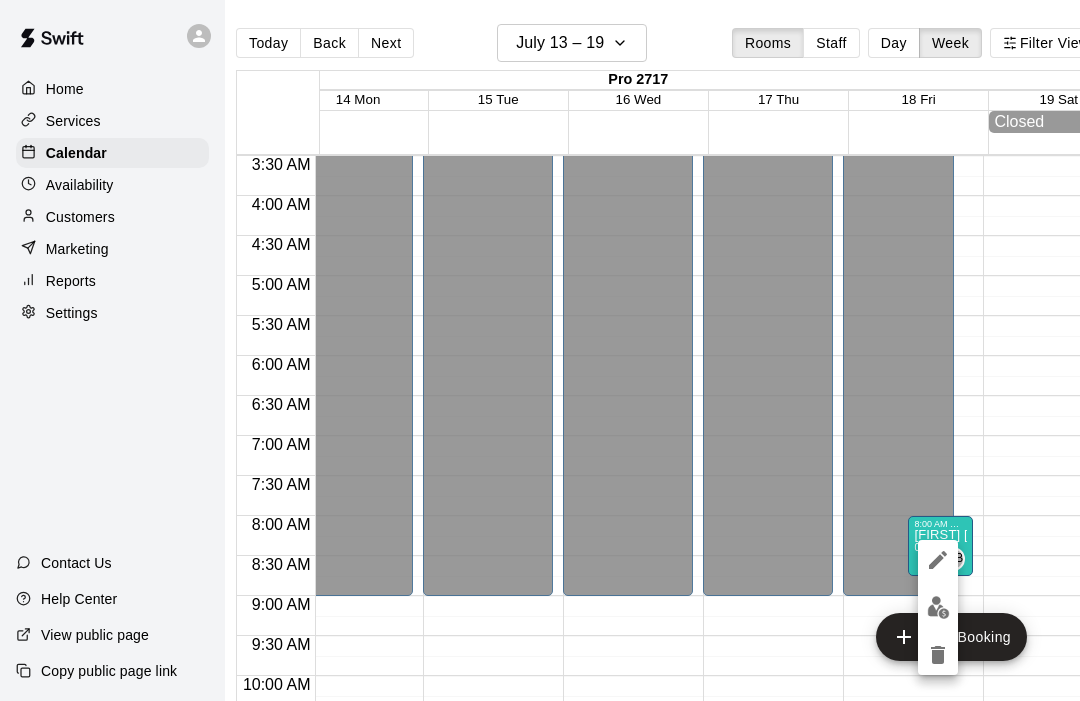 click 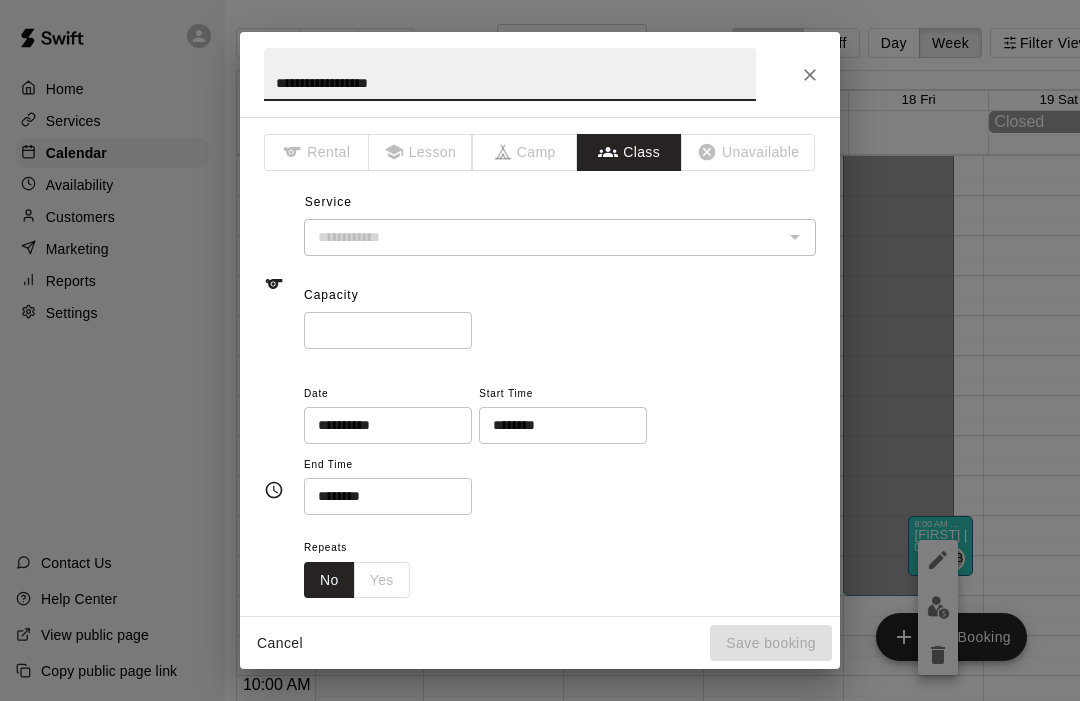 type on "**********" 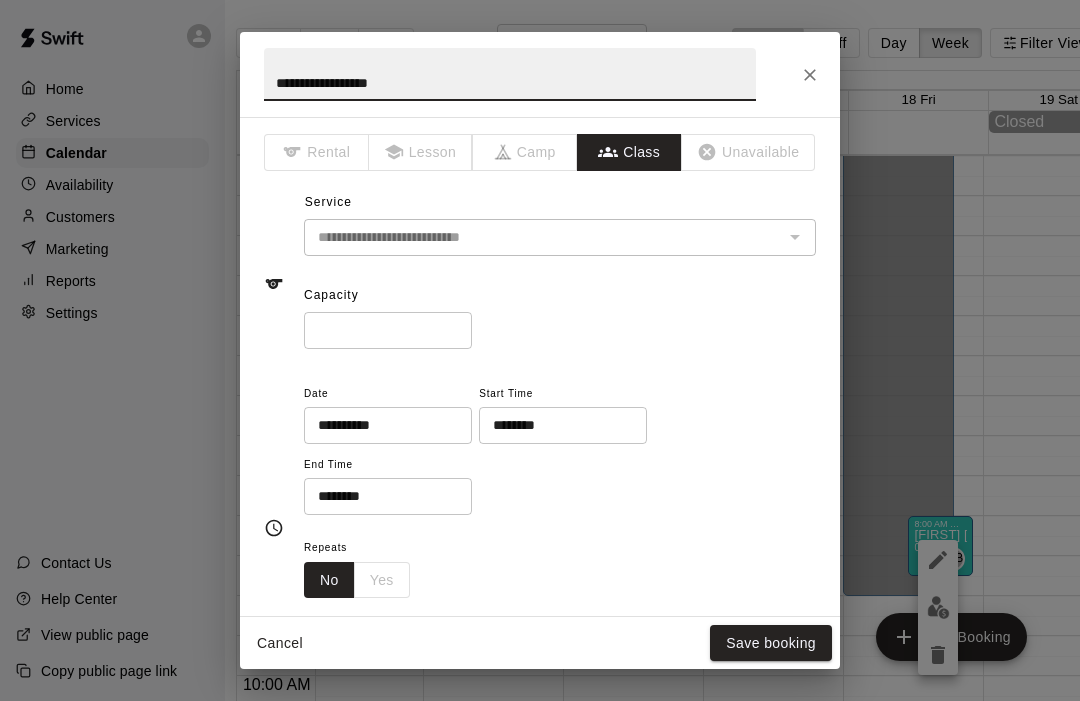 click on "**********" at bounding box center [510, 74] 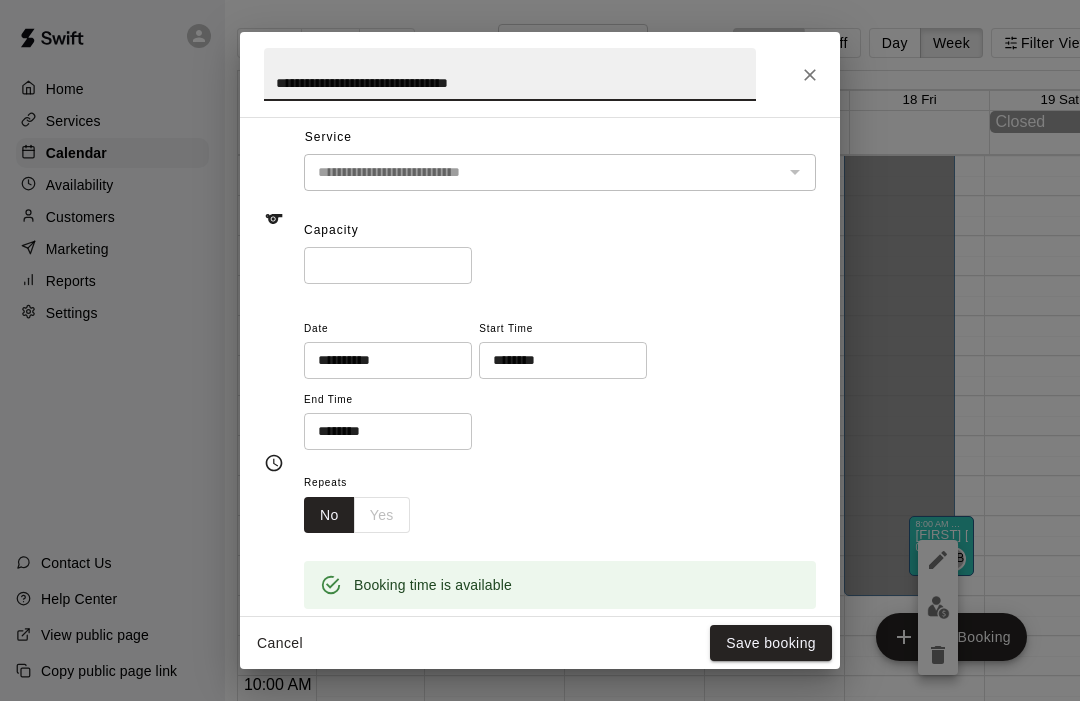 scroll, scrollTop: 117, scrollLeft: 0, axis: vertical 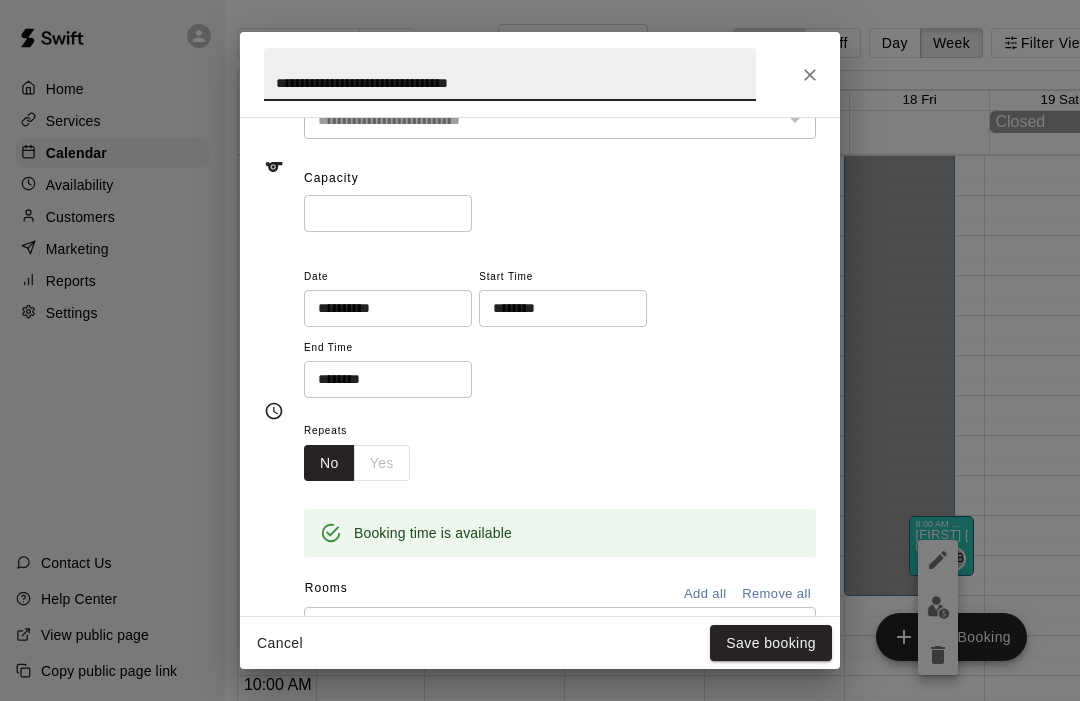 type on "**********" 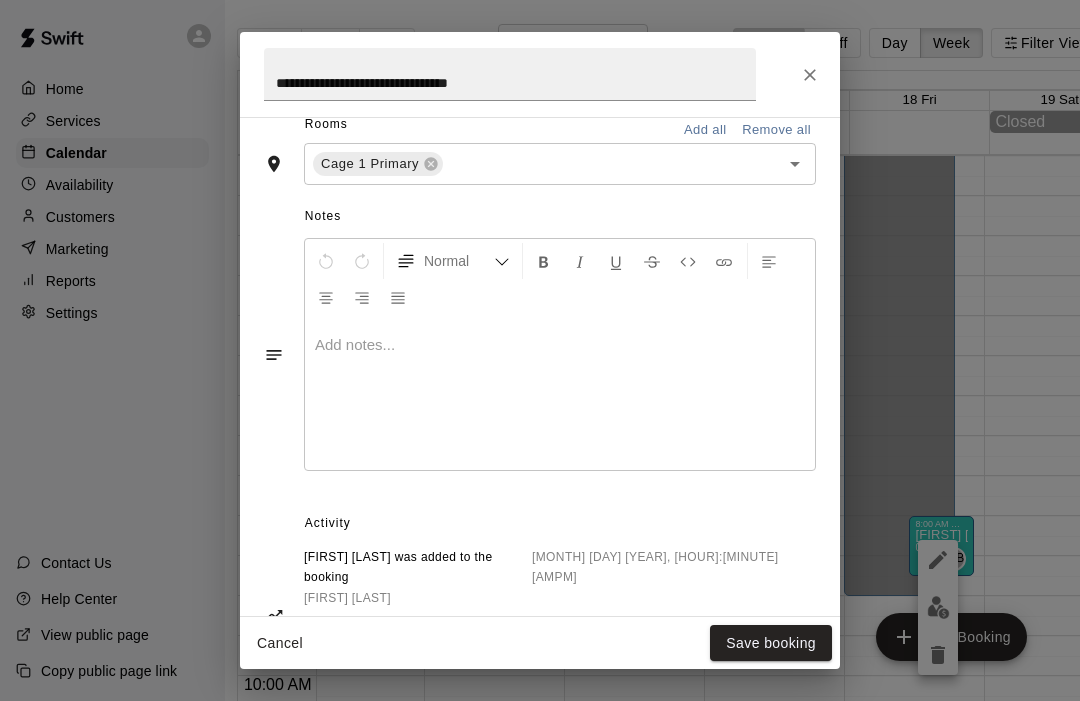 scroll, scrollTop: 579, scrollLeft: 0, axis: vertical 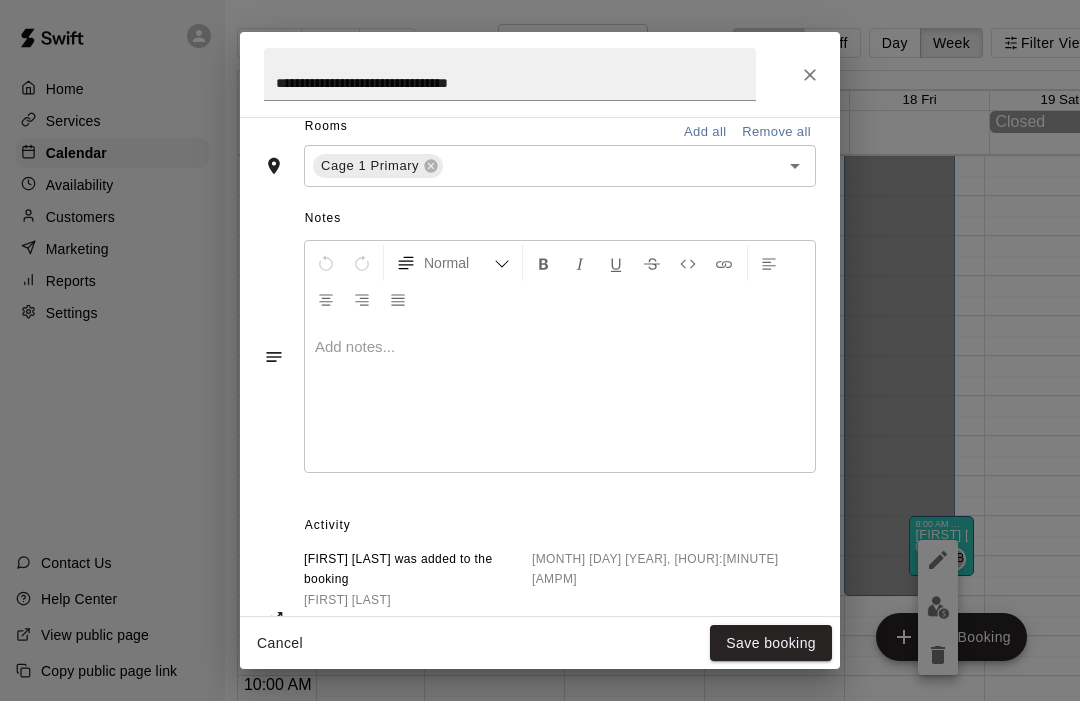 type on "*" 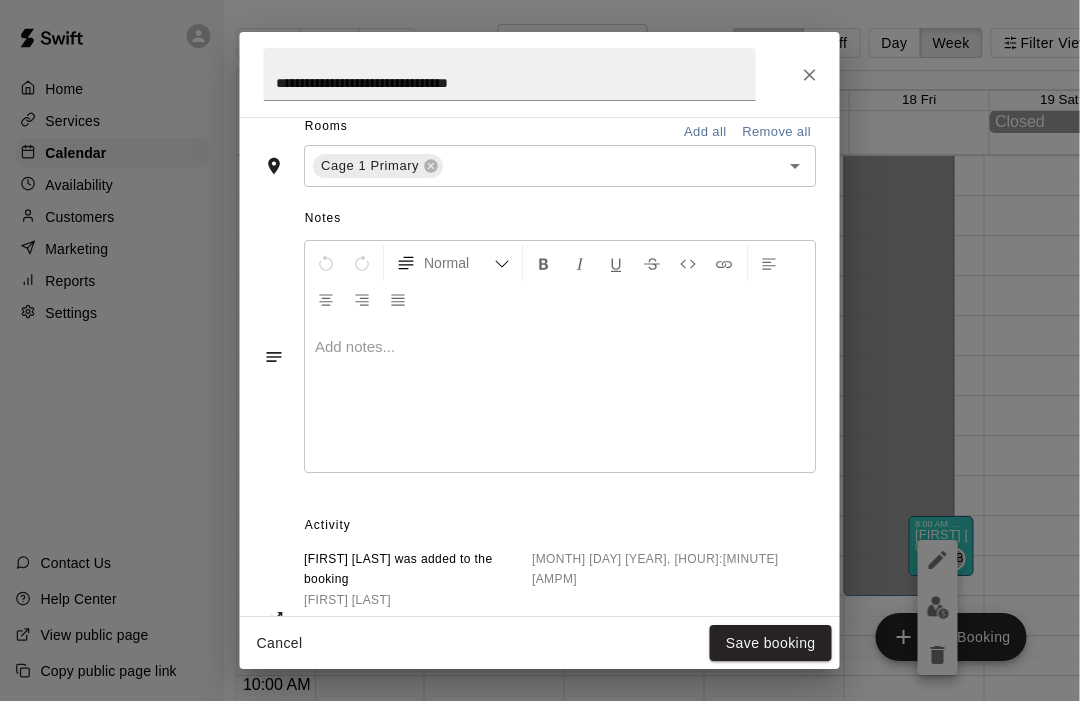 click on "Save booking" at bounding box center (771, 643) 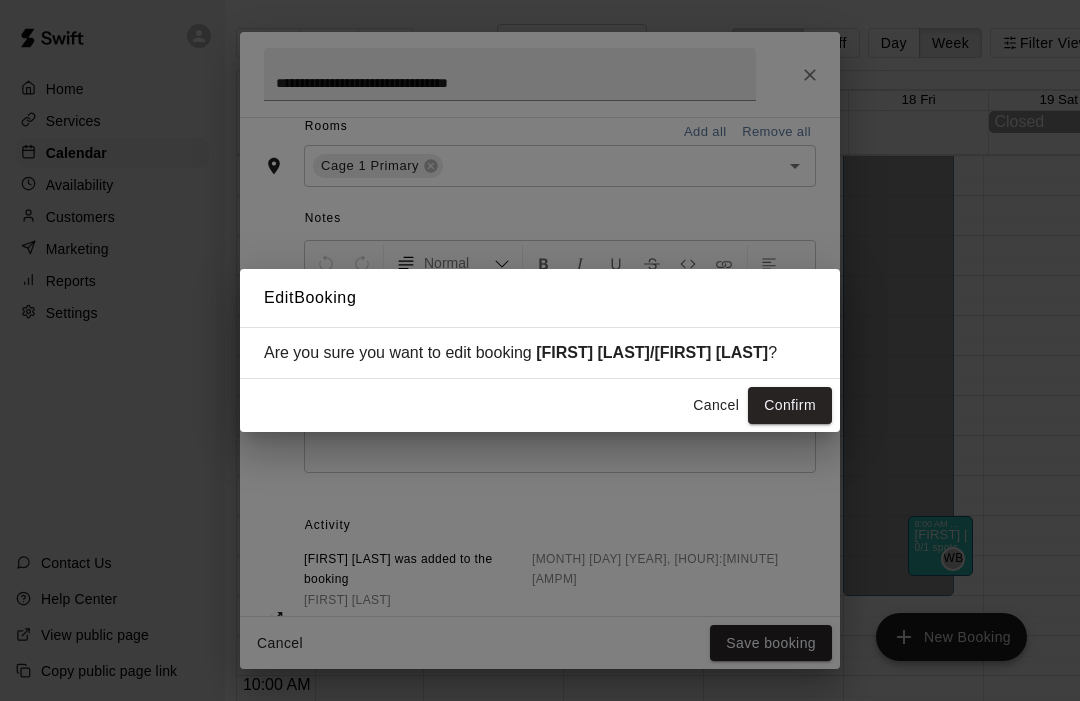 click on "Confirm" at bounding box center (790, 405) 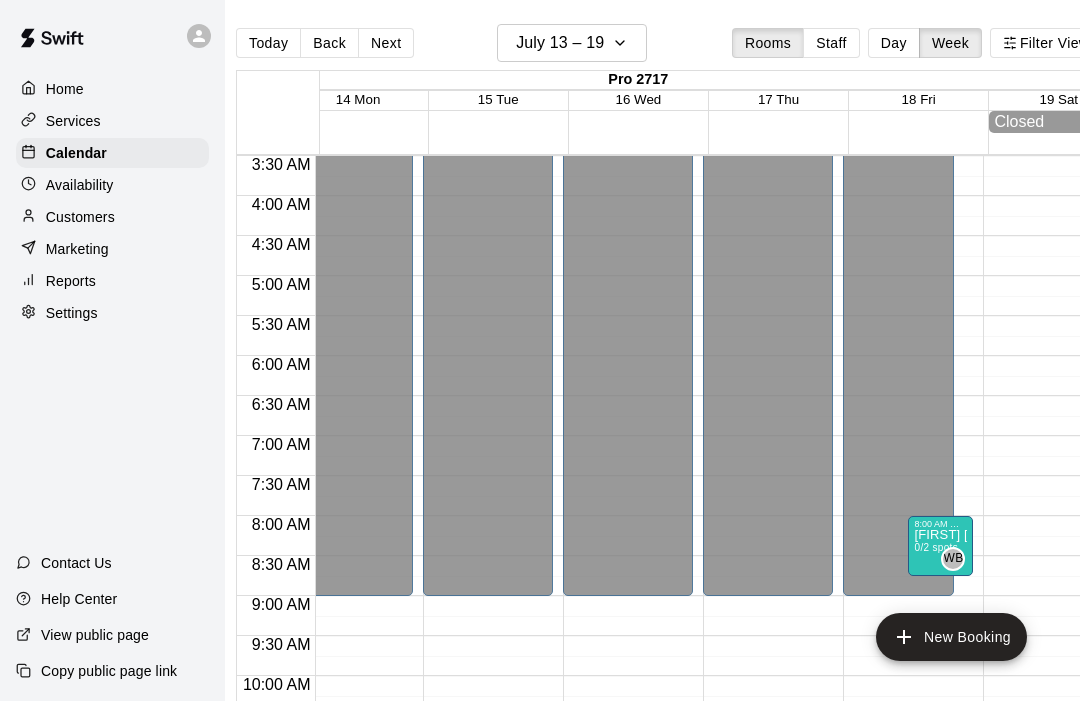 scroll, scrollTop: 375, scrollLeft: 160, axis: both 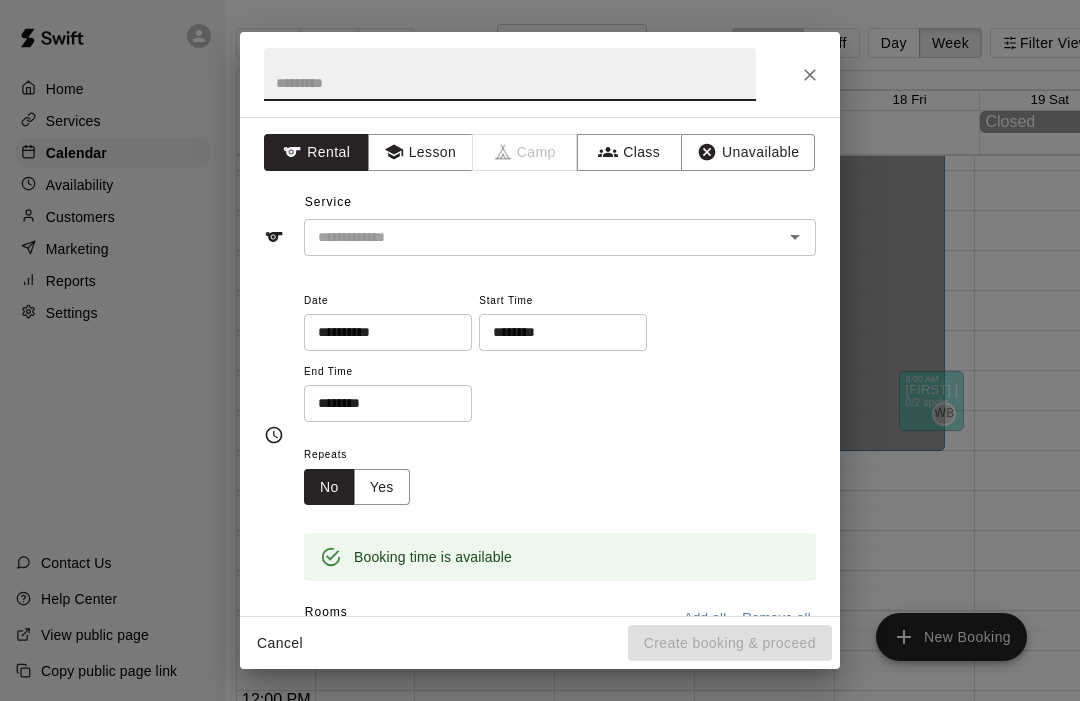 click on "**********" at bounding box center [540, 350] 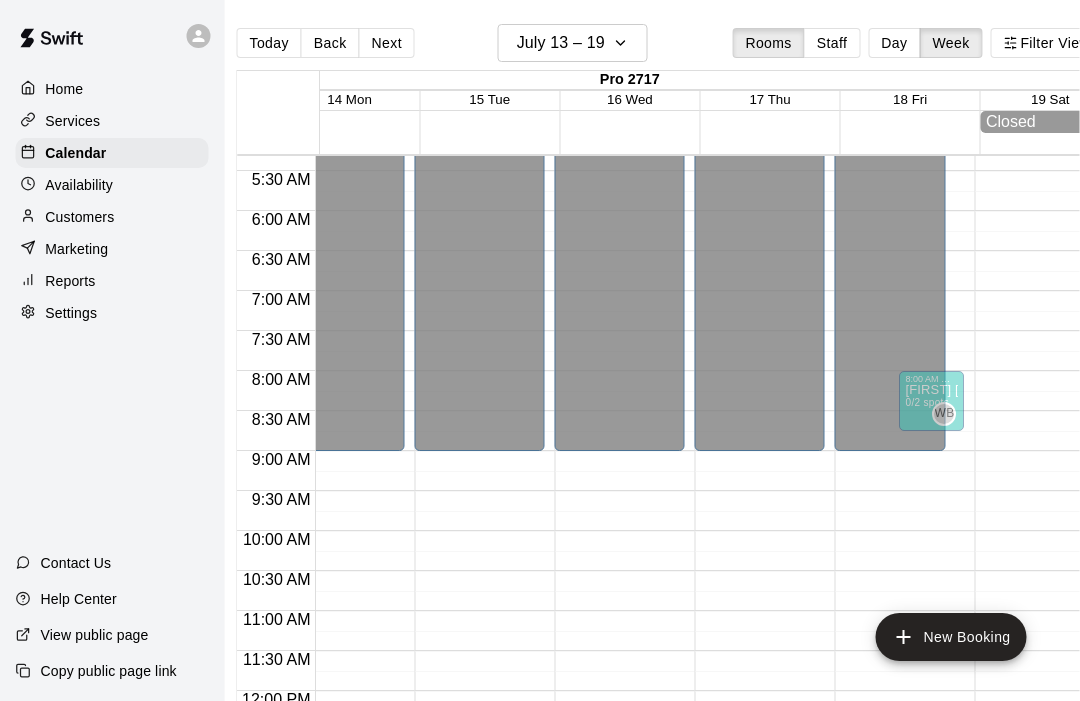 scroll, scrollTop: 0, scrollLeft: 12, axis: horizontal 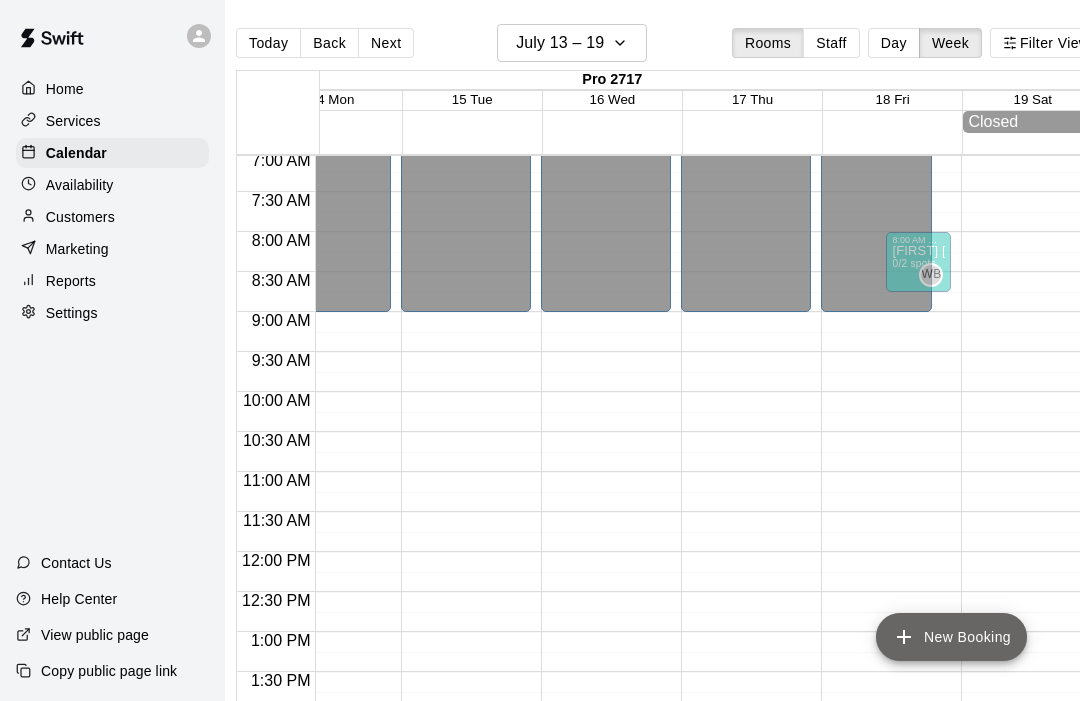 click on "New Booking" at bounding box center (951, 637) 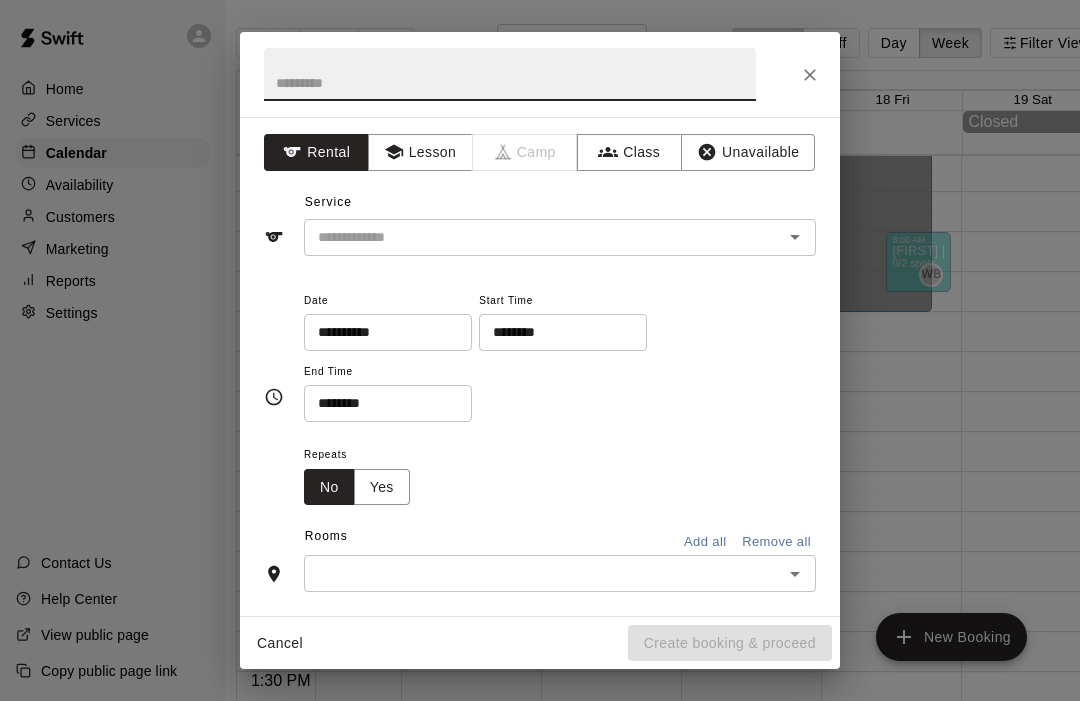 click on "Lesson" at bounding box center (420, 152) 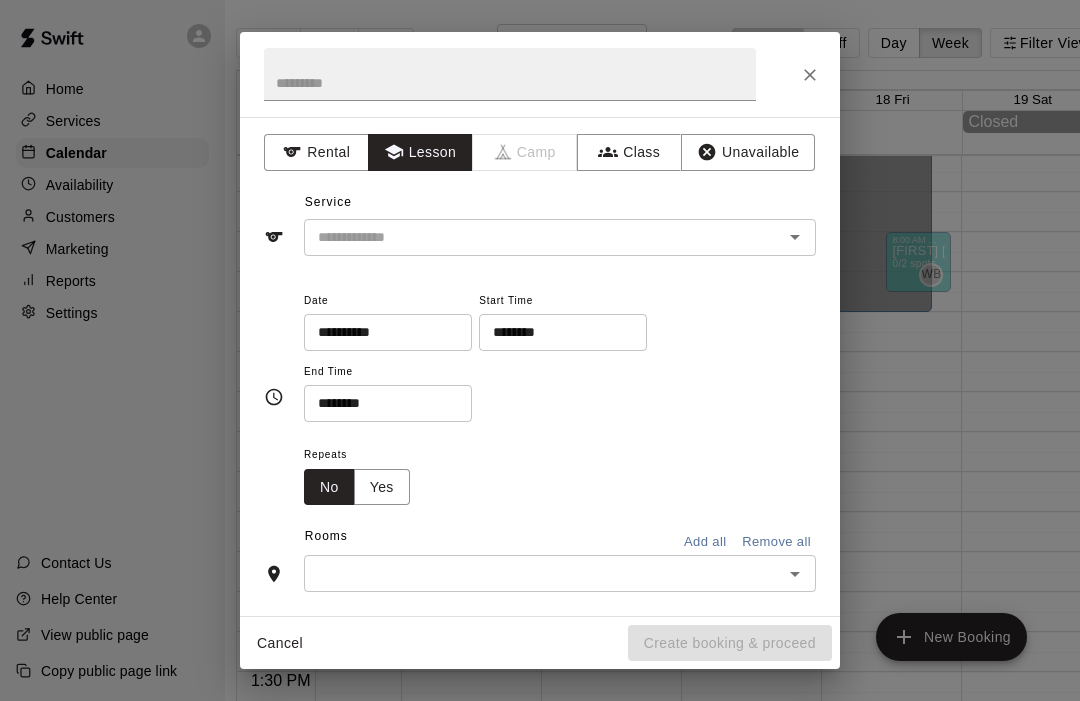 click at bounding box center (530, 237) 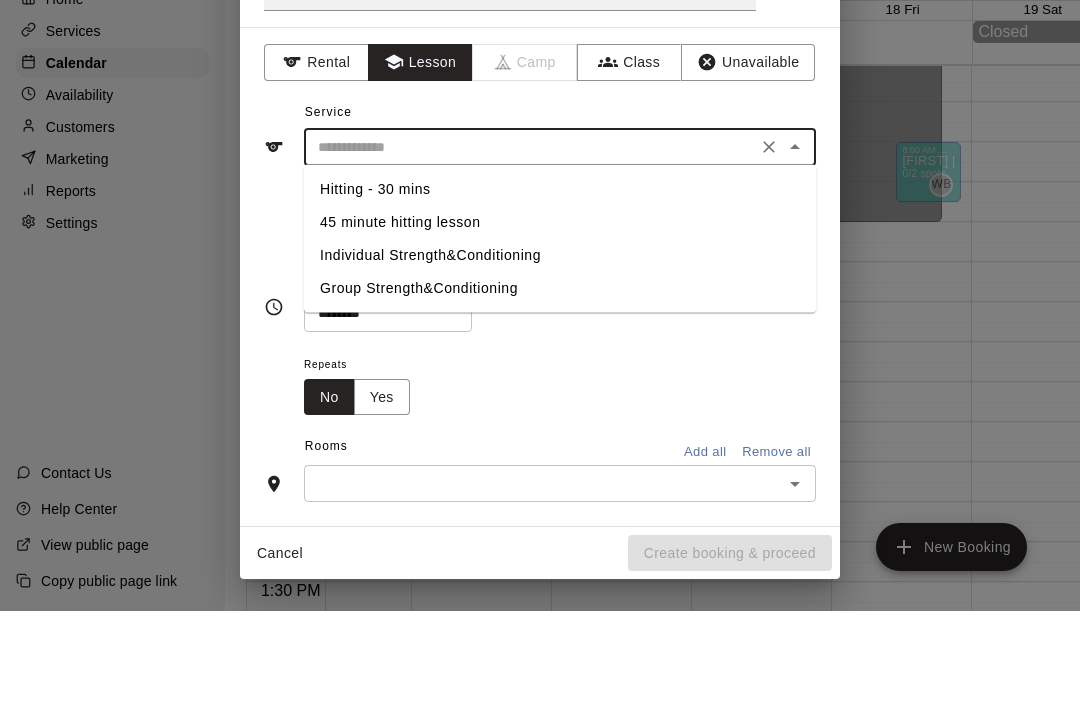 click on "45 minute hitting lesson" at bounding box center (560, 312) 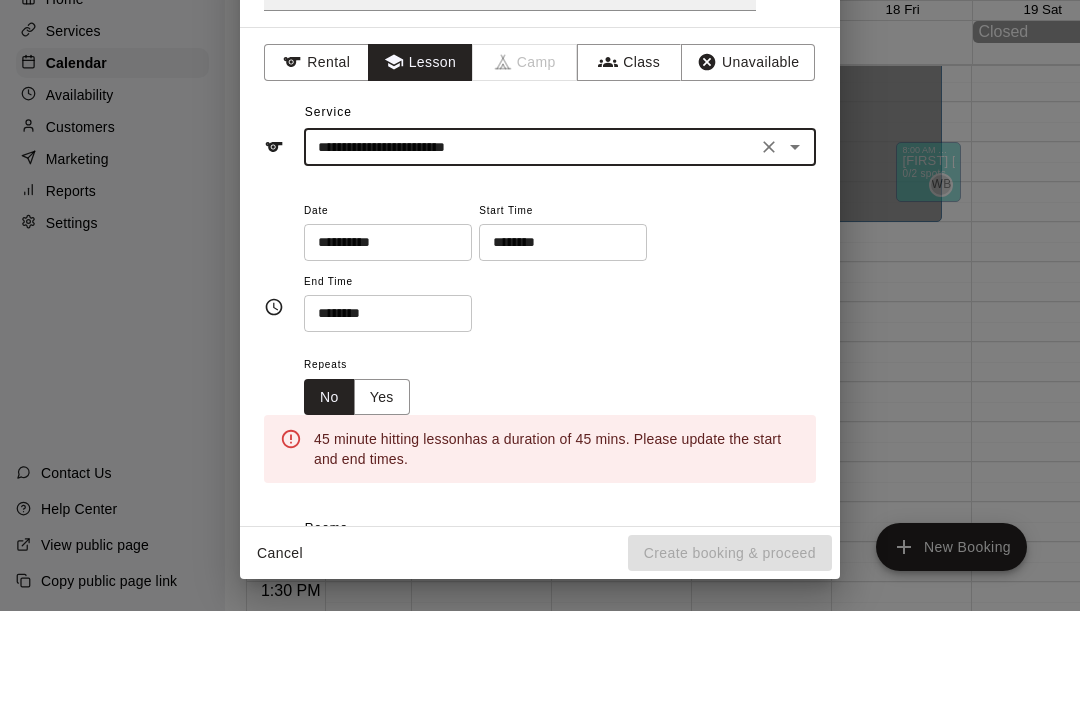 click on "**********" at bounding box center (381, 332) 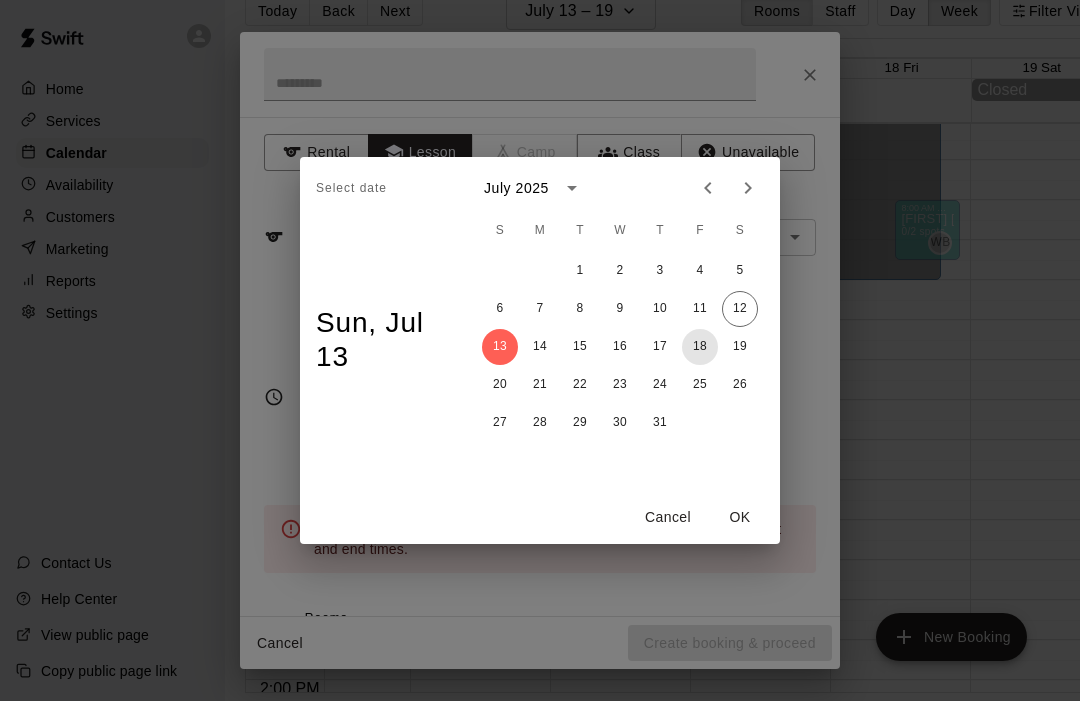 click on "18" at bounding box center [700, 347] 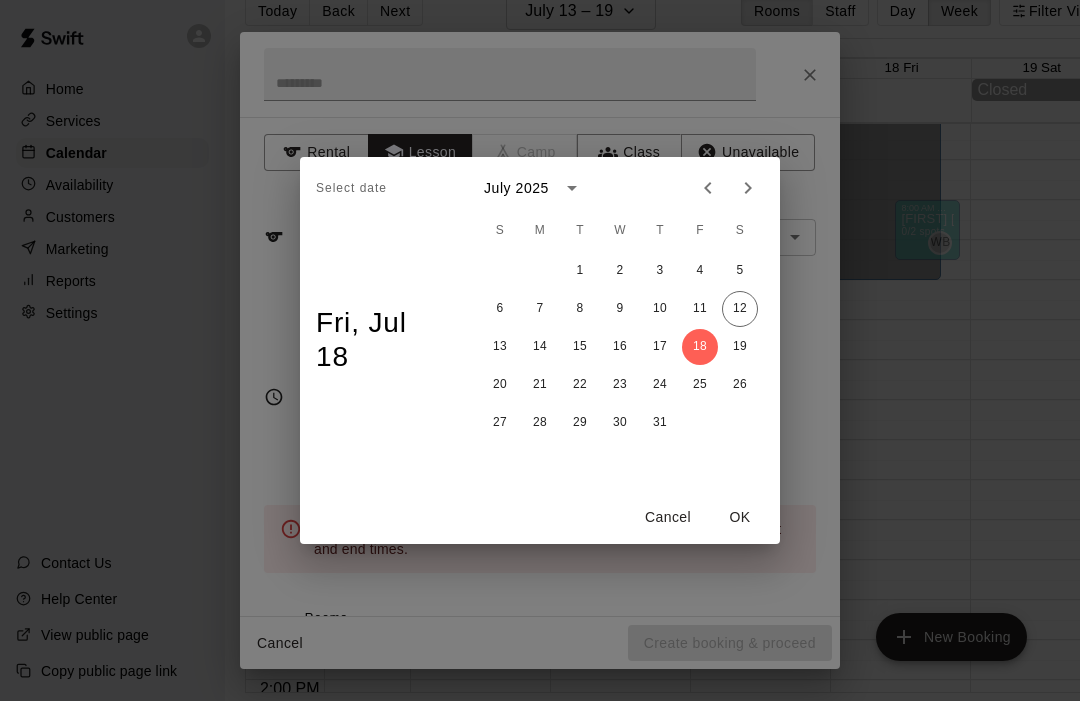 click on "OK" at bounding box center [740, 517] 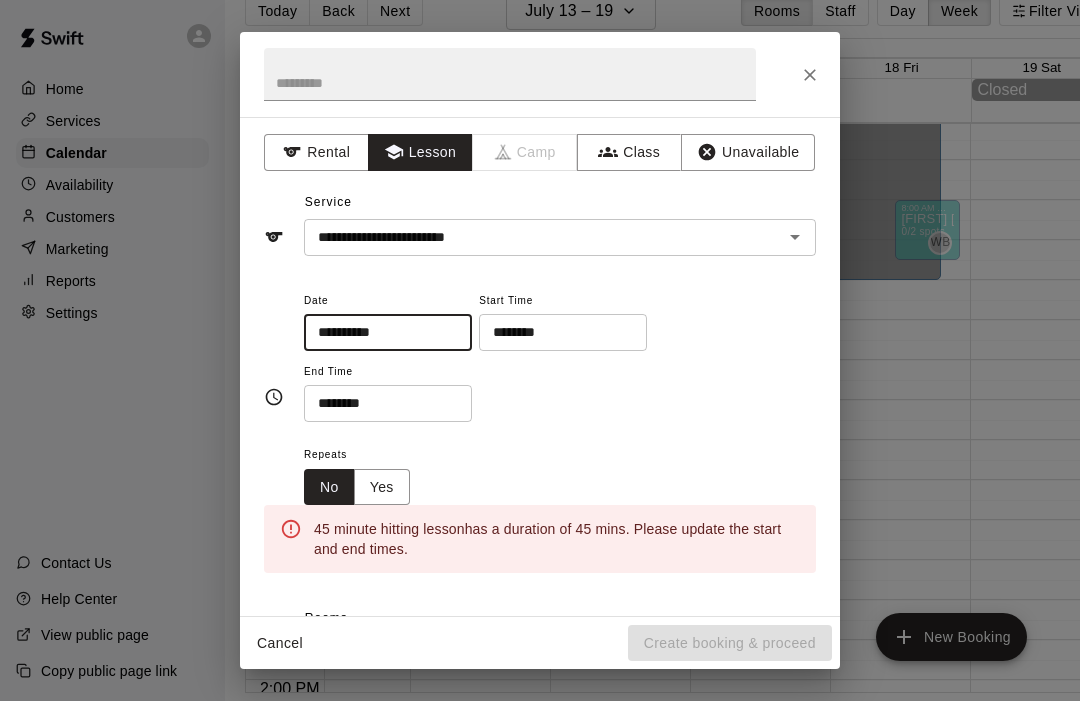 click on "********" at bounding box center (556, 332) 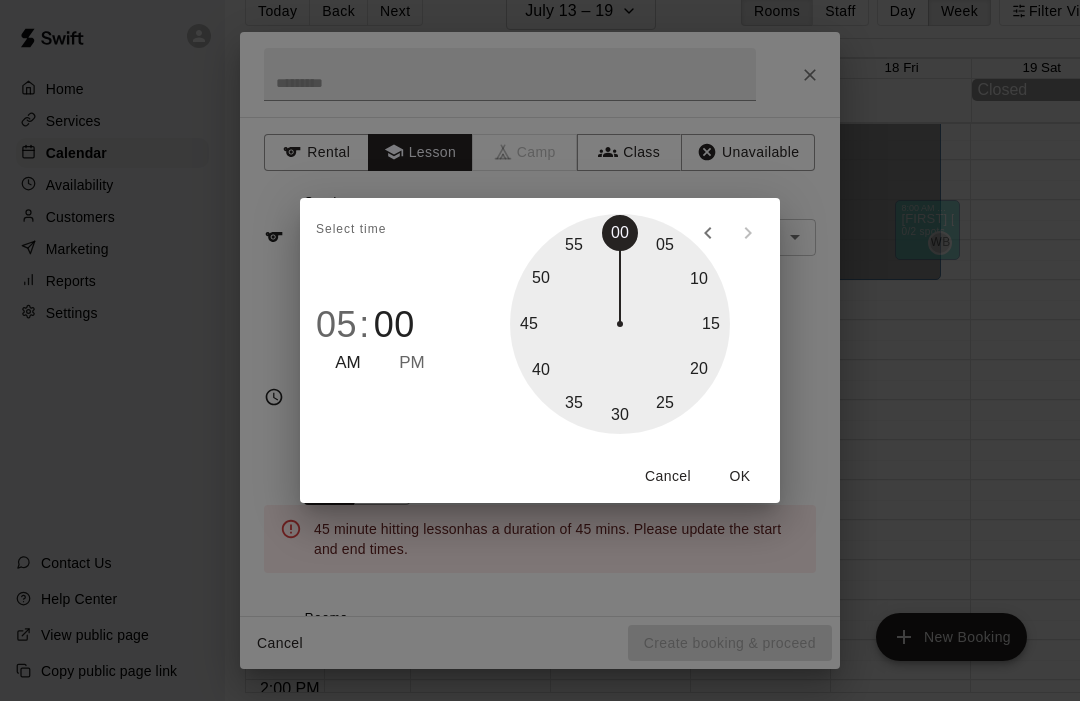 click on "PM" at bounding box center [412, 363] 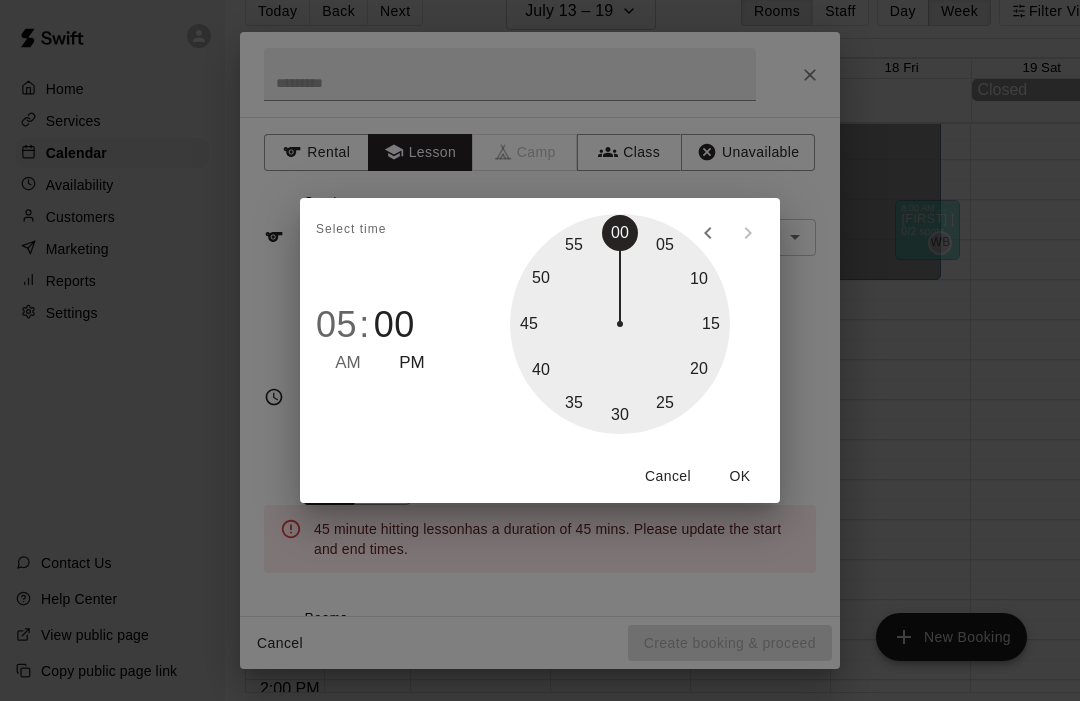 click on "OK" at bounding box center [740, 476] 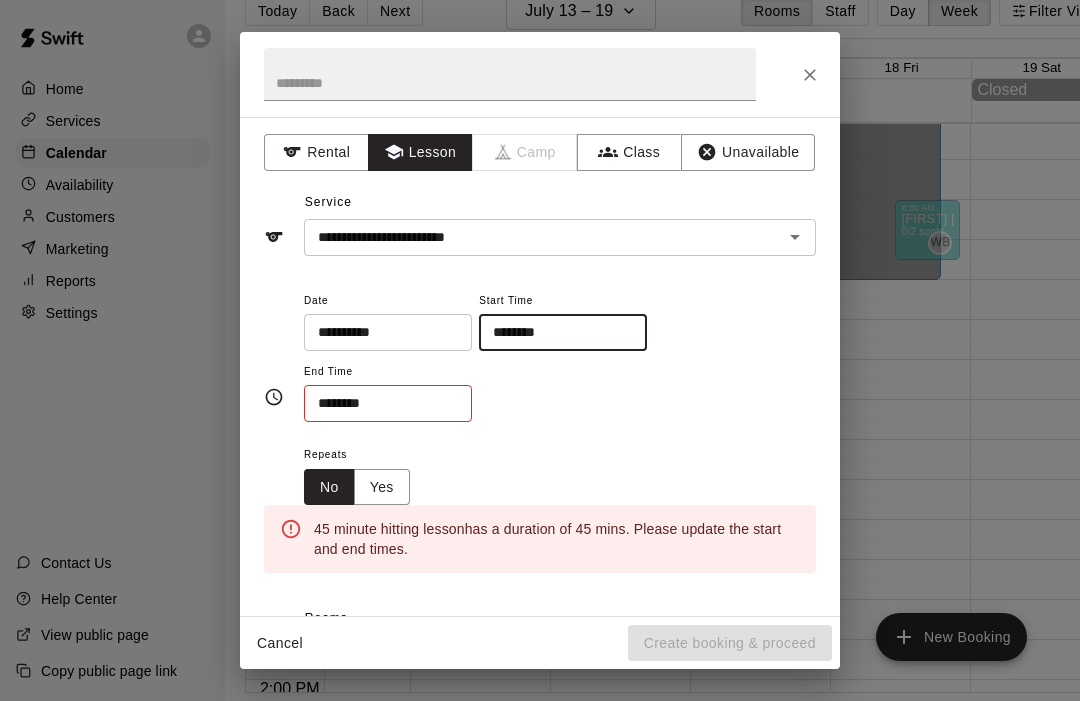 click on "********" at bounding box center [381, 403] 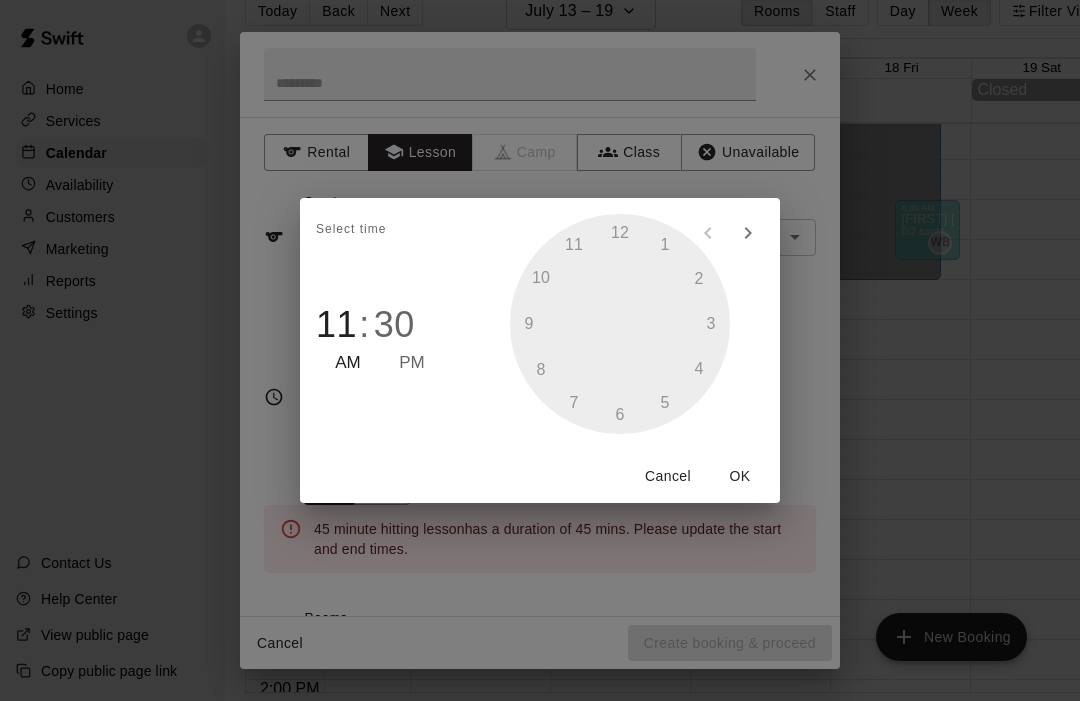 click on "PM" at bounding box center [412, 363] 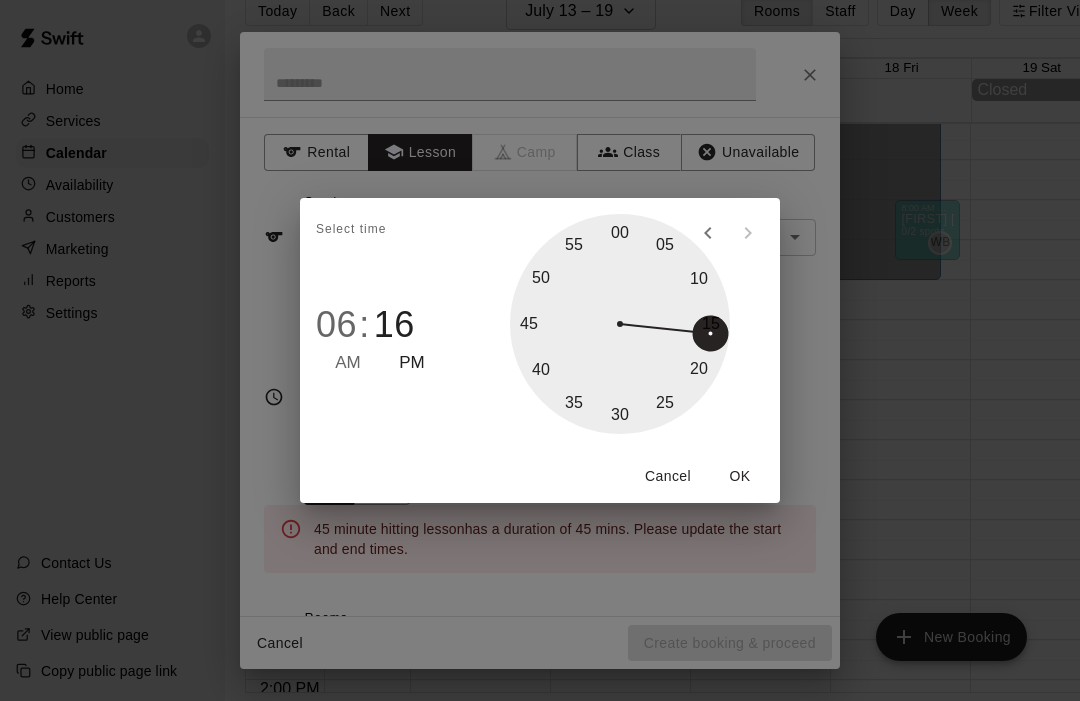 type on "********" 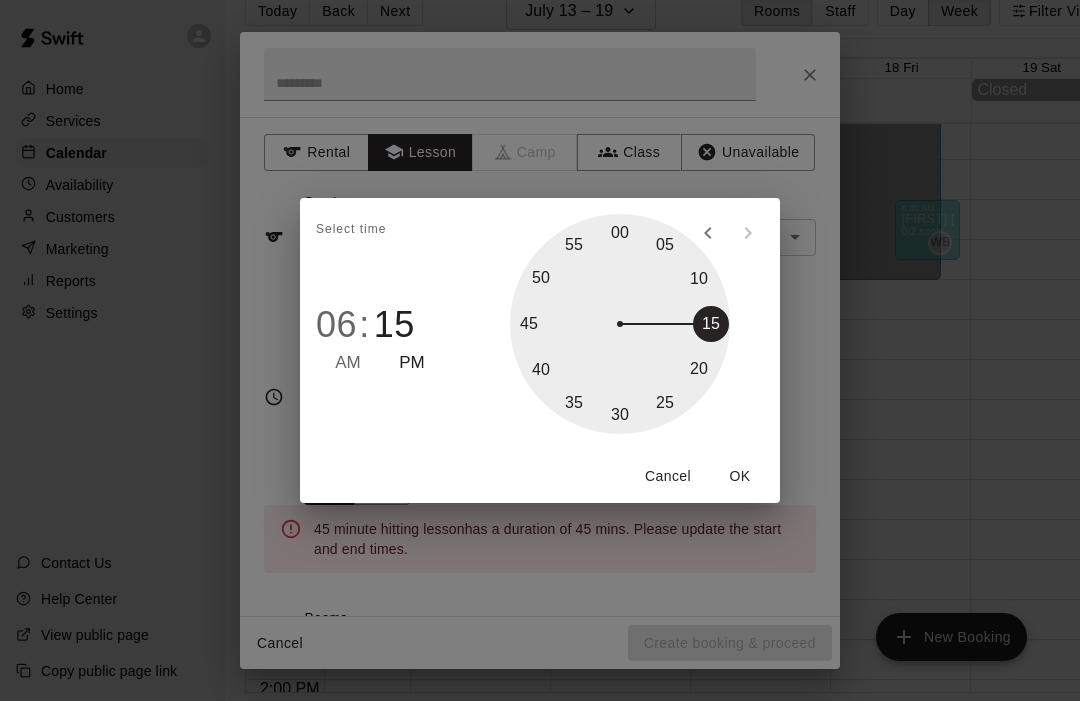 click on "OK" at bounding box center [740, 476] 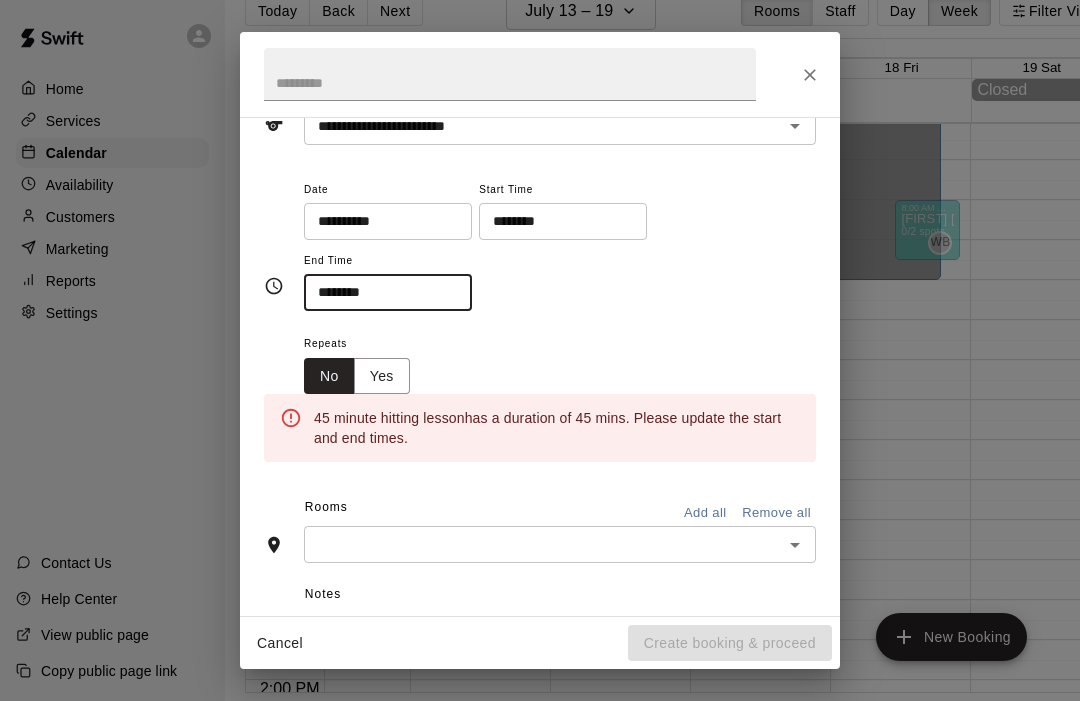 click on "********" at bounding box center (556, 221) 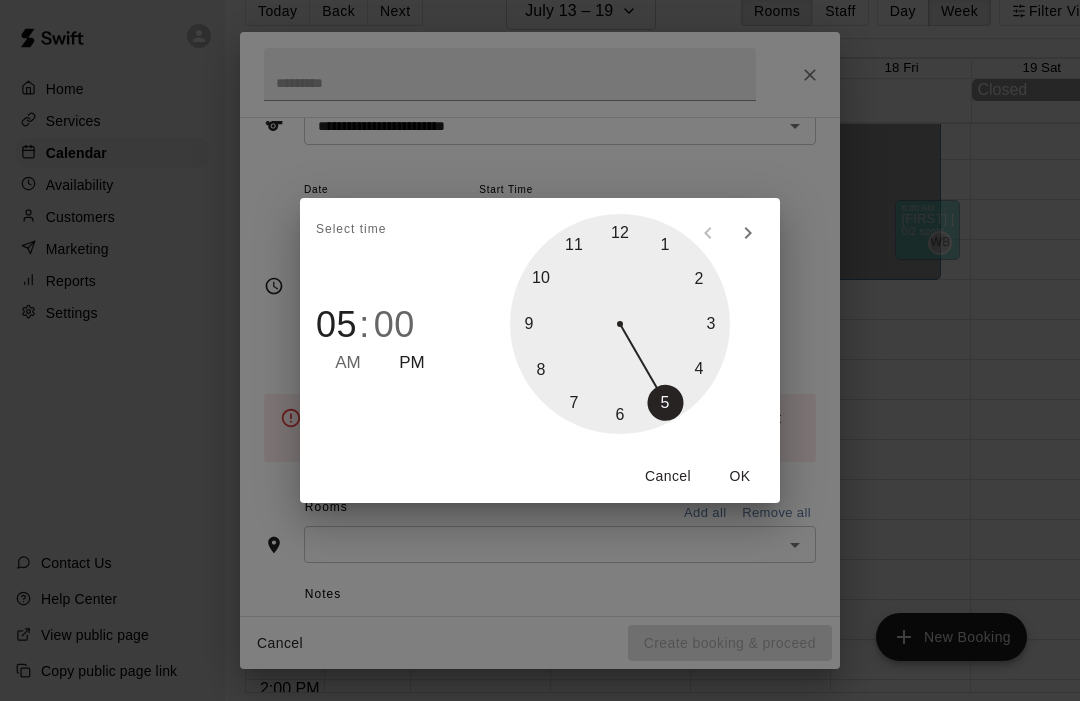 click on "00" at bounding box center (394, 325) 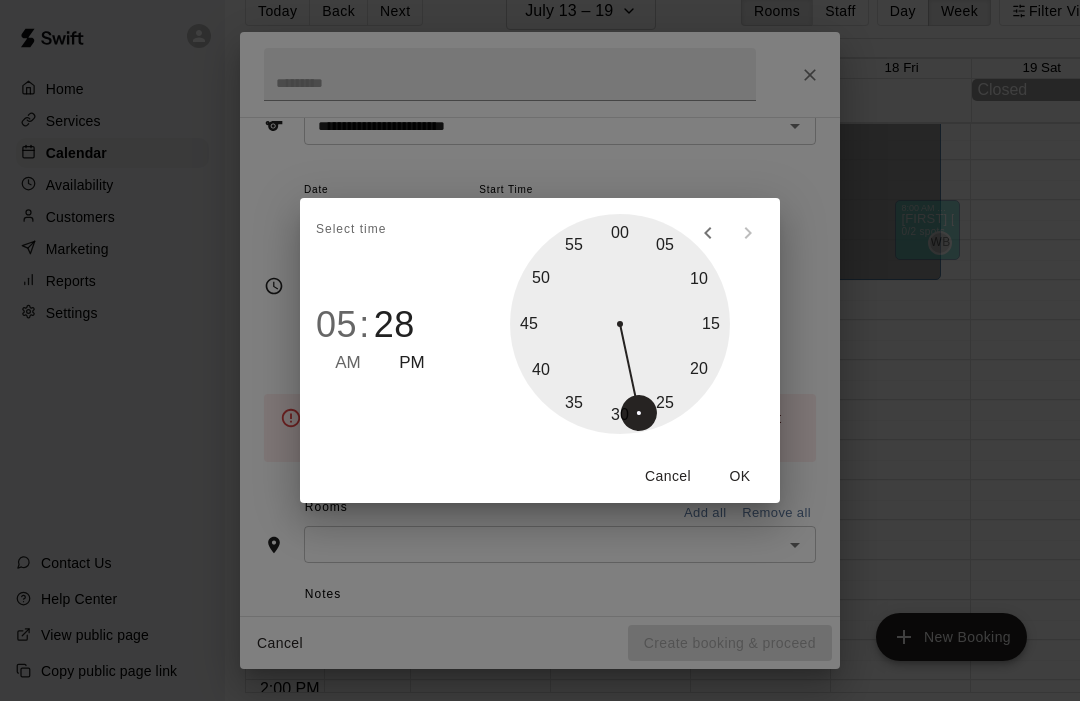type on "********" 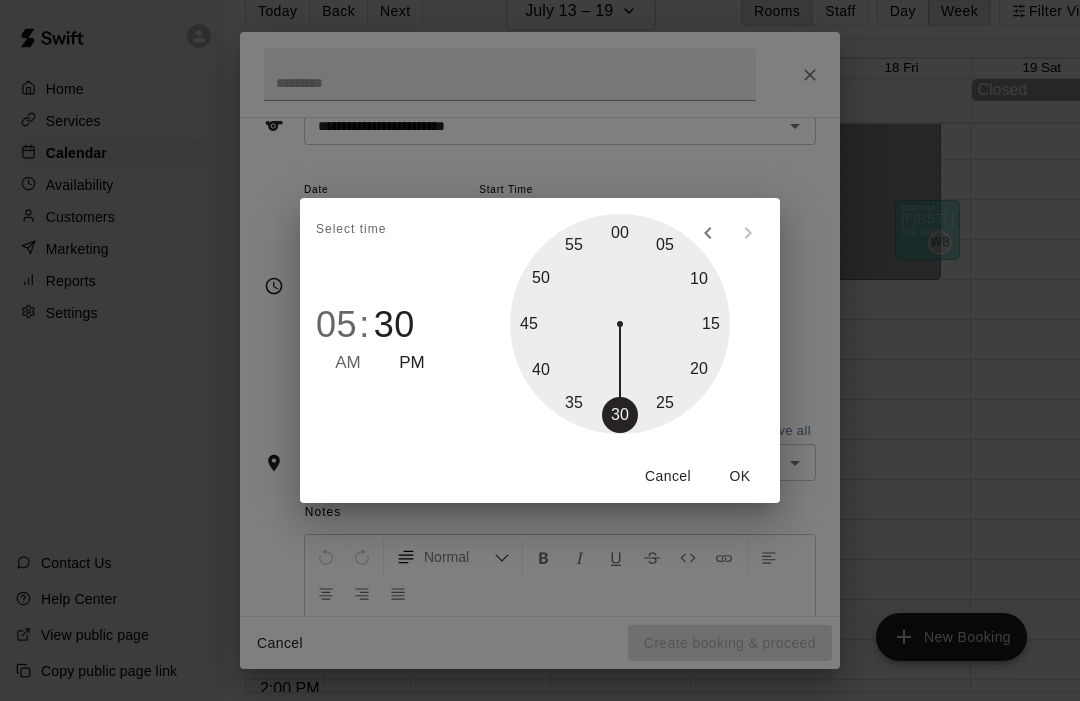 click on "OK" at bounding box center [740, 476] 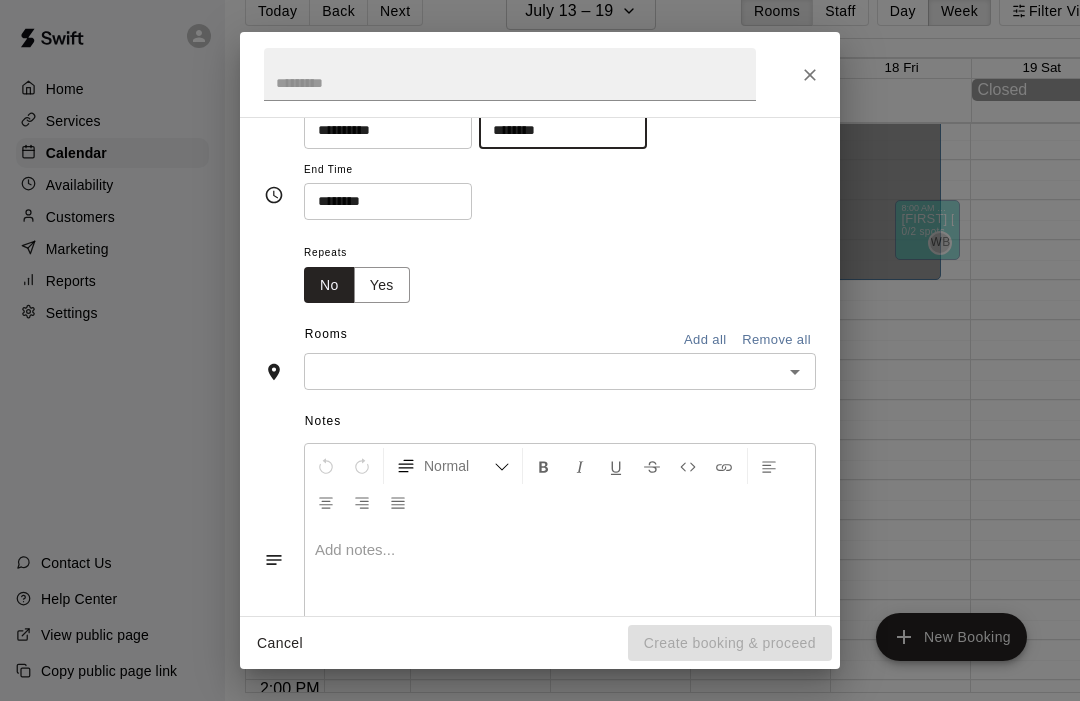 scroll, scrollTop: 203, scrollLeft: 0, axis: vertical 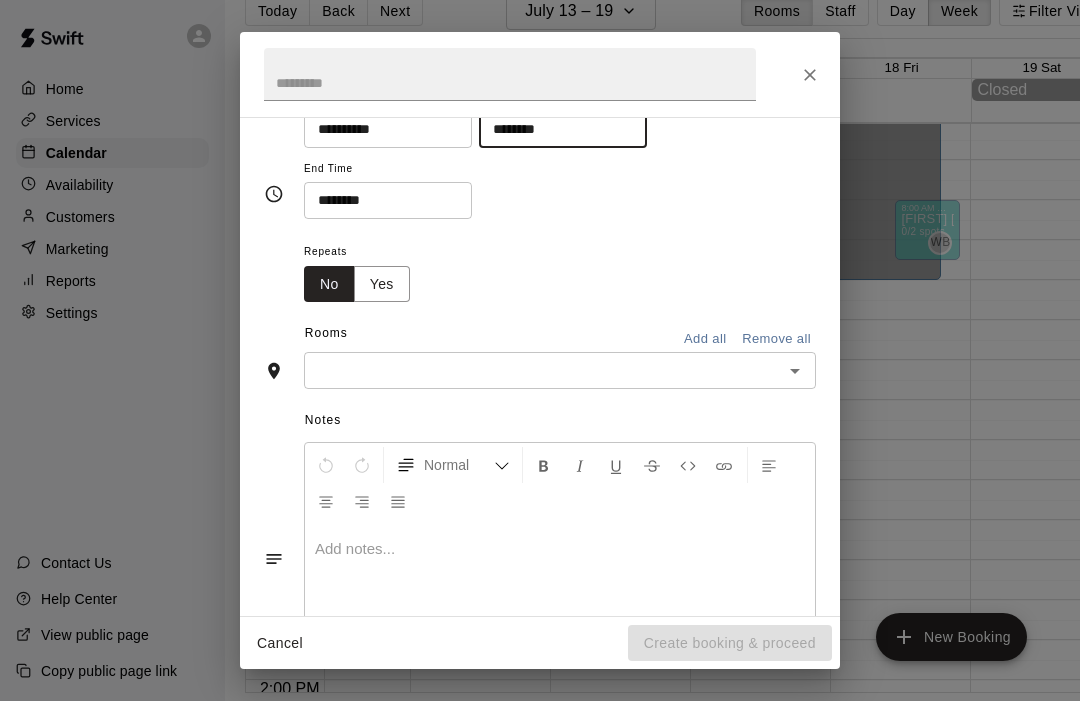 click at bounding box center [543, 370] 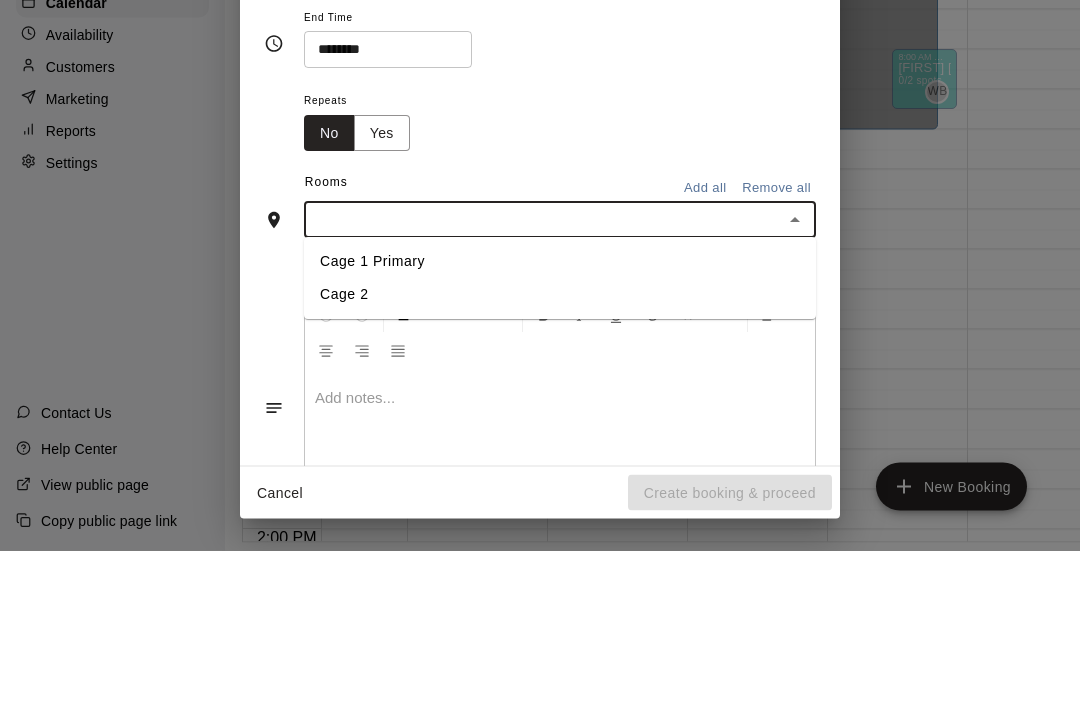 click on "Cage 1 Primary" at bounding box center (560, 412) 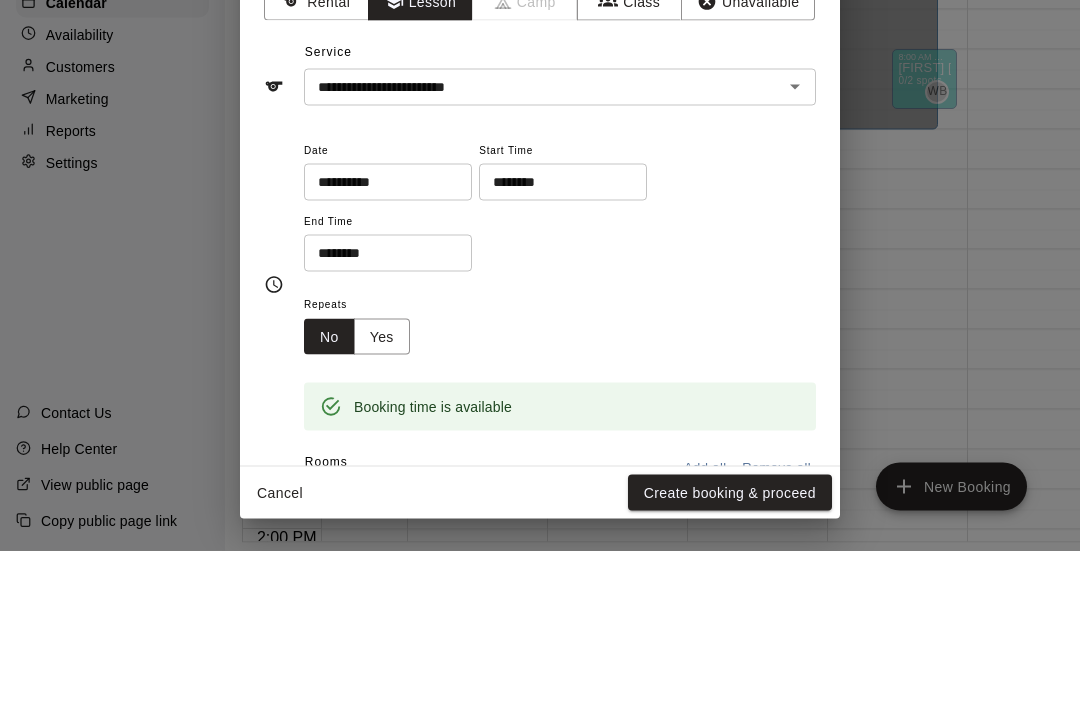 scroll, scrollTop: 0, scrollLeft: 0, axis: both 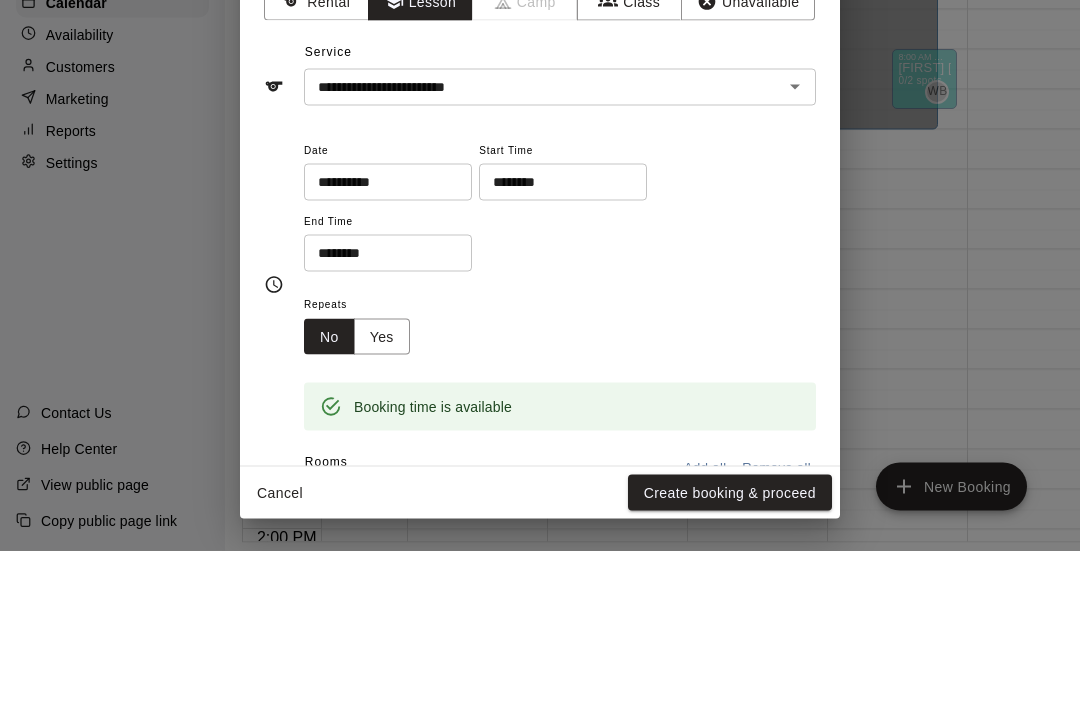 click on "**********" at bounding box center (540, 221) 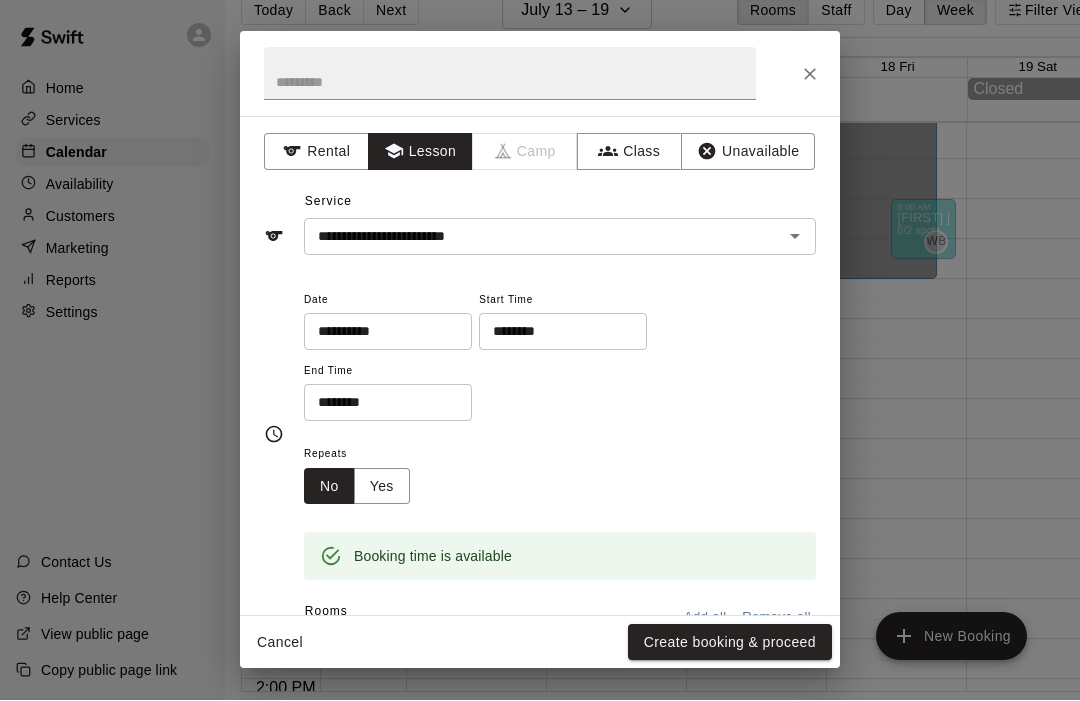 click at bounding box center [510, 74] 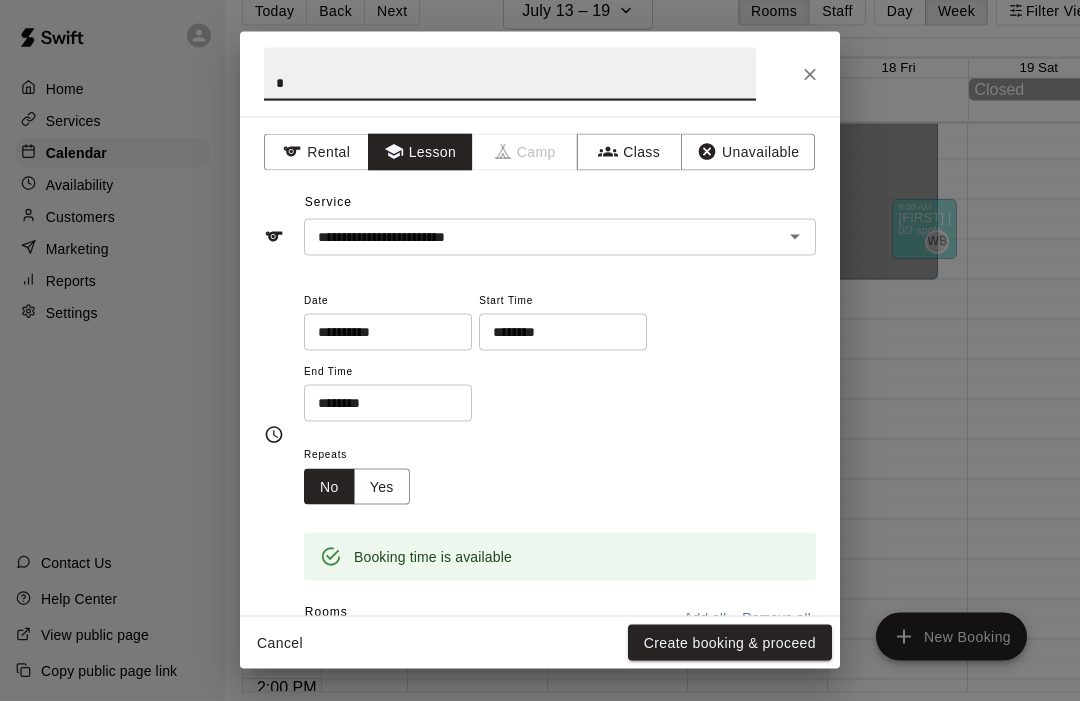 scroll, scrollTop: 99, scrollLeft: 7, axis: both 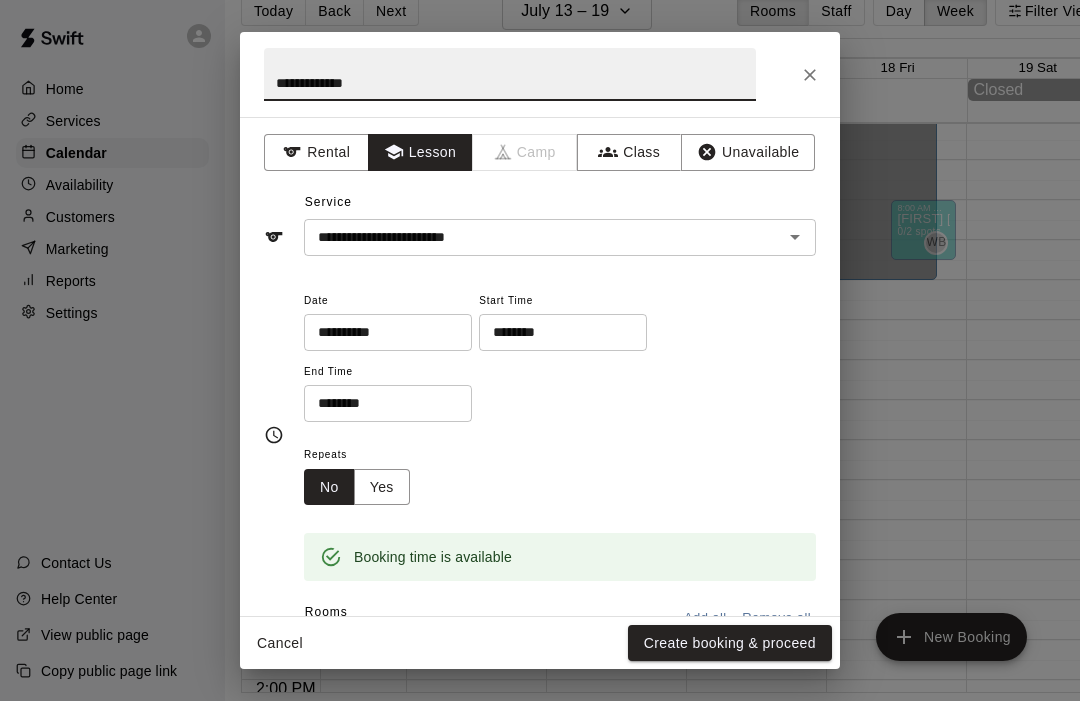 click on "**********" at bounding box center [510, 74] 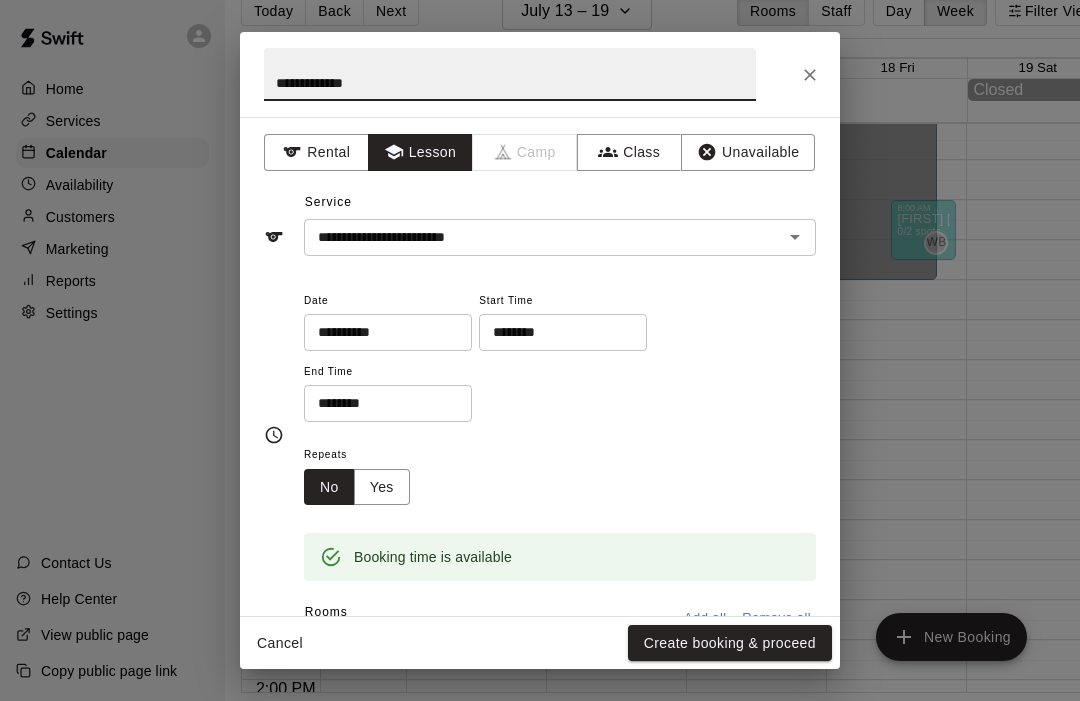 type on "**********" 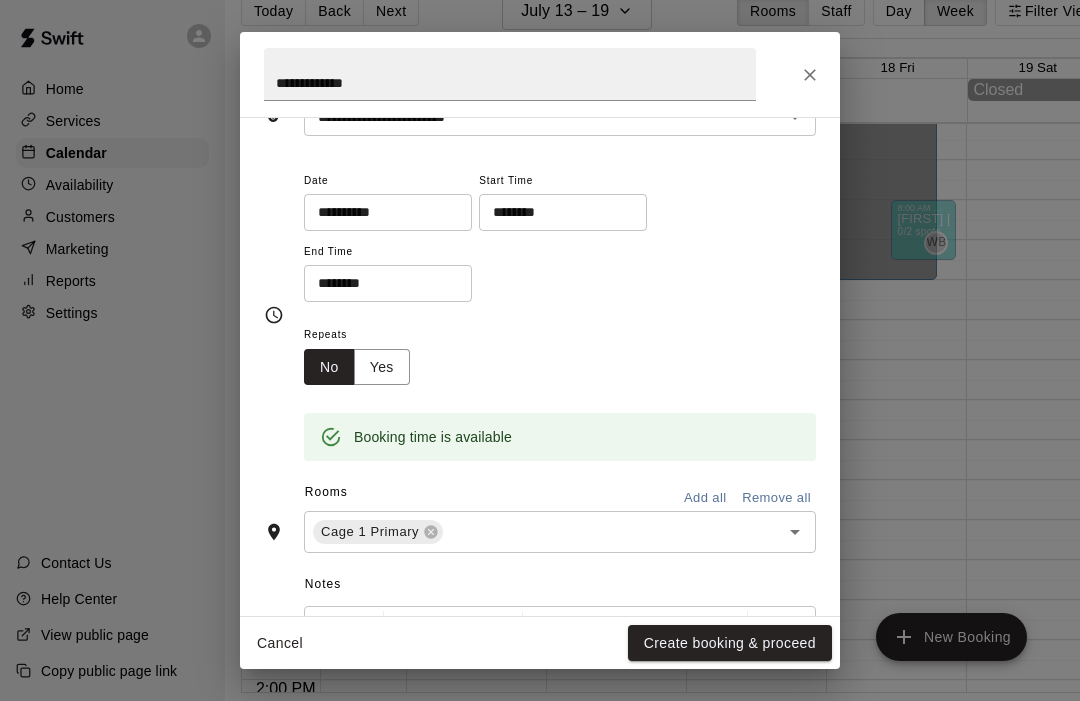 scroll, scrollTop: 161, scrollLeft: 0, axis: vertical 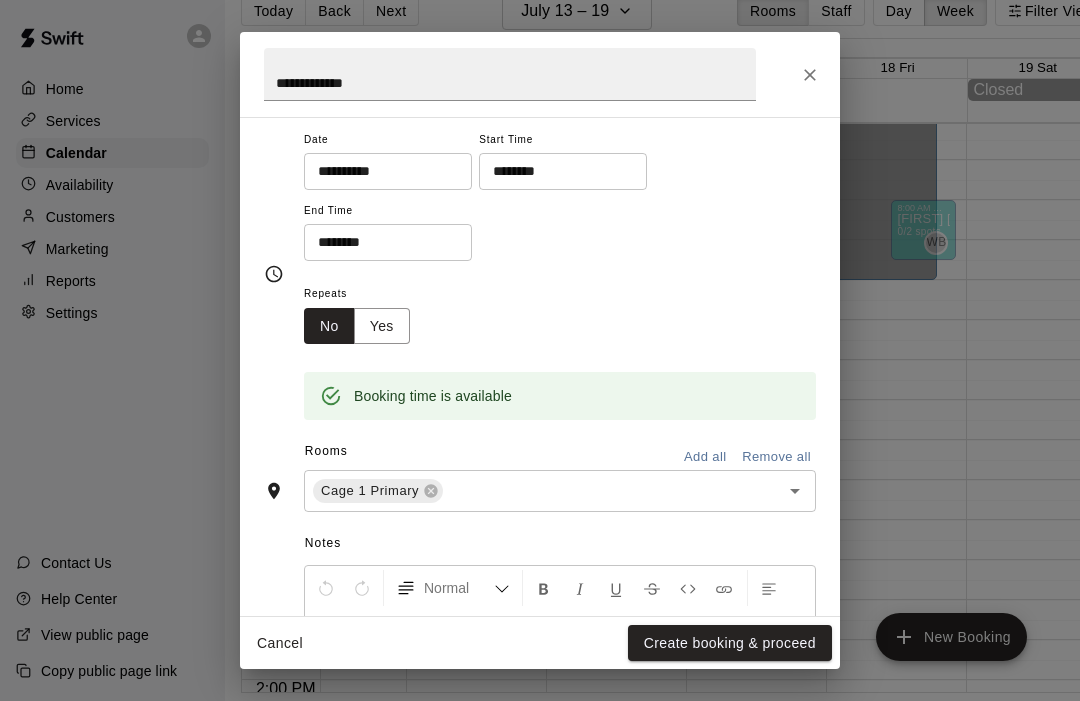 click on "Create booking & proceed" at bounding box center [730, 643] 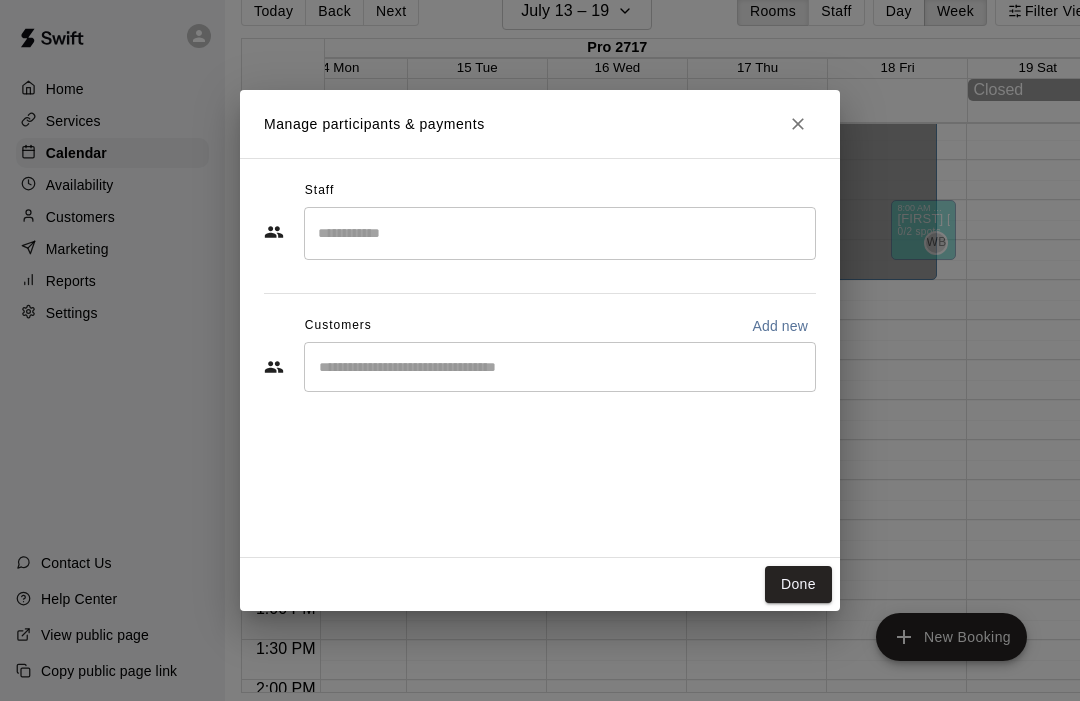 click at bounding box center (560, 233) 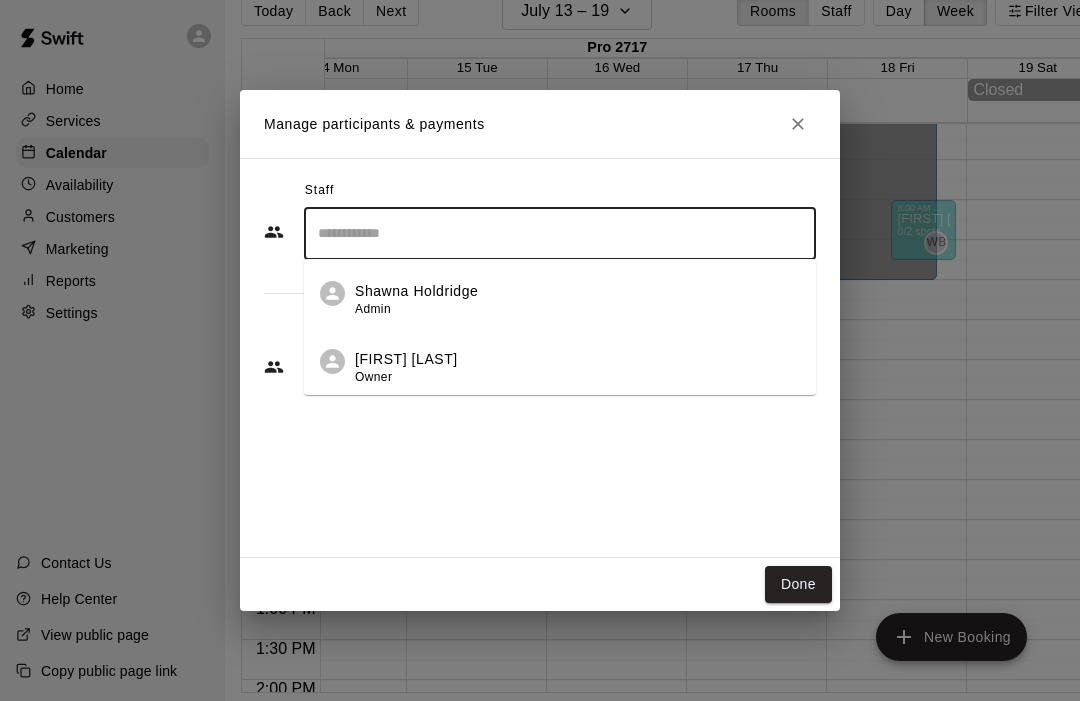 scroll, scrollTop: 99, scrollLeft: 27, axis: both 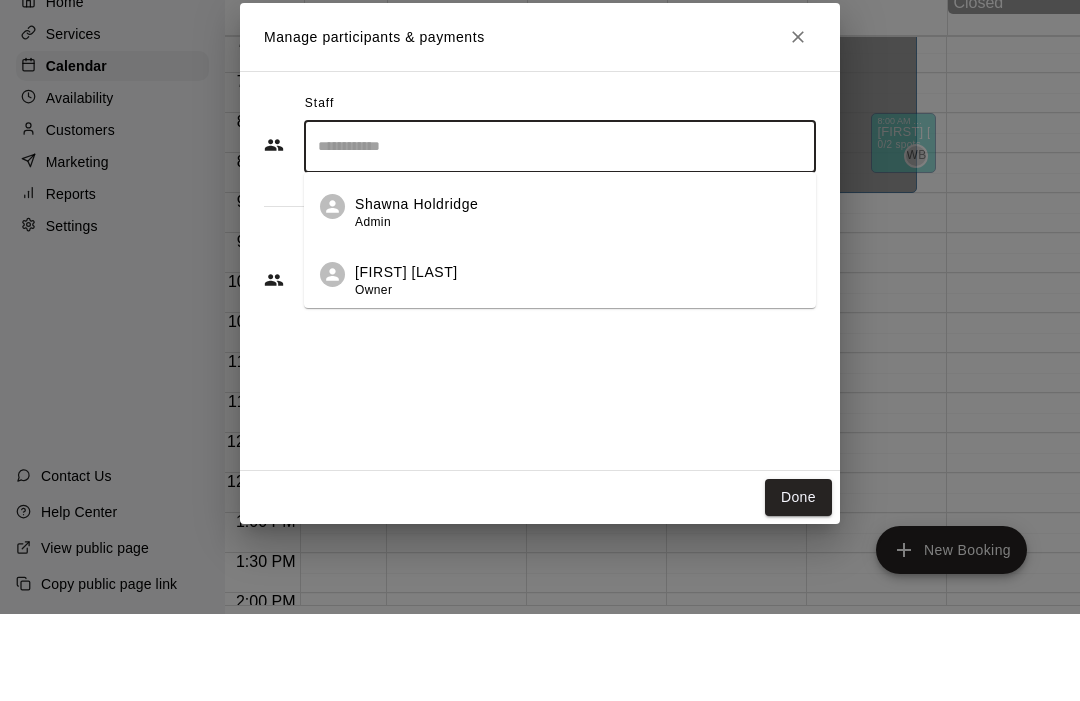 click on "[FIRST] [LAST] Owner" at bounding box center (577, 368) 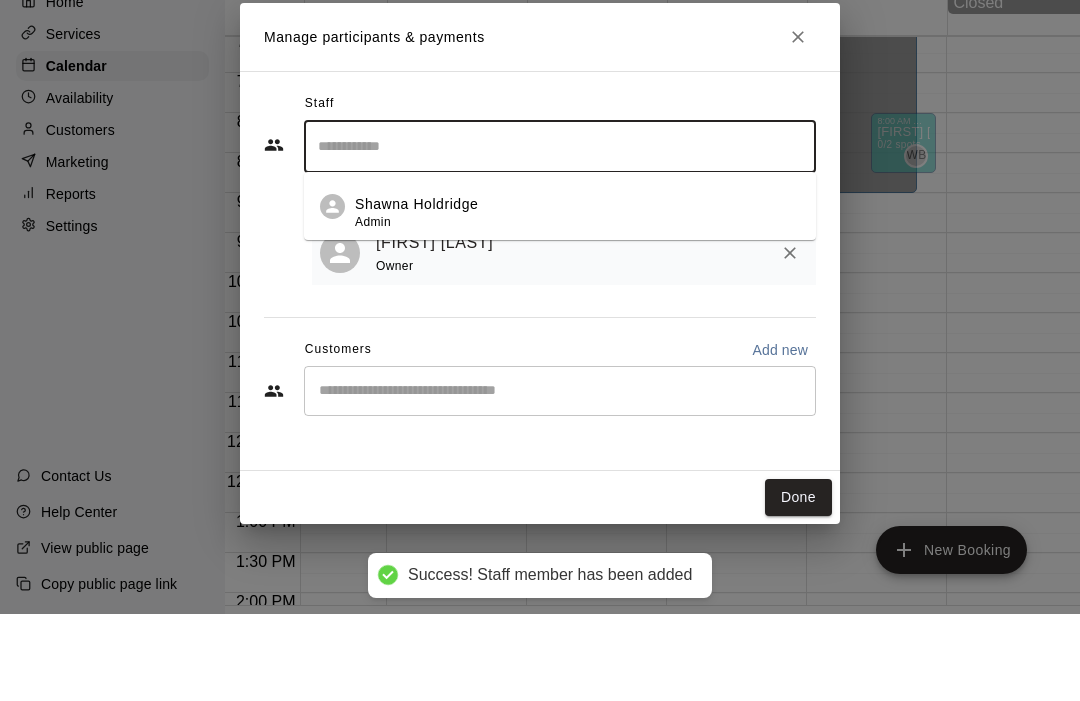 click on "Staff" at bounding box center [540, 191] 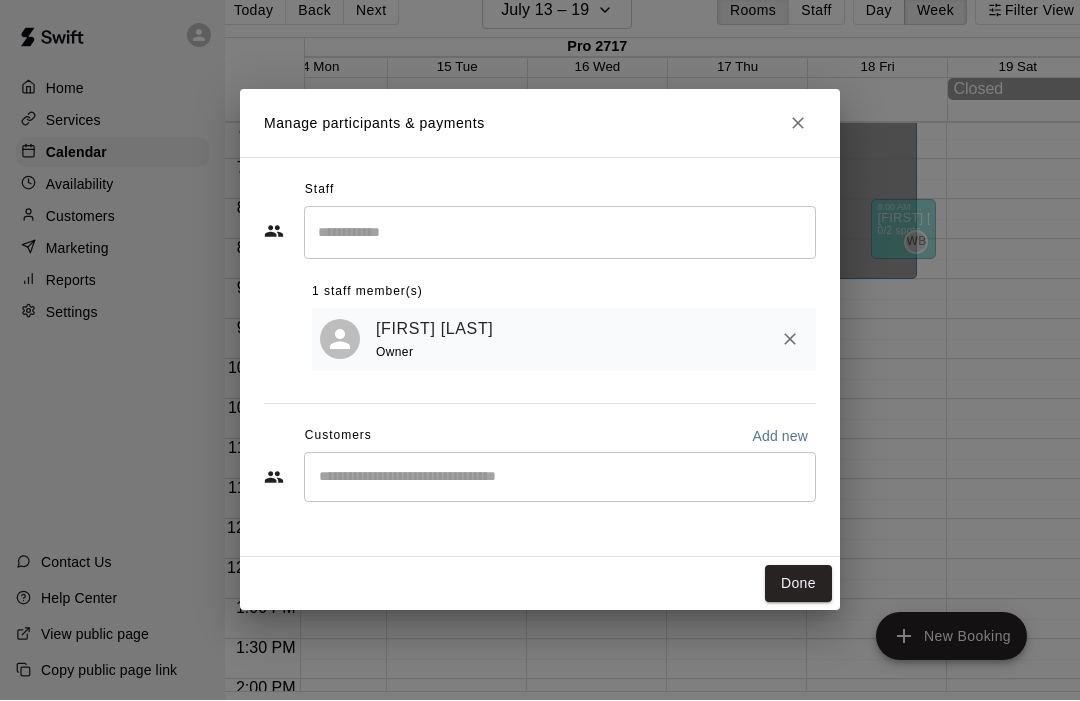 click on "Done" at bounding box center (798, 584) 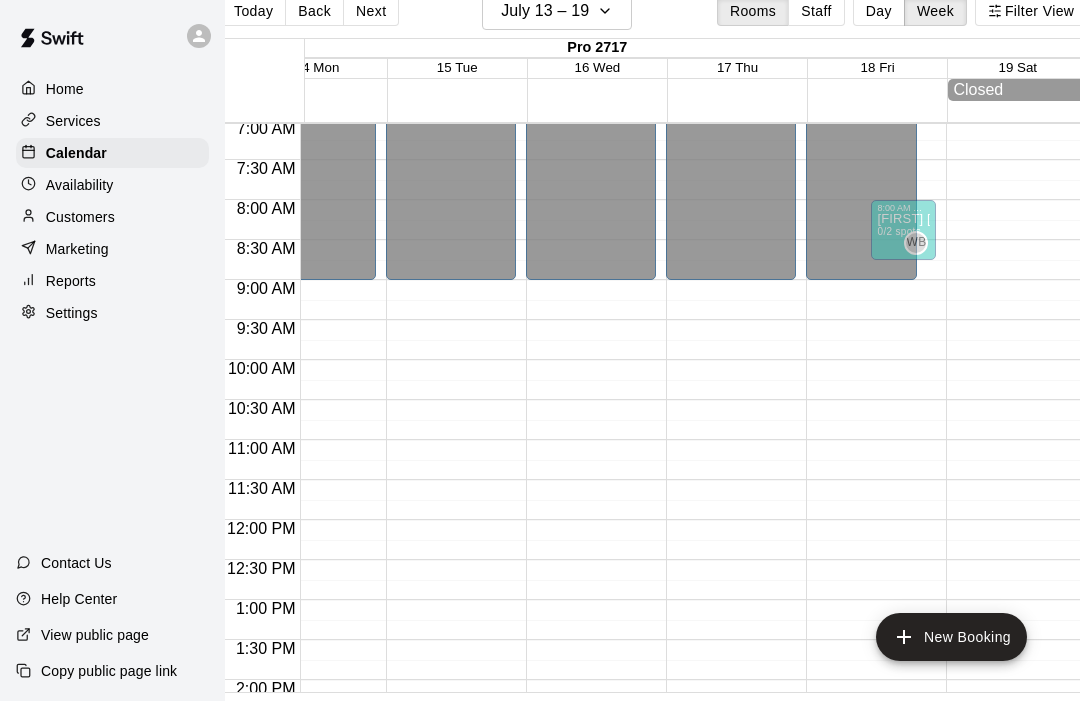 scroll, scrollTop: 530, scrollLeft: 200, axis: both 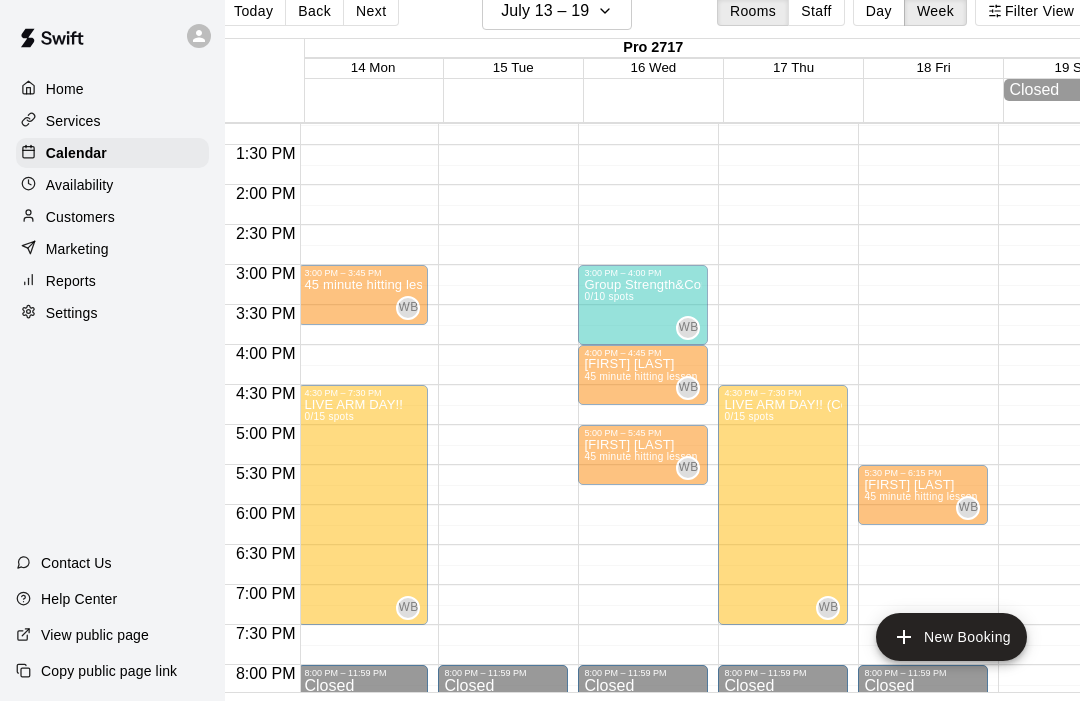 click on "New Booking" at bounding box center [951, 637] 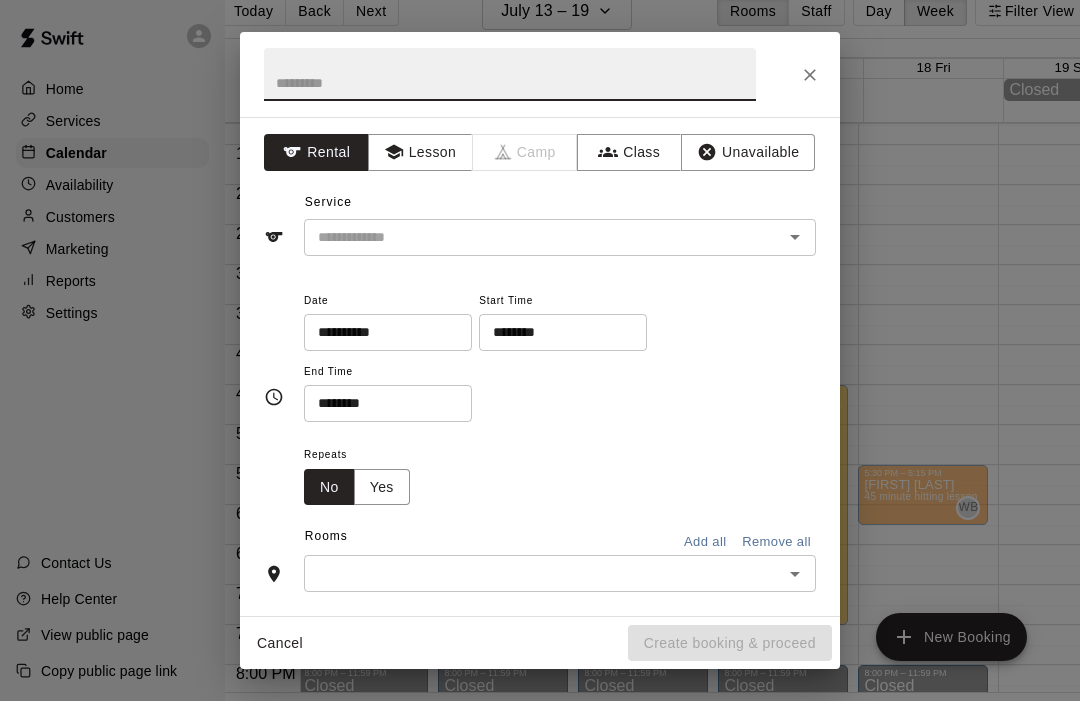 click at bounding box center (510, 74) 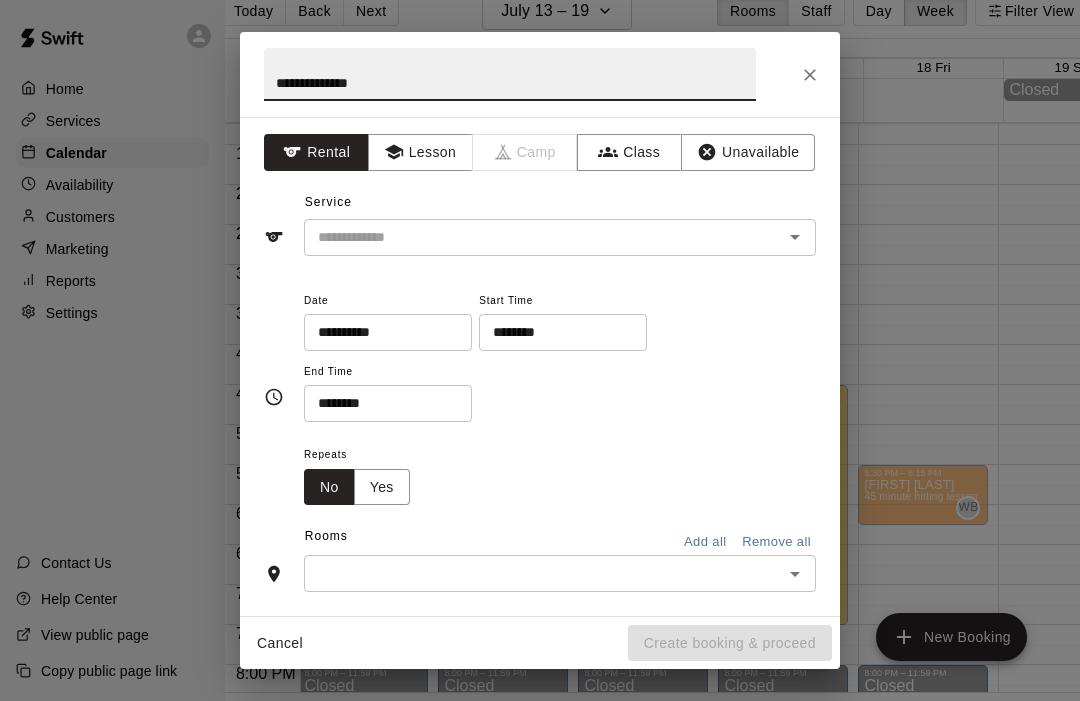 type on "**********" 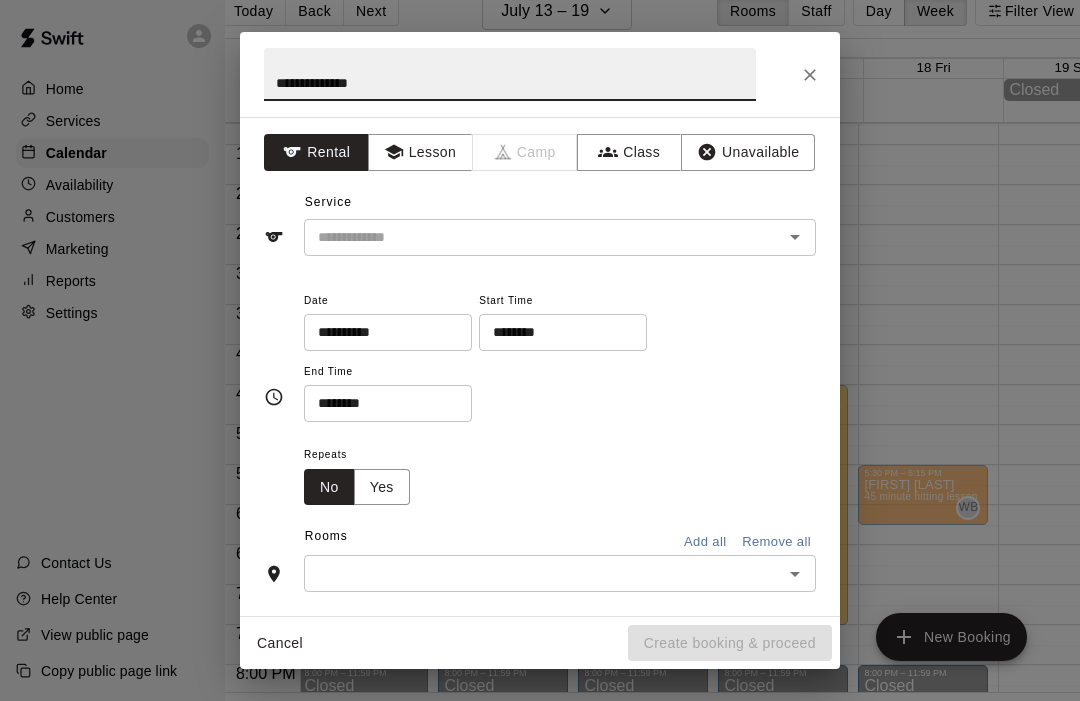 click on "Lesson" at bounding box center (420, 152) 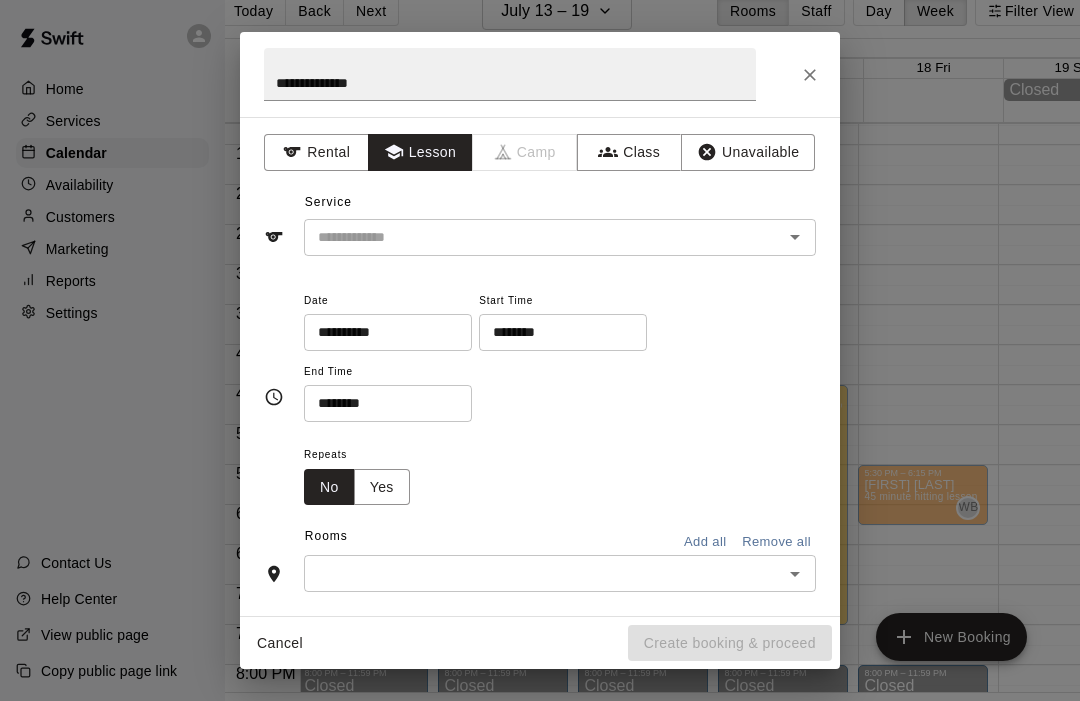 click at bounding box center (530, 237) 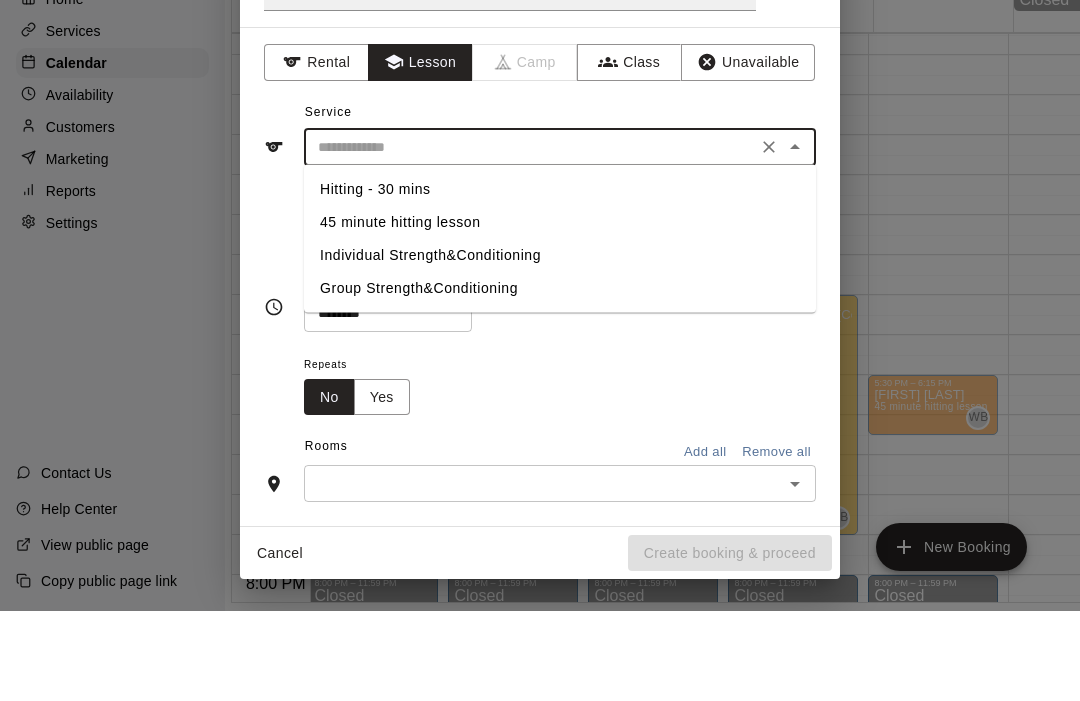 click on "45 minute hitting lesson" at bounding box center (560, 312) 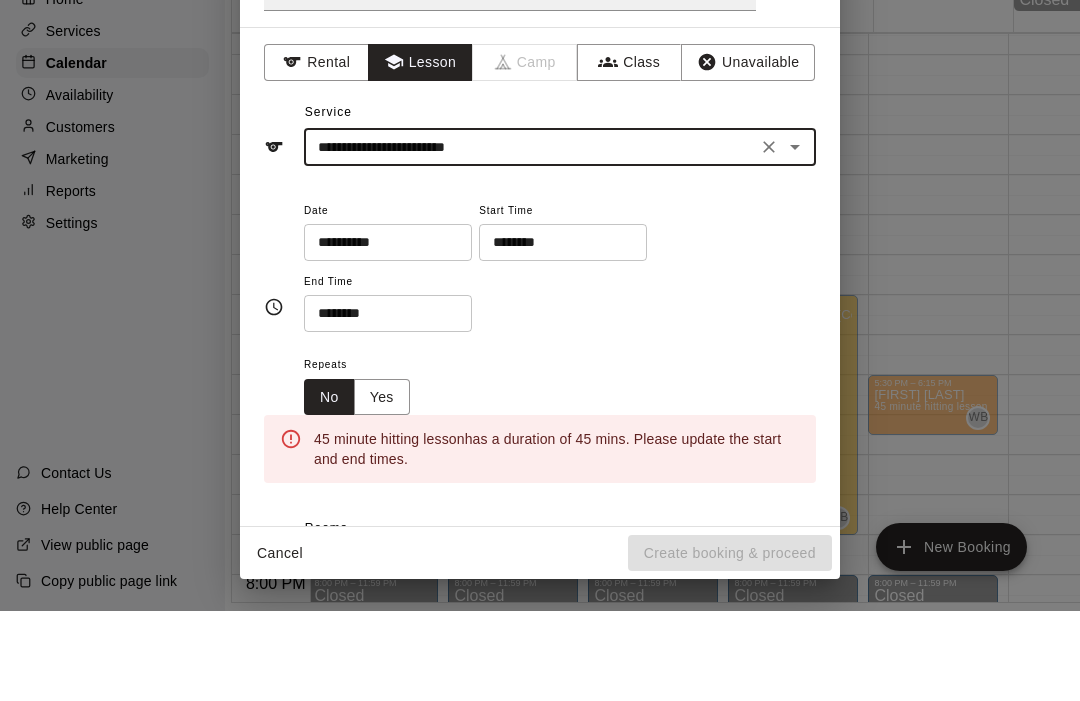 click on "**********" at bounding box center [381, 332] 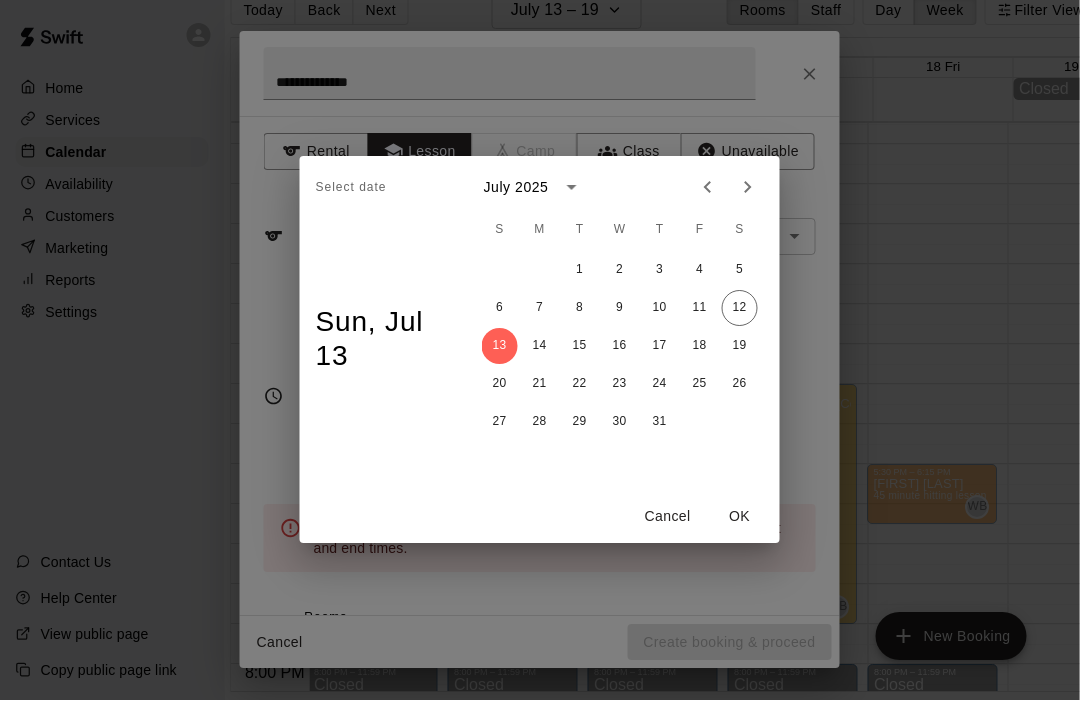 scroll, scrollTop: 99, scrollLeft: 18, axis: both 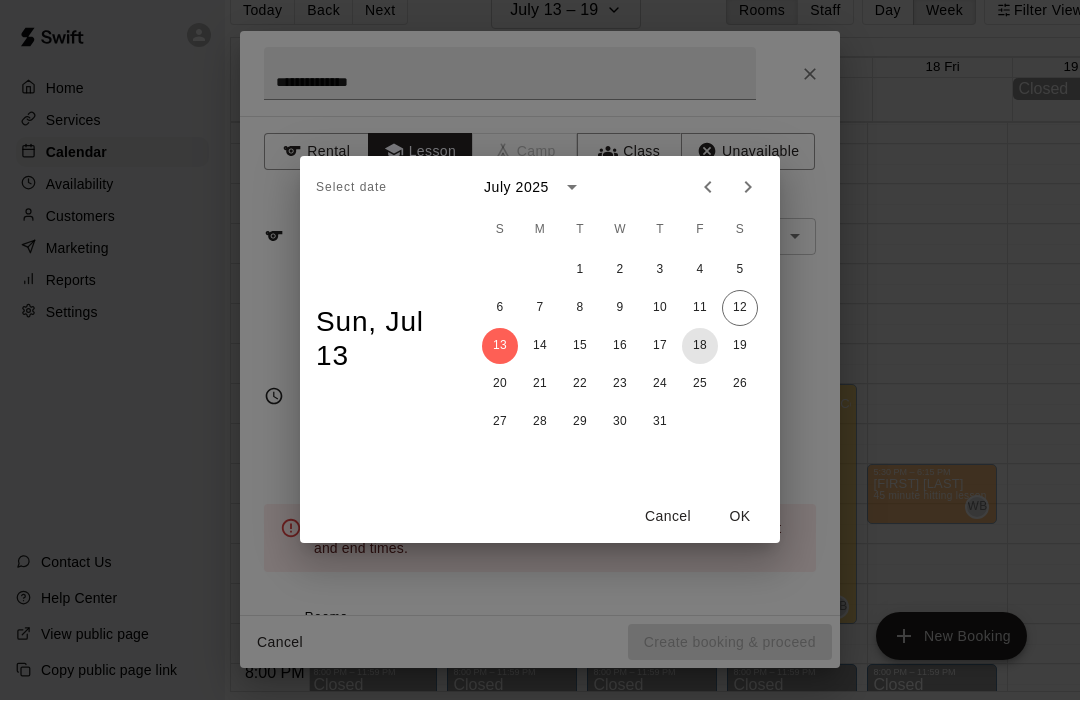 click on "18" at bounding box center [700, 347] 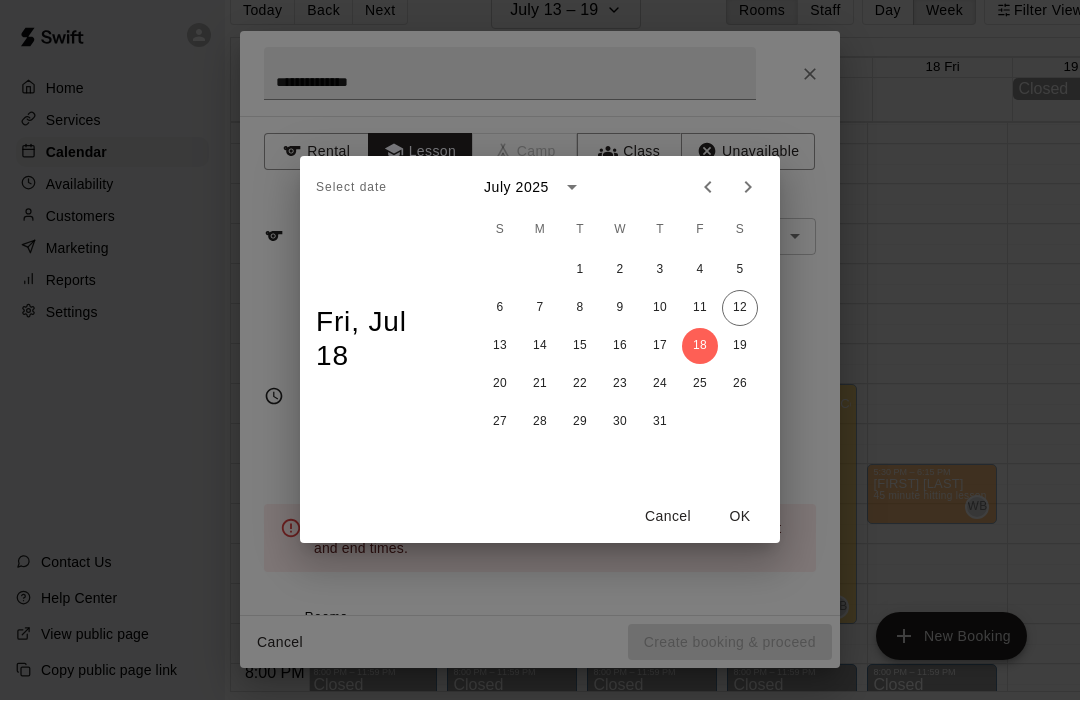 click on "OK" at bounding box center [740, 517] 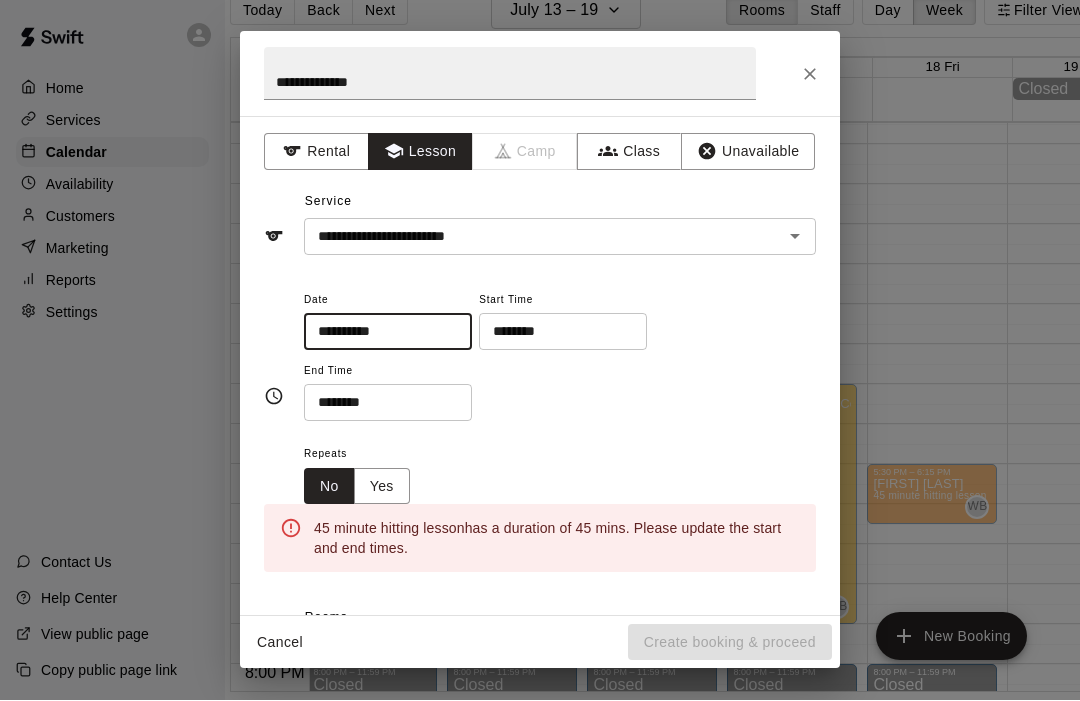 click on "********" at bounding box center [556, 332] 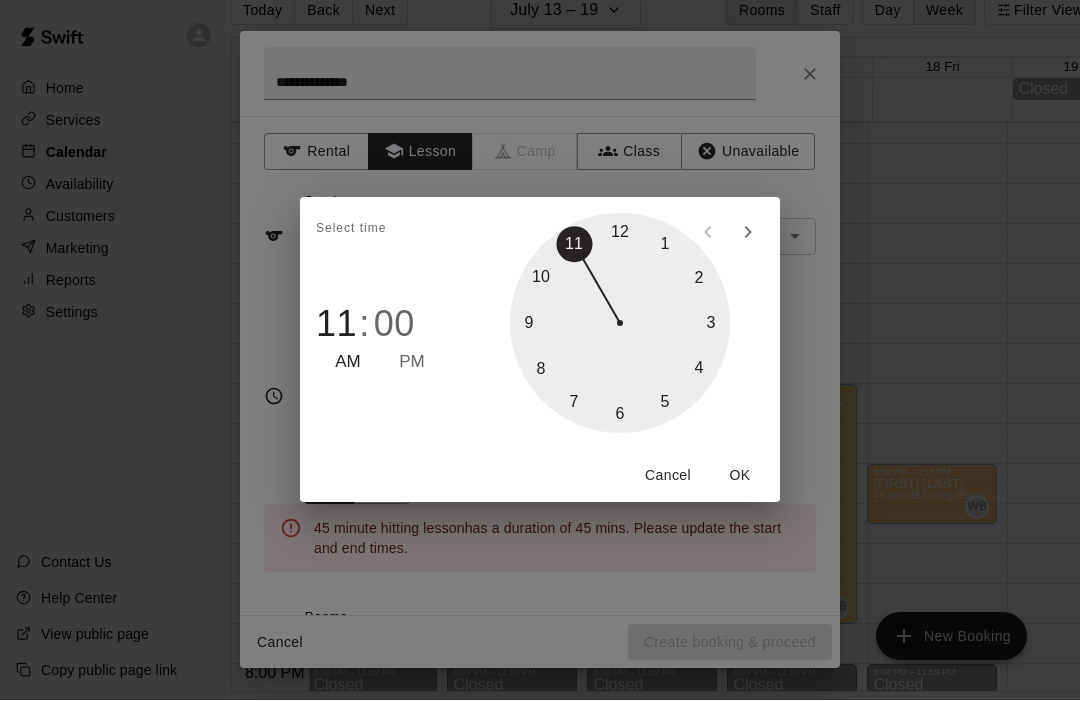 click on "PM" at bounding box center (412, 363) 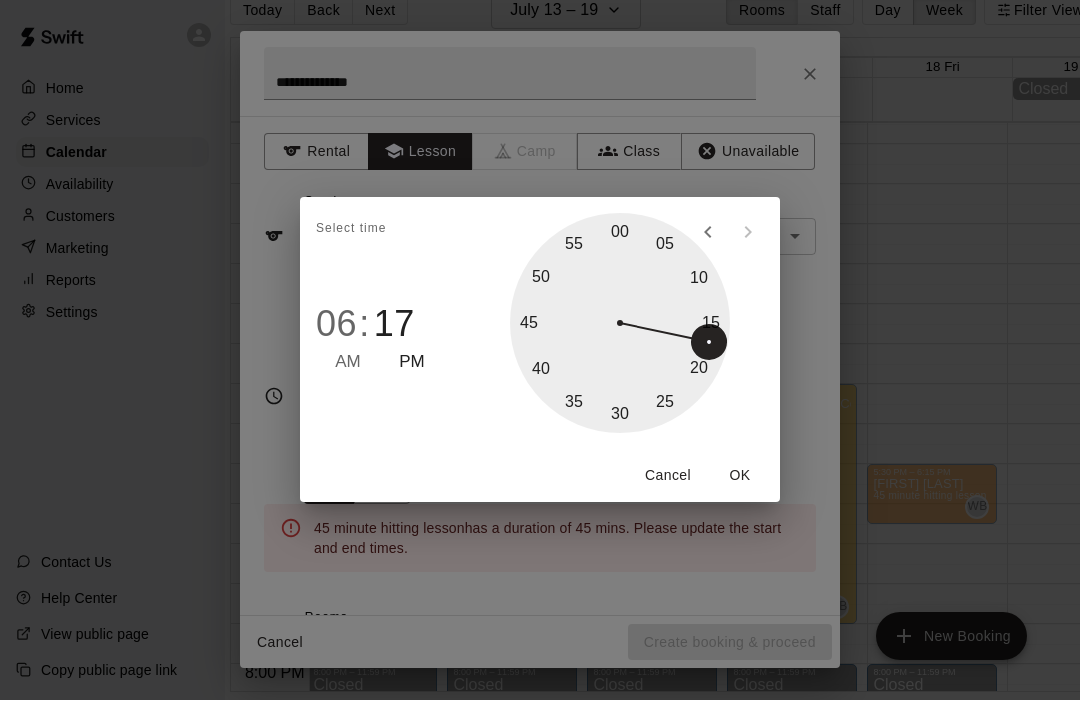 type on "********" 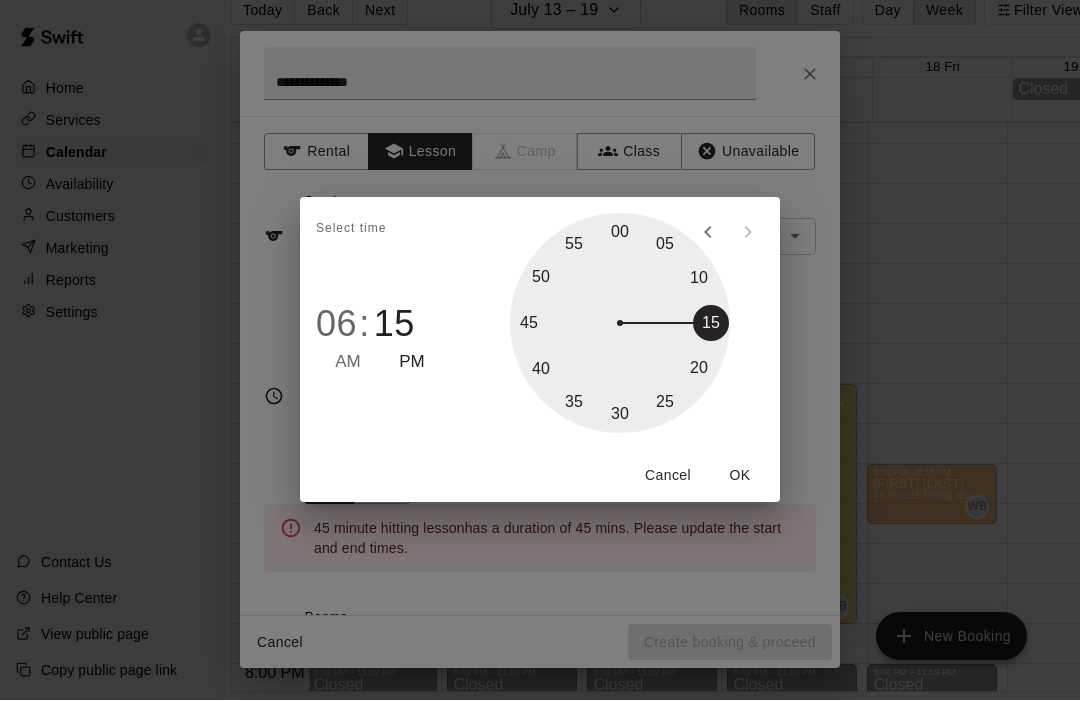click on "OK" at bounding box center (740, 476) 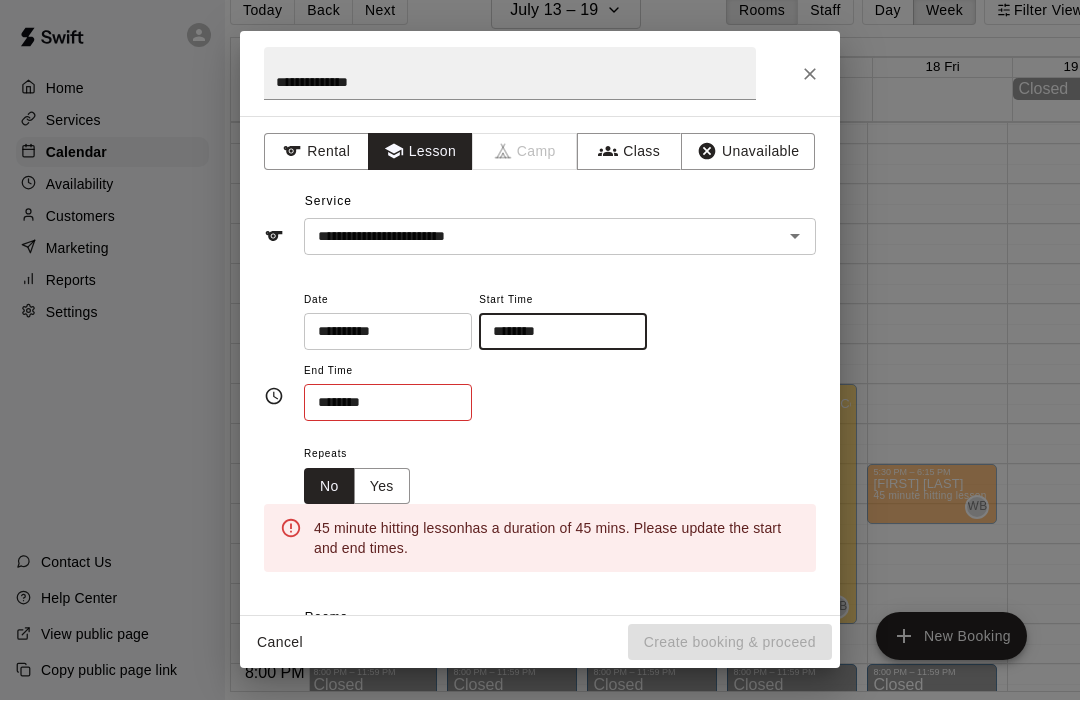 click on "********" at bounding box center (381, 403) 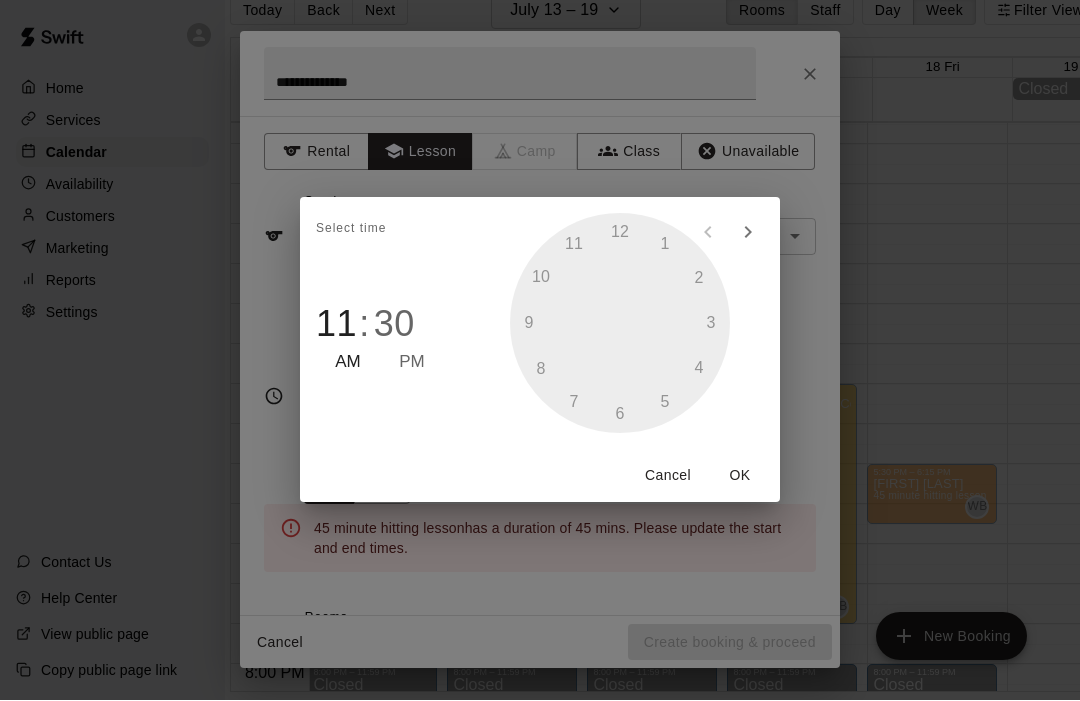 click on "PM" at bounding box center (412, 363) 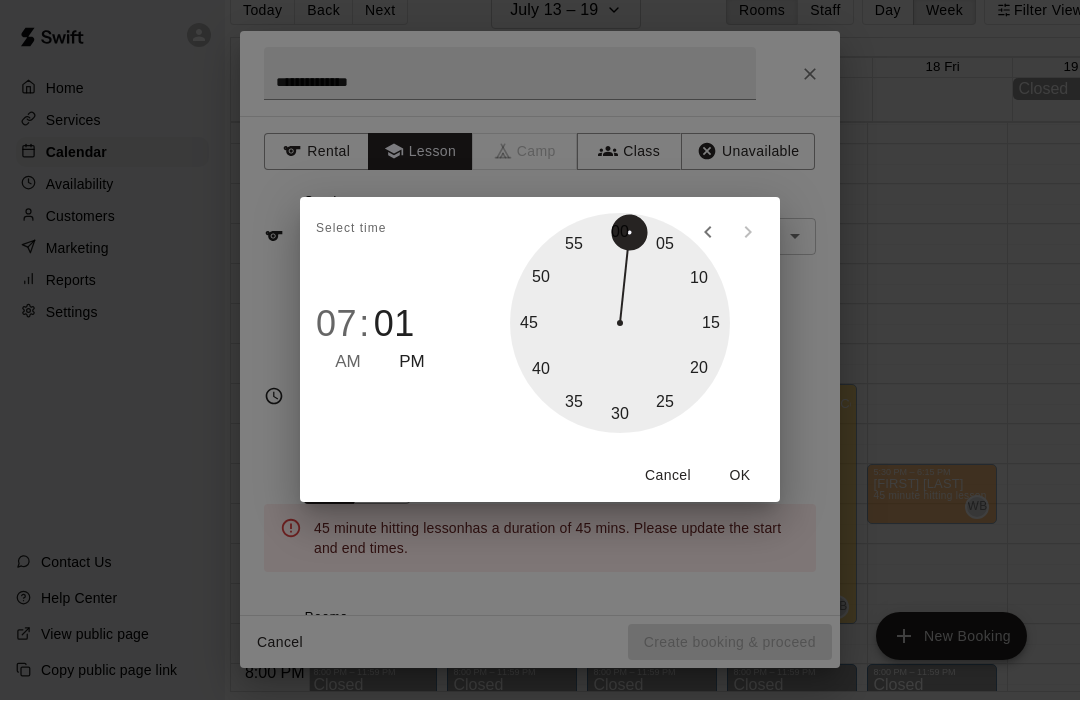 type on "********" 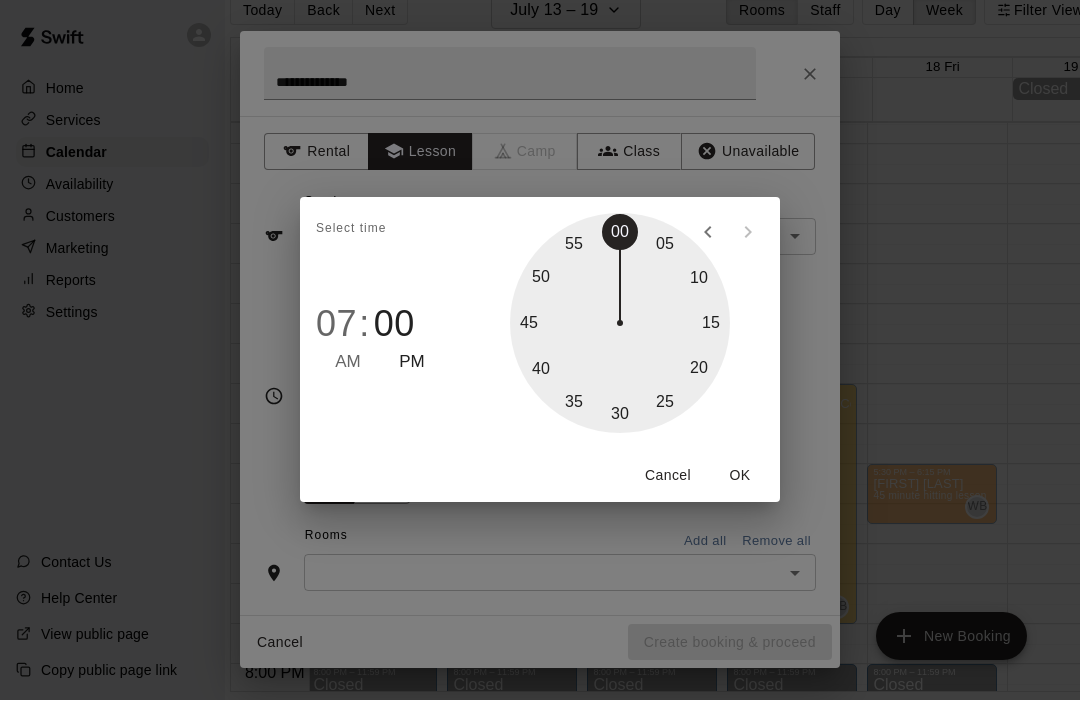 click on "OK" at bounding box center [740, 476] 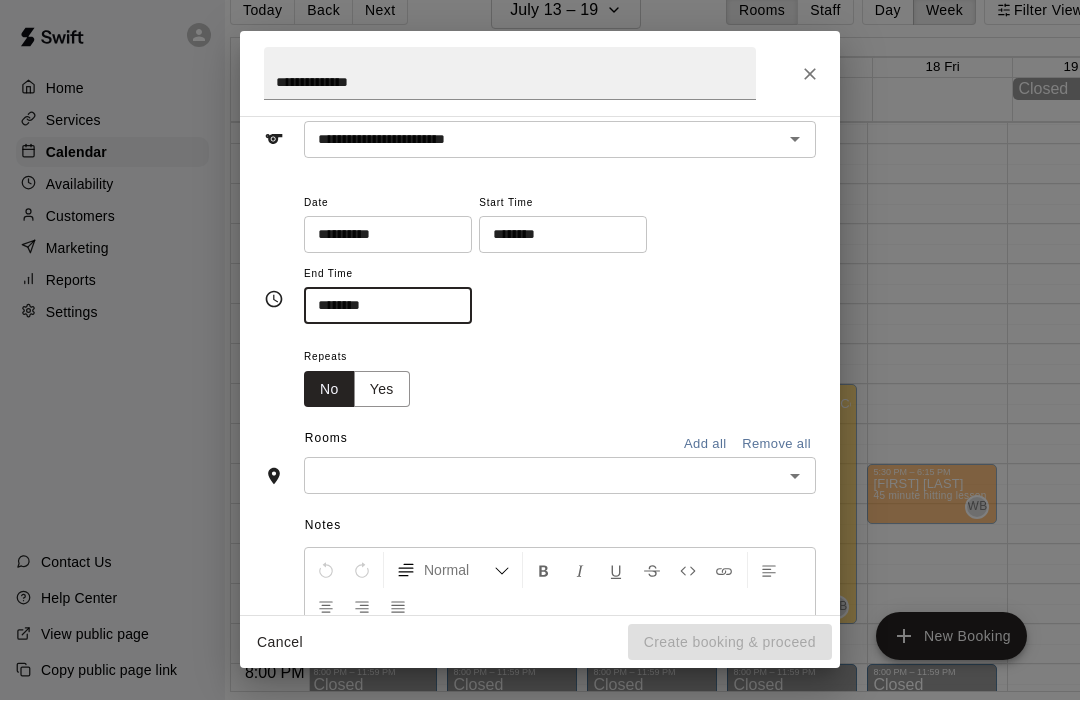 scroll, scrollTop: 99, scrollLeft: 0, axis: vertical 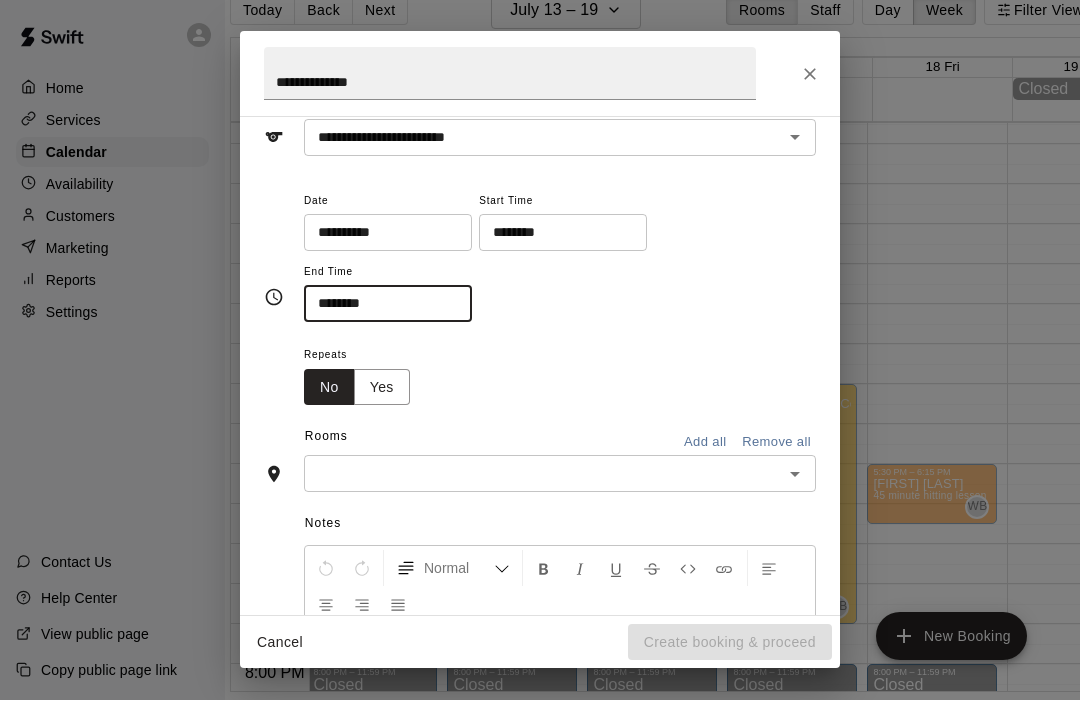 click at bounding box center (543, 474) 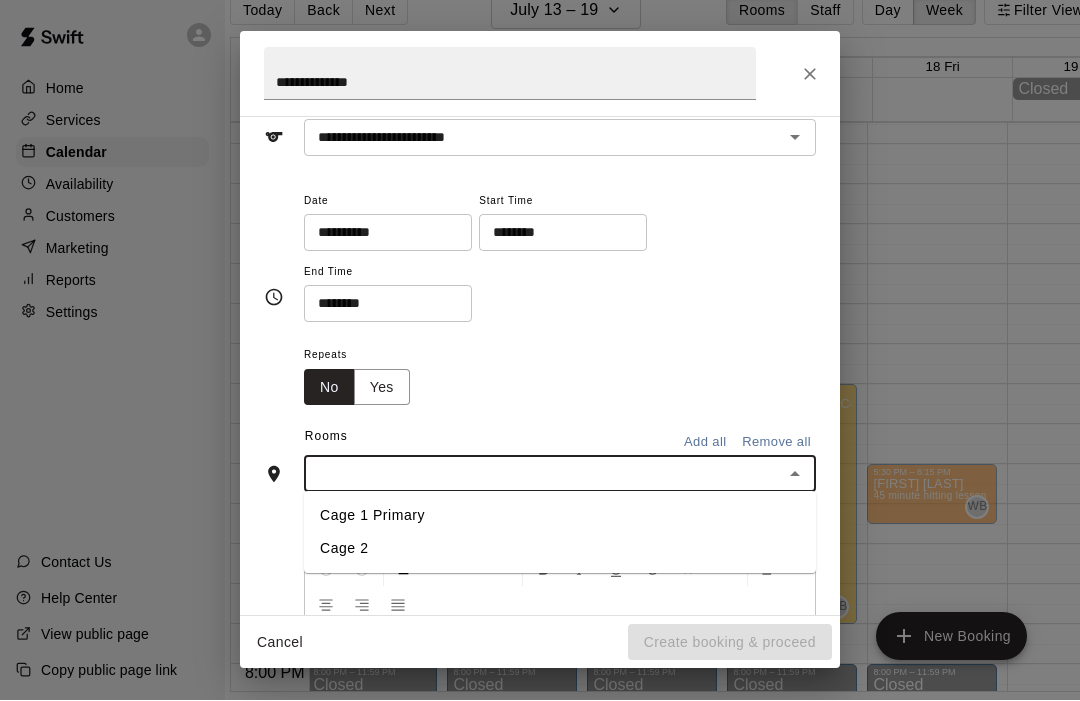 scroll, scrollTop: 99, scrollLeft: 21, axis: both 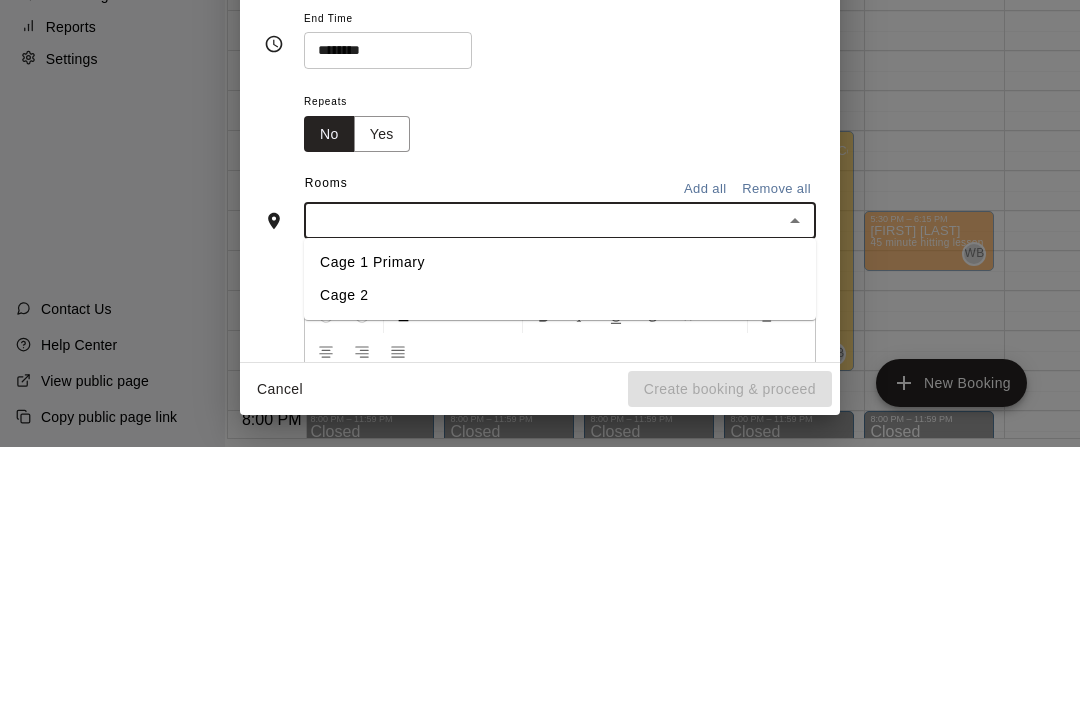 click on "Cage 1 Primary" at bounding box center (560, 516) 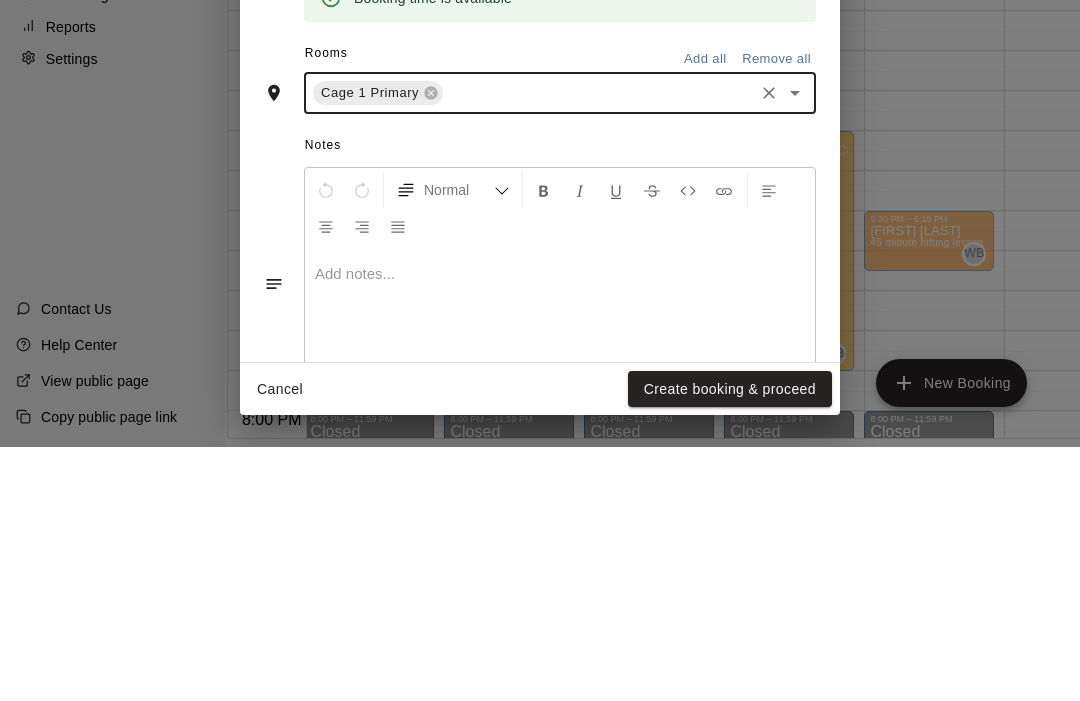 scroll, scrollTop: 304, scrollLeft: 0, axis: vertical 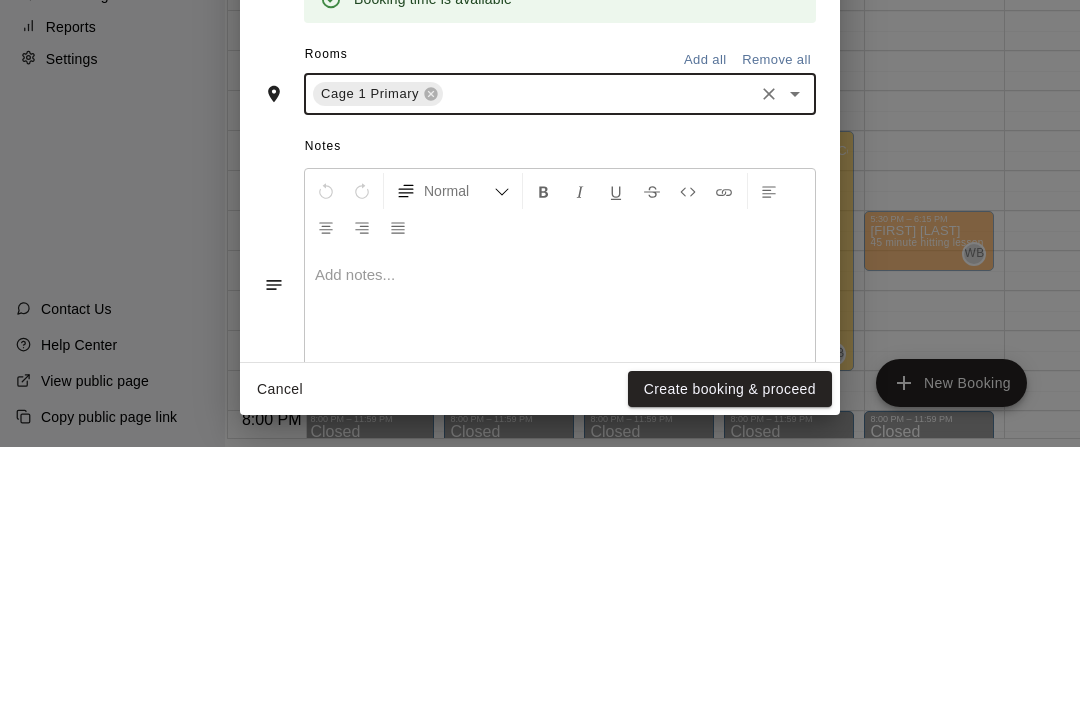 click on "**********" at bounding box center [540, 366] 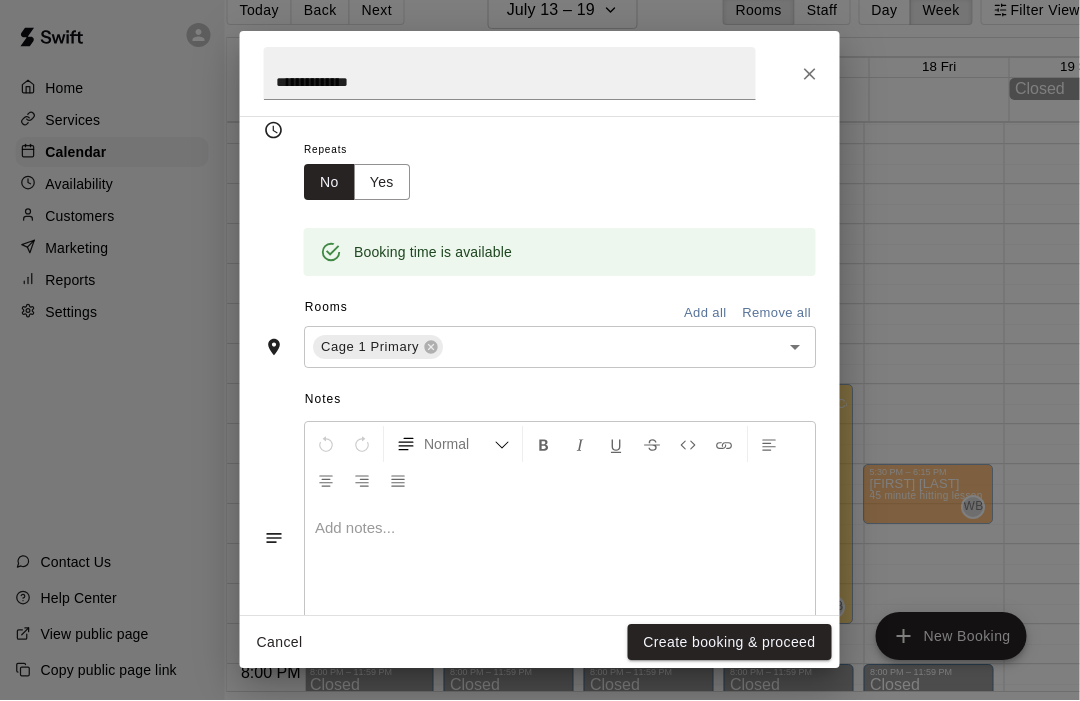 click on "Create booking & proceed" at bounding box center (730, 643) 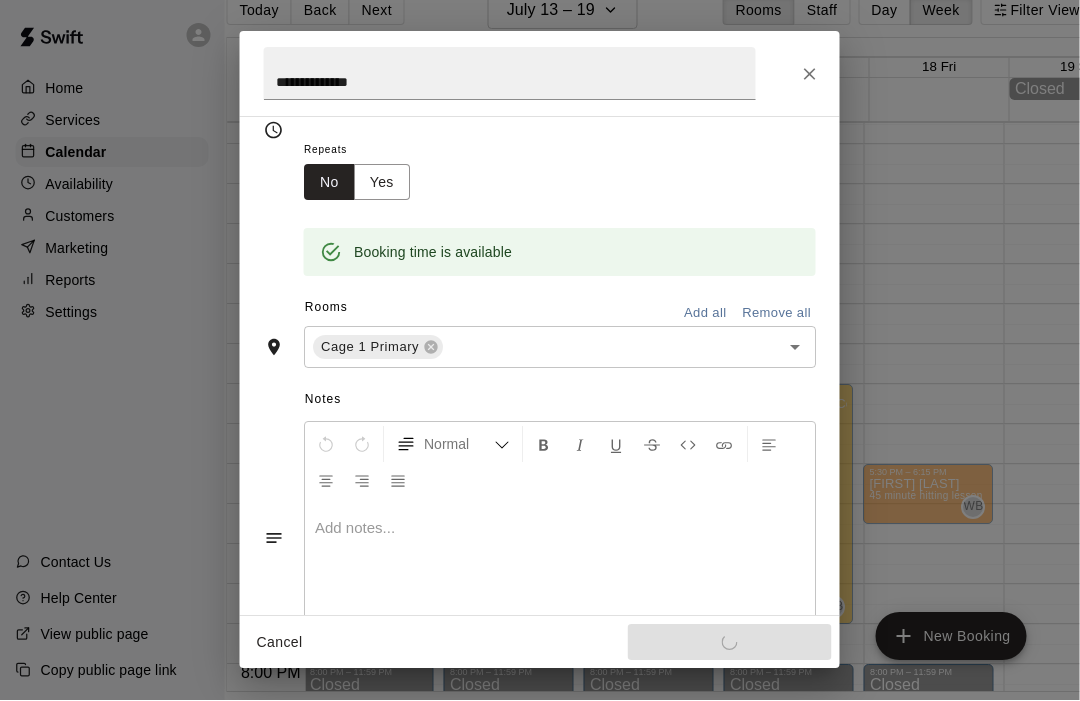 scroll, scrollTop: 99, scrollLeft: 22, axis: both 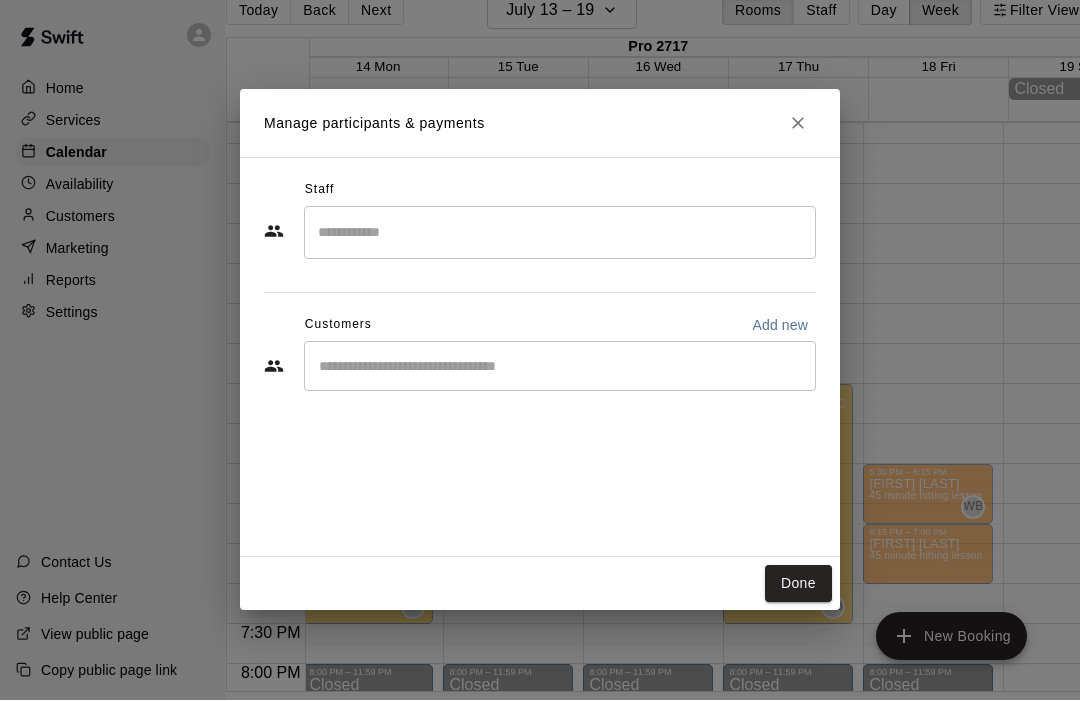 click at bounding box center (560, 233) 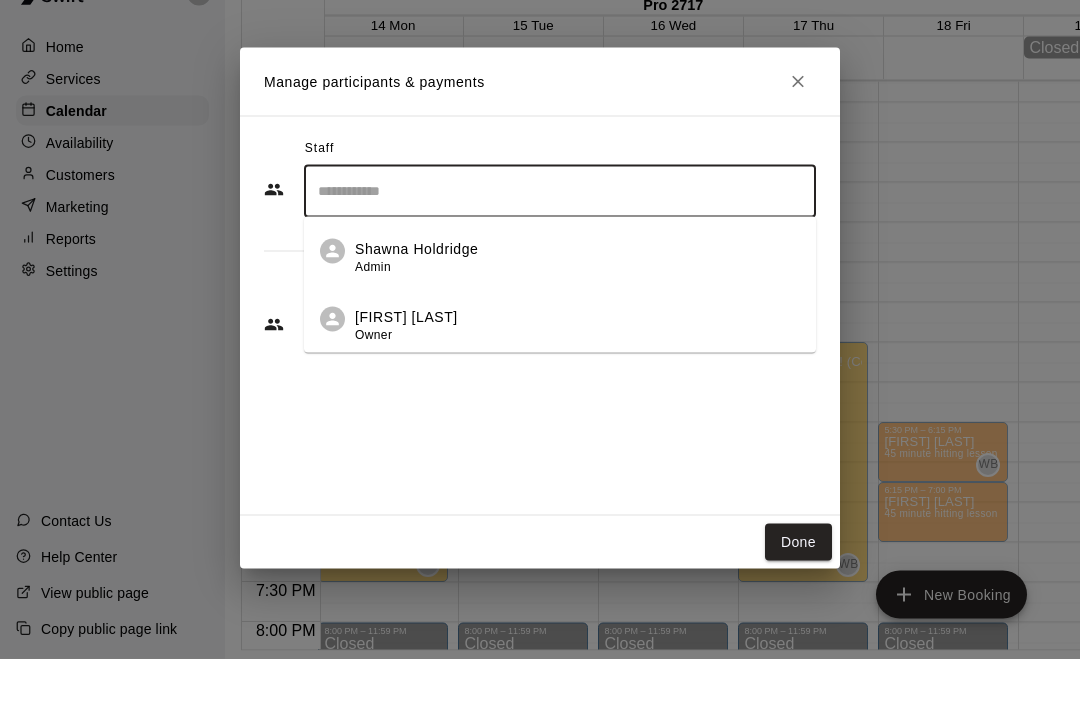 scroll, scrollTop: 99, scrollLeft: 0, axis: vertical 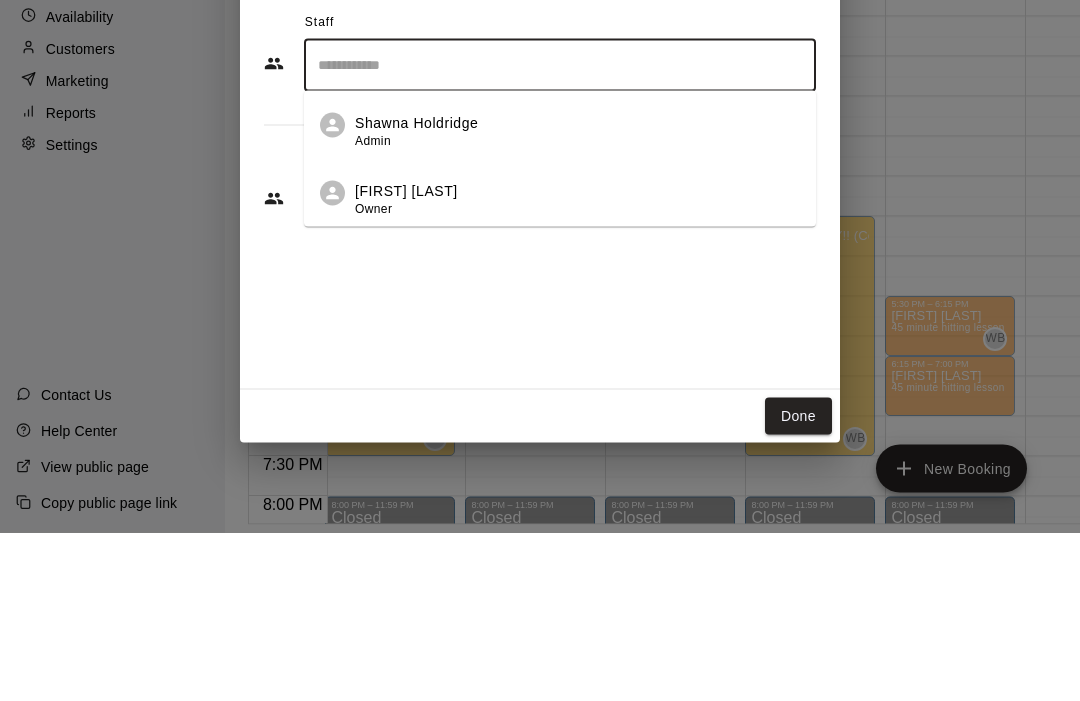 click on "[FIRST] [LAST] Owner" at bounding box center (577, 368) 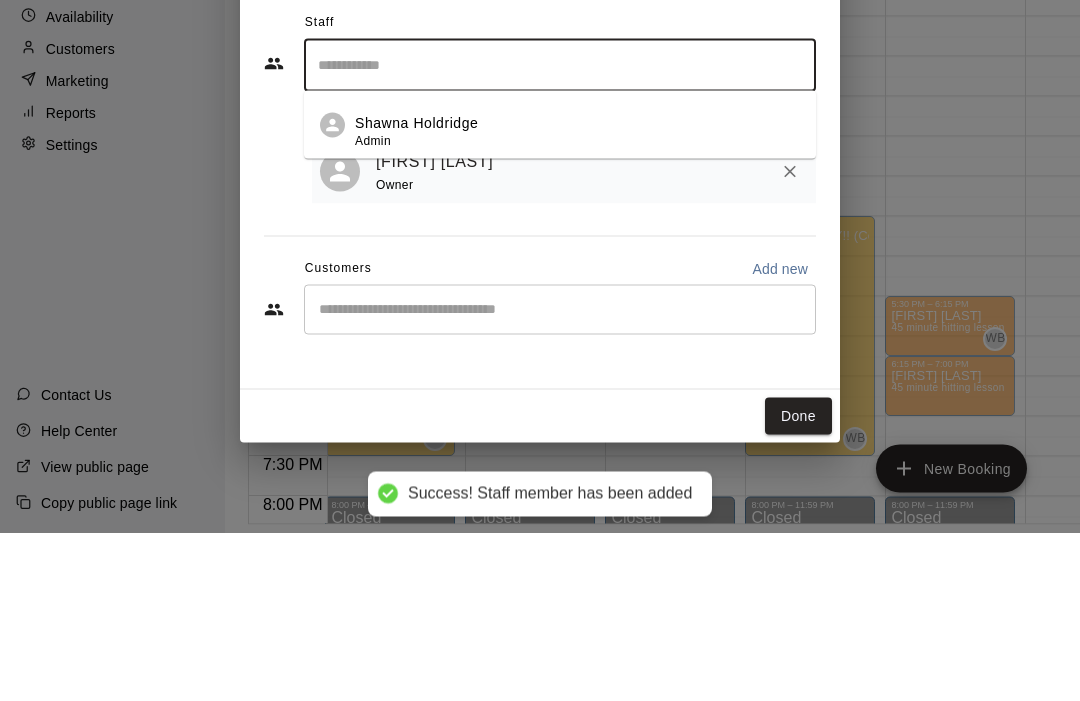 click on "Staff ​ Shawna Holdridge Admin 1   staff member(s) [FIRST] [LAST] Owner Customers Add new ​" at bounding box center (540, 348) 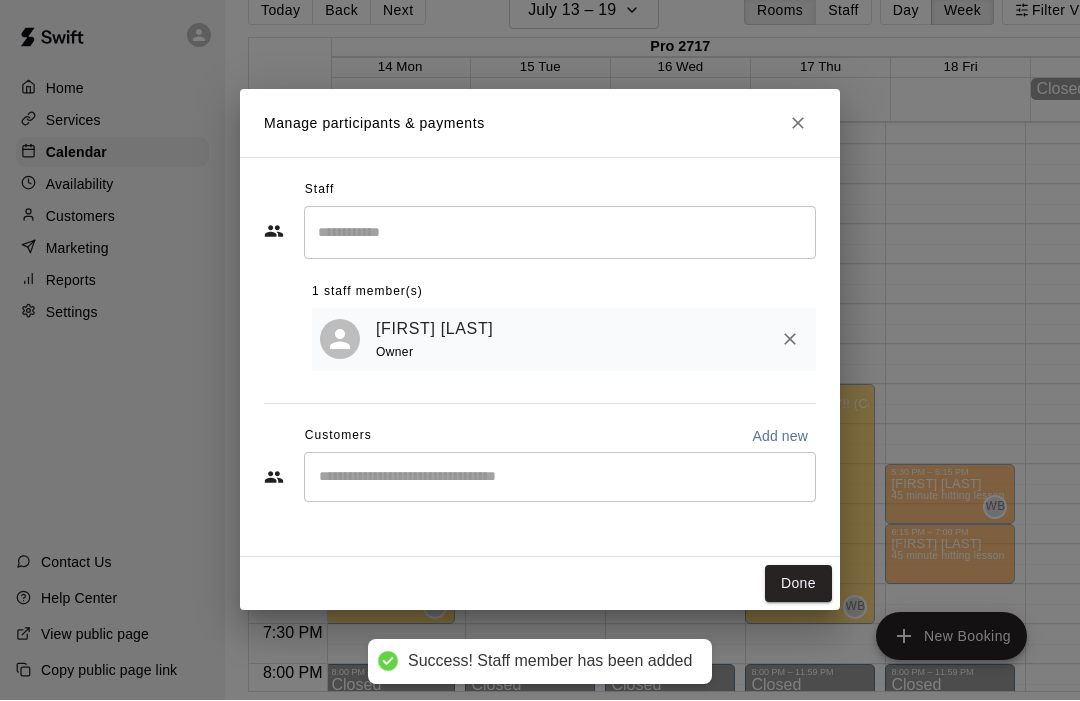 click on "Done" at bounding box center [798, 584] 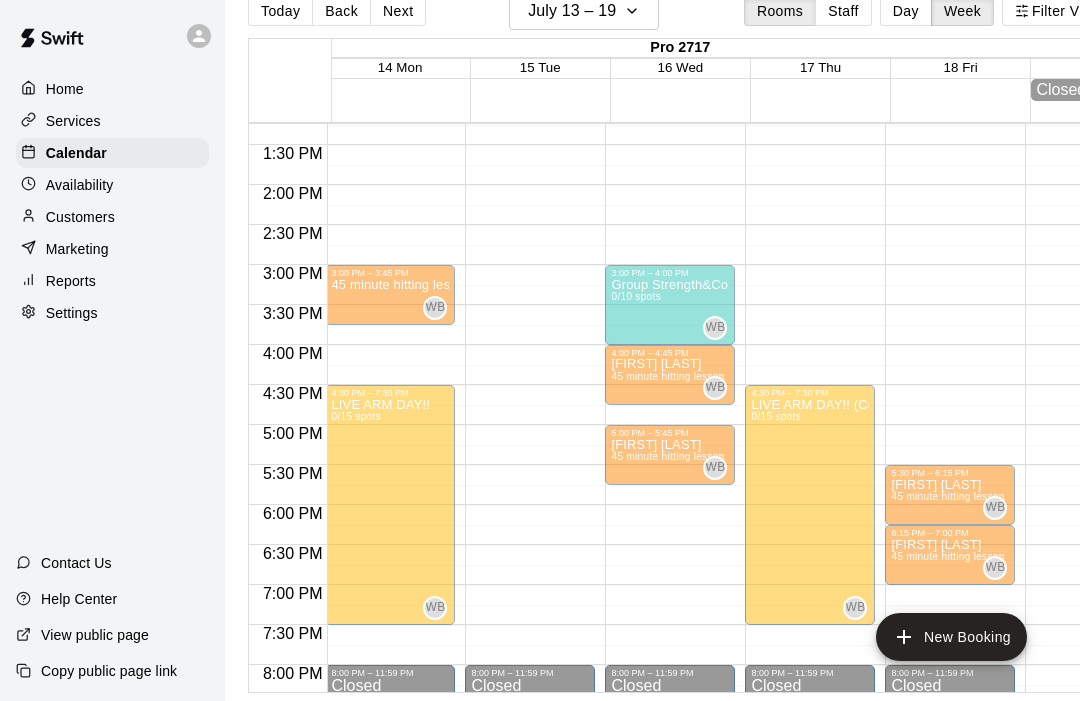 scroll, scrollTop: 1118, scrollLeft: 126, axis: both 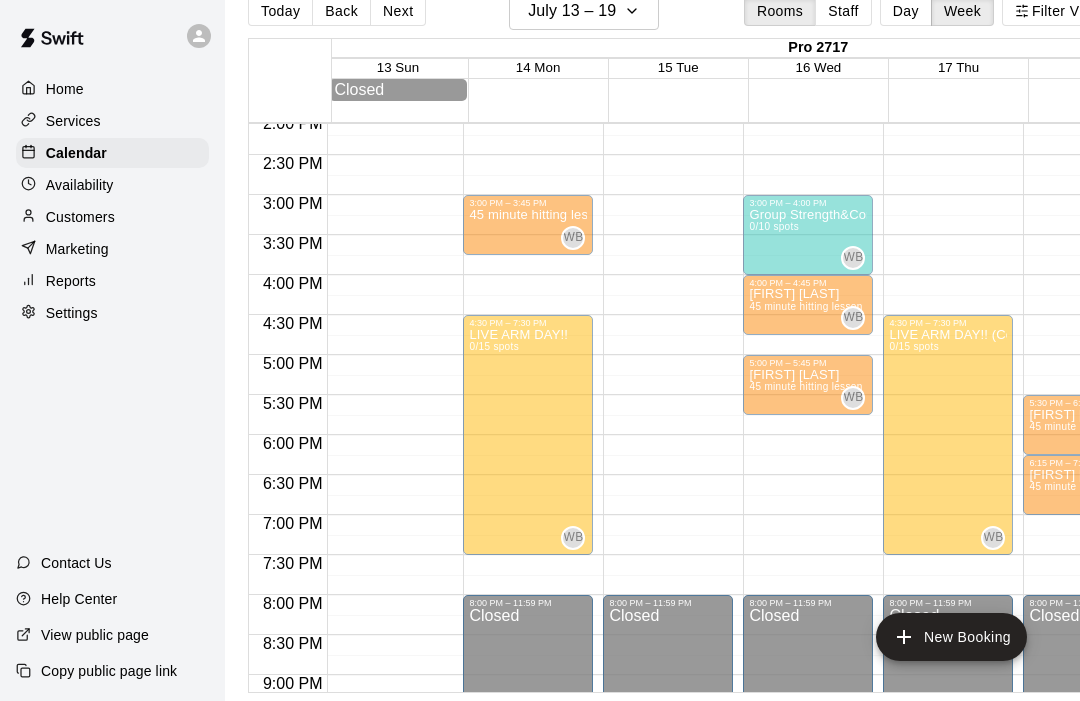 click on "New Booking" at bounding box center (951, 637) 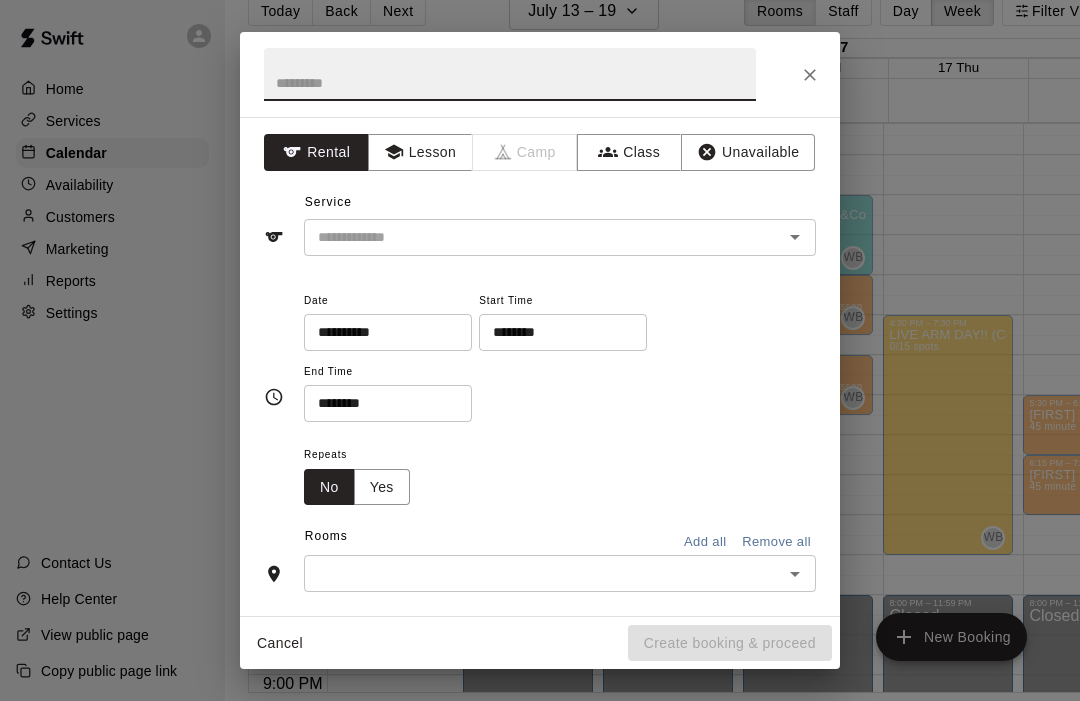 click on "Lesson" at bounding box center [420, 152] 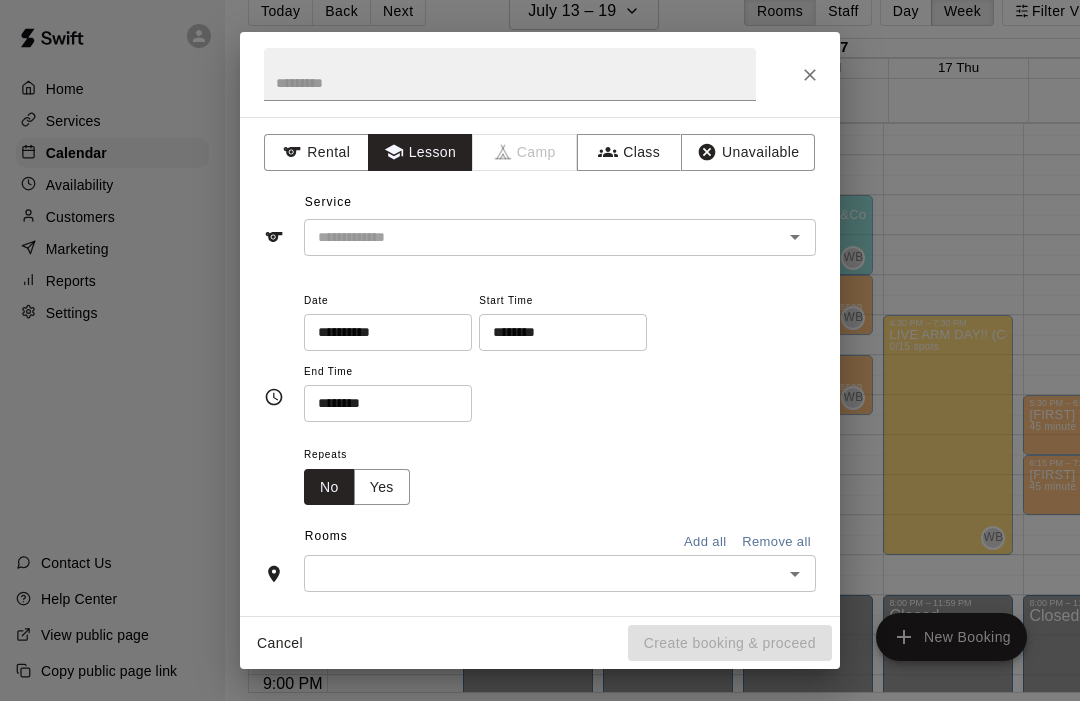 click at bounding box center (530, 237) 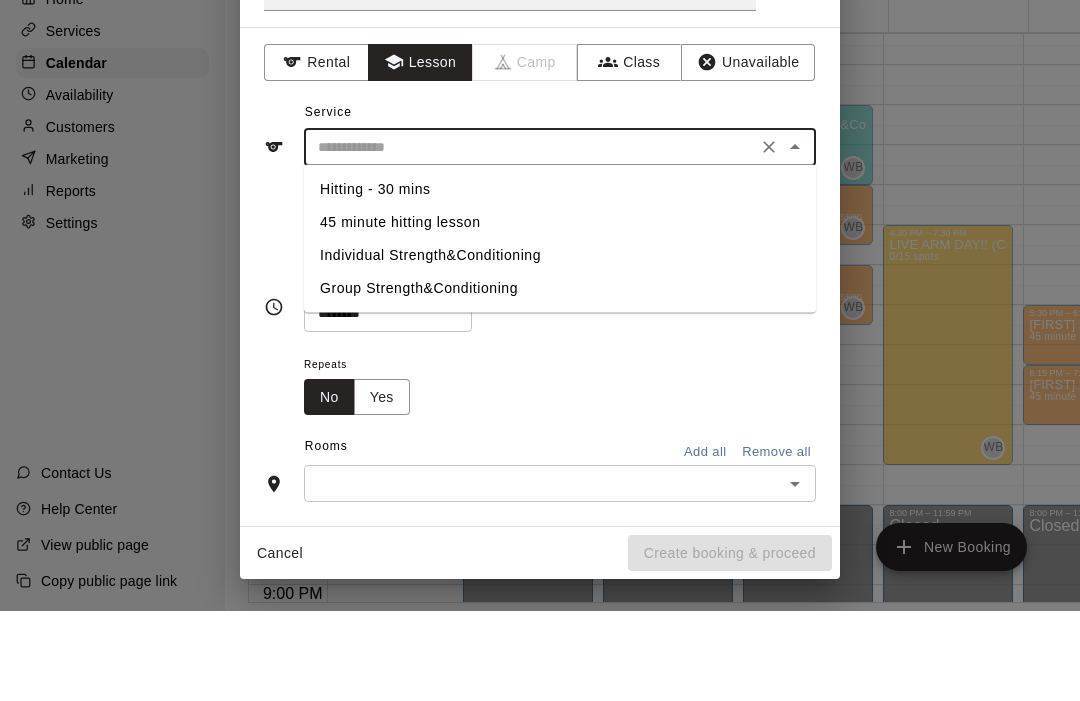 click on "45 minute hitting lesson" at bounding box center (560, 312) 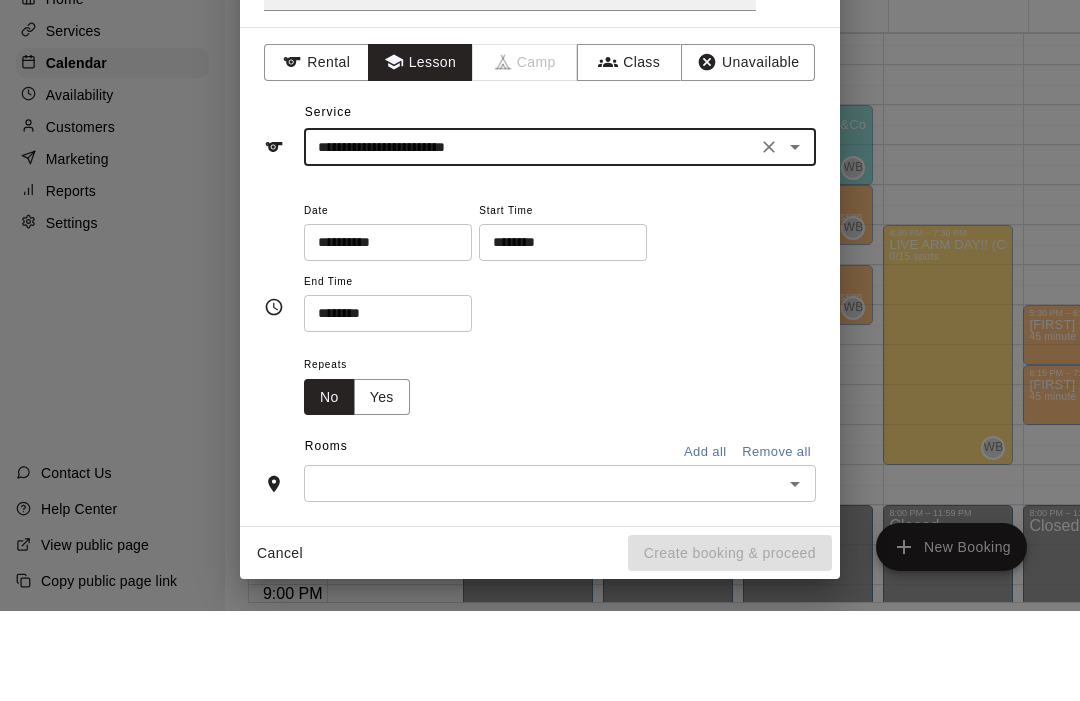 type on "**********" 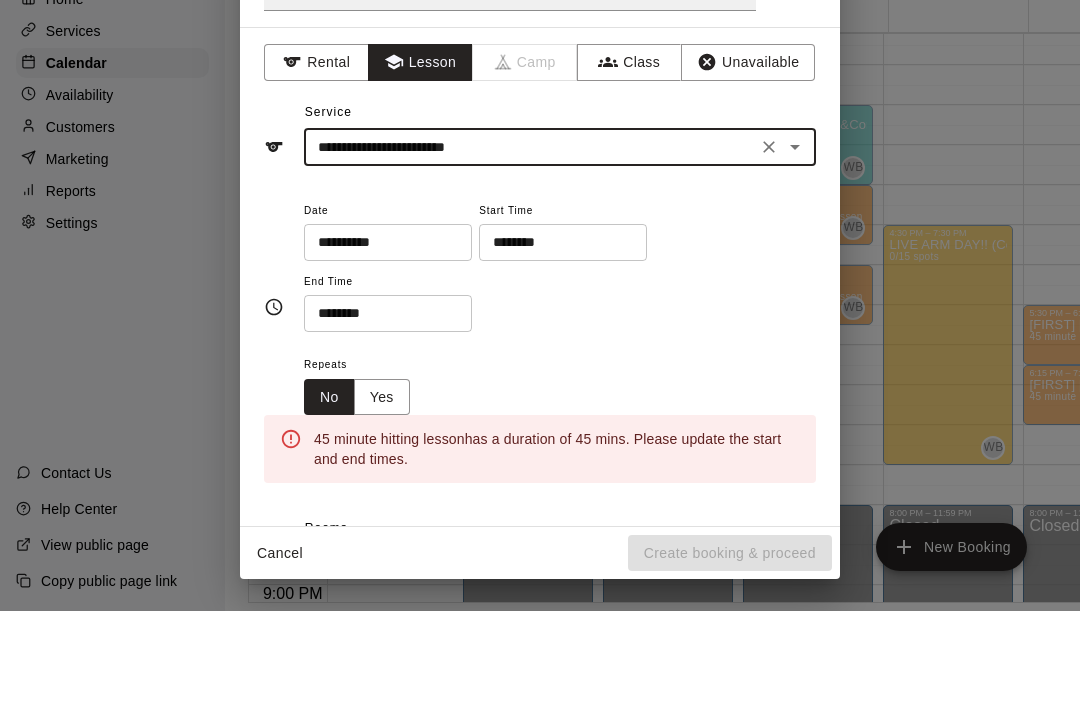 click on "**********" at bounding box center (381, 332) 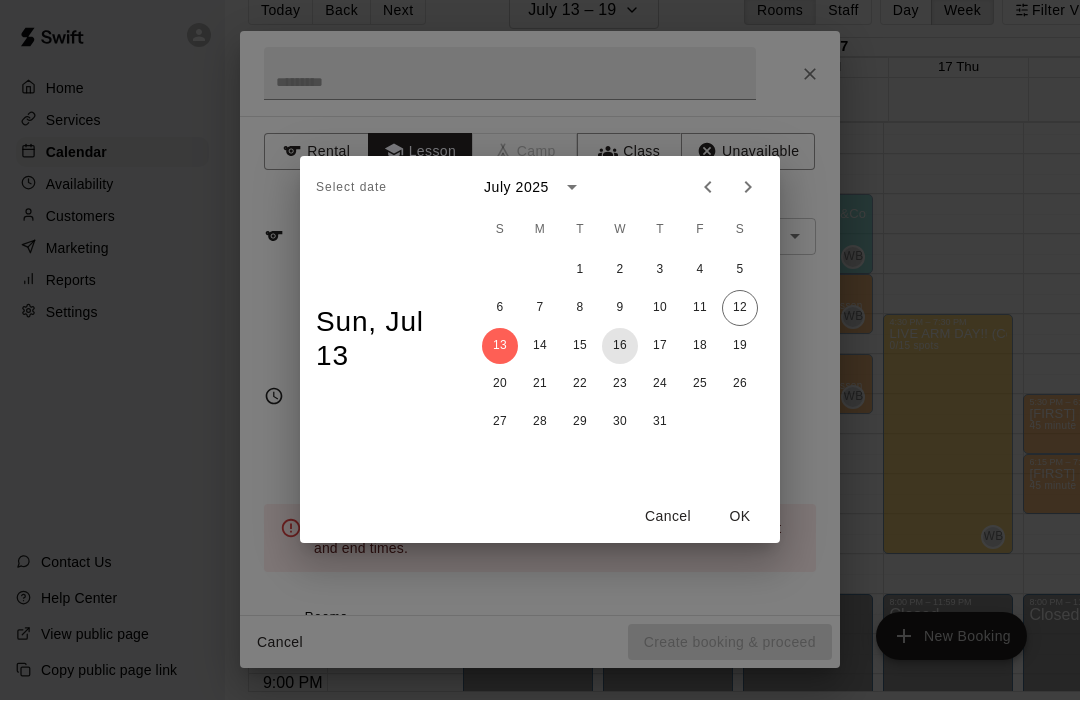 click on "16" at bounding box center (620, 347) 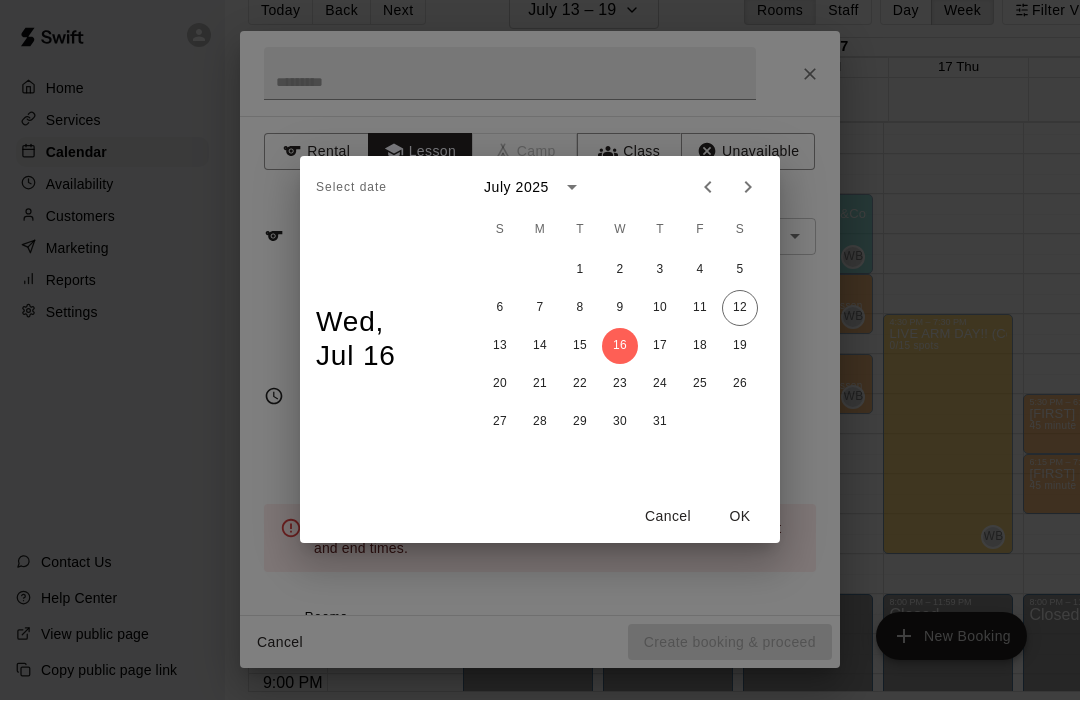 click on "OK" at bounding box center [740, 517] 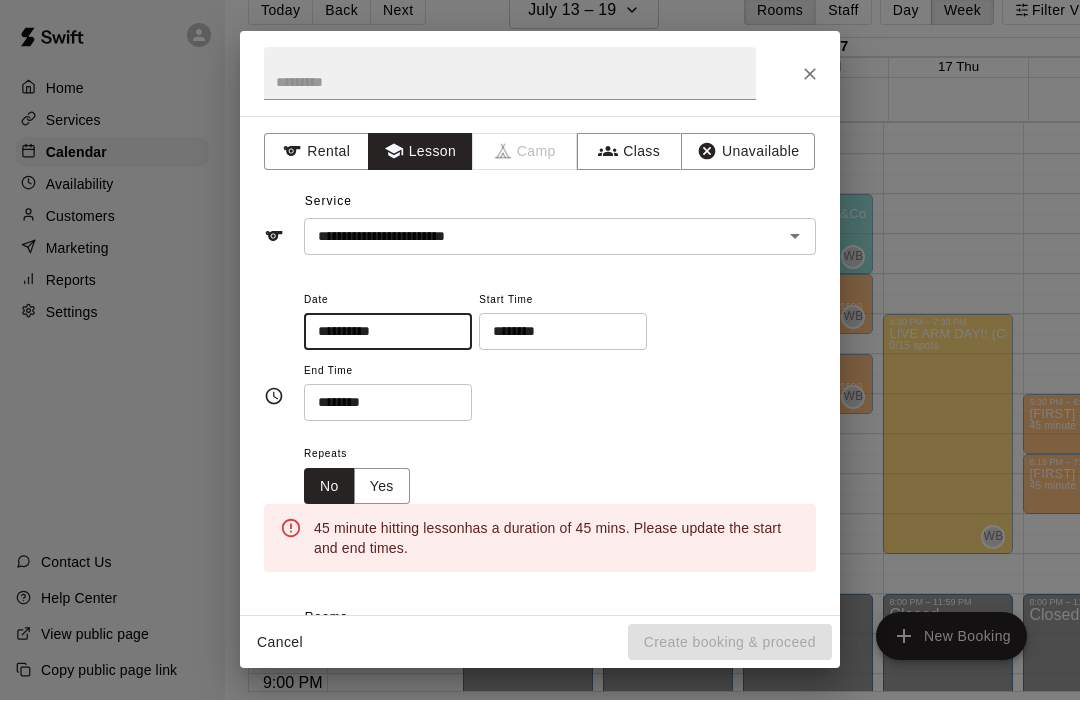 click on "********" at bounding box center [556, 332] 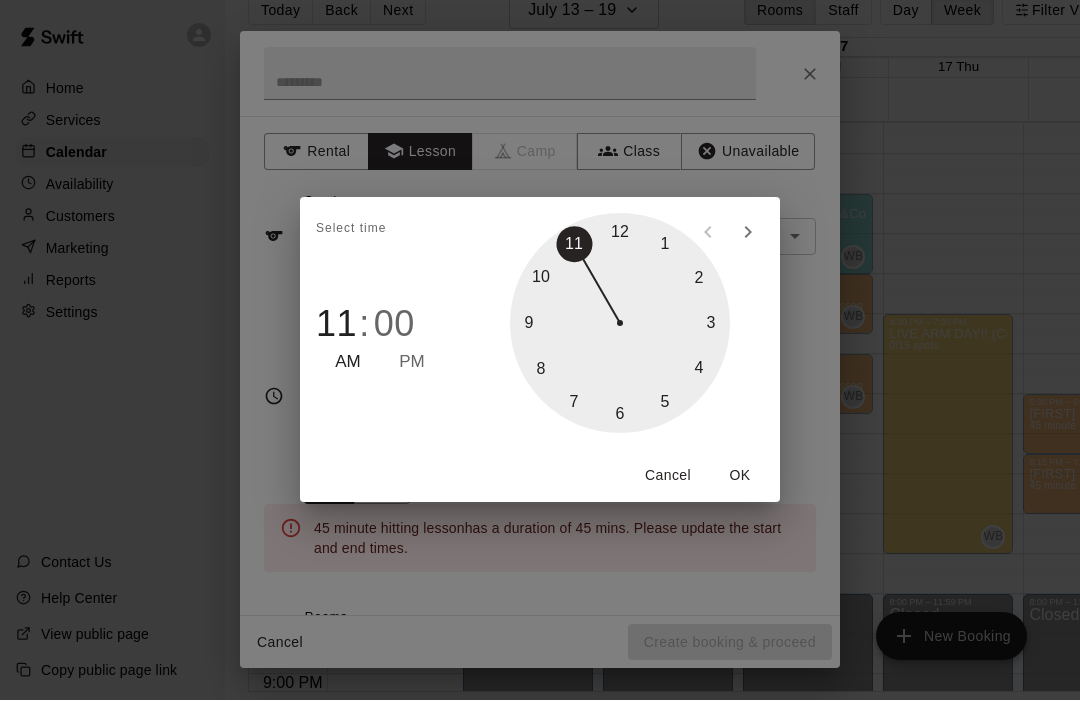 type on "********" 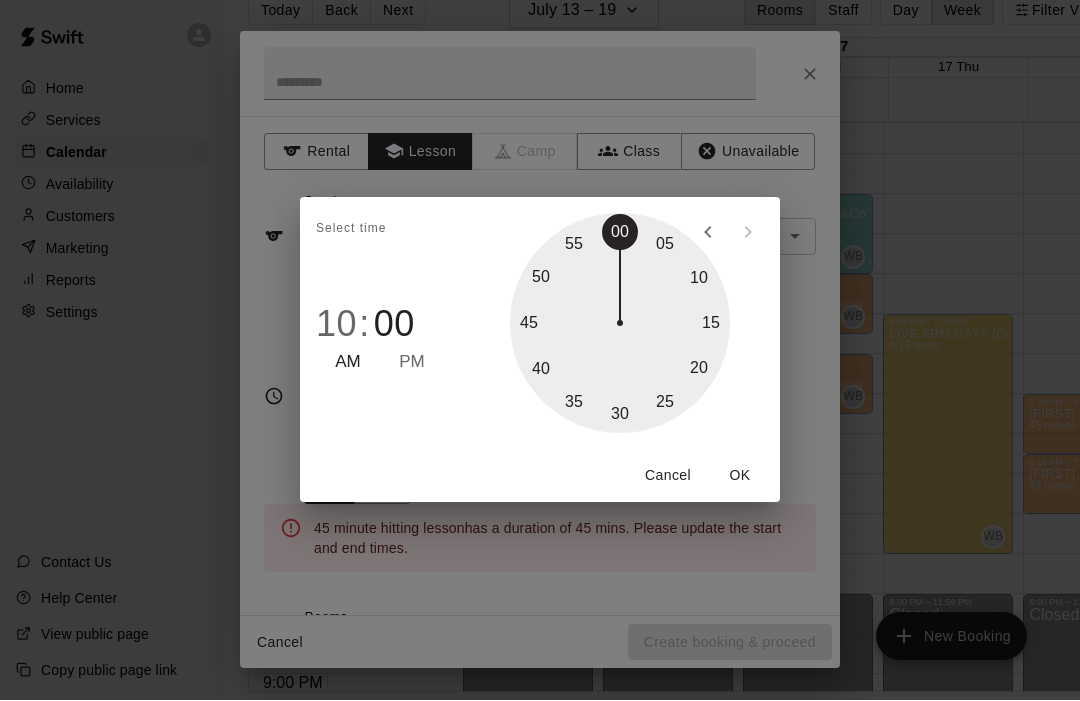 click on "OK" at bounding box center (740, 476) 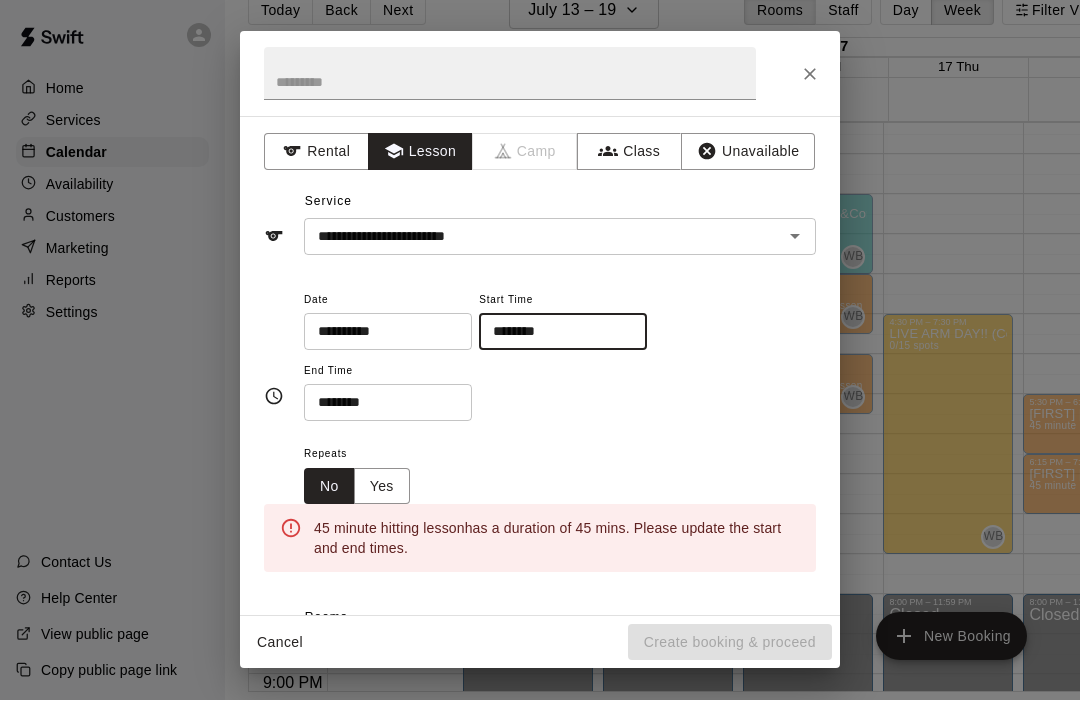 click on "********" at bounding box center [381, 403] 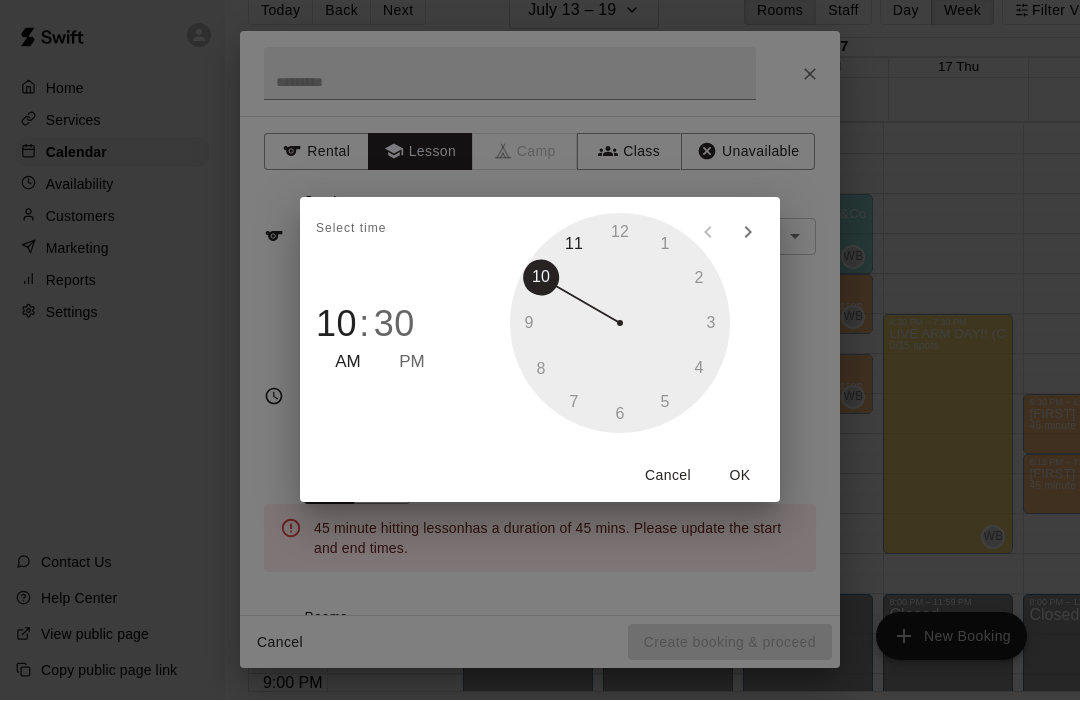 click at bounding box center [620, 324] 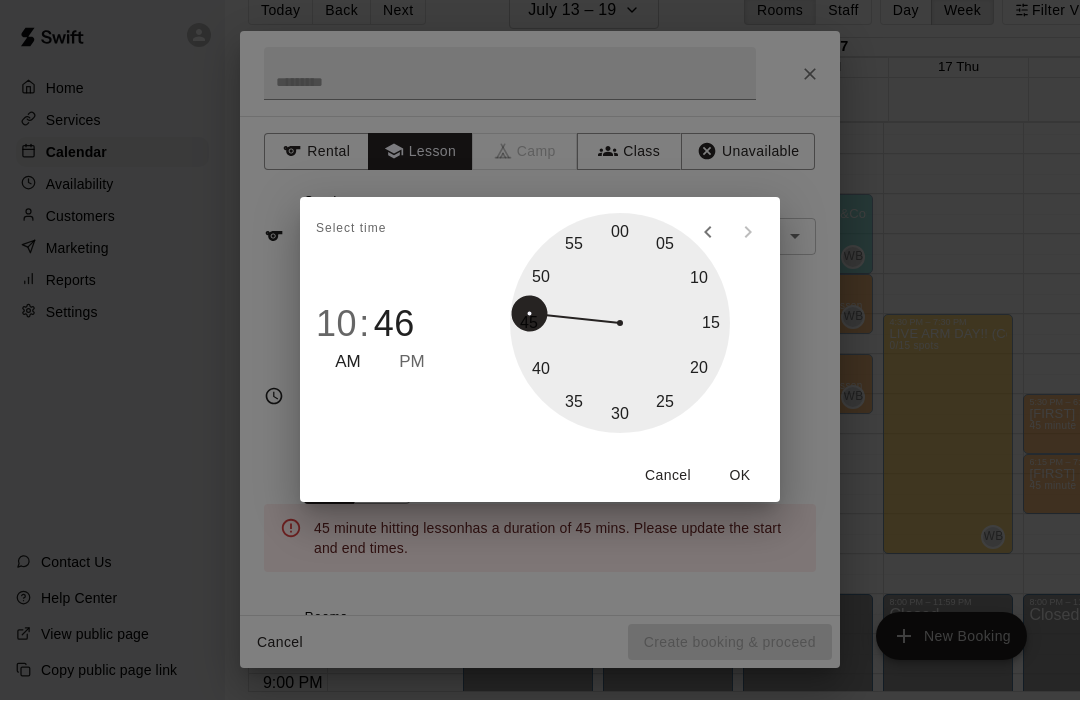 type on "********" 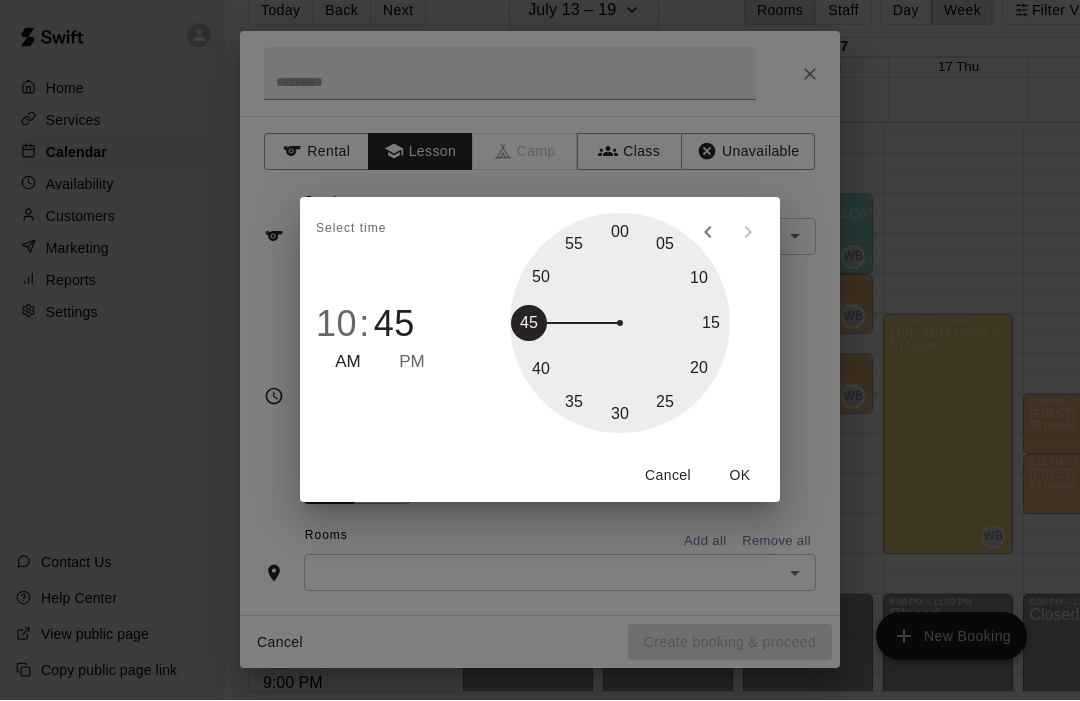 click on "OK" at bounding box center (740, 476) 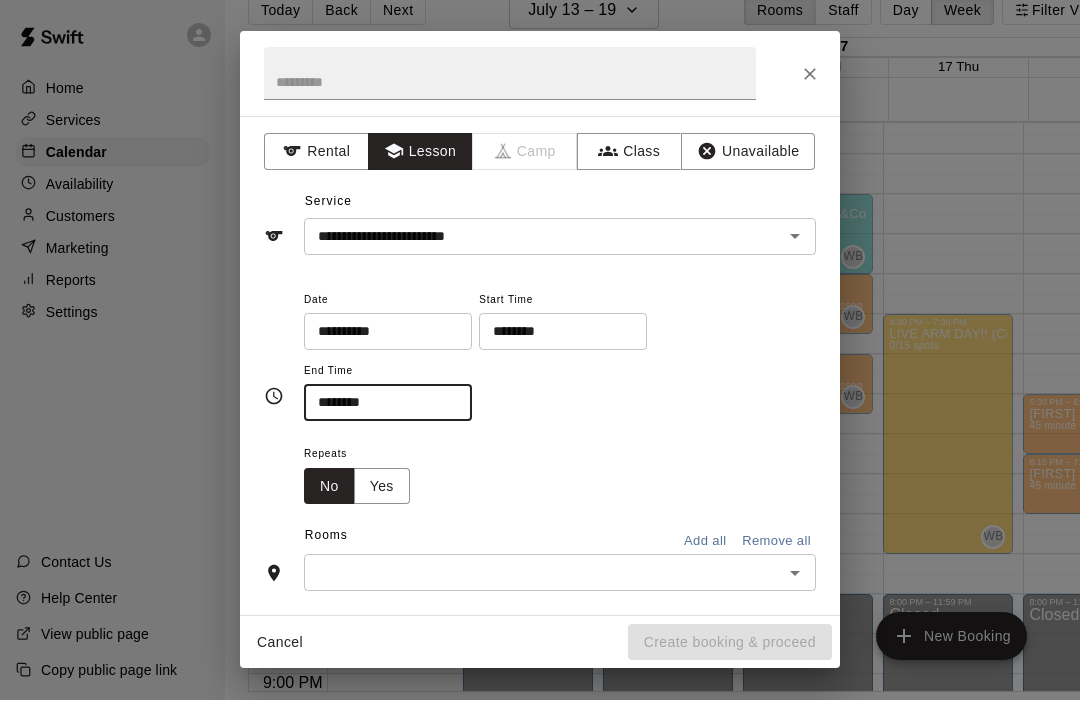 click at bounding box center (543, 573) 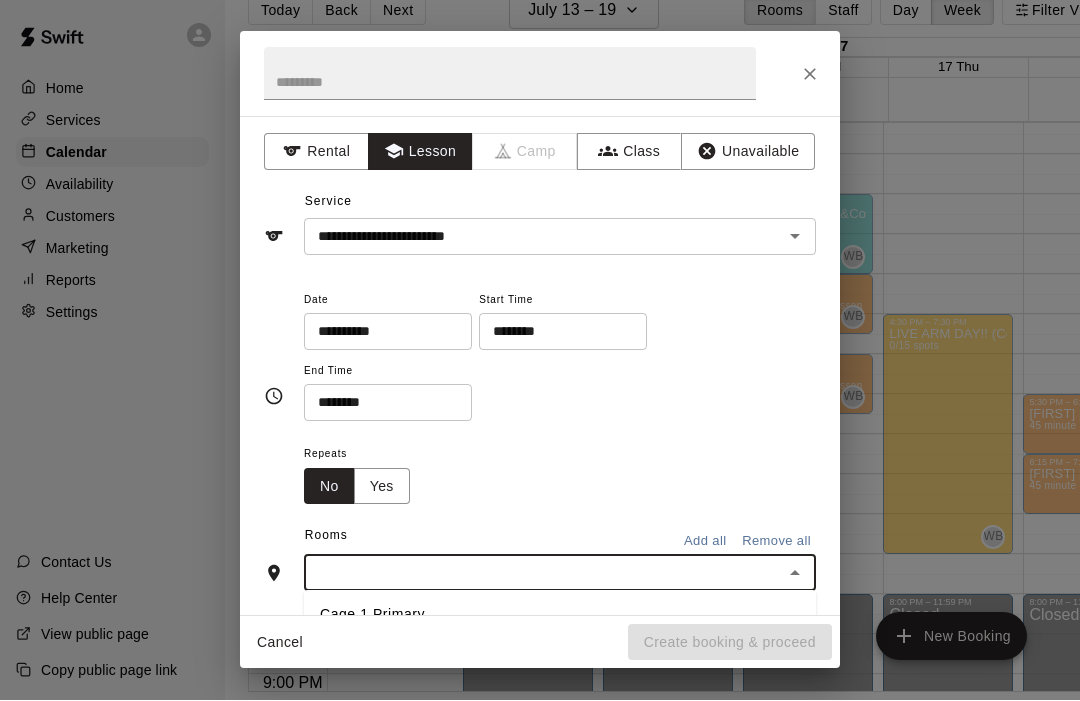 scroll, scrollTop: 99, scrollLeft: 3, axis: both 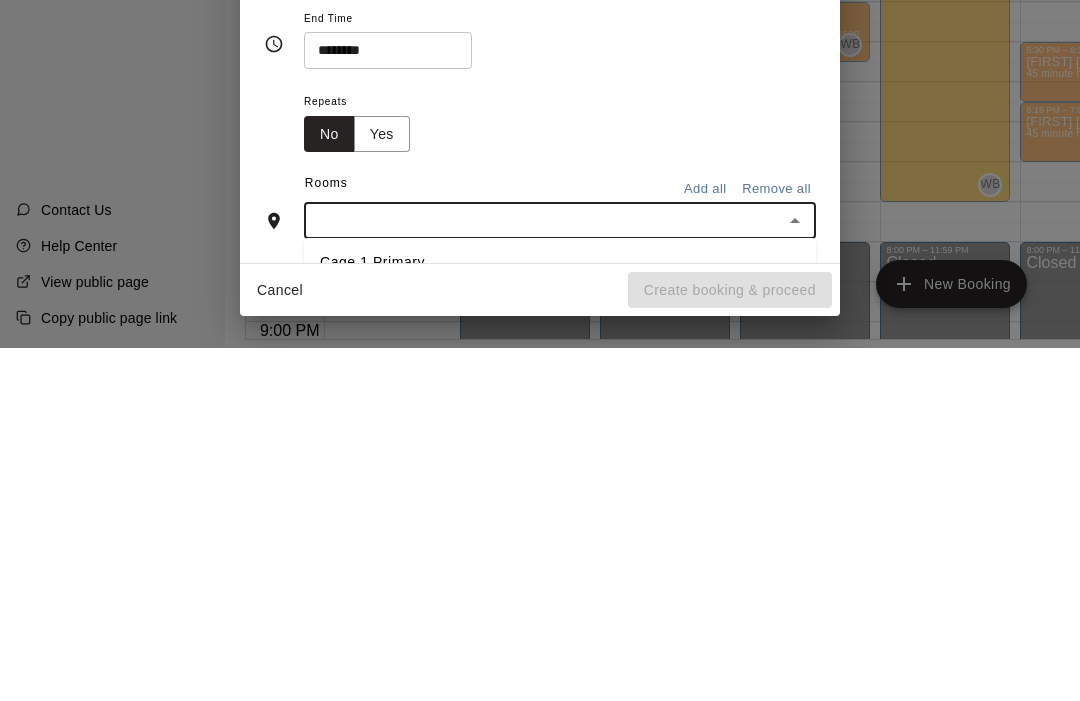 click on "Cage 1 Primary" at bounding box center (560, 615) 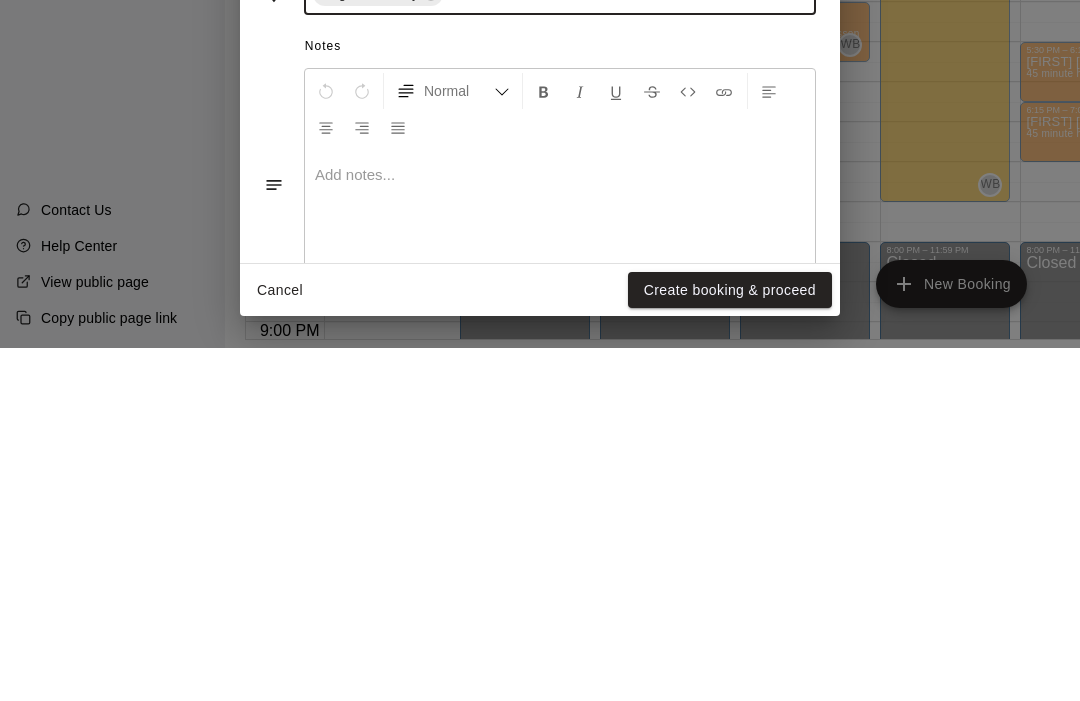 scroll, scrollTop: 304, scrollLeft: 0, axis: vertical 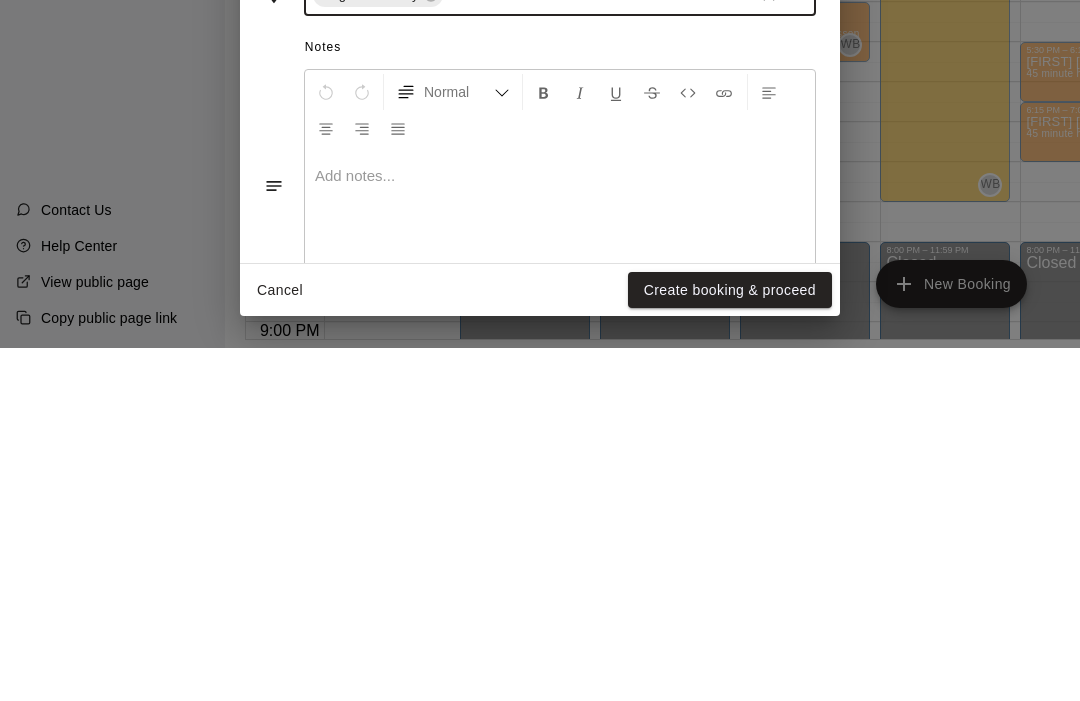 click on "Notes Normal Add notes..." at bounding box center (540, 522) 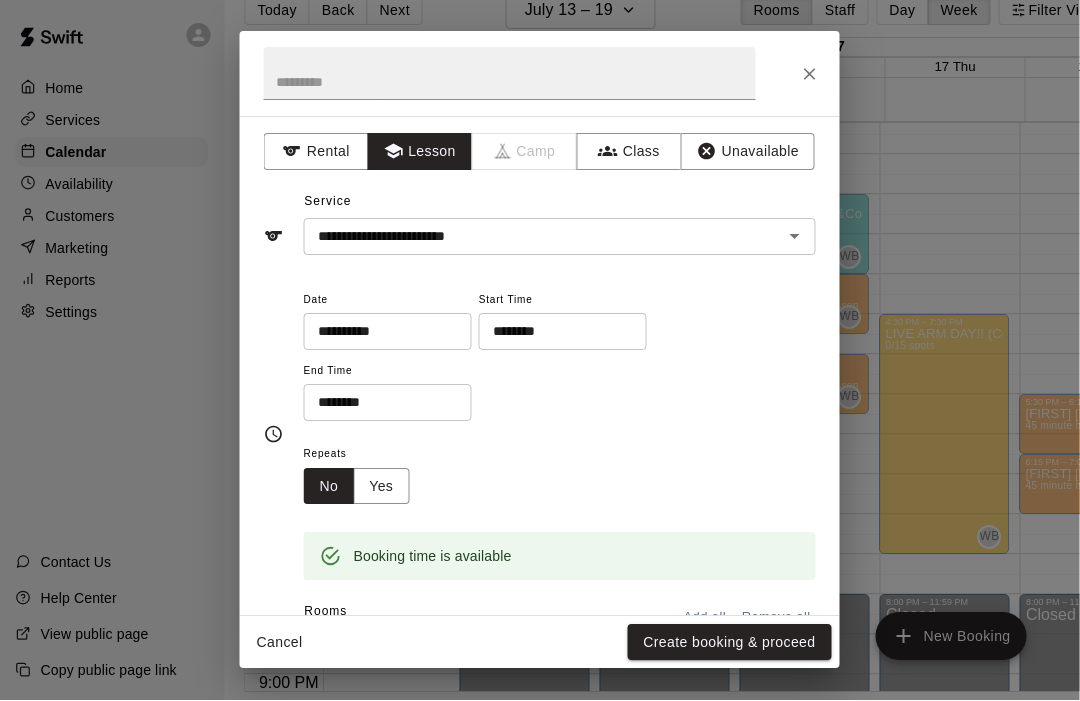 scroll, scrollTop: 0, scrollLeft: 0, axis: both 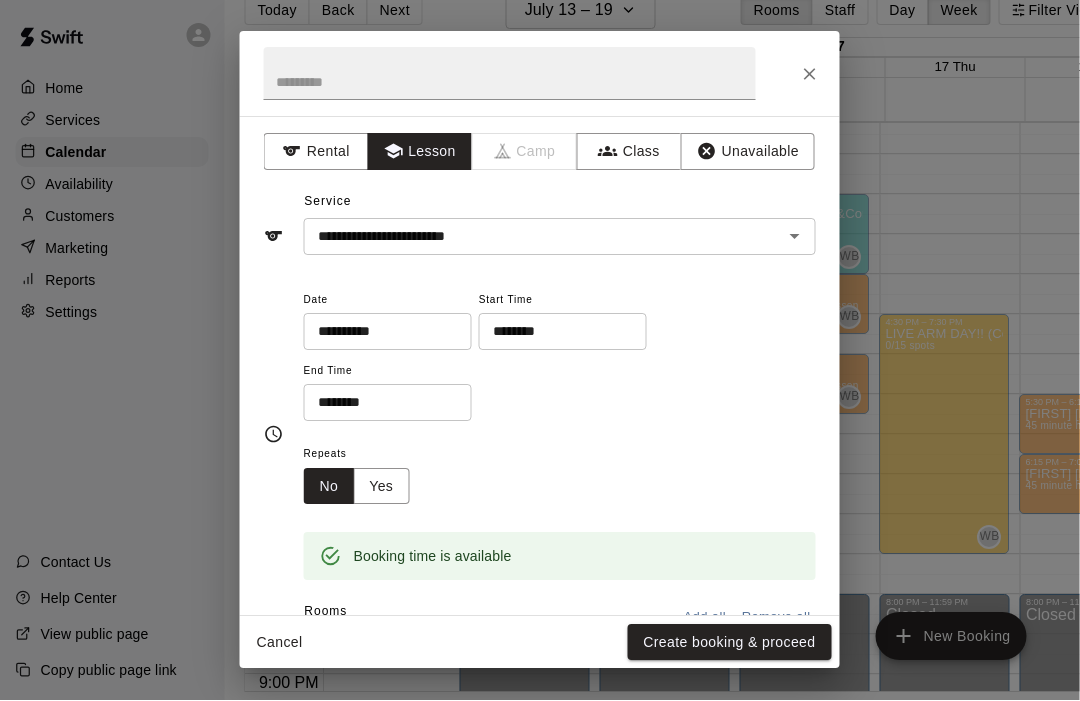click at bounding box center [510, 74] 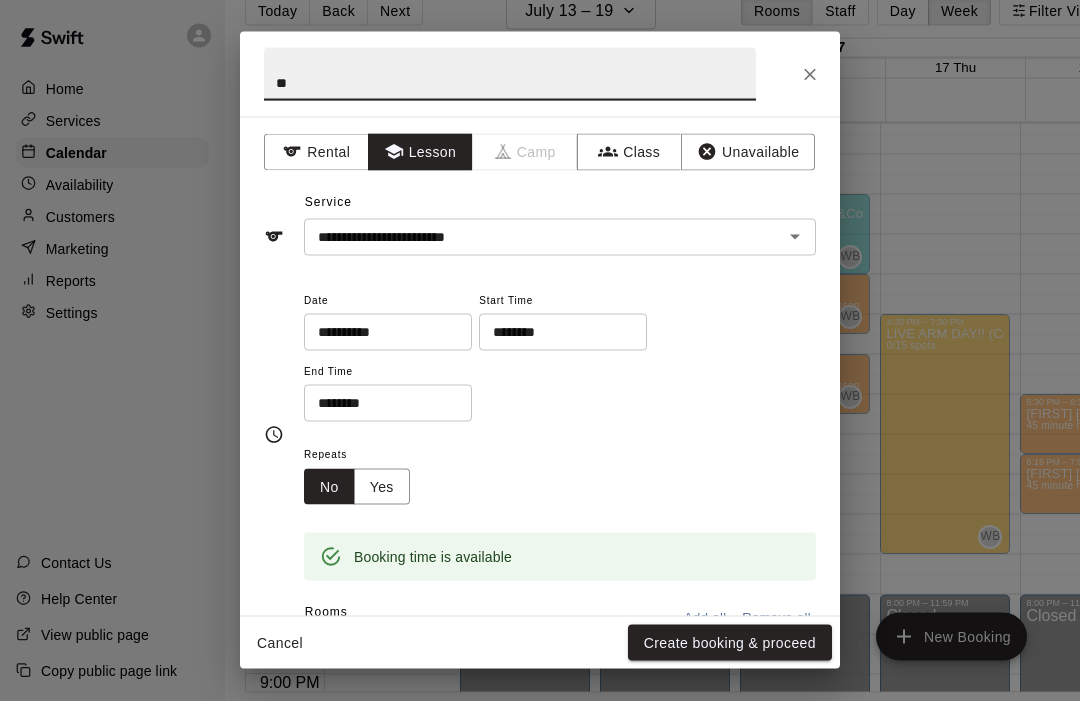 scroll, scrollTop: 99, scrollLeft: 4, axis: both 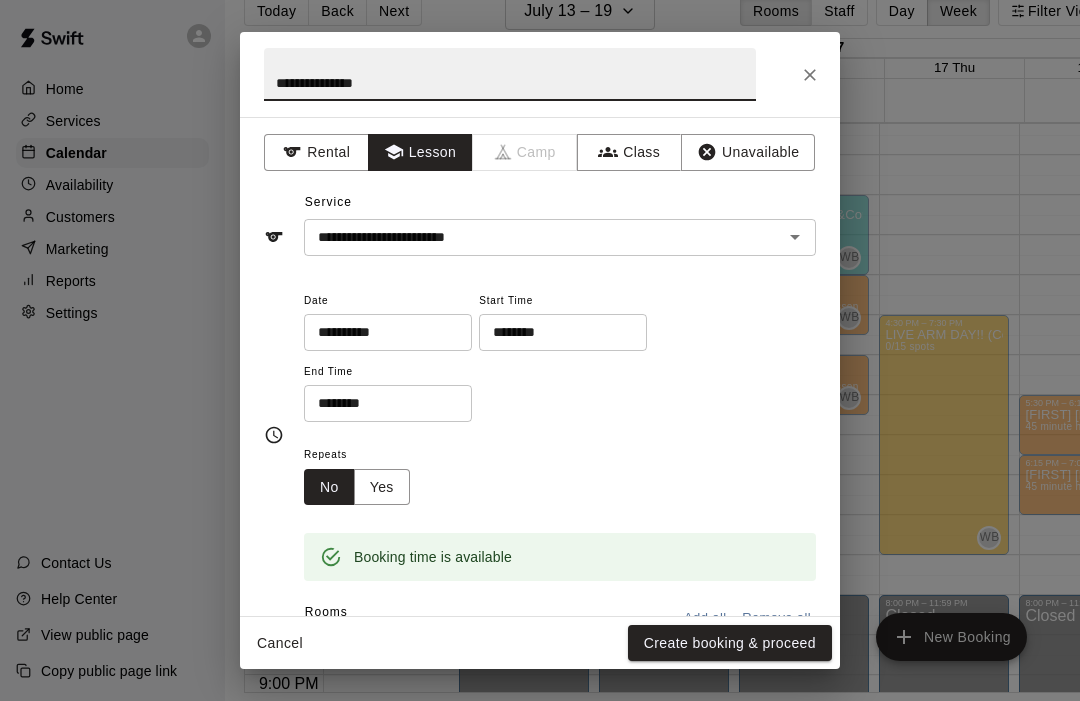 type on "**********" 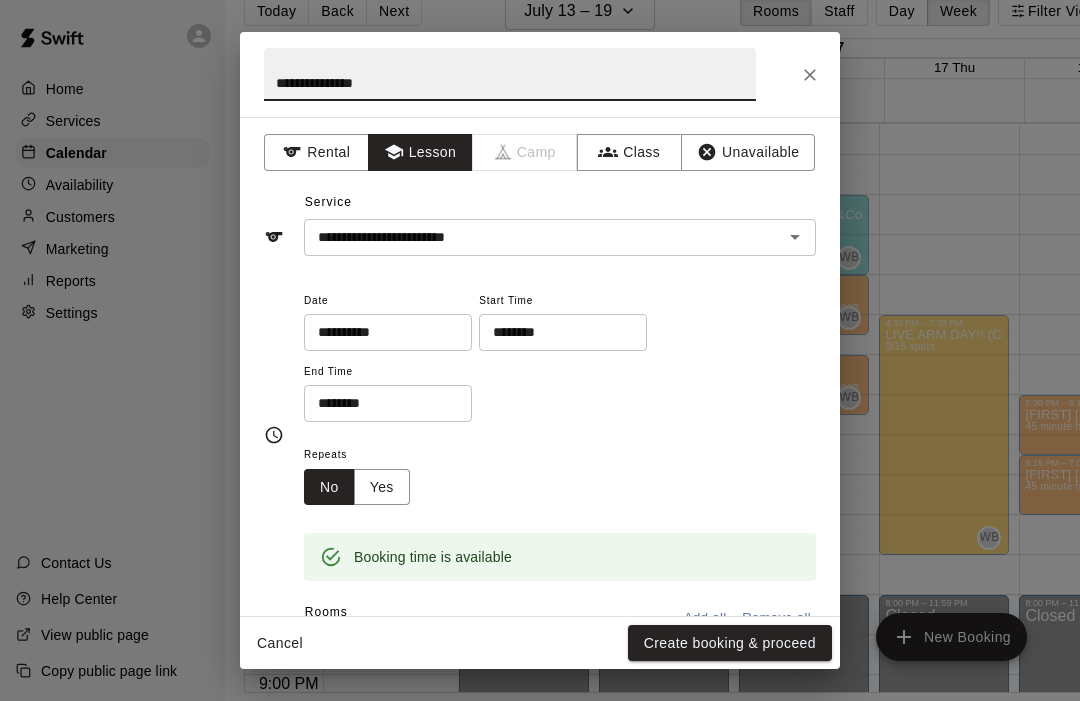click on "**********" at bounding box center (540, 221) 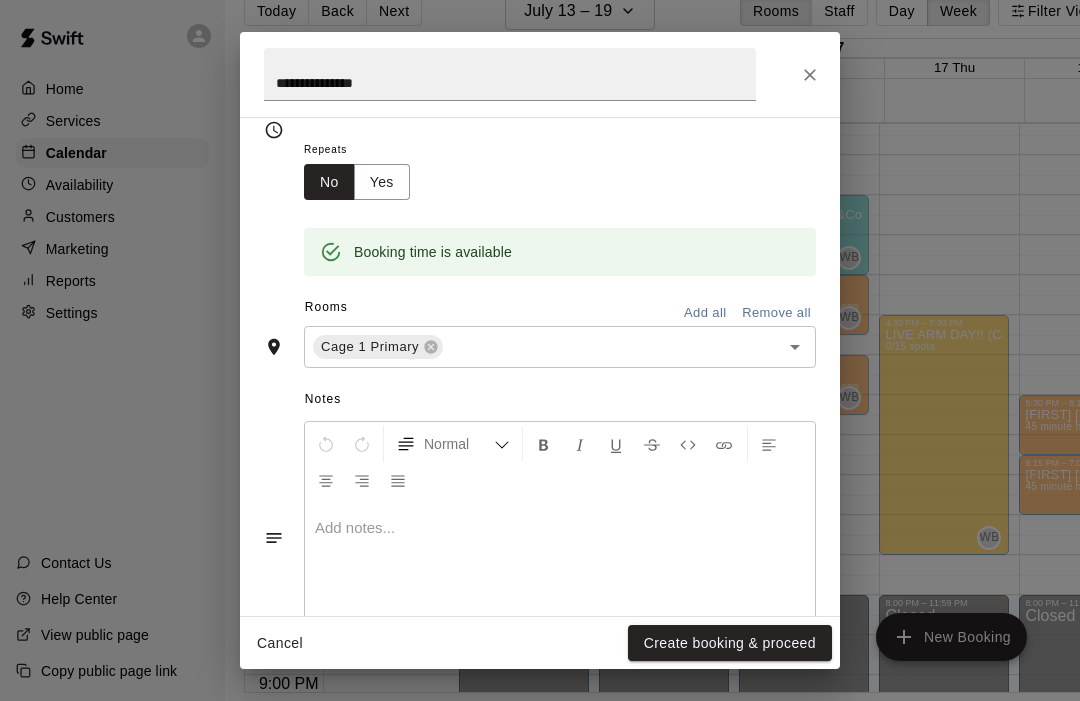 scroll, scrollTop: 304, scrollLeft: 0, axis: vertical 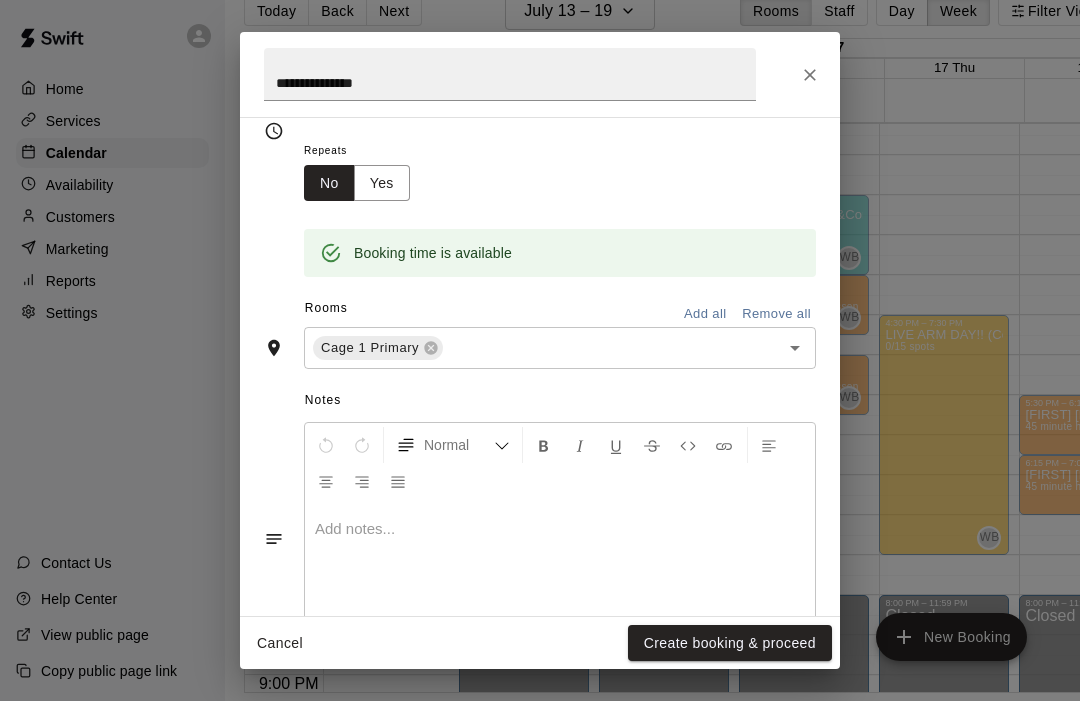 click on "Create booking & proceed" at bounding box center (730, 643) 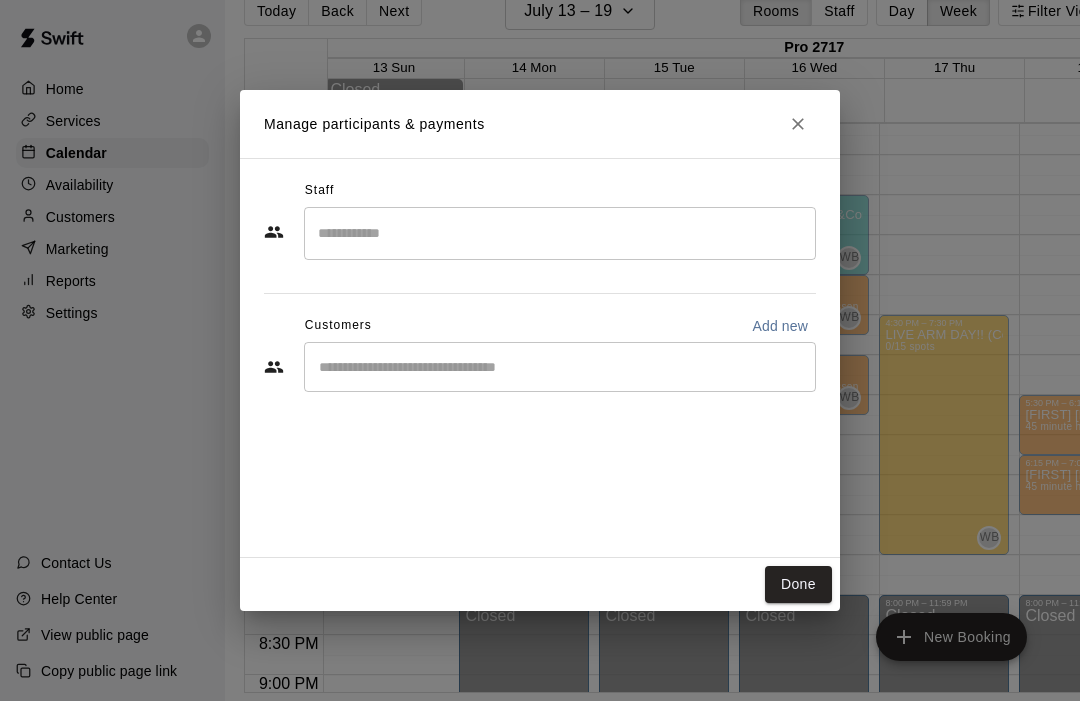 click at bounding box center [560, 233] 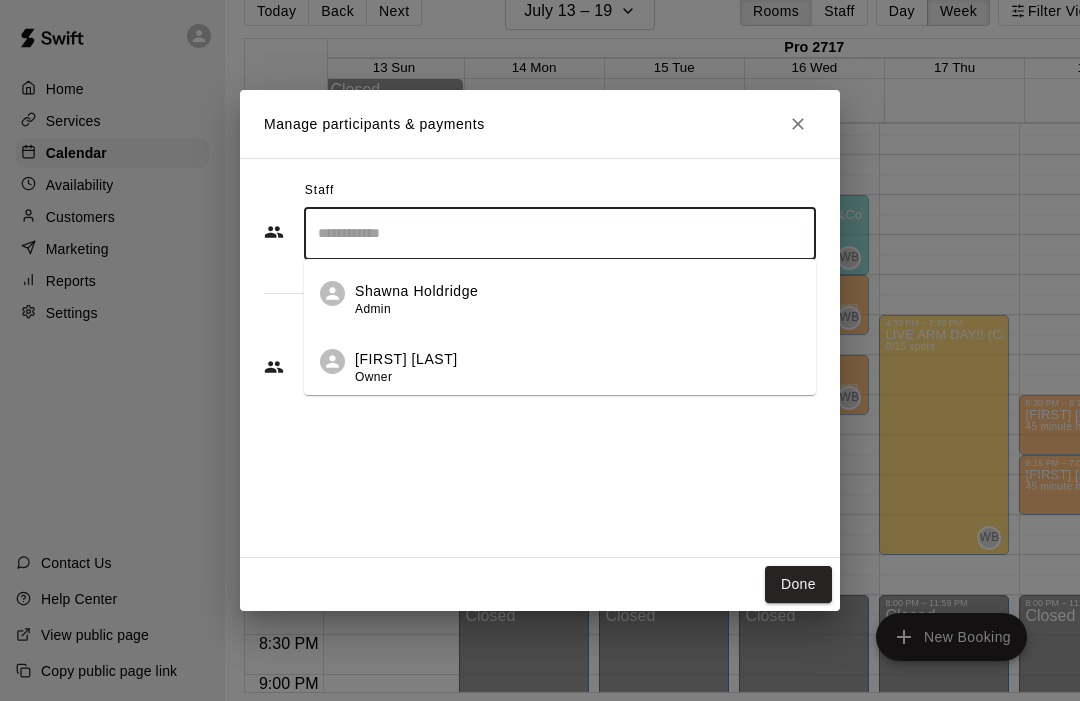 scroll, scrollTop: 99, scrollLeft: 24, axis: both 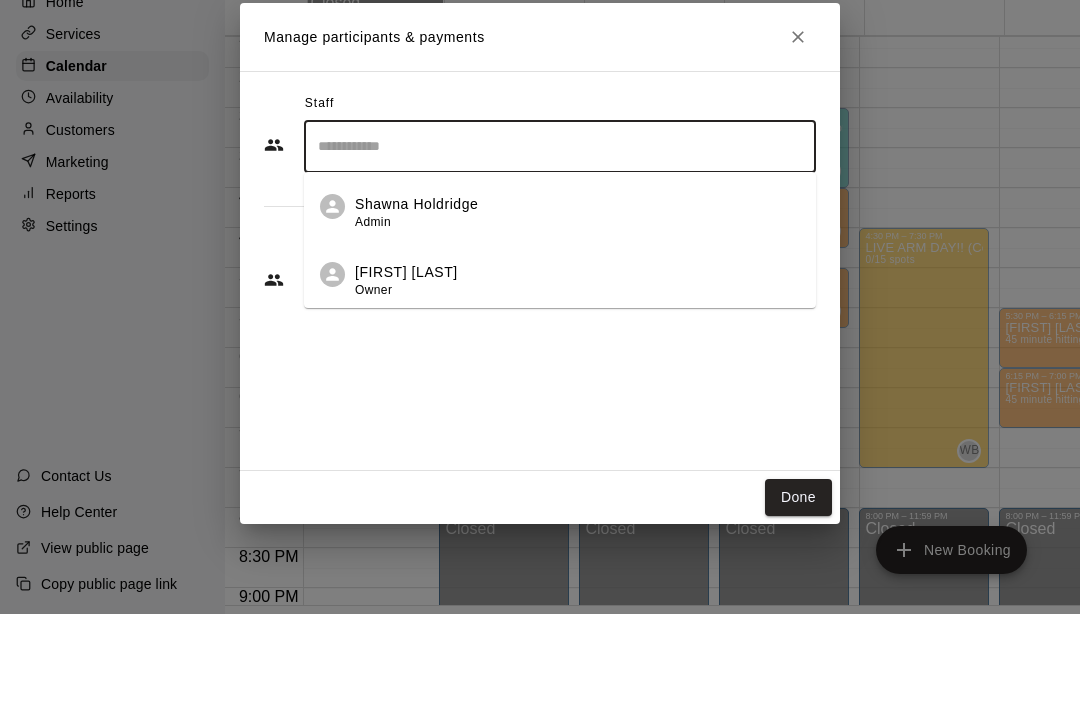 click on "[FIRST] [LAST] Owner" at bounding box center [577, 368] 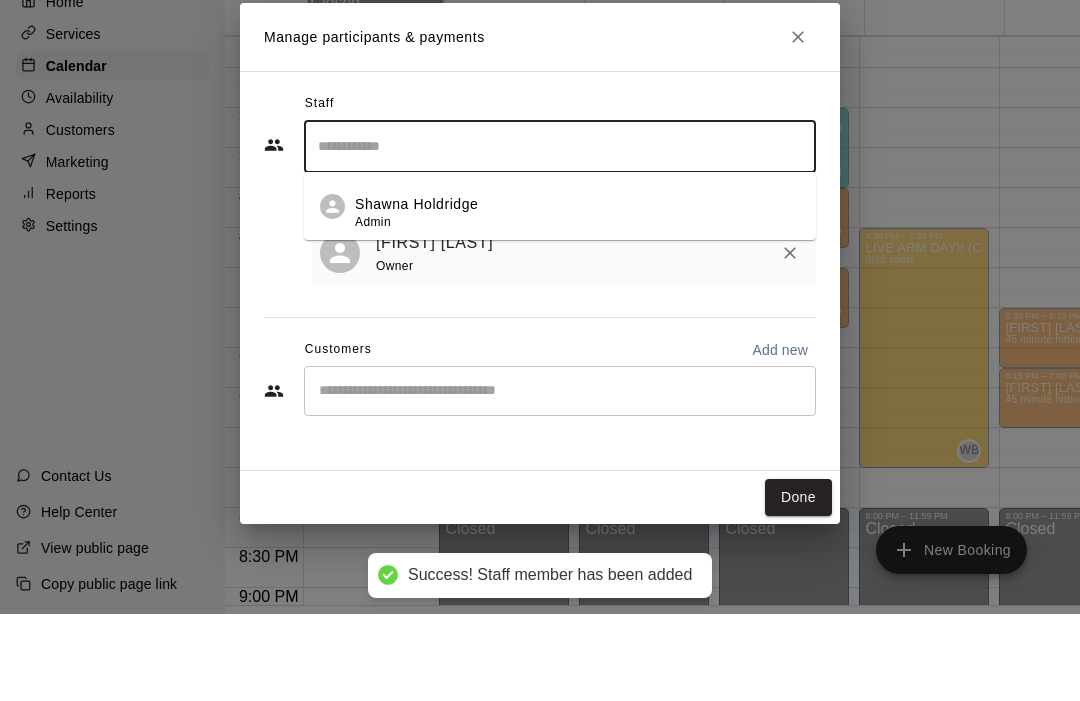 click on "[FIRST] [LAST] Owner" at bounding box center [564, 340] 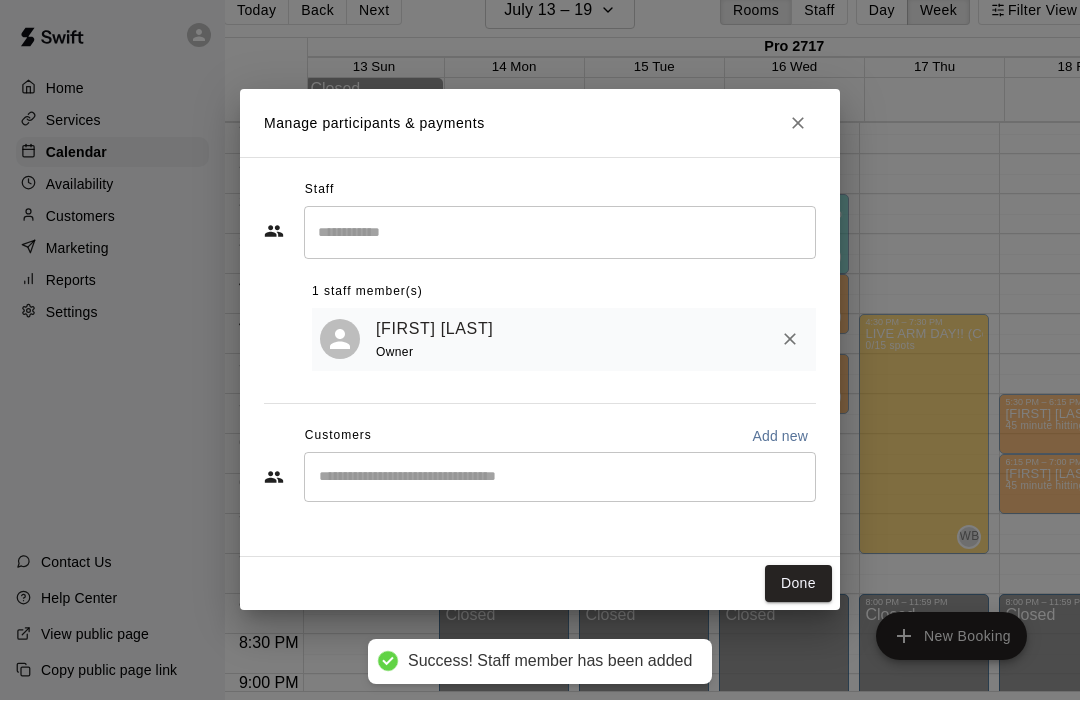 click on "Done" at bounding box center [798, 584] 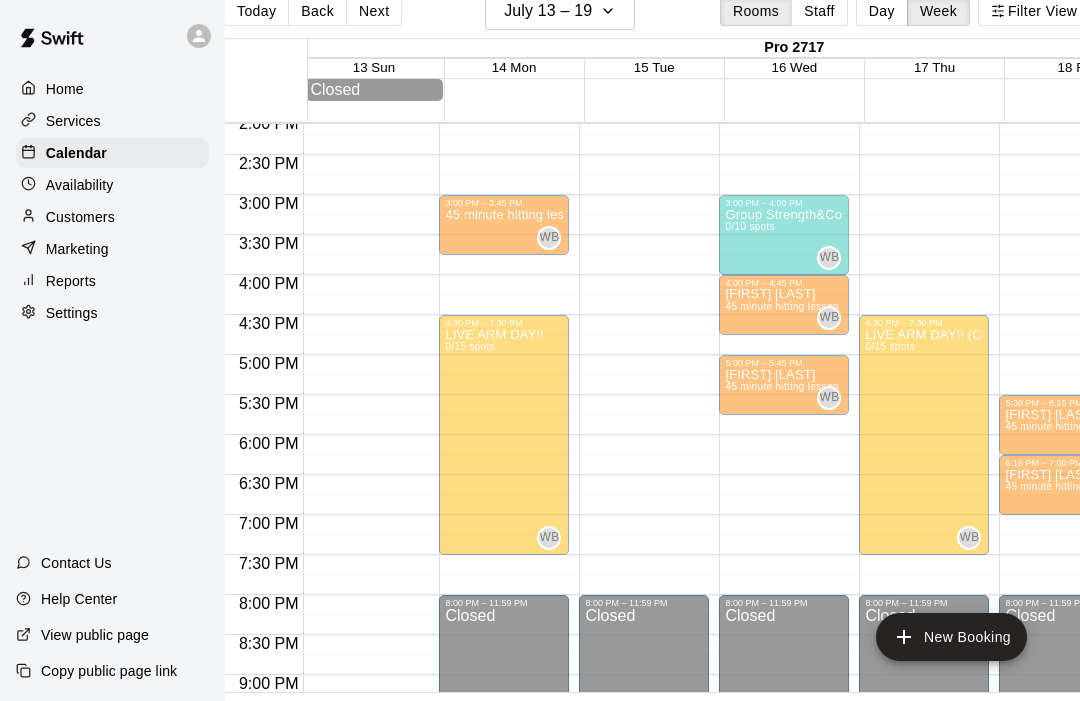 scroll, scrollTop: 1059, scrollLeft: 9, axis: both 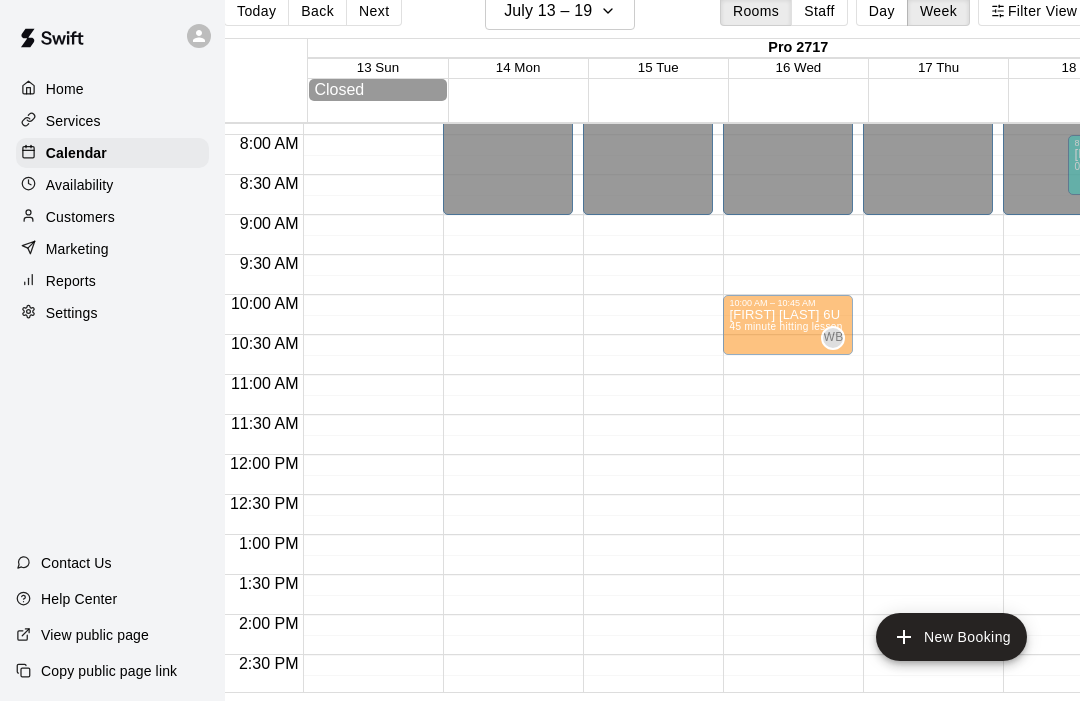 click on "New Booking" at bounding box center (951, 637) 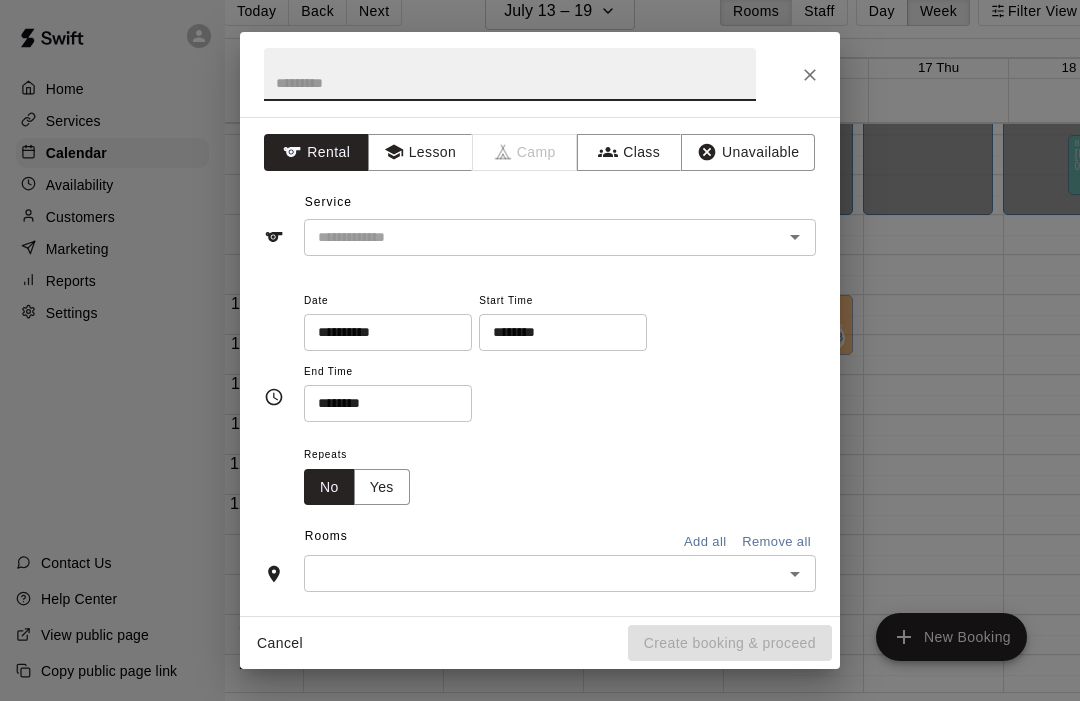 click at bounding box center (510, 74) 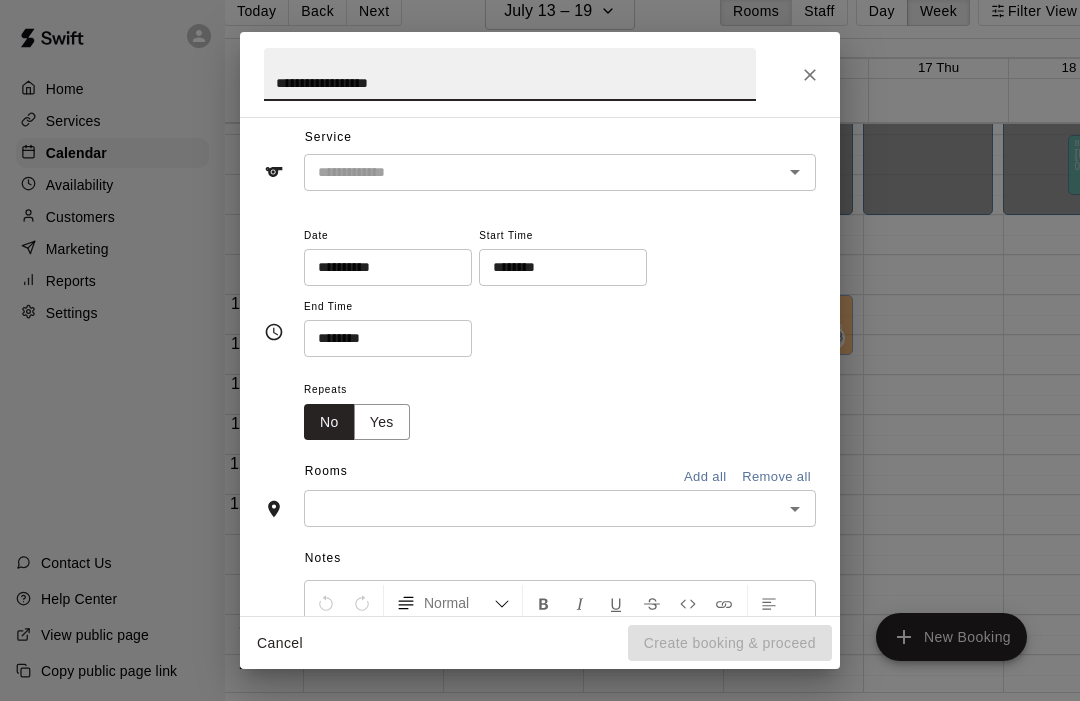 scroll, scrollTop: 73, scrollLeft: 0, axis: vertical 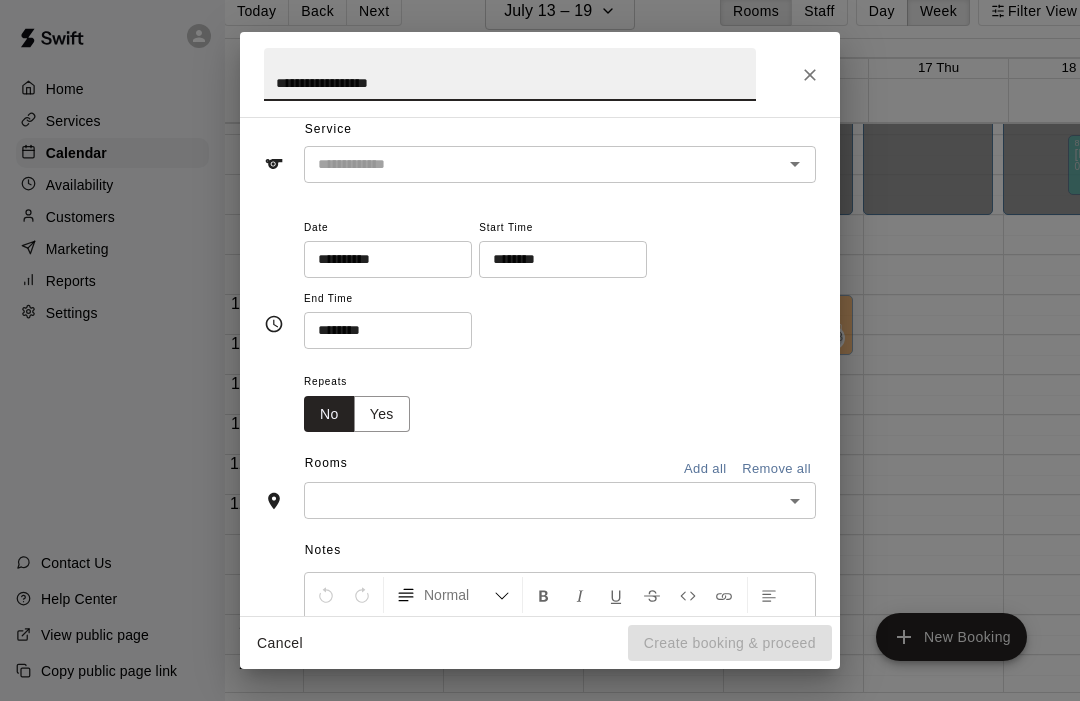 type on "**********" 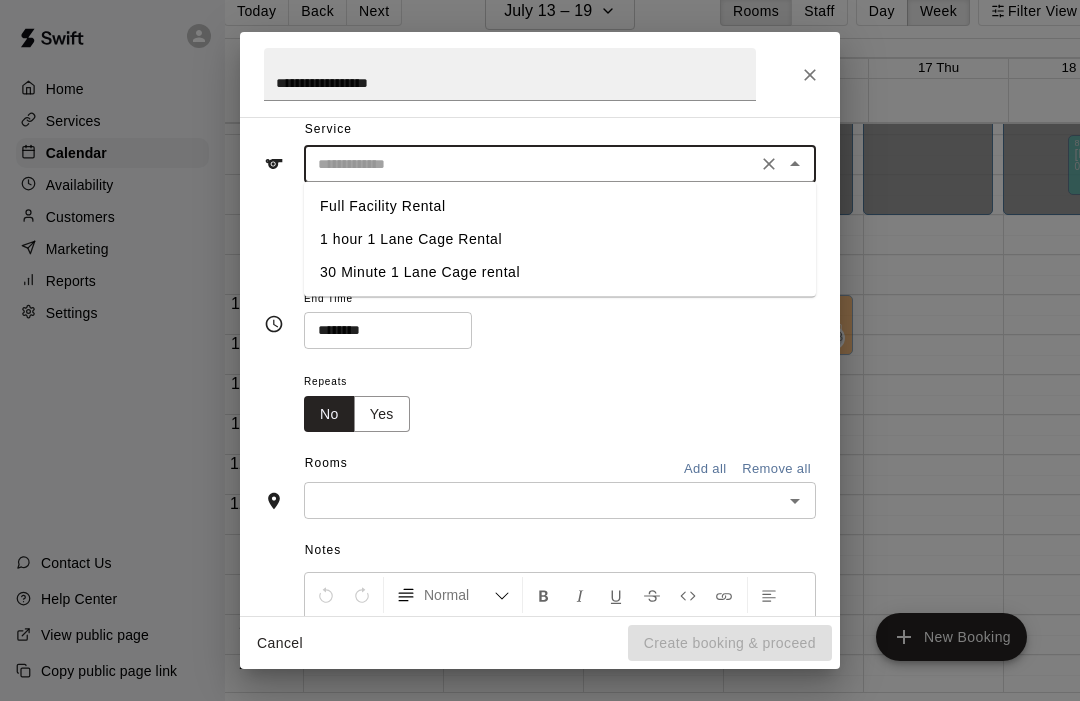 click at bounding box center [530, 164] 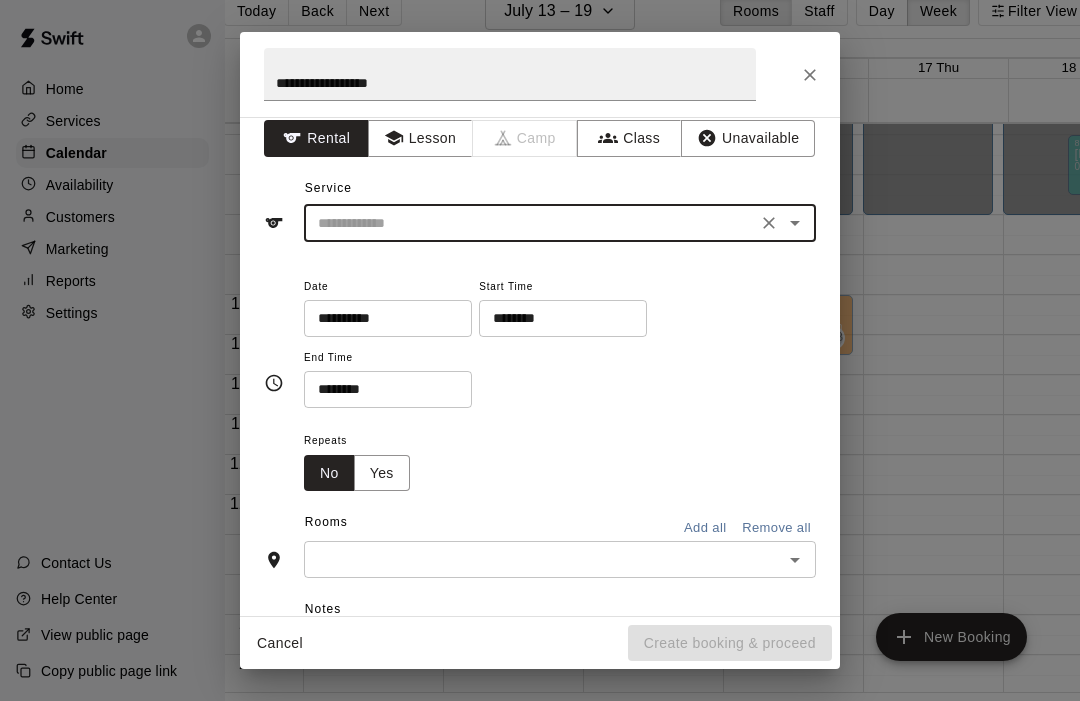 scroll, scrollTop: 13, scrollLeft: 0, axis: vertical 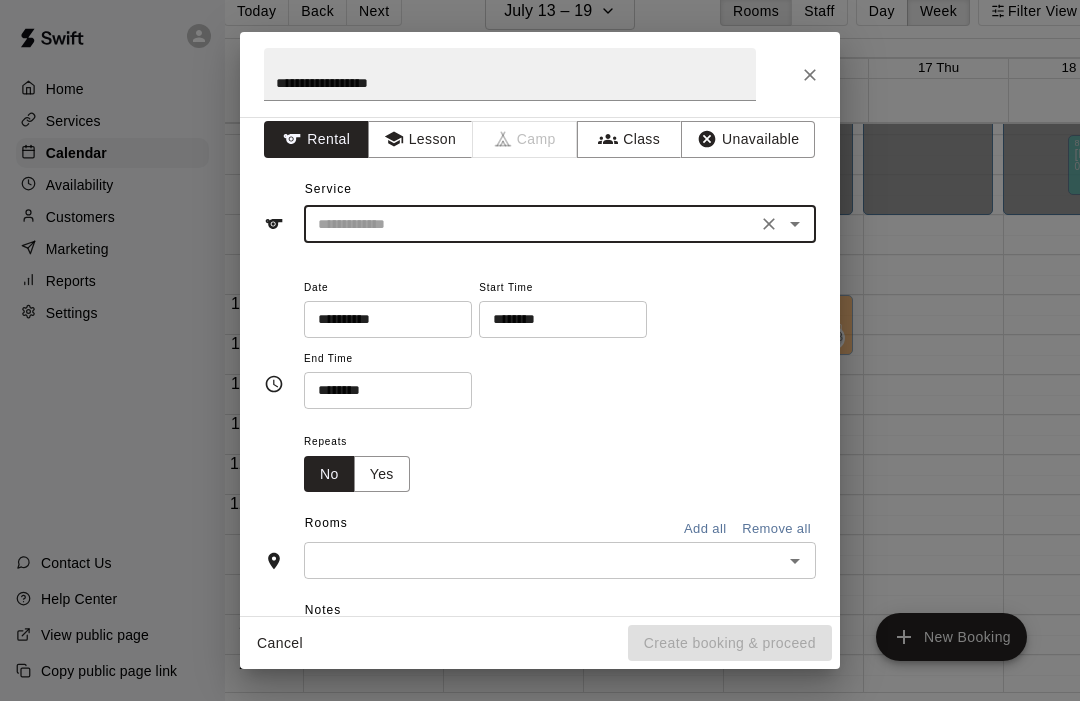 click on "Lesson" at bounding box center (420, 139) 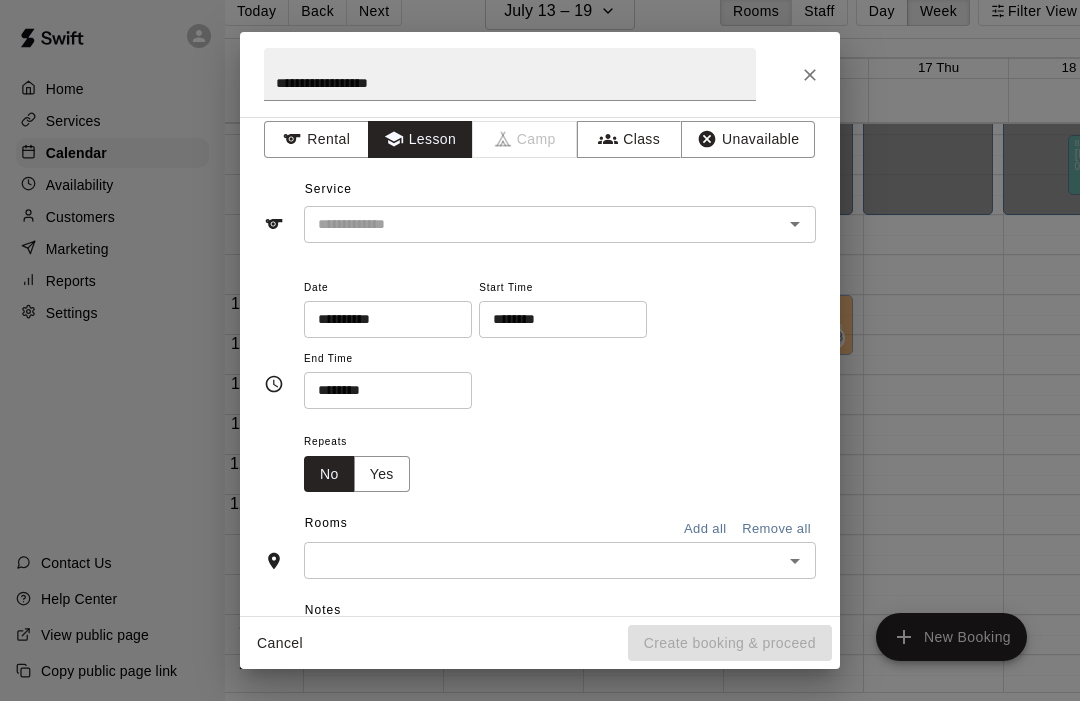 click at bounding box center [530, 224] 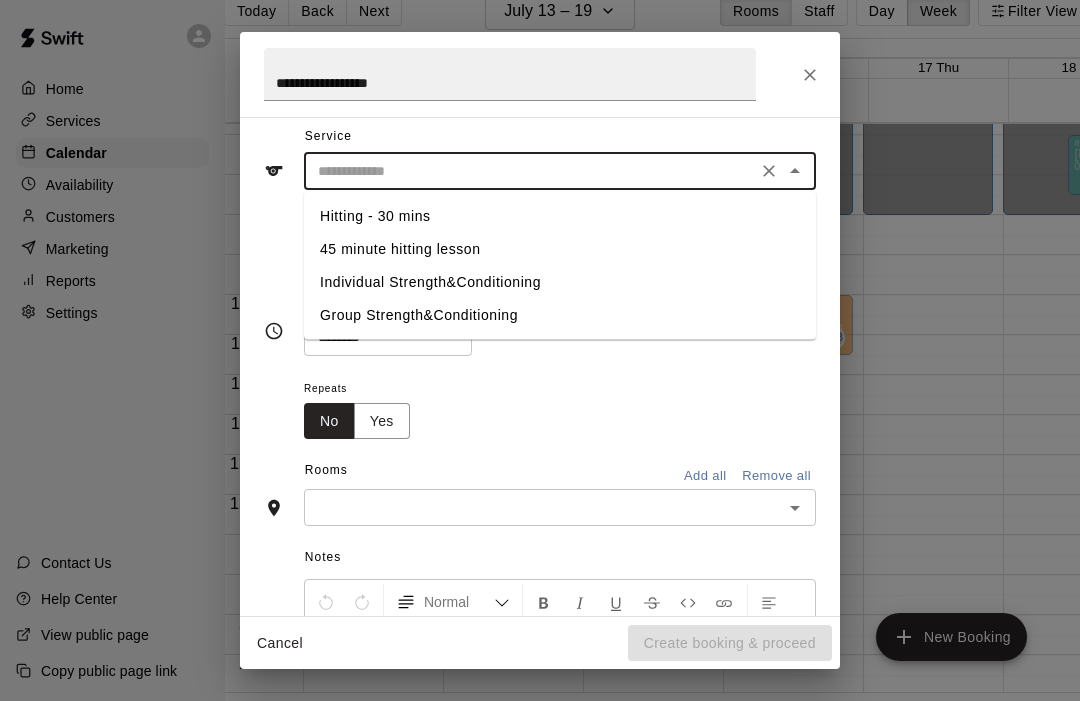 scroll, scrollTop: 71, scrollLeft: 0, axis: vertical 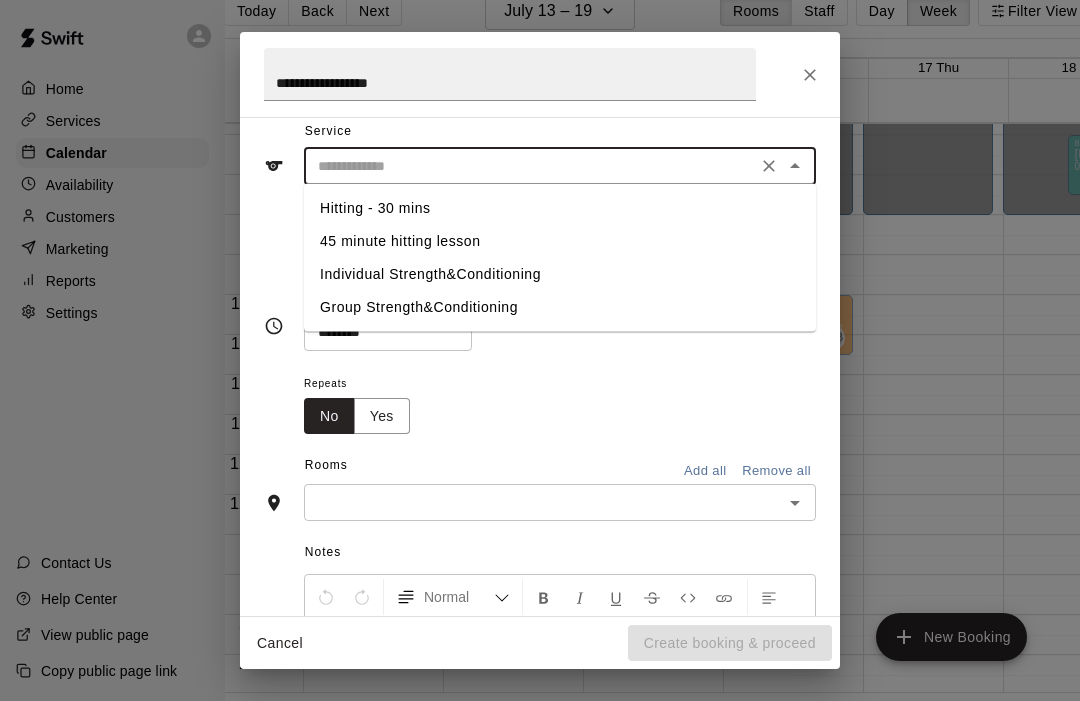 click on "45 minute hitting lesson" at bounding box center [560, 241] 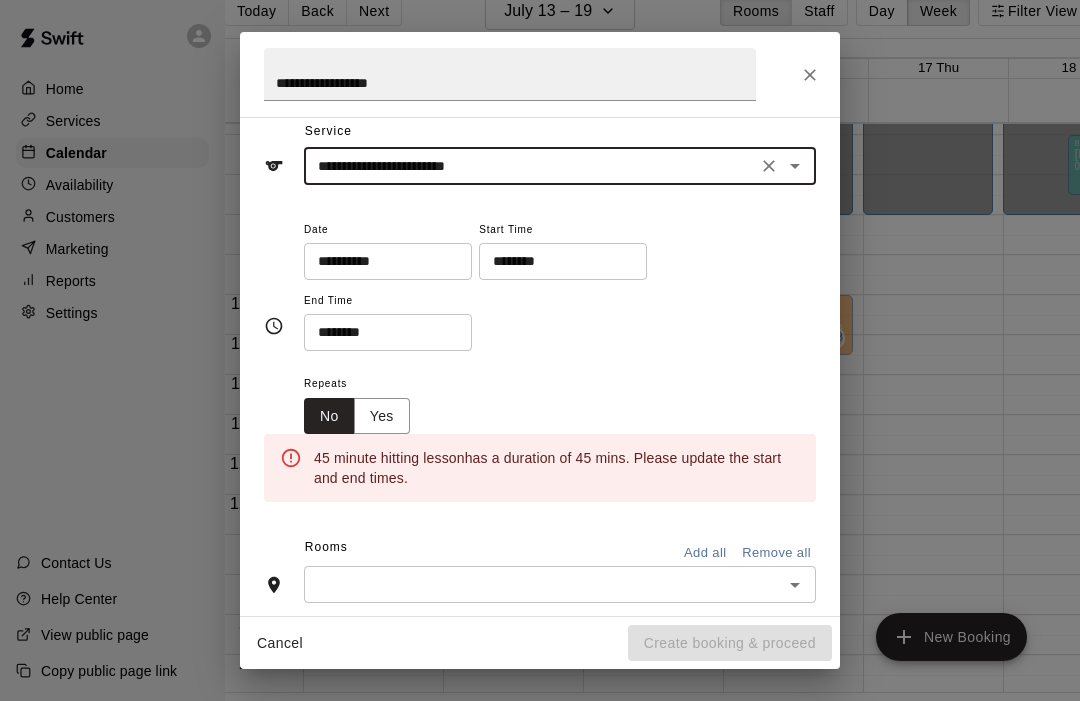 click on "**********" at bounding box center [388, 261] 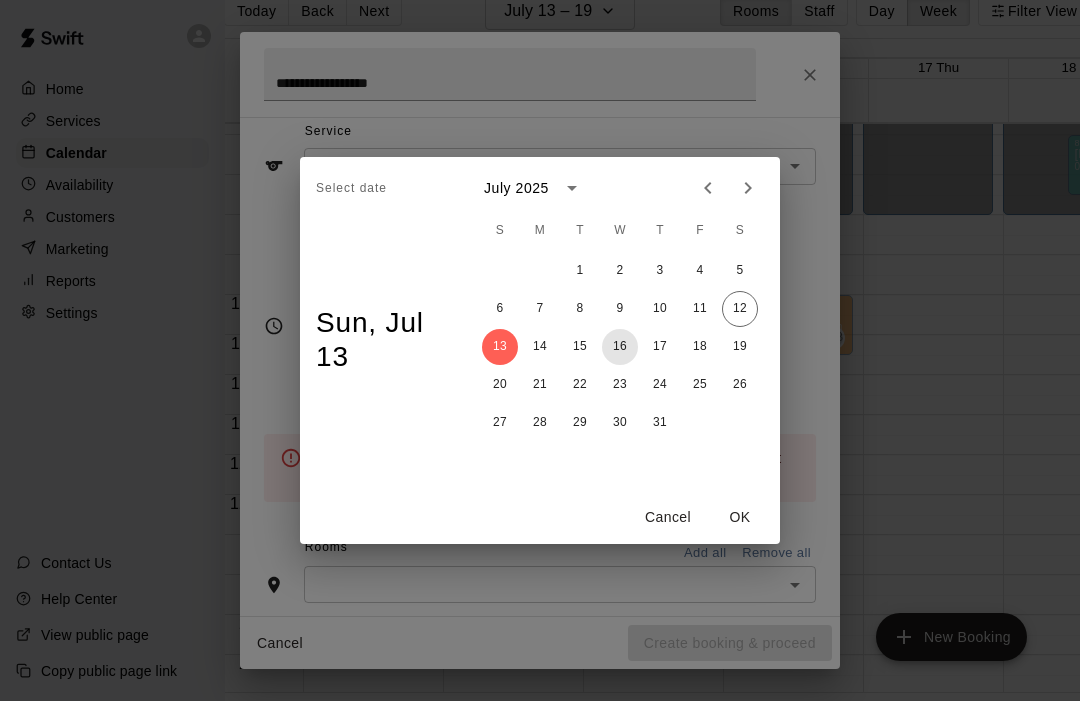 click on "16" at bounding box center [620, 347] 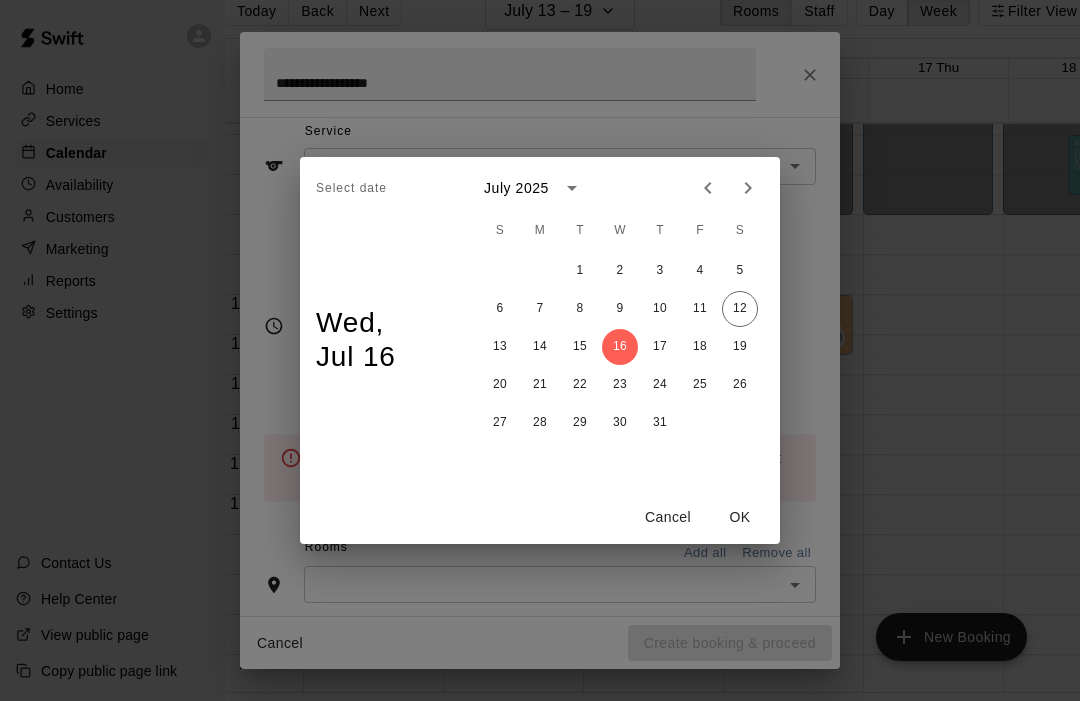 click on "OK" at bounding box center [740, 517] 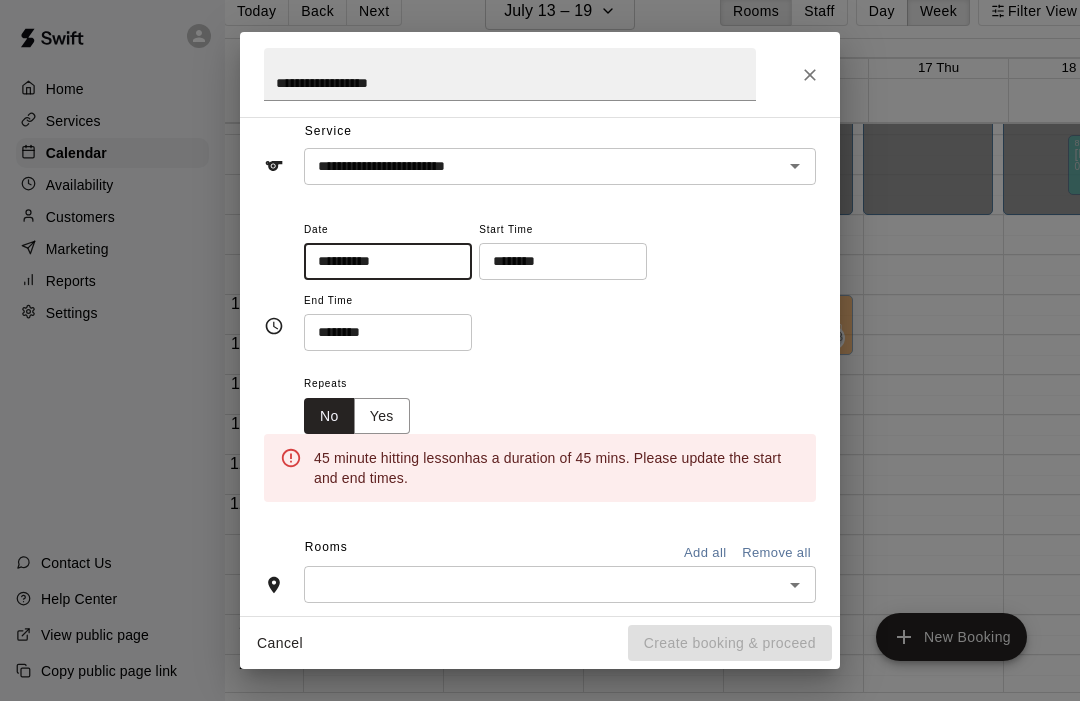 click on "********" at bounding box center (381, 332) 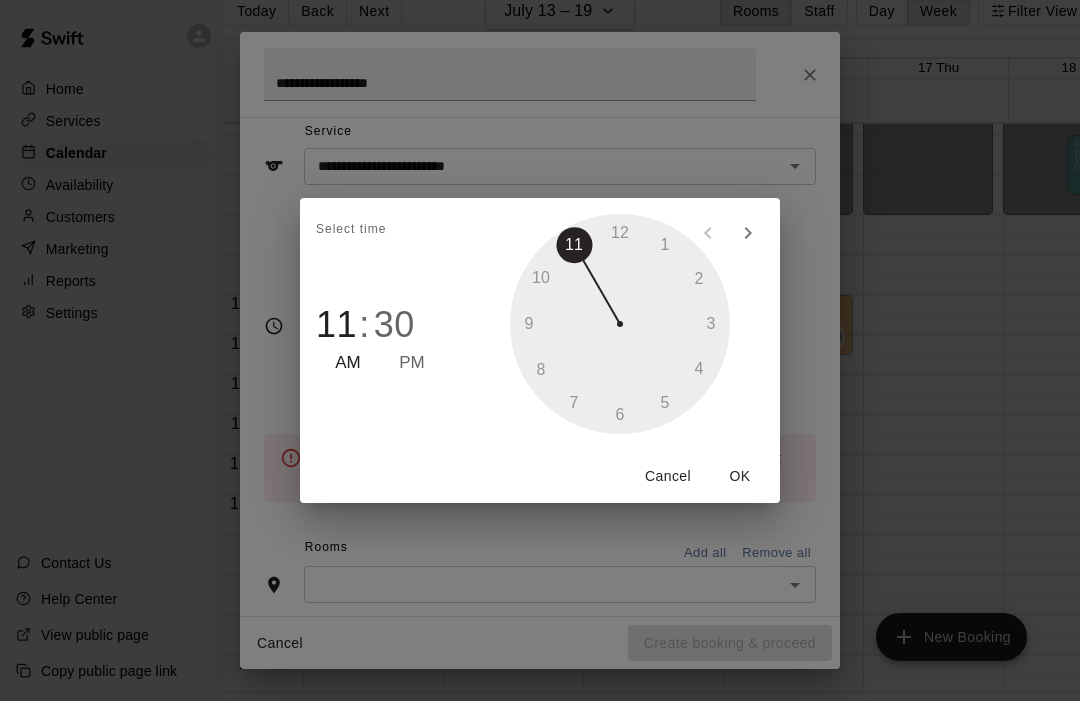 click on "30" at bounding box center [394, 325] 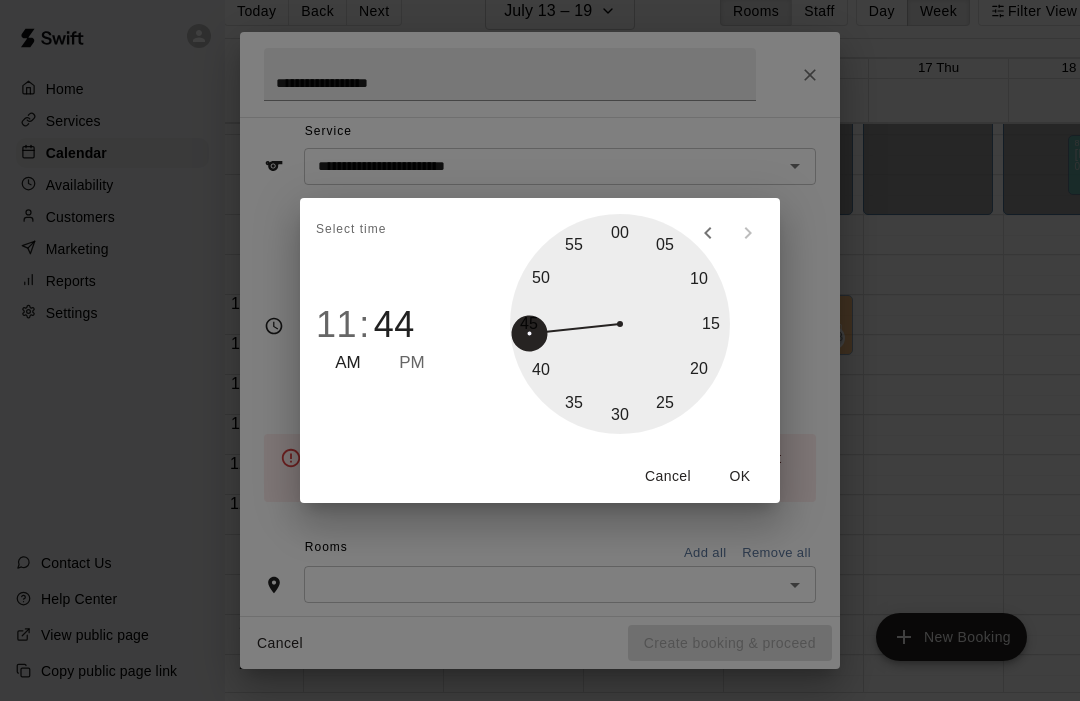 click at bounding box center [620, 324] 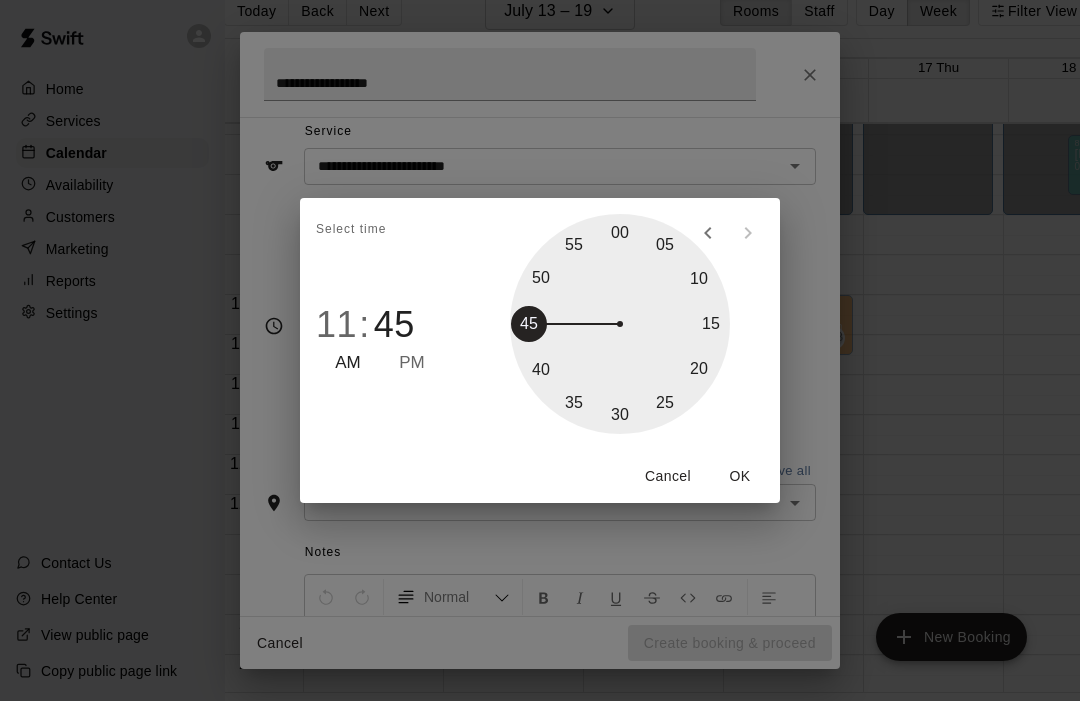 click at bounding box center [620, 324] 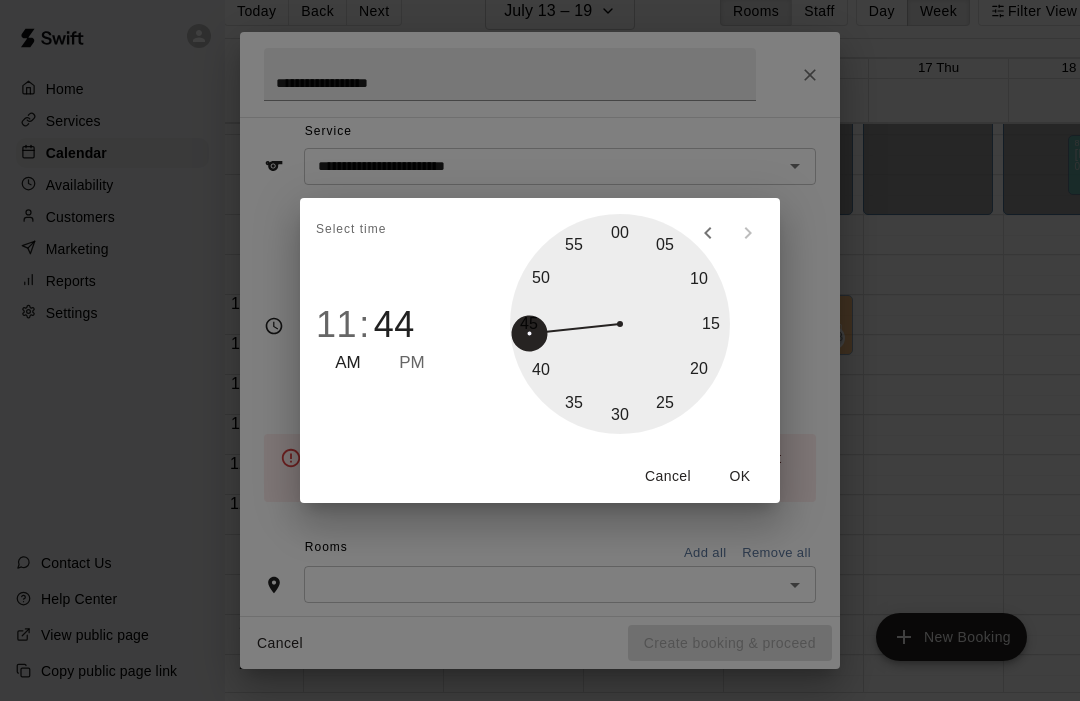click on "OK" at bounding box center [740, 476] 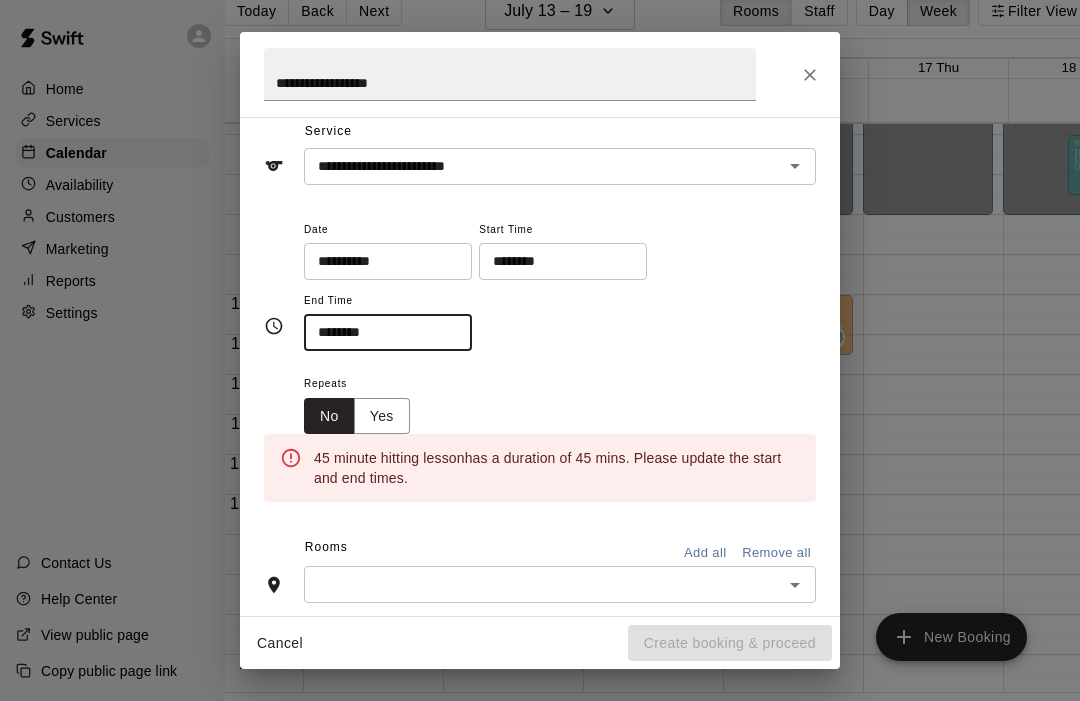 click on "********" at bounding box center [381, 332] 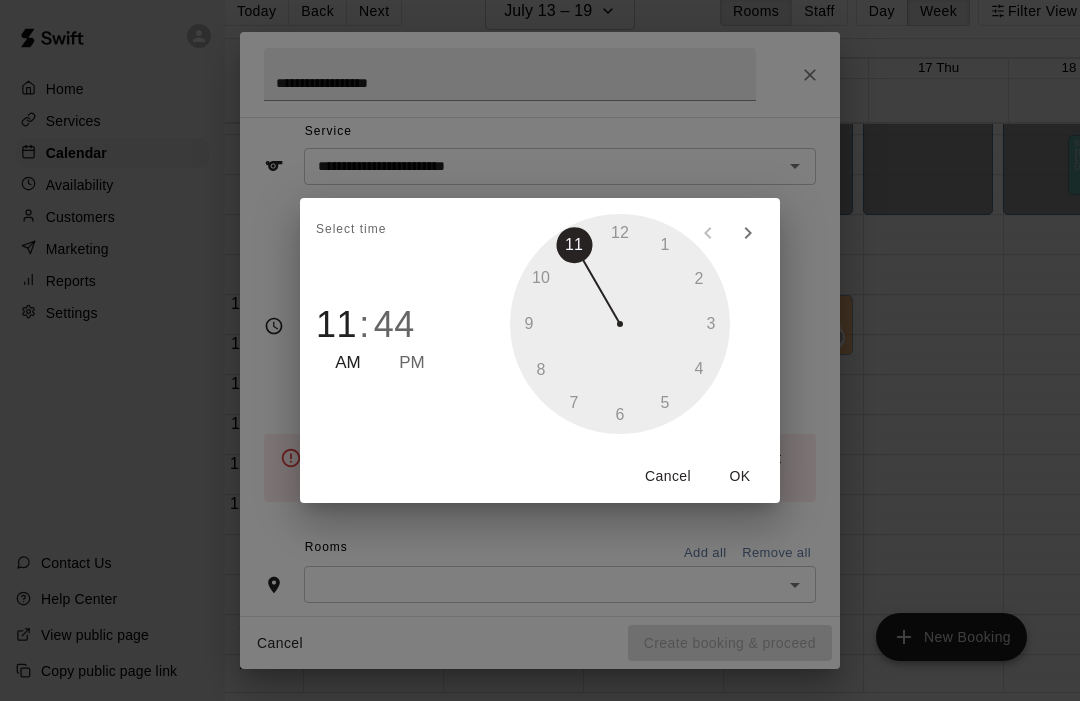click on "44" at bounding box center [394, 325] 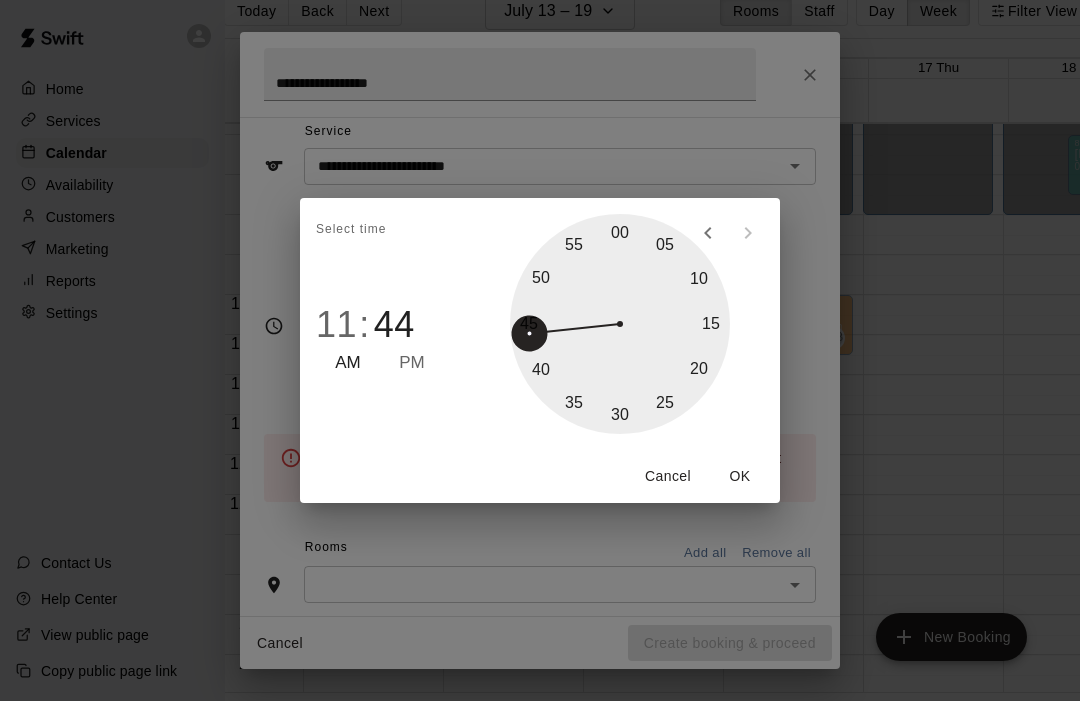 type on "********" 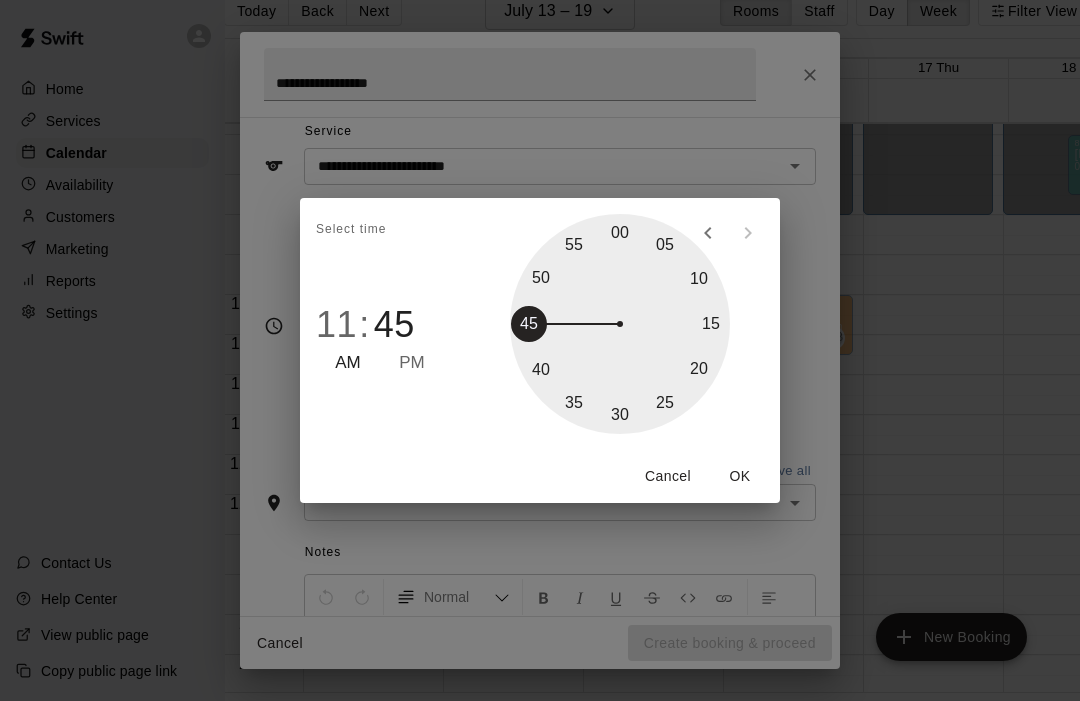 click on "OK" at bounding box center [740, 476] 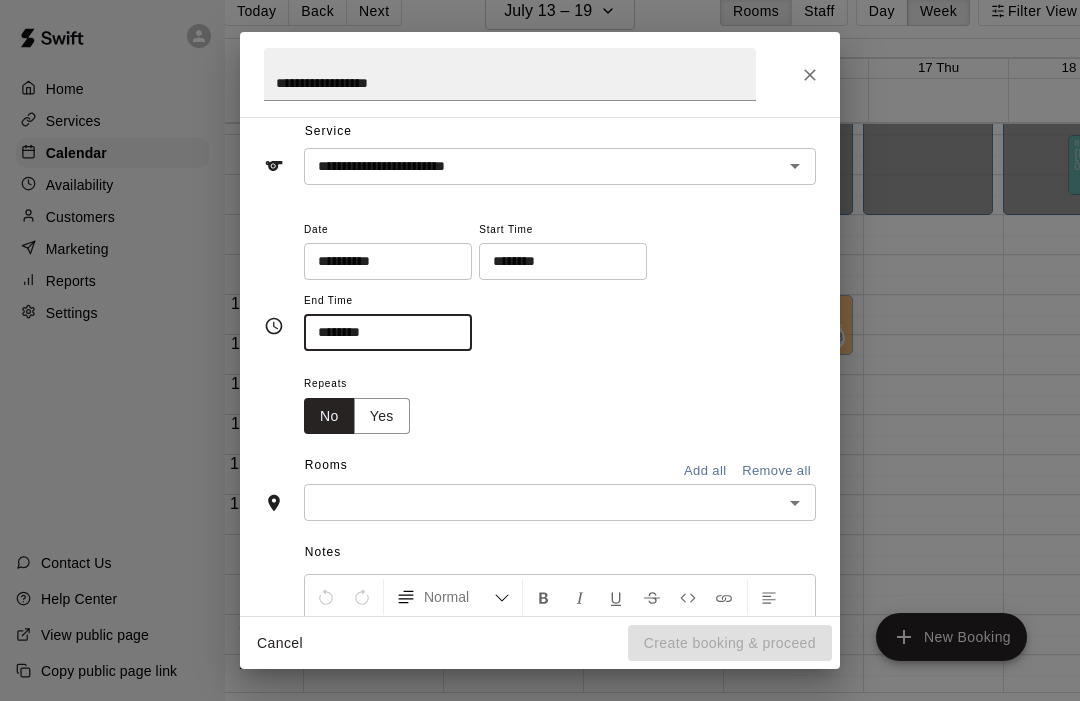click at bounding box center [543, 502] 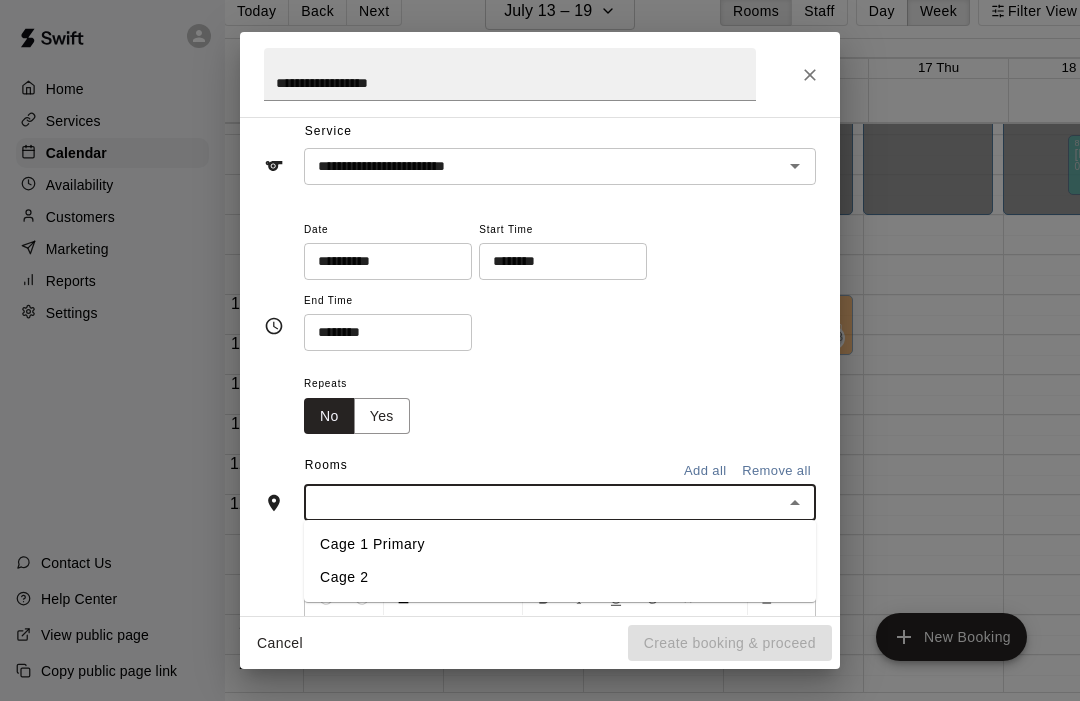 scroll, scrollTop: 99, scrollLeft: 27, axis: both 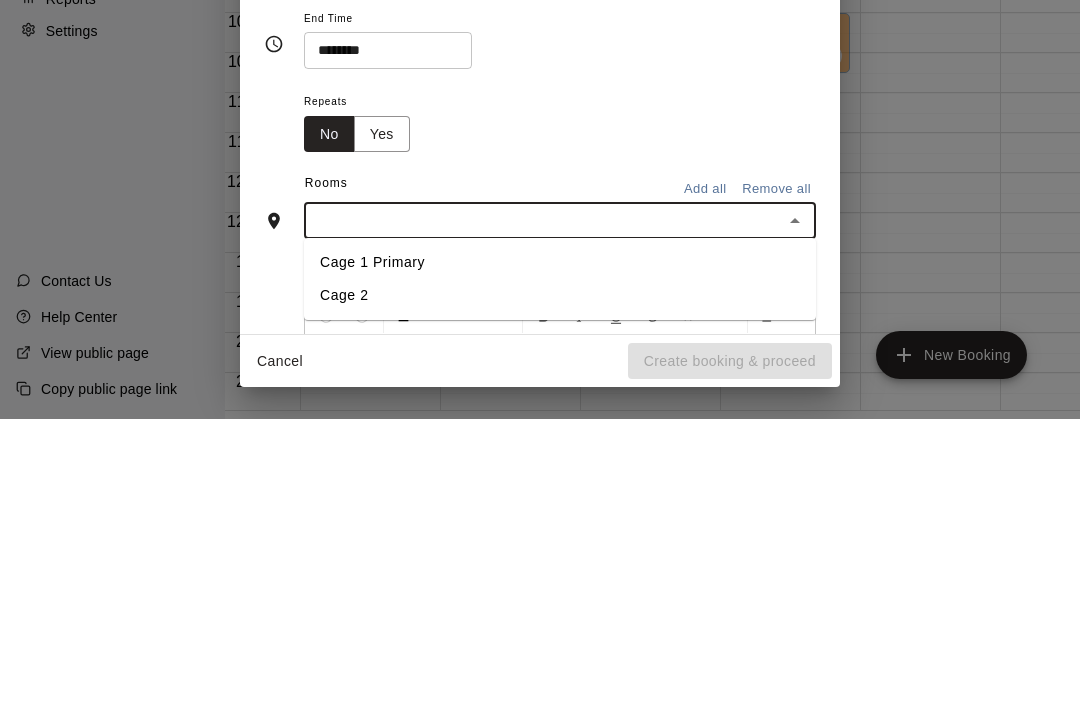 click on "Cage 1 Primary" at bounding box center [560, 544] 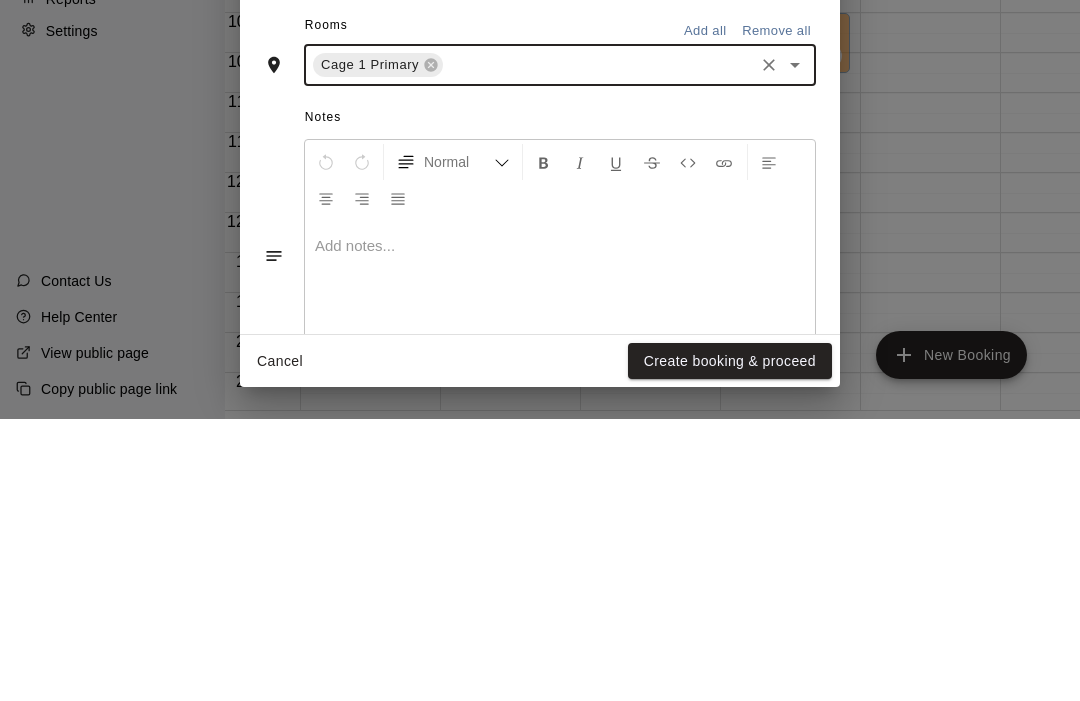 click on "**********" at bounding box center (540, 366) 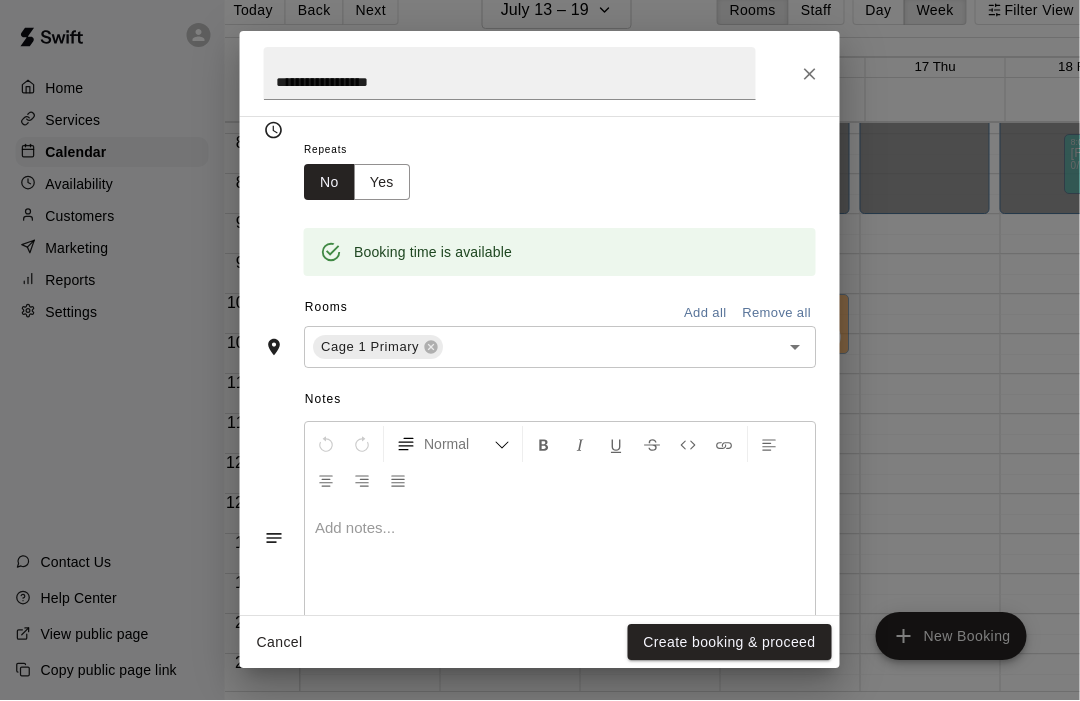 click on "Create booking & proceed" at bounding box center [730, 643] 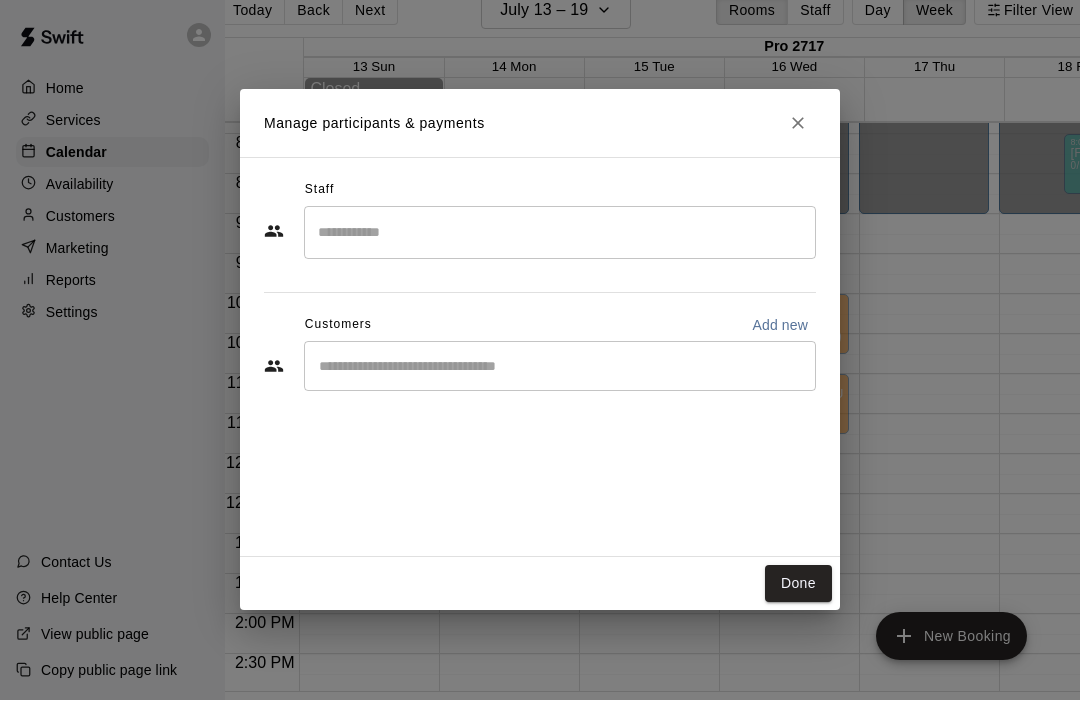 click at bounding box center (560, 233) 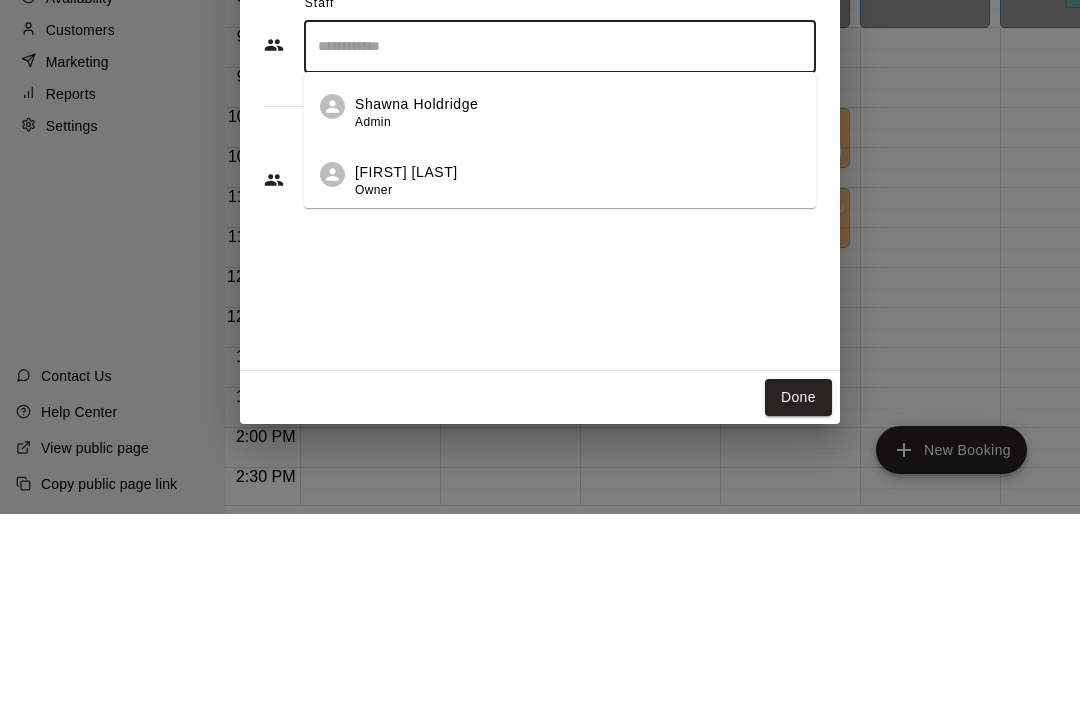 click on "[FIRST] [LAST] Owner" at bounding box center (577, 368) 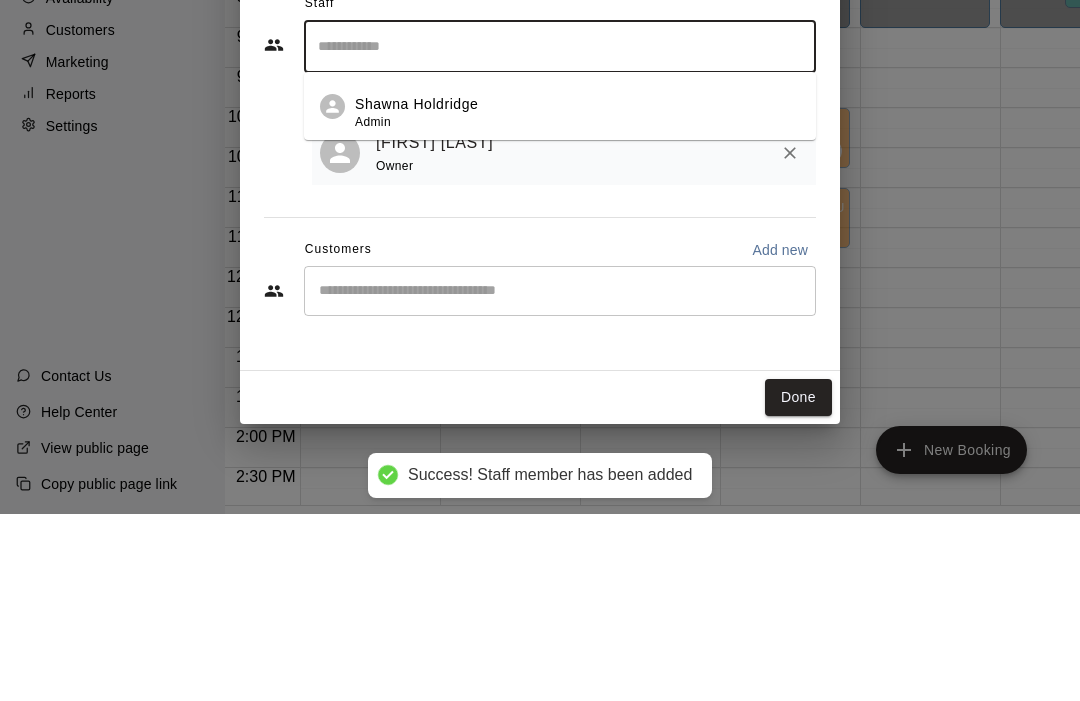 click on "Staff ​ Shawna Holdridge Admin 1   staff member(s) [FIRST] [LAST] Owner Customers Add new ​" at bounding box center (540, 348) 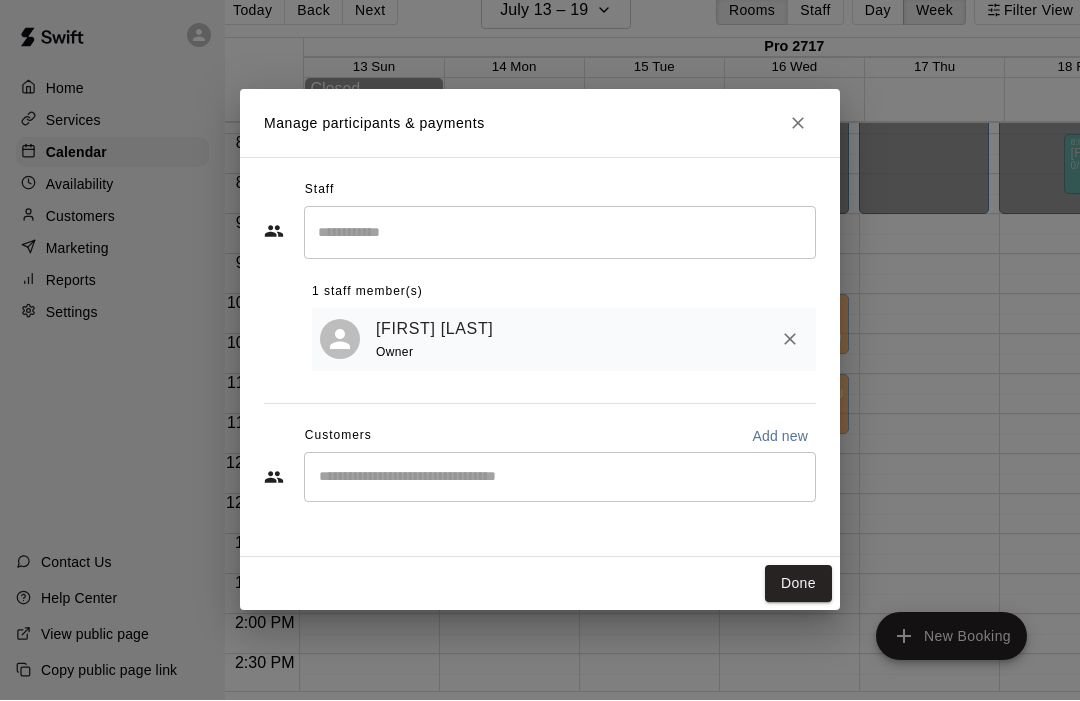 click on "Done" at bounding box center [798, 584] 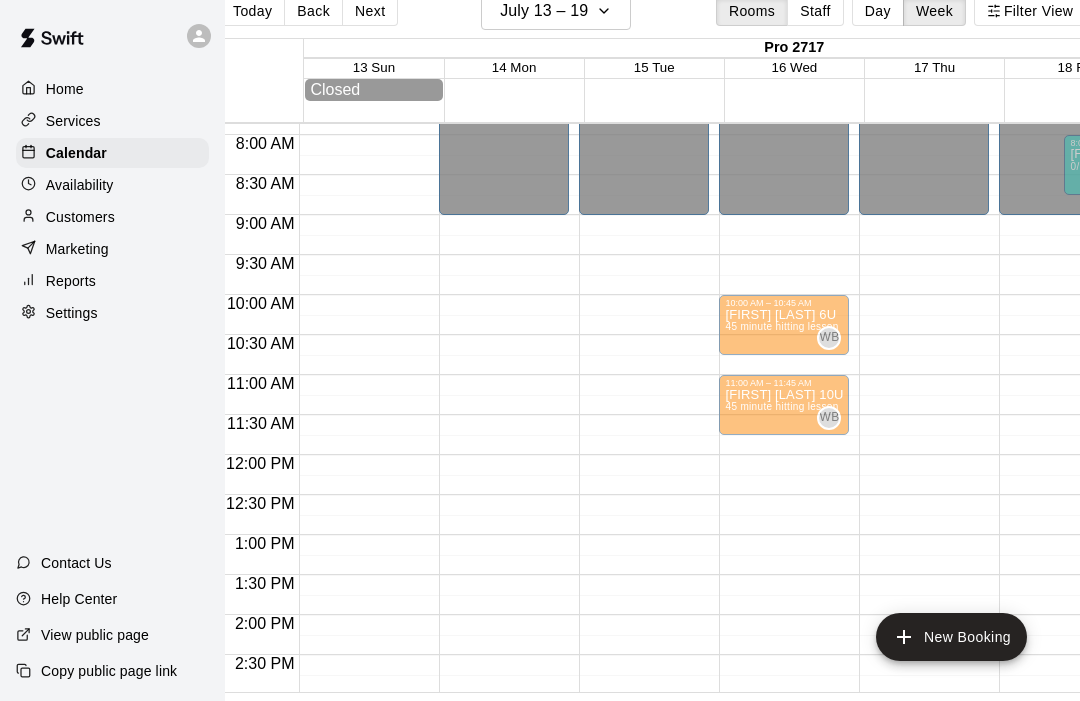 click on "New Booking" at bounding box center [951, 637] 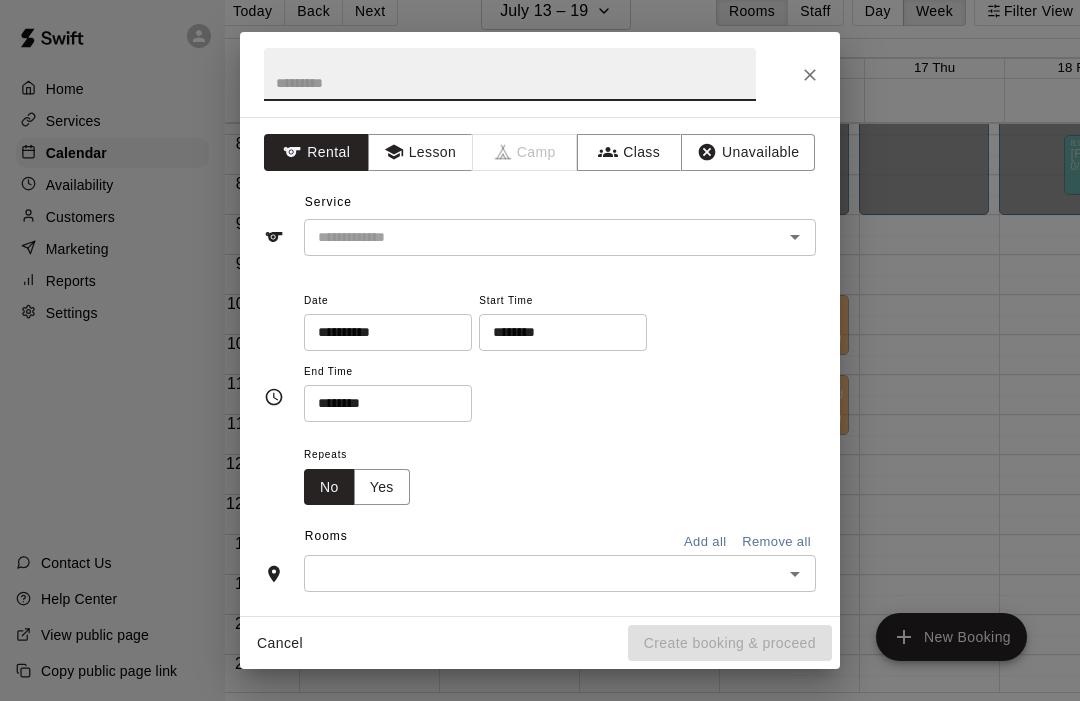 click at bounding box center (510, 74) 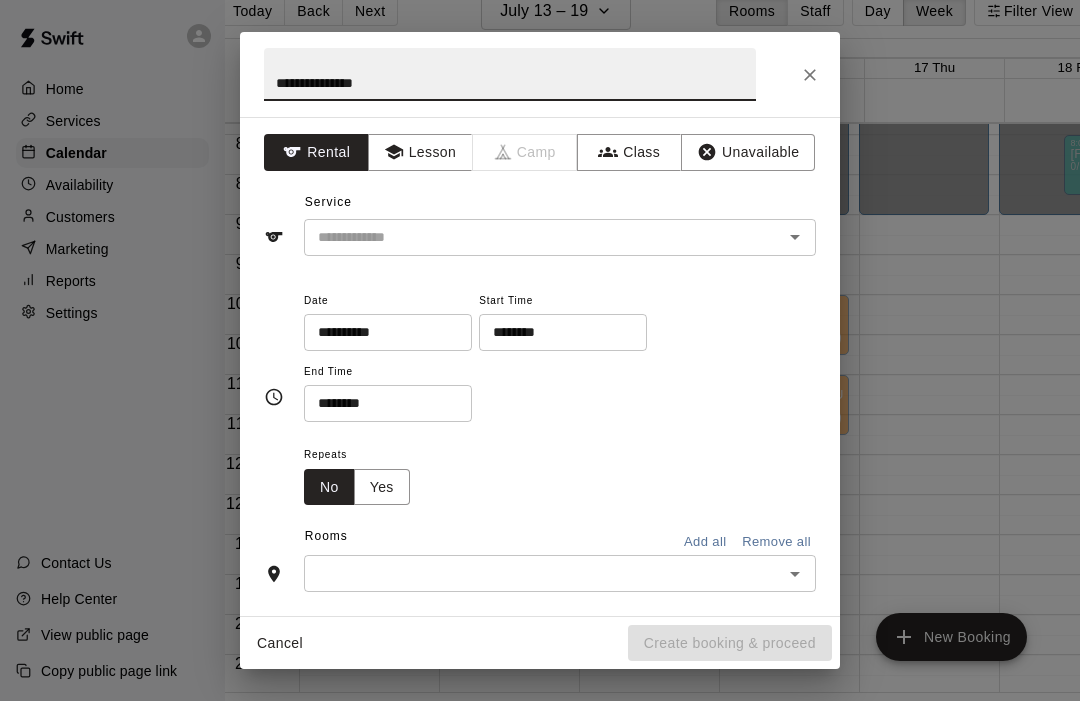 type on "**********" 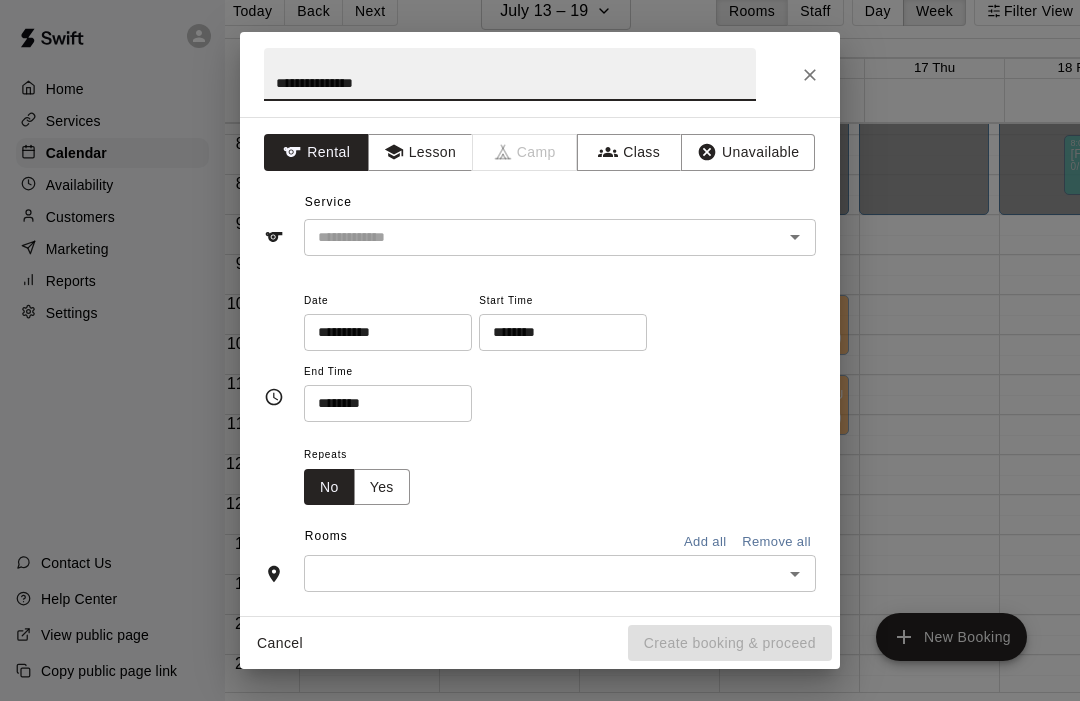 click on "Lesson" at bounding box center (420, 152) 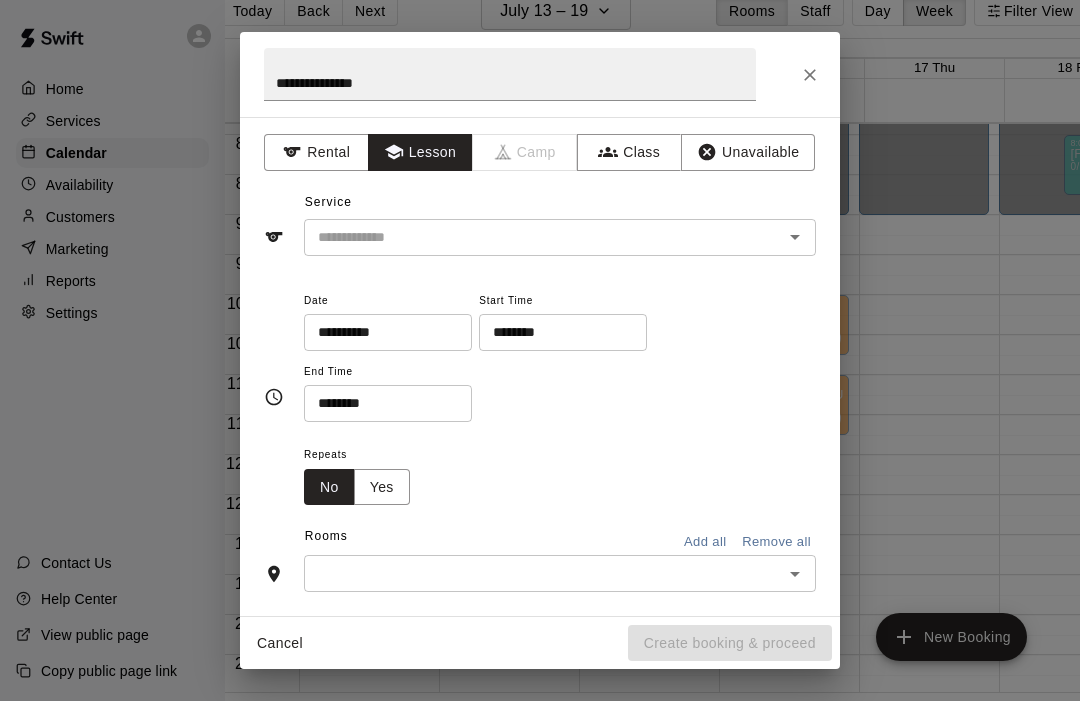 click at bounding box center [530, 237] 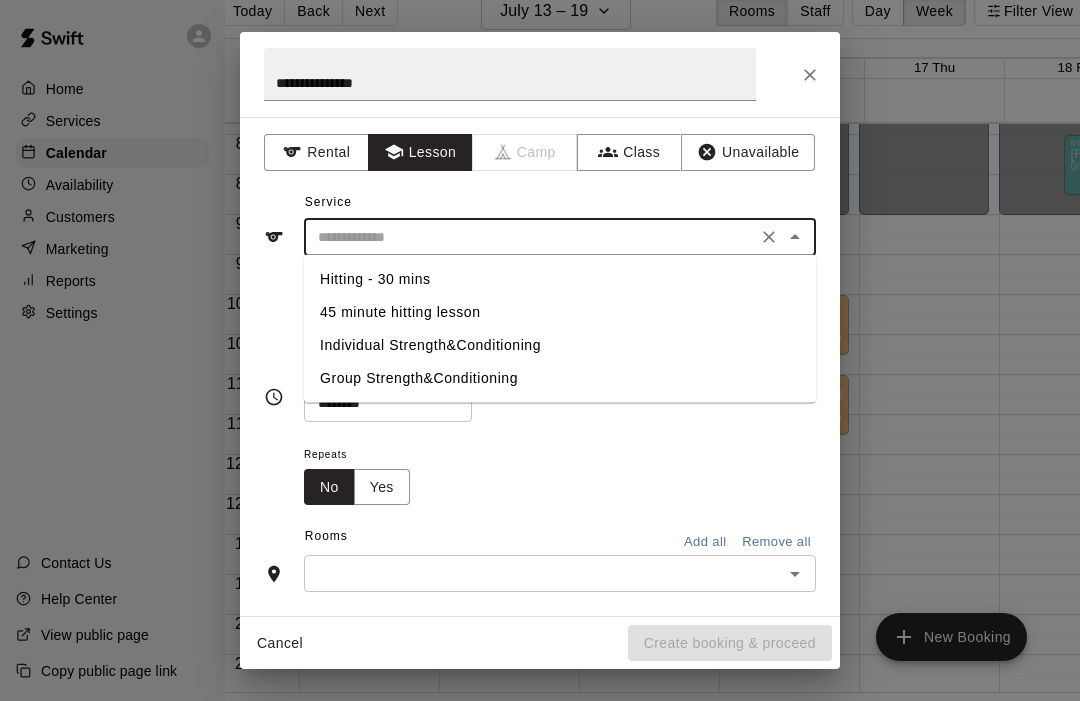 scroll, scrollTop: 99, scrollLeft: 18, axis: both 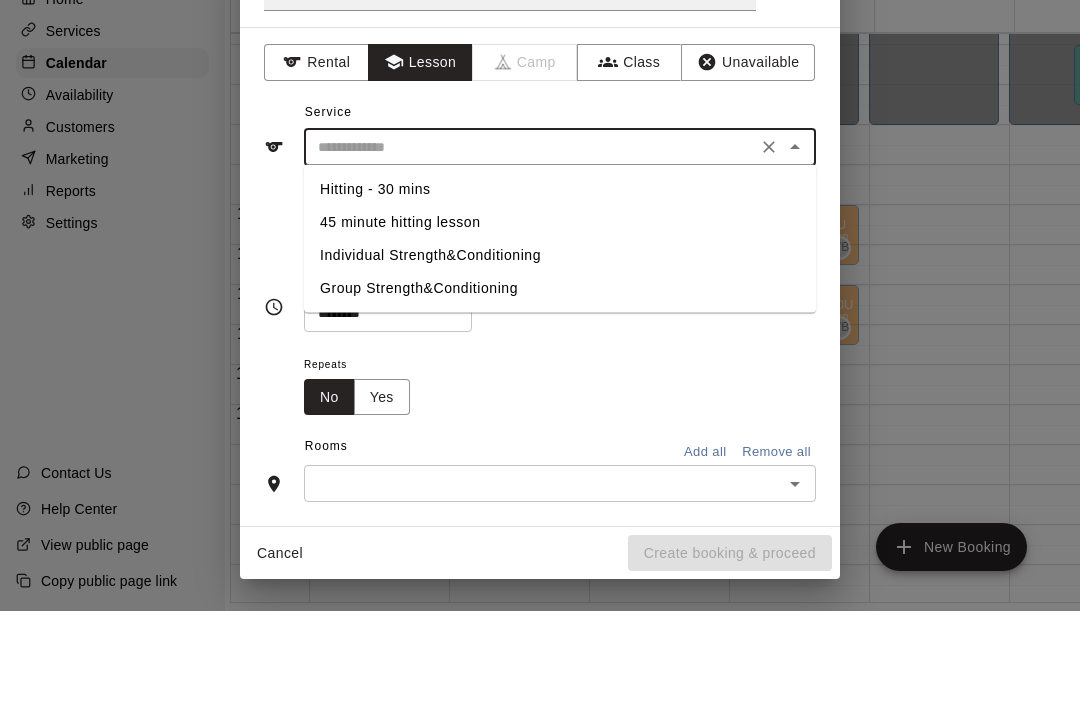 click on "Hitting - 30 mins" at bounding box center [560, 279] 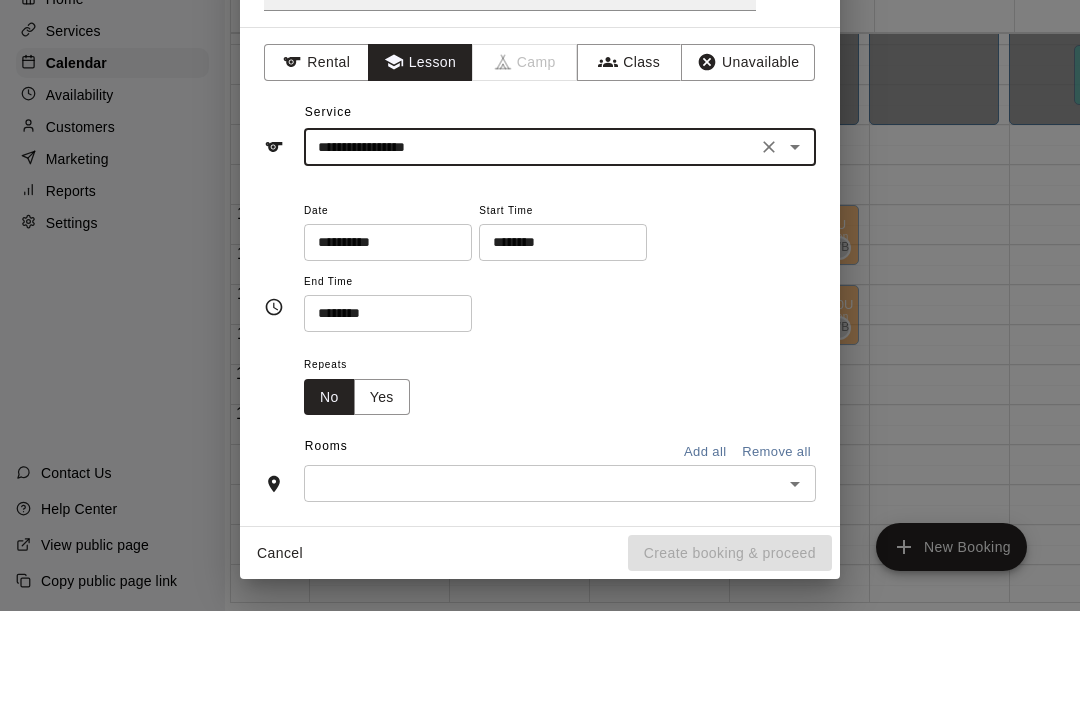 type on "**********" 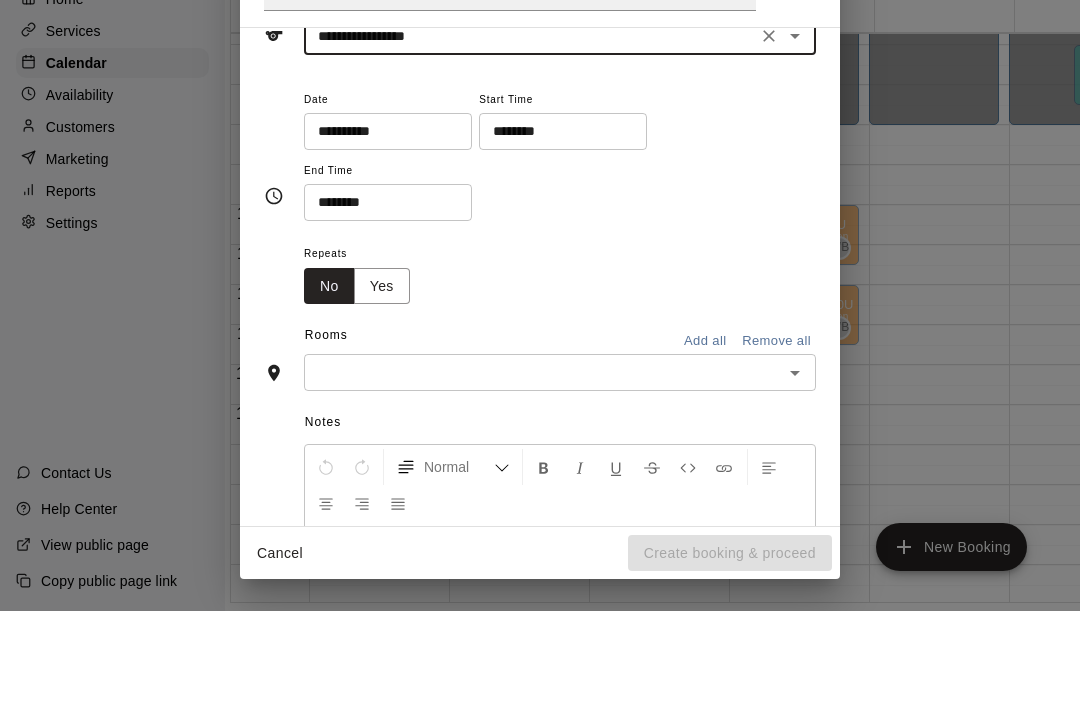 scroll, scrollTop: 114, scrollLeft: 0, axis: vertical 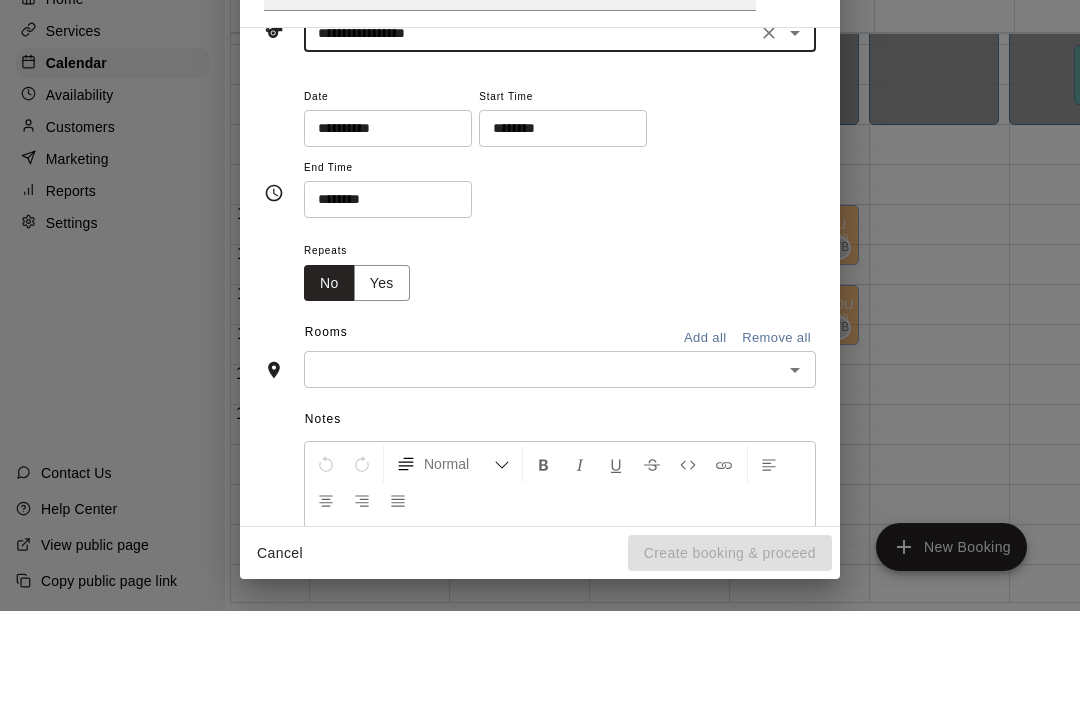 click on "**********" at bounding box center (381, 218) 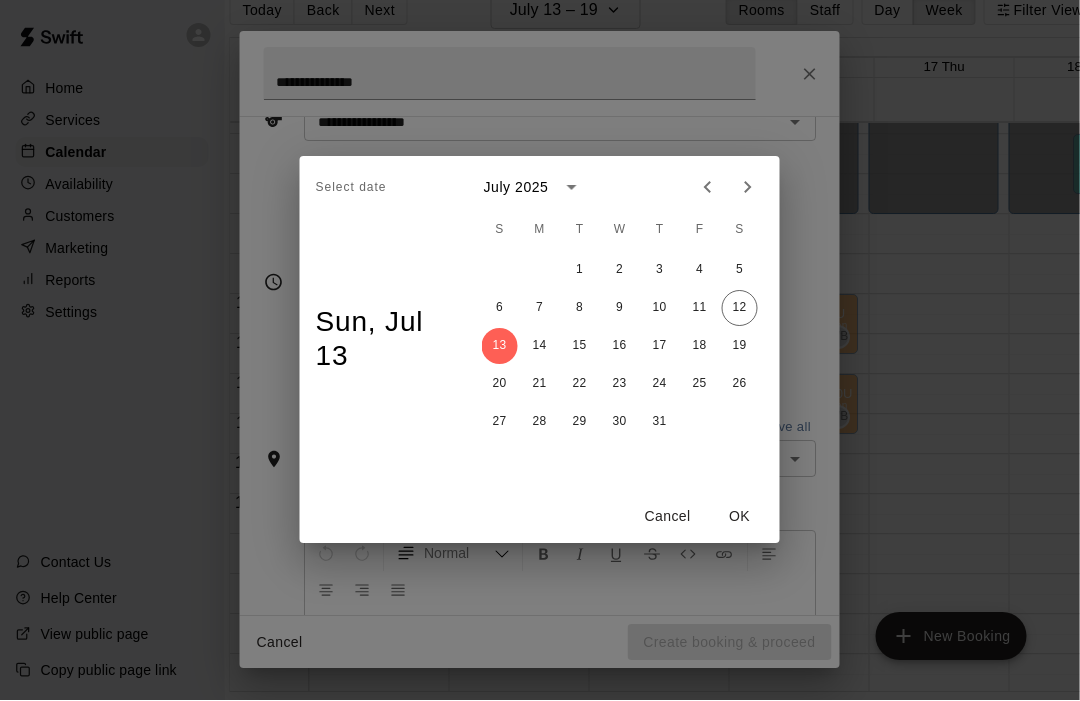 scroll, scrollTop: 99, scrollLeft: 19, axis: both 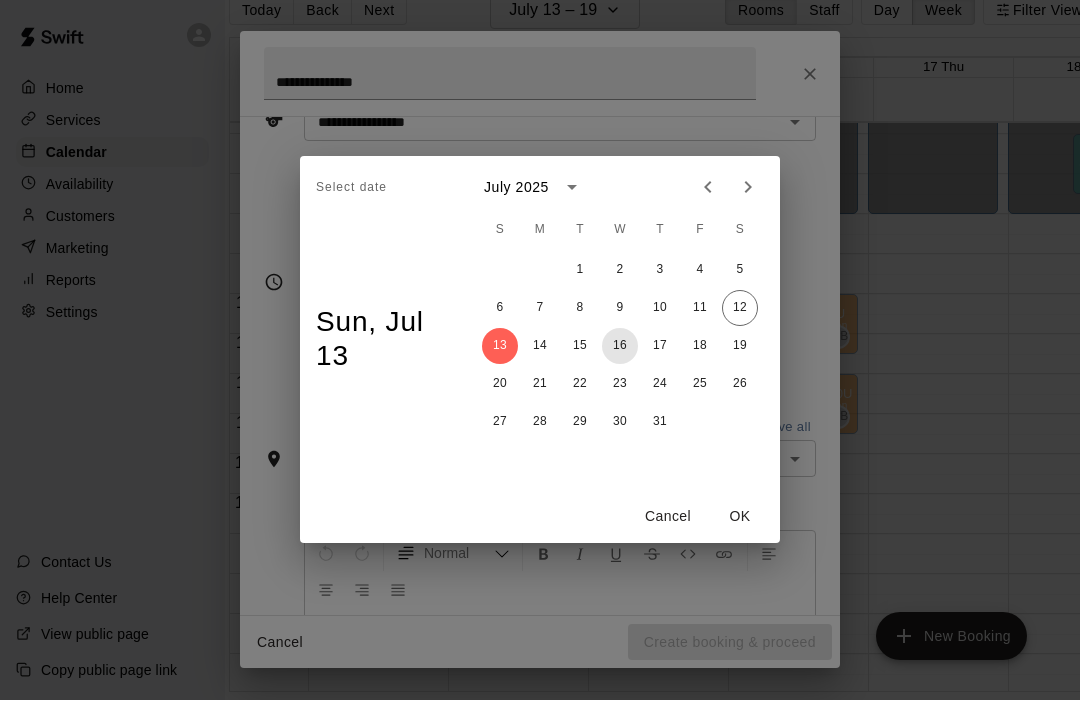 click on "16" at bounding box center [620, 347] 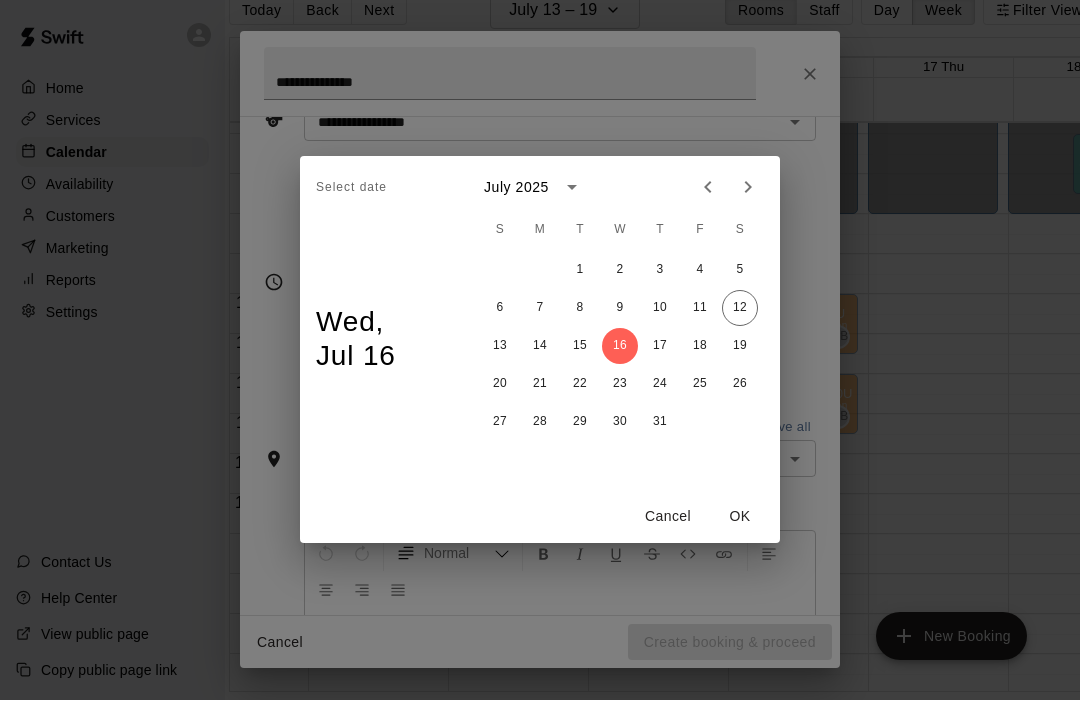 click on "OK" at bounding box center (740, 517) 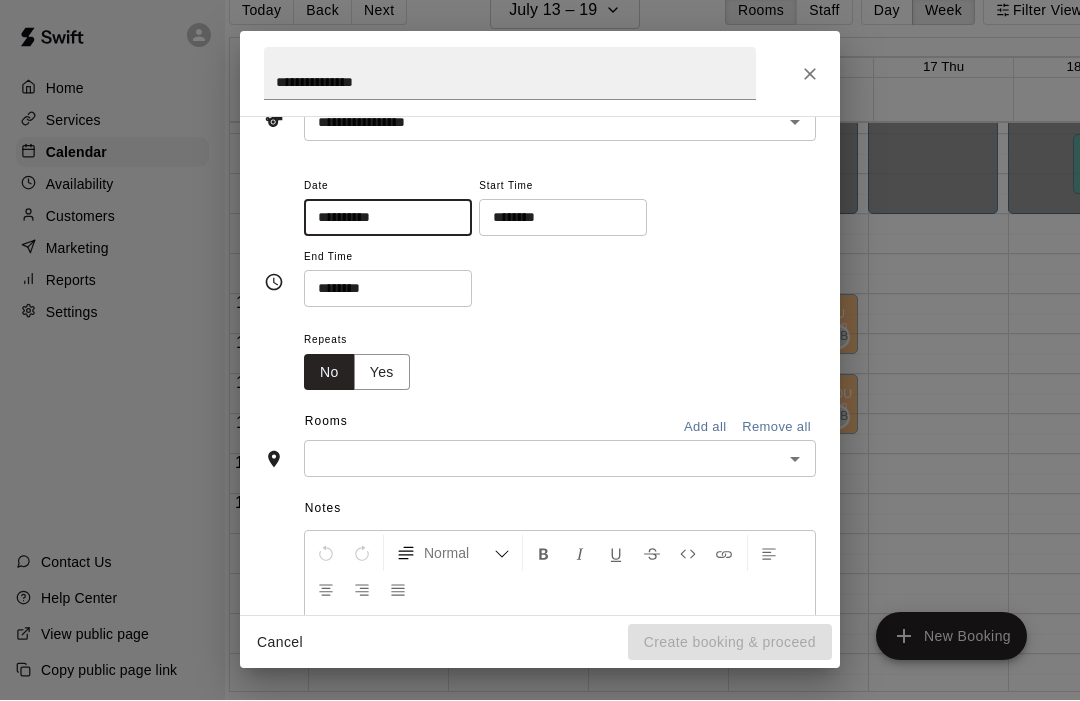 click on "********" at bounding box center [556, 218] 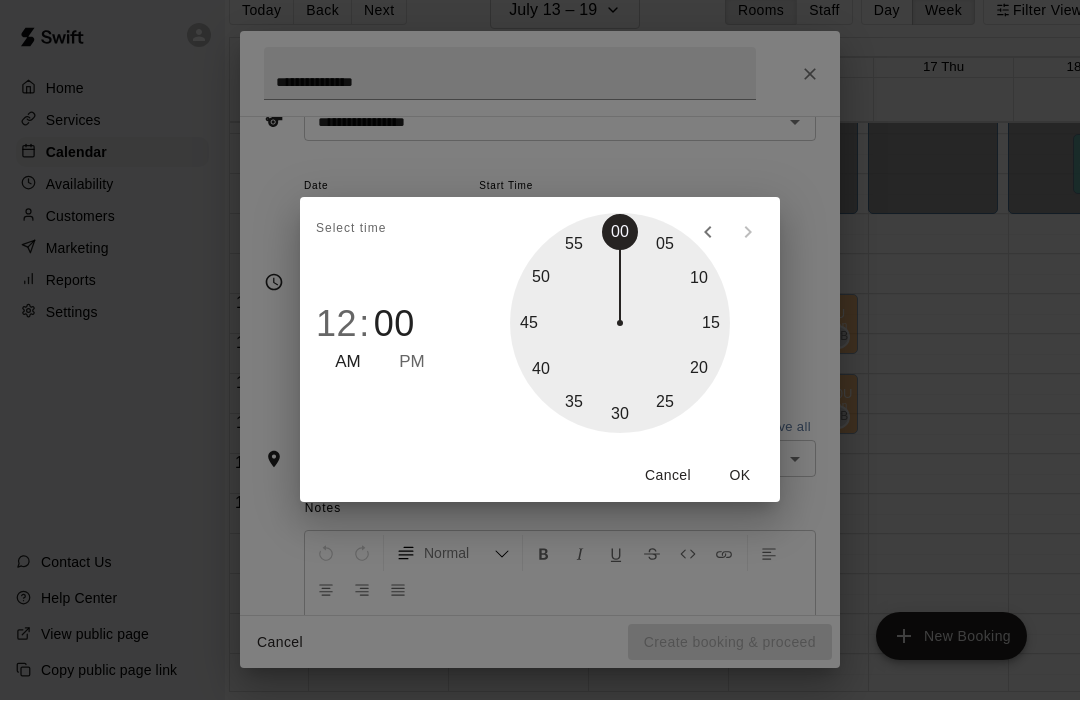click at bounding box center [620, 324] 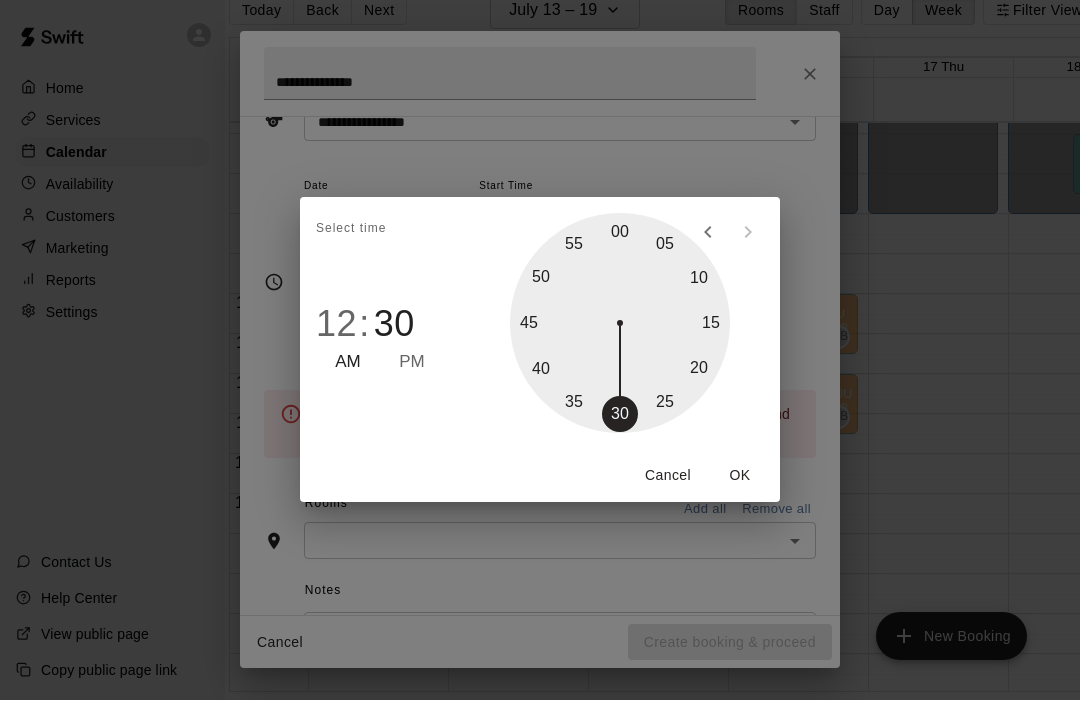 click on "OK" at bounding box center (740, 476) 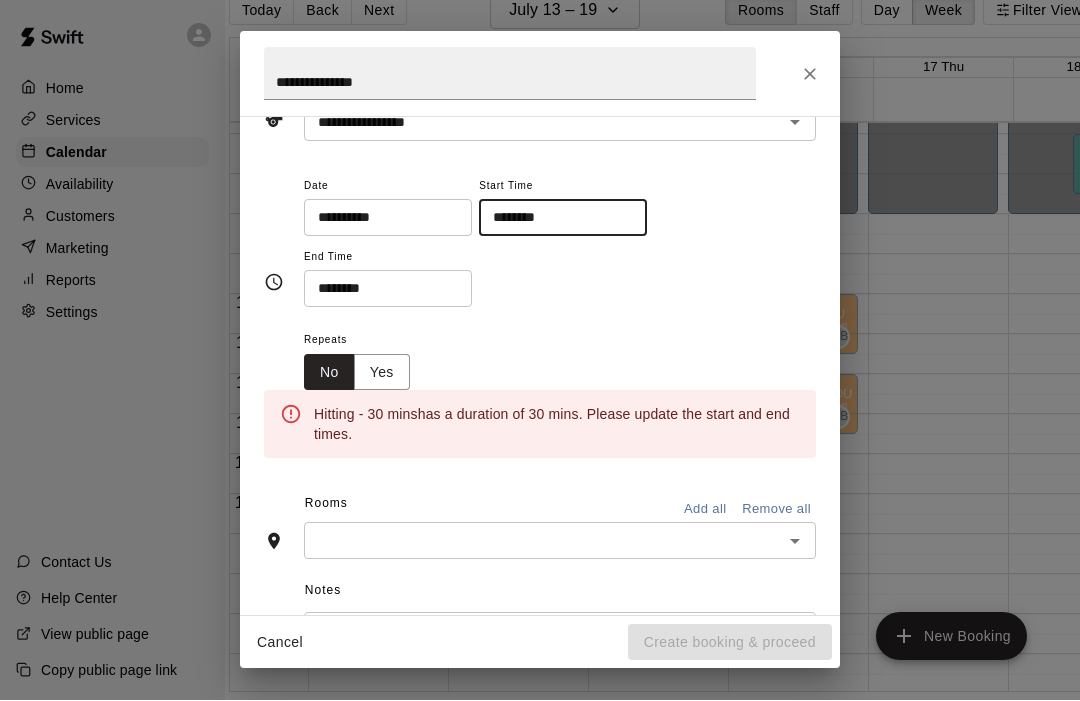 click on "********" at bounding box center [556, 218] 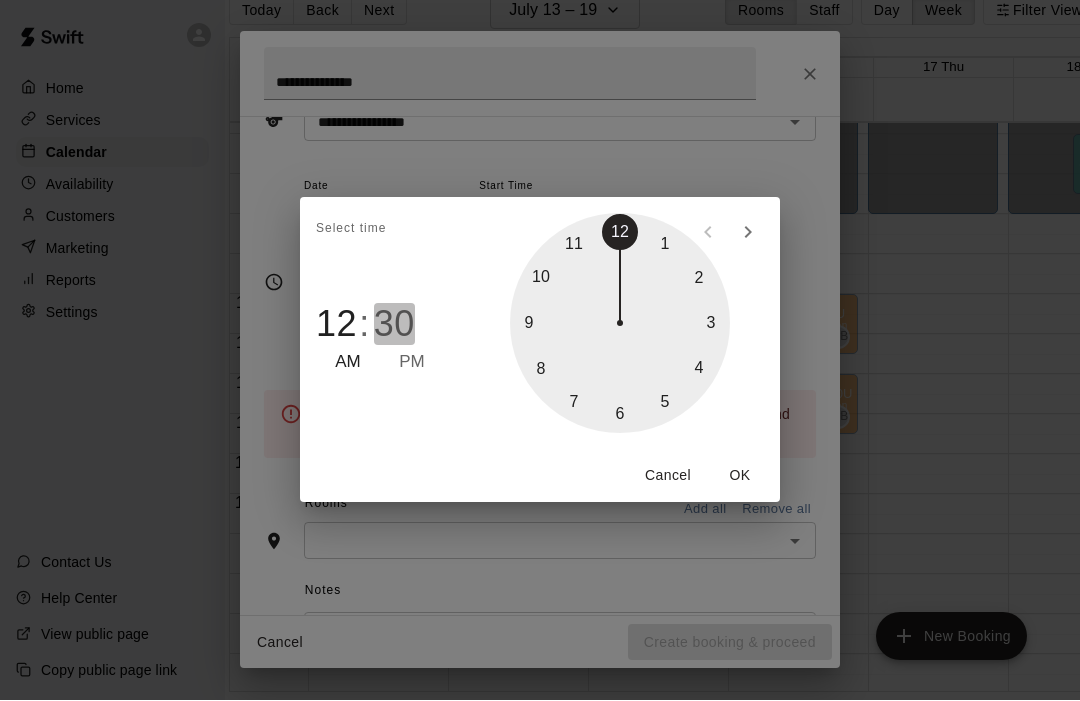 click on "30" at bounding box center (394, 325) 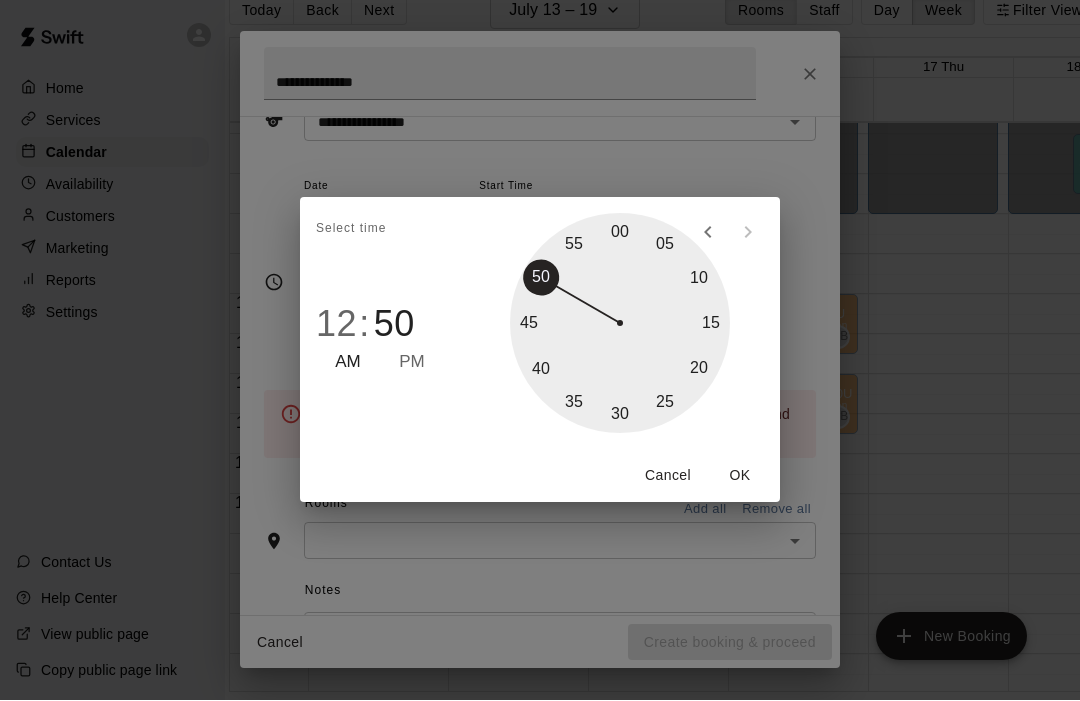 type on "********" 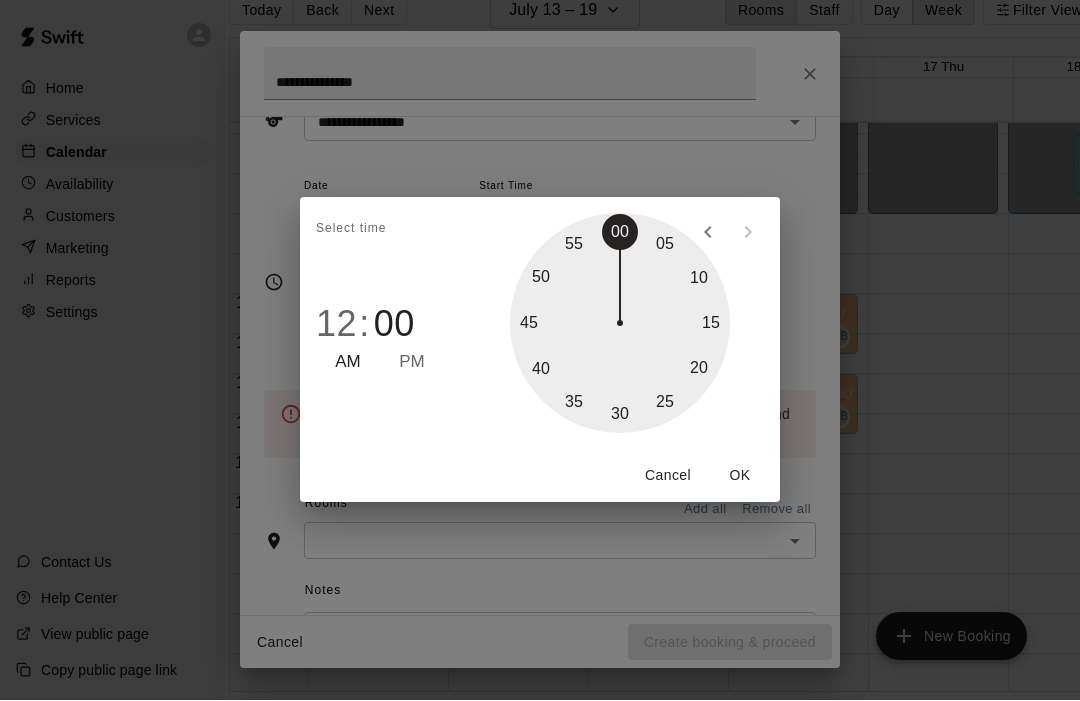 click on "OK" at bounding box center (740, 476) 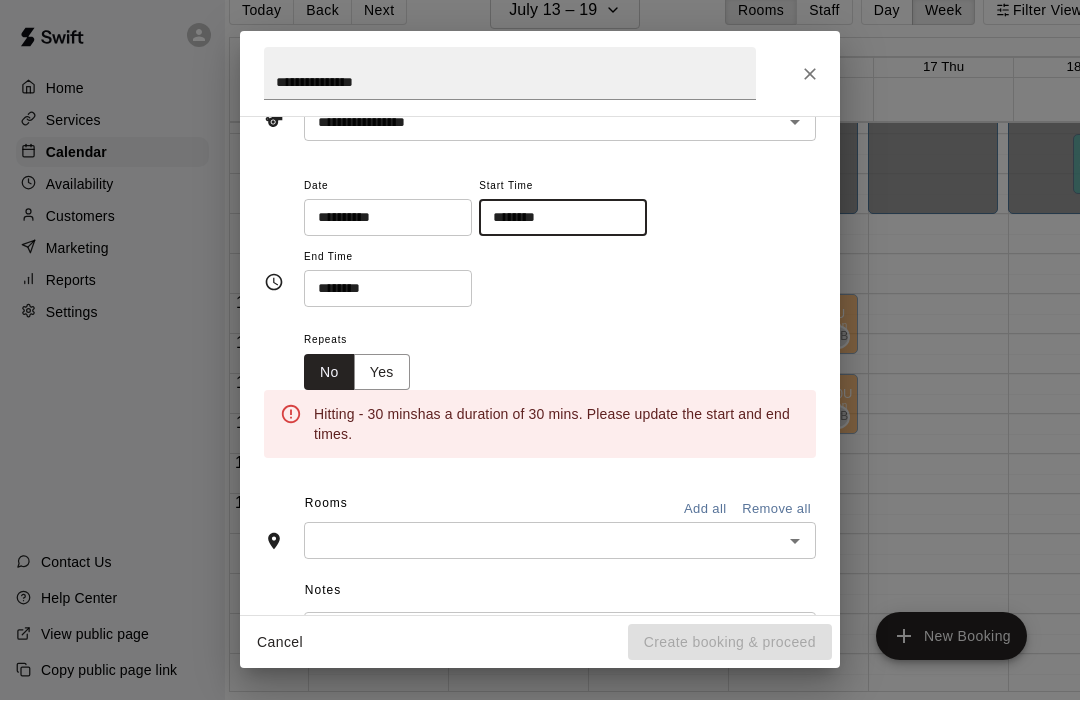 click on "********" at bounding box center [381, 289] 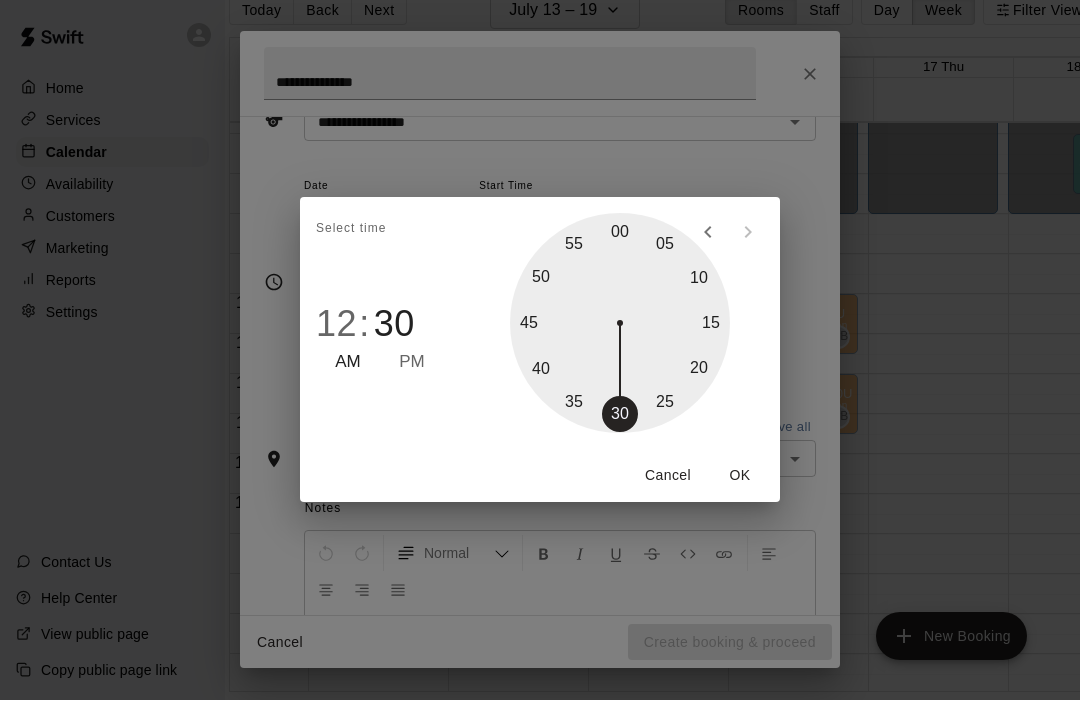 click at bounding box center (620, 324) 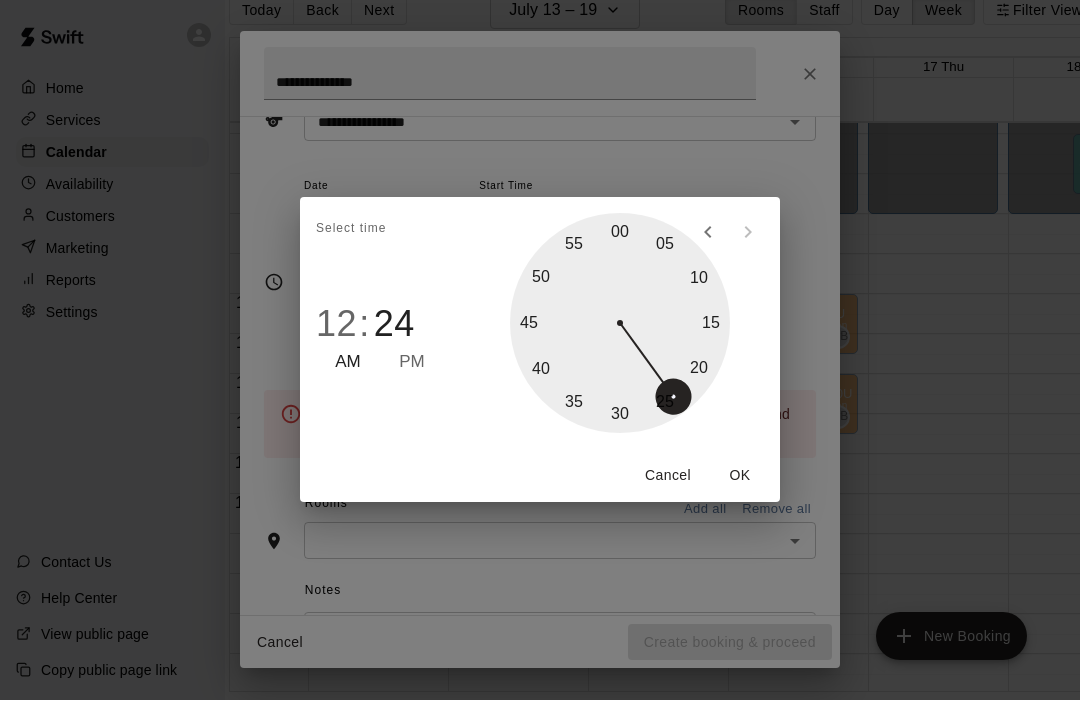 type on "********" 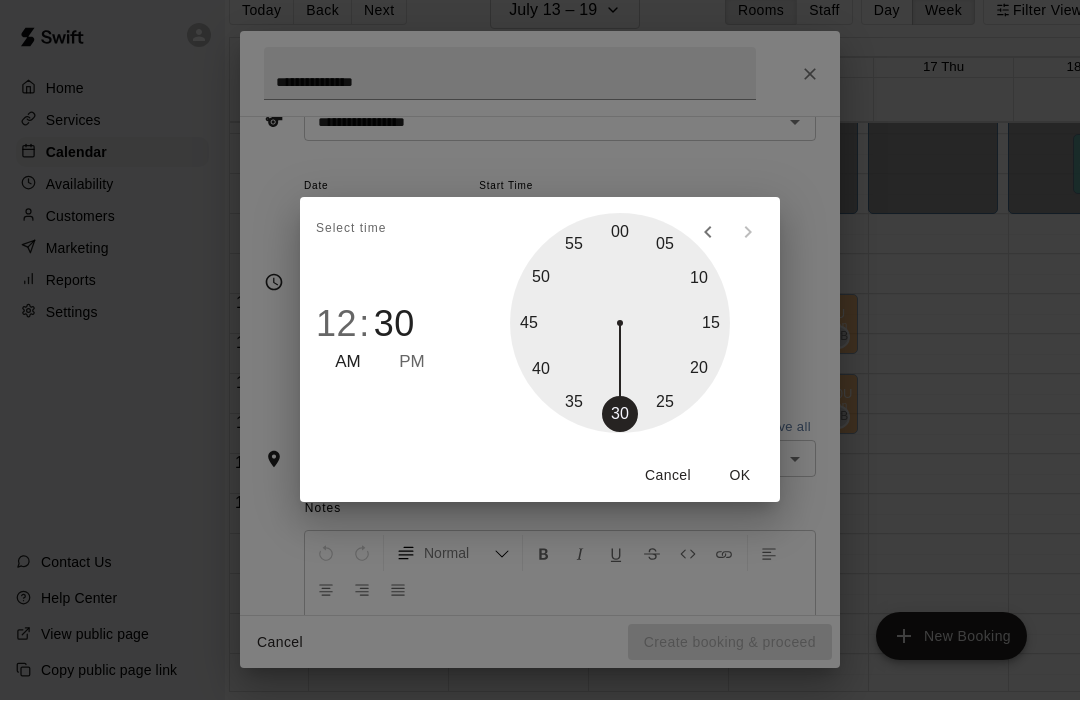 click on "OK" at bounding box center [740, 476] 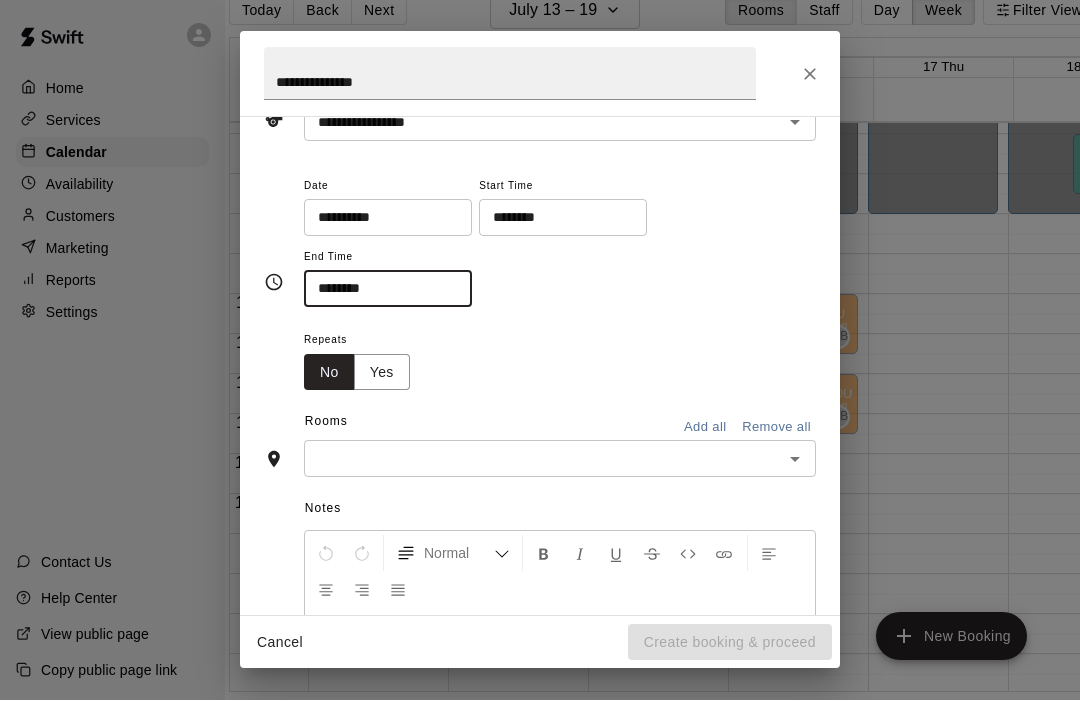click on "********" at bounding box center (556, 218) 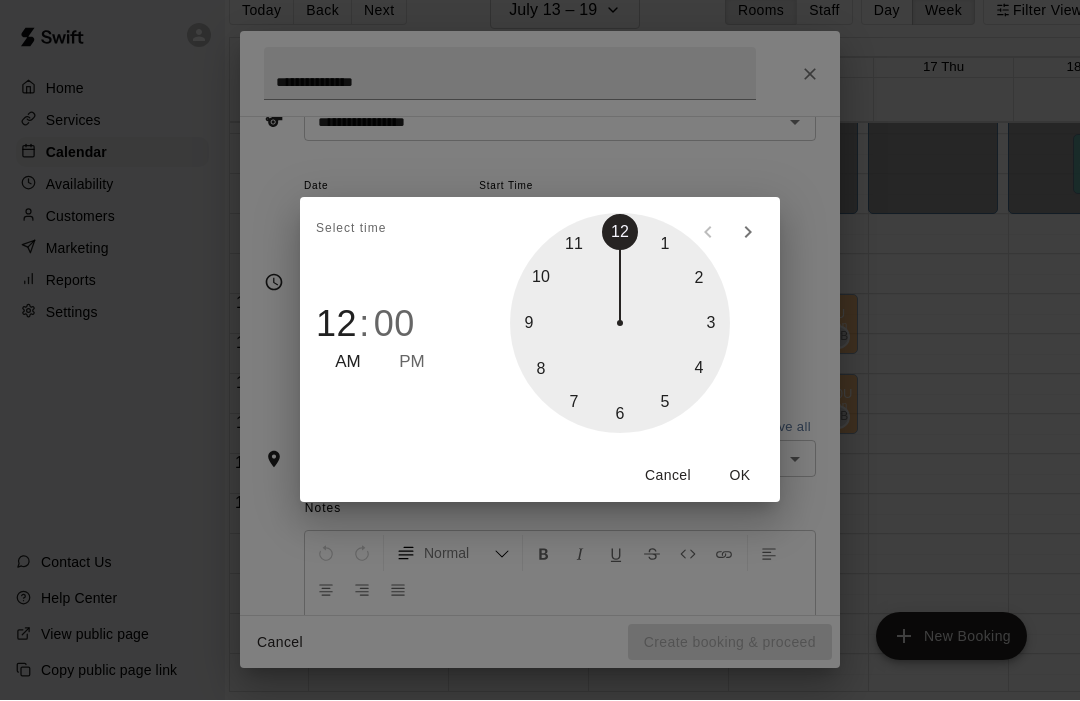click on "PM" at bounding box center (412, 363) 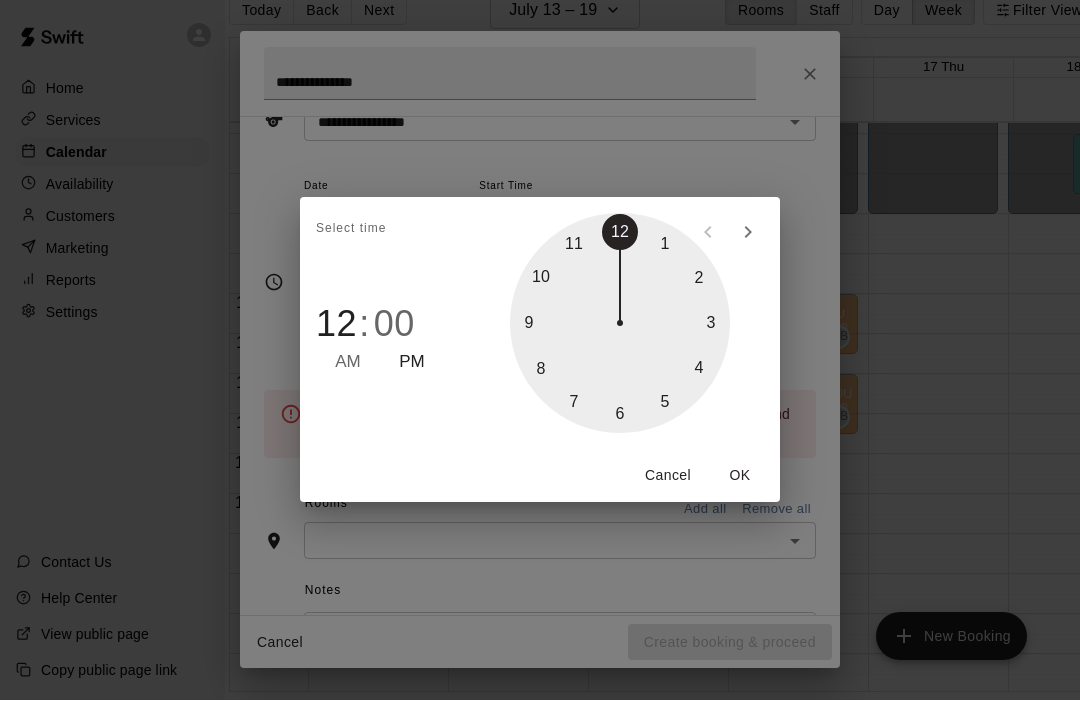 click on "OK" at bounding box center (740, 476) 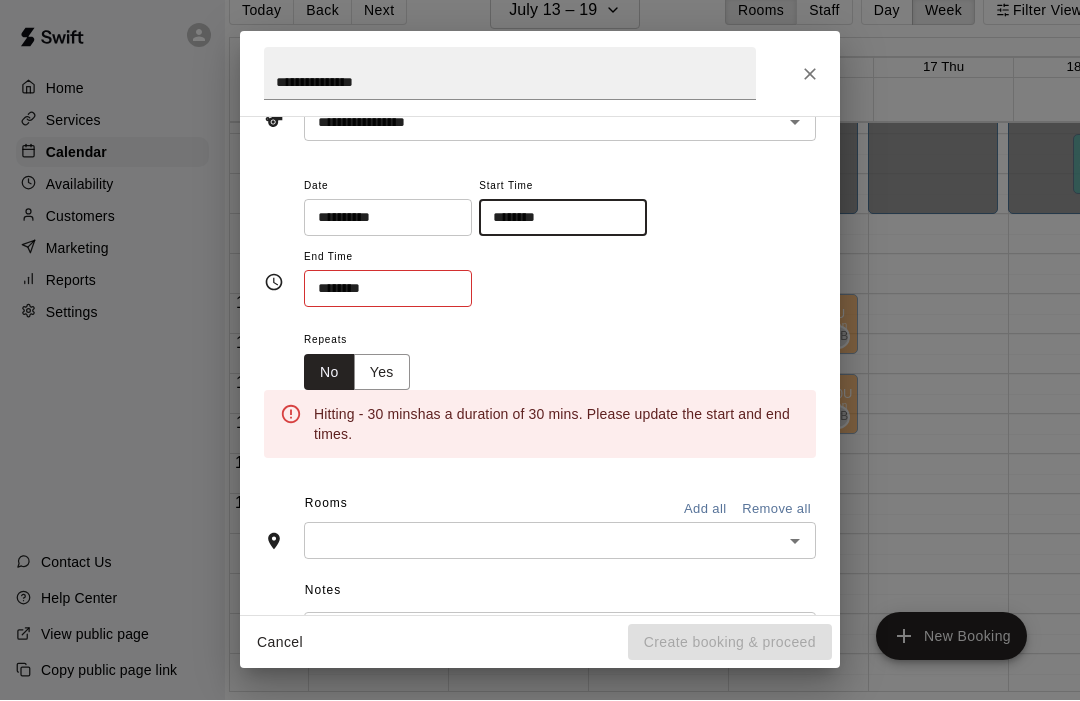 click on "********" at bounding box center (381, 289) 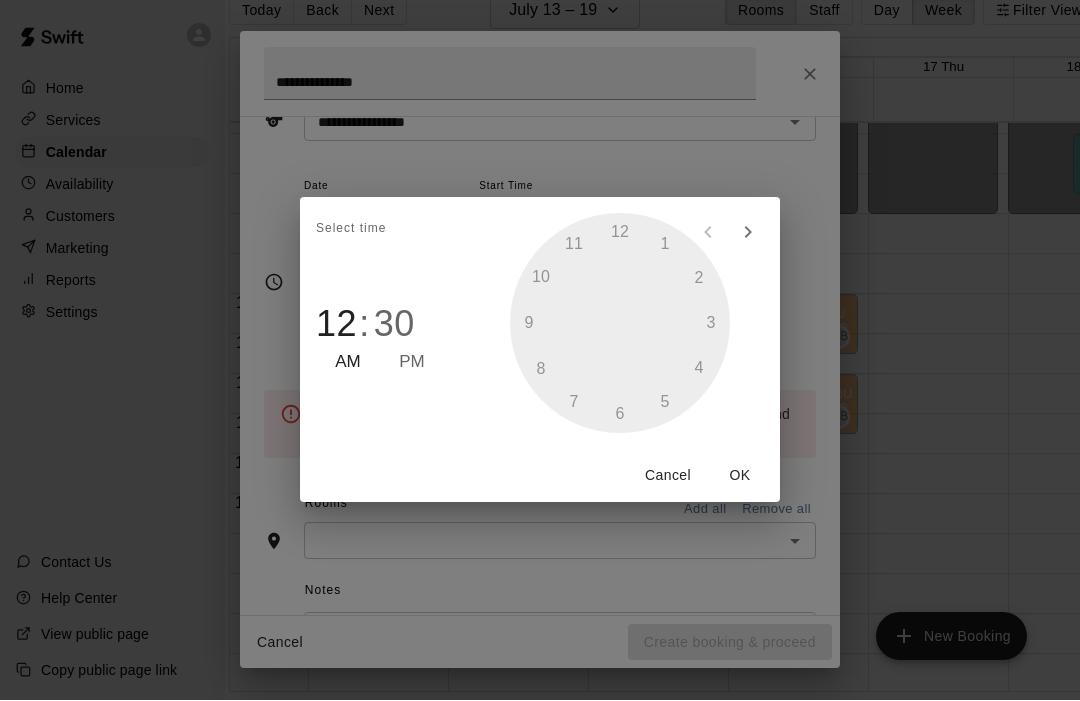 click on "30" at bounding box center [394, 325] 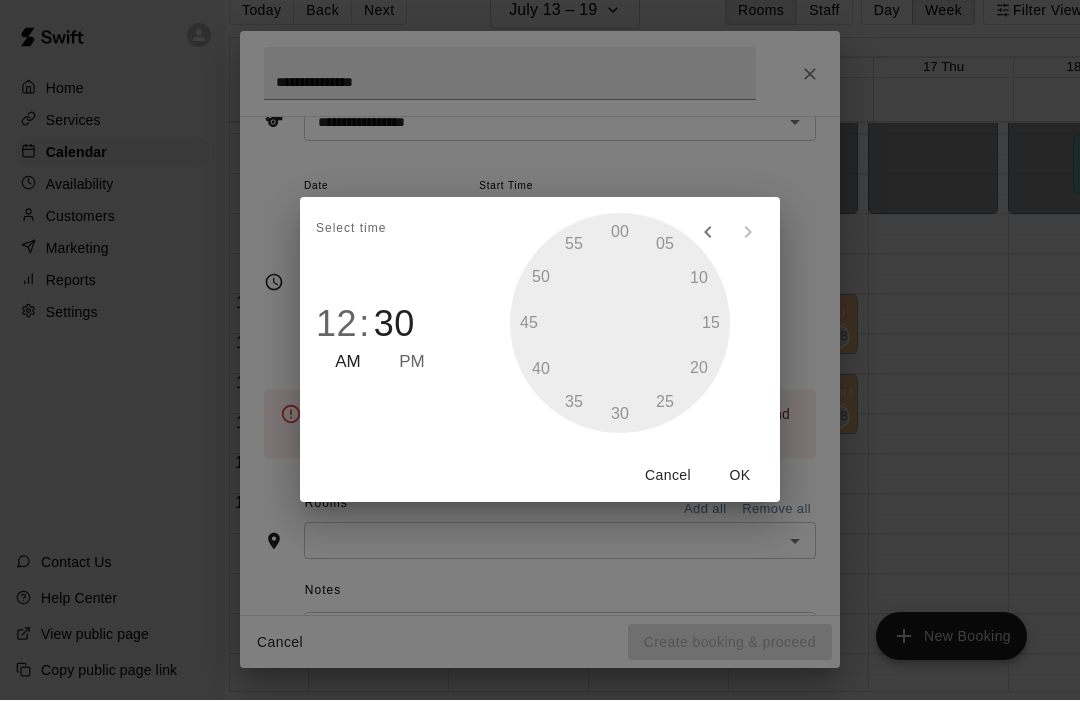 click on "OK" at bounding box center [740, 476] 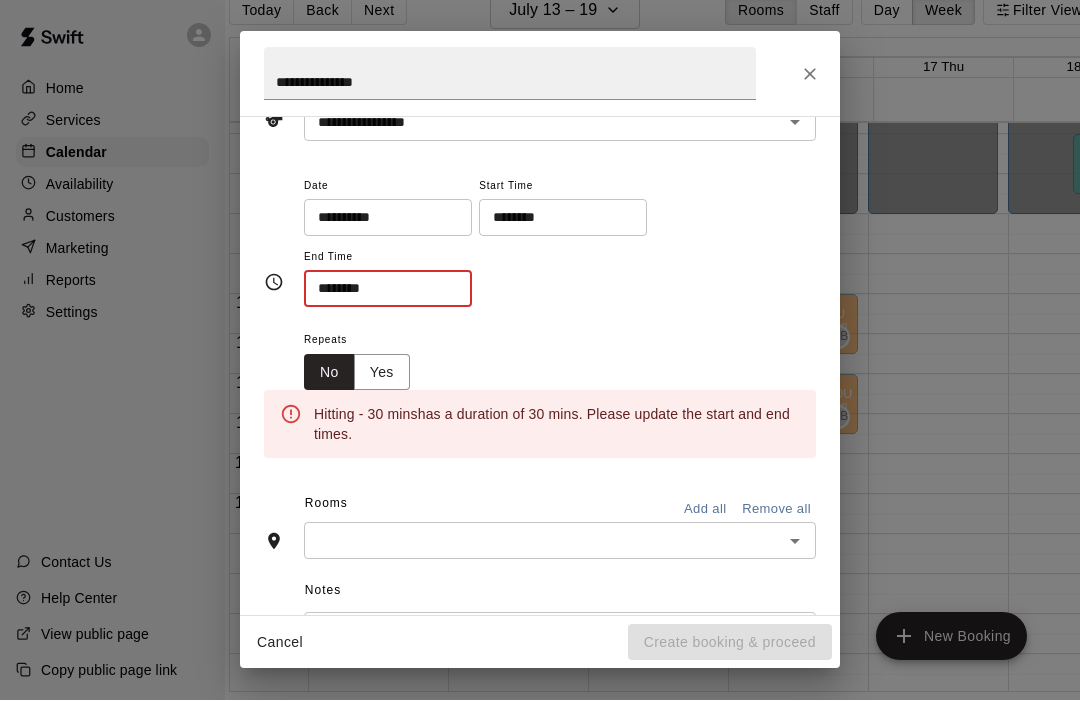 click on "********" at bounding box center [381, 289] 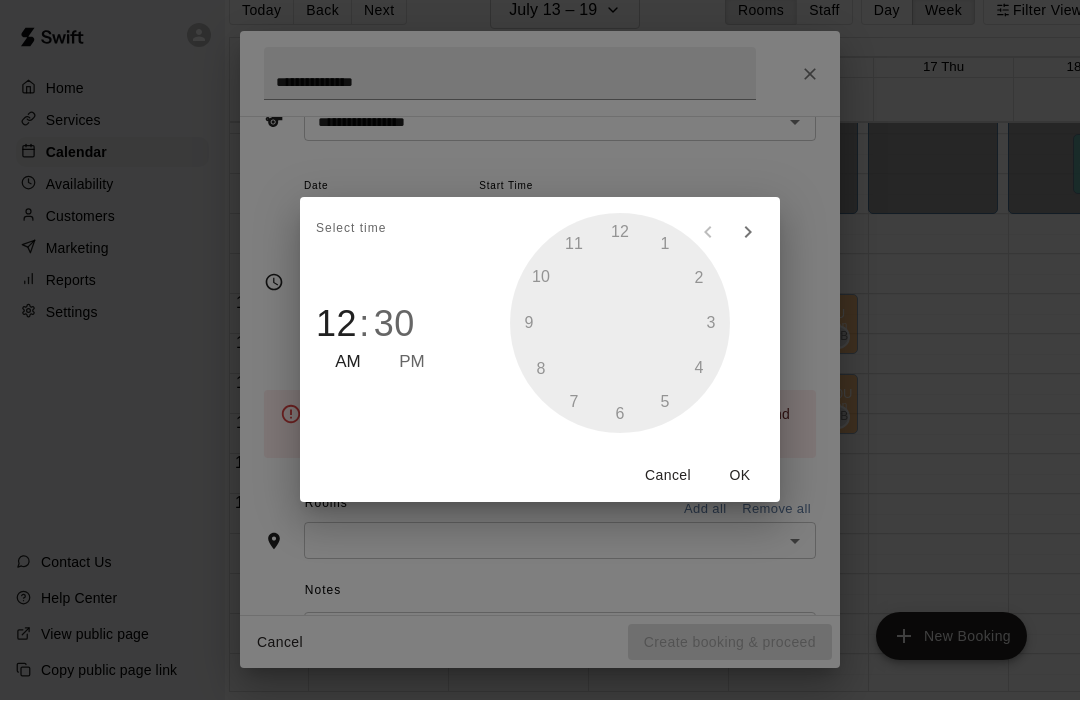 click on "PM" at bounding box center [412, 363] 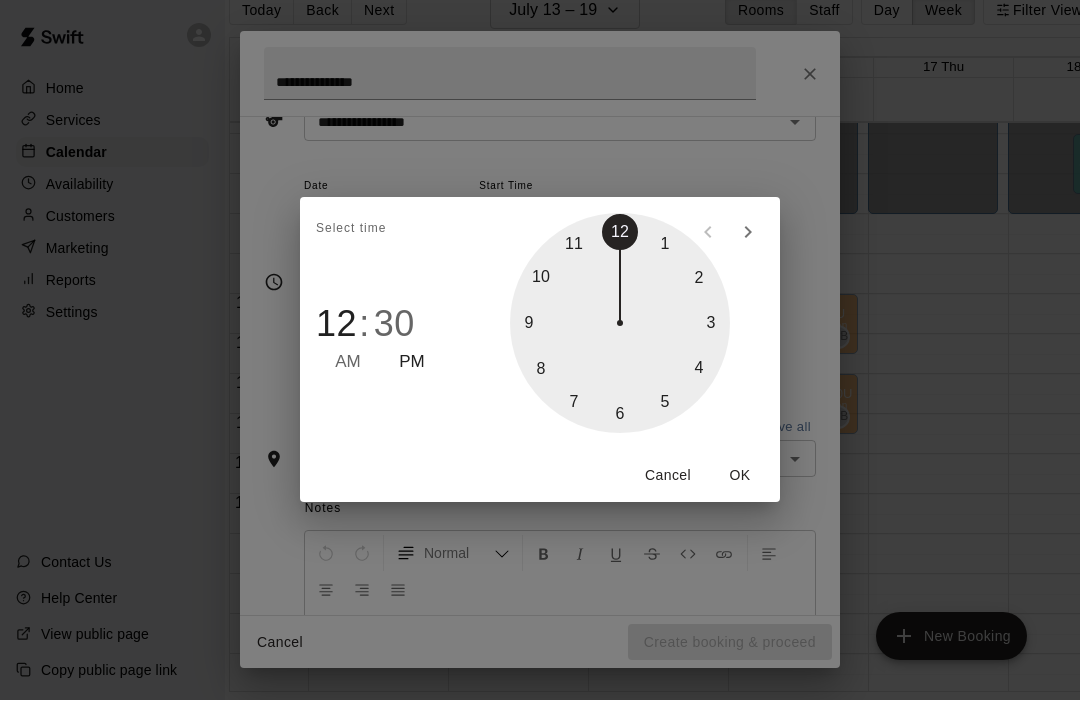 type on "********" 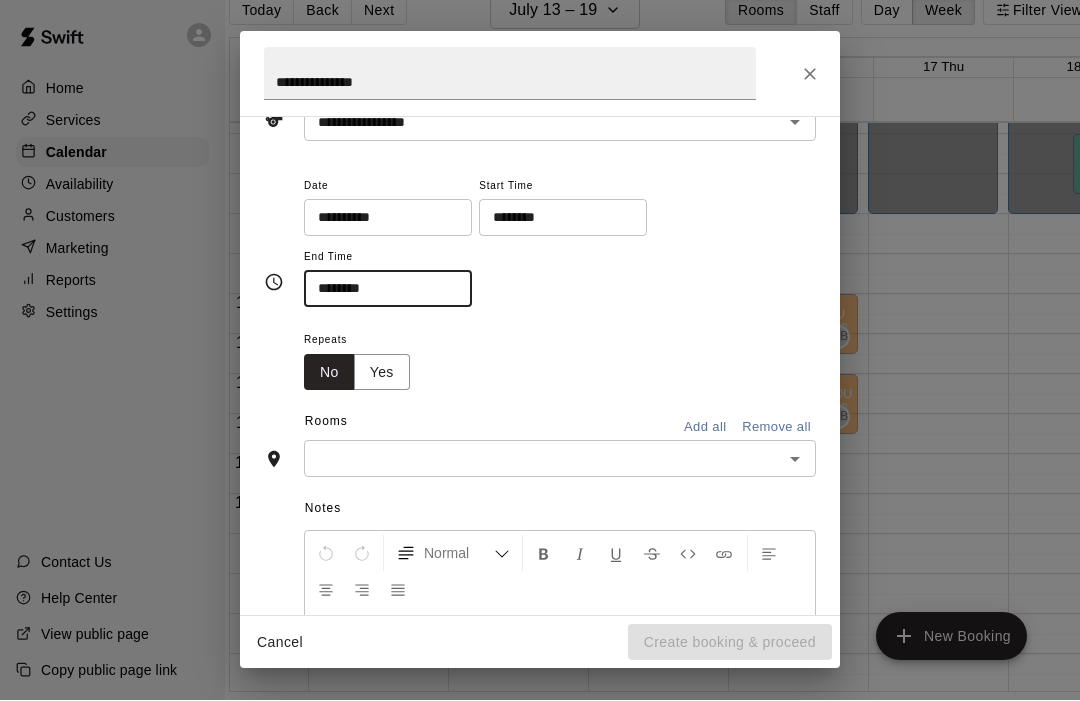 click at bounding box center (543, 459) 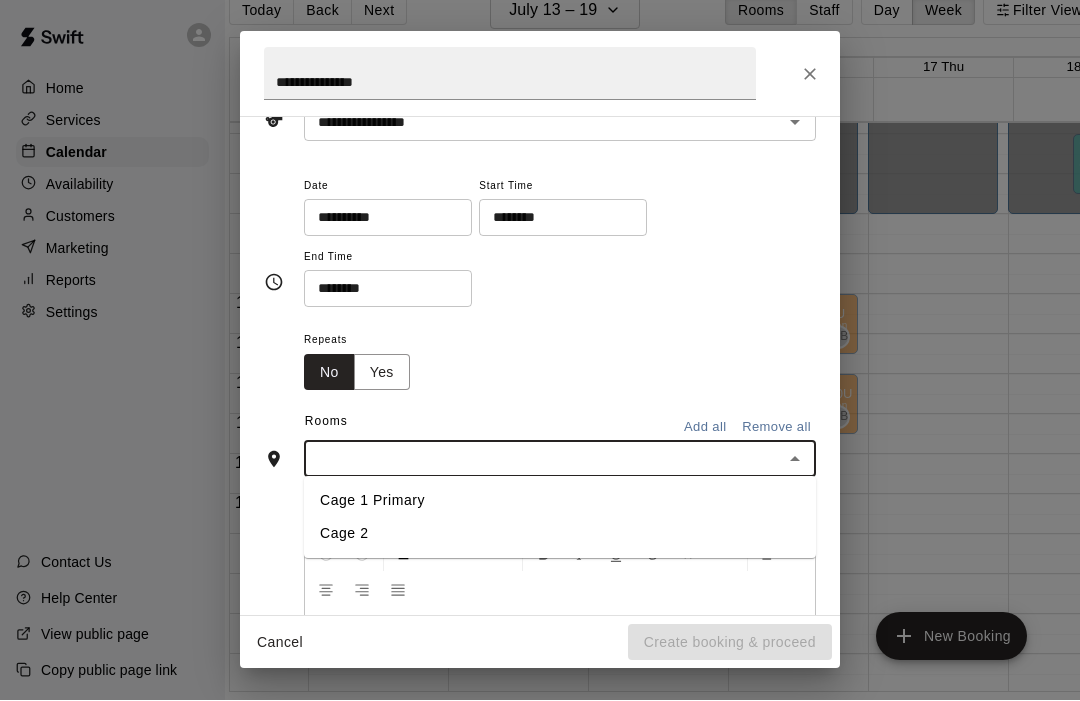 scroll, scrollTop: 99, scrollLeft: 22, axis: both 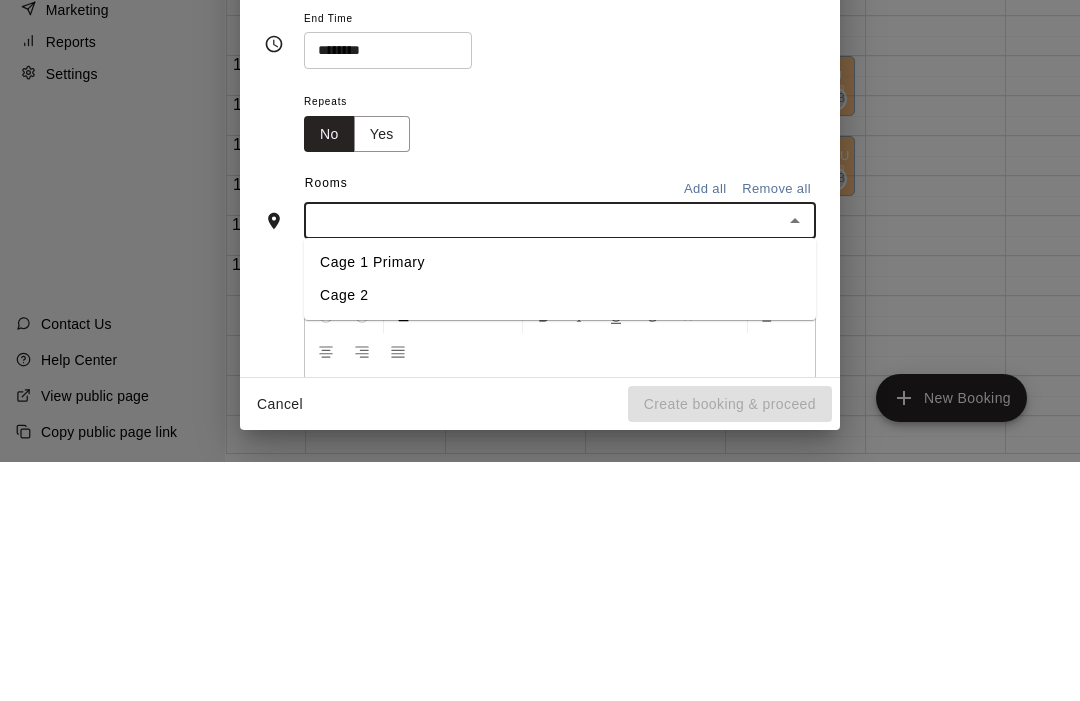 click on "Cage 1 Primary" at bounding box center [560, 501] 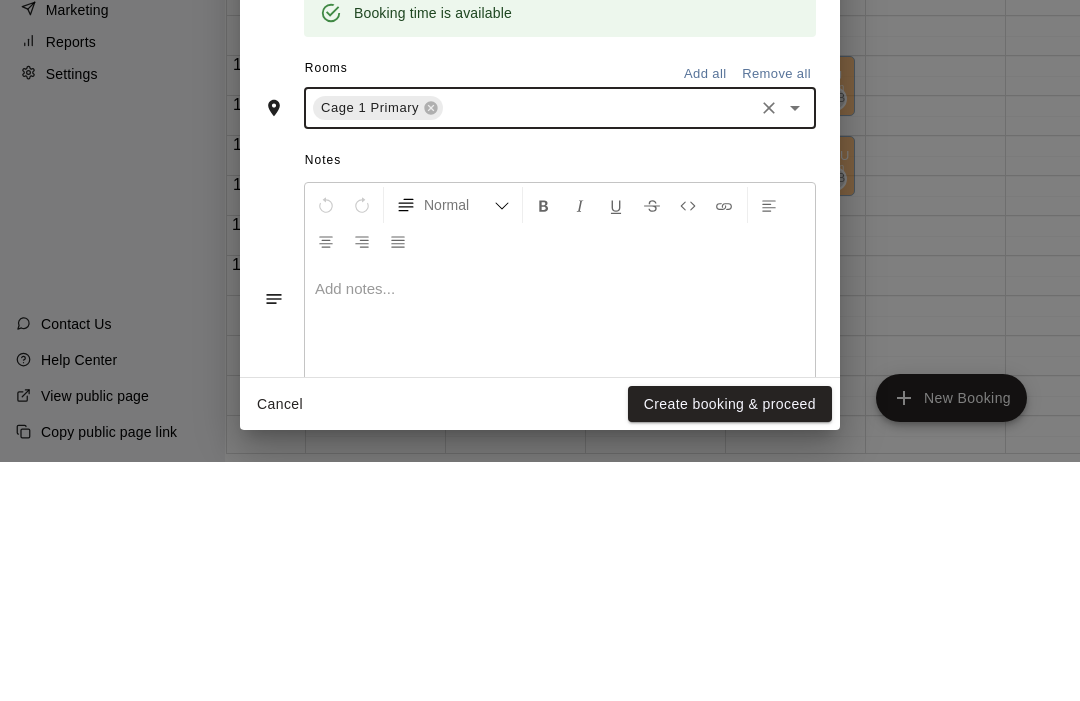 scroll, scrollTop: 304, scrollLeft: 0, axis: vertical 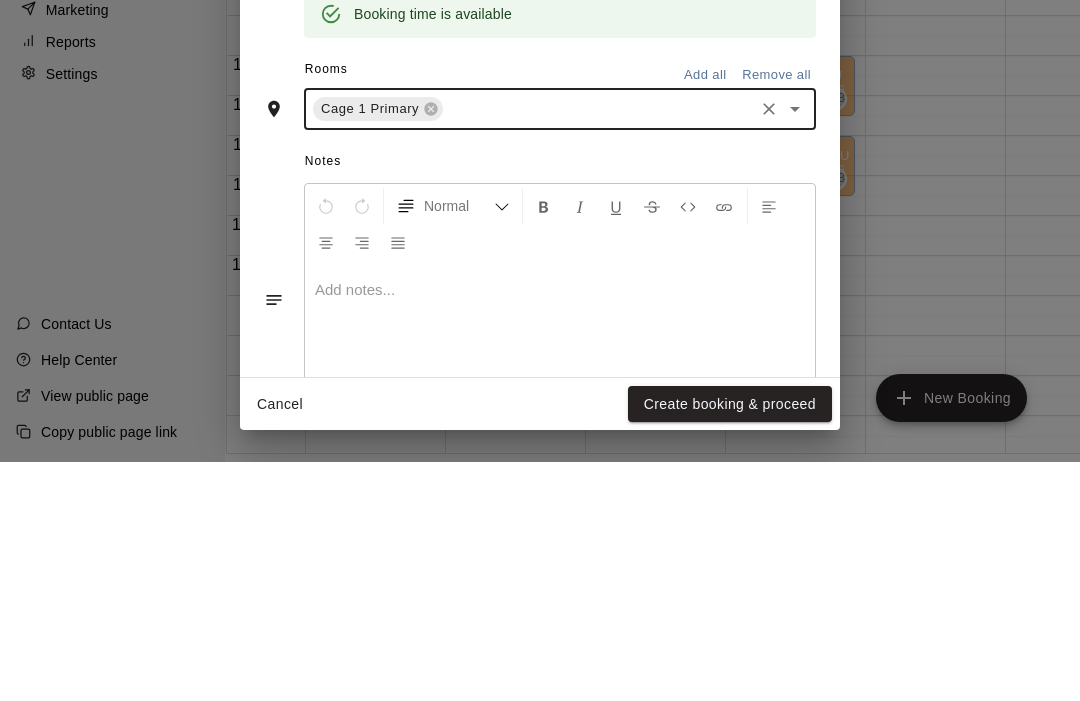 click on "Notes" at bounding box center [560, 401] 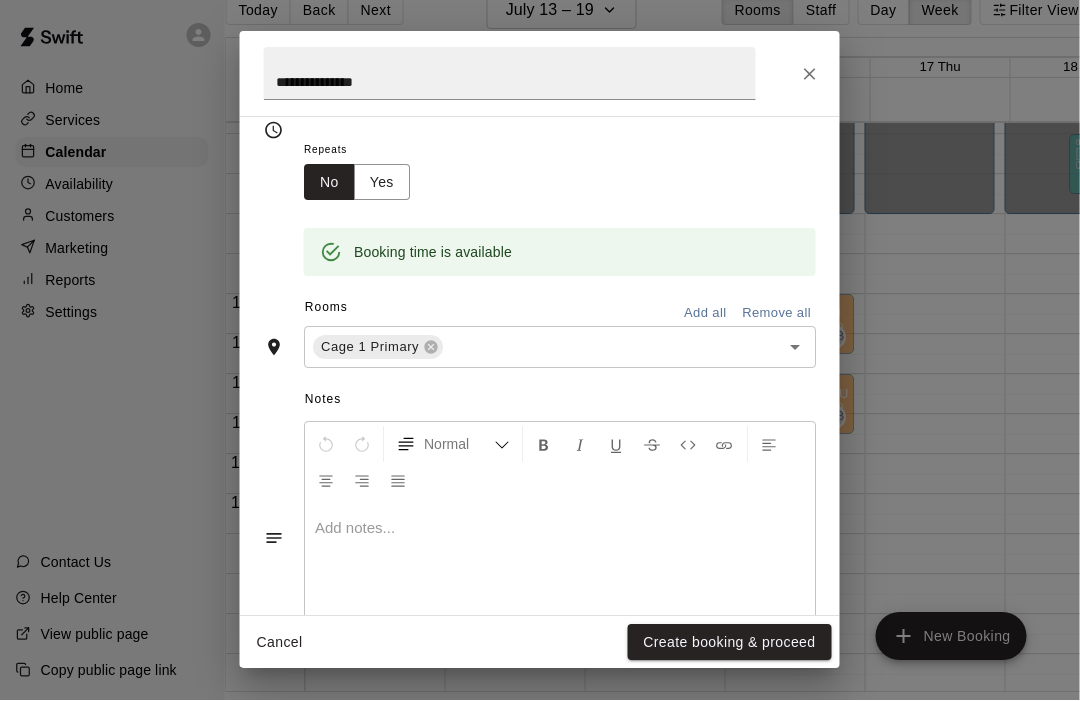 scroll, scrollTop: 99, scrollLeft: 23, axis: both 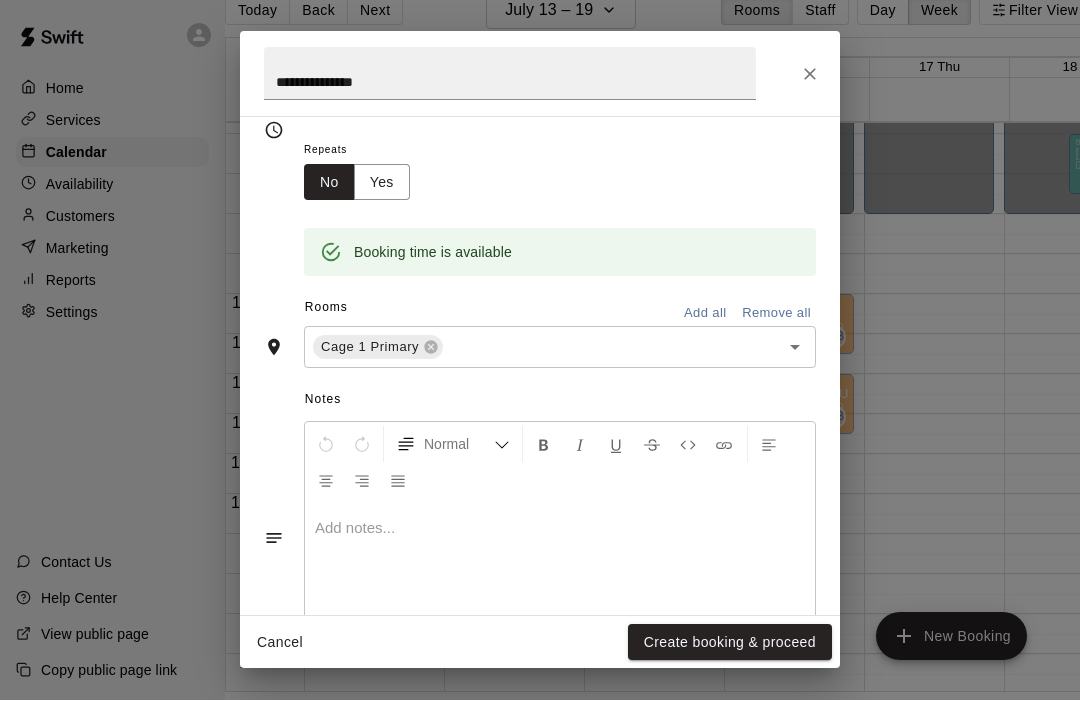click on "Create booking & proceed" at bounding box center [730, 643] 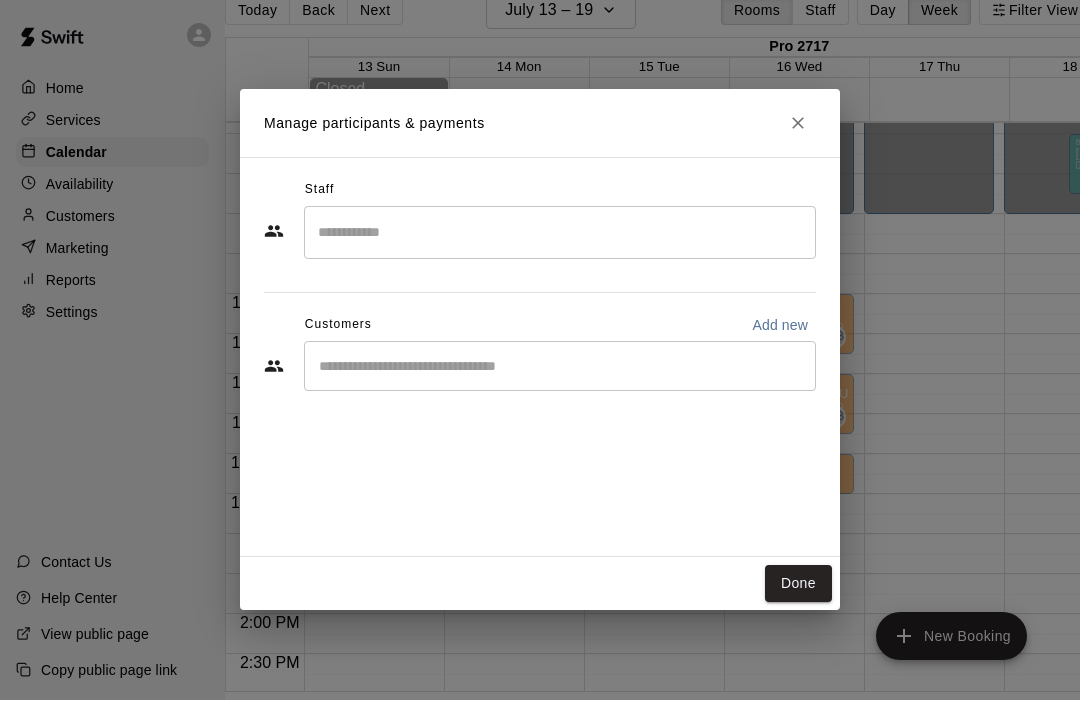 click at bounding box center (560, 233) 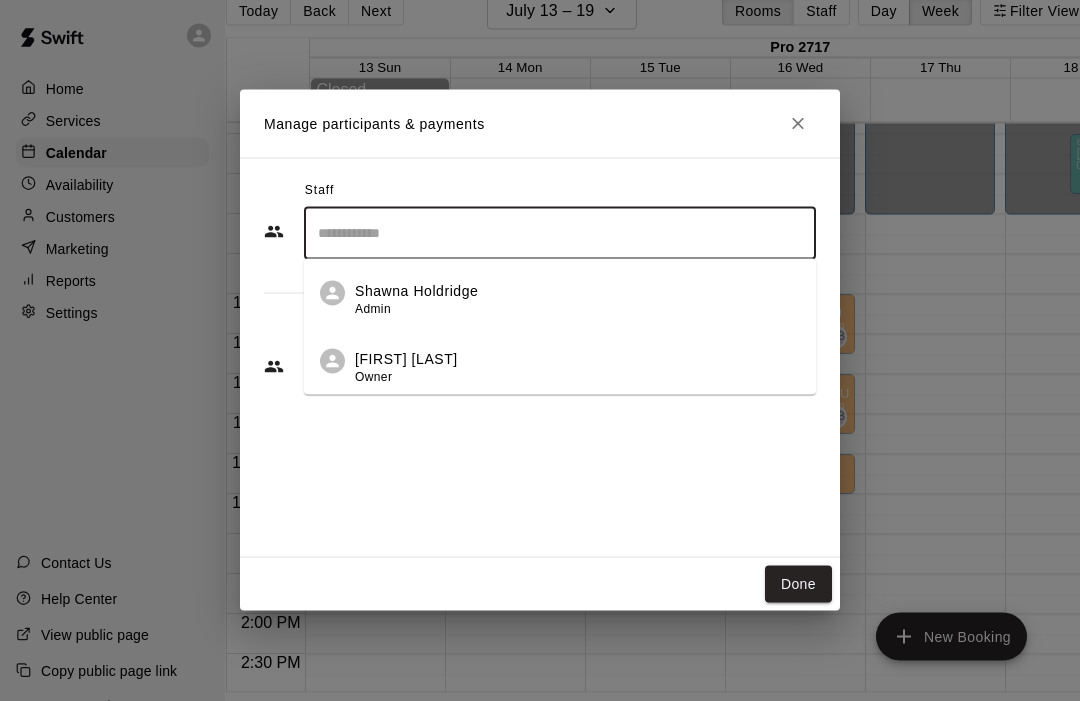 scroll, scrollTop: 99, scrollLeft: 0, axis: vertical 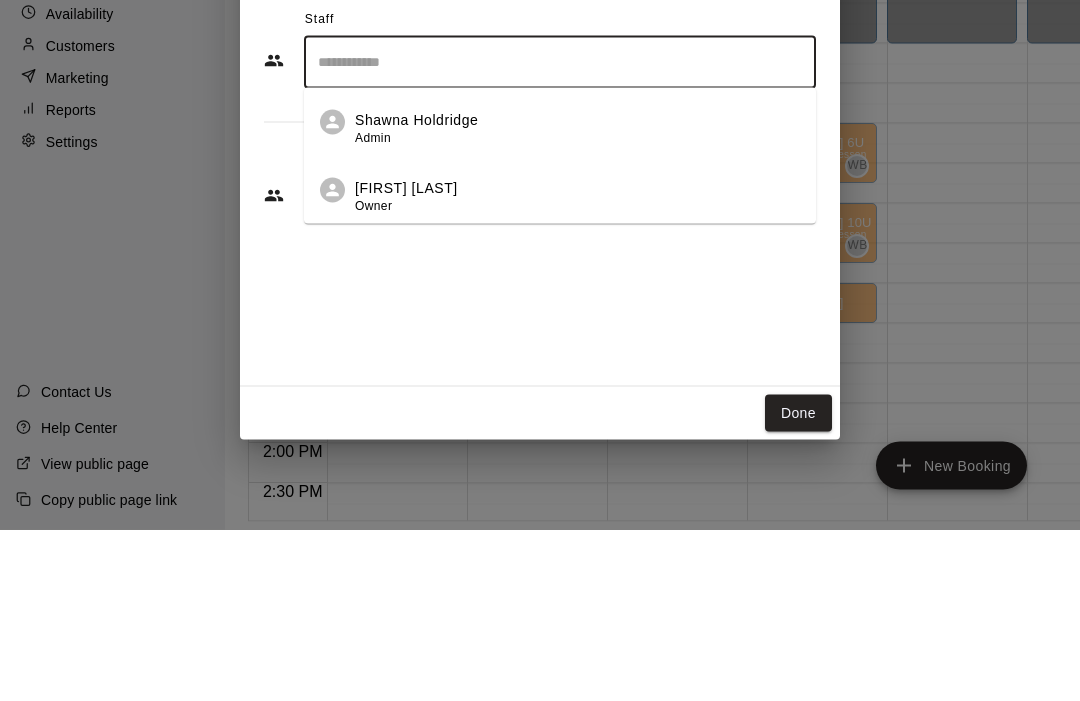 click on "[FIRST] [LAST] Owner" at bounding box center [577, 368] 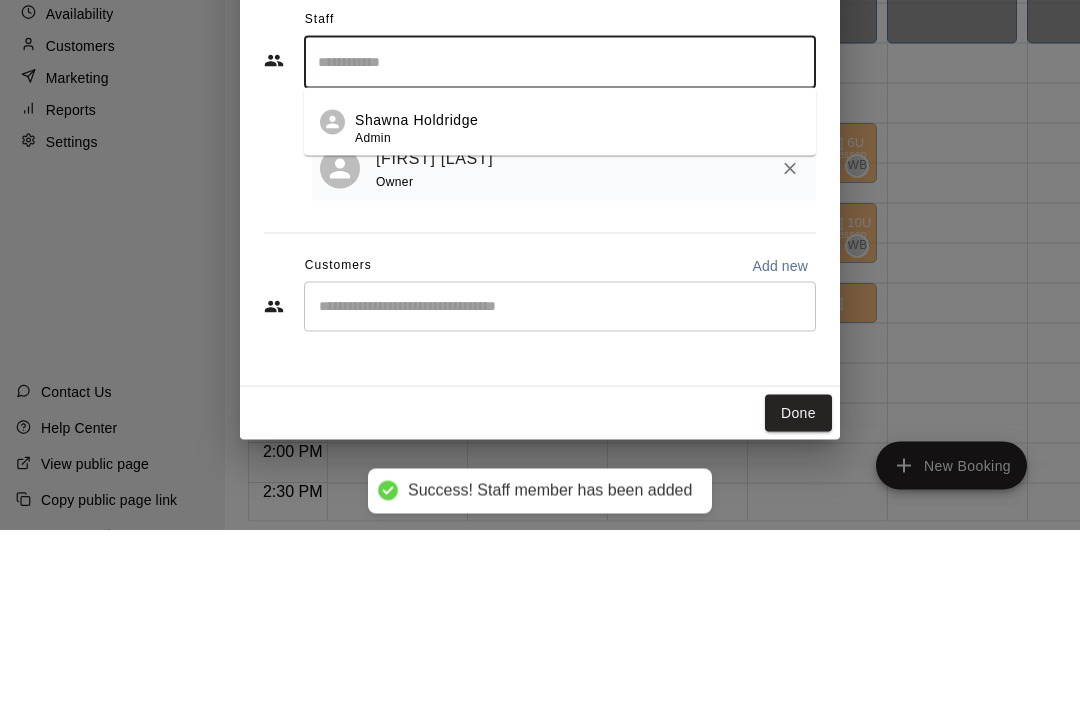 click on "[FIRST] [LAST] Owner" at bounding box center (564, 340) 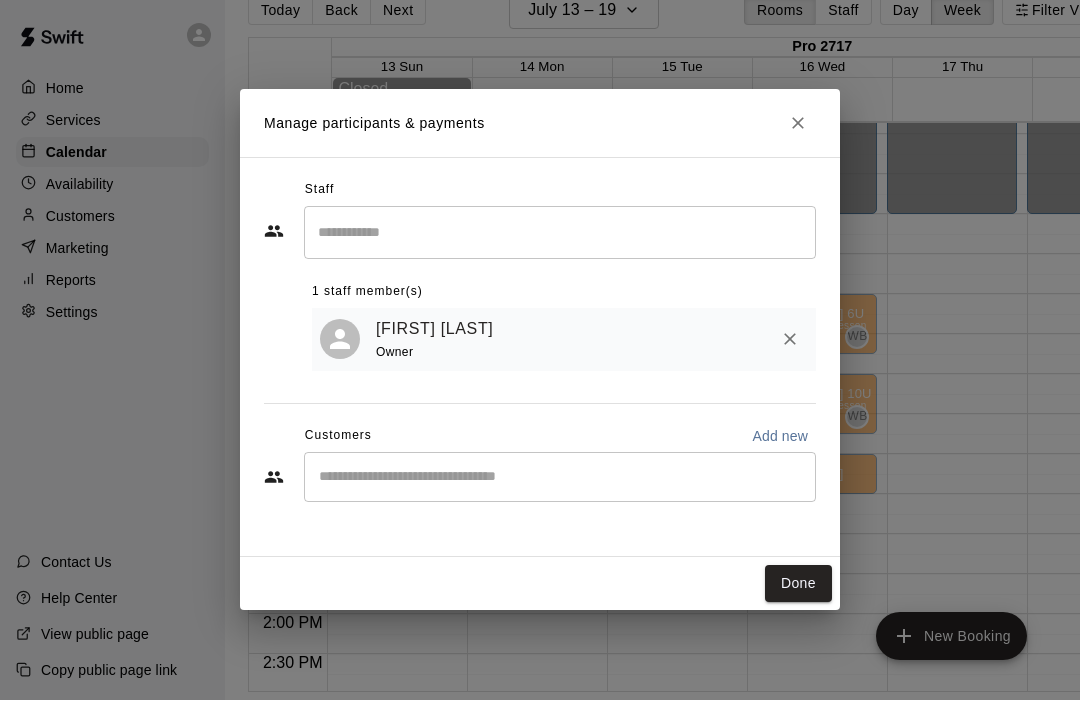 click on "Done" at bounding box center (798, 584) 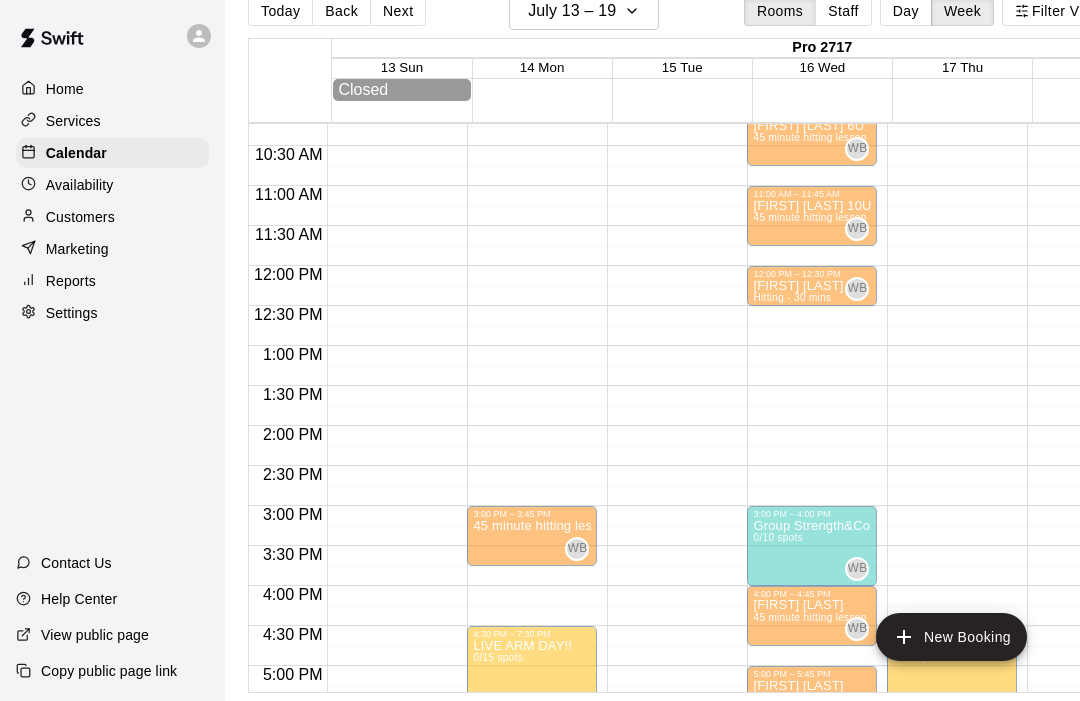 scroll, scrollTop: 853, scrollLeft: 0, axis: vertical 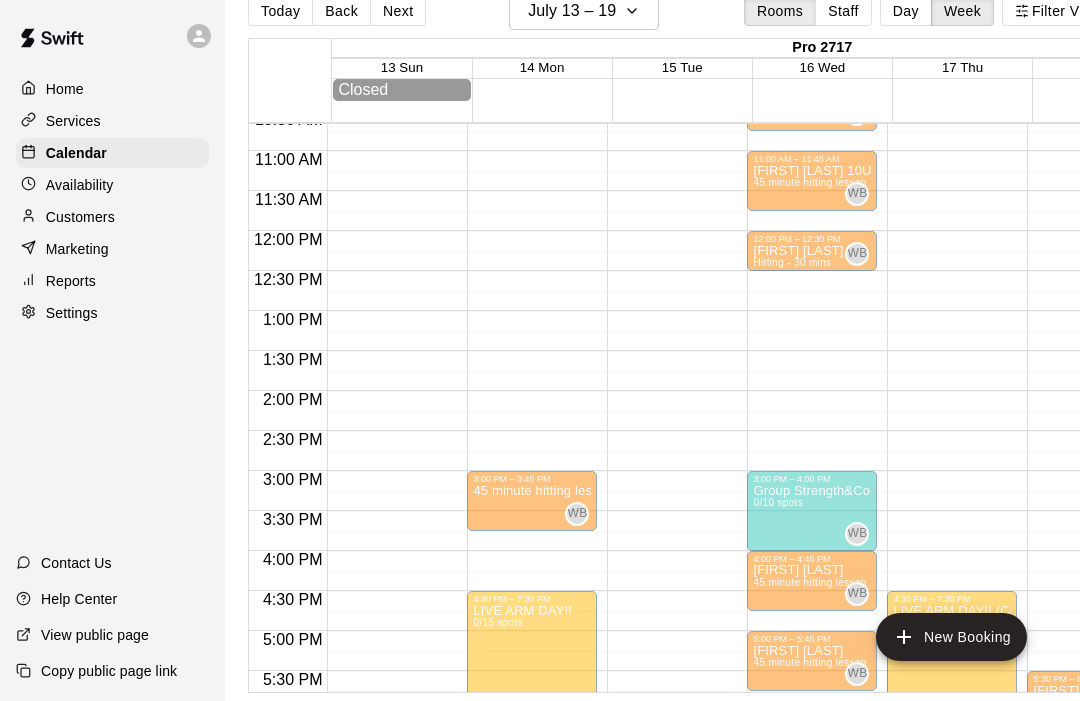 click on "Group Strength&Conditioning" at bounding box center [812, 491] 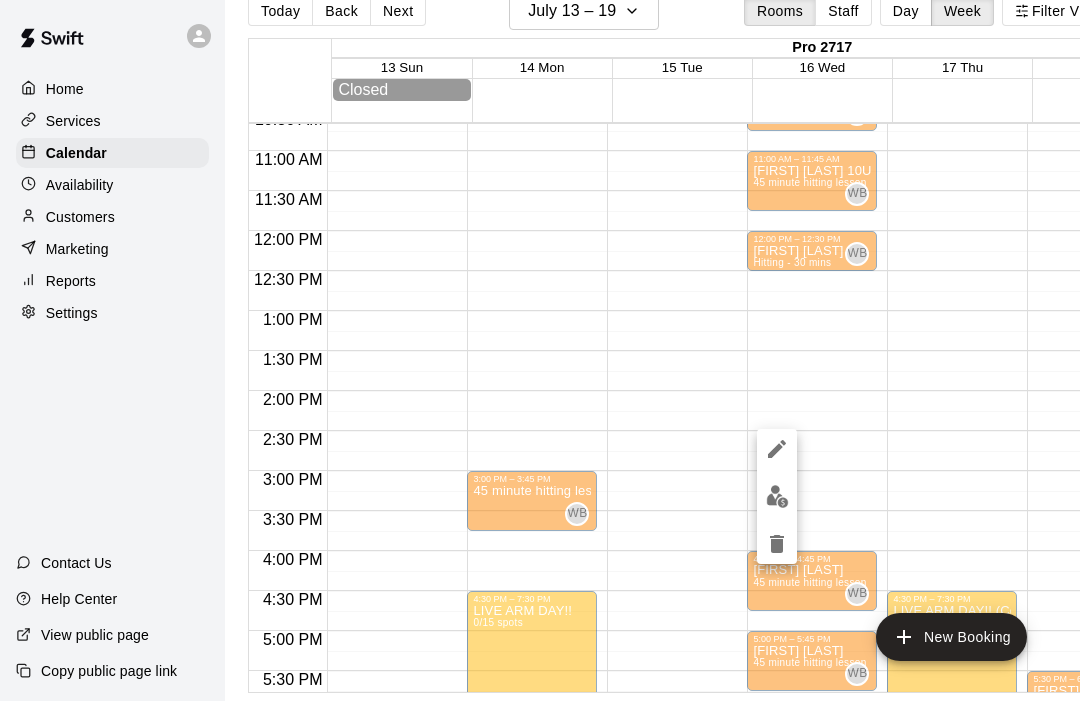click 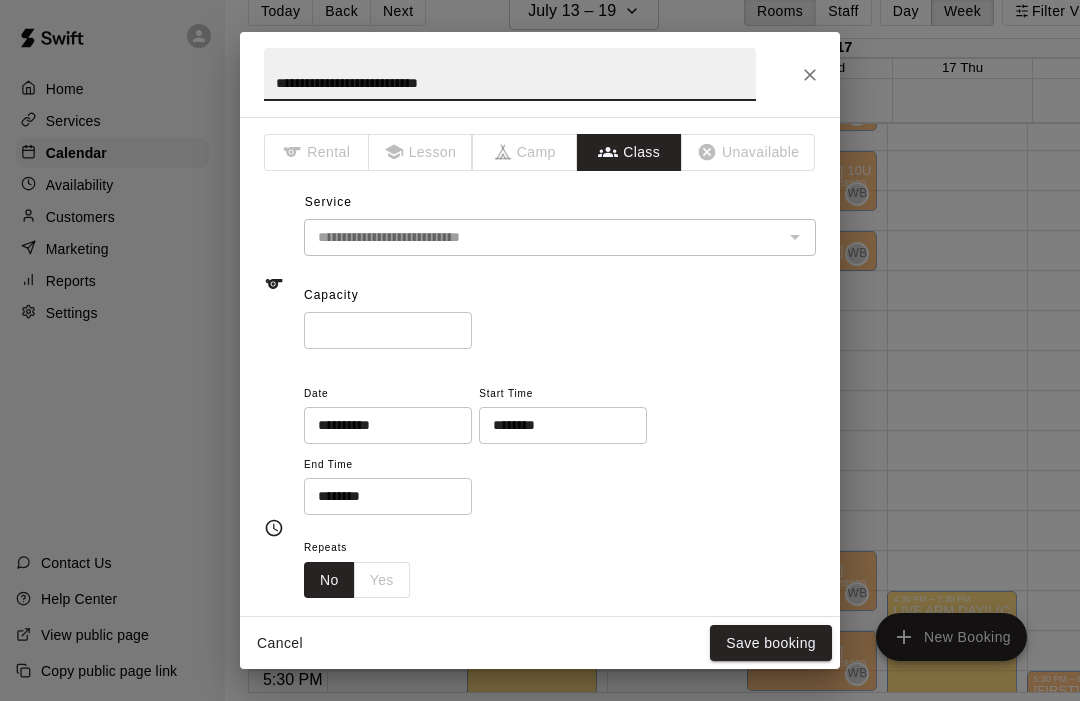 click on "**" at bounding box center [388, 330] 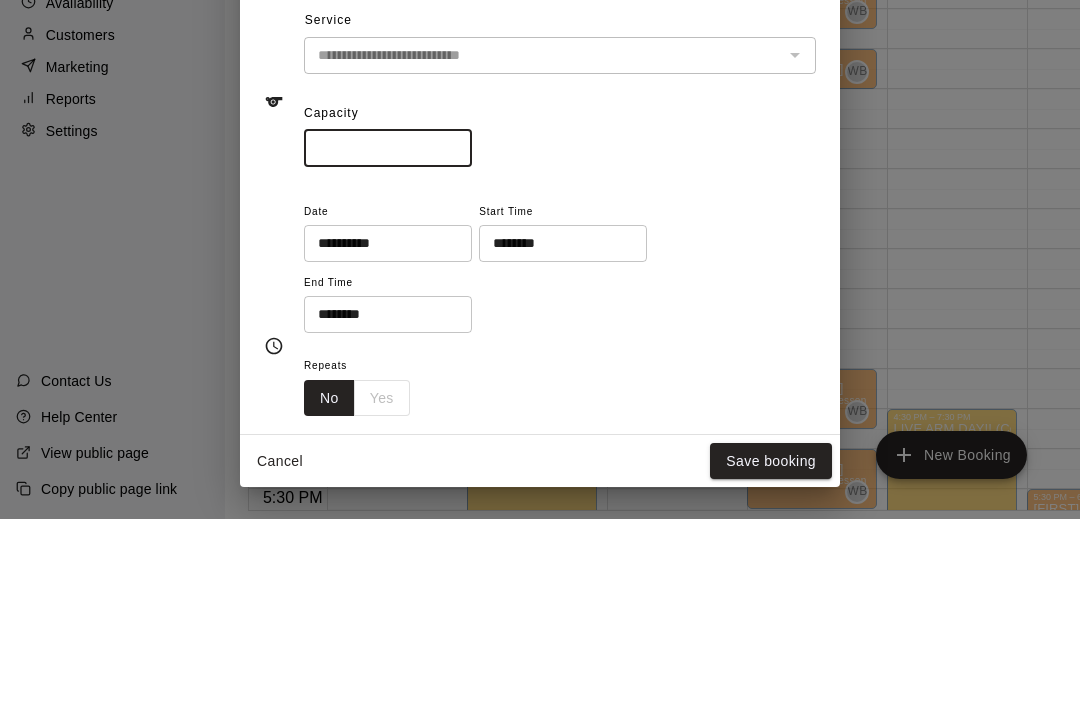 type on "*" 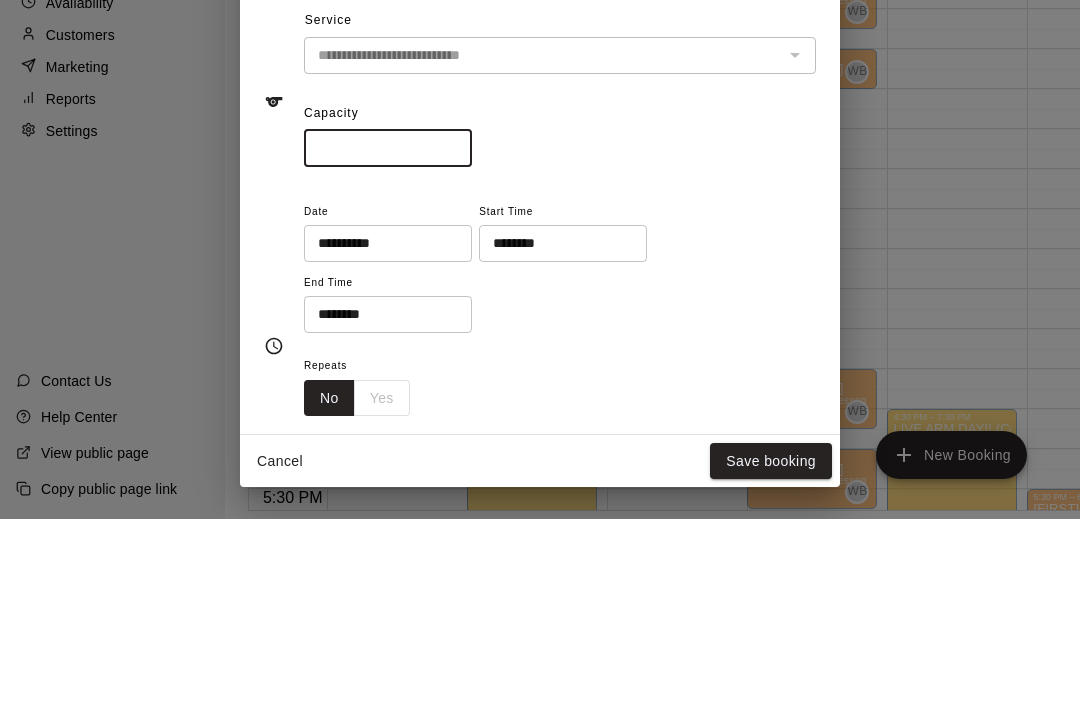 click on "**********" at bounding box center (540, 350) 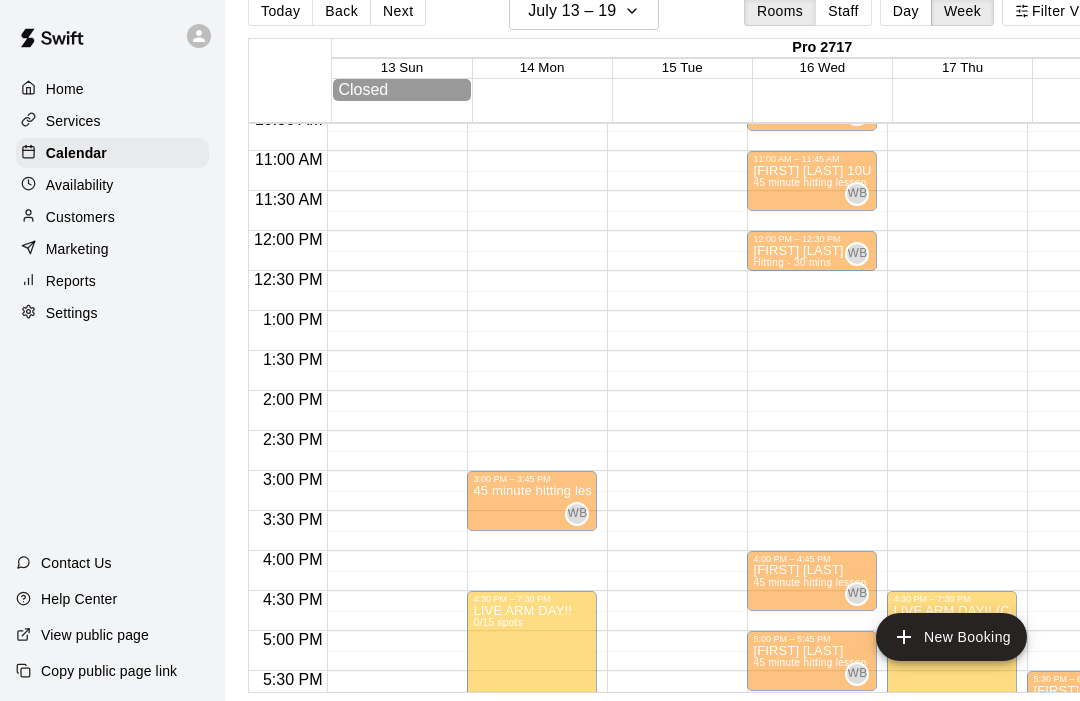 scroll, scrollTop: 763, scrollLeft: 16, axis: both 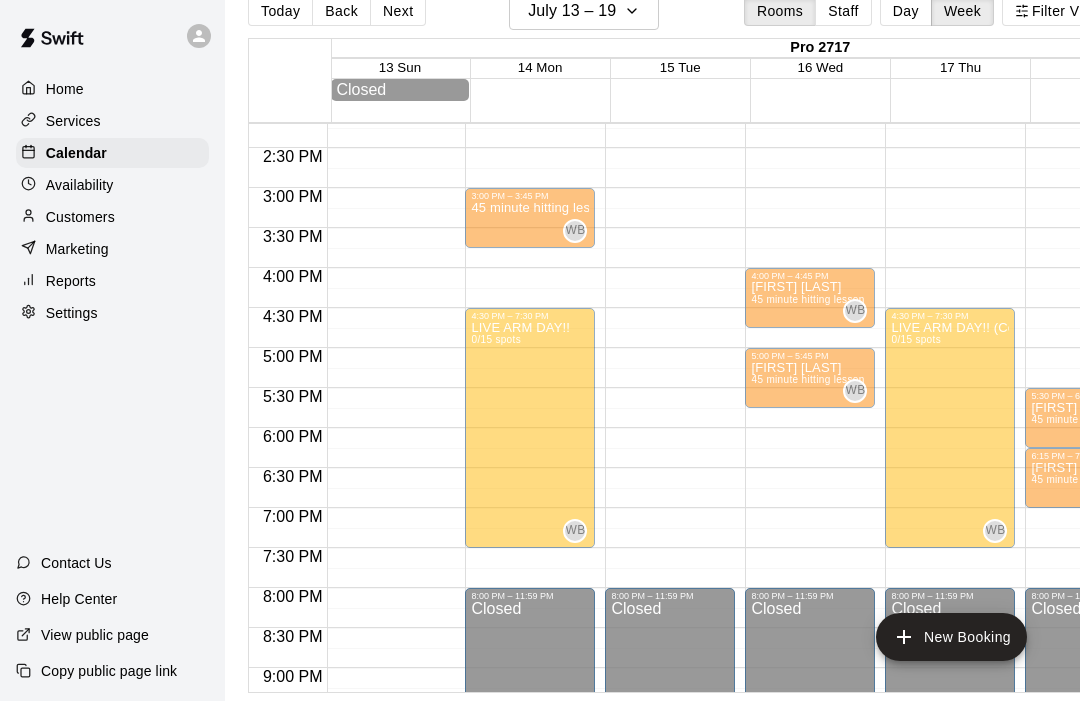 click on "New Booking" at bounding box center (951, 637) 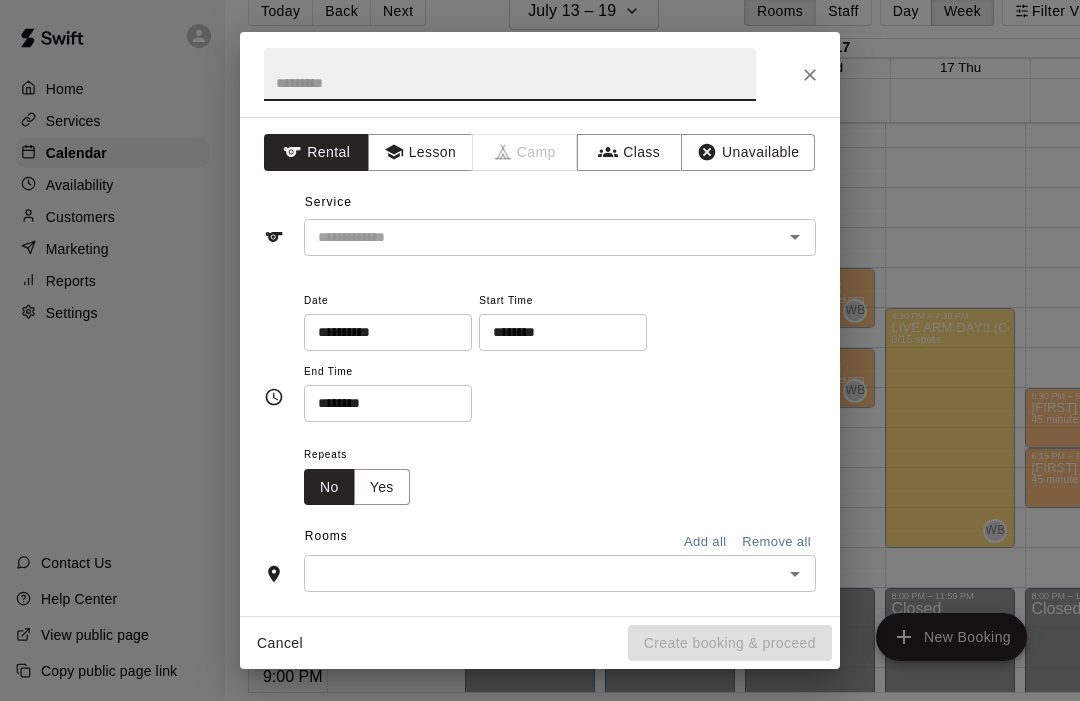 click on "Class" at bounding box center [629, 152] 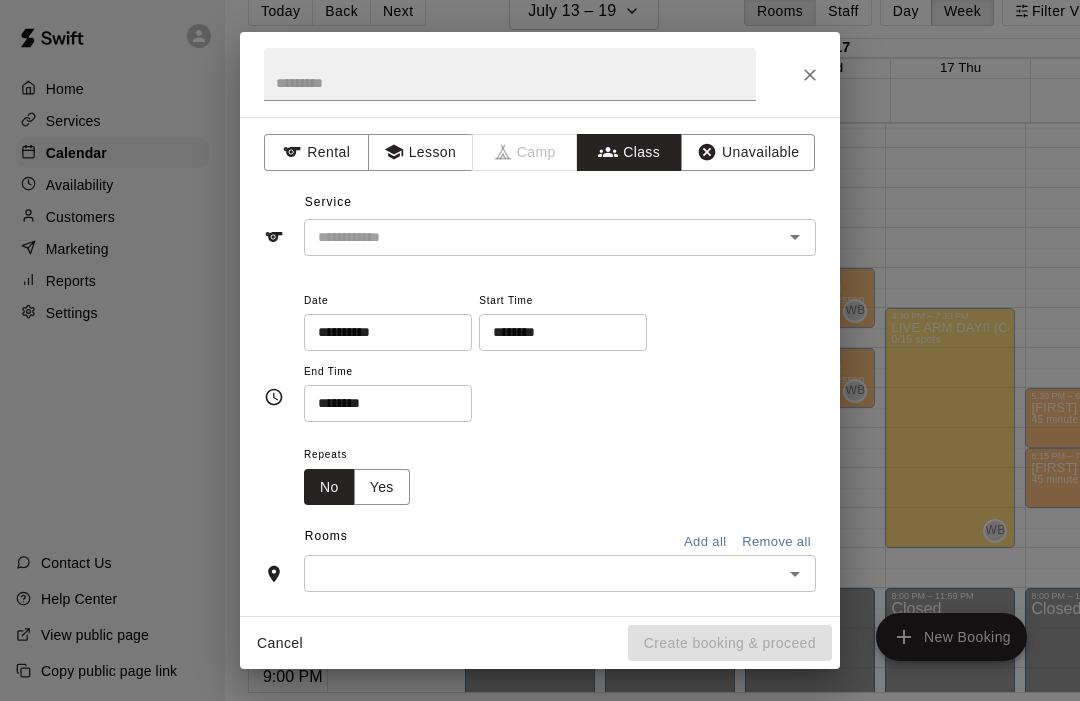 click at bounding box center [543, 237] 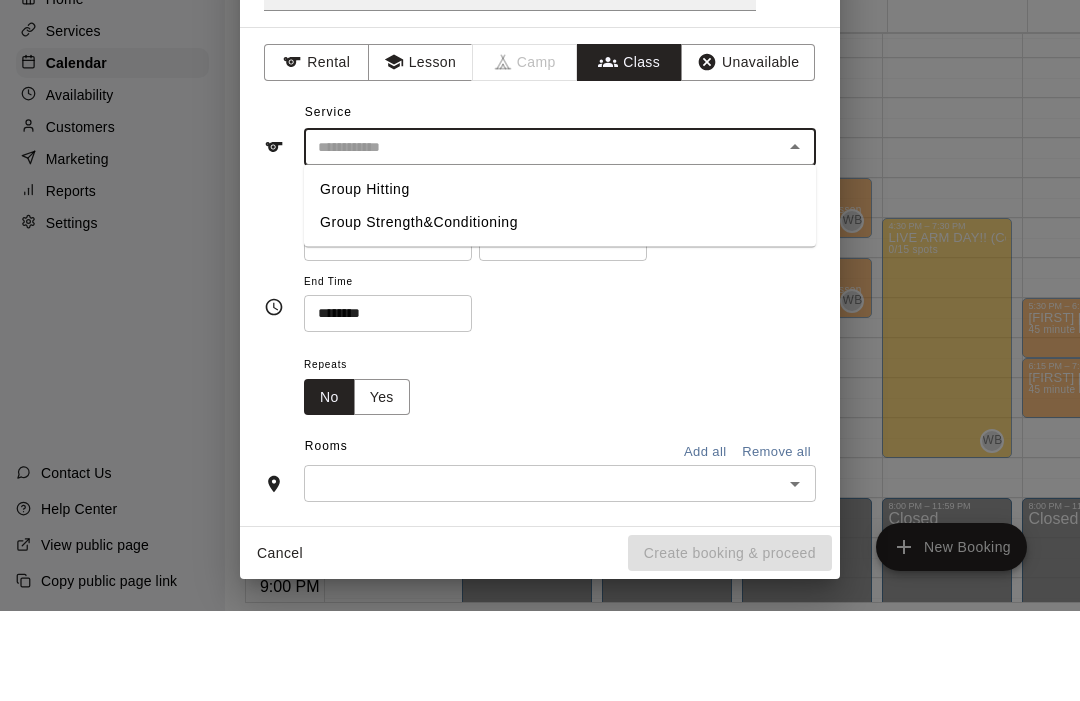 click on "Group Strength&Conditioning" at bounding box center [560, 312] 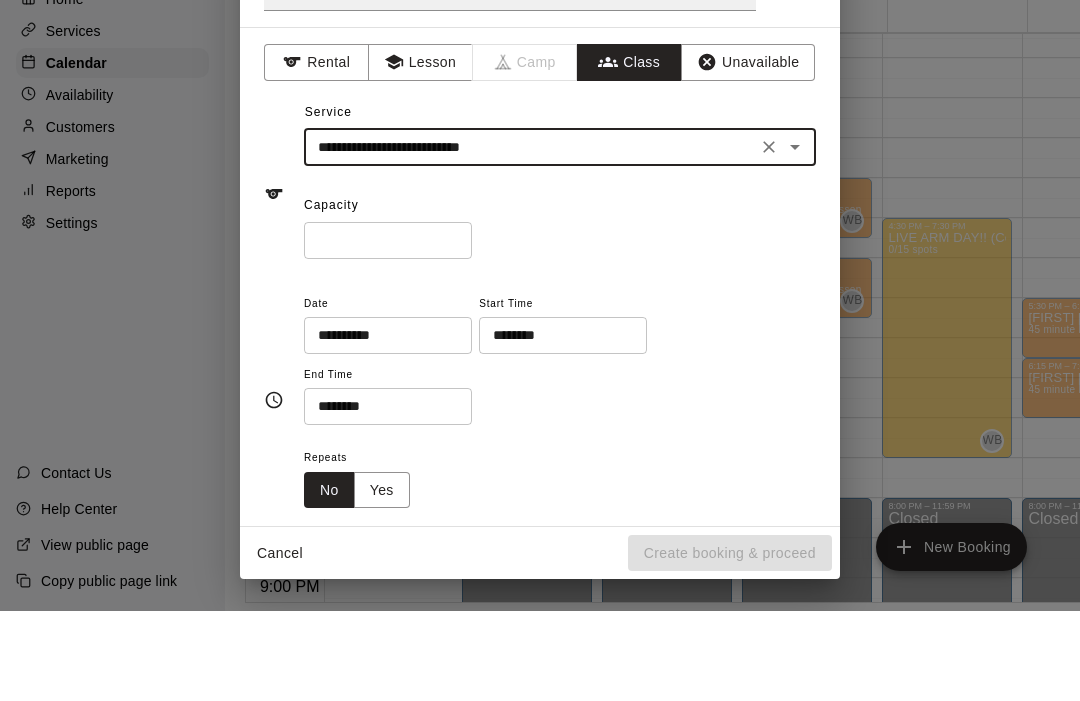 click on "*" at bounding box center [388, 330] 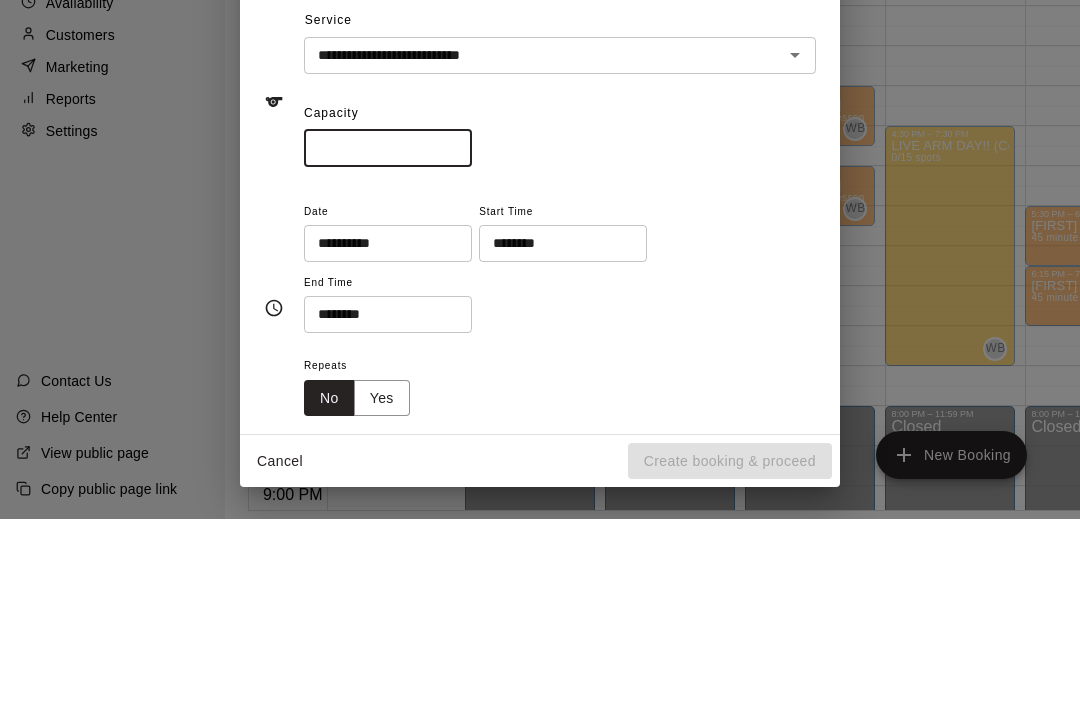 type 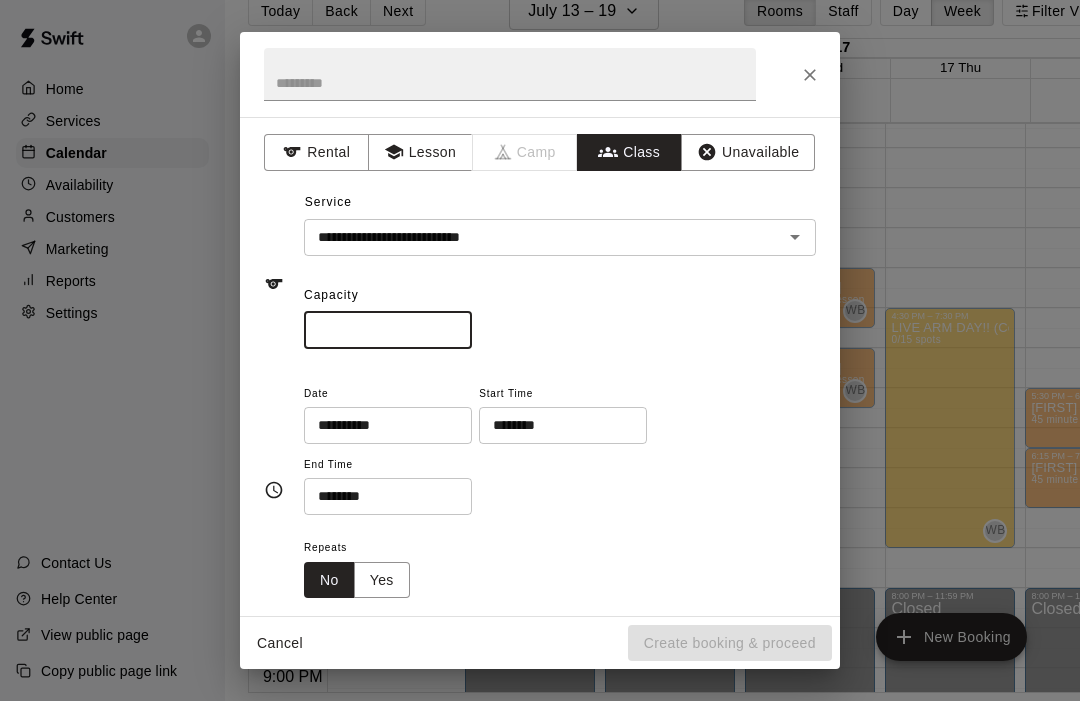 click on "Lesson" at bounding box center (420, 152) 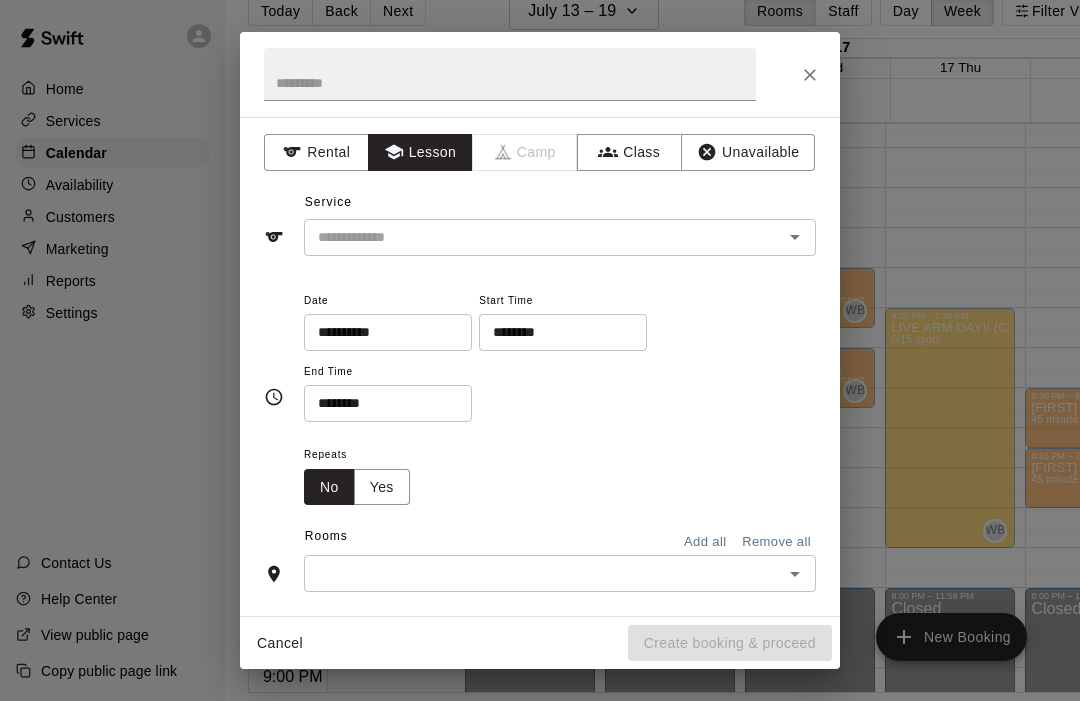 click at bounding box center (530, 237) 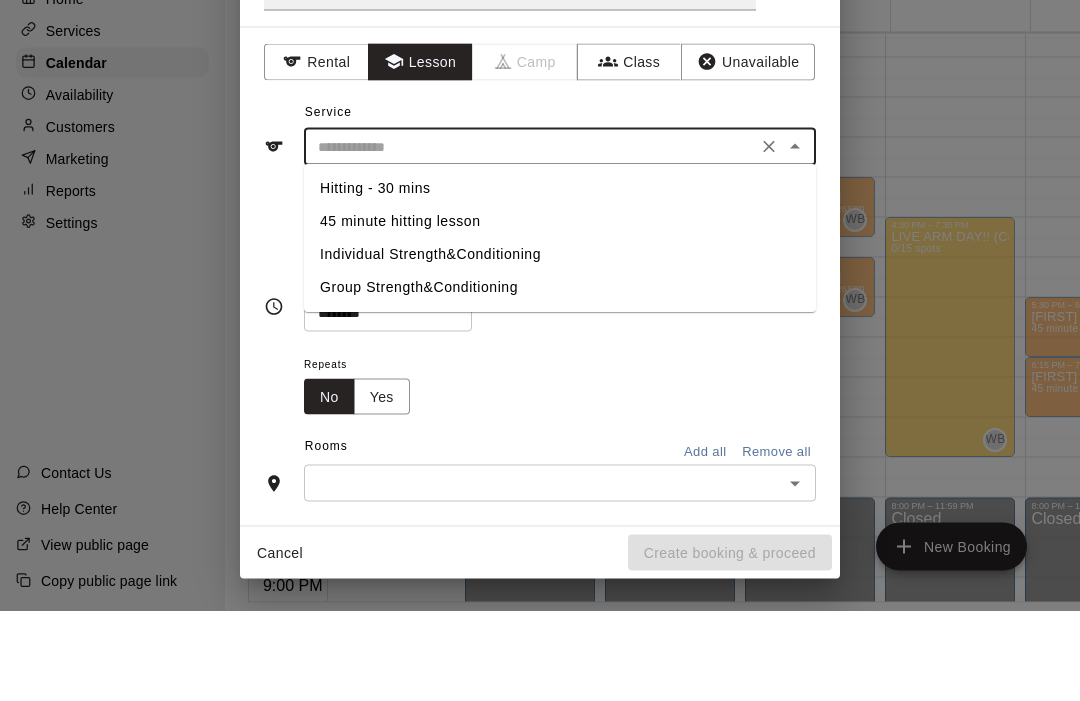 click on "Individual Strength&Conditioning" at bounding box center (560, 345) 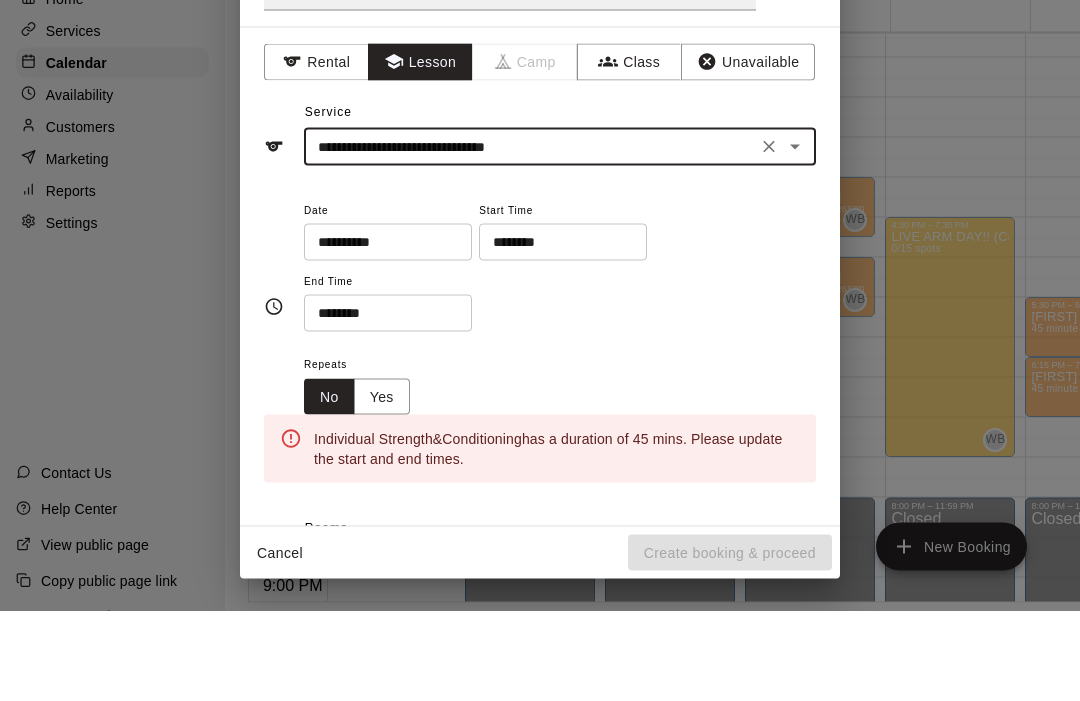 click on "Class" at bounding box center (629, 152) 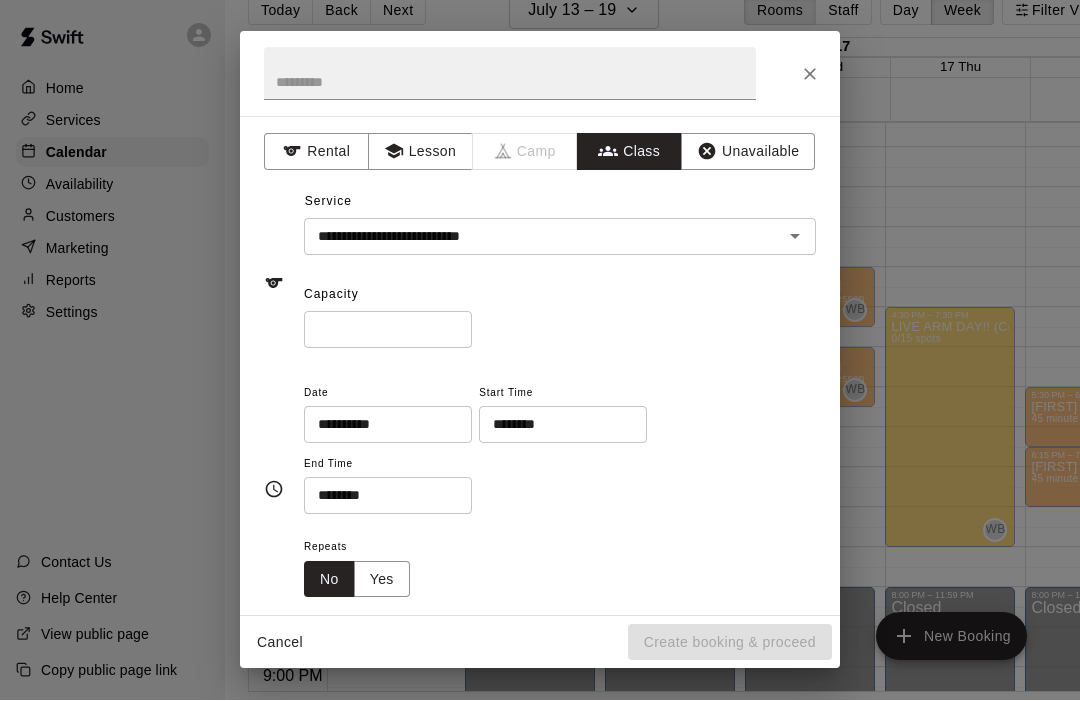 click 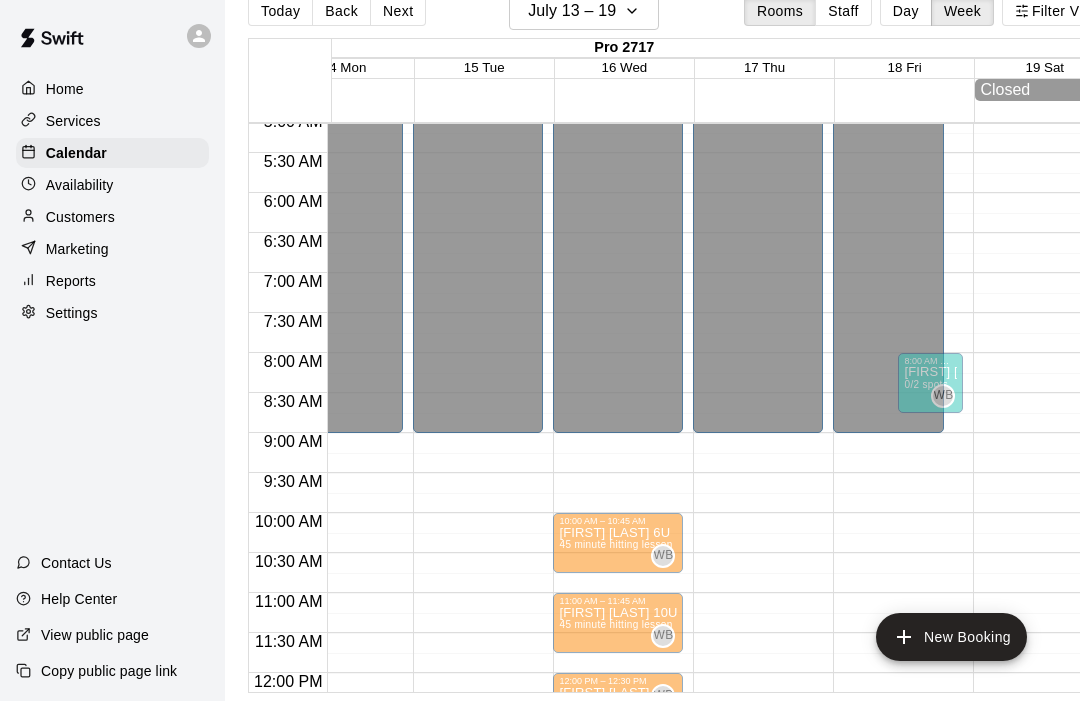 click on "0/2 spots" at bounding box center (926, 384) 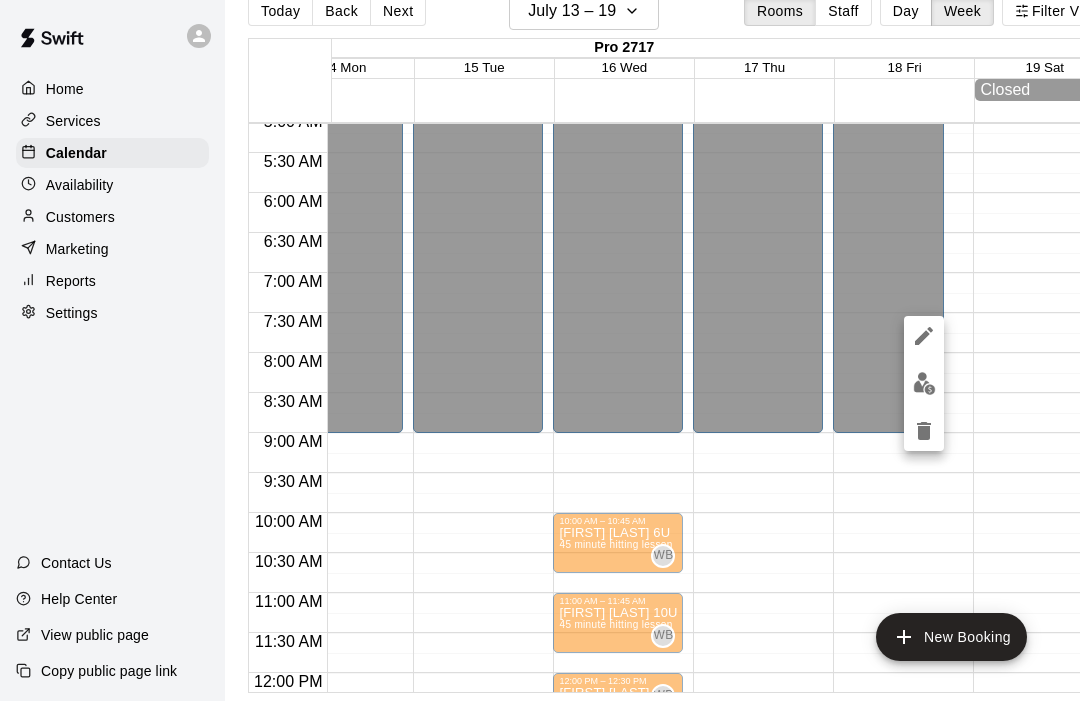 click 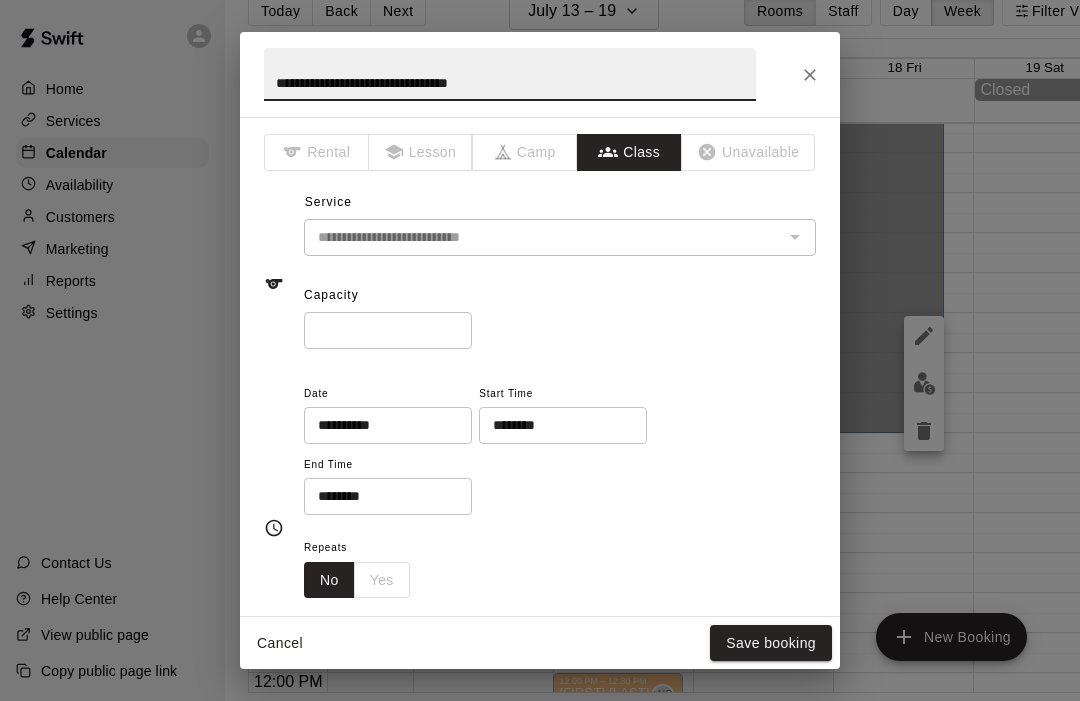 click on "Save booking" at bounding box center [771, 643] 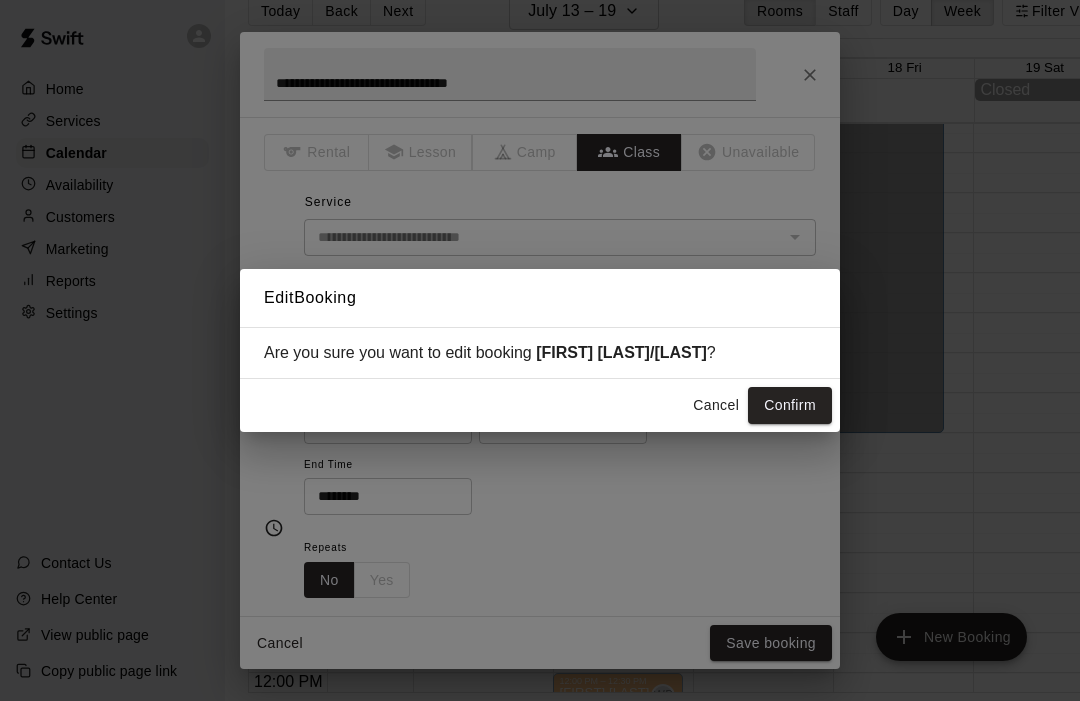 click on "Confirm" at bounding box center [790, 405] 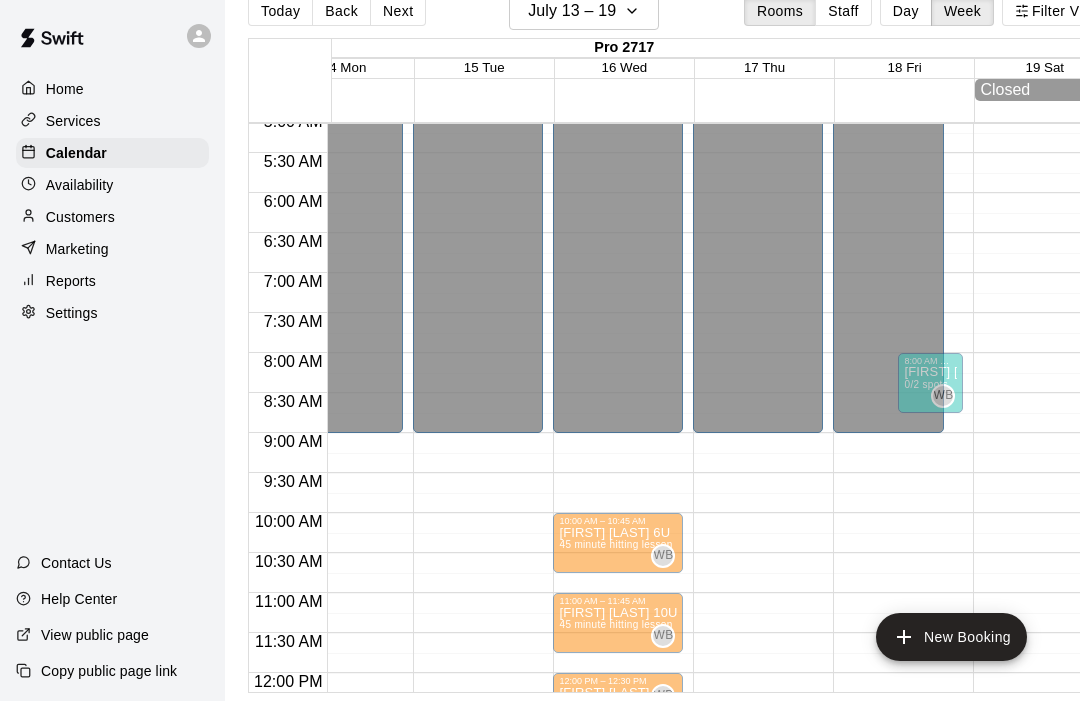click on "New Booking" at bounding box center (951, 637) 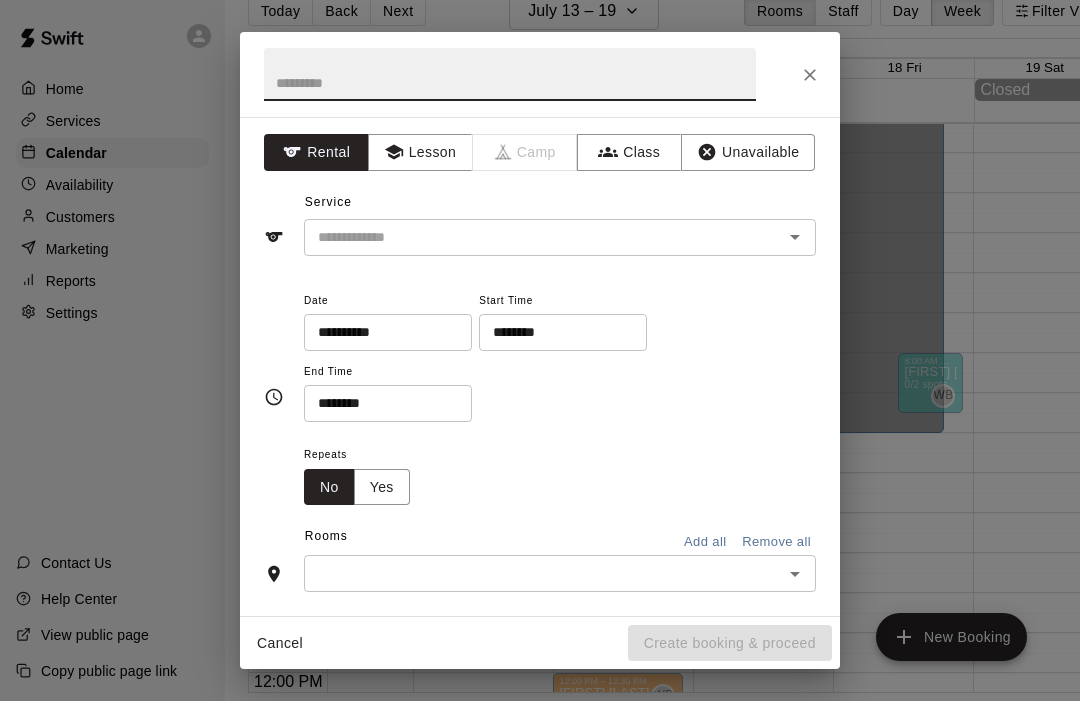 click on "Class" at bounding box center (629, 152) 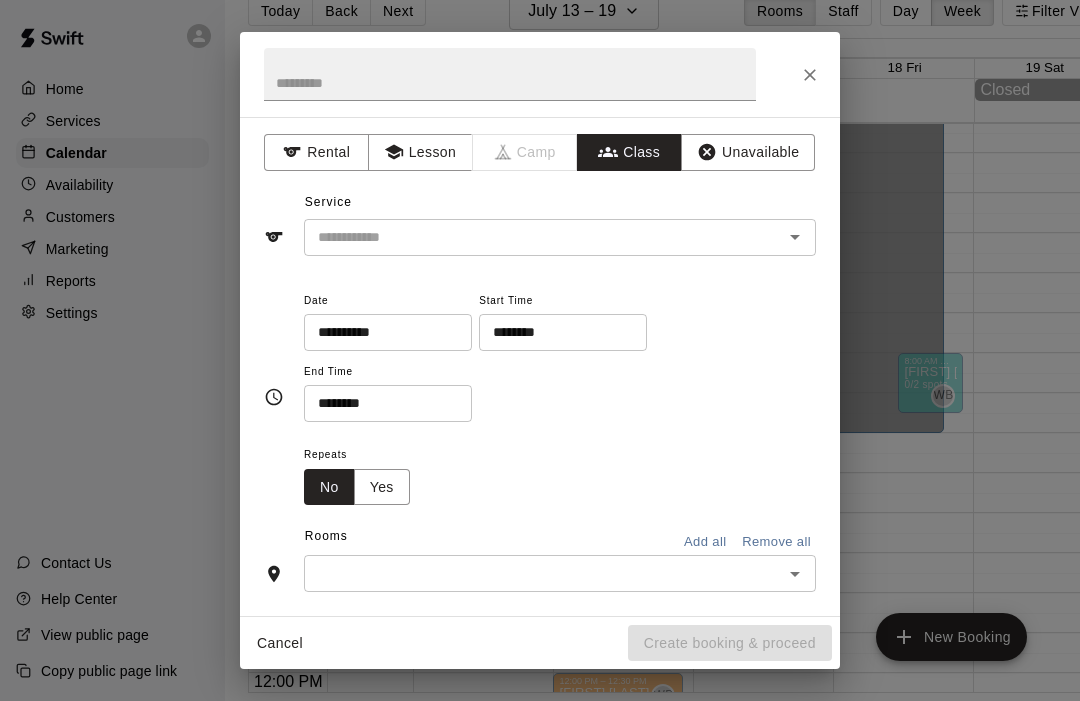 click at bounding box center [543, 237] 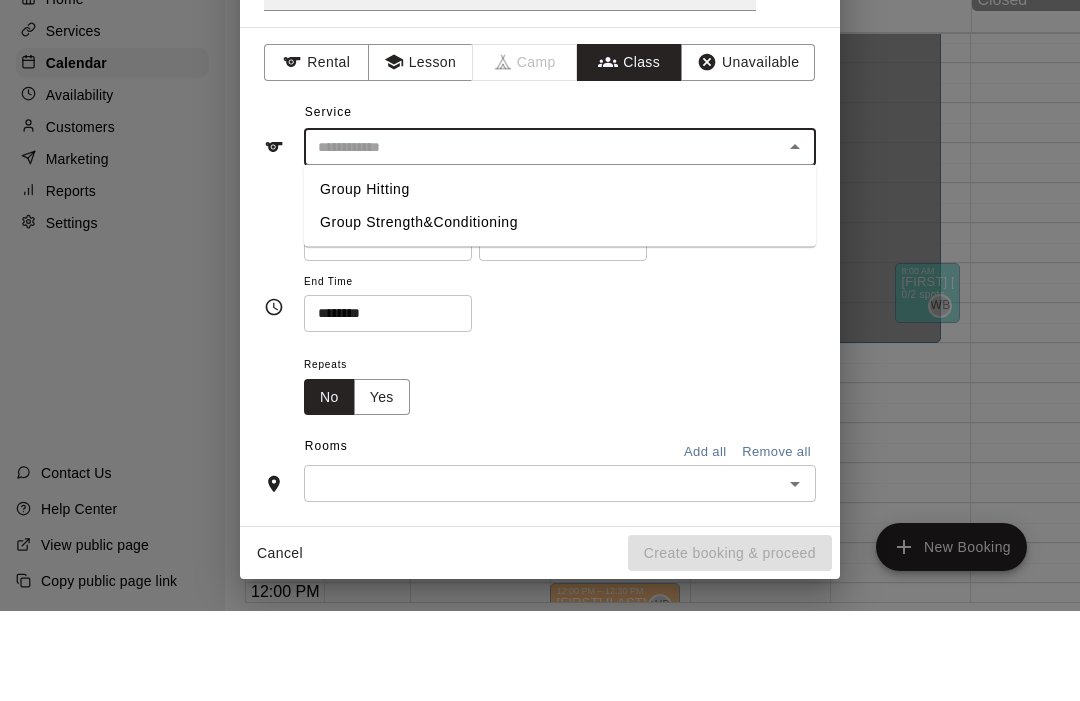 click on "Group Strength&Conditioning" at bounding box center (560, 312) 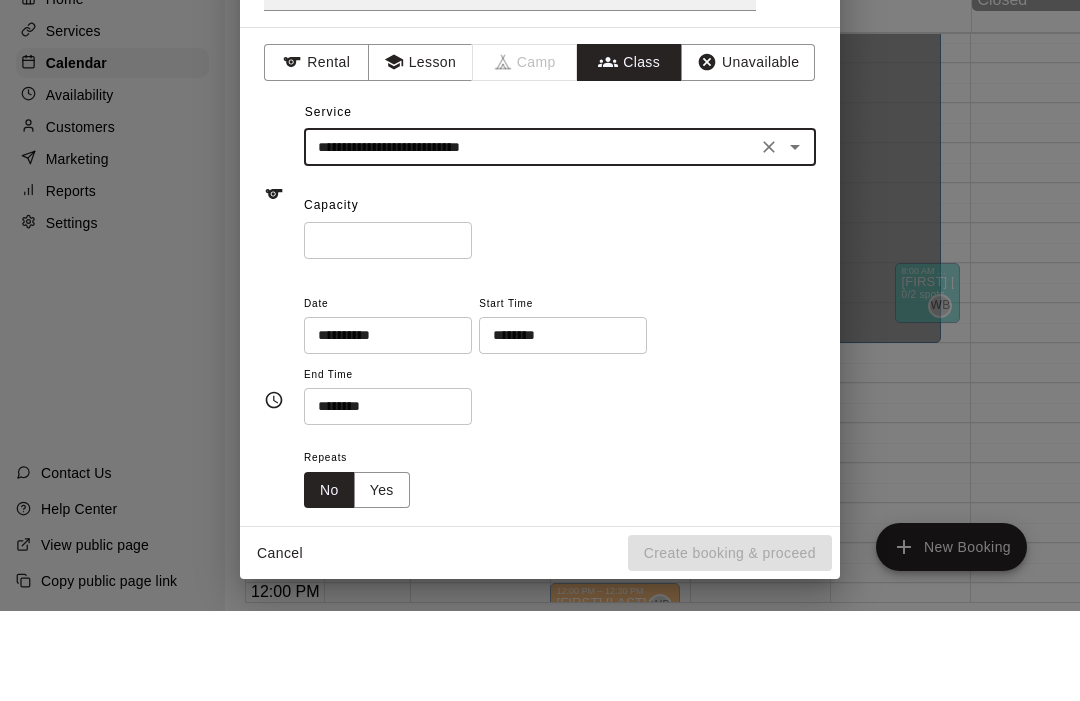 click on "*" at bounding box center [388, 330] 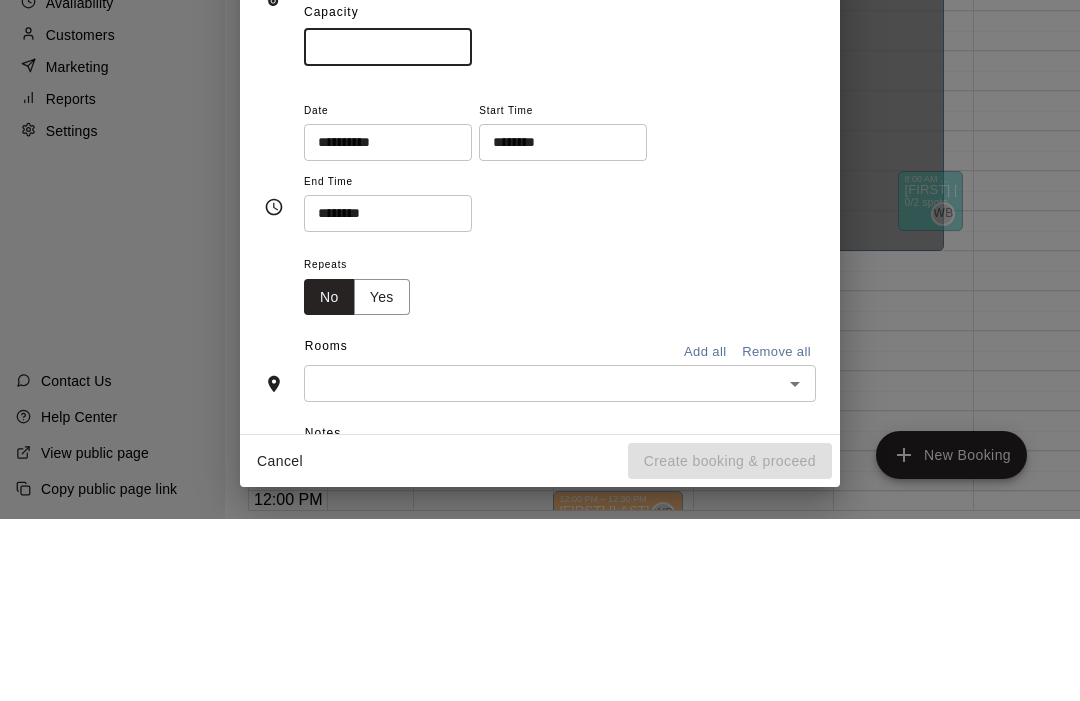 scroll, scrollTop: 104, scrollLeft: 0, axis: vertical 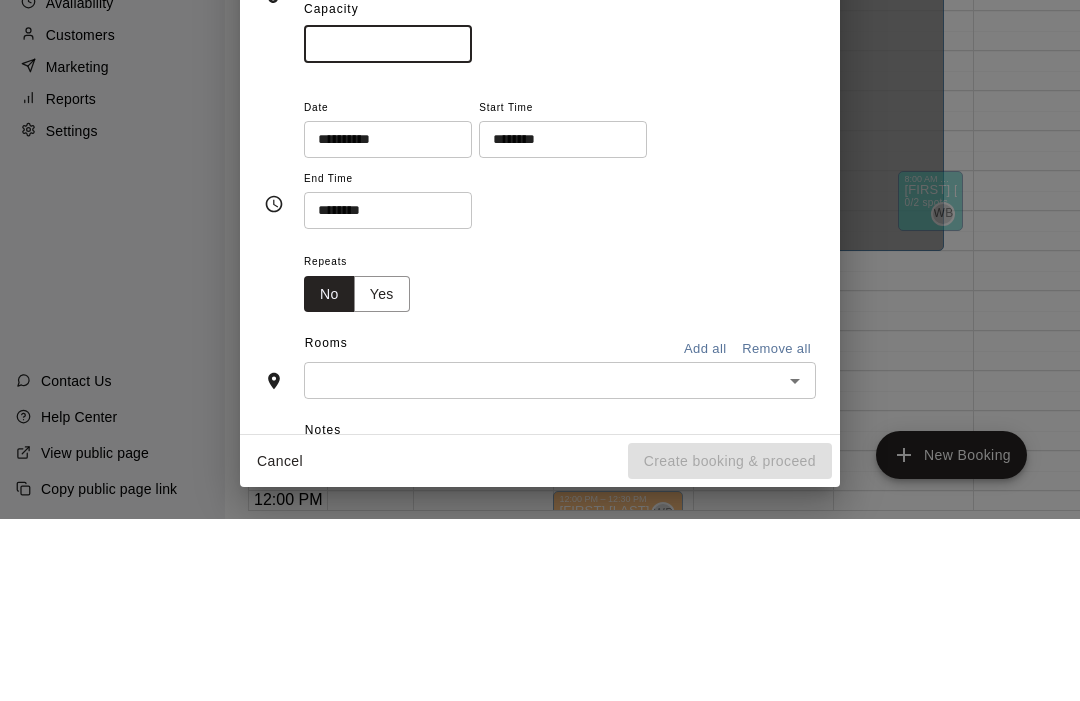 type on "*" 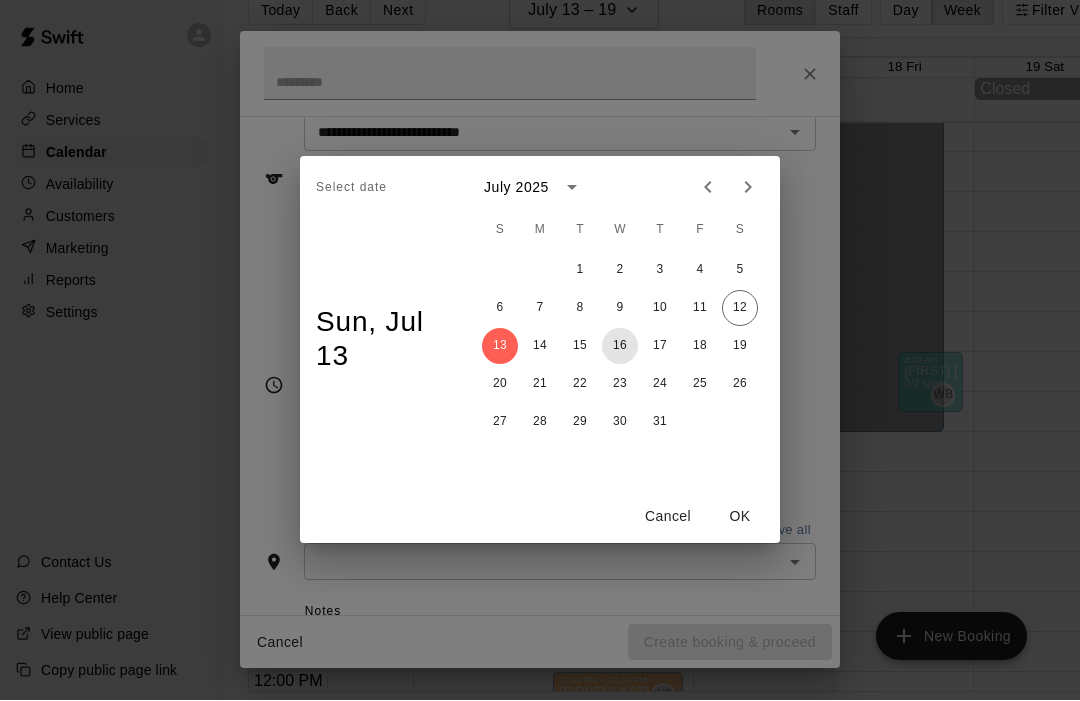 click on "16" at bounding box center [620, 347] 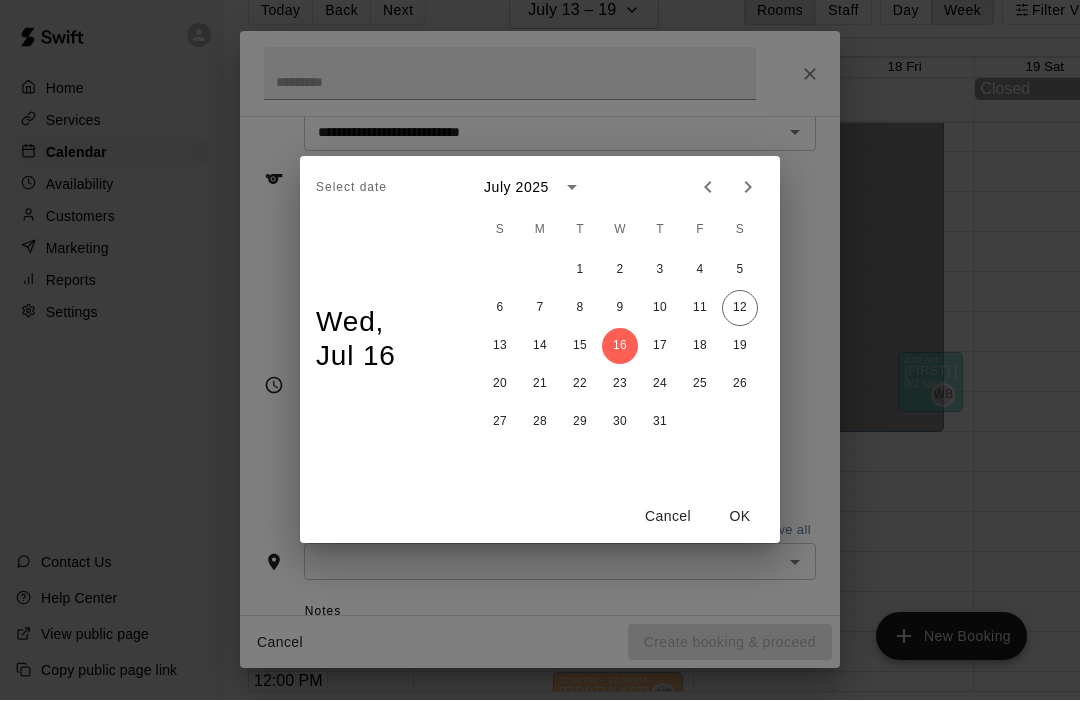 click on "OK" at bounding box center [740, 517] 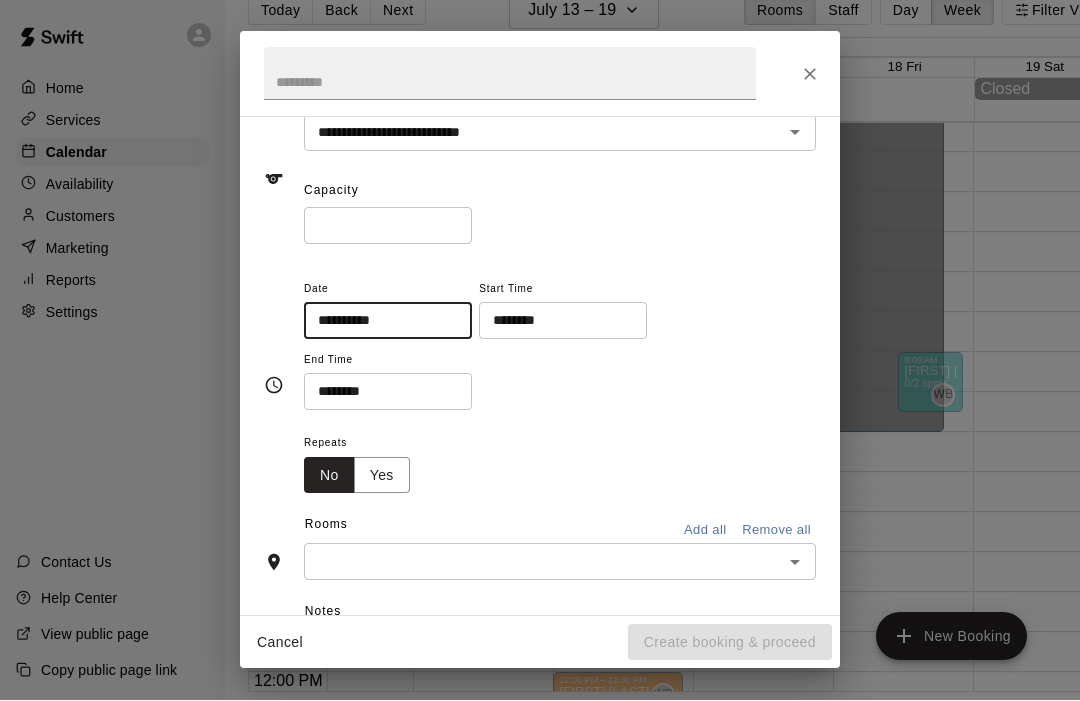 click on "********" at bounding box center [556, 321] 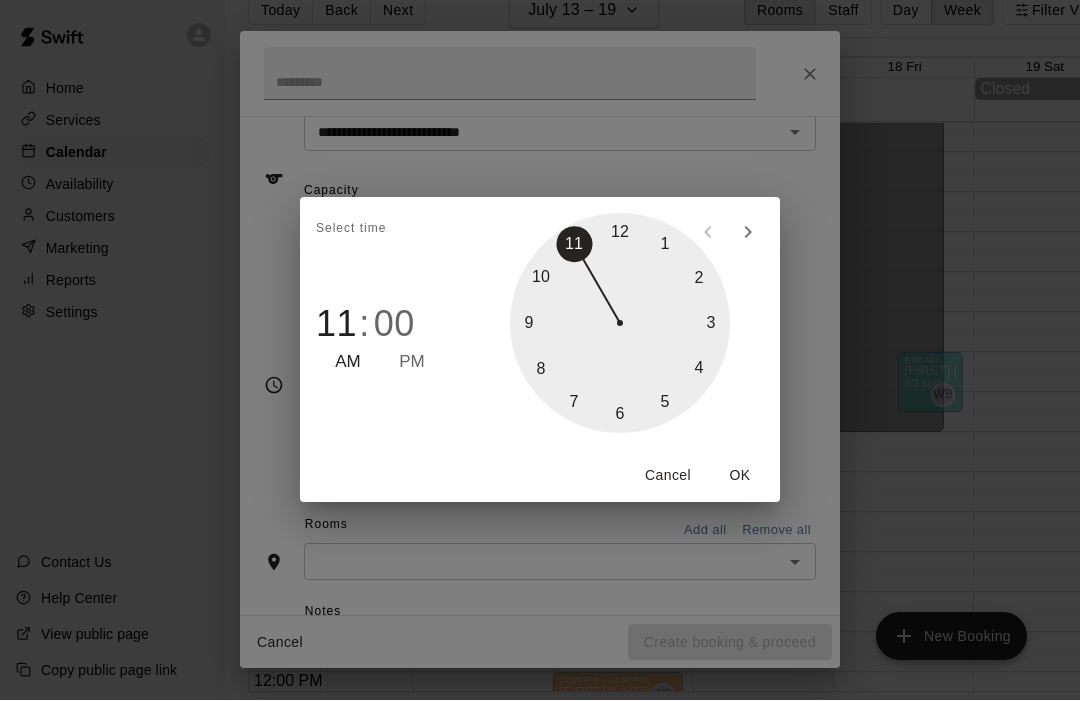 click on "PM" at bounding box center (412, 363) 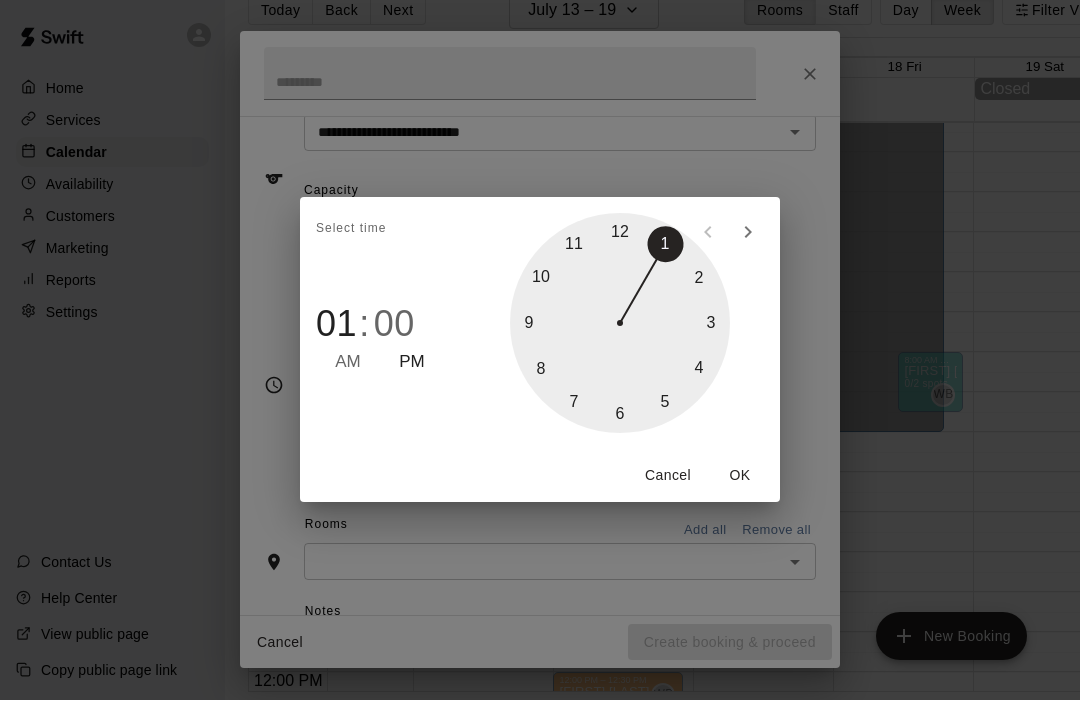 type on "********" 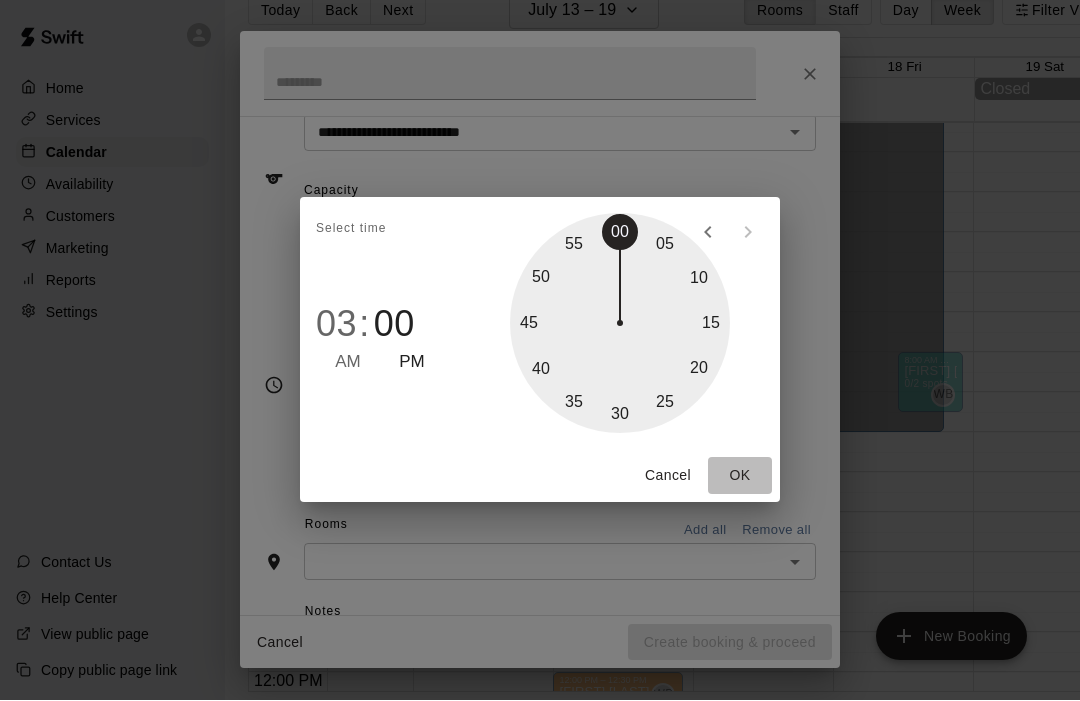 click on "OK" at bounding box center (740, 476) 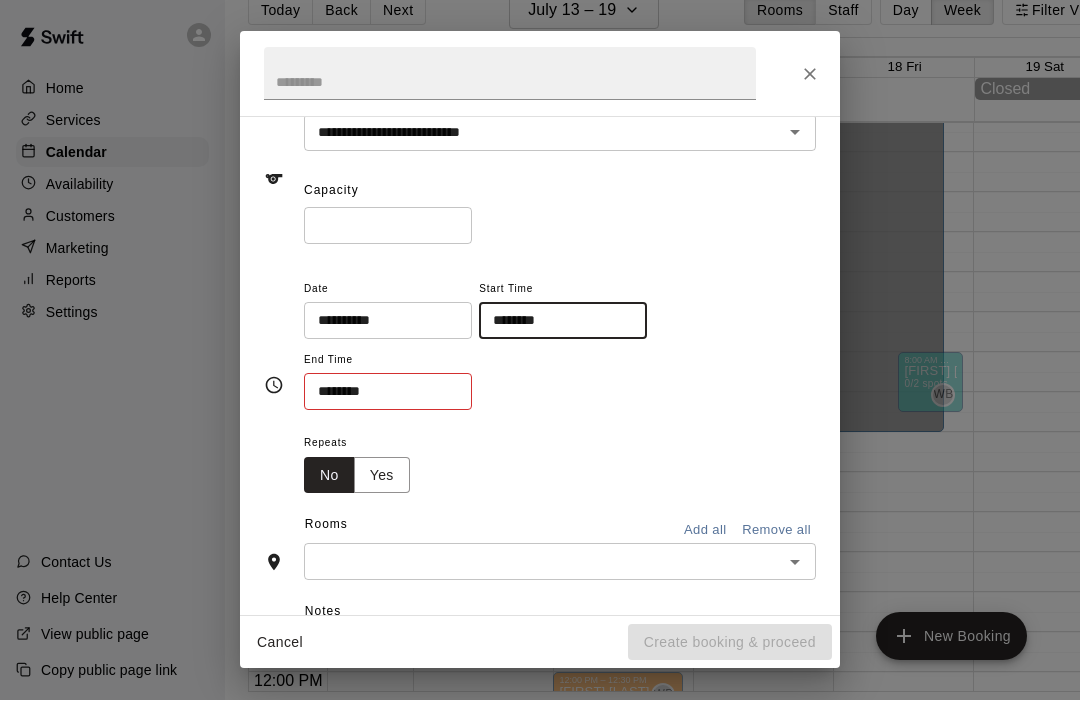 click on "********" at bounding box center [381, 392] 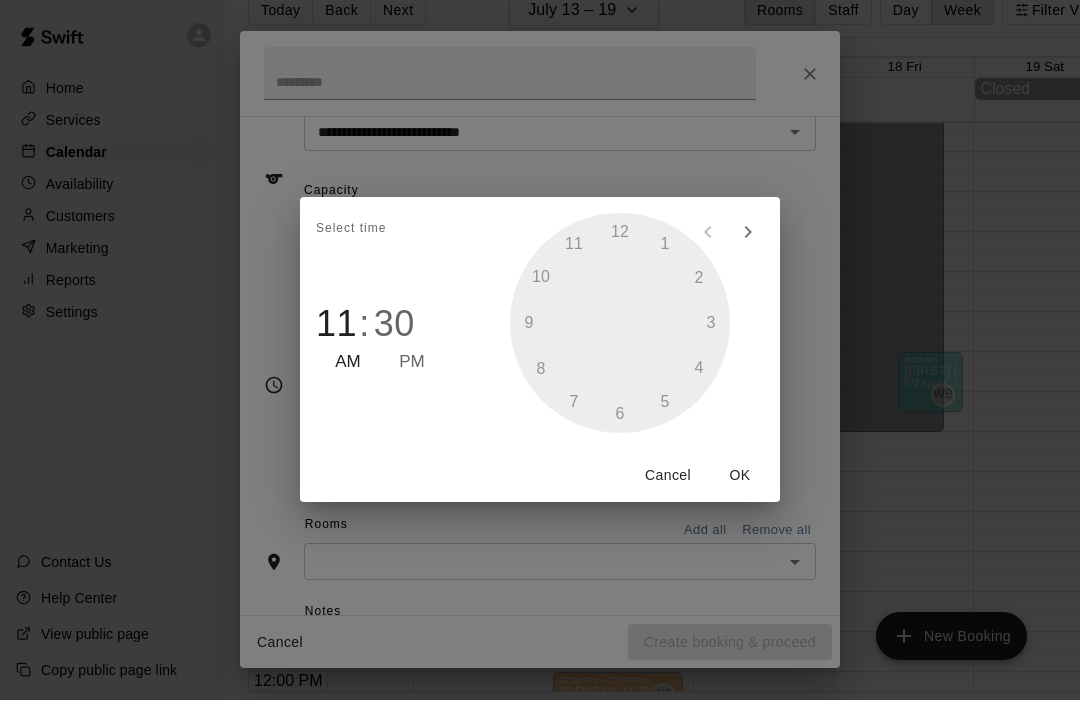 click on "11" at bounding box center (336, 325) 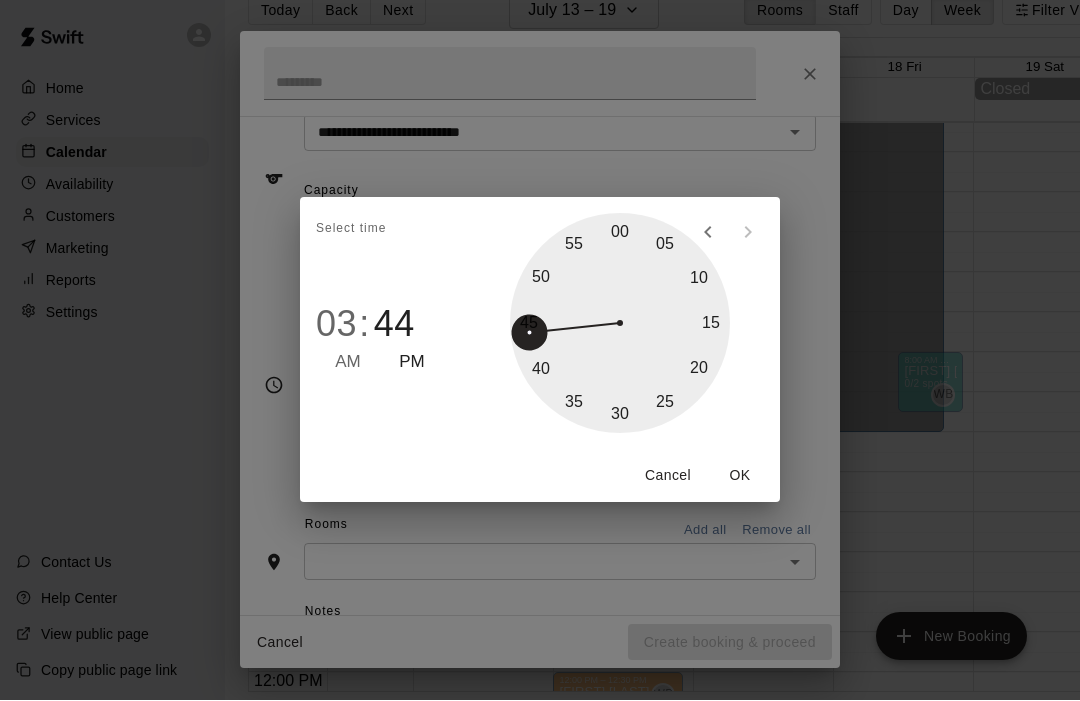 type on "********" 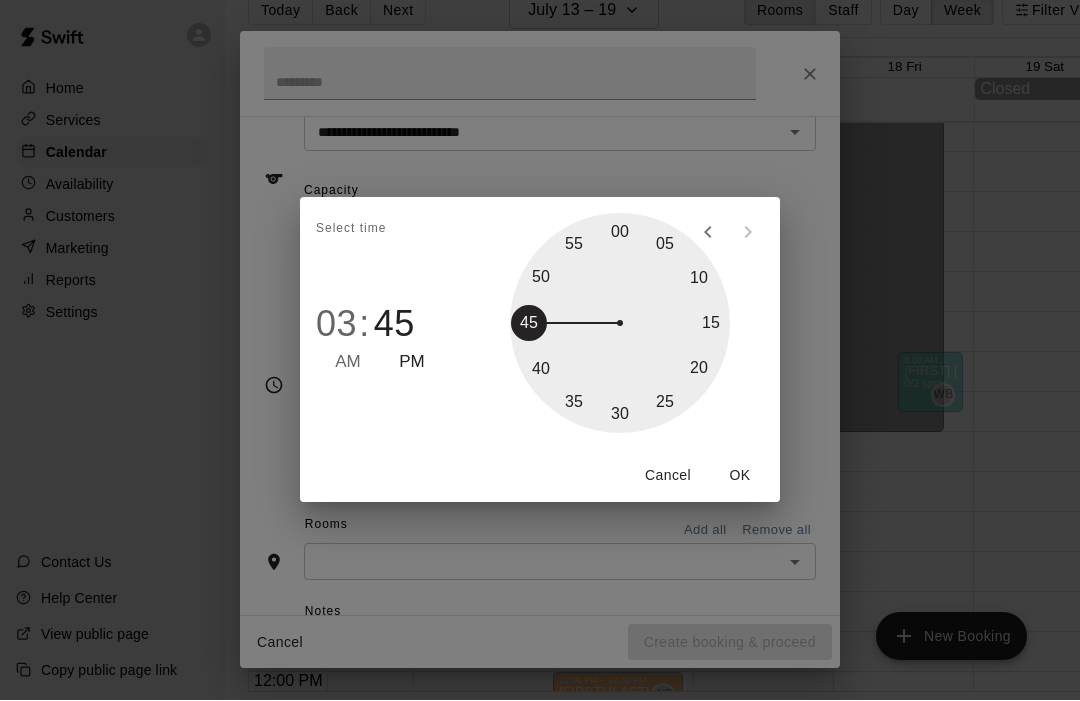 click on "OK" at bounding box center [740, 476] 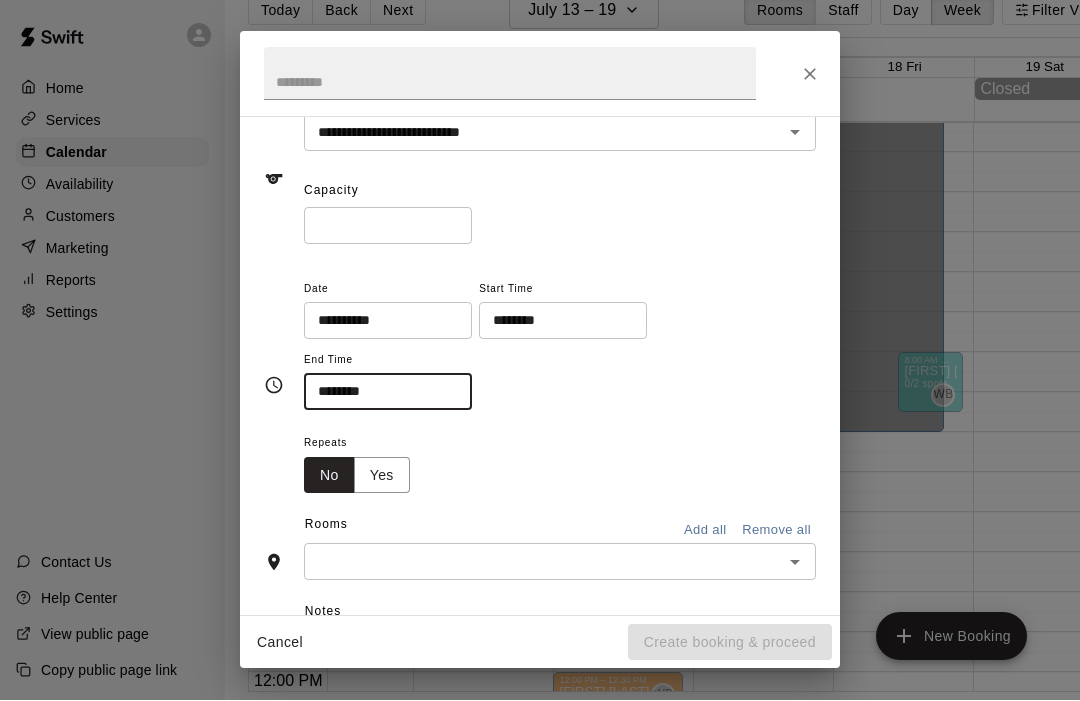 click at bounding box center [543, 562] 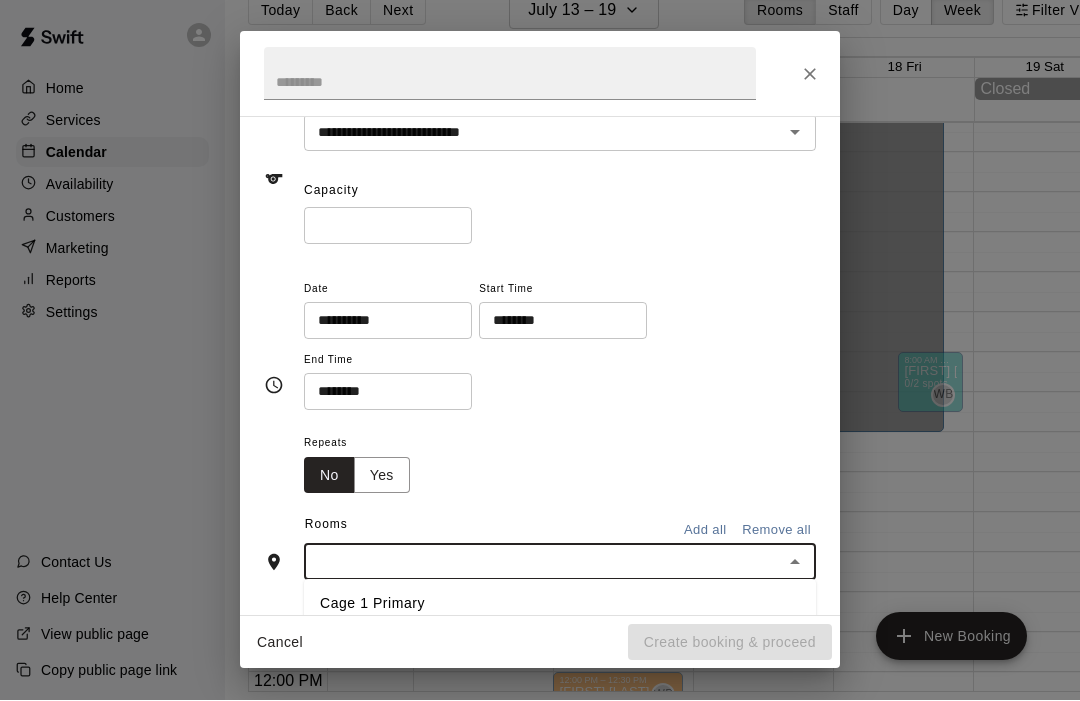 scroll, scrollTop: 99, scrollLeft: 3, axis: both 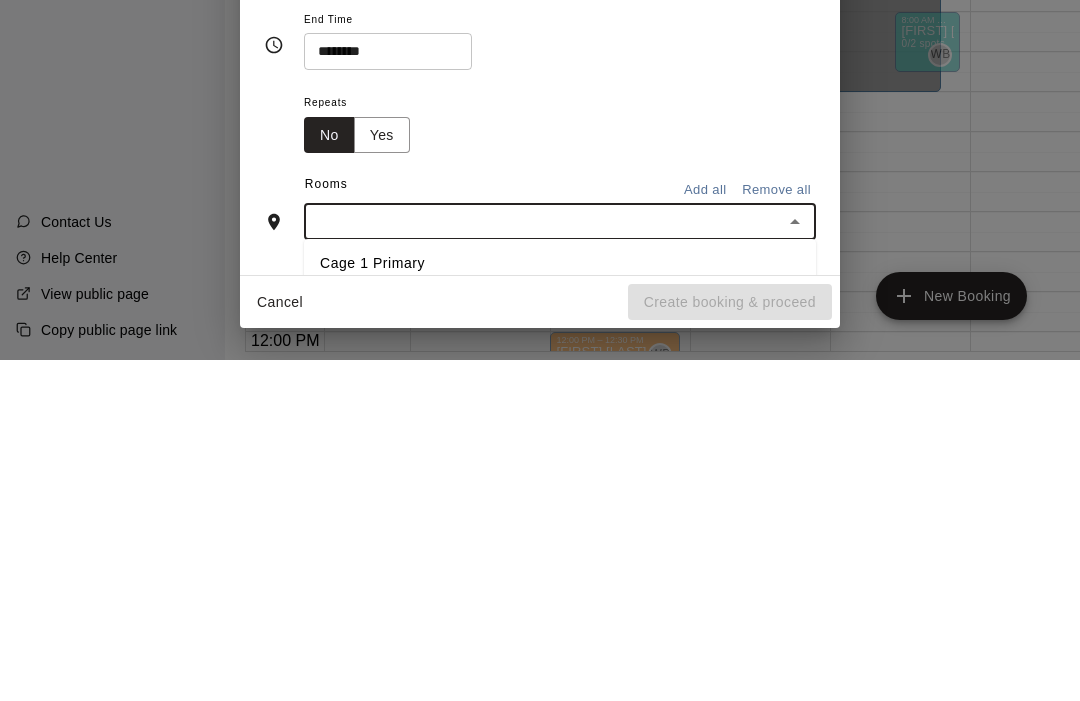 click on "Cage 1 Primary" at bounding box center (560, 604) 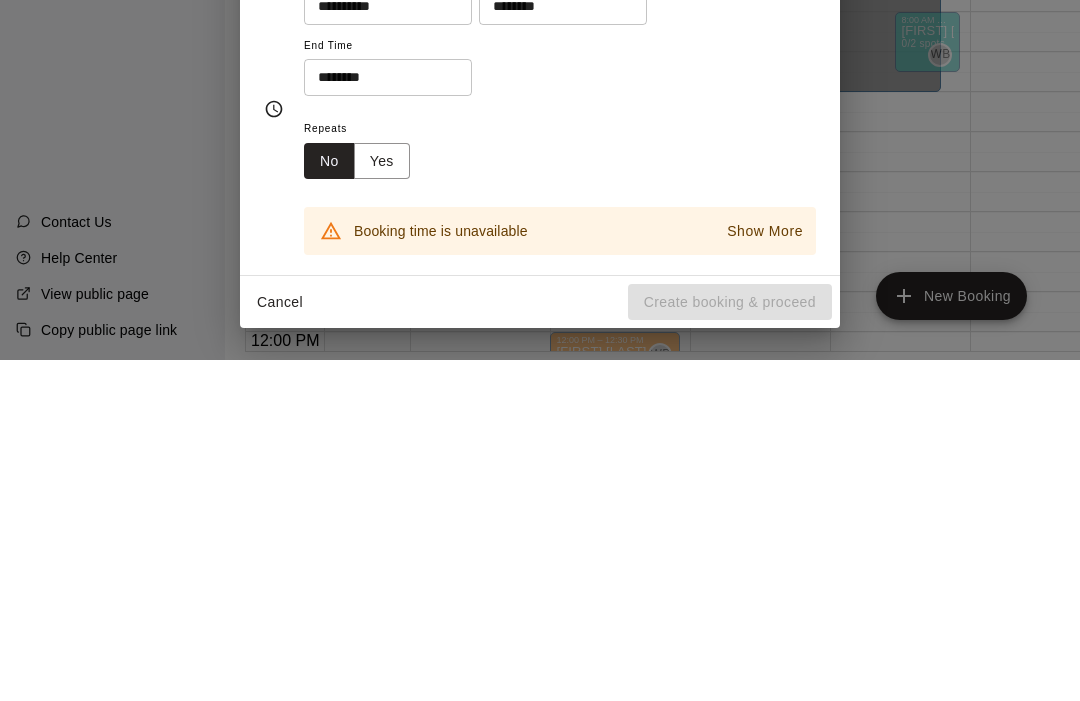scroll, scrollTop: 80, scrollLeft: 0, axis: vertical 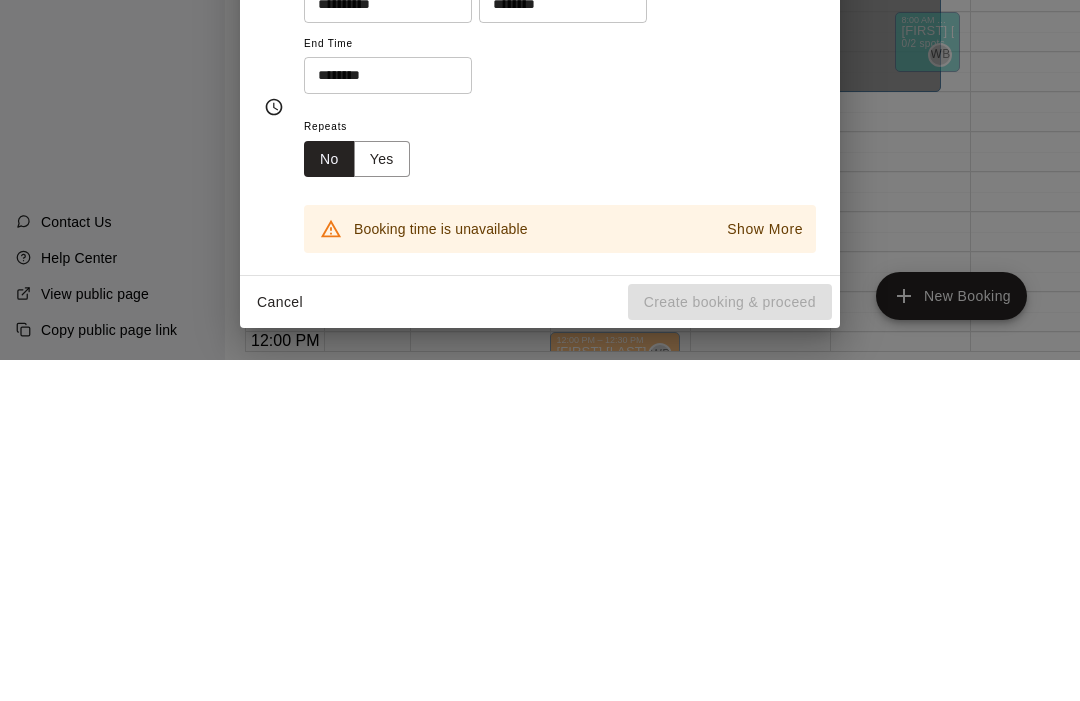 click on "Show More" at bounding box center [765, 570] 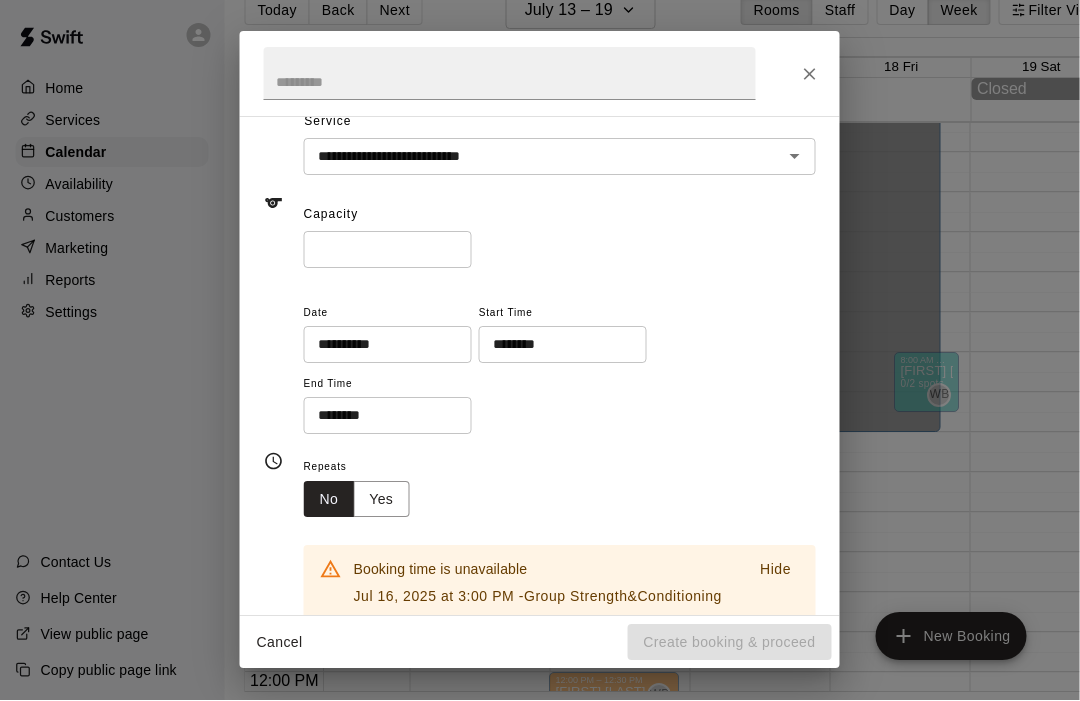 scroll, scrollTop: 99, scrollLeft: 4, axis: both 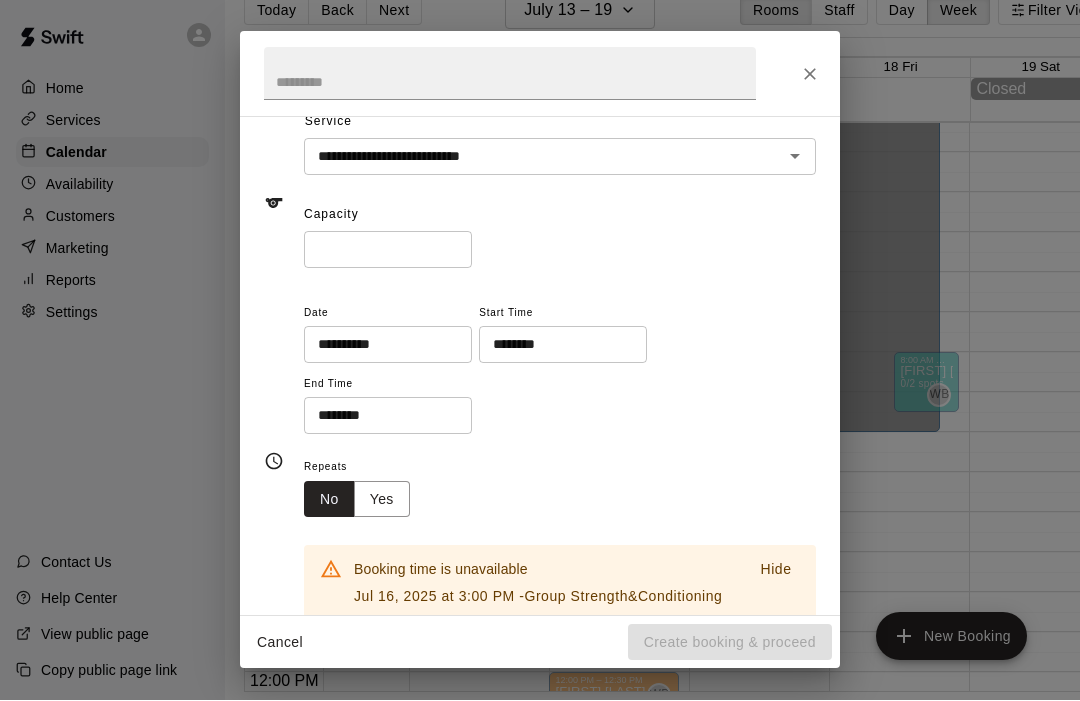 click on "Remove all" at bounding box center [776, 659] 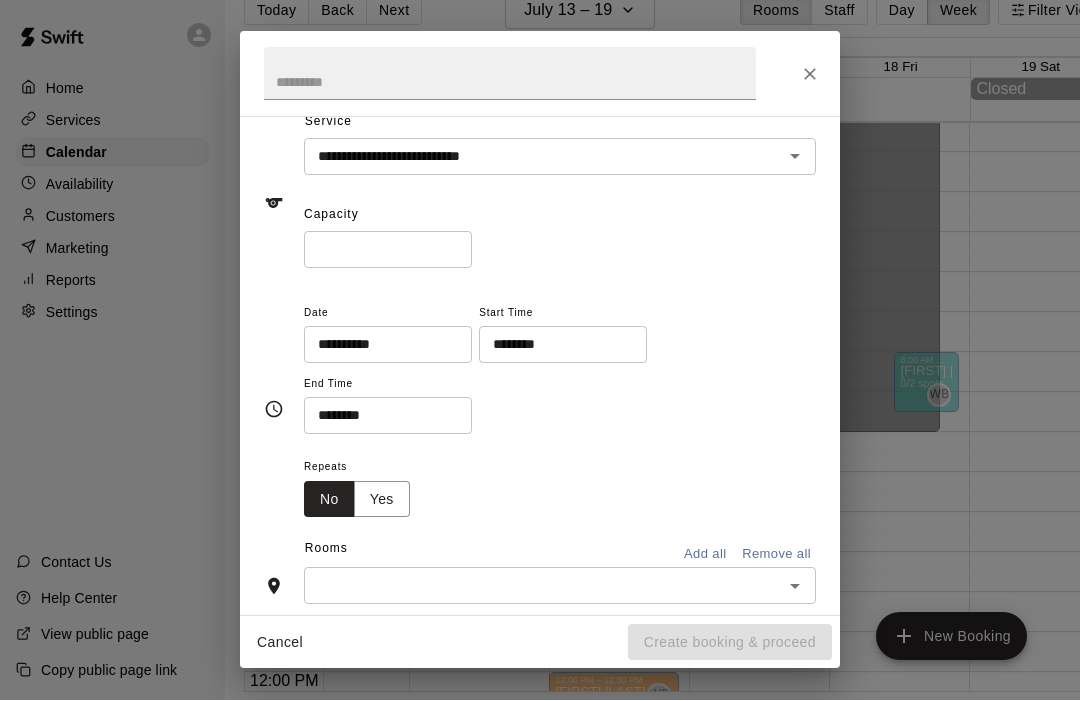 click at bounding box center (543, 586) 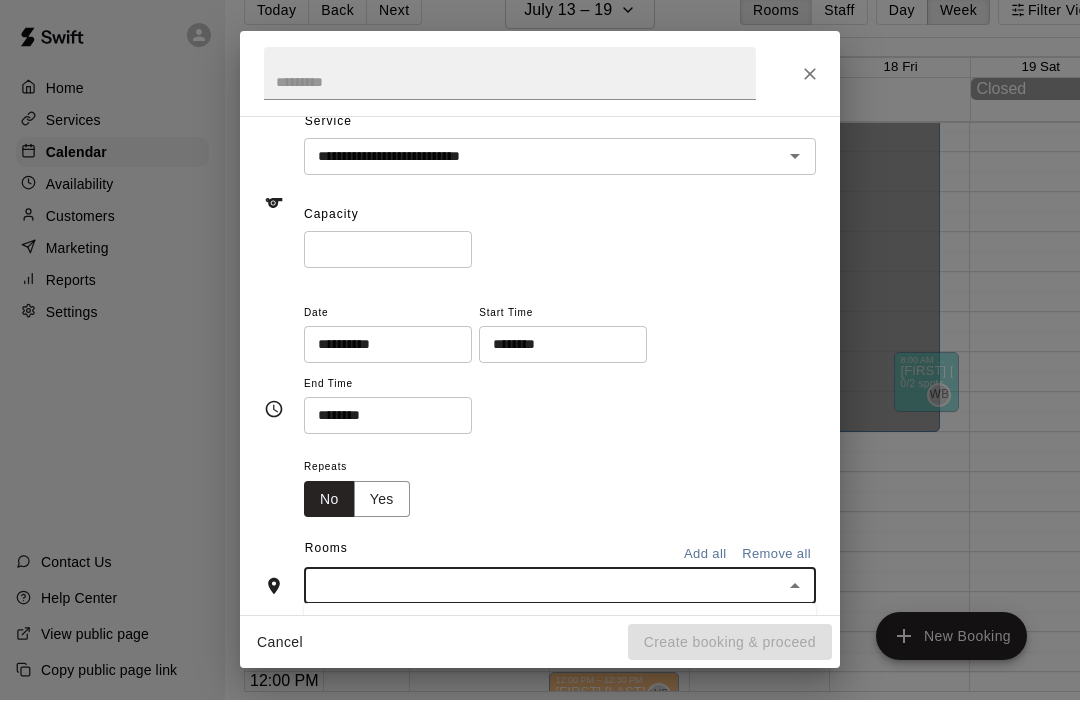 scroll, scrollTop: 99, scrollLeft: 7, axis: both 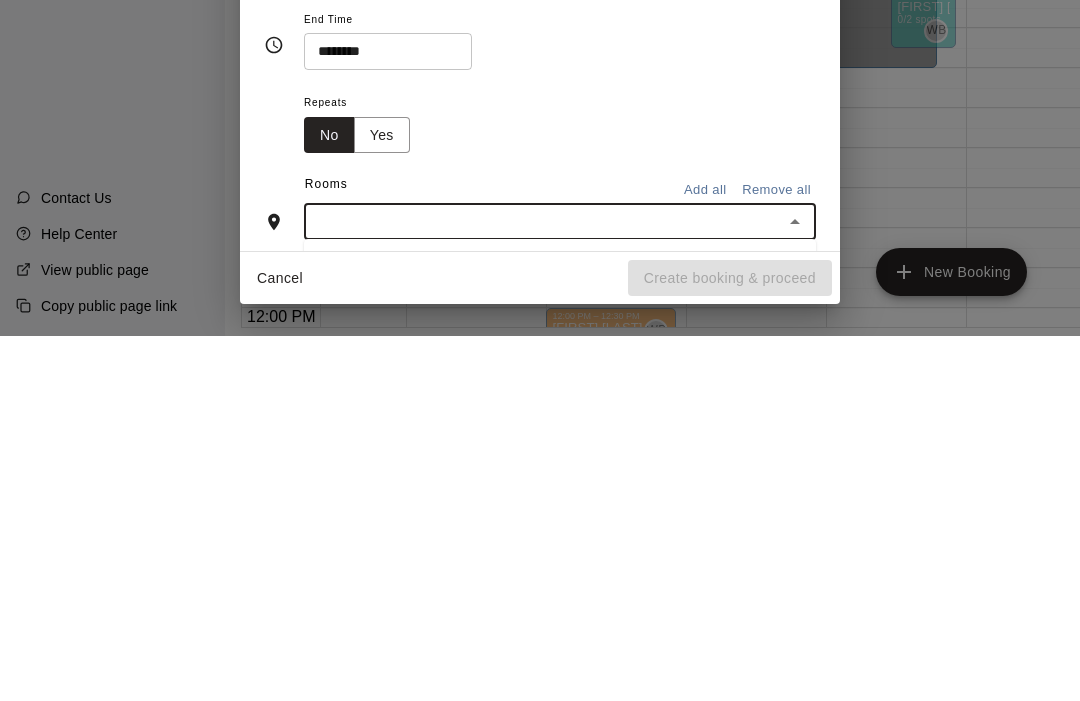 click on "Cage 1 Primary" at bounding box center [560, 628] 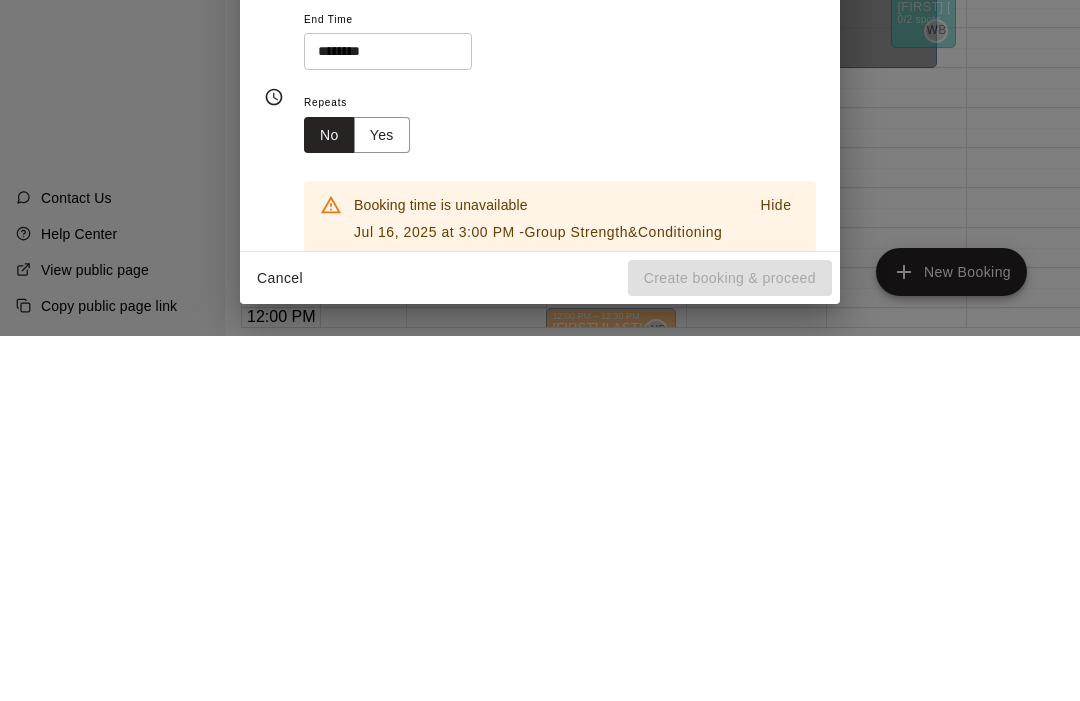 click on "**********" at bounding box center (540, 350) 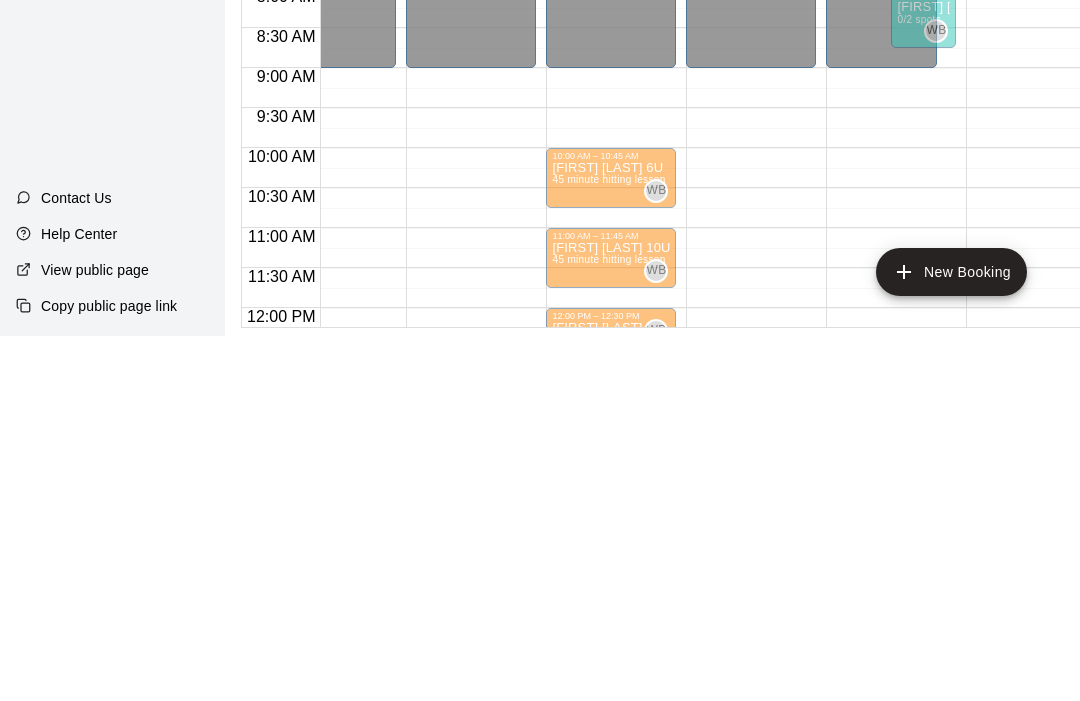 scroll, scrollTop: 99, scrollLeft: 8, axis: both 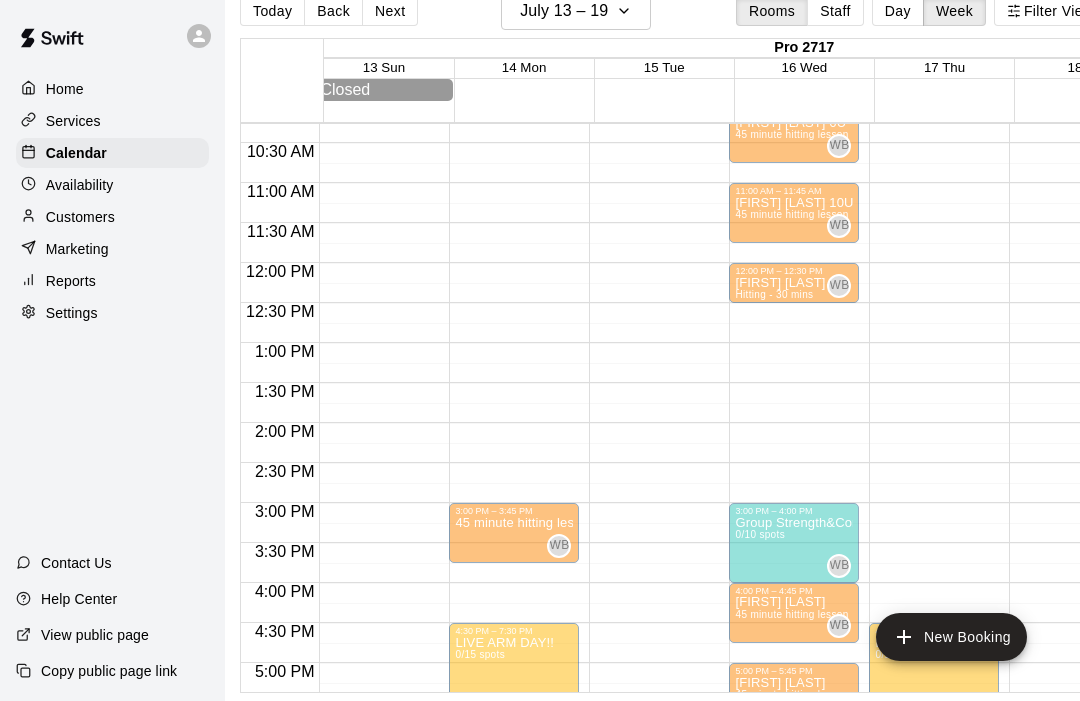 click on "Group Strength&Conditioning" at bounding box center [794, 523] 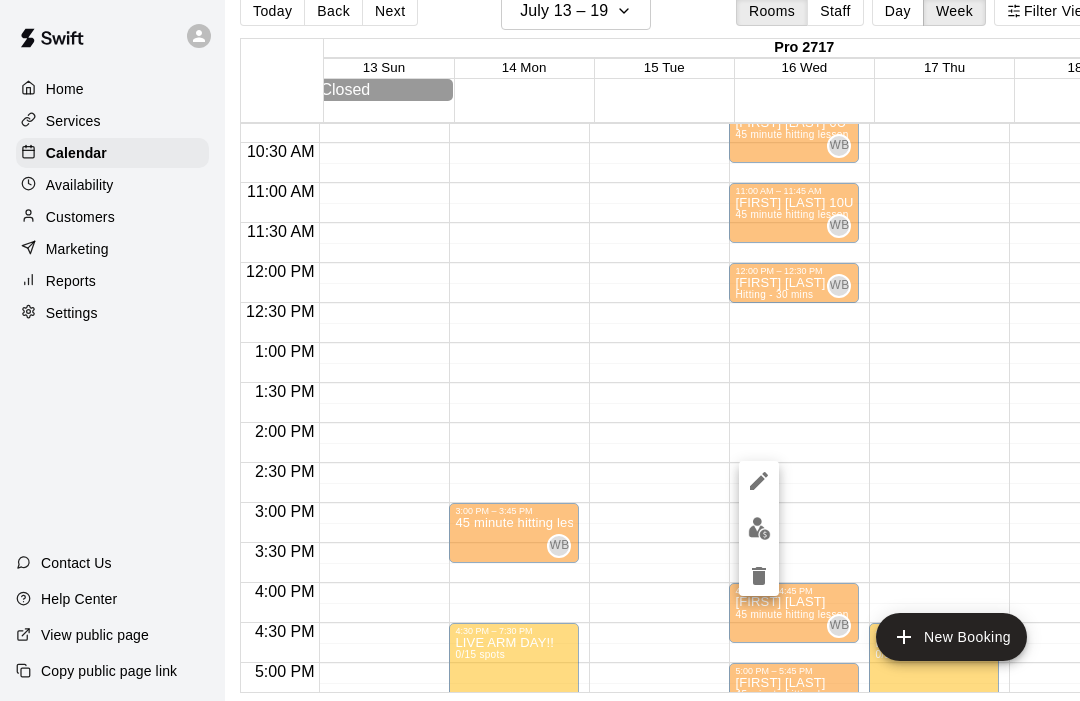 click 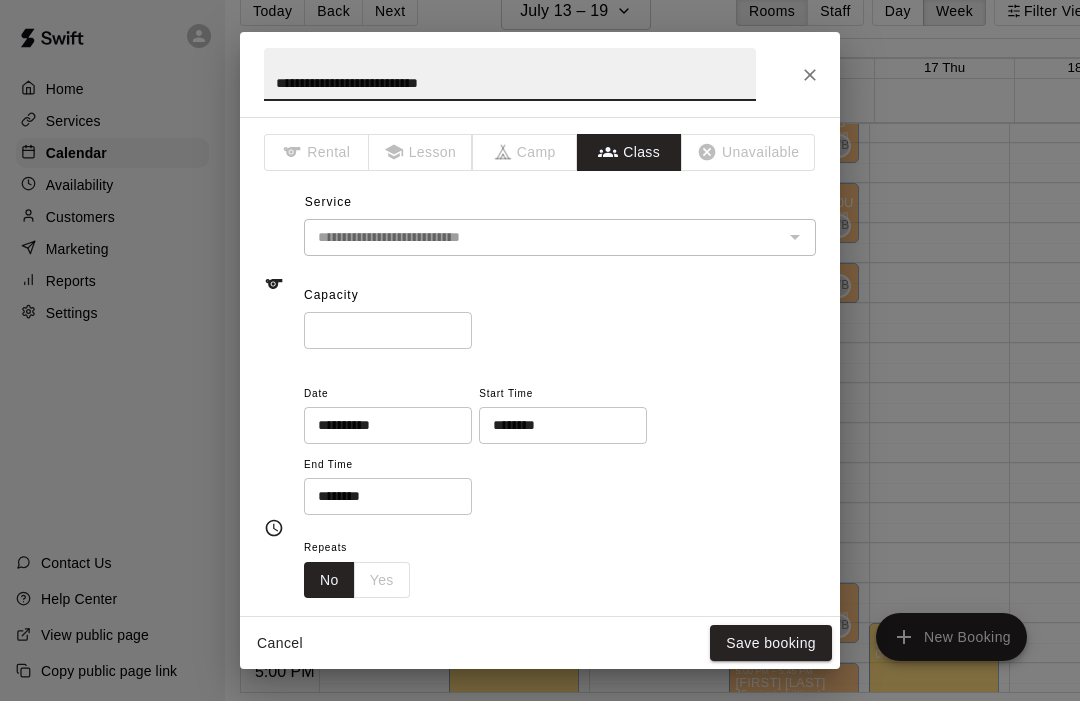 scroll, scrollTop: 0, scrollLeft: 0, axis: both 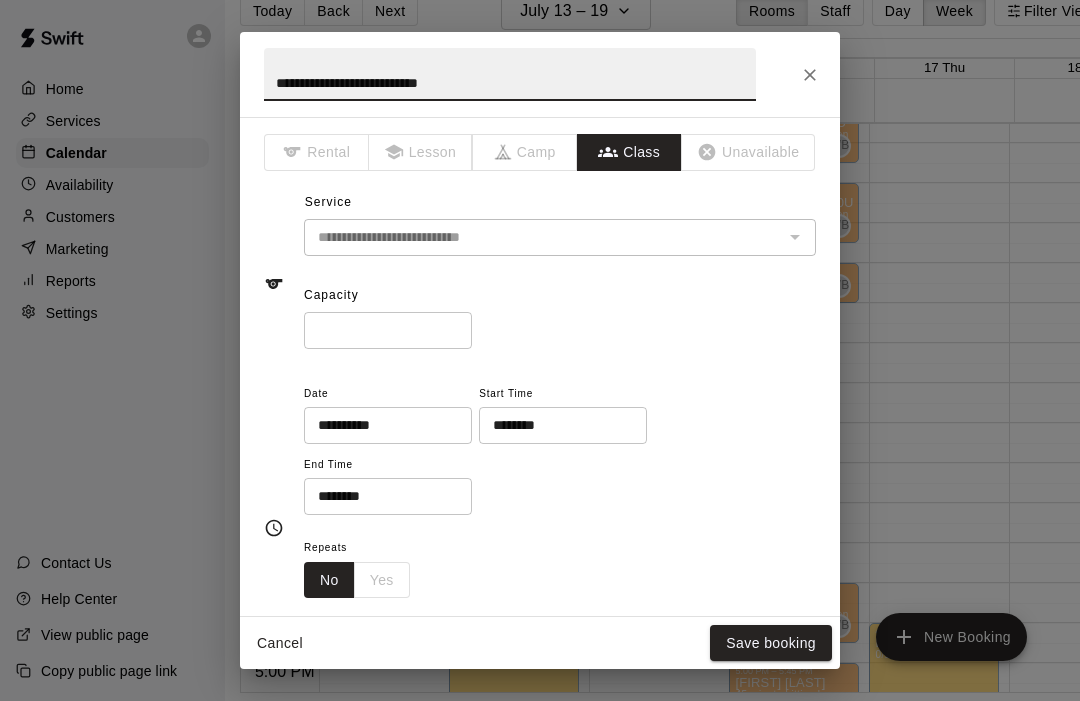 click on "**" at bounding box center [388, 330] 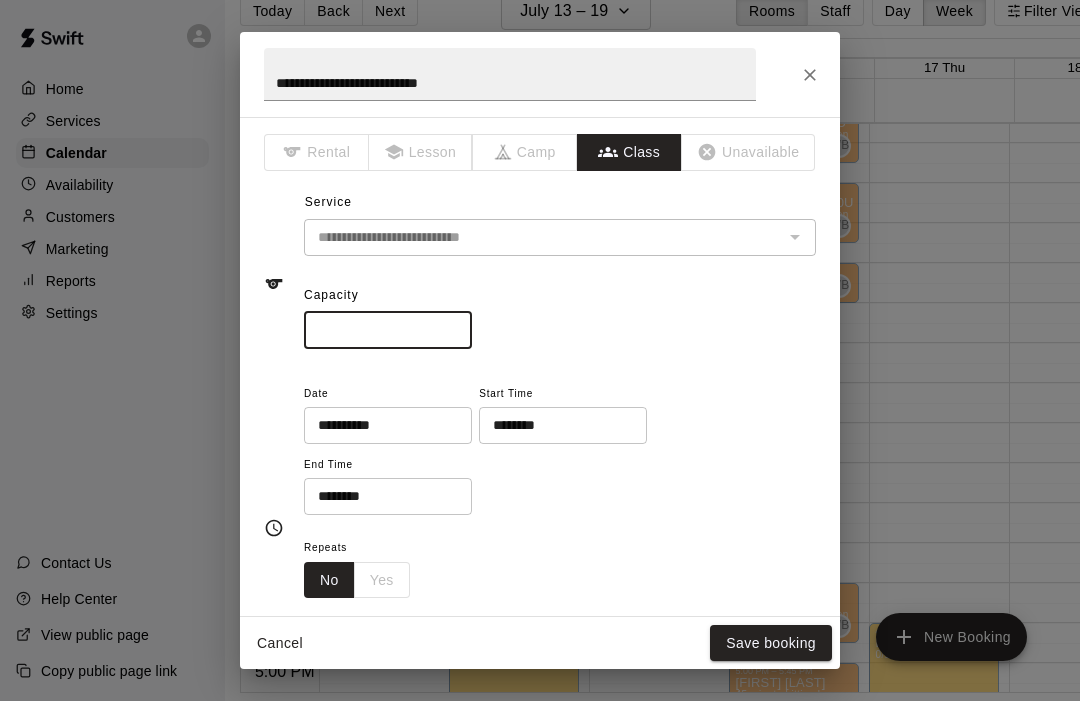 scroll, scrollTop: 99, scrollLeft: 0, axis: vertical 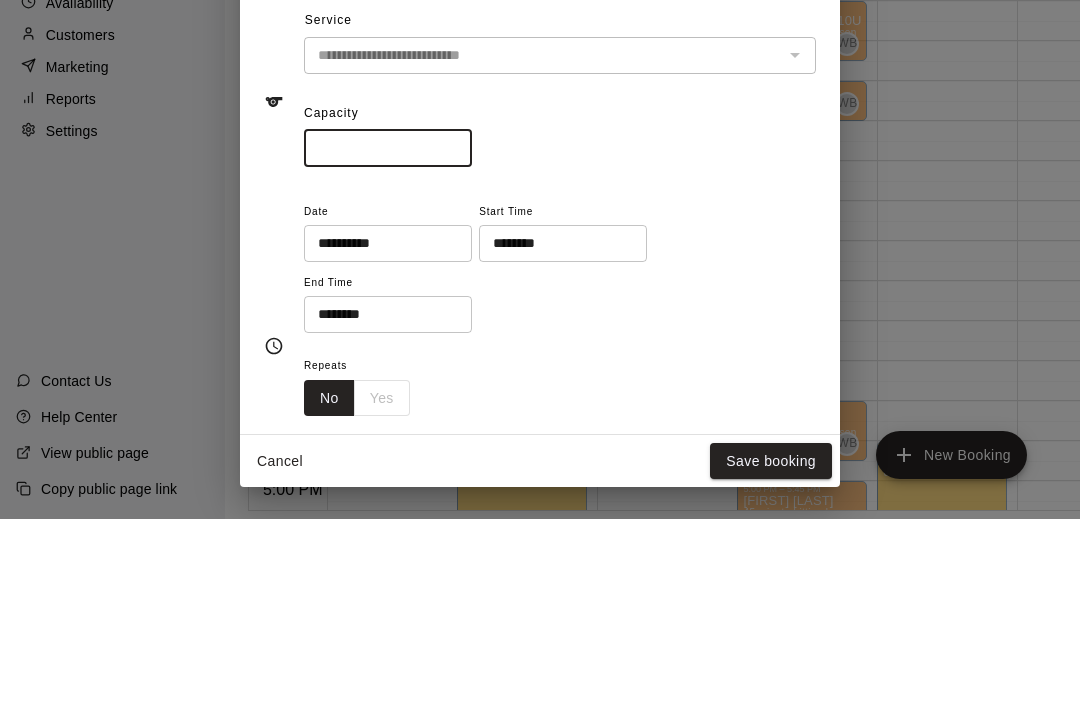 type on "*" 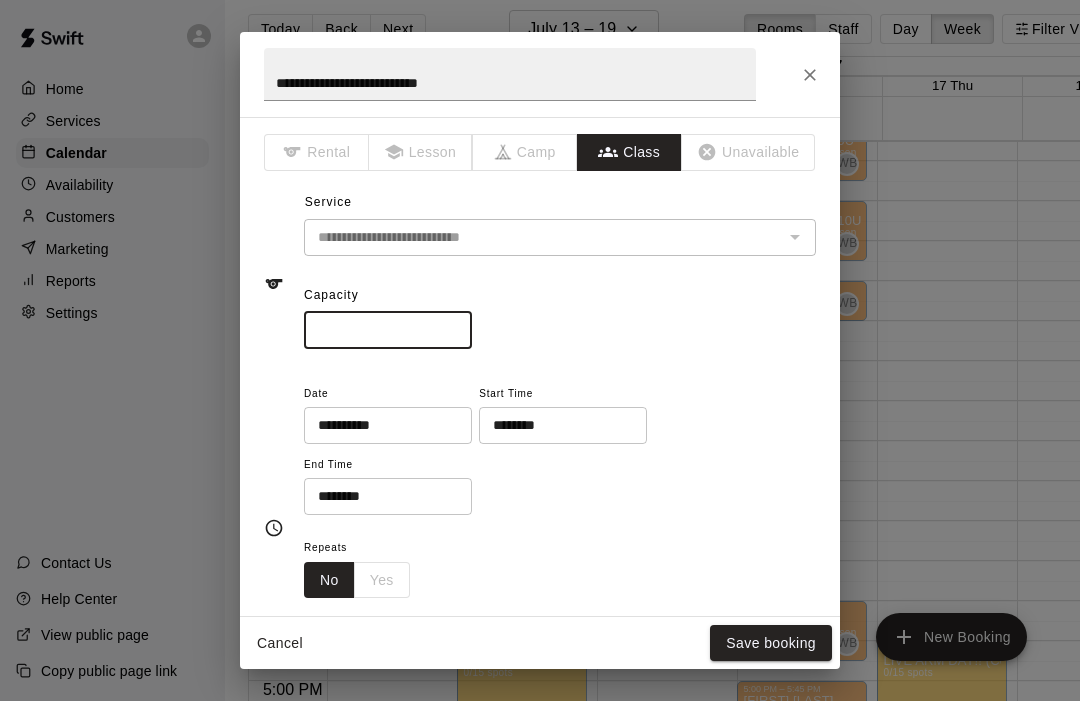 scroll, scrollTop: 7, scrollLeft: 0, axis: vertical 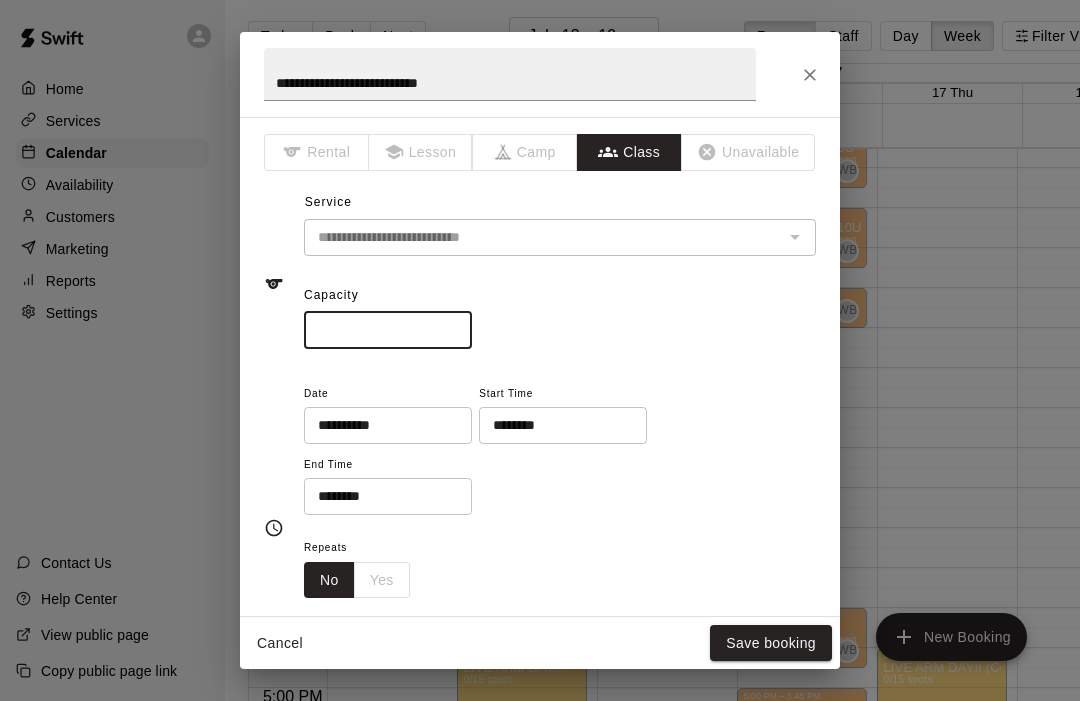 type on "*" 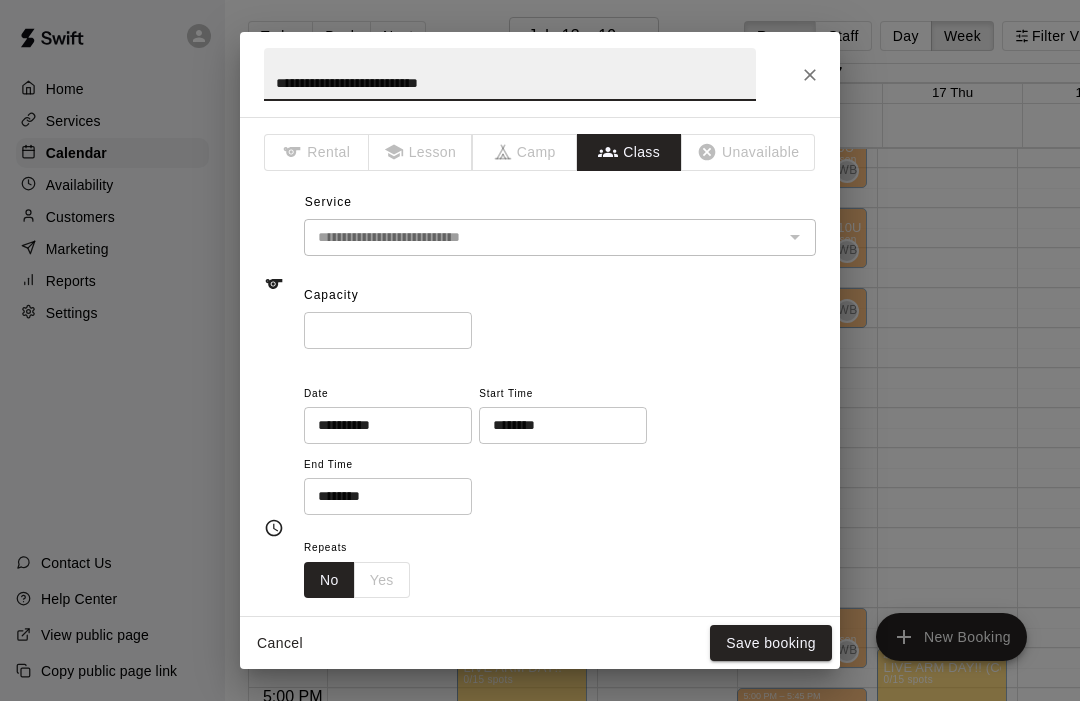 click on "**********" at bounding box center (510, 74) 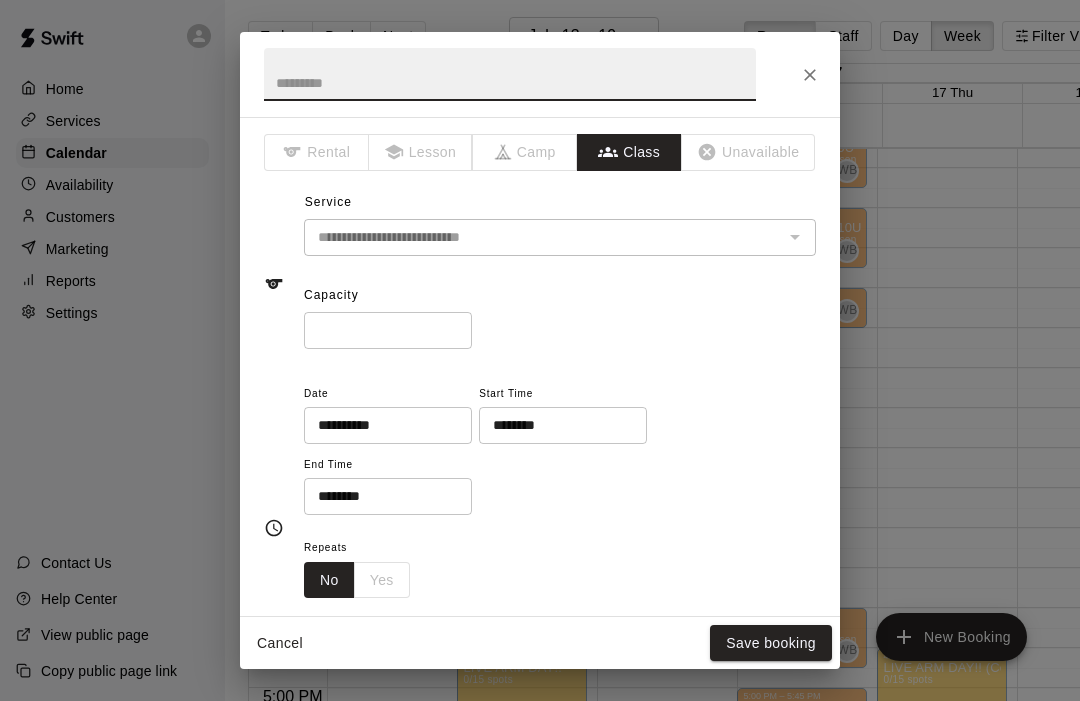 type on "*" 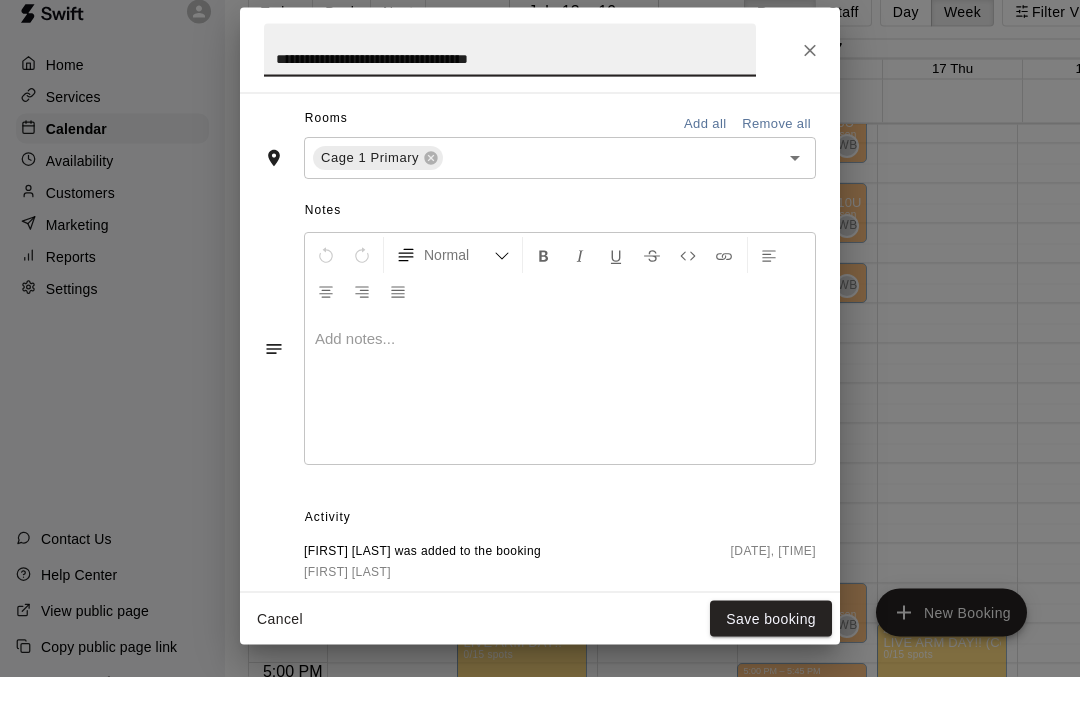 scroll, scrollTop: 505, scrollLeft: 0, axis: vertical 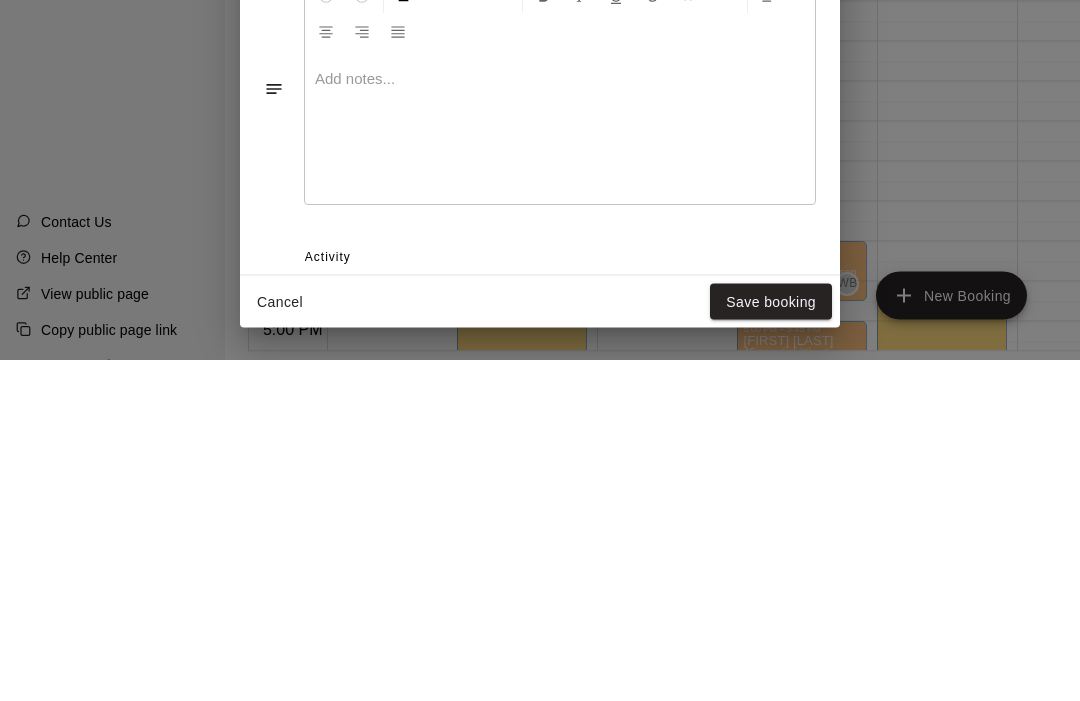 type on "**********" 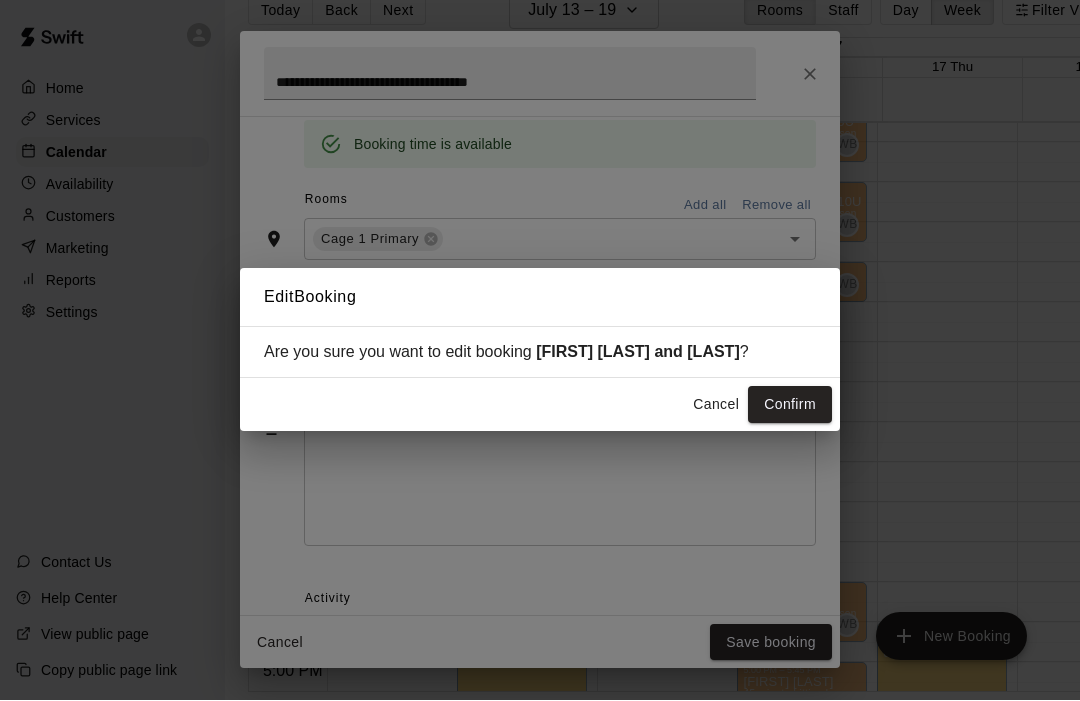 click on "Confirm" at bounding box center (790, 405) 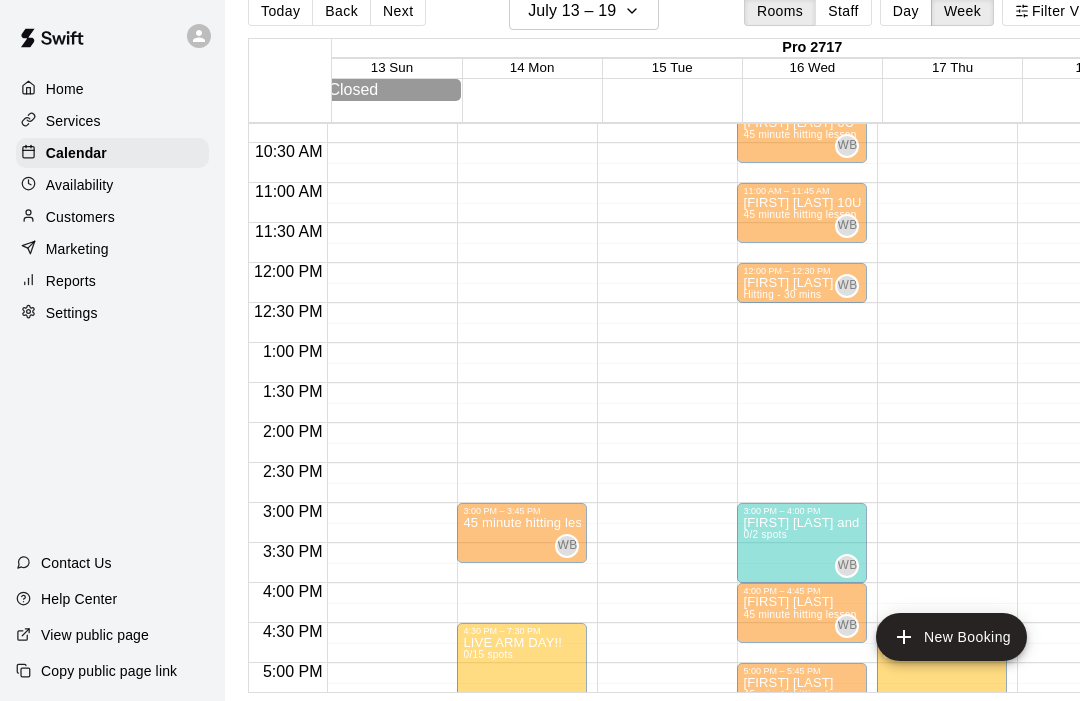 scroll, scrollTop: 846, scrollLeft: -72, axis: both 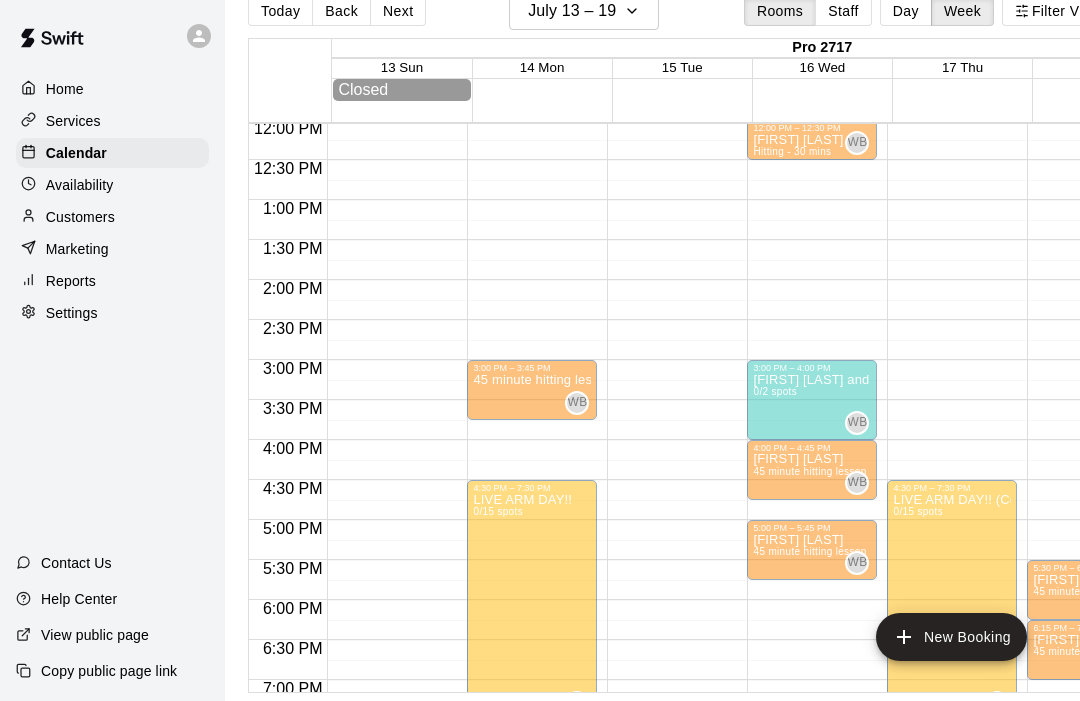 click on "45 minute hitting lesson" at bounding box center [532, 380] 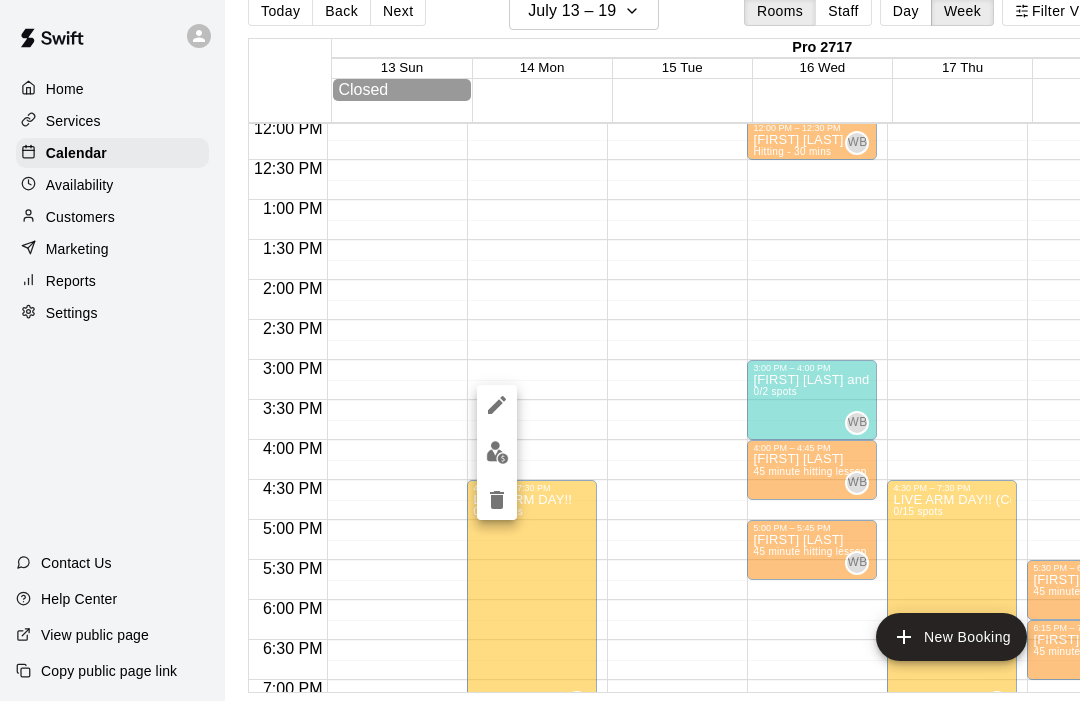 click 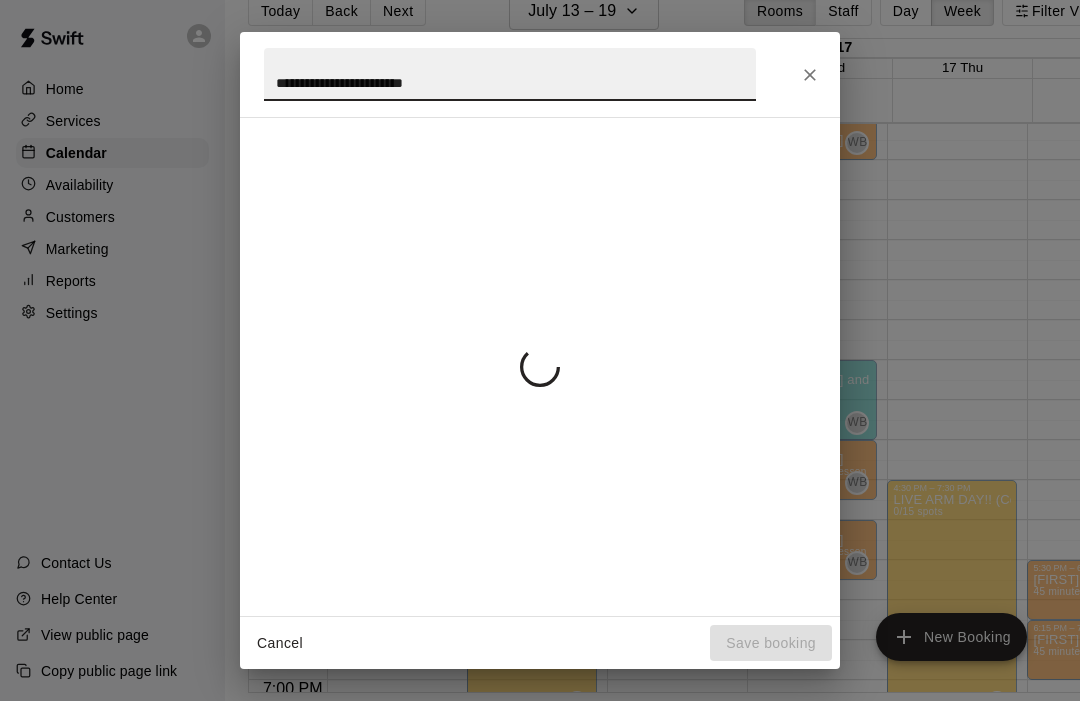 scroll, scrollTop: 34, scrollLeft: 0, axis: vertical 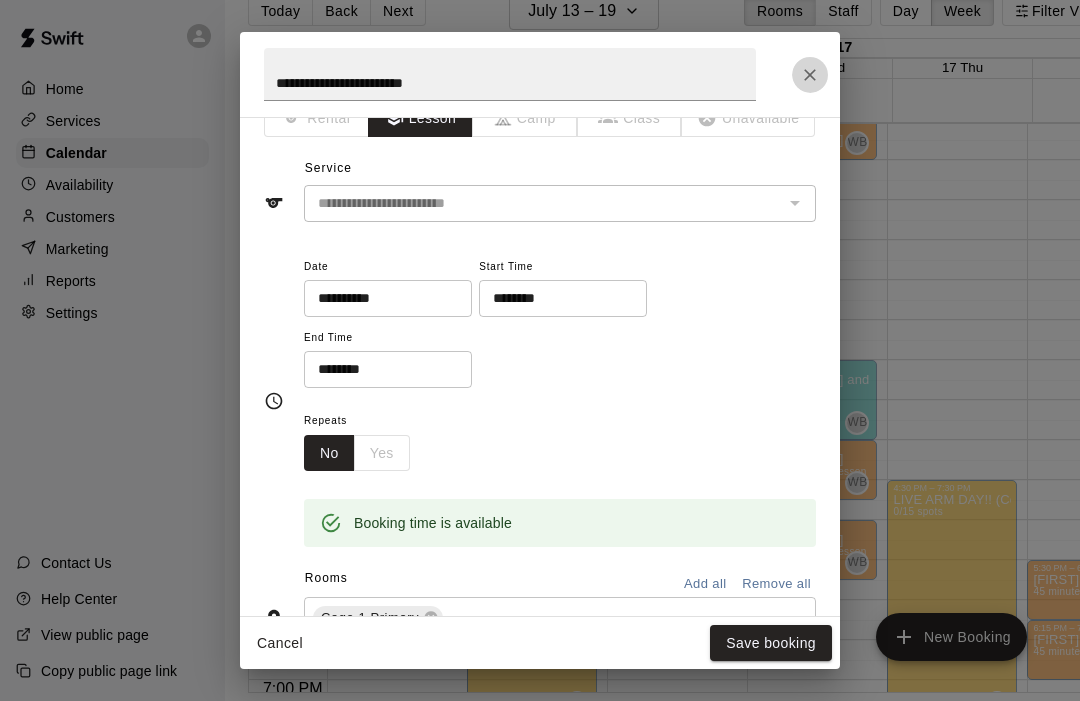 click at bounding box center (810, 75) 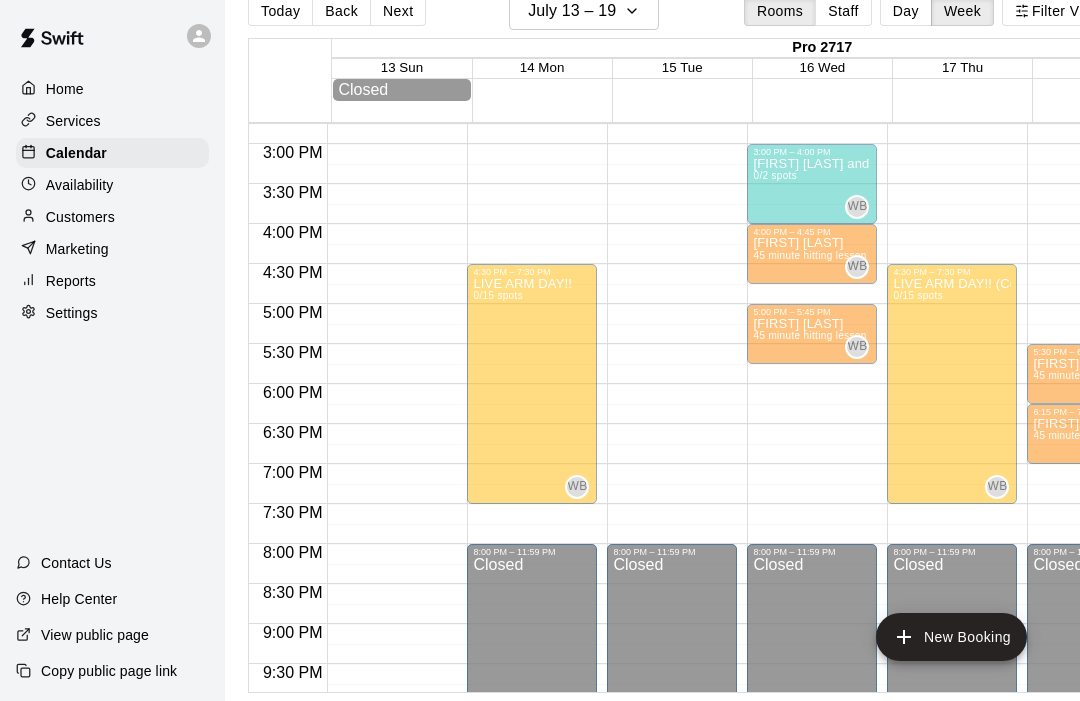 scroll, scrollTop: 1012, scrollLeft: 7, axis: both 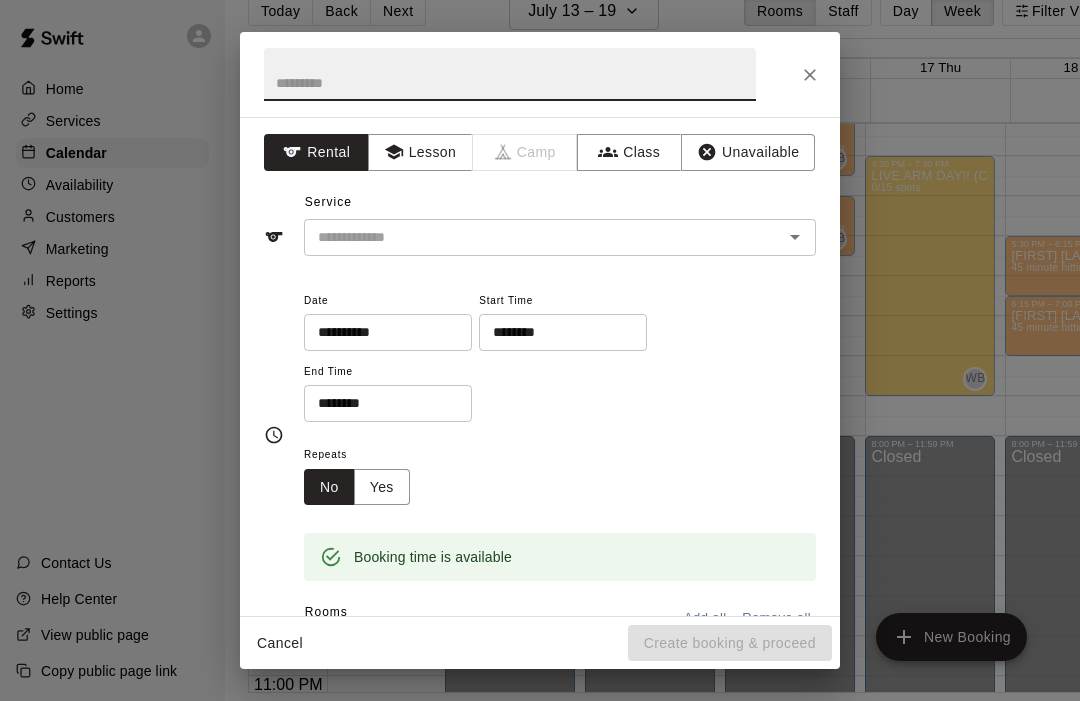 click 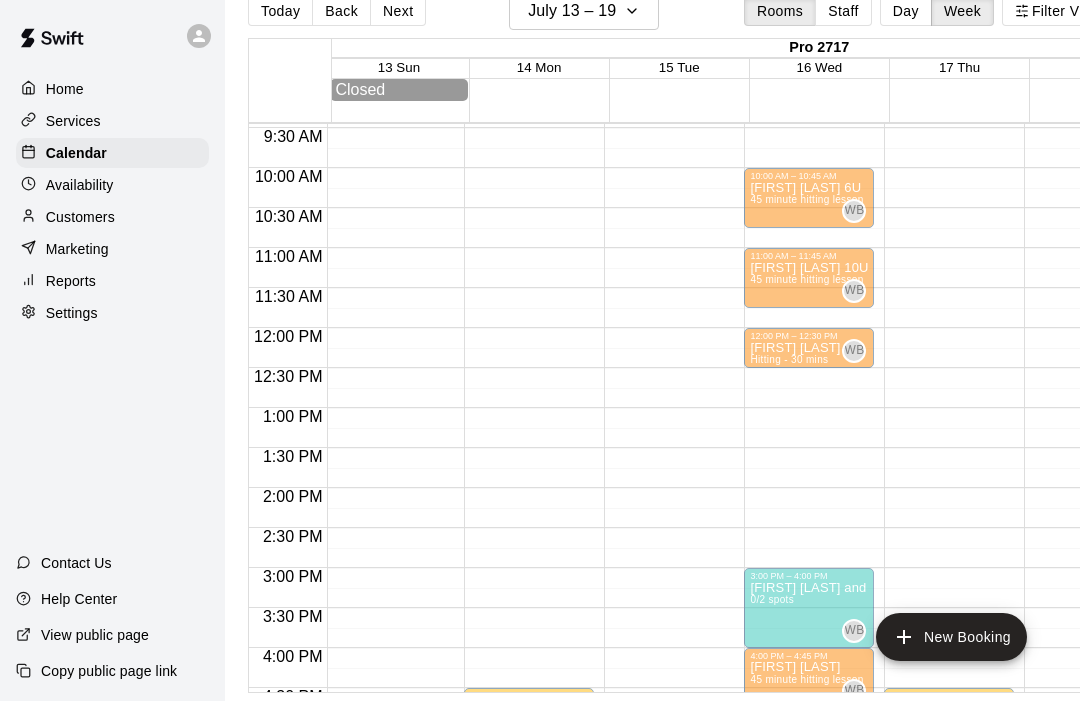 click on "45 minute hitting lesson" at bounding box center [529, 588] 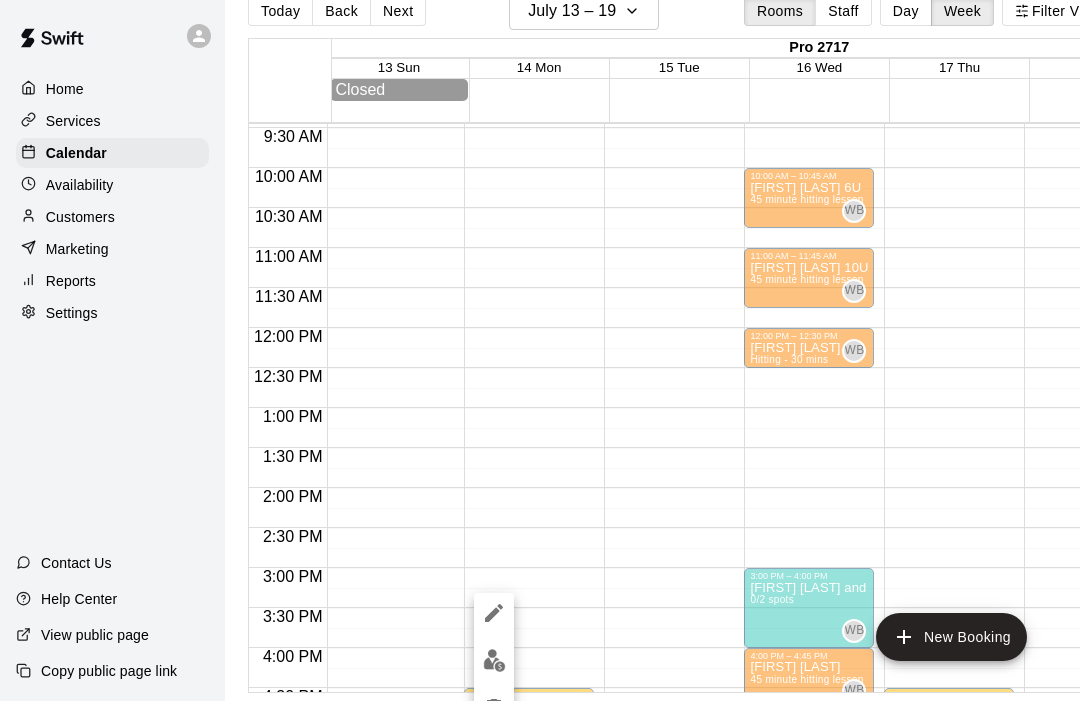 click at bounding box center (494, 613) 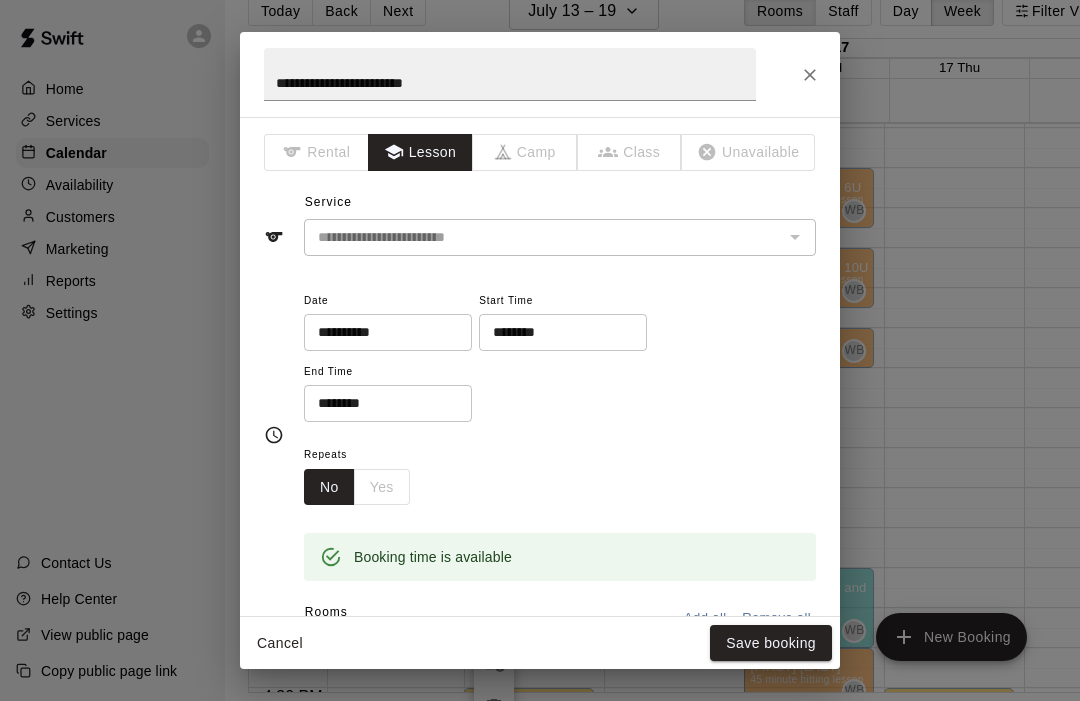 click 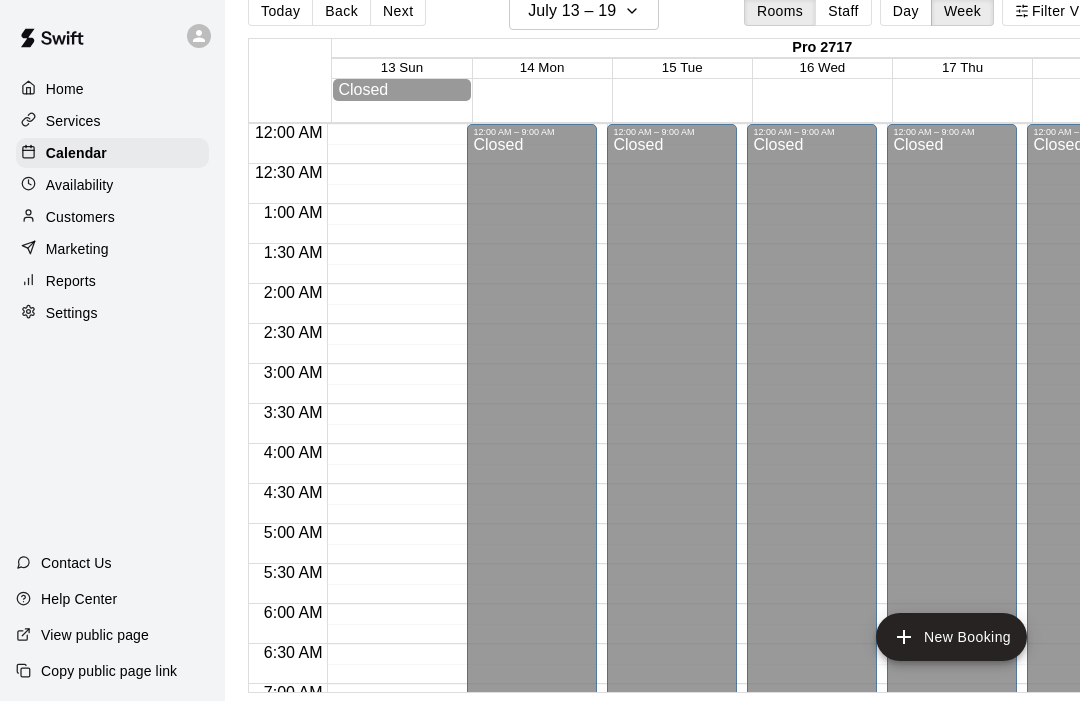 click on "View public page" at bounding box center (82, 635) 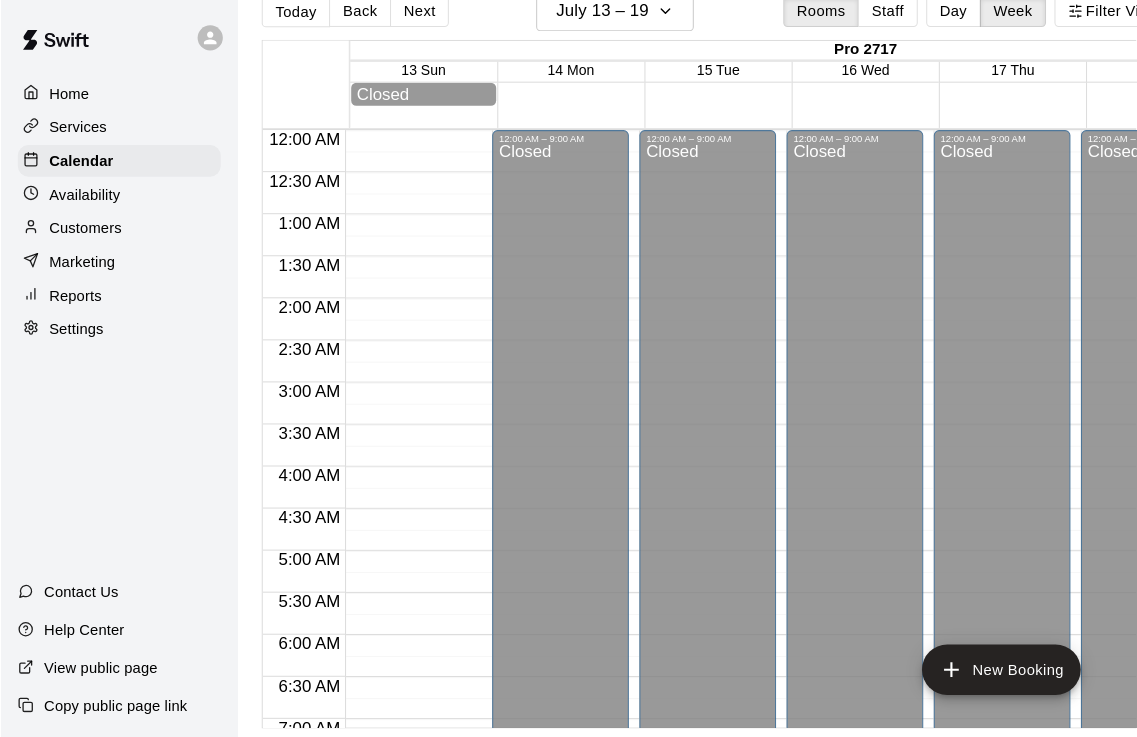 scroll, scrollTop: 98, scrollLeft: 0, axis: vertical 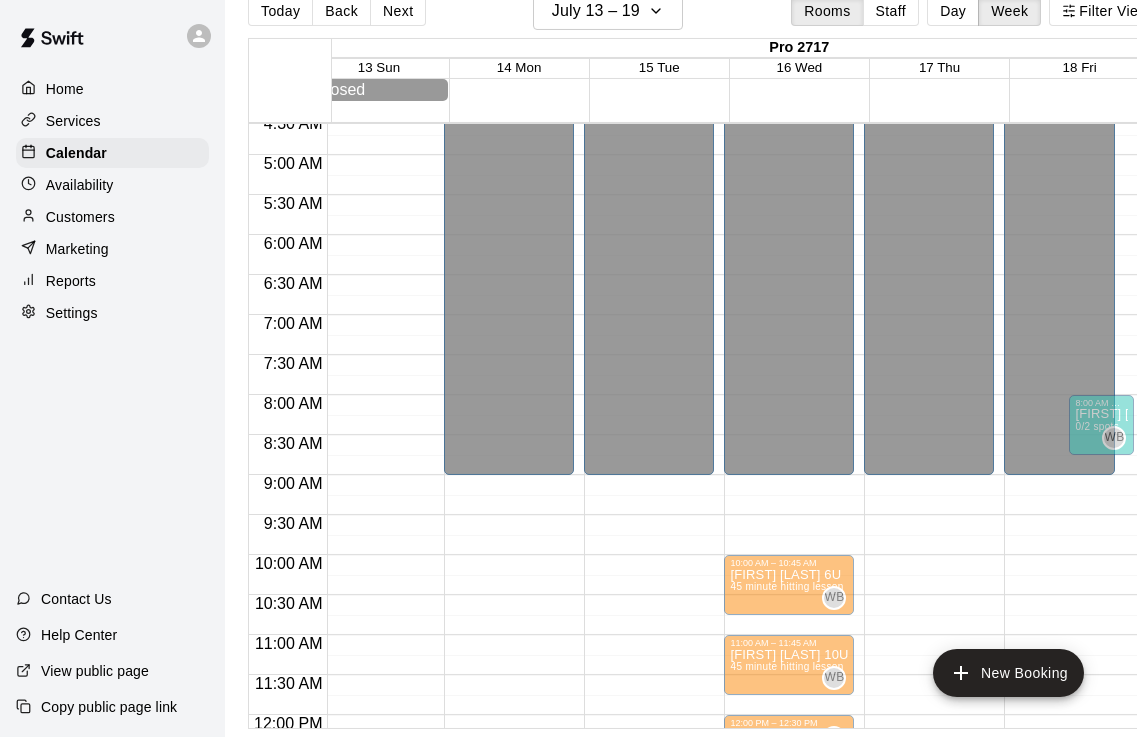 click on "New Booking" at bounding box center (1008, 673) 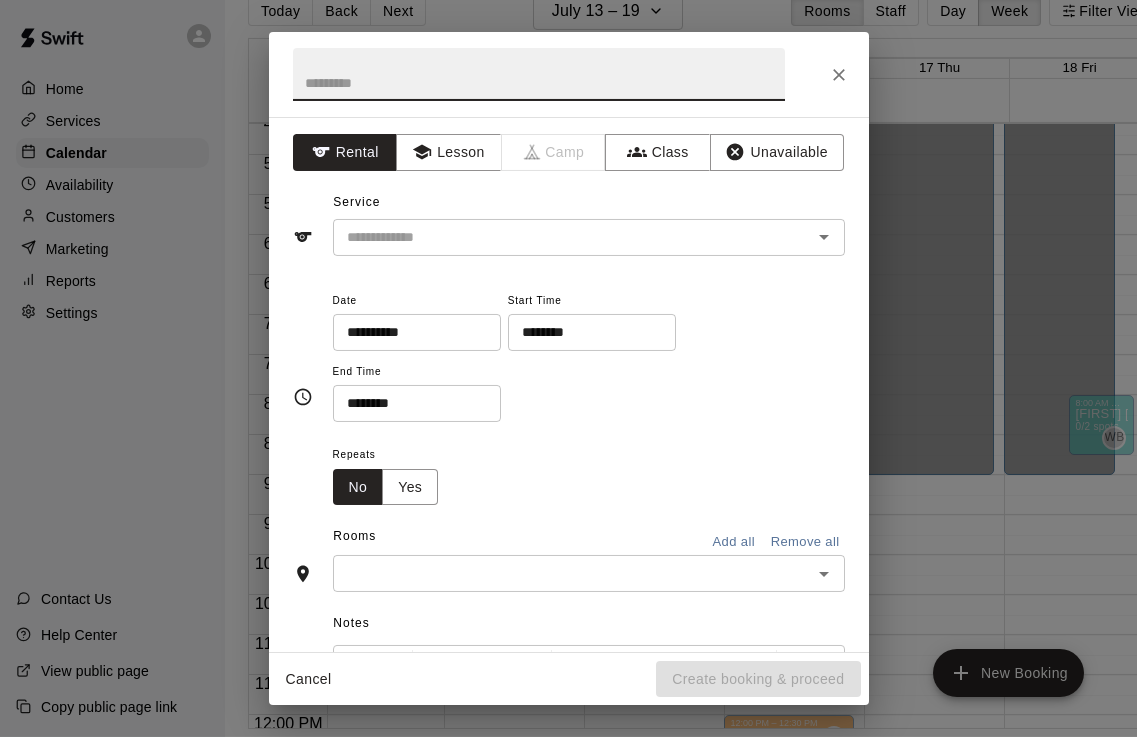 click on "Lesson" at bounding box center (448, 152) 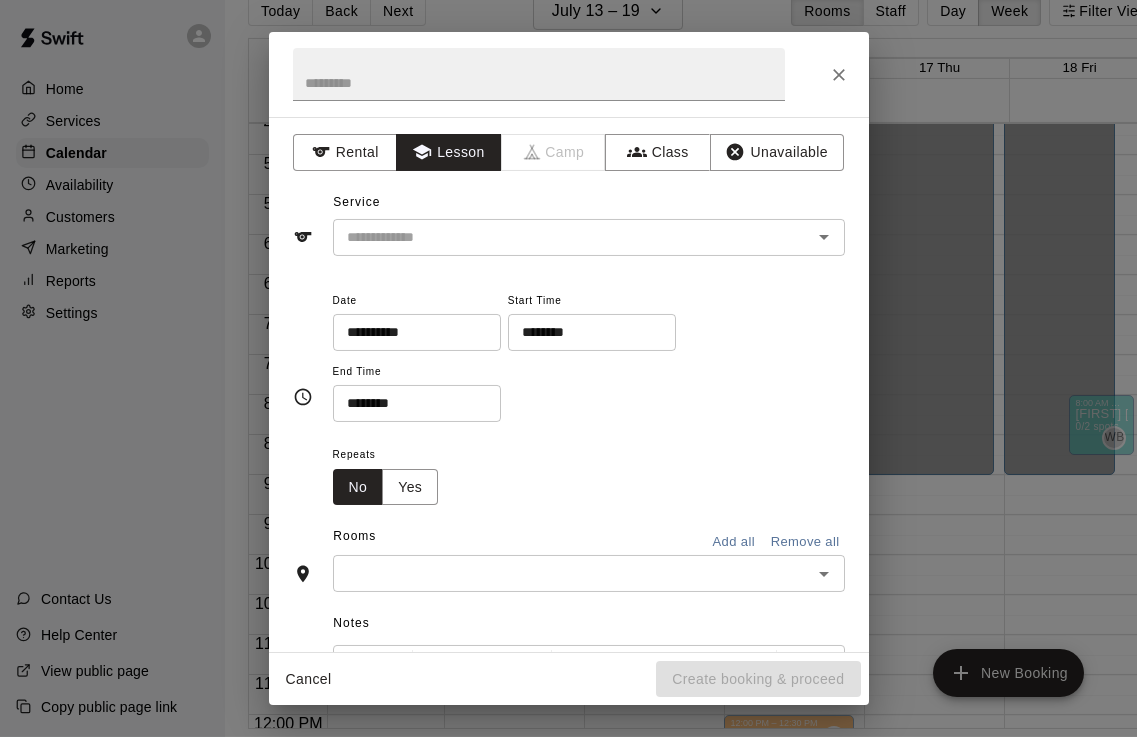 click at bounding box center [559, 237] 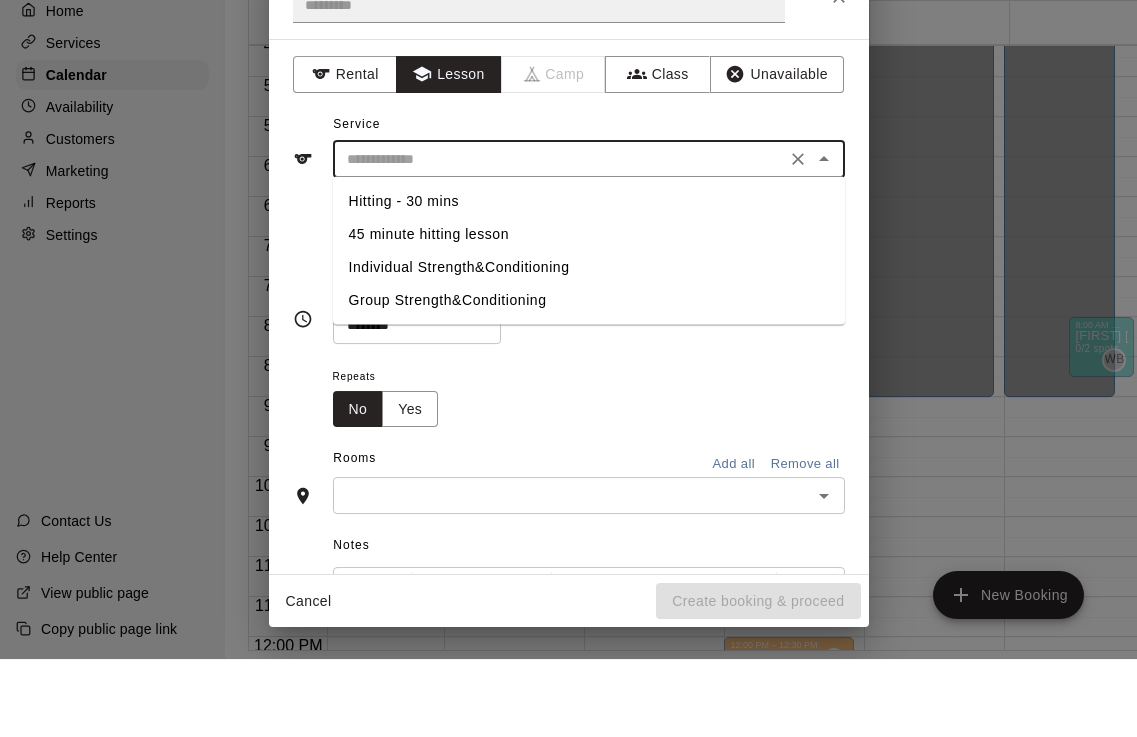 click on "45 minute hitting lesson" at bounding box center (589, 312) 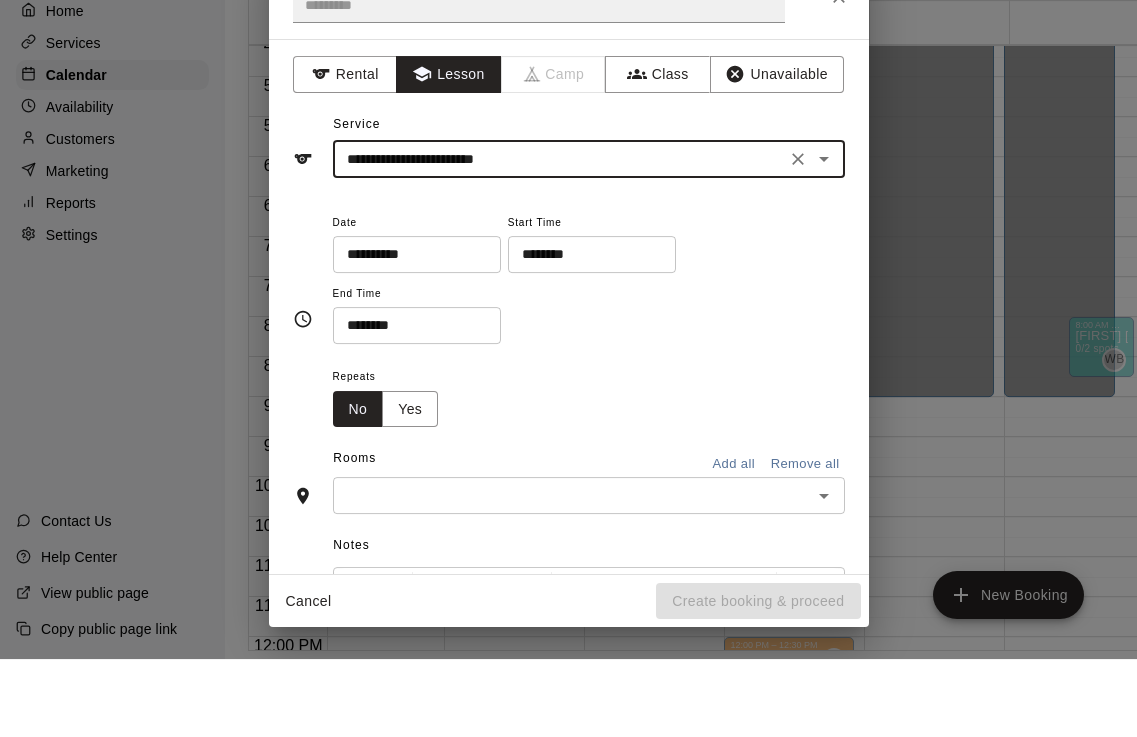 type on "**********" 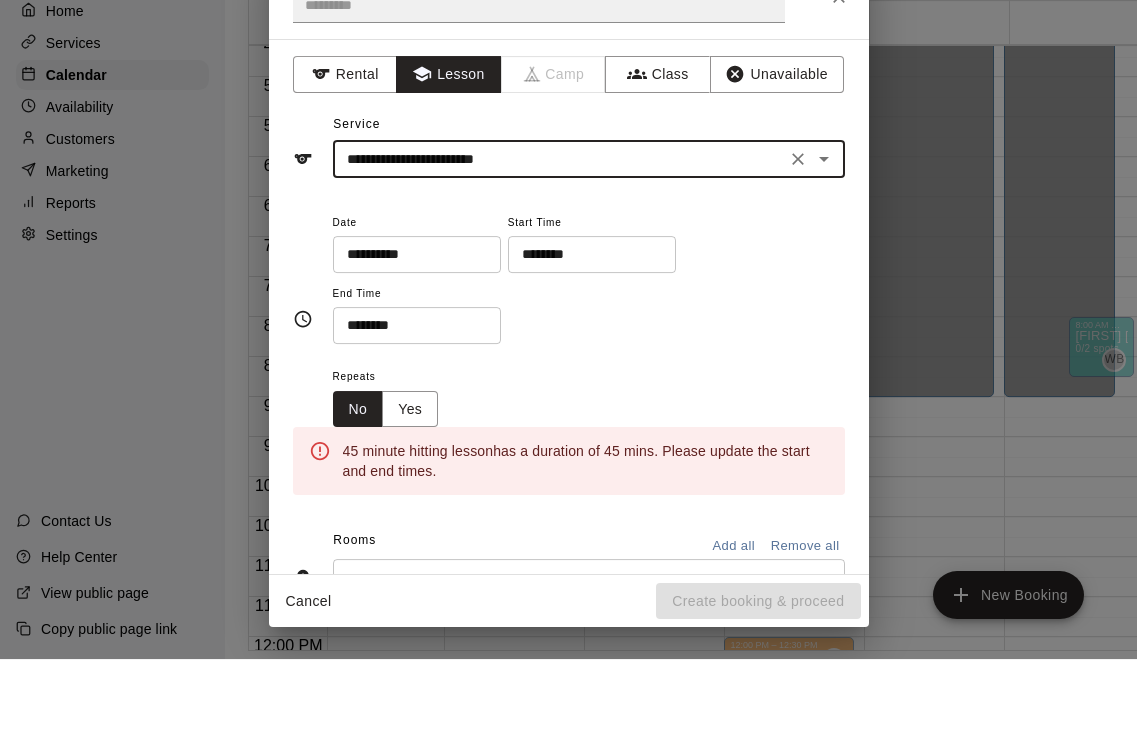click on "**********" at bounding box center (410, 332) 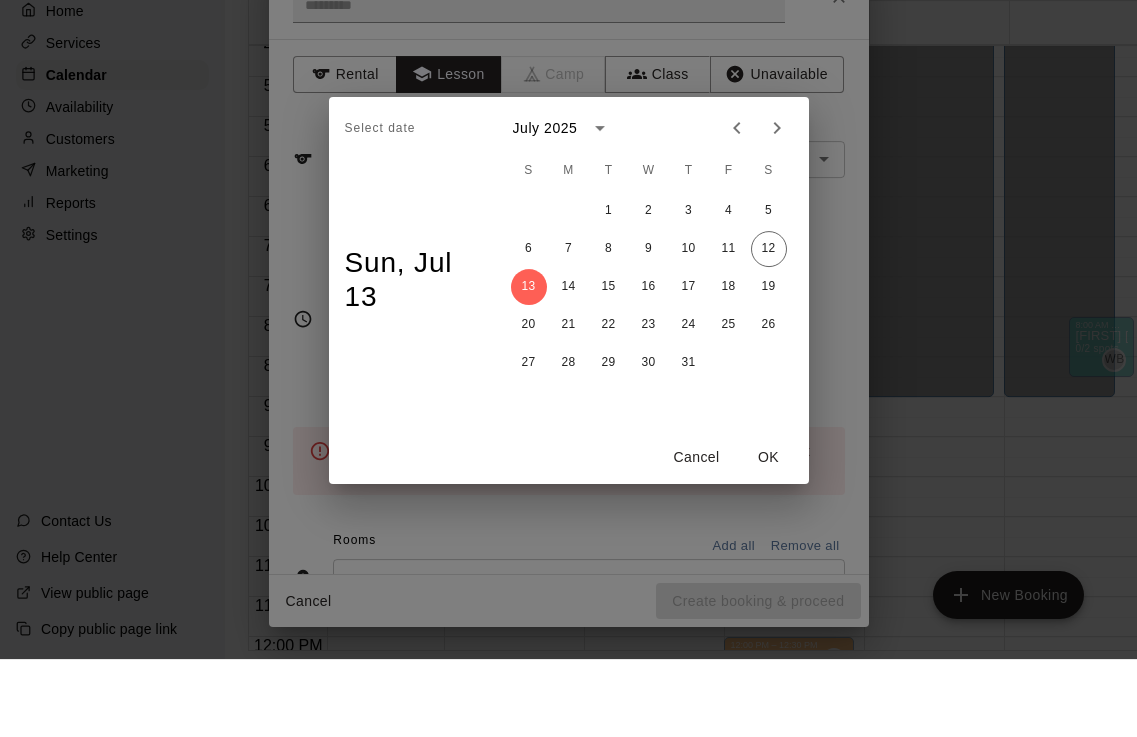 scroll, scrollTop: 102, scrollLeft: 0, axis: vertical 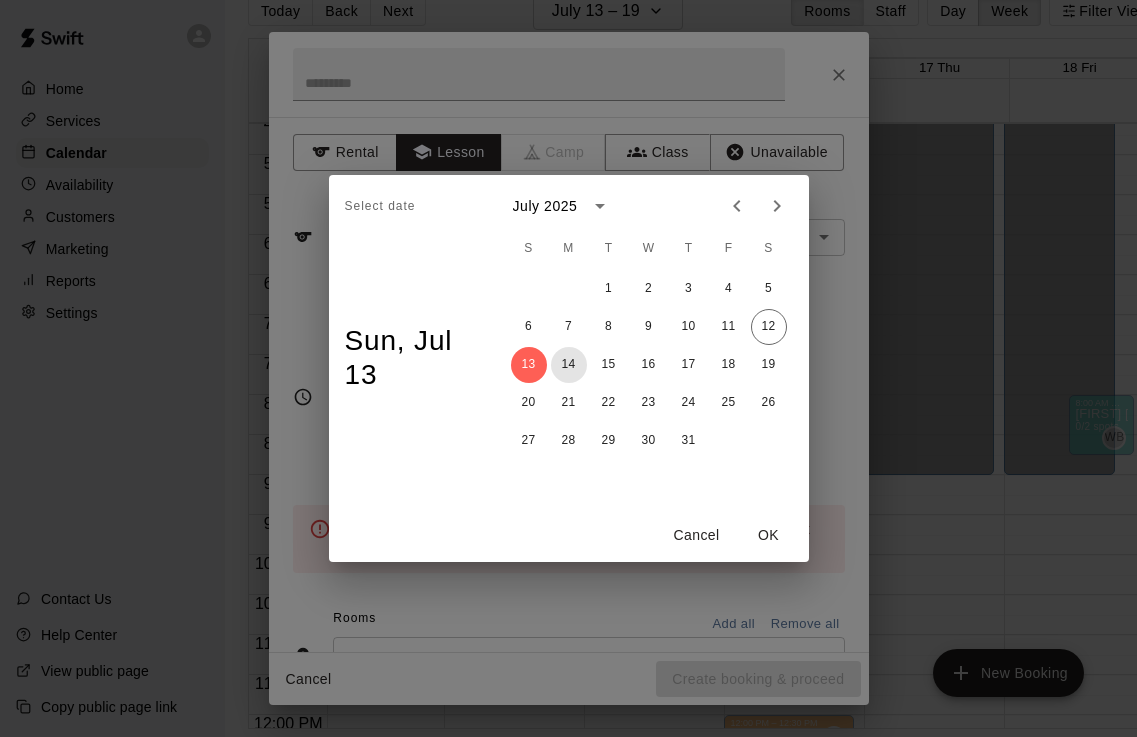 click on "14" at bounding box center [569, 365] 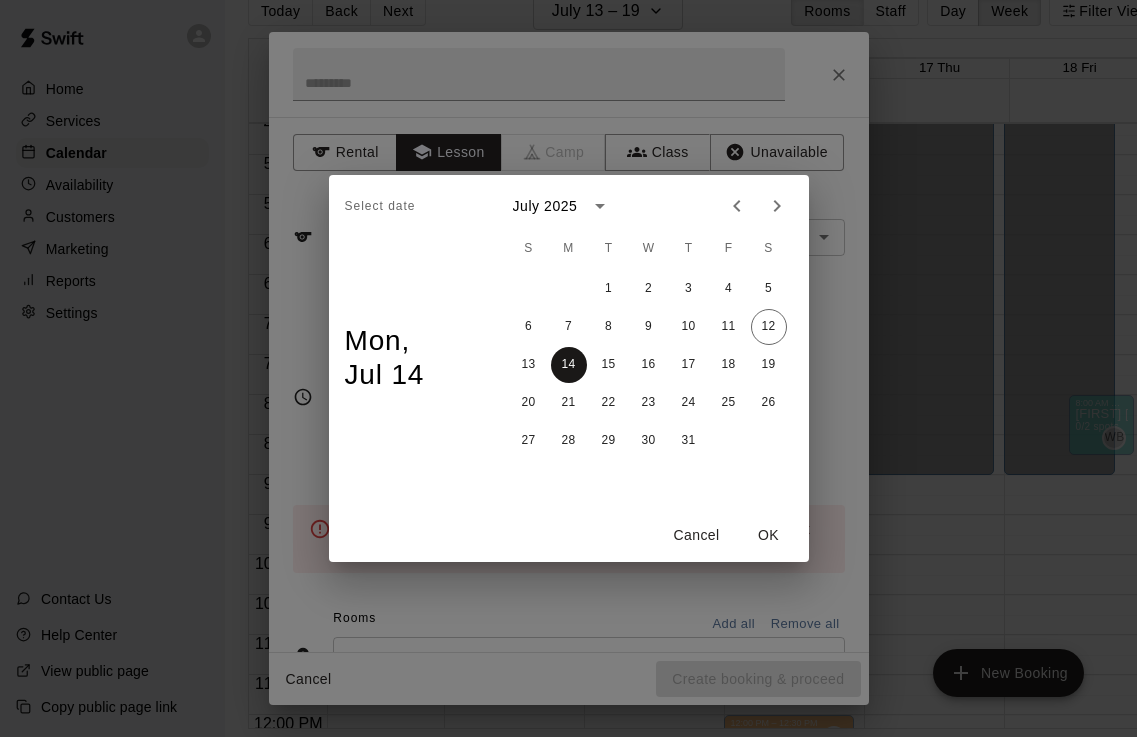 type on "**********" 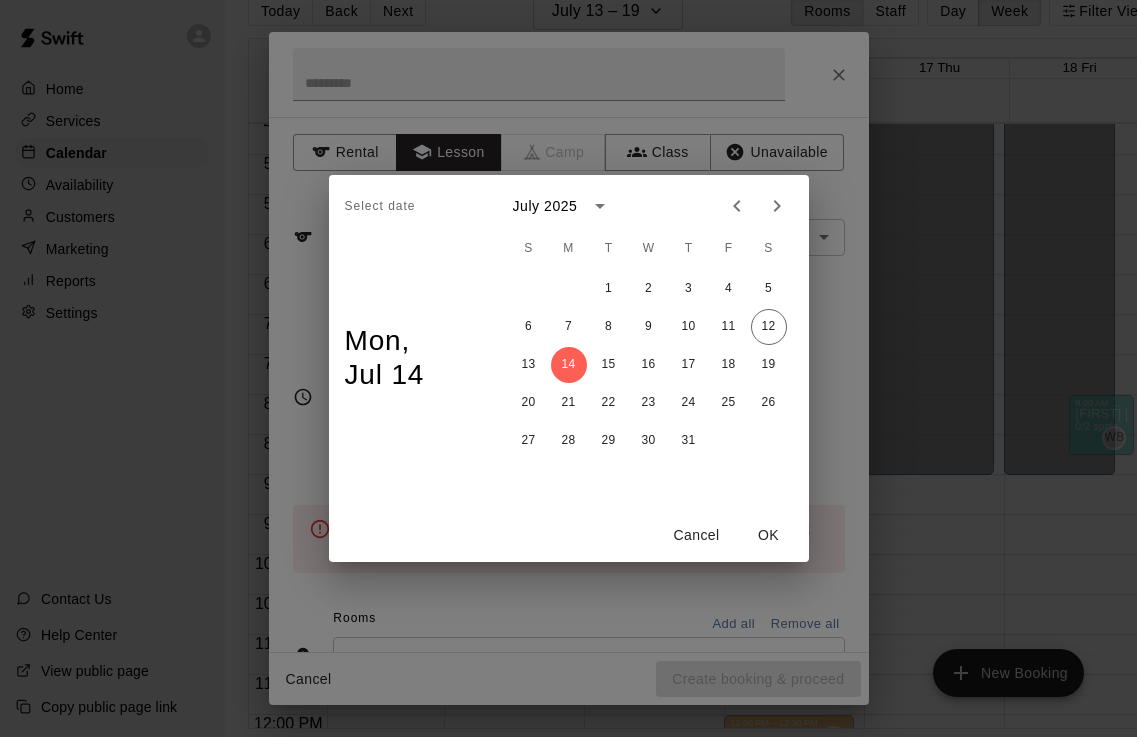 click on "OK" at bounding box center [769, 535] 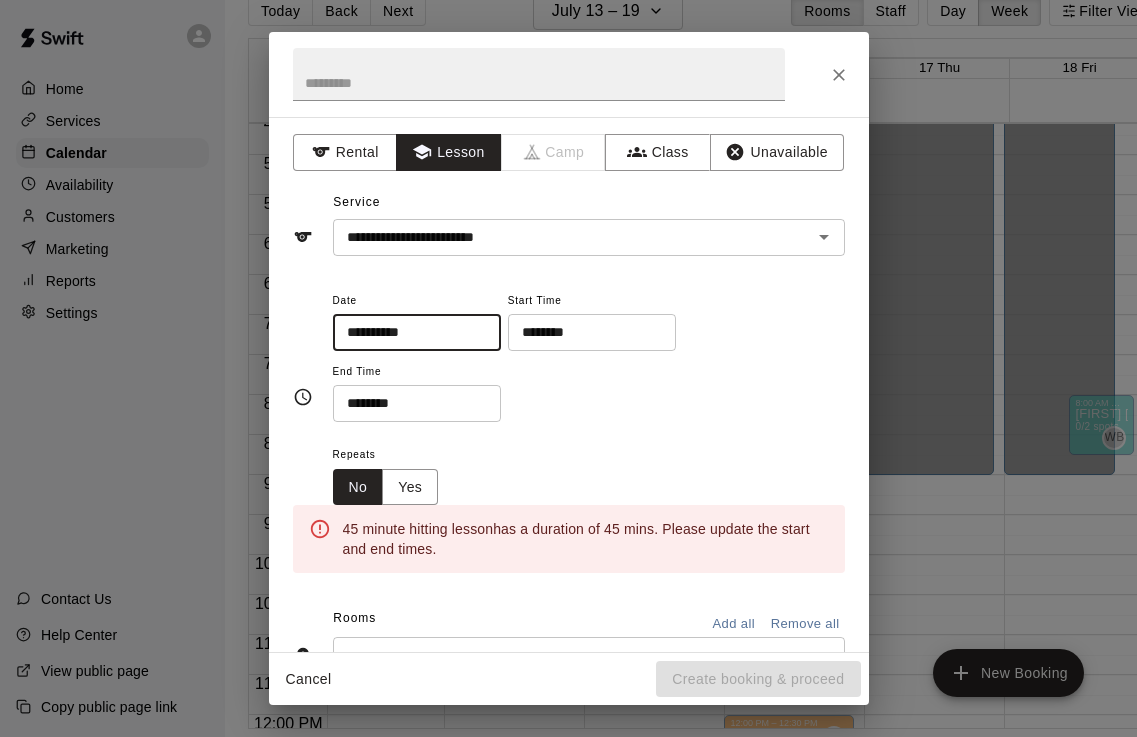 click on "********" at bounding box center (585, 332) 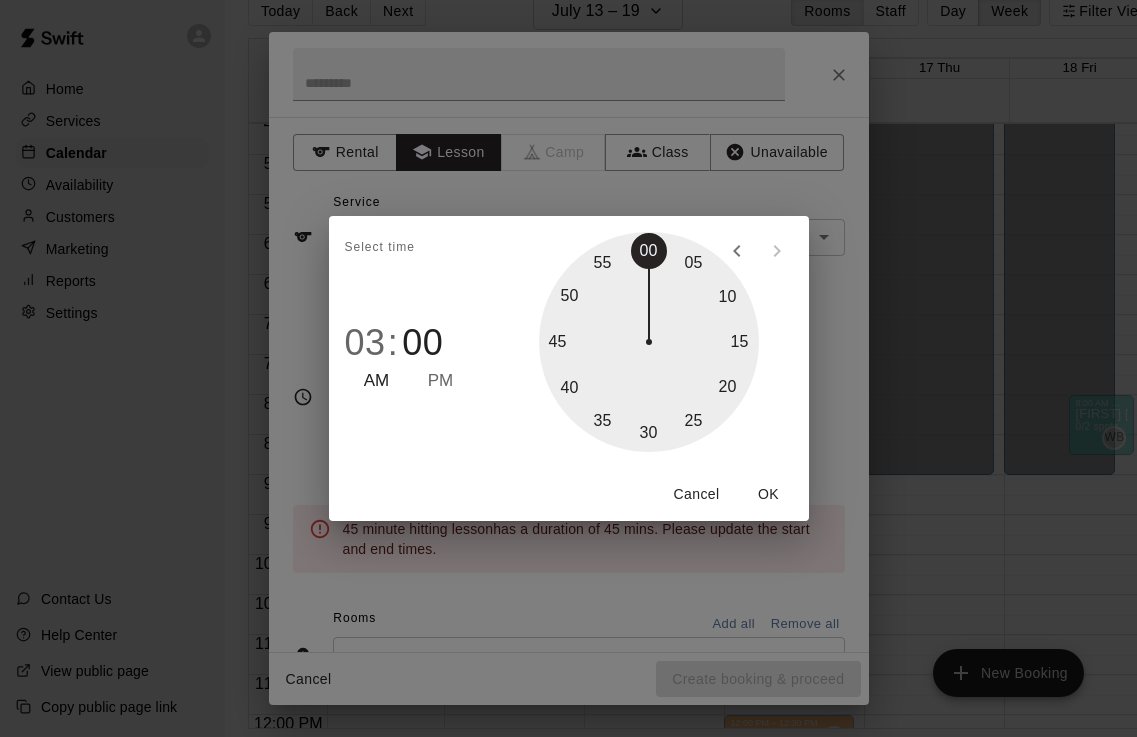 click on "PM" at bounding box center (441, 381) 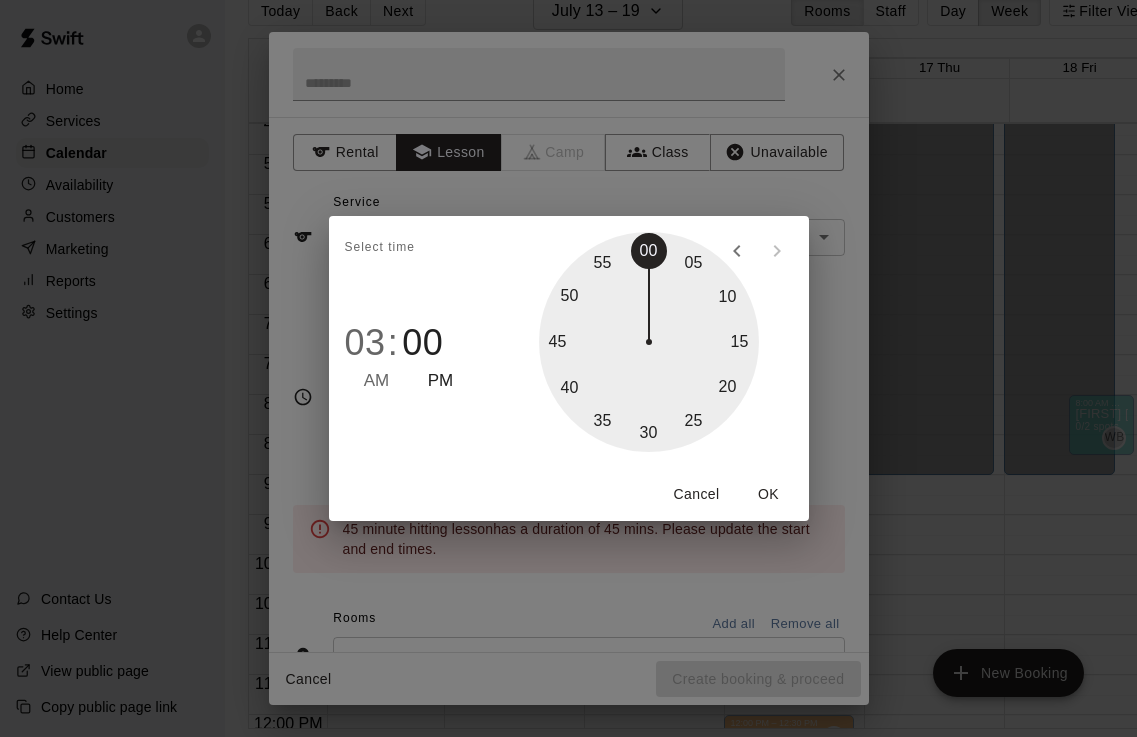 click on "OK" at bounding box center (769, 494) 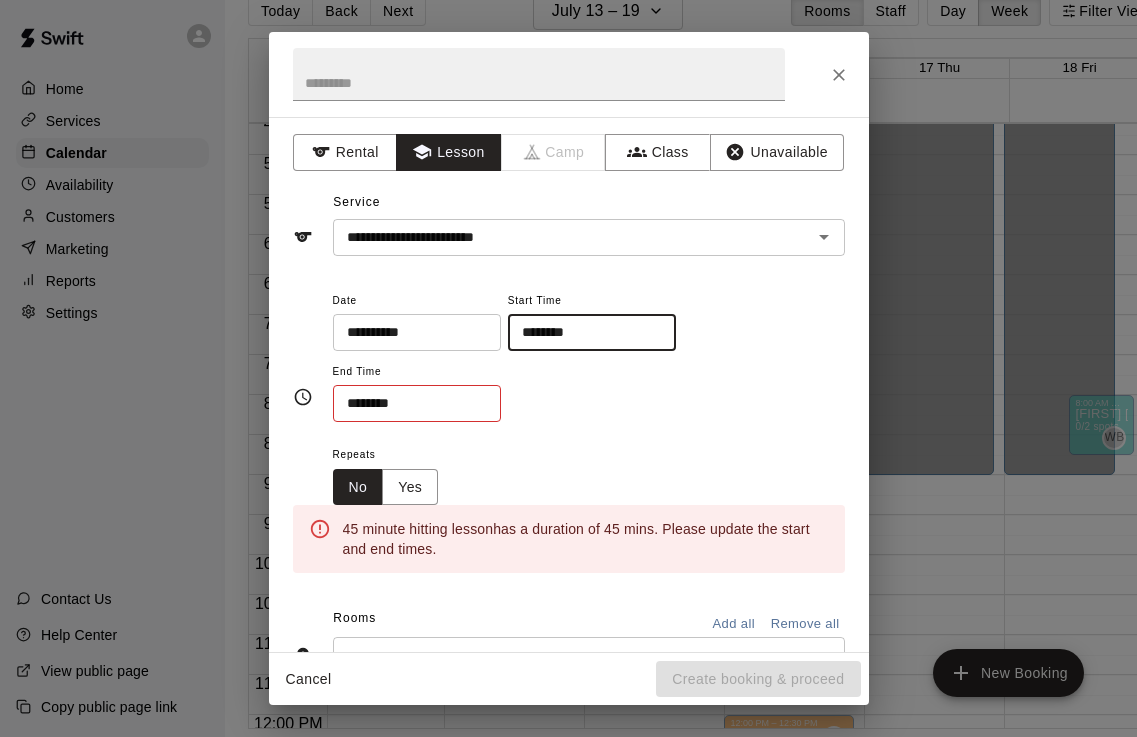 click on "********" at bounding box center (410, 403) 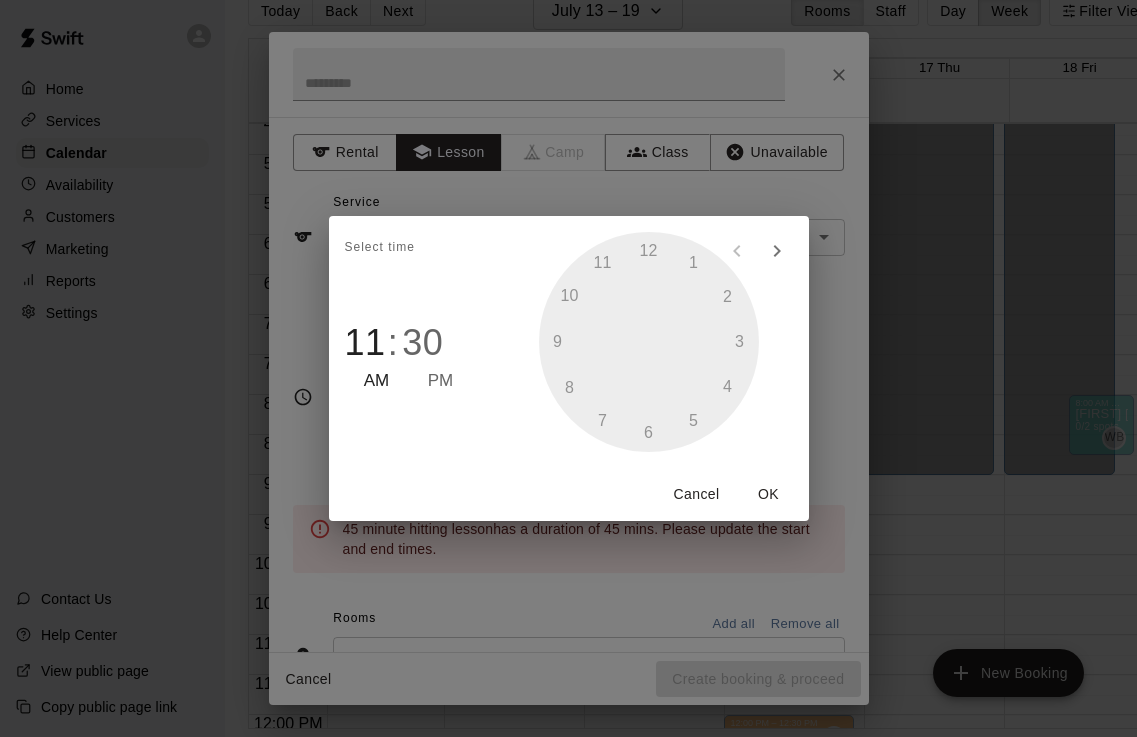 click on "PM" at bounding box center (441, 381) 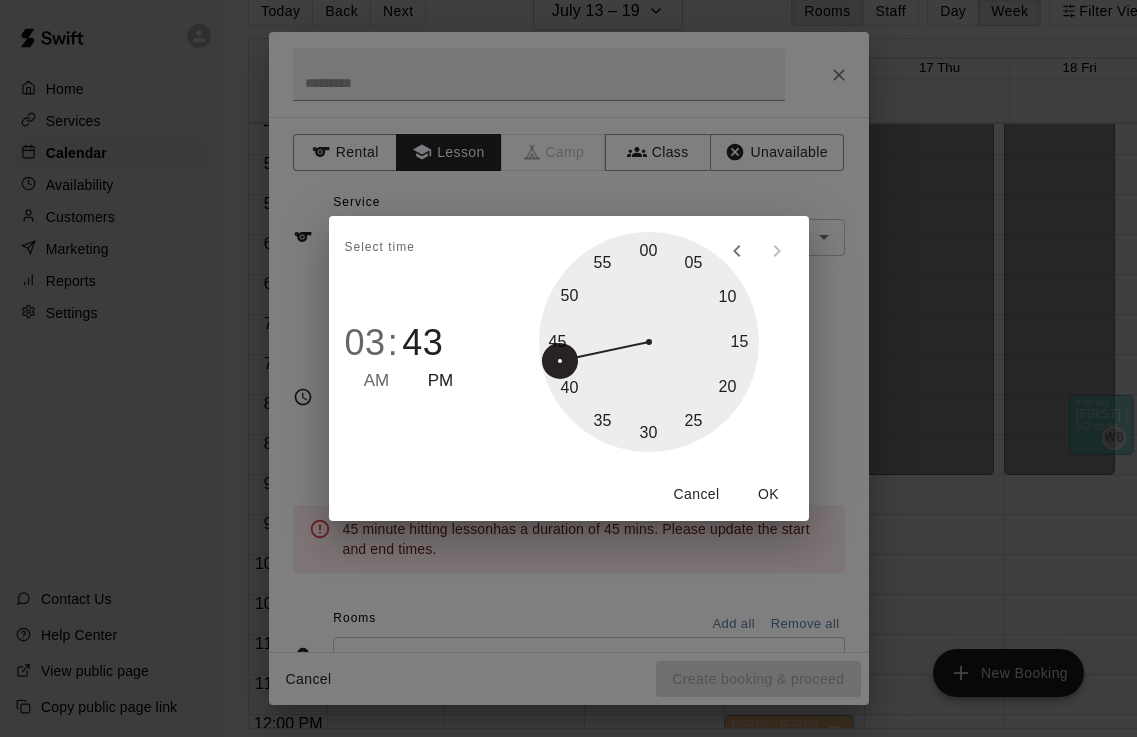 type on "********" 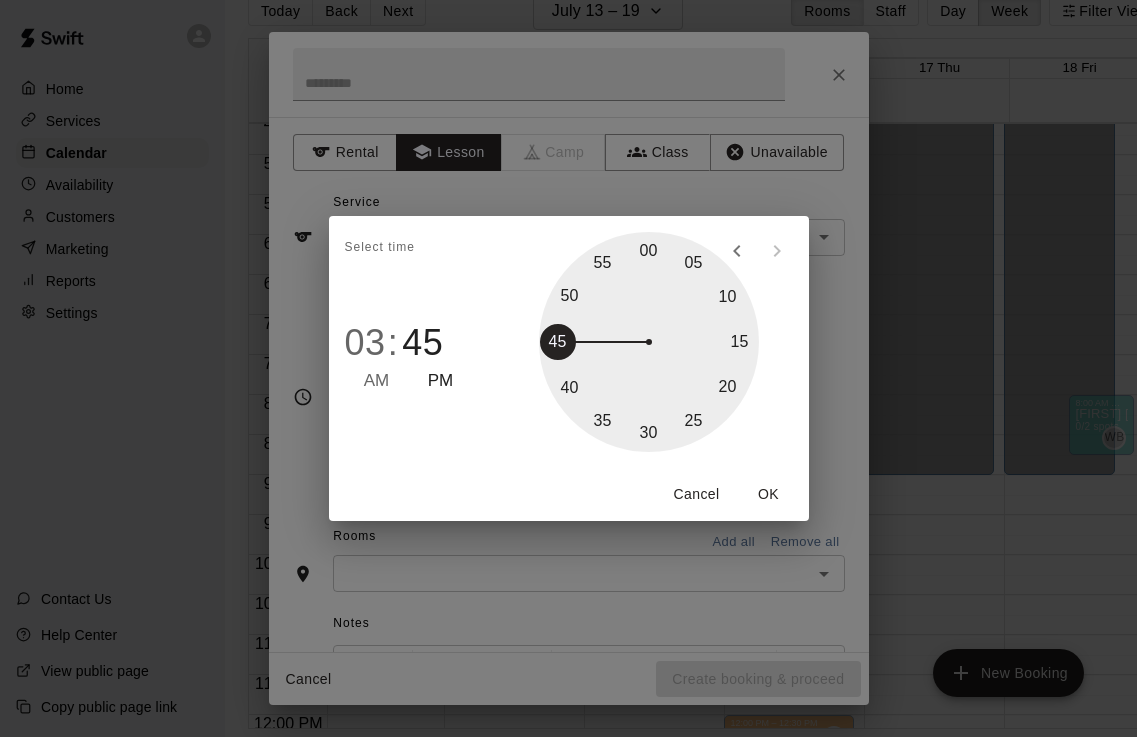 click on "OK" at bounding box center (769, 494) 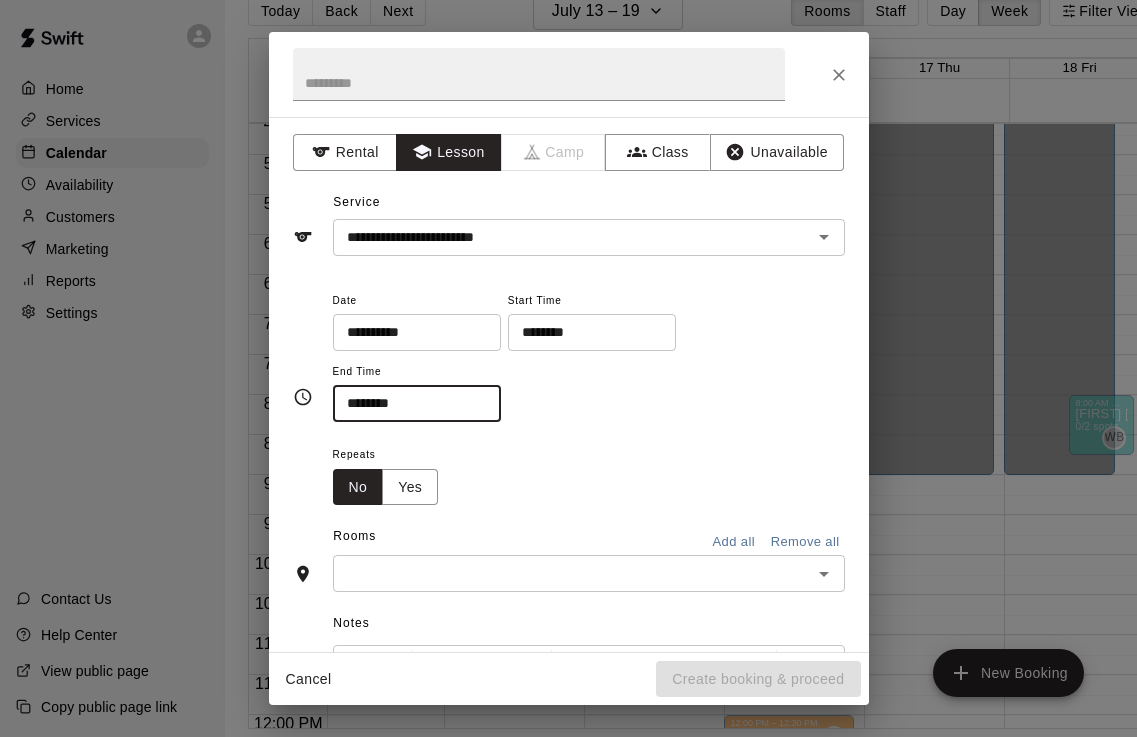 click at bounding box center (539, 74) 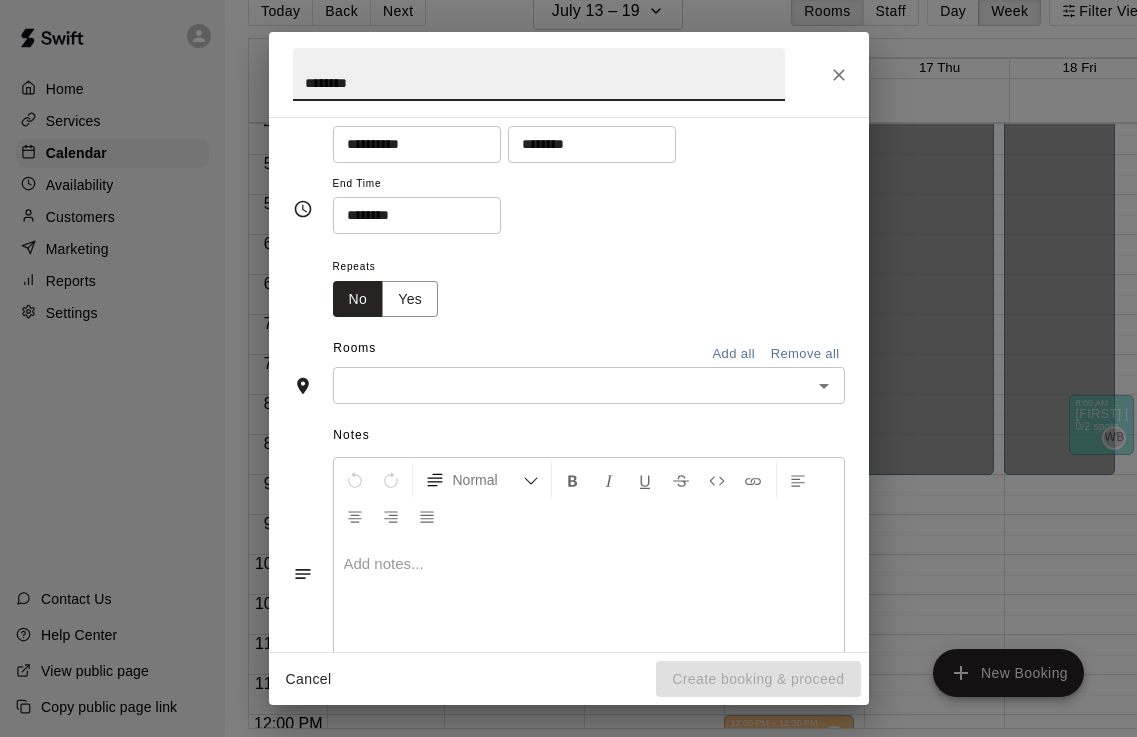 scroll, scrollTop: 187, scrollLeft: 0, axis: vertical 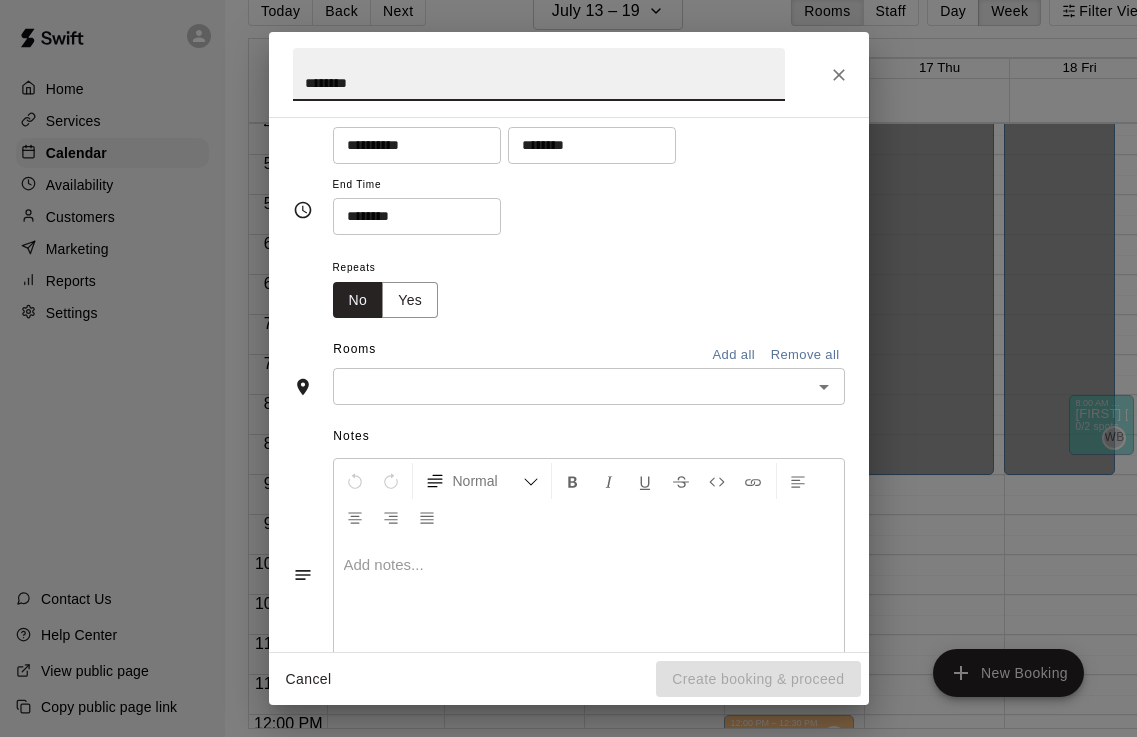 type on "********" 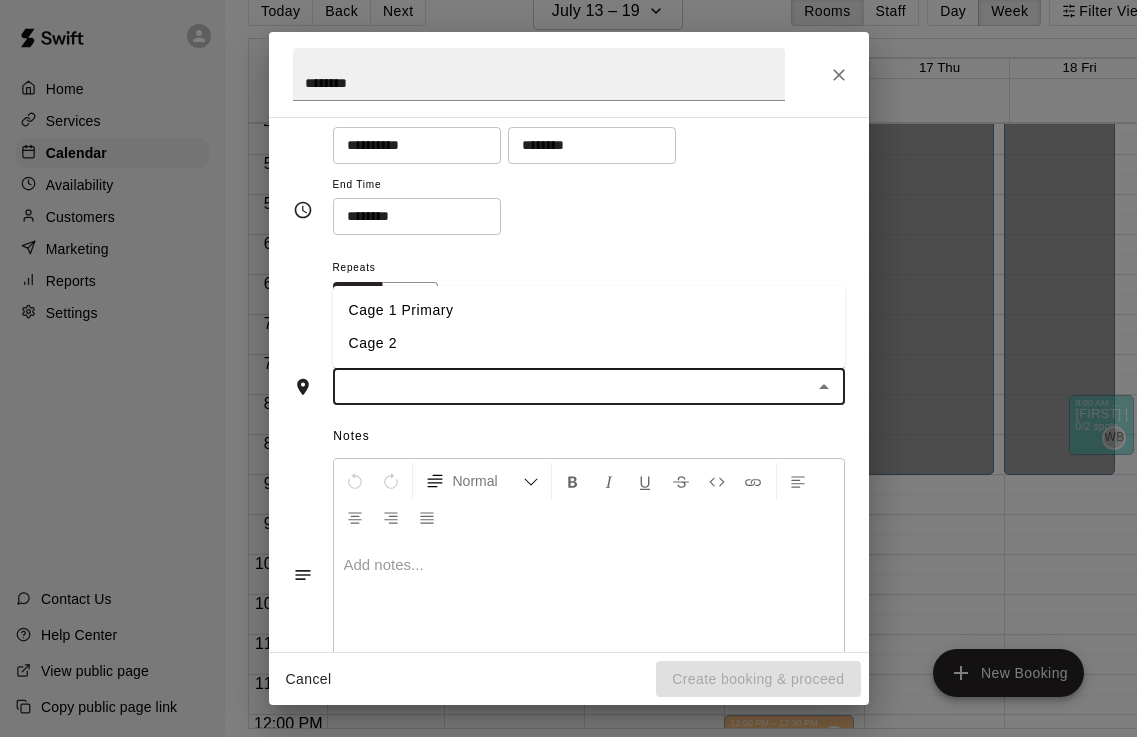 scroll, scrollTop: 102, scrollLeft: 3, axis: both 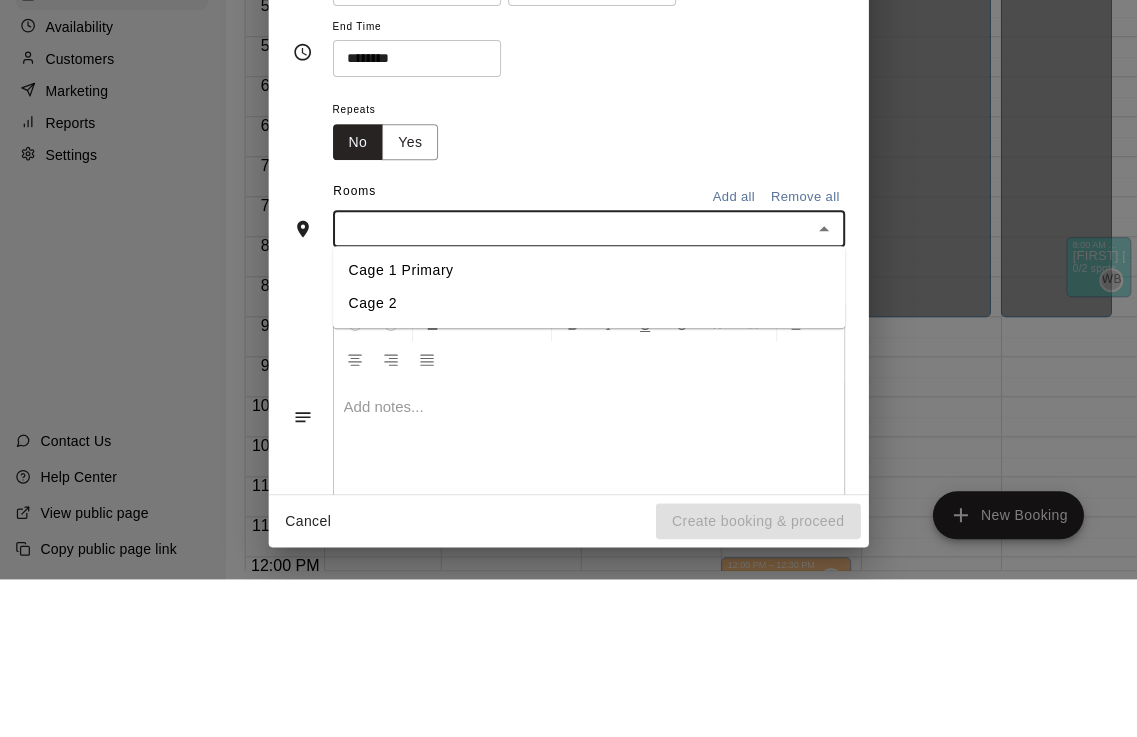 click on "Cage 1 Primary" at bounding box center [589, 428] 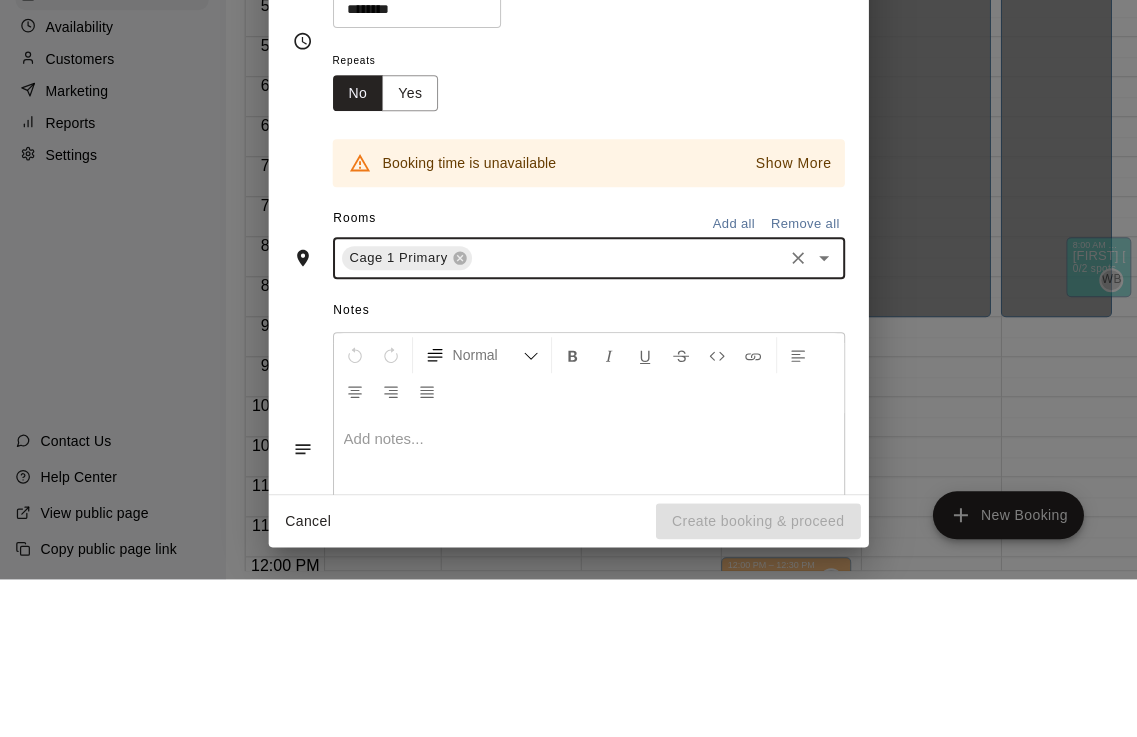 scroll, scrollTop: 235, scrollLeft: 0, axis: vertical 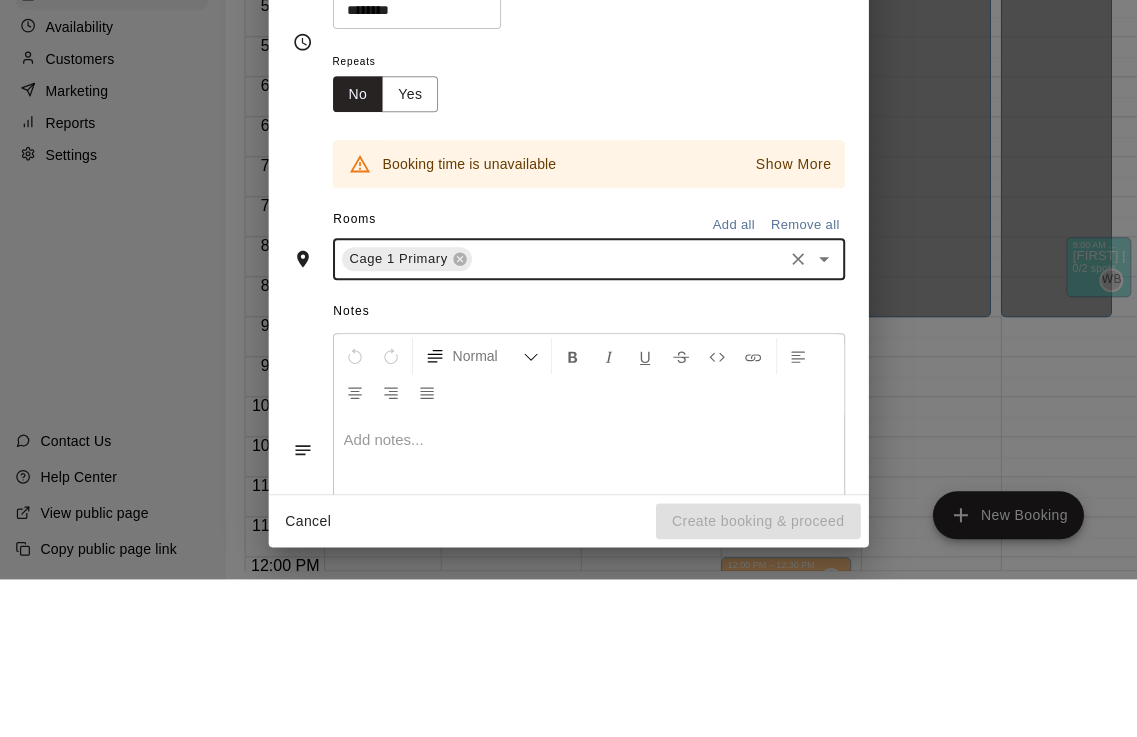 click on "Show More" at bounding box center [794, 322] 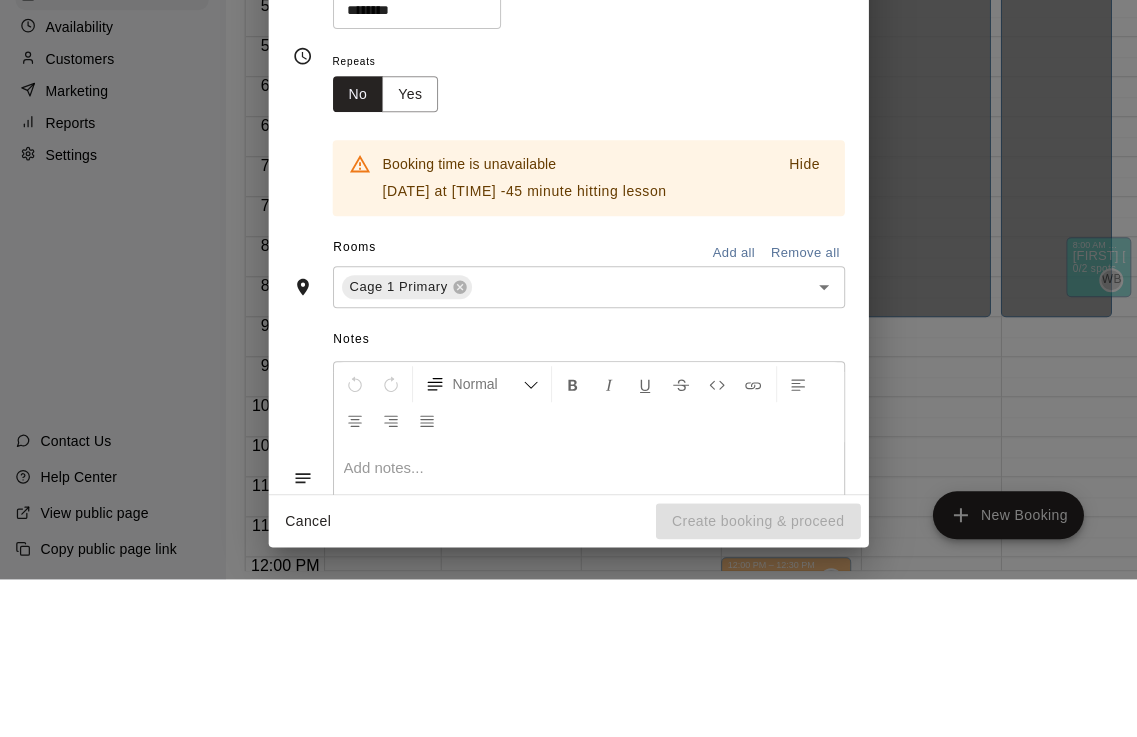 scroll, scrollTop: 102, scrollLeft: 4, axis: both 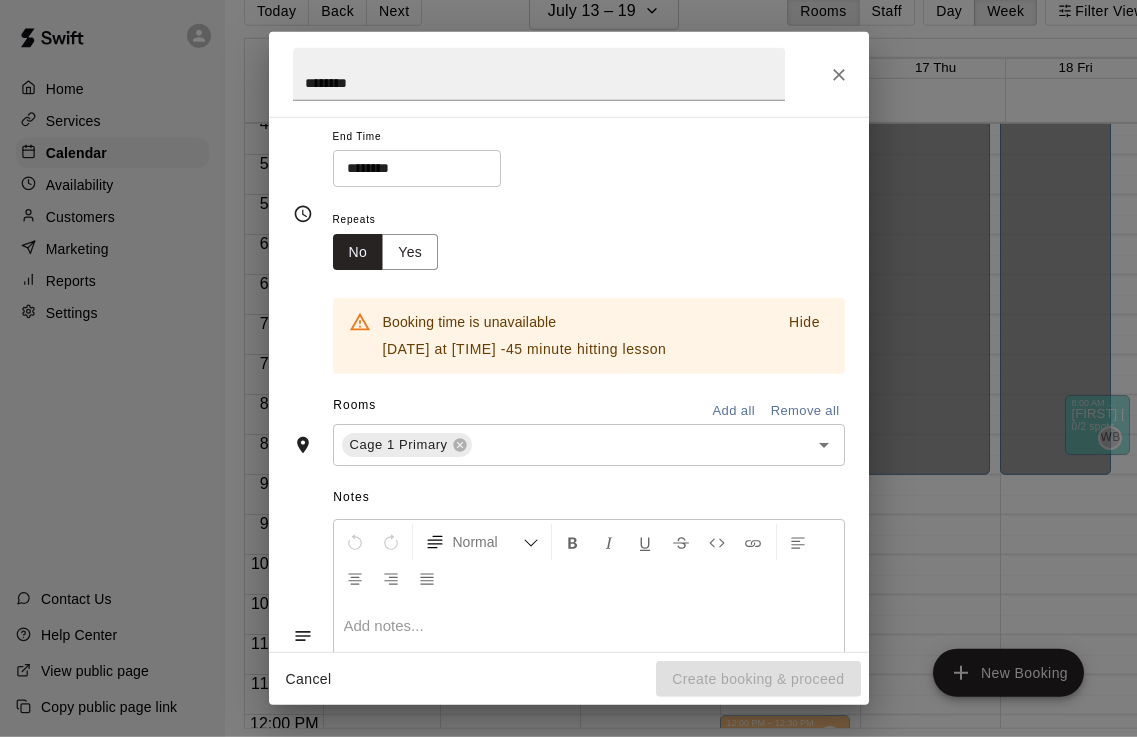 click 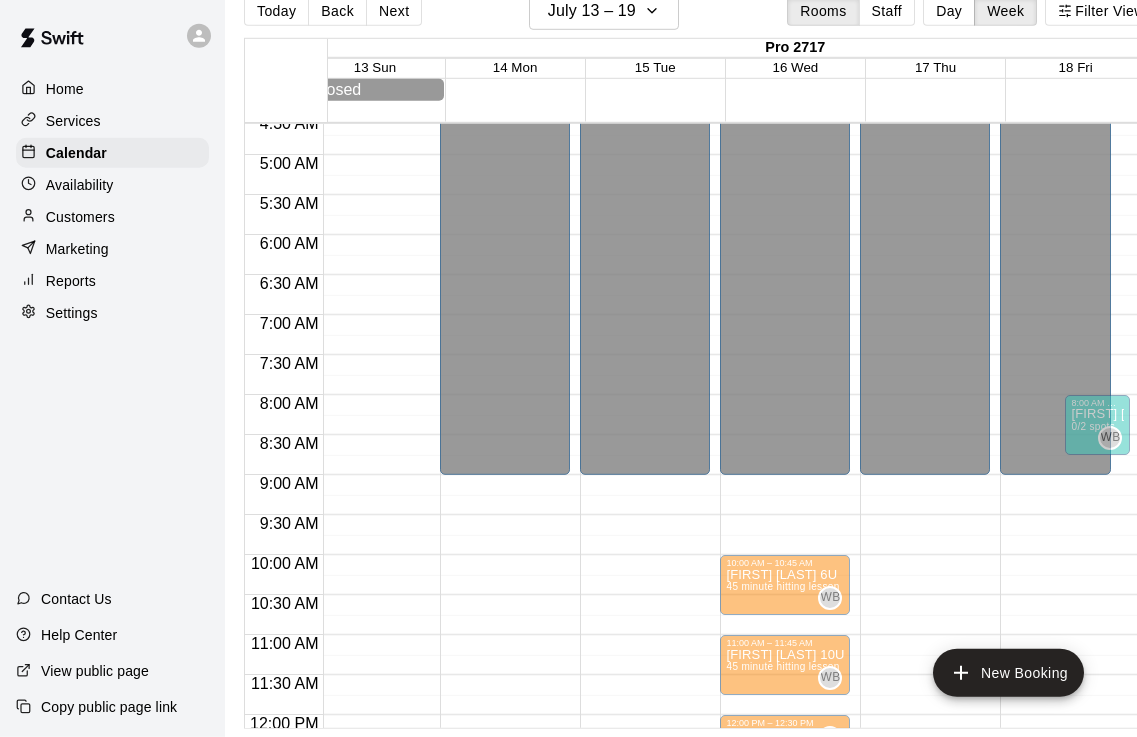 scroll, scrollTop: 264, scrollLeft: 31, axis: both 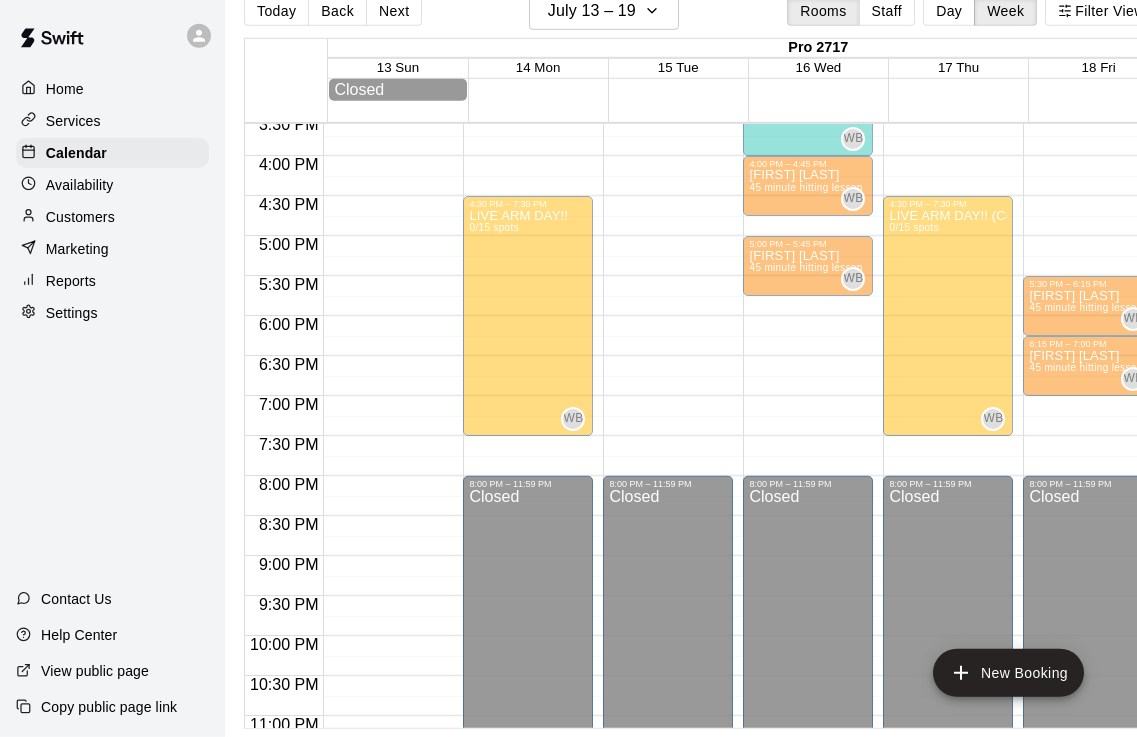 click on "Services" at bounding box center [73, 121] 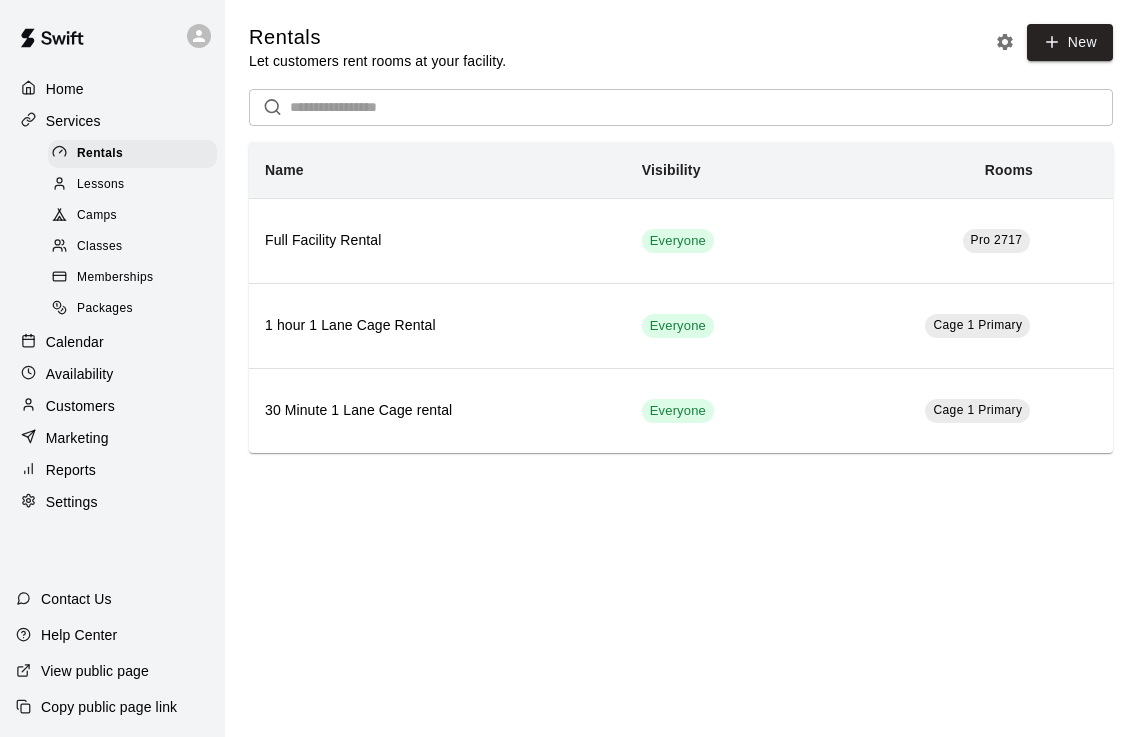 click on "Lessons" at bounding box center (101, 185) 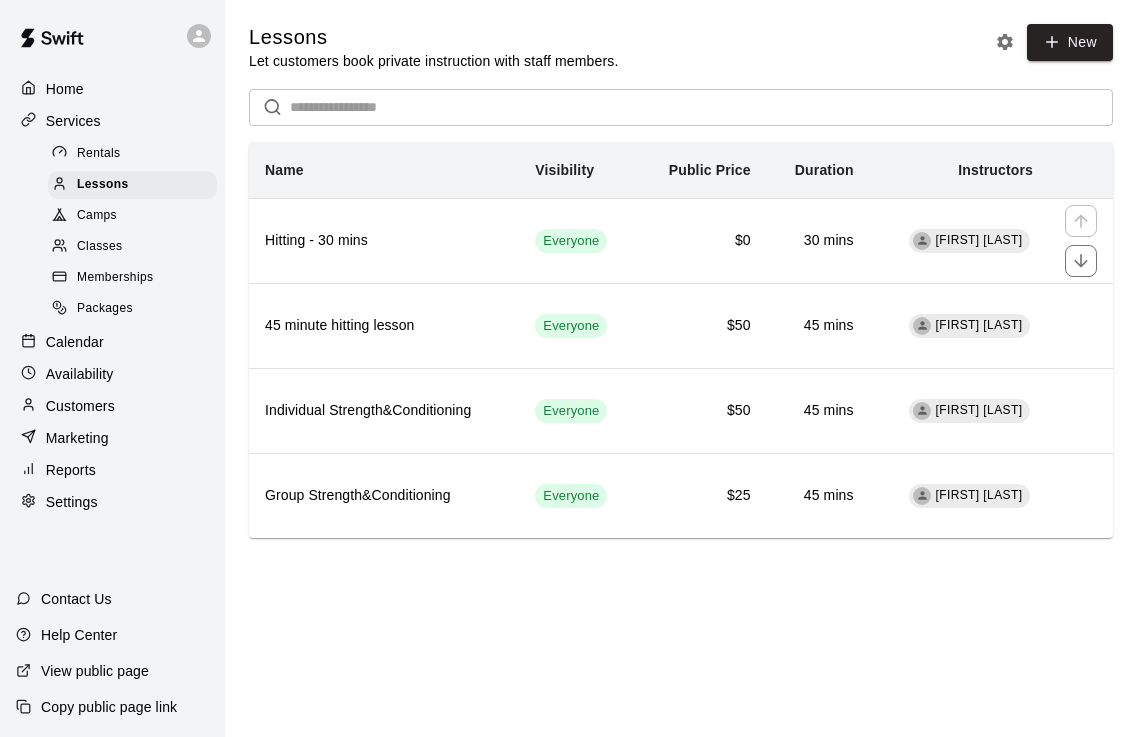click on "$0" at bounding box center (701, 240) 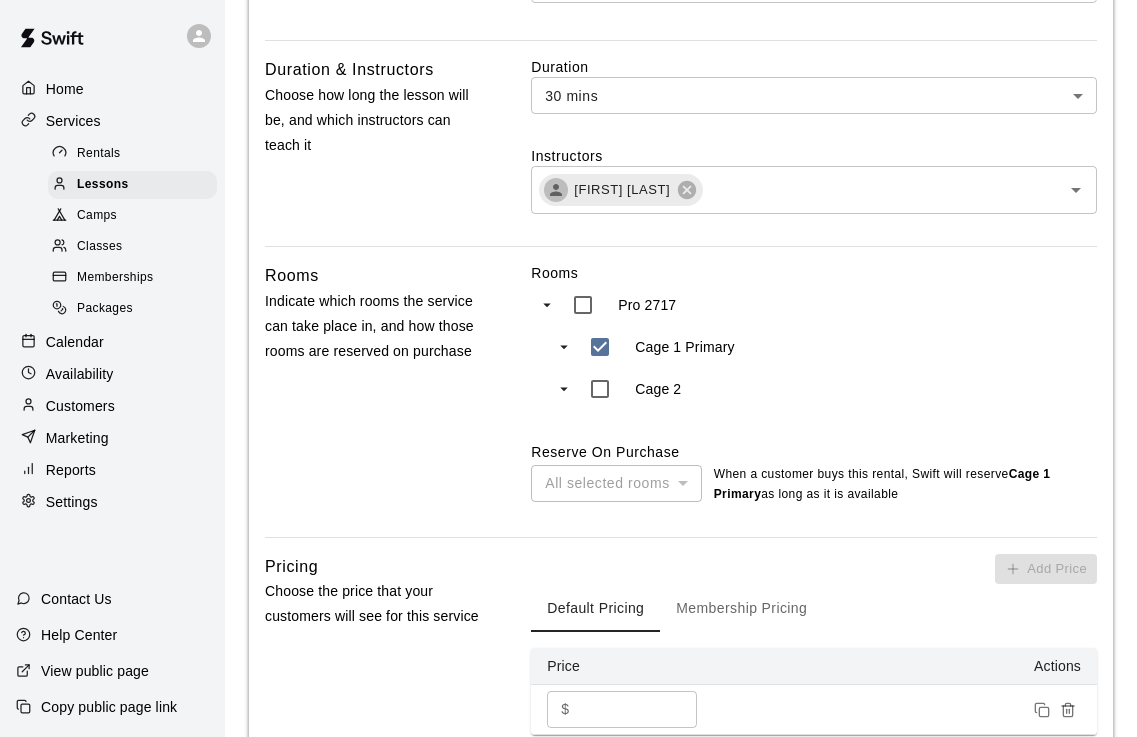 click on "*" at bounding box center (638, 709) 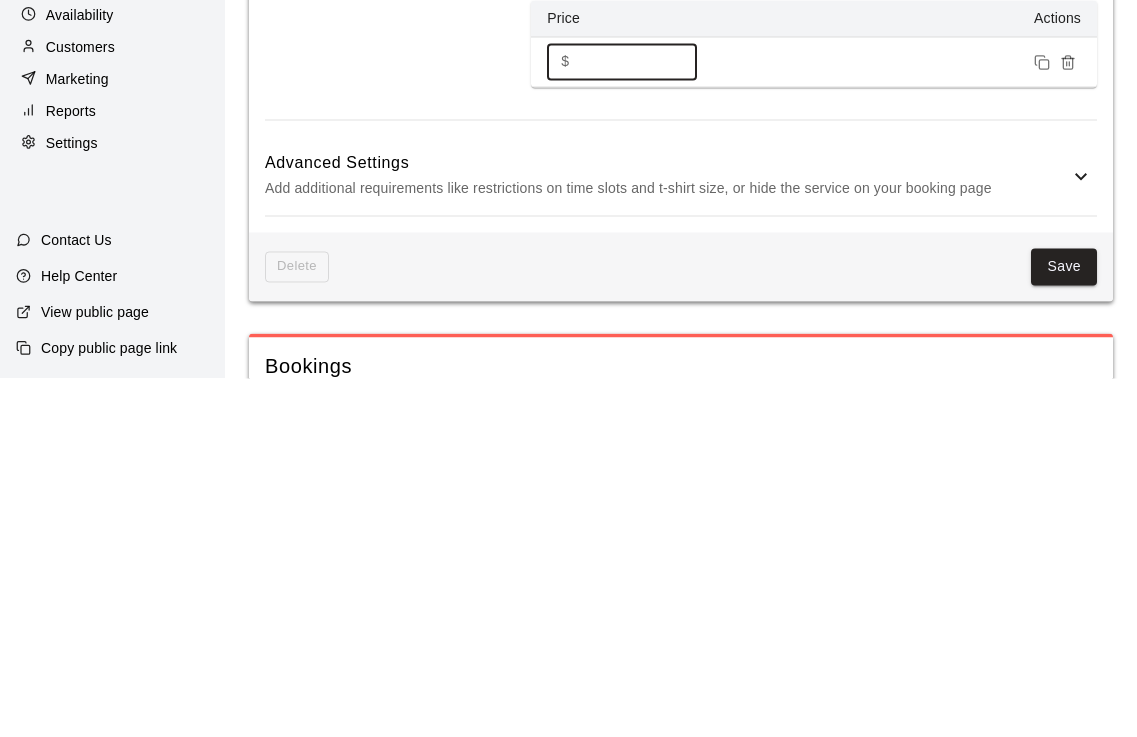 type on "**" 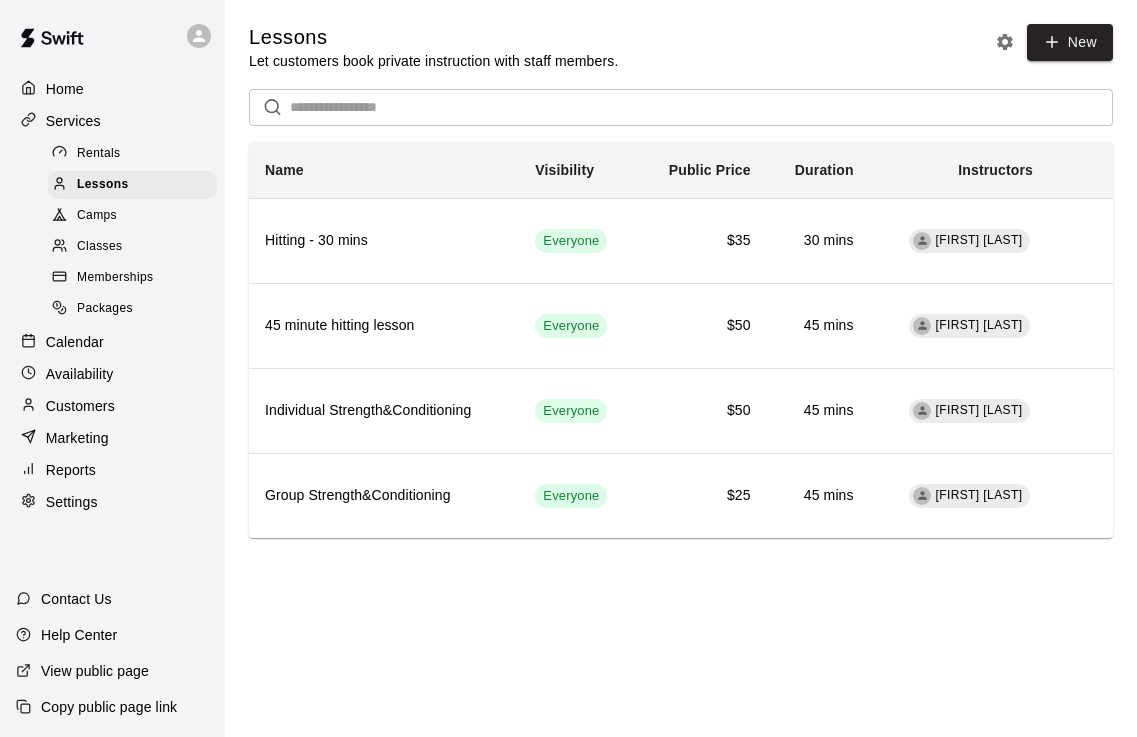 click on "Calendar" at bounding box center [75, 342] 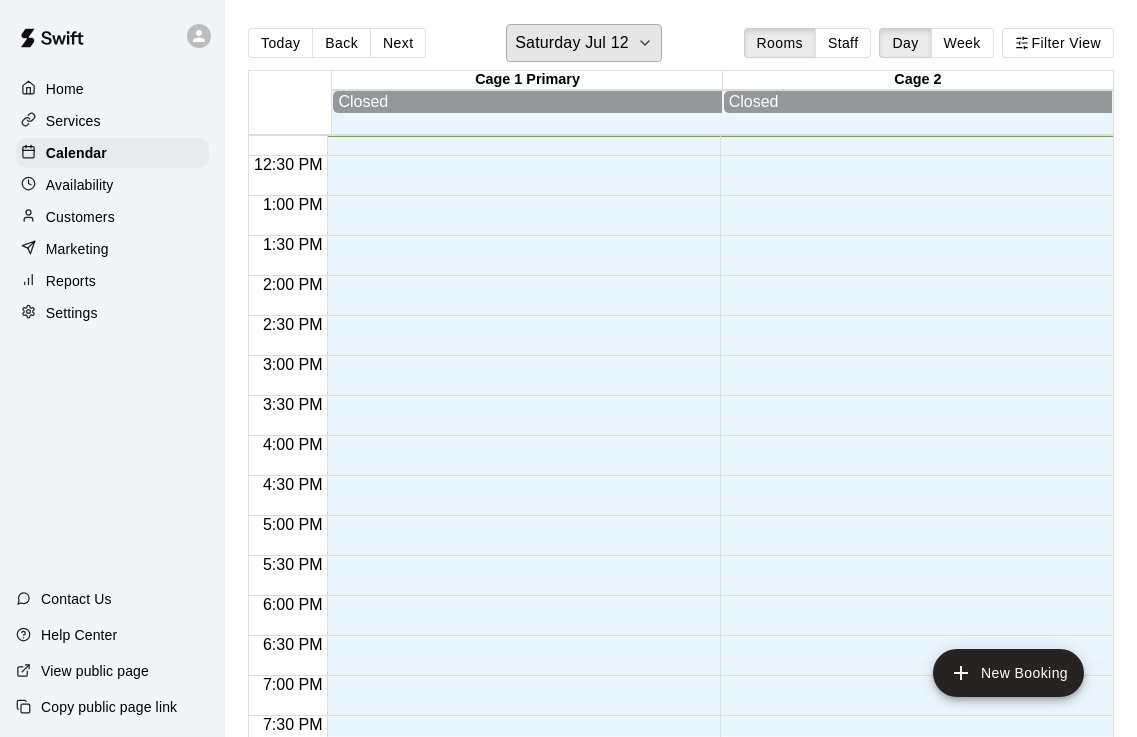 click 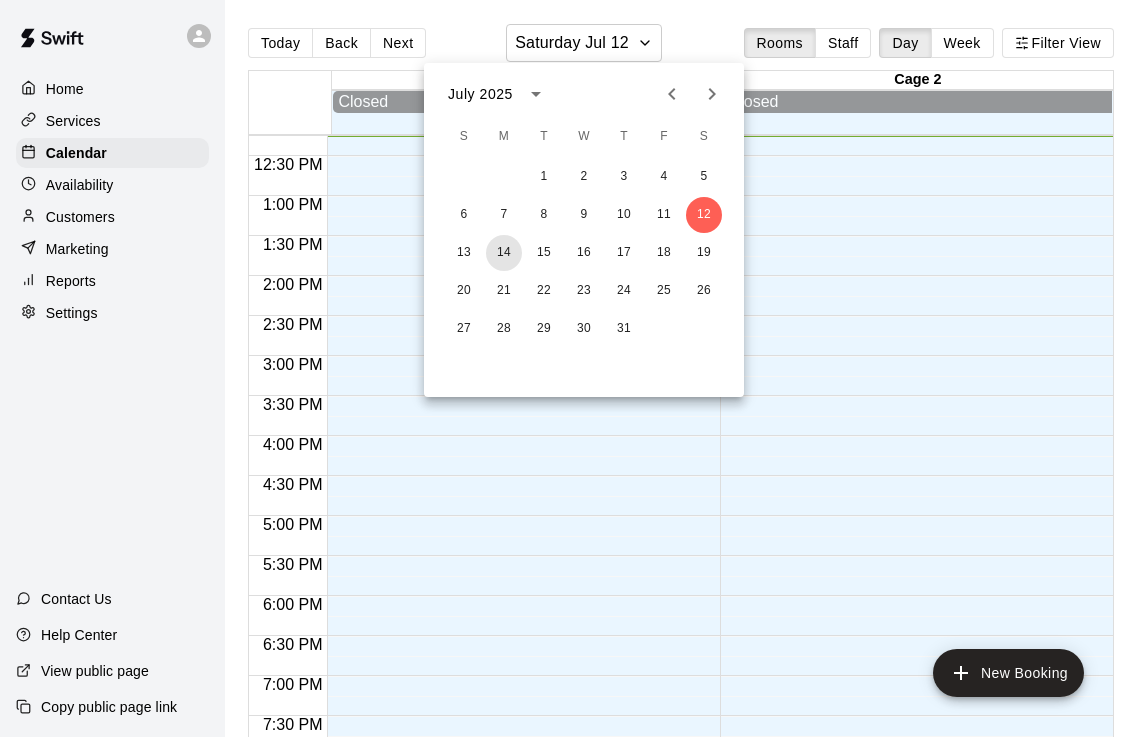 click on "14" at bounding box center [504, 253] 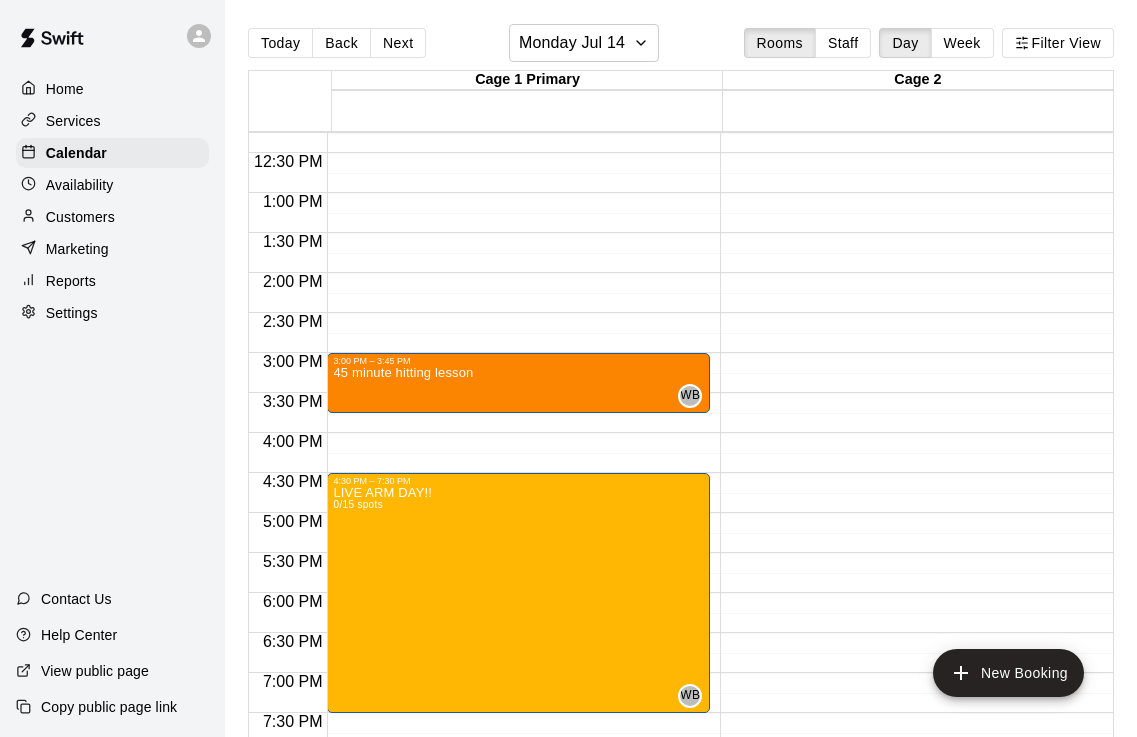 click on "45 minute hitting lesson  [INITIAL] [NUMBER]" at bounding box center (518, 734) 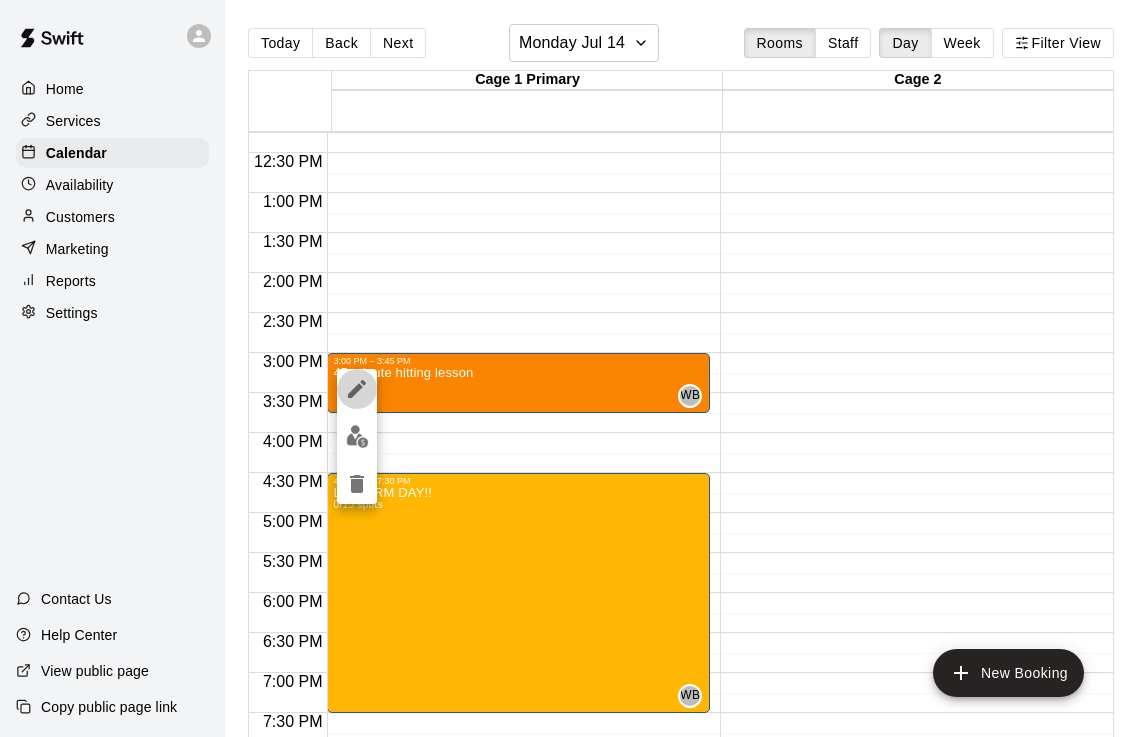 click 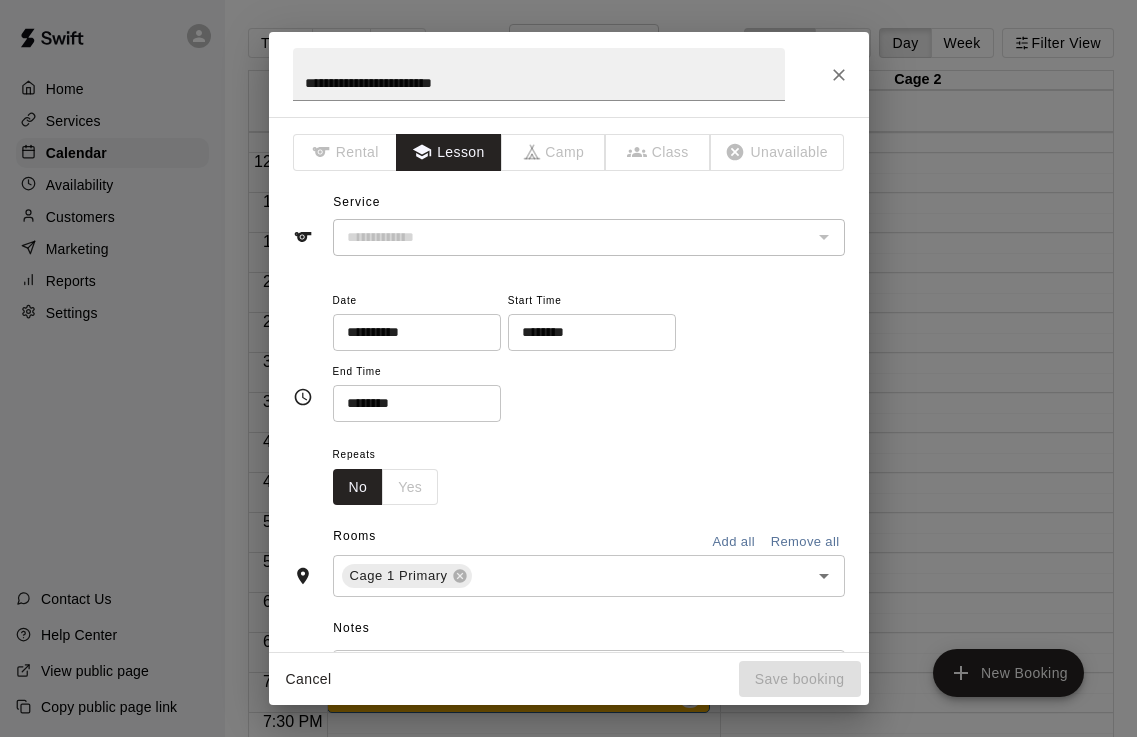 type on "**********" 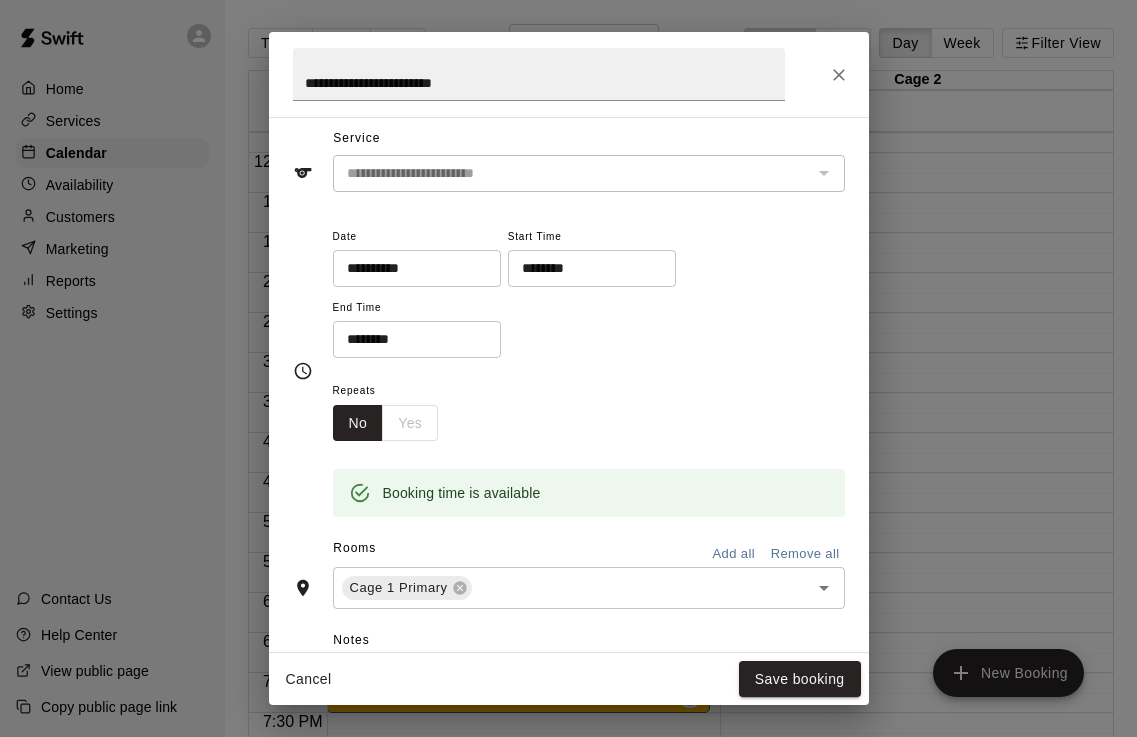 click on "**********" at bounding box center [539, 74] 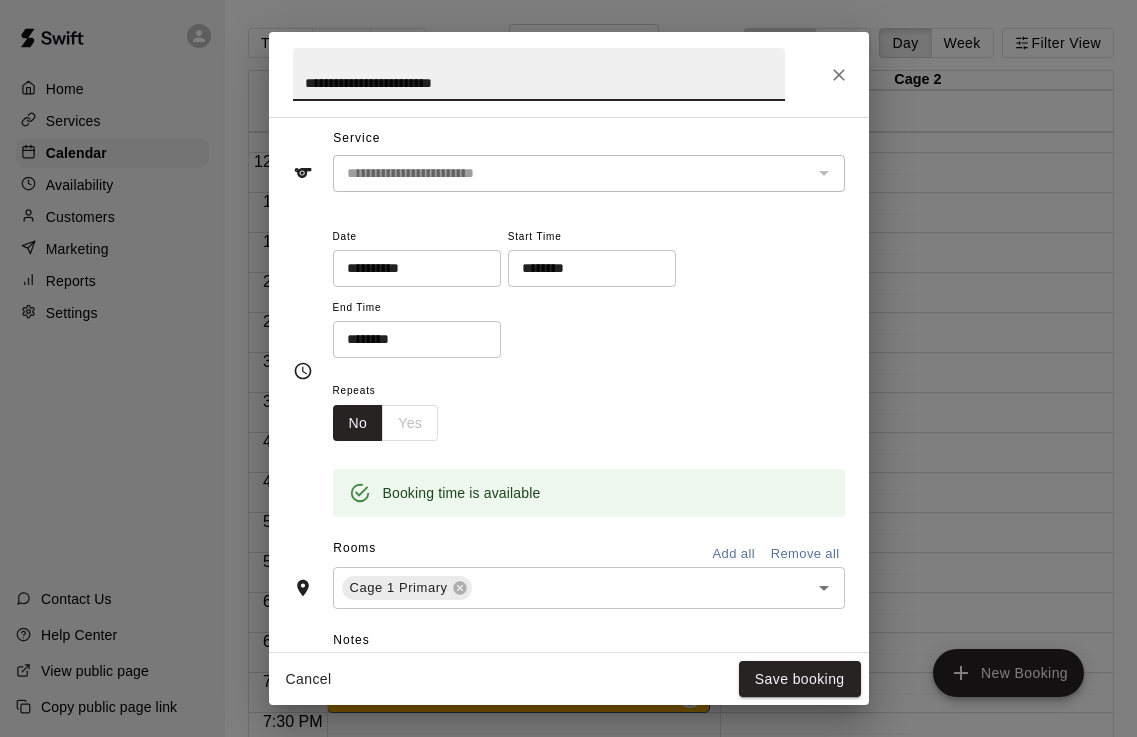 click on "**********" at bounding box center [539, 74] 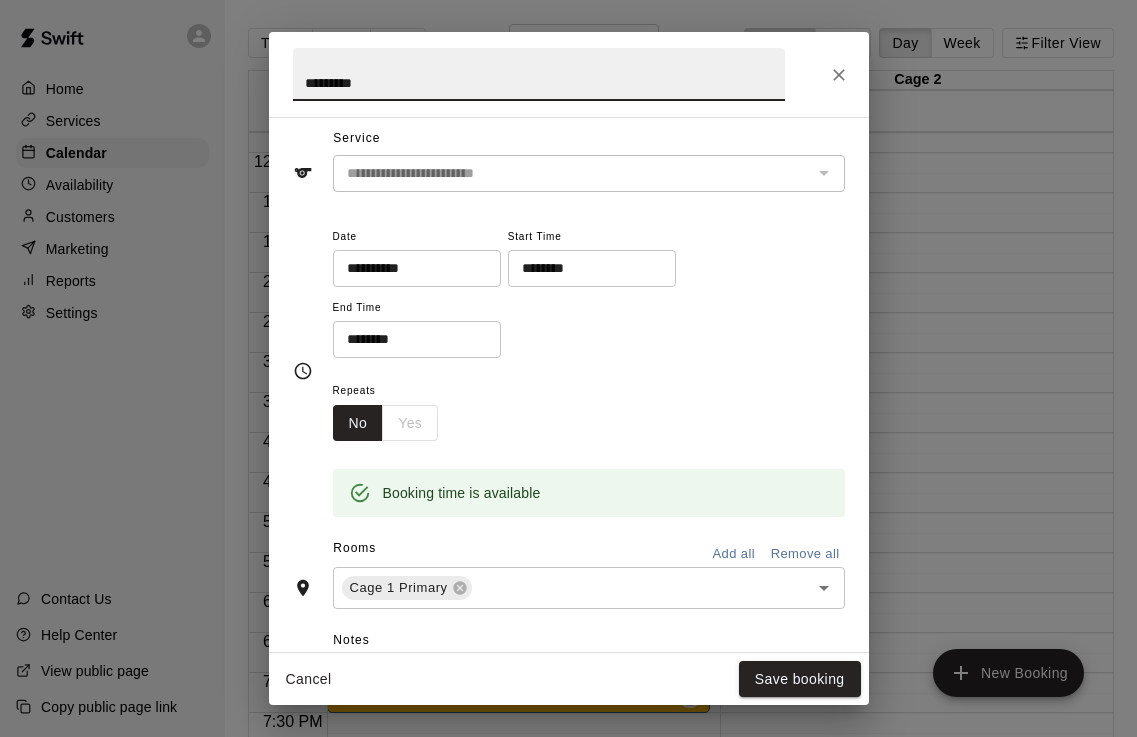 type on "********" 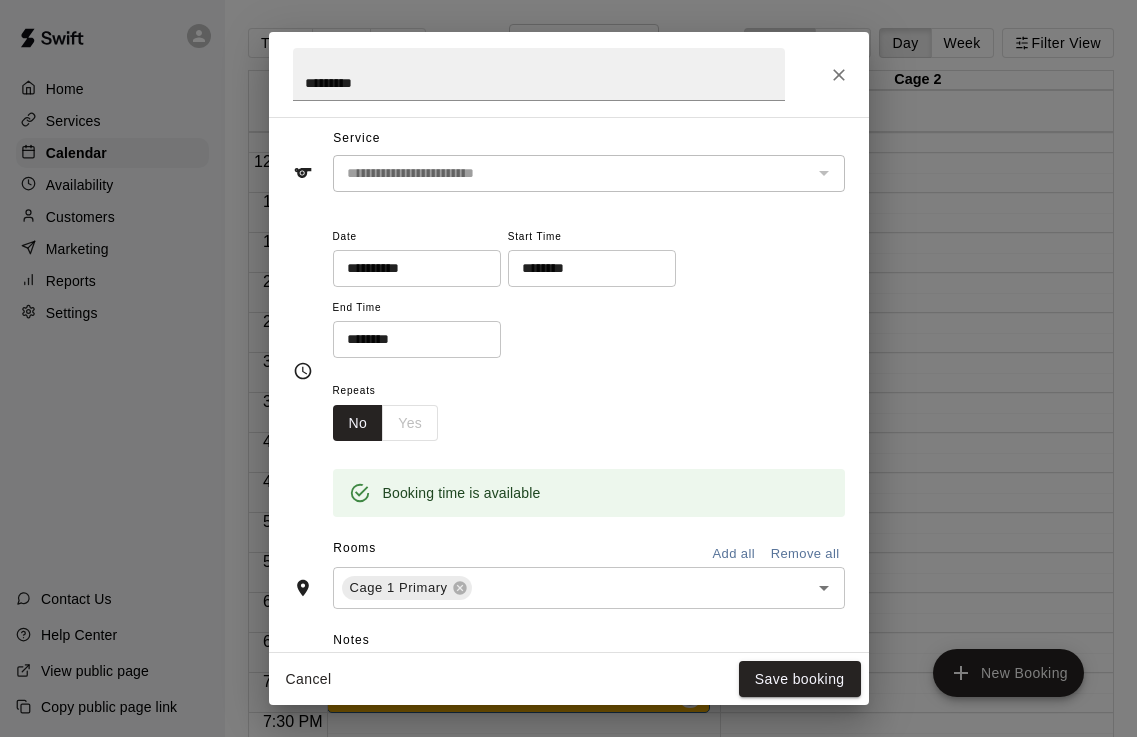 click on "Save booking" at bounding box center (800, 679) 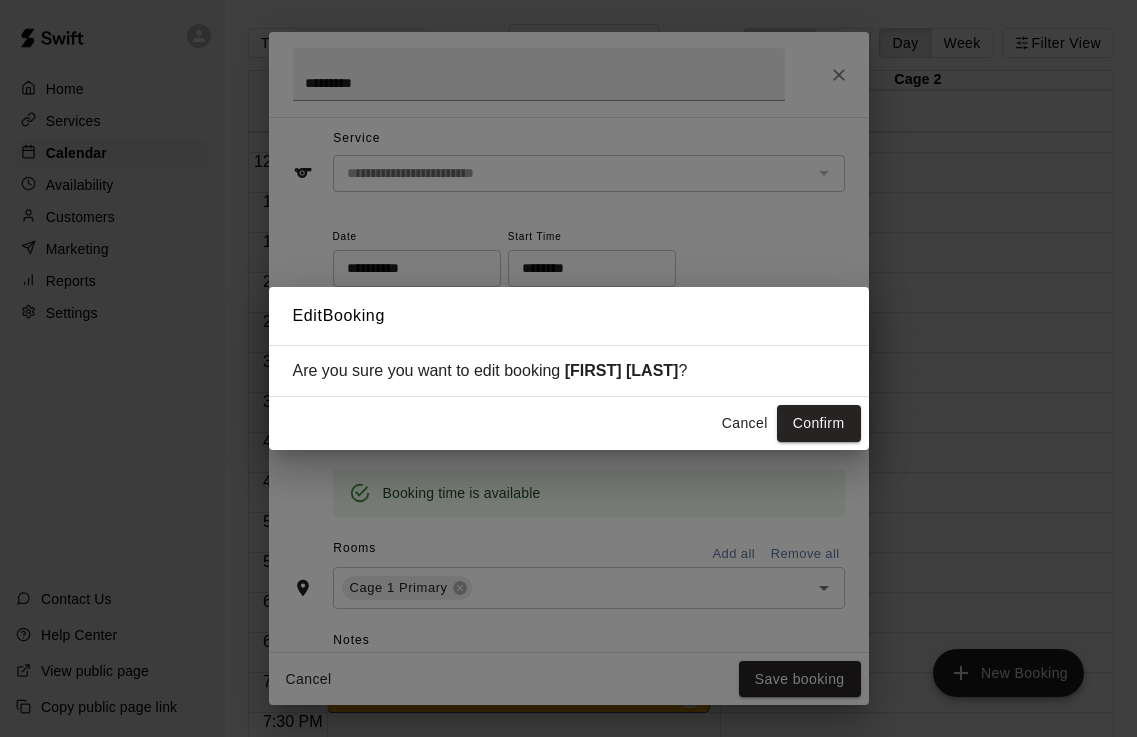 click on "Confirm" at bounding box center [819, 423] 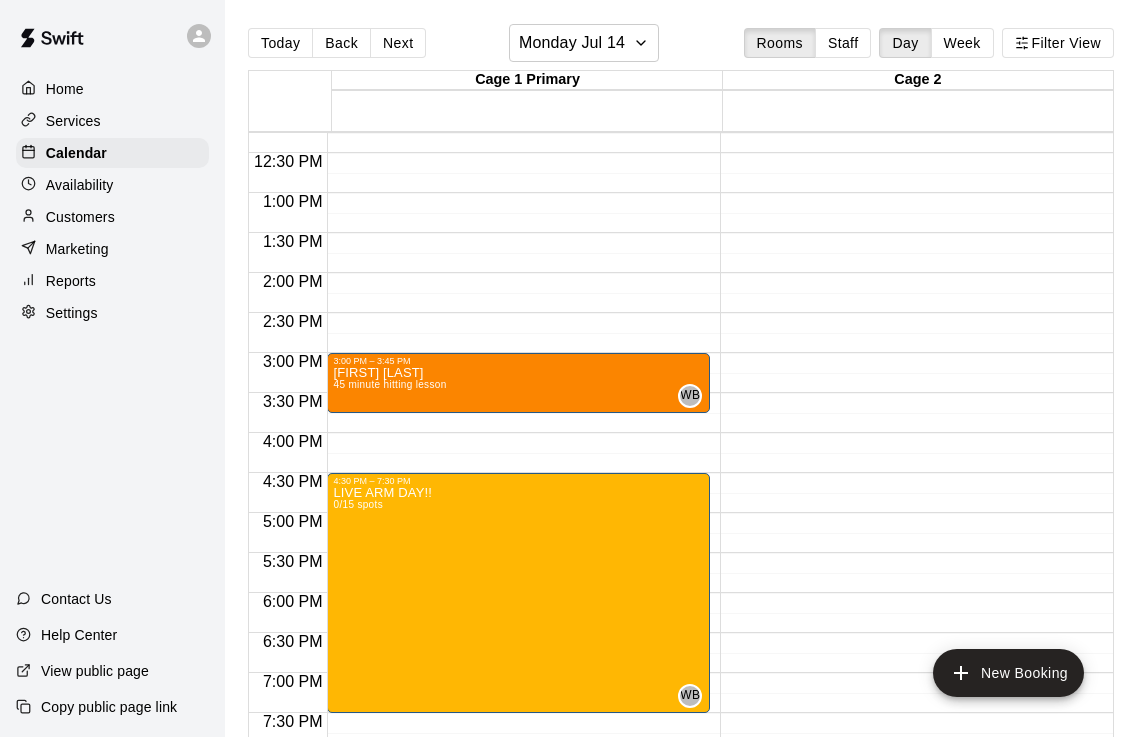 click on "Filter View" at bounding box center [1058, 43] 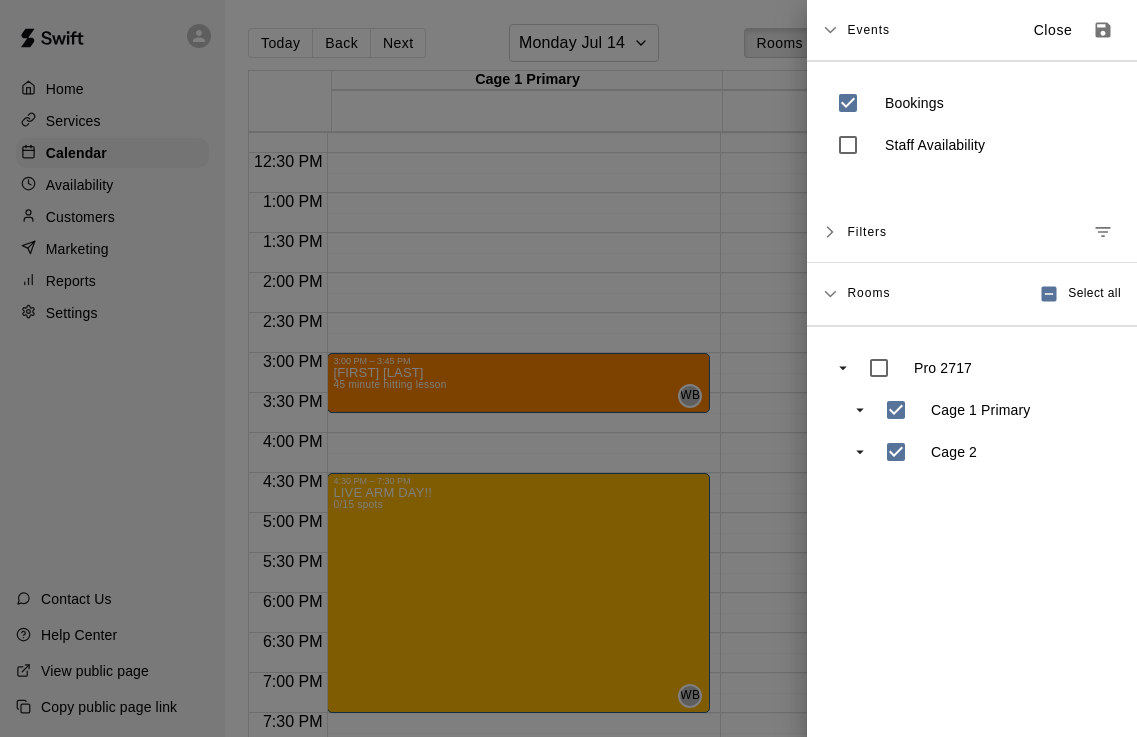 click at bounding box center (568, 368) 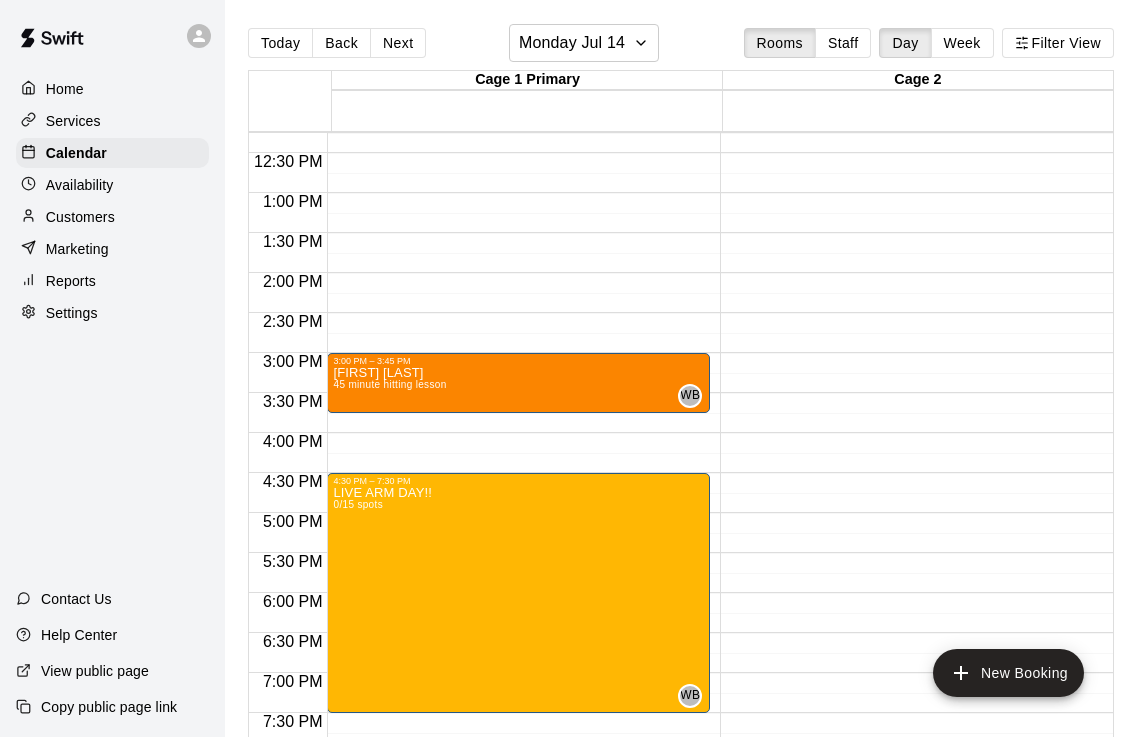 click on "Week" at bounding box center (962, 43) 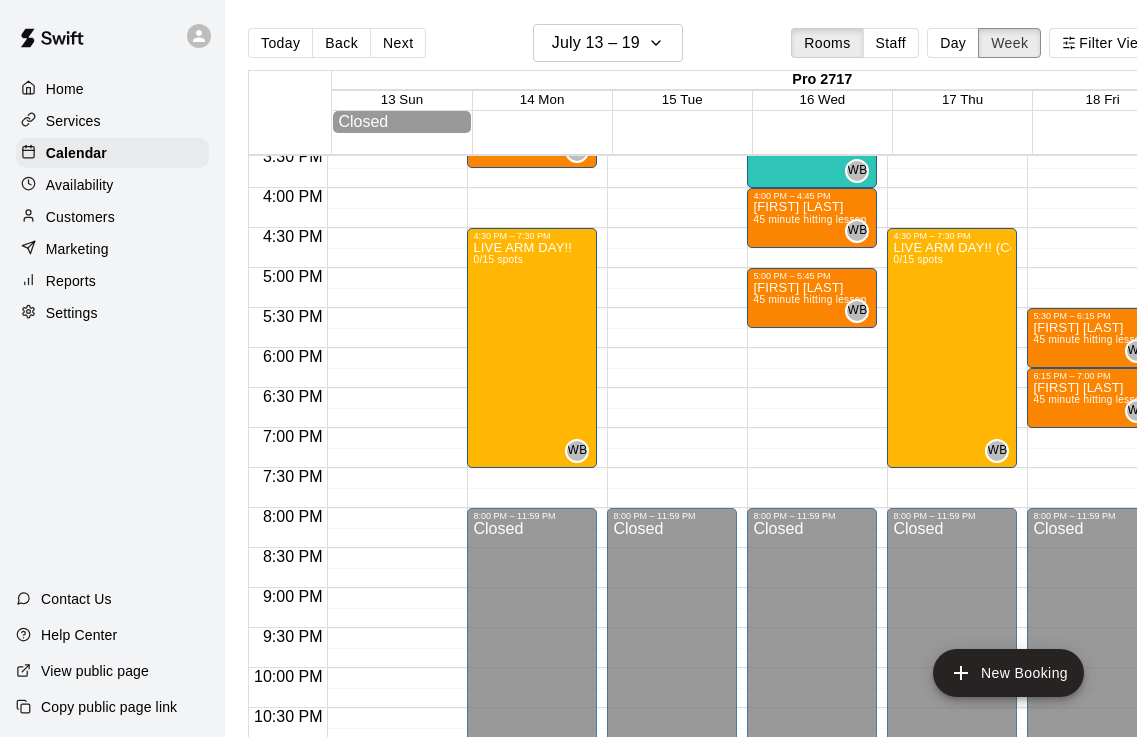 scroll, scrollTop: 1254, scrollLeft: 8, axis: both 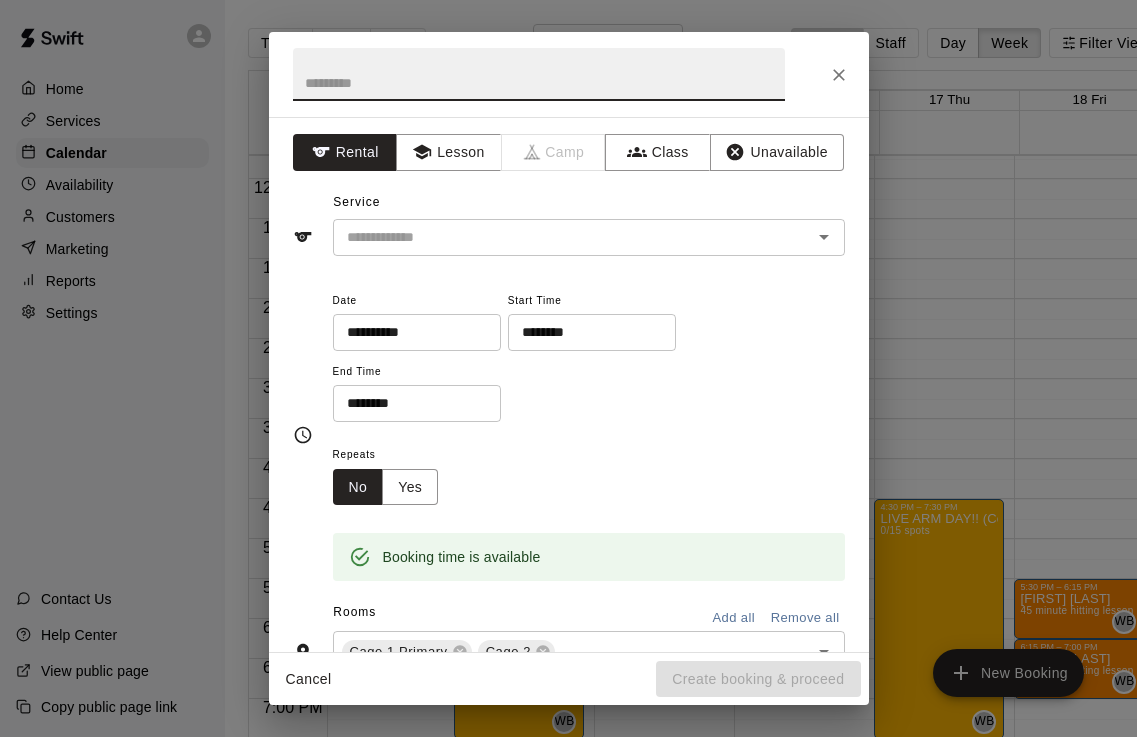 click on "**********" at bounding box center (568, 368) 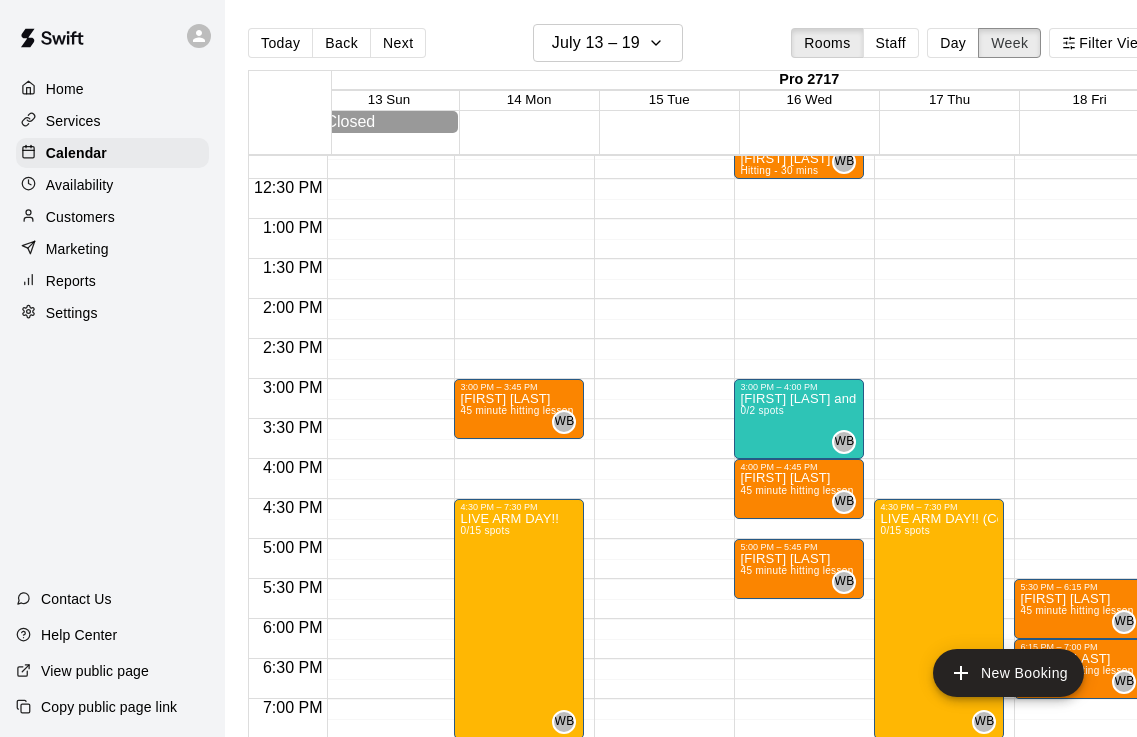 scroll, scrollTop: 899, scrollLeft: 10, axis: both 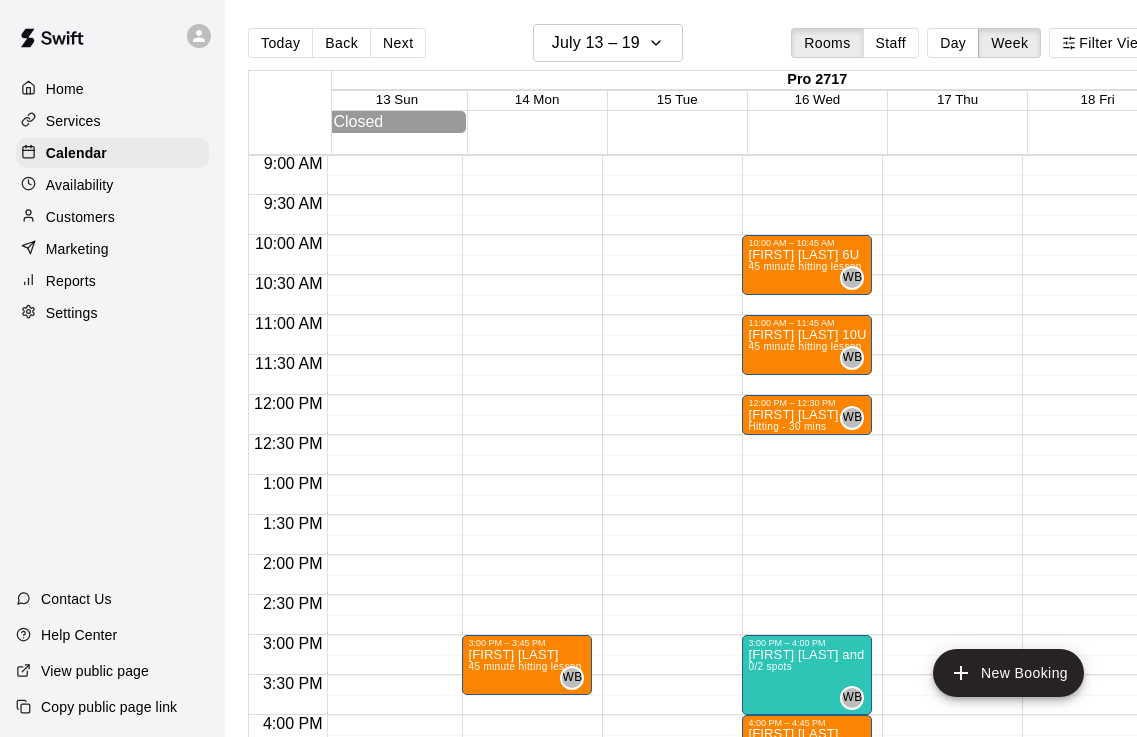click on "12:00 AM – 9:00 AM Closed 8:00 PM – 11:59 PM Closed" at bounding box center (667, 395) 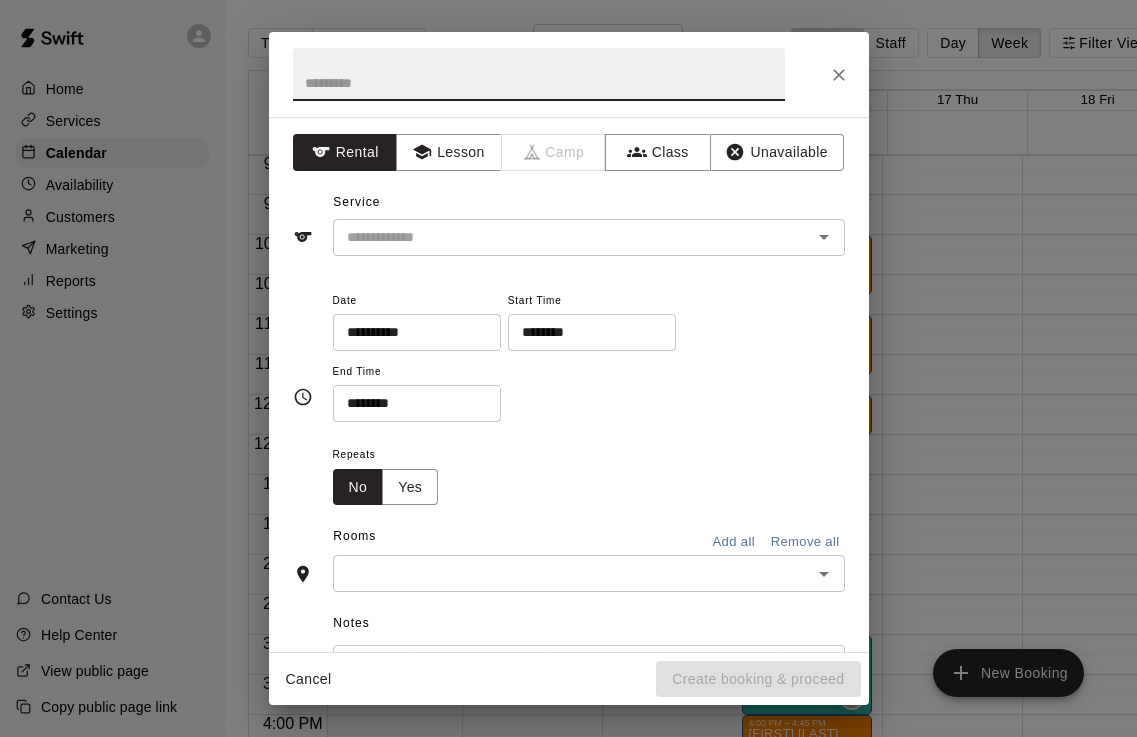 click on "Unavailable" at bounding box center (777, 152) 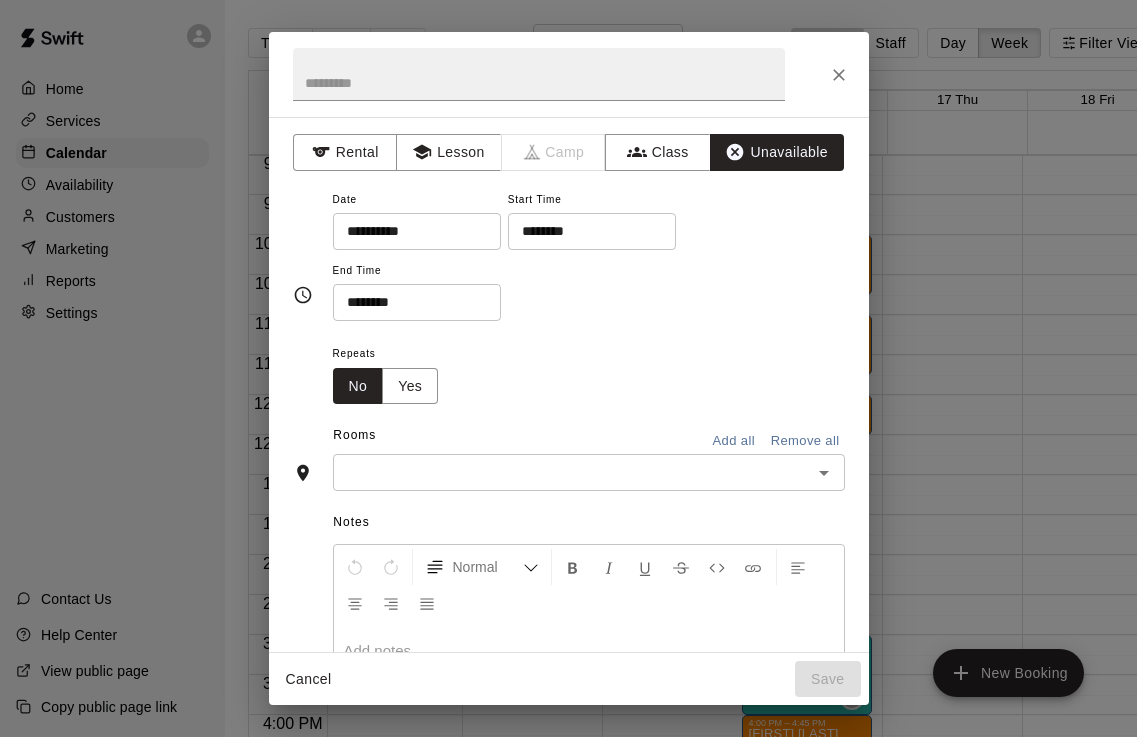 click on "**********" at bounding box center (410, 231) 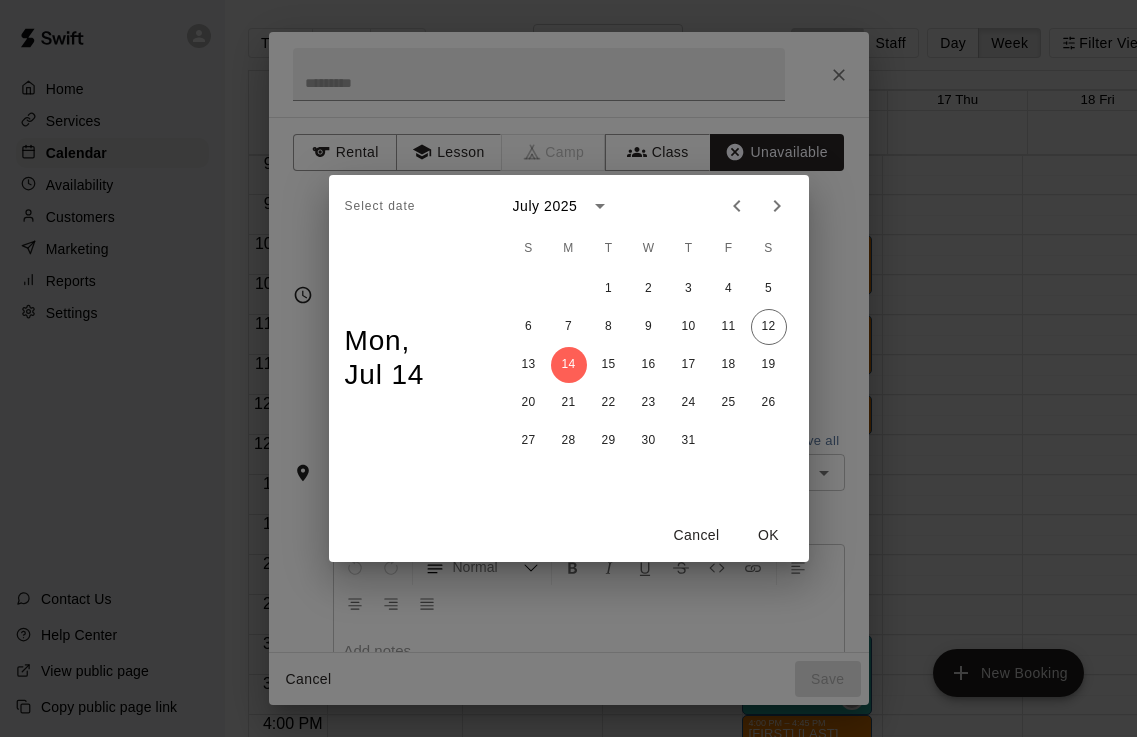 scroll, scrollTop: 0, scrollLeft: 0, axis: both 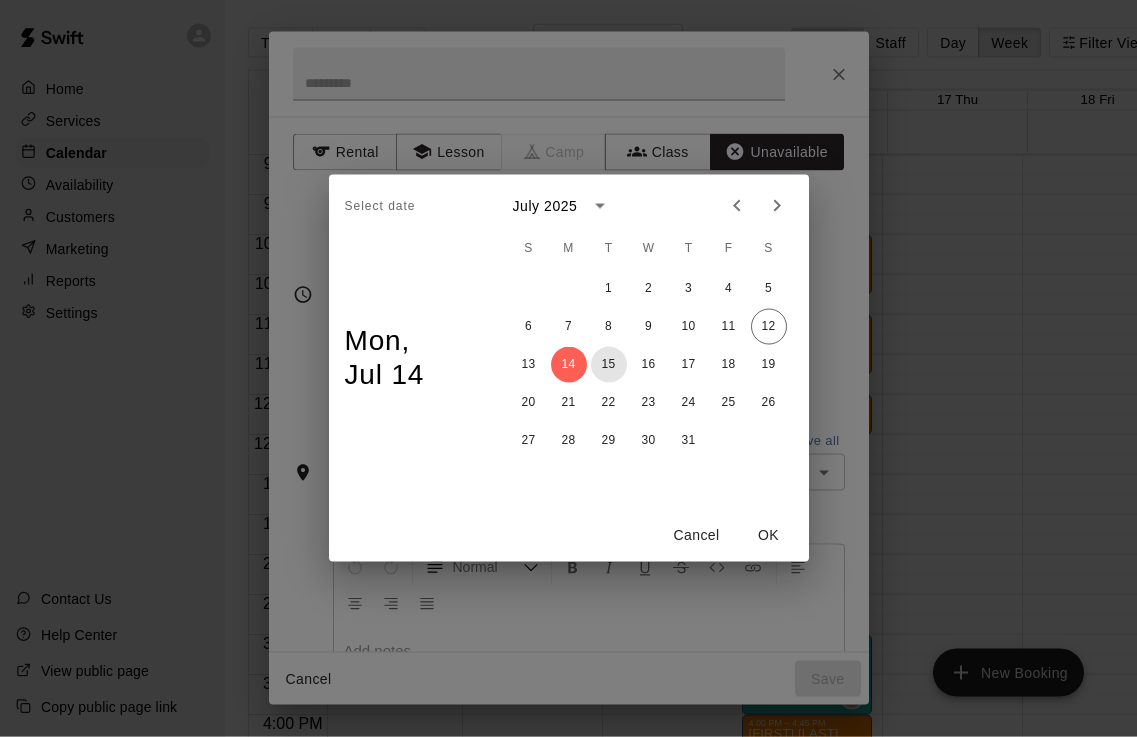 click on "15" at bounding box center [609, 365] 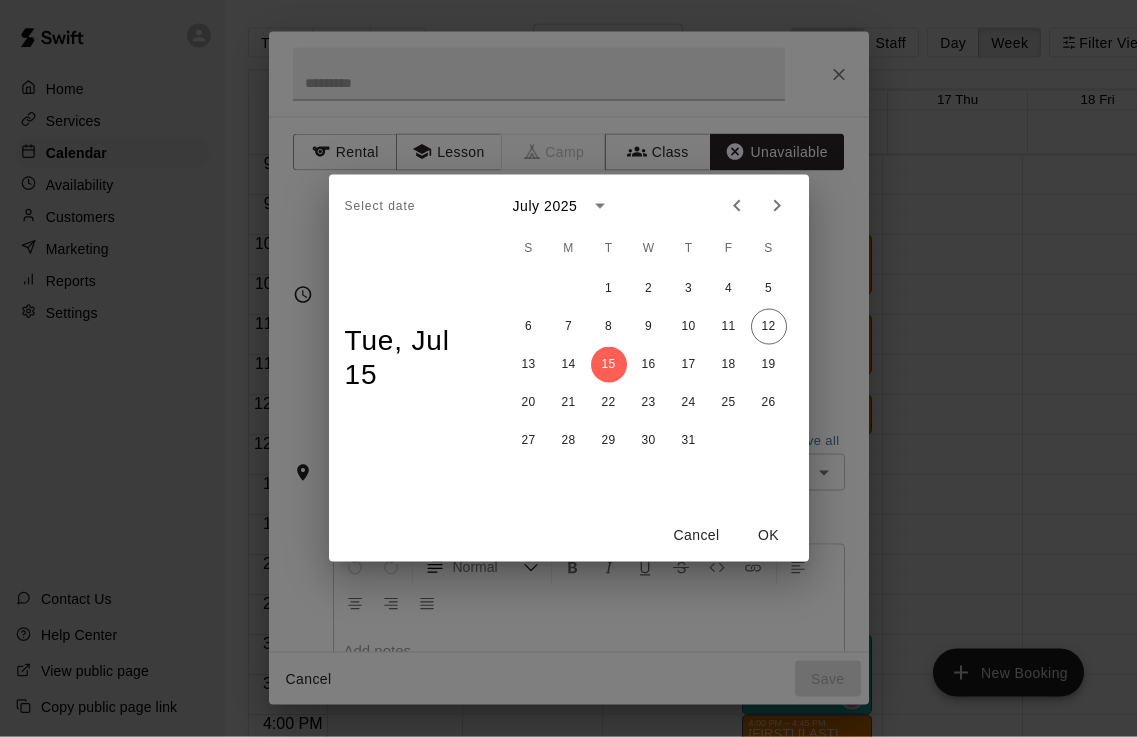 click on "OK" at bounding box center [769, 535] 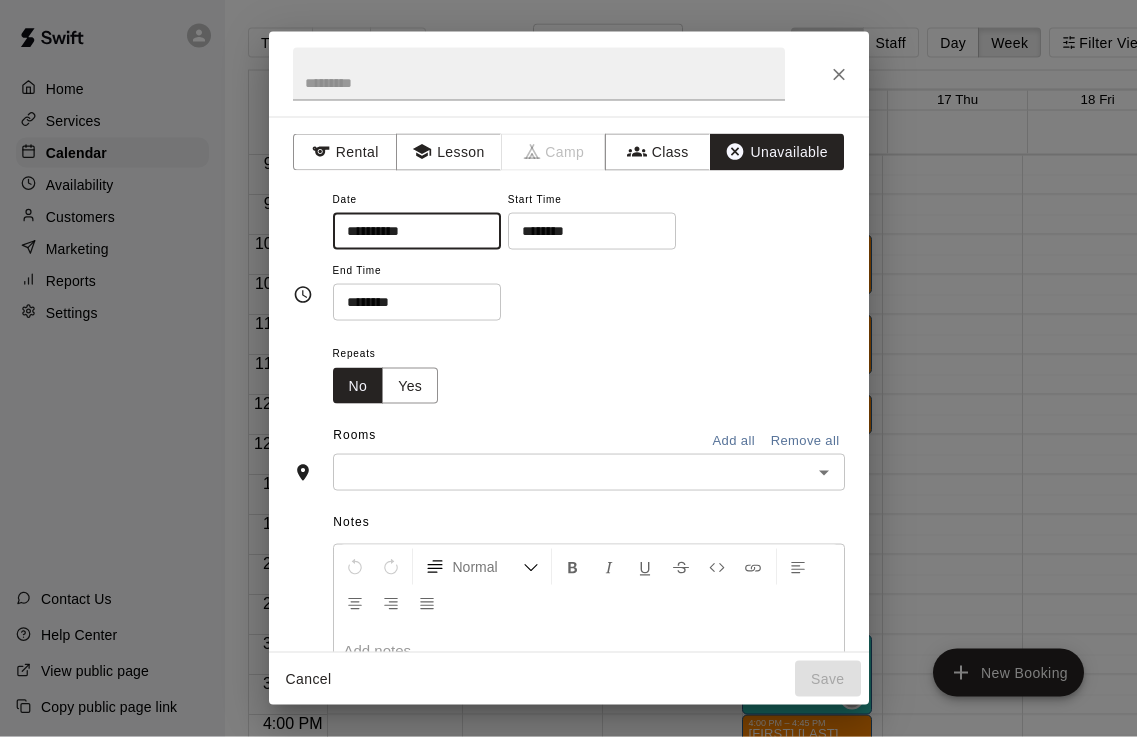 click on "********" at bounding box center [585, 231] 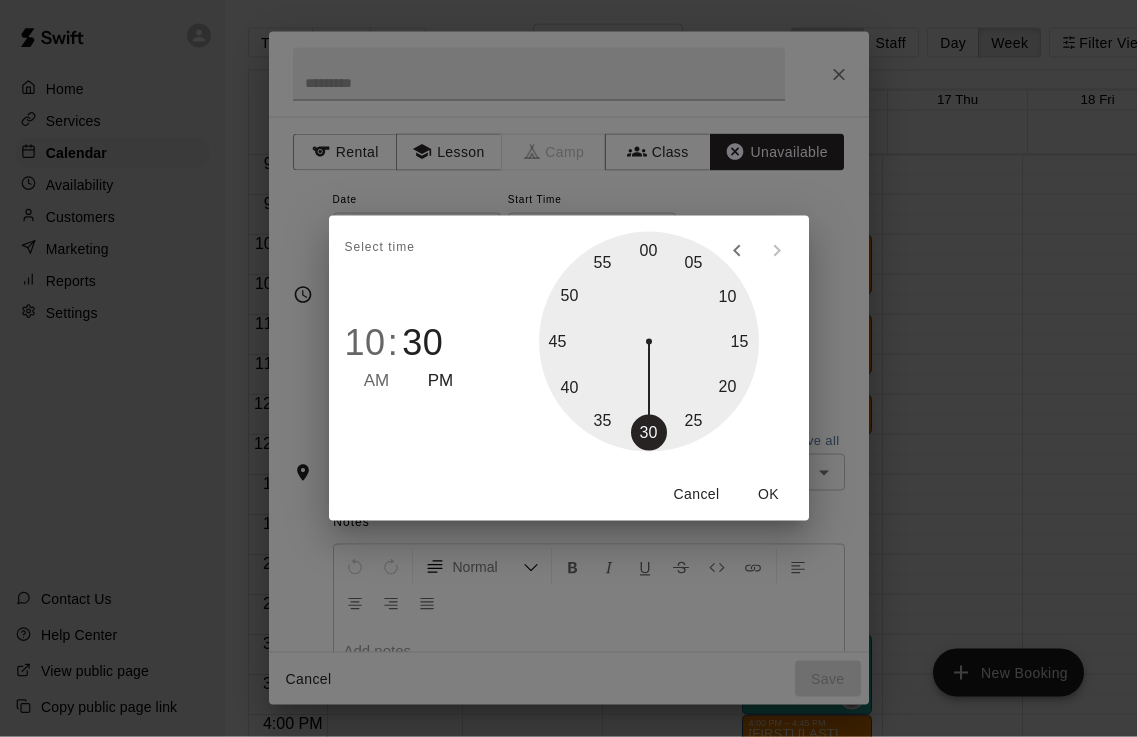 click on "OK" at bounding box center [769, 494] 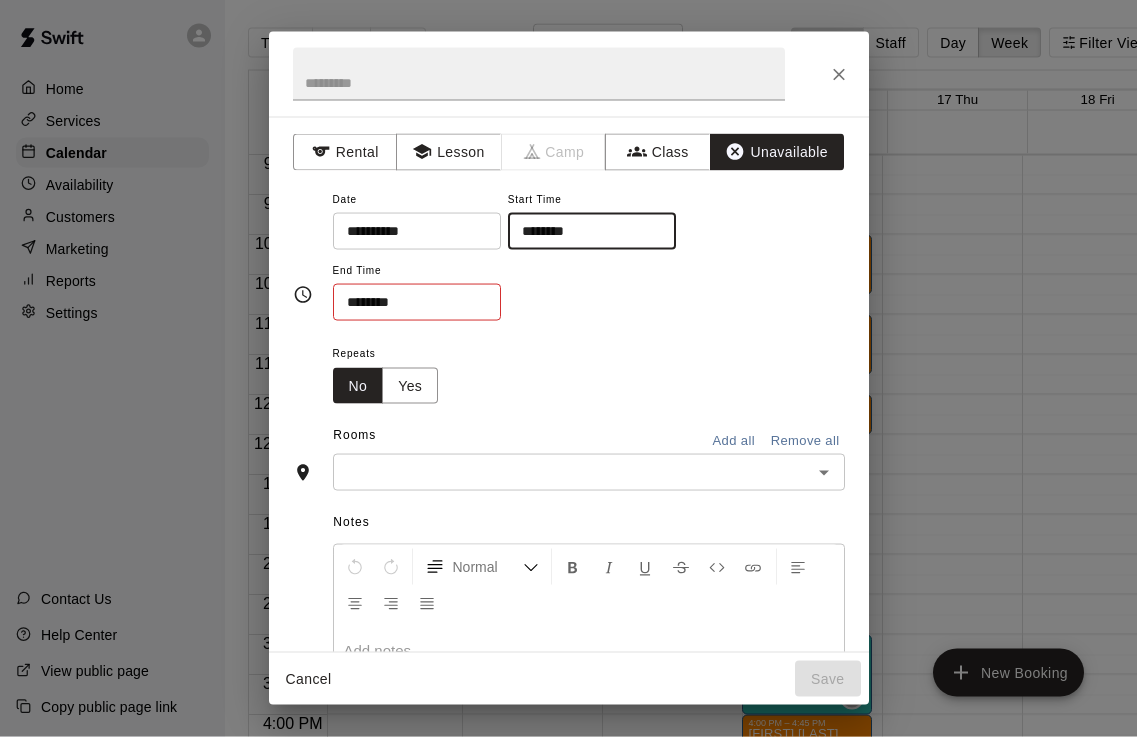 click on "********" at bounding box center (585, 231) 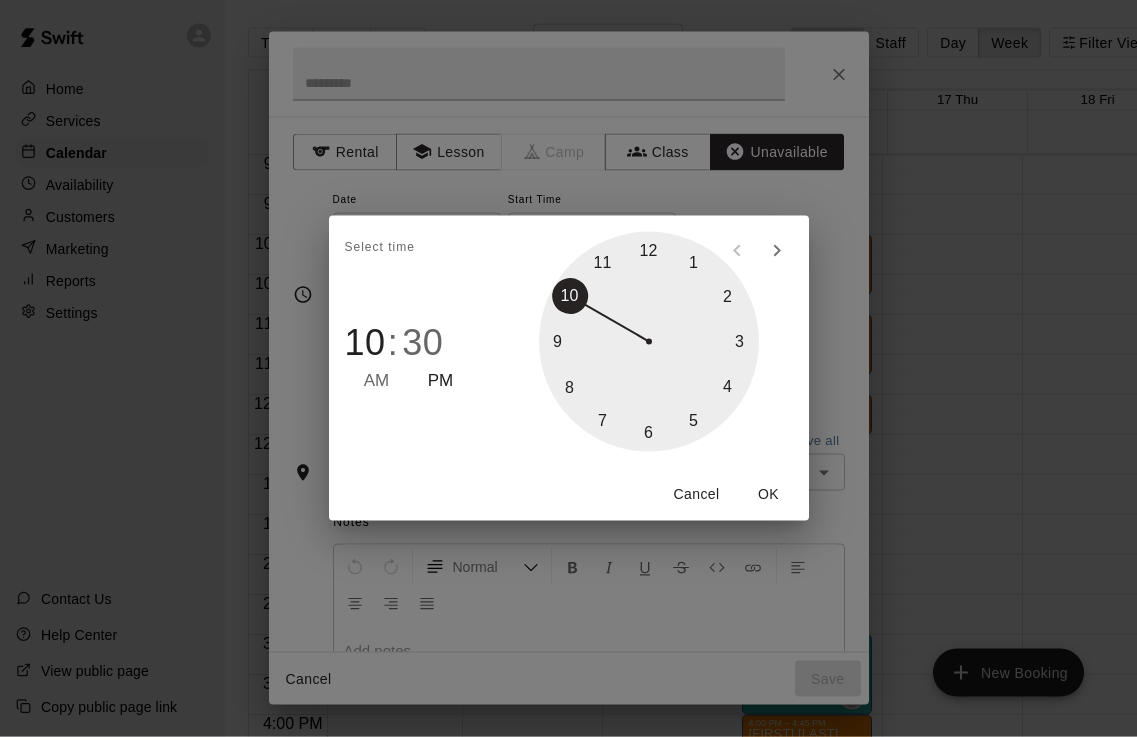 click on "AM" at bounding box center (377, 381) 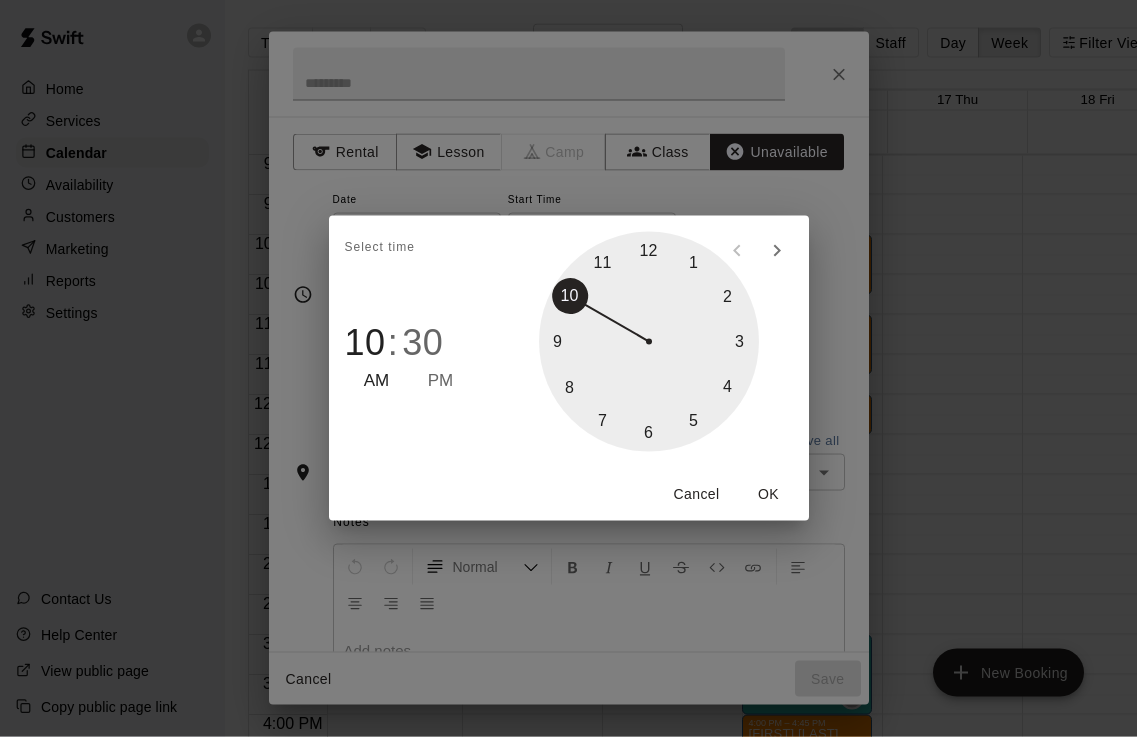 type on "********" 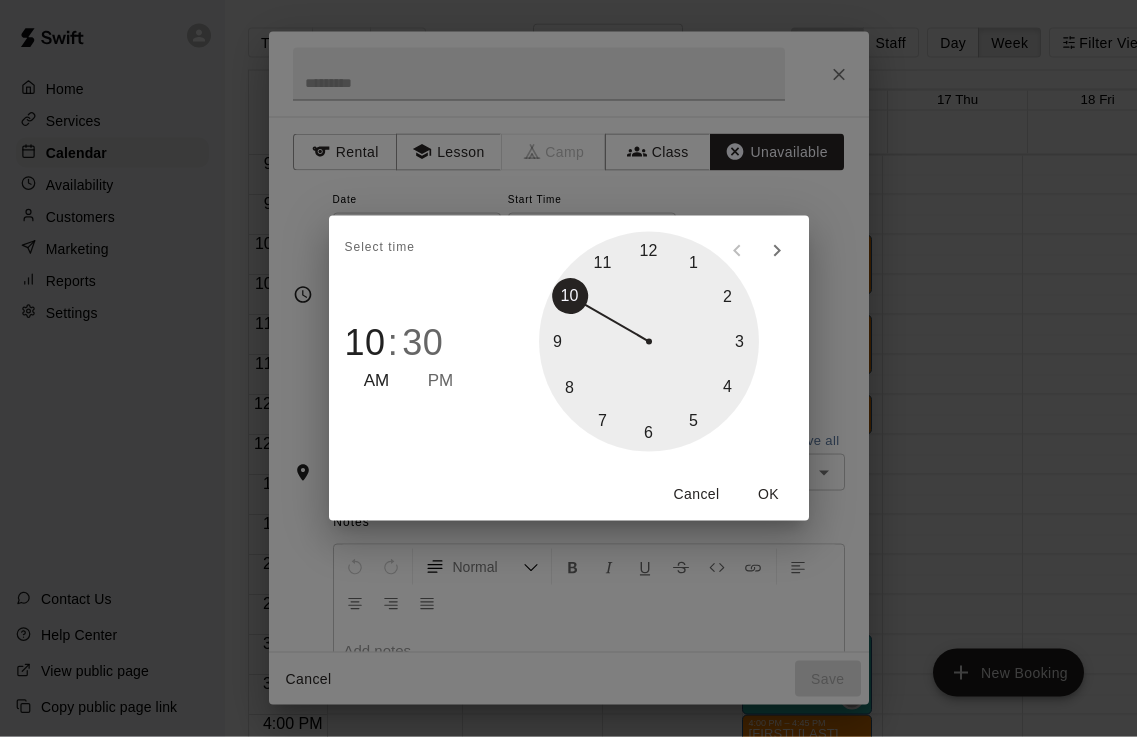 click on "OK" at bounding box center (769, 494) 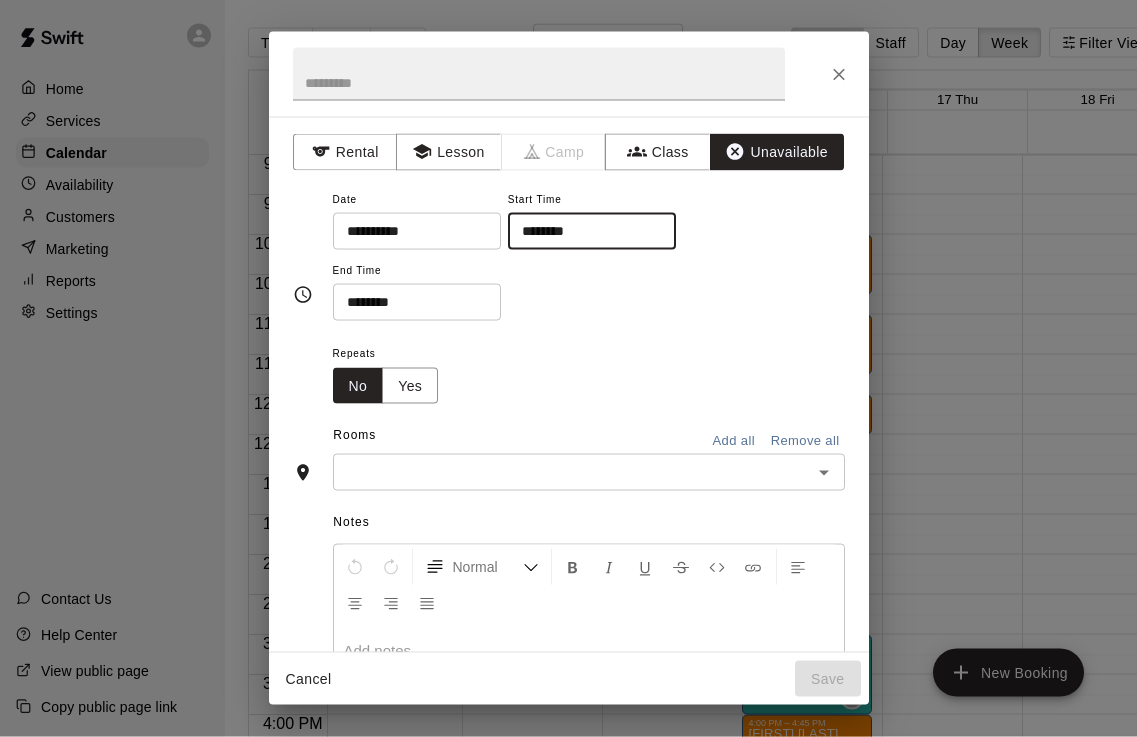 click on "********" at bounding box center [410, 302] 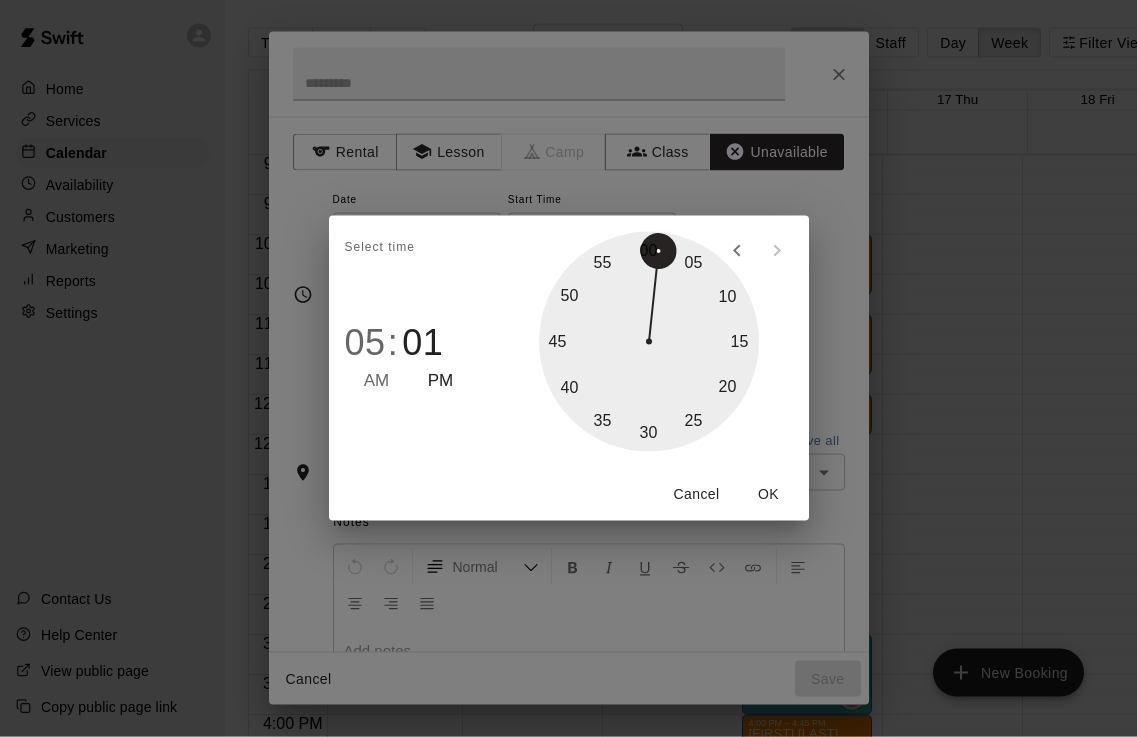 type on "********" 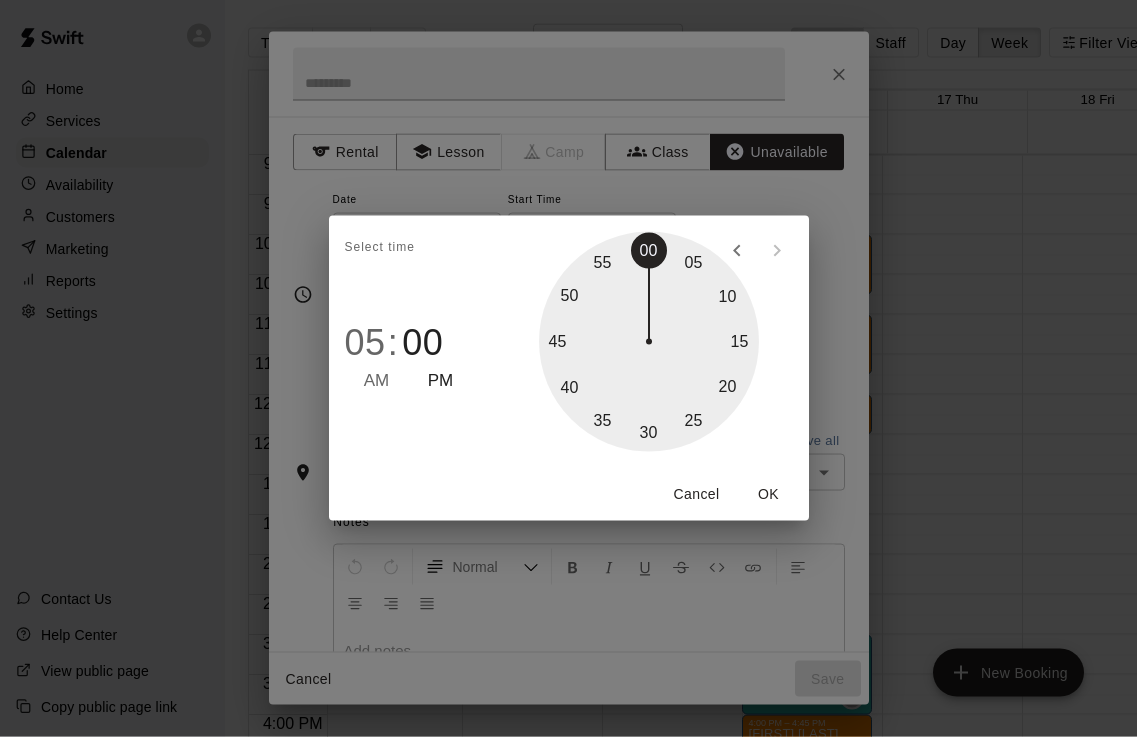 click on "OK" at bounding box center (769, 494) 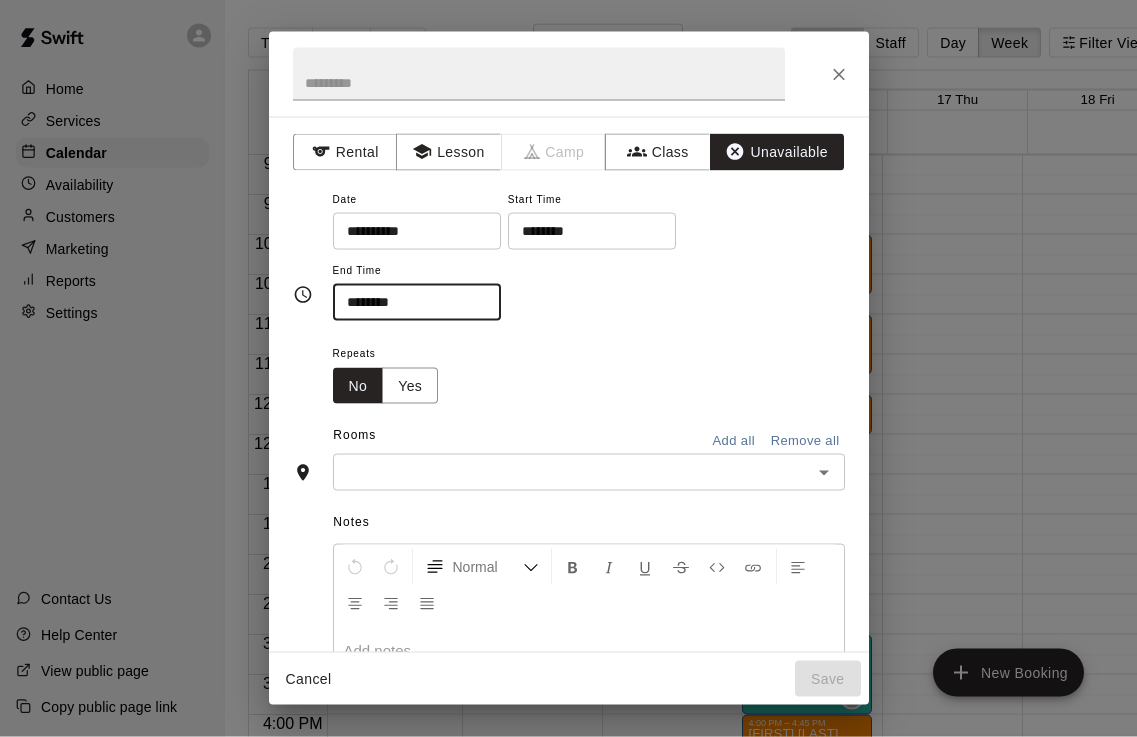 click at bounding box center (572, 472) 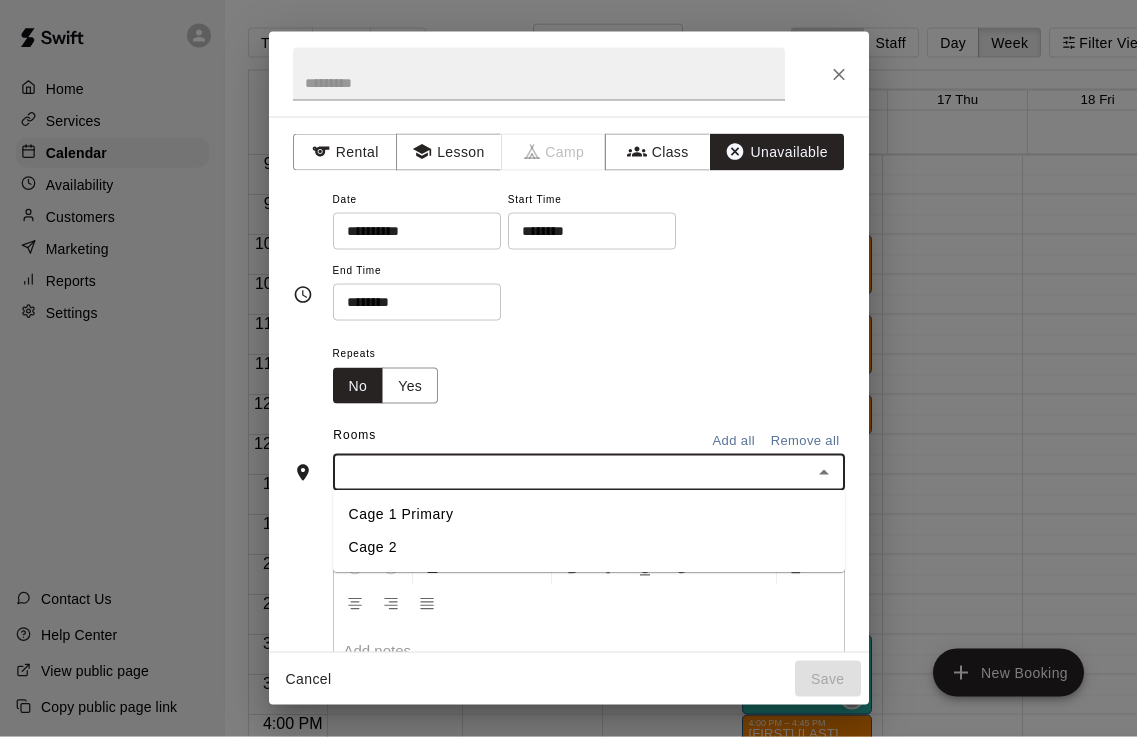 scroll, scrollTop: 0, scrollLeft: 3, axis: horizontal 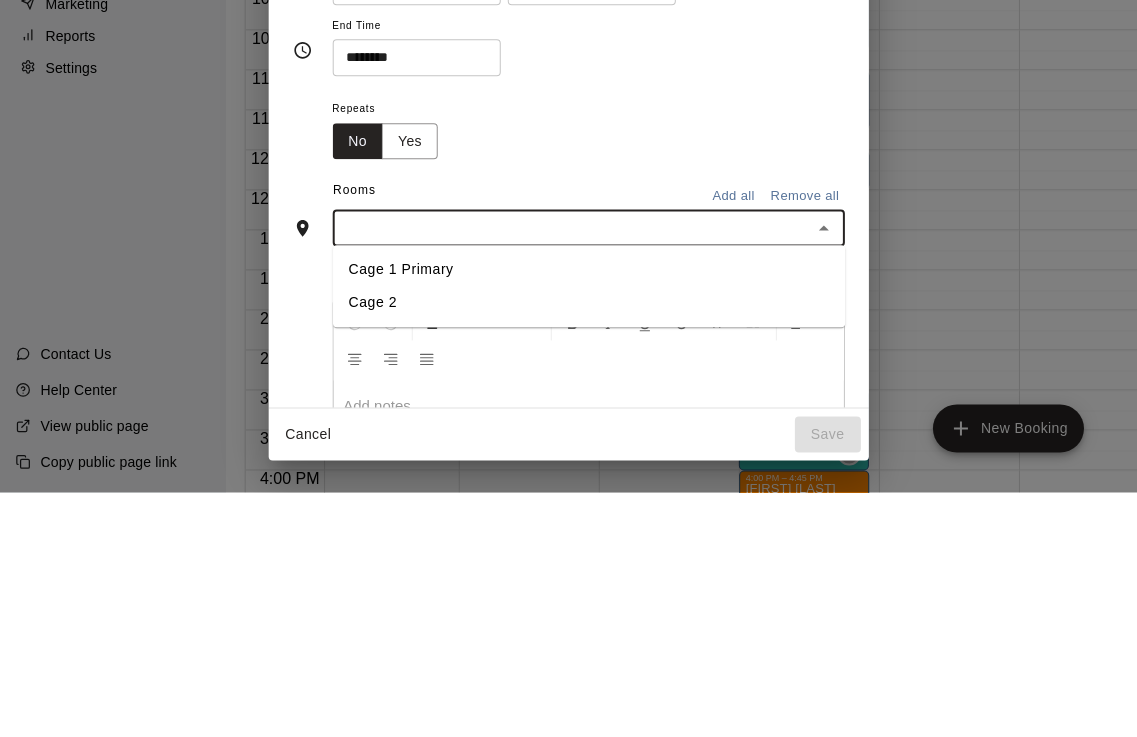 click on "Add all" at bounding box center (734, 441) 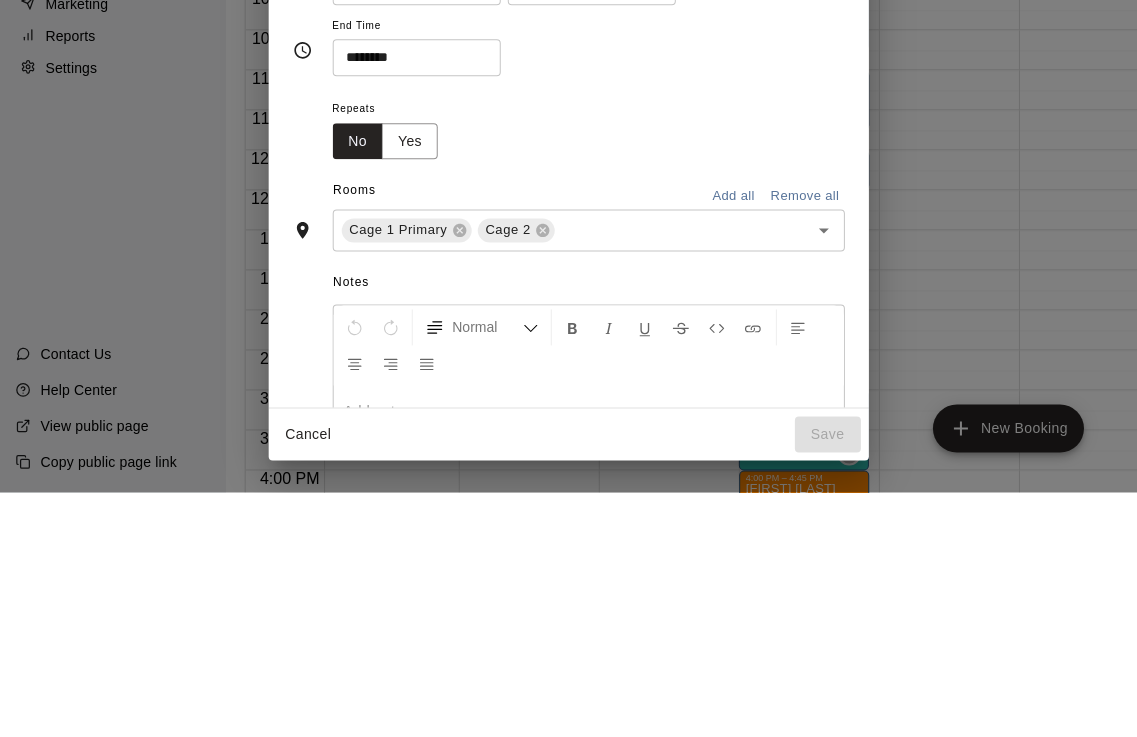 scroll, scrollTop: 102, scrollLeft: 4, axis: both 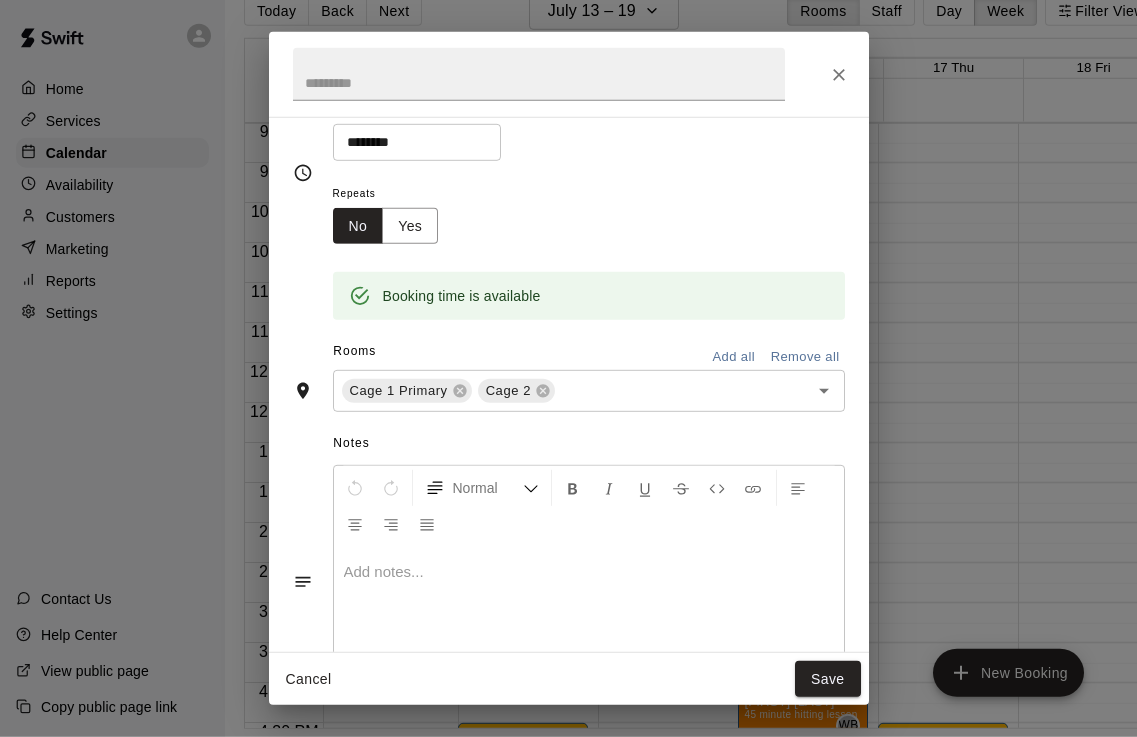 click at bounding box center (589, 622) 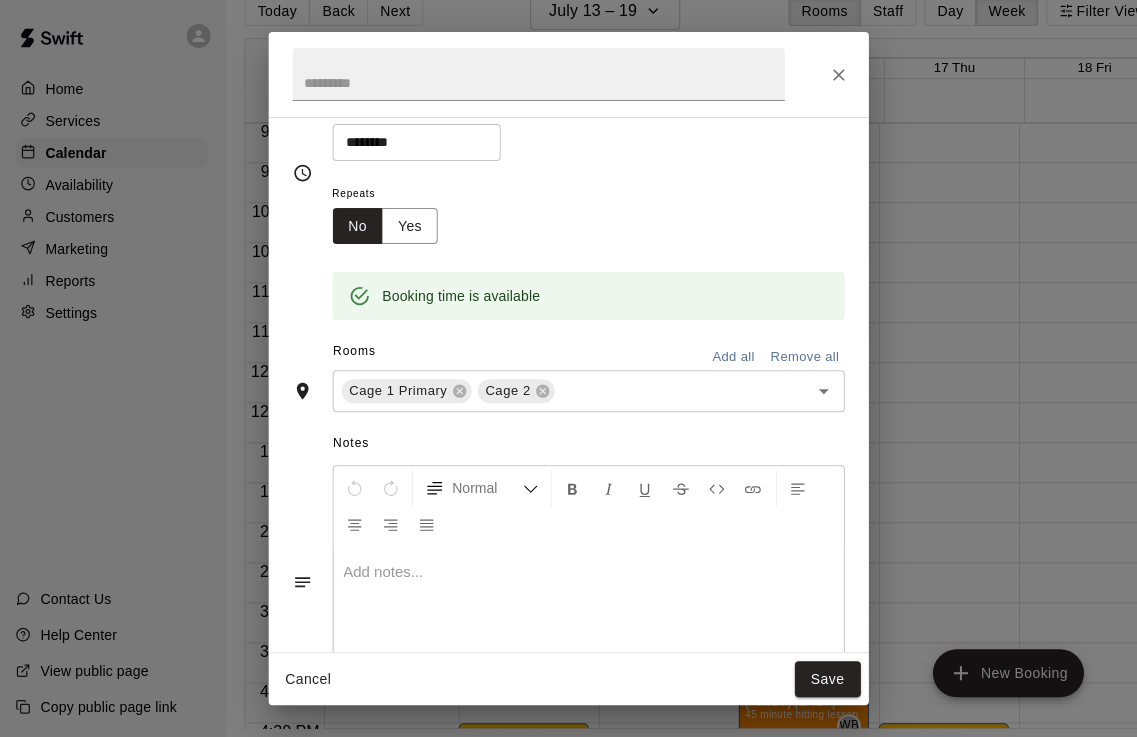 scroll, scrollTop: 102, scrollLeft: 23, axis: both 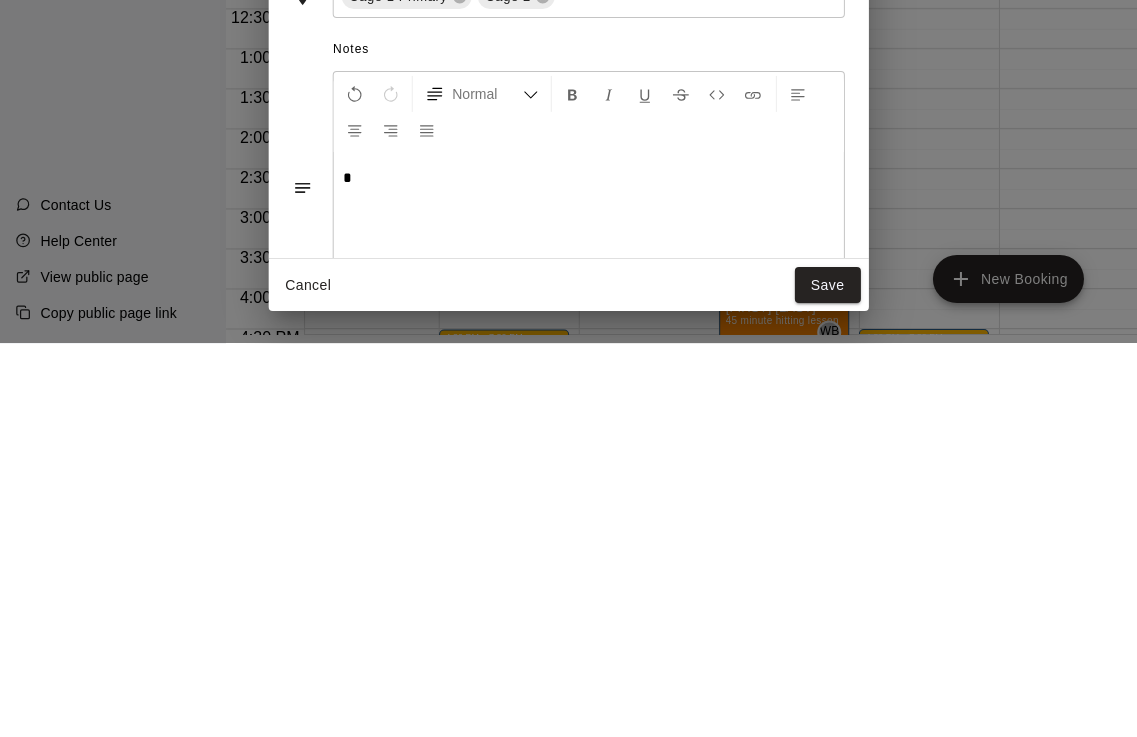 type 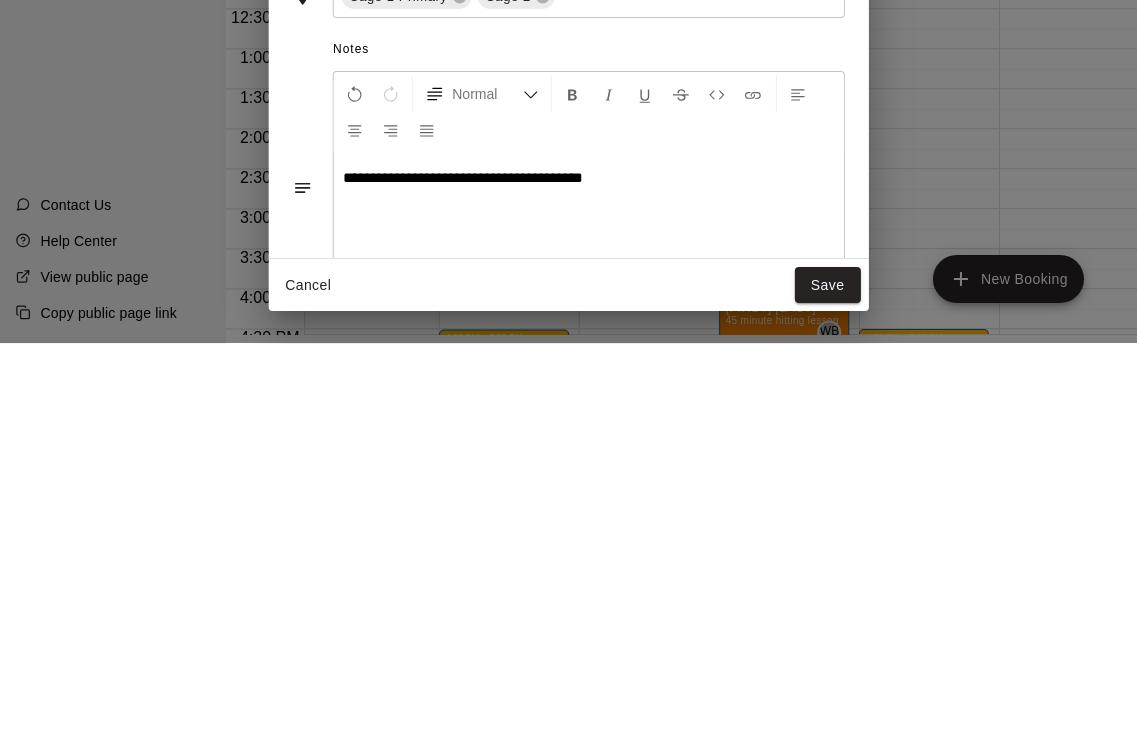 click on "Save" at bounding box center (828, 679) 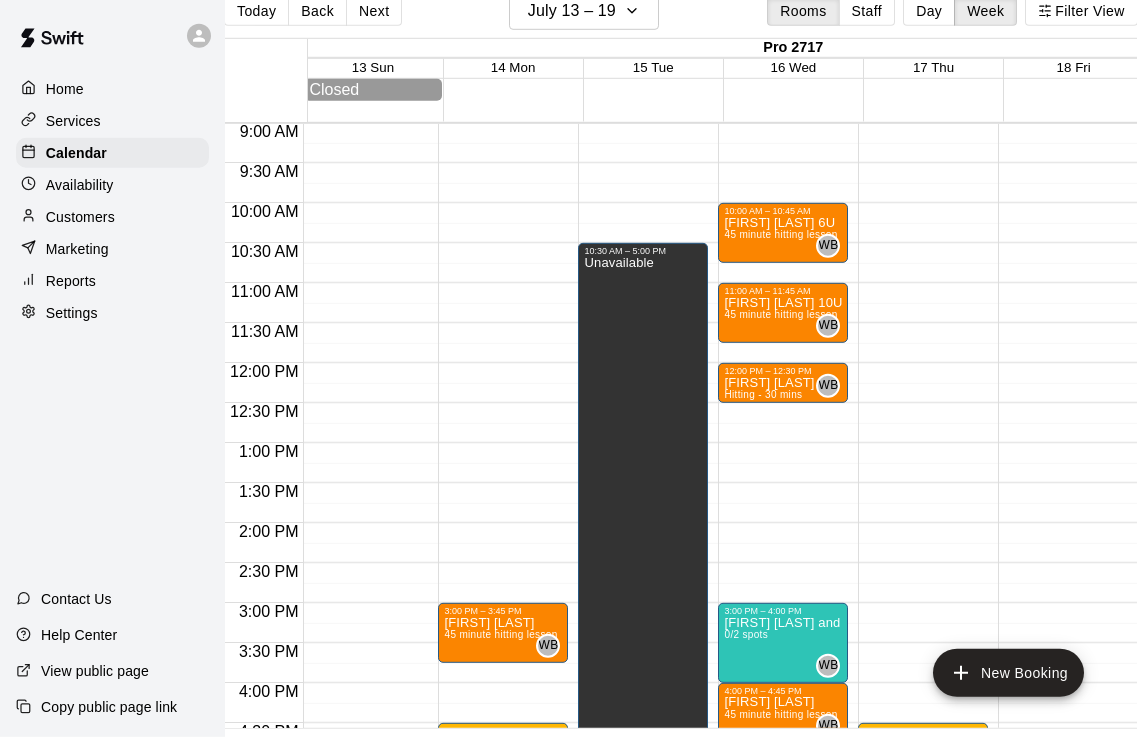 scroll, scrollTop: 637, scrollLeft: 12, axis: both 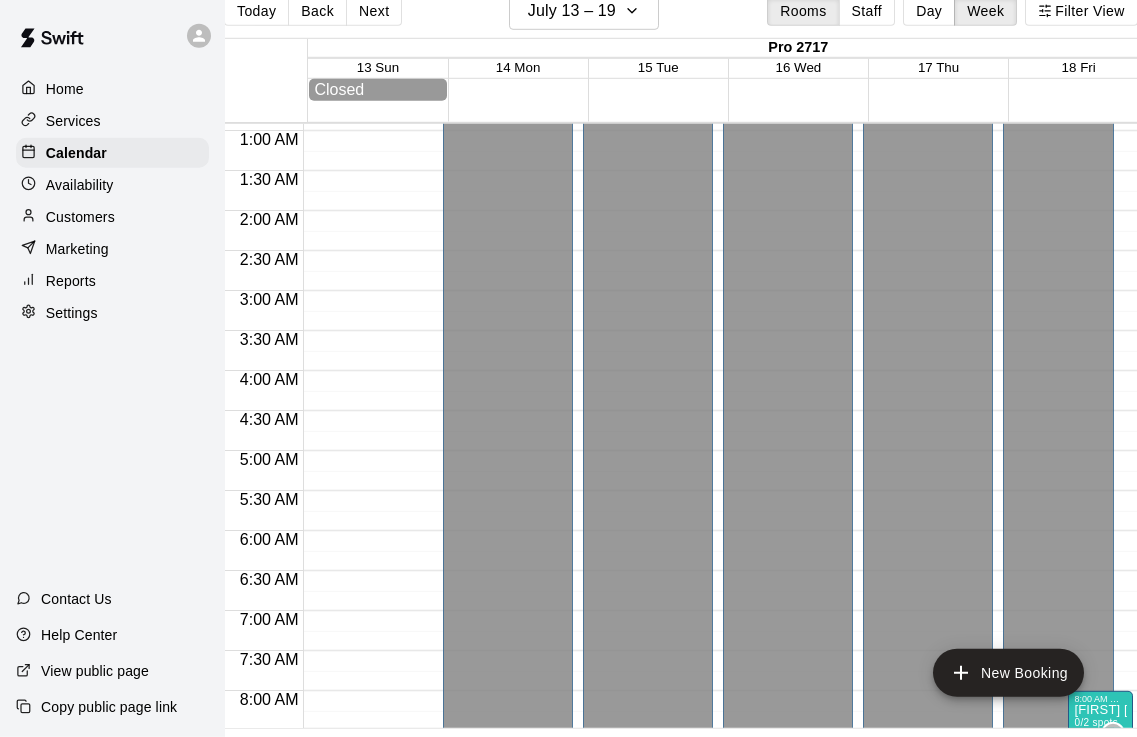 click on "Customers" at bounding box center (112, 217) 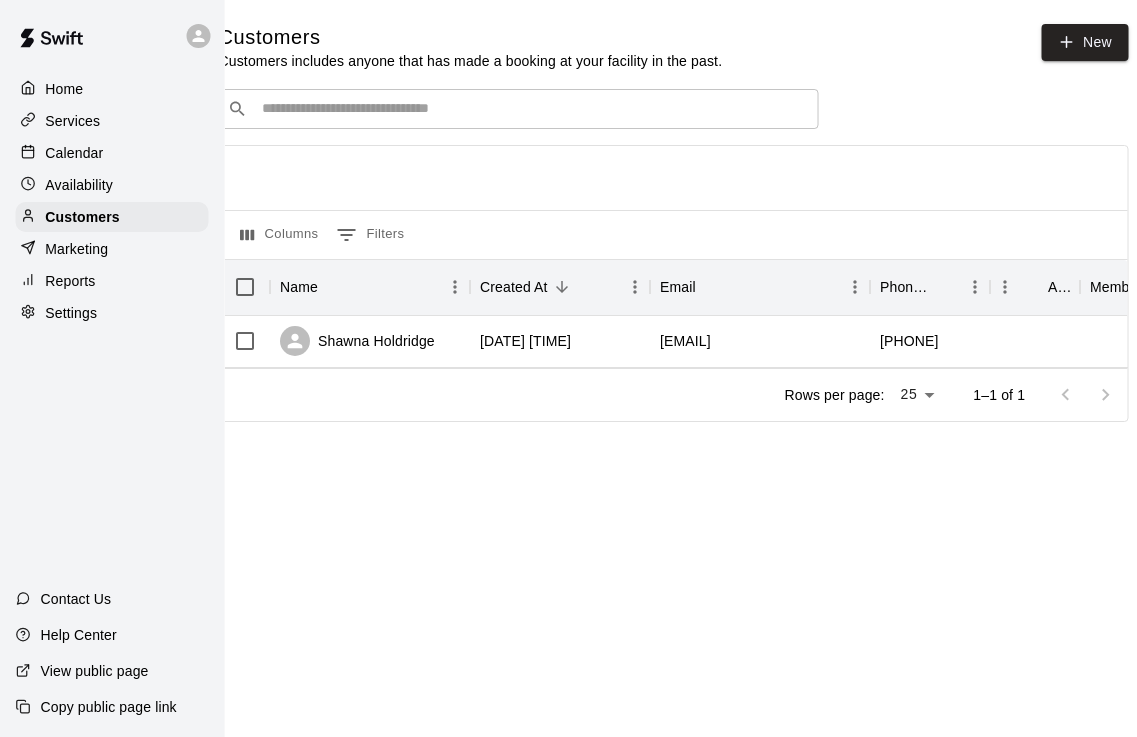 scroll, scrollTop: 0, scrollLeft: 0, axis: both 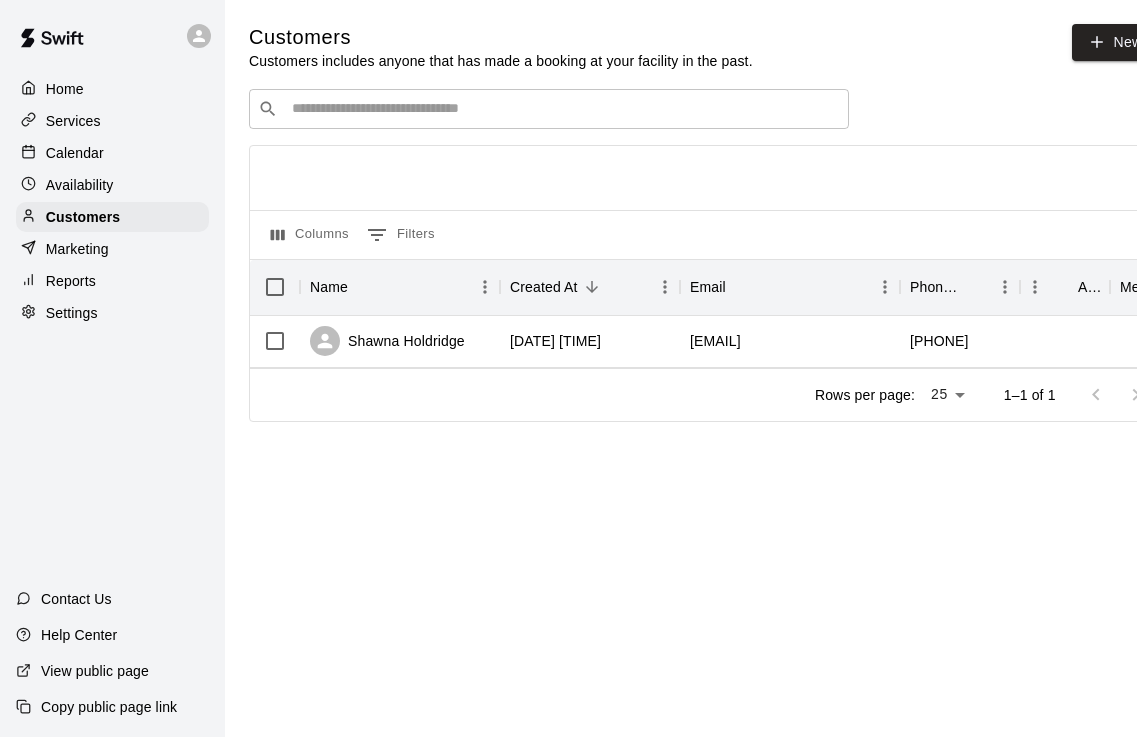 click on "Settings" at bounding box center (112, 313) 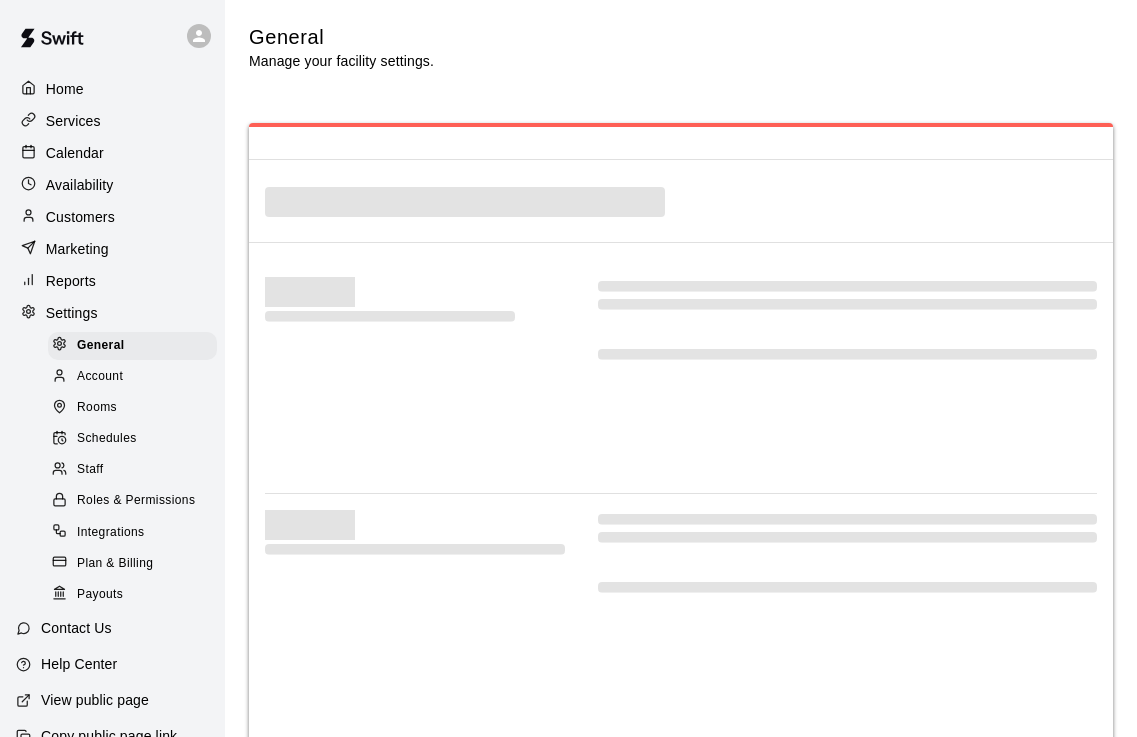 select on "**" 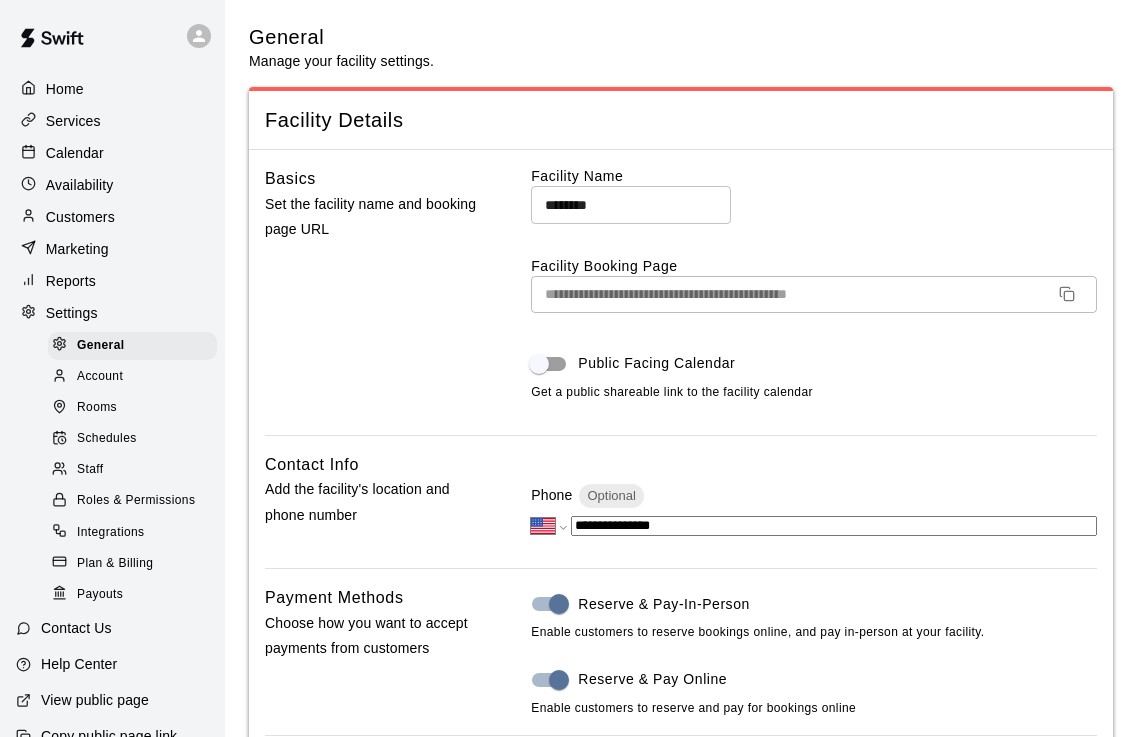scroll, scrollTop: 3762, scrollLeft: 0, axis: vertical 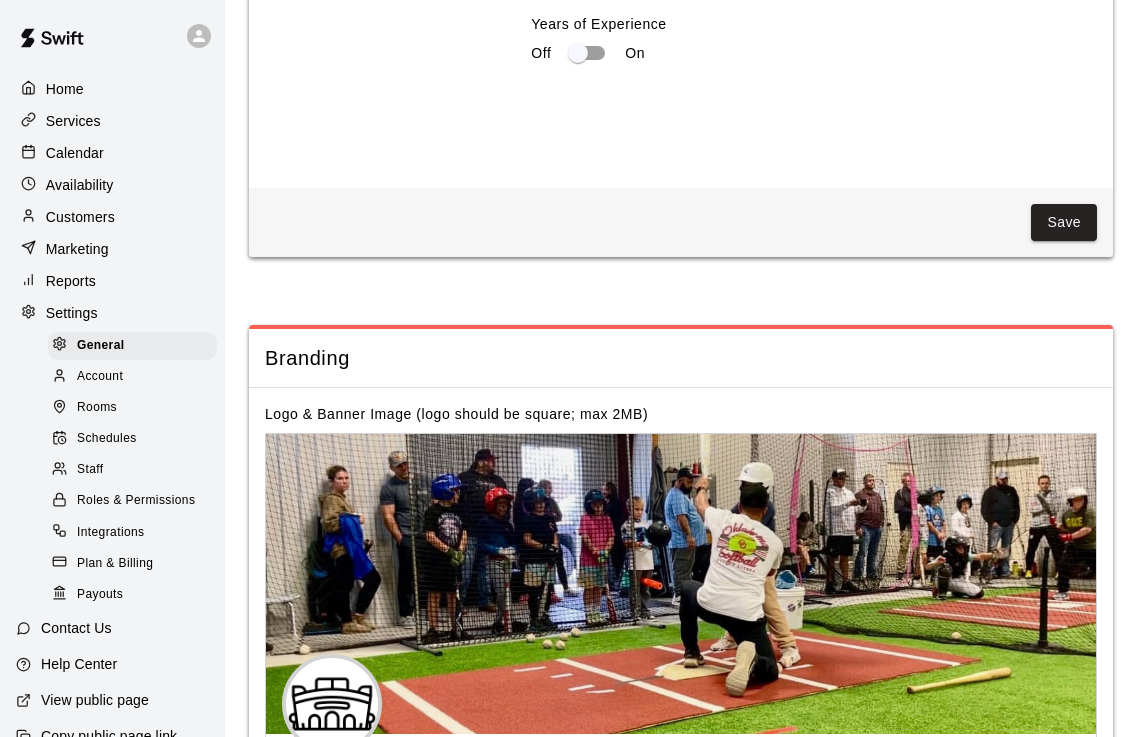 click on "Account" at bounding box center (100, 377) 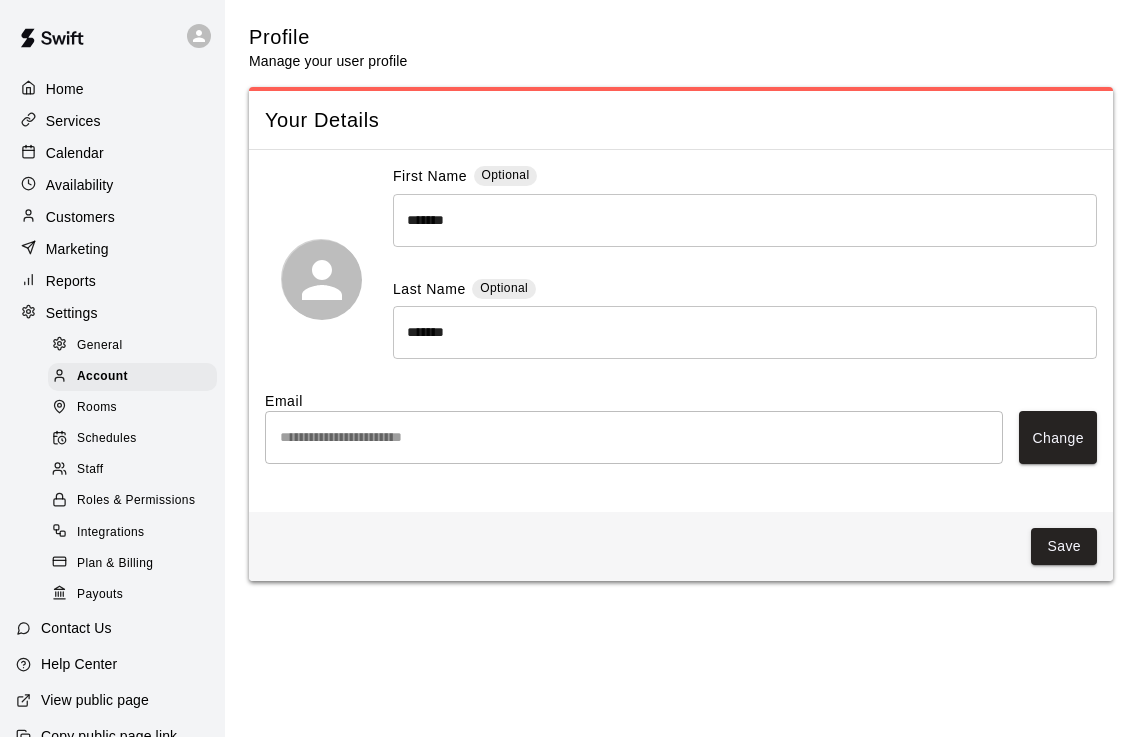 click on "Rooms" at bounding box center [97, 408] 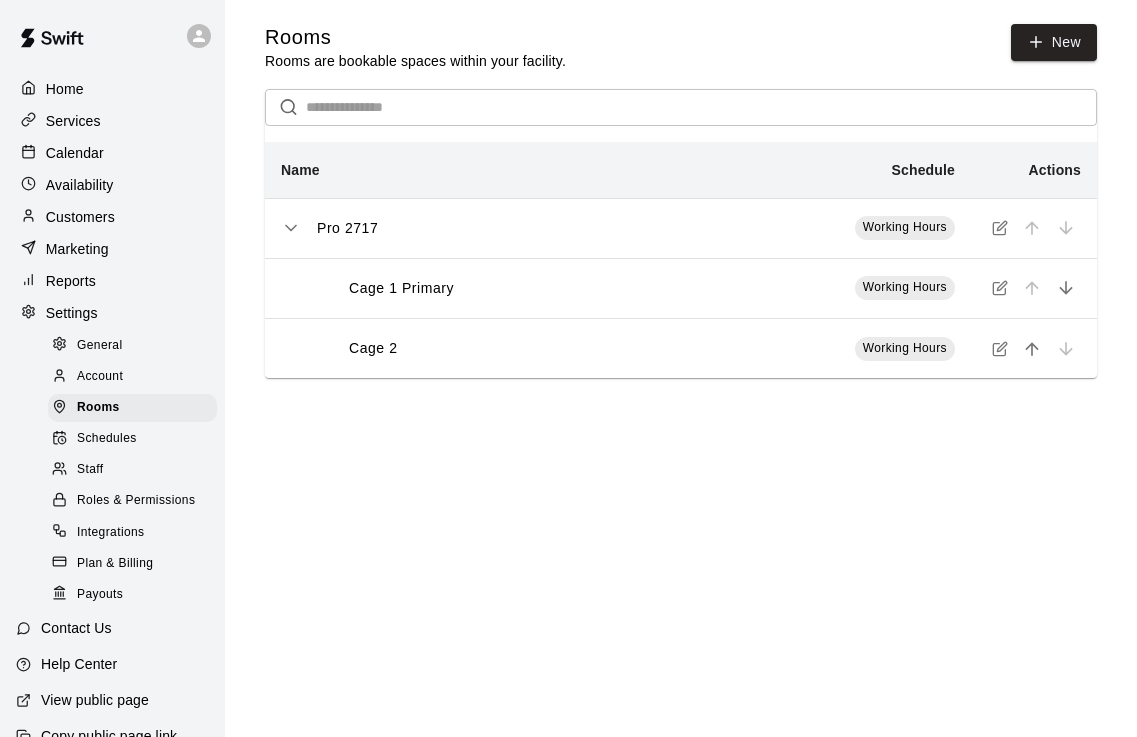 click on "Schedules" at bounding box center (132, 439) 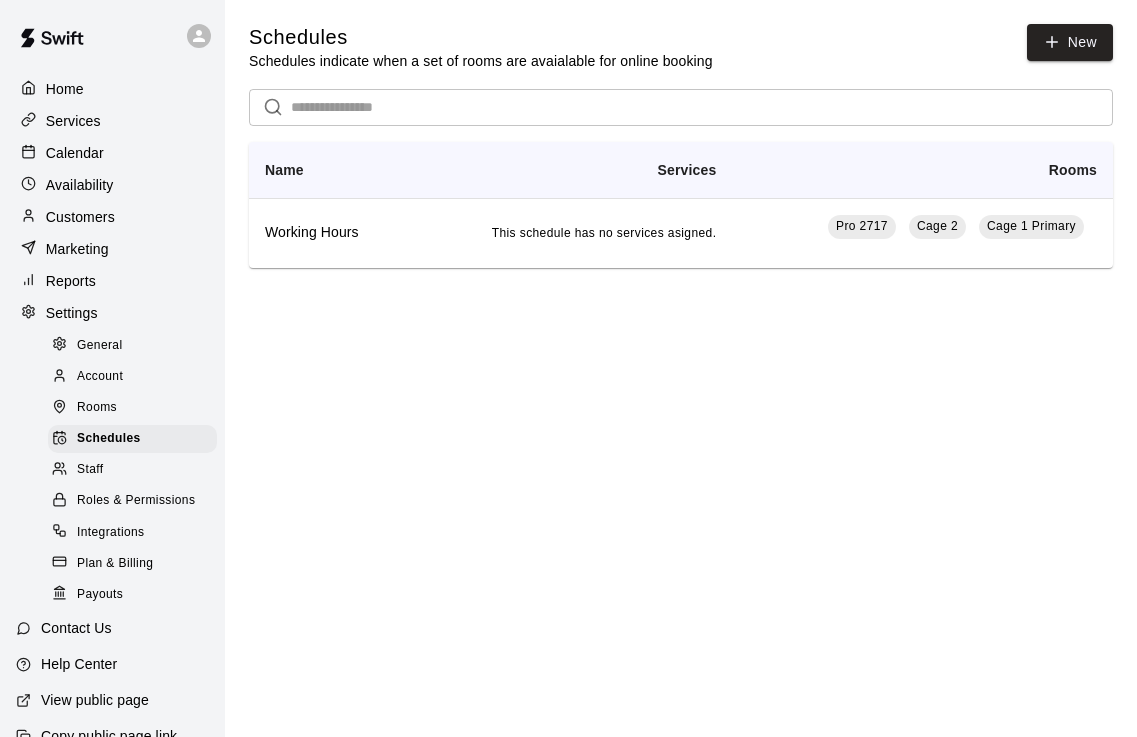 click on "Staff" at bounding box center [90, 470] 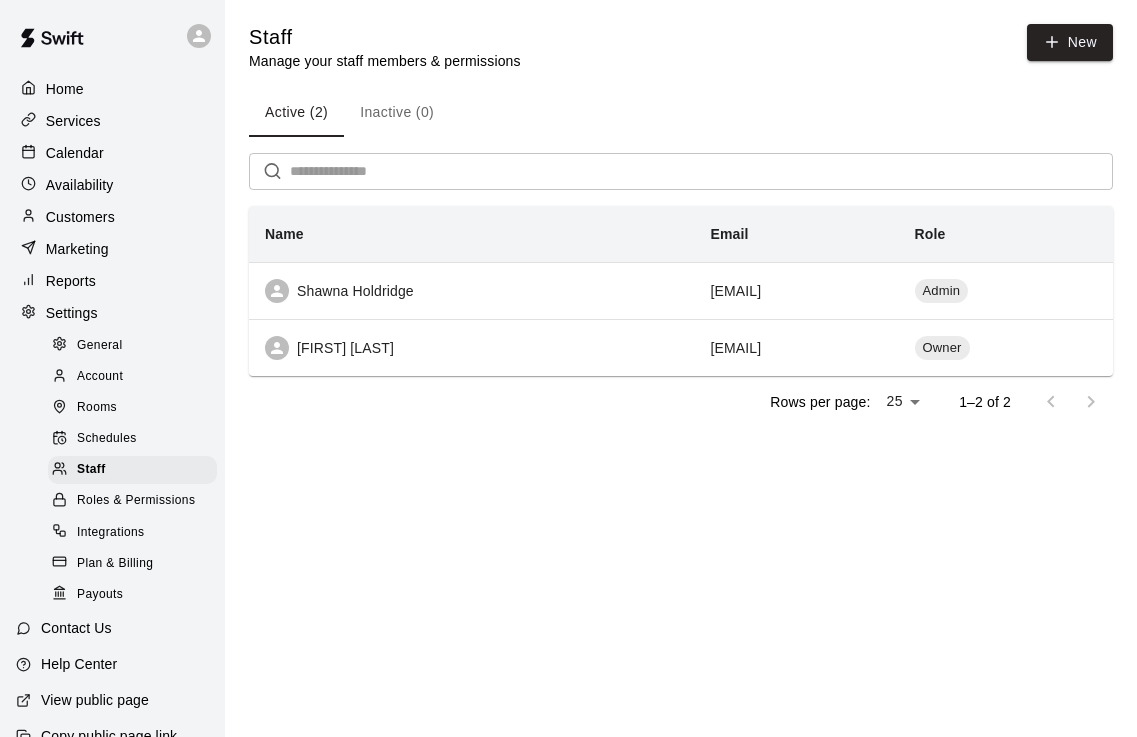 click on "Roles & Permissions" at bounding box center [136, 501] 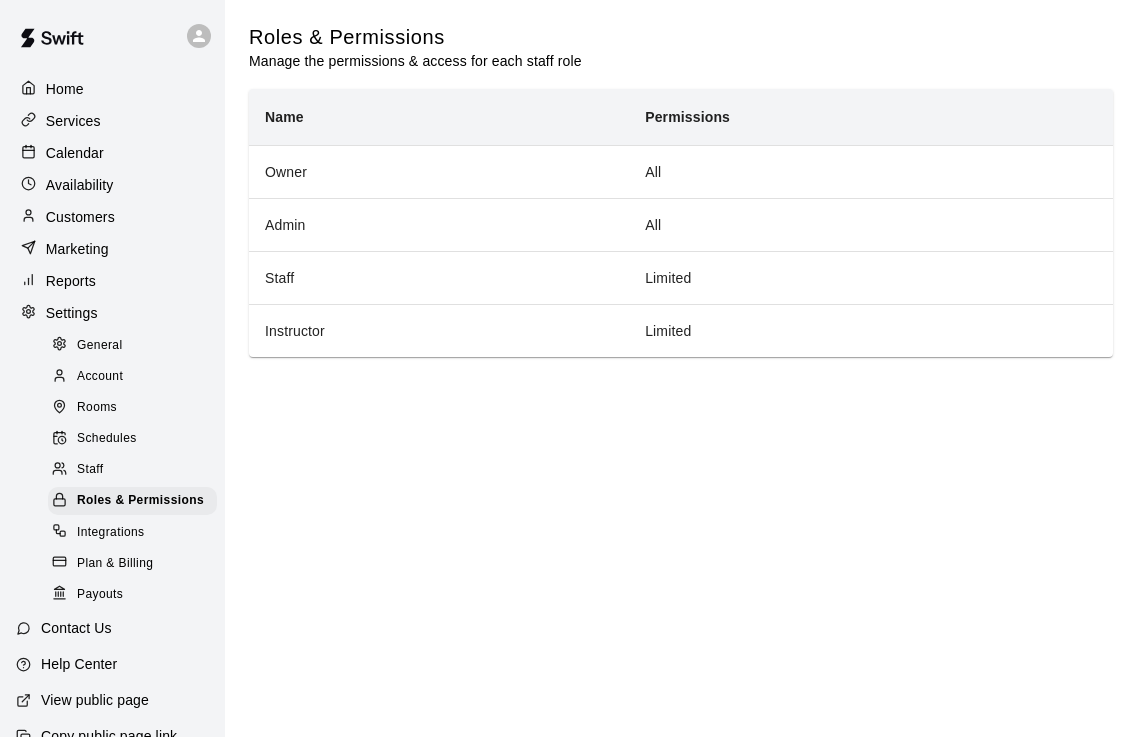 click on "Integrations" at bounding box center (132, 533) 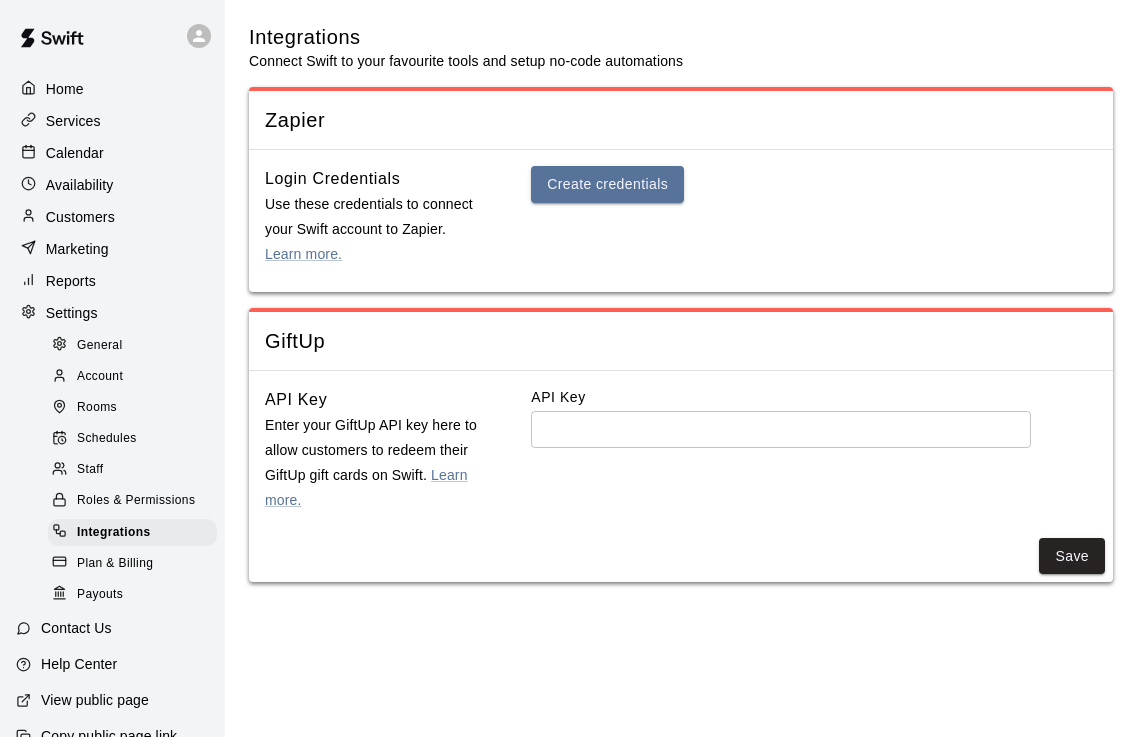 click on "Plan & Billing" at bounding box center [115, 564] 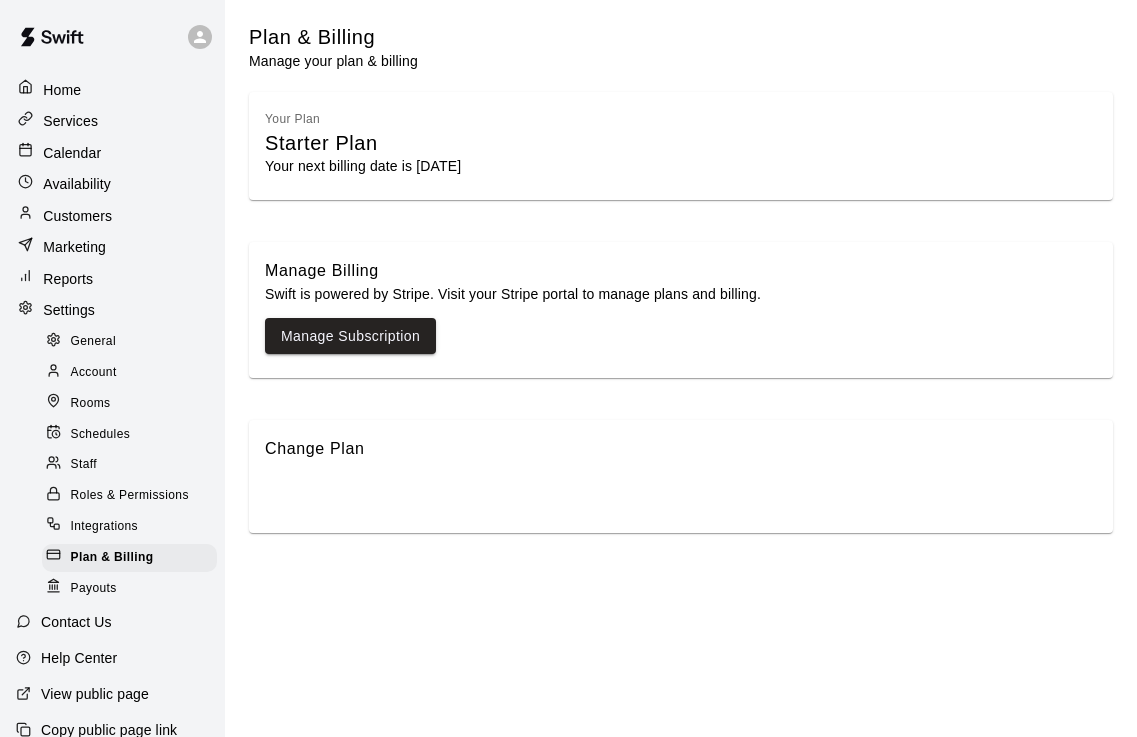 click on "Payouts" at bounding box center [94, 589] 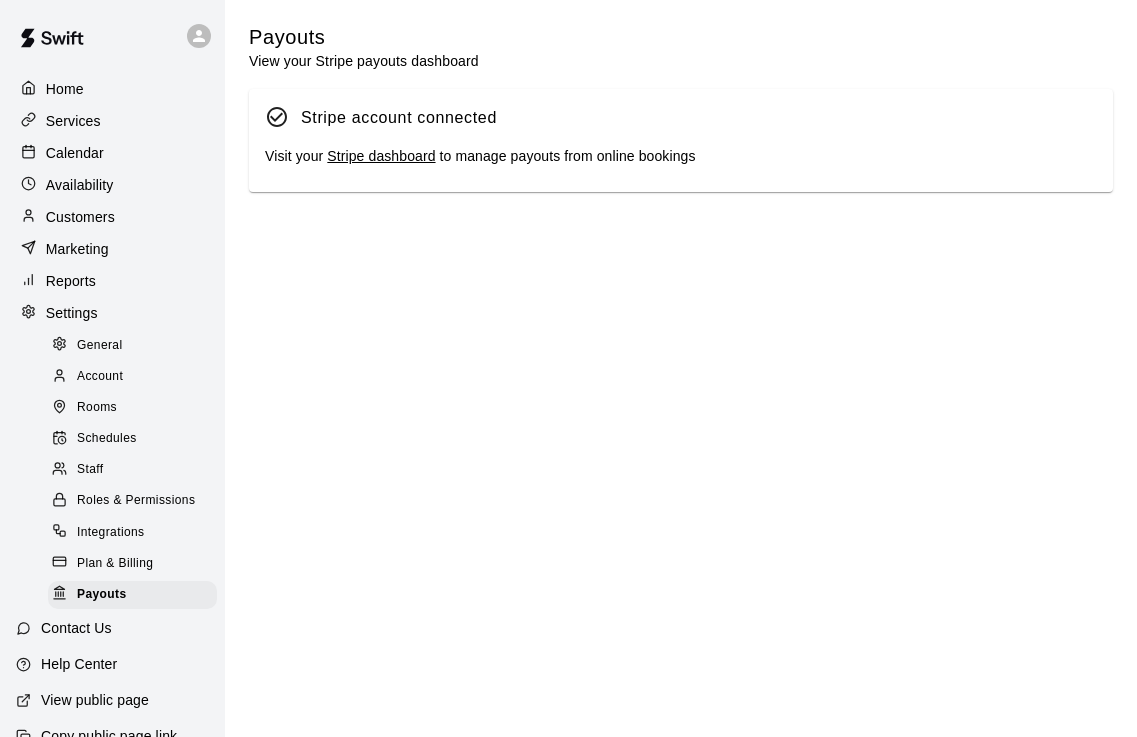 scroll, scrollTop: 0, scrollLeft: 0, axis: both 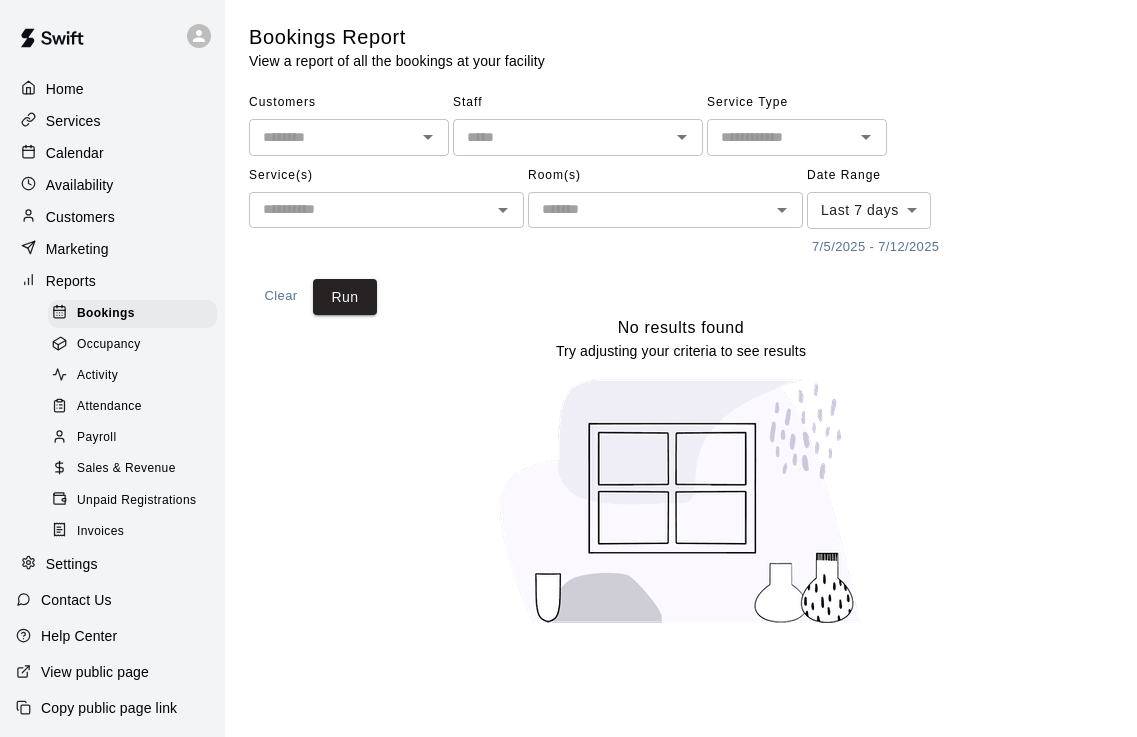 click on "Occupancy" at bounding box center (109, 345) 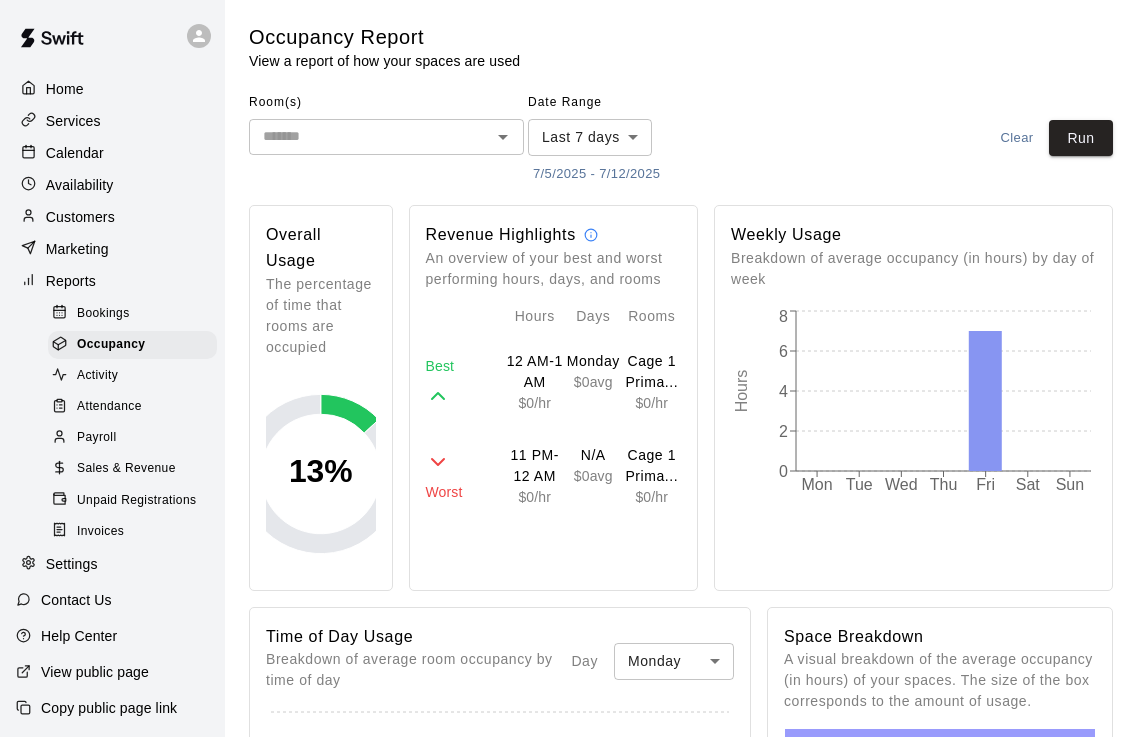 click on "Bookings" at bounding box center (103, 314) 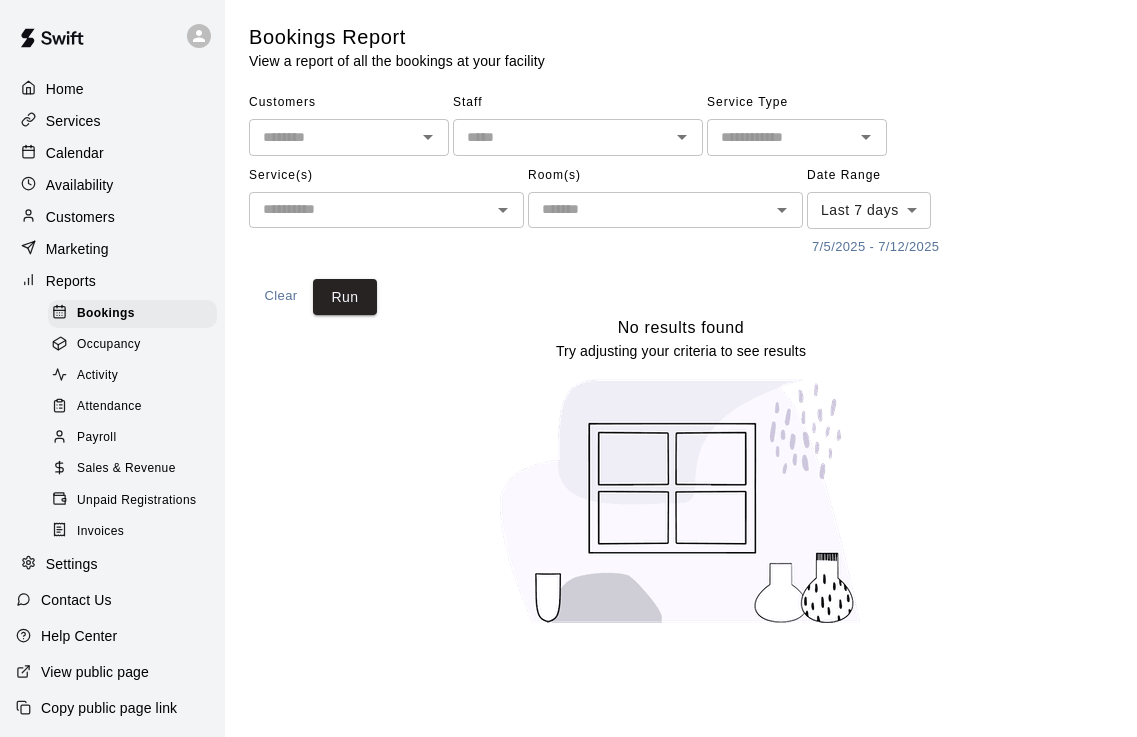click 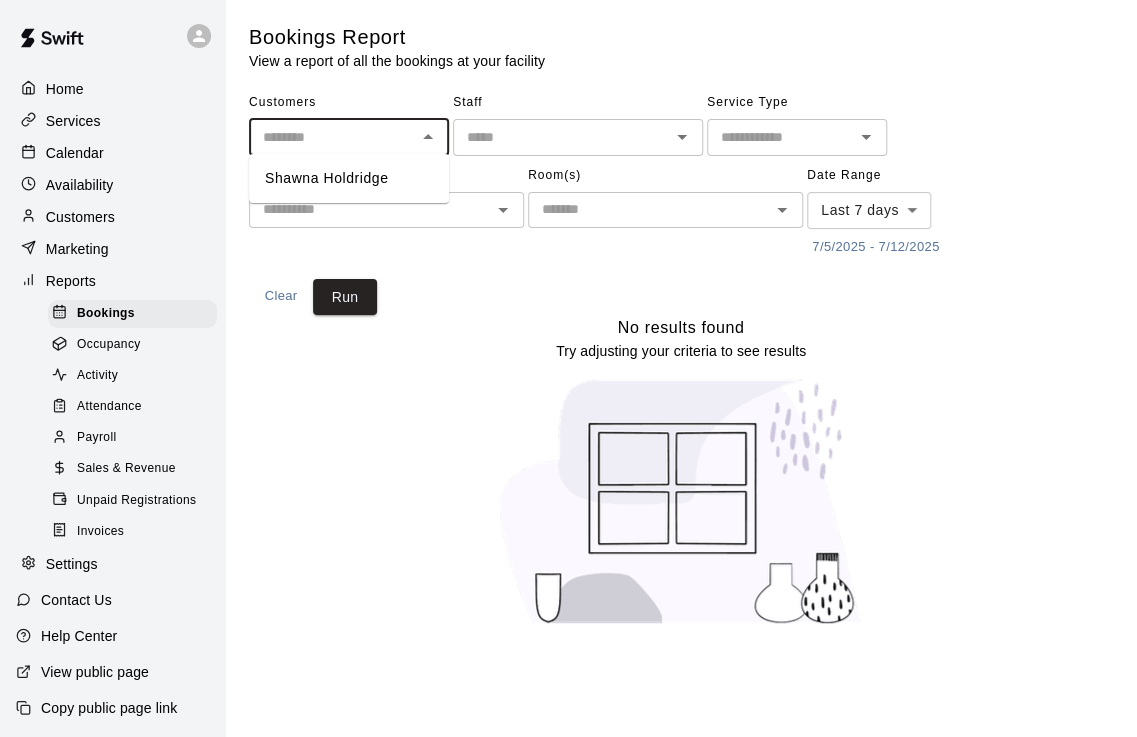 click on "Customers ​ Shawna Holdridge Staff ​ Service Type ​ Service(s) ​ Room(s) ​ Date Range Last 7 days **** ​ [DATE] - [DATE] Clear Run" at bounding box center (681, 201) 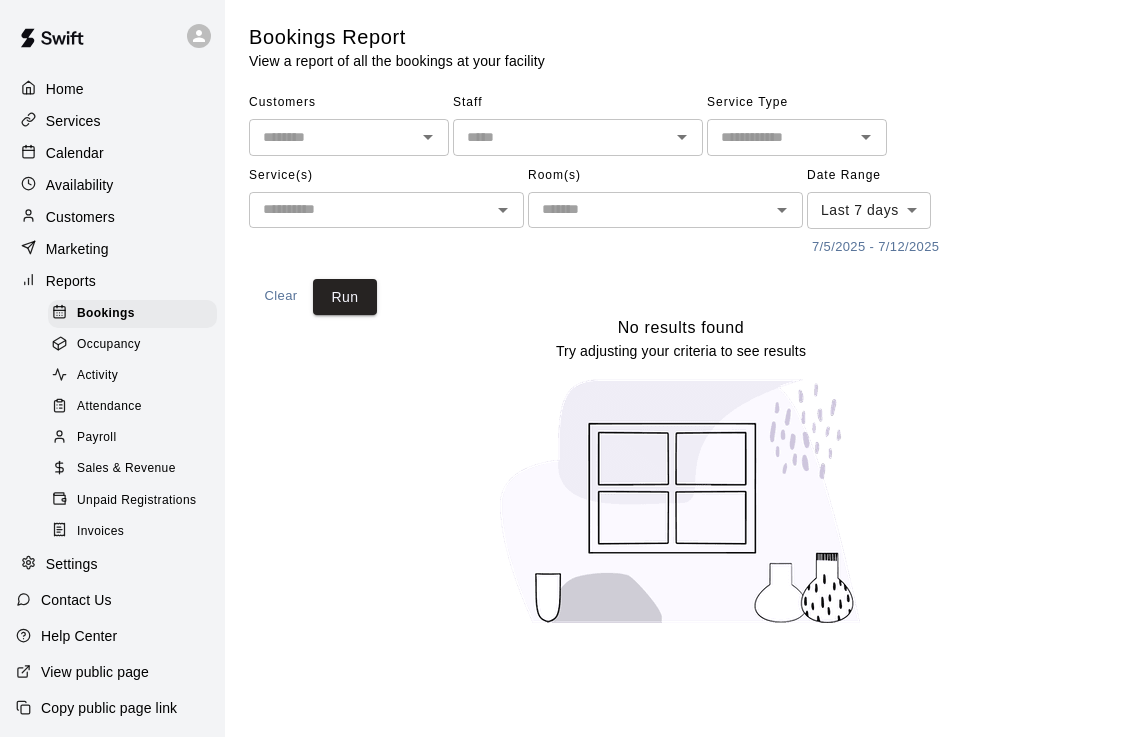 click at bounding box center (33, 217) 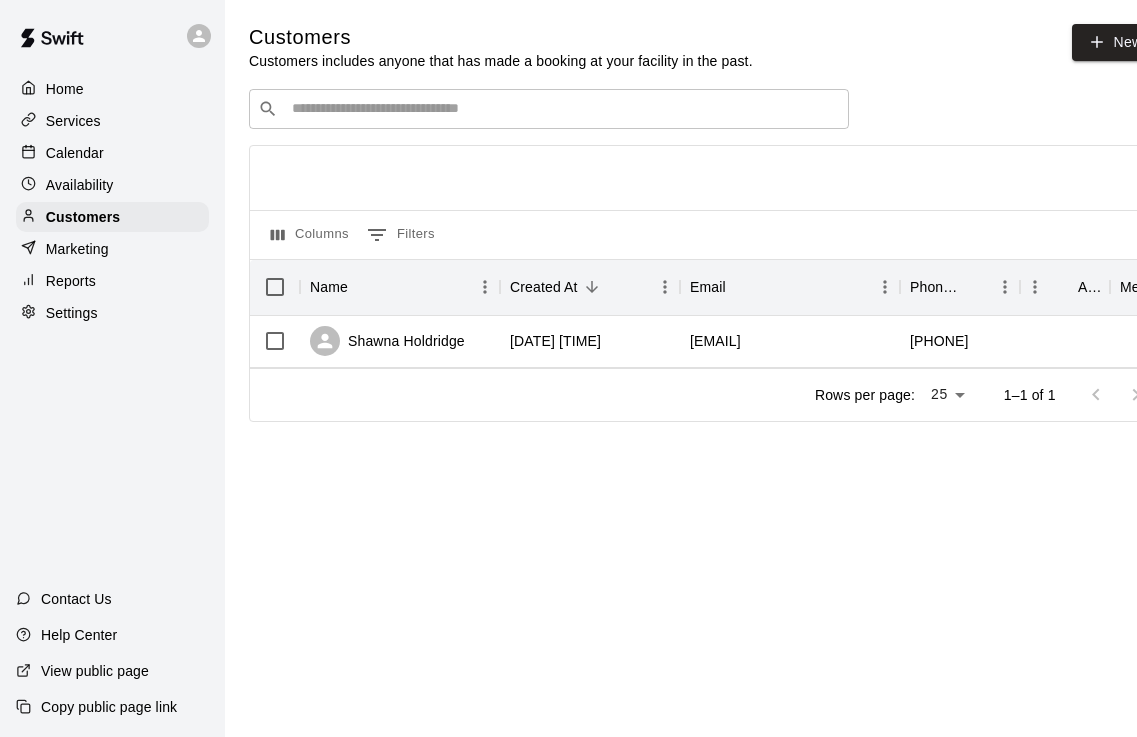 click on "New" at bounding box center [1115, 42] 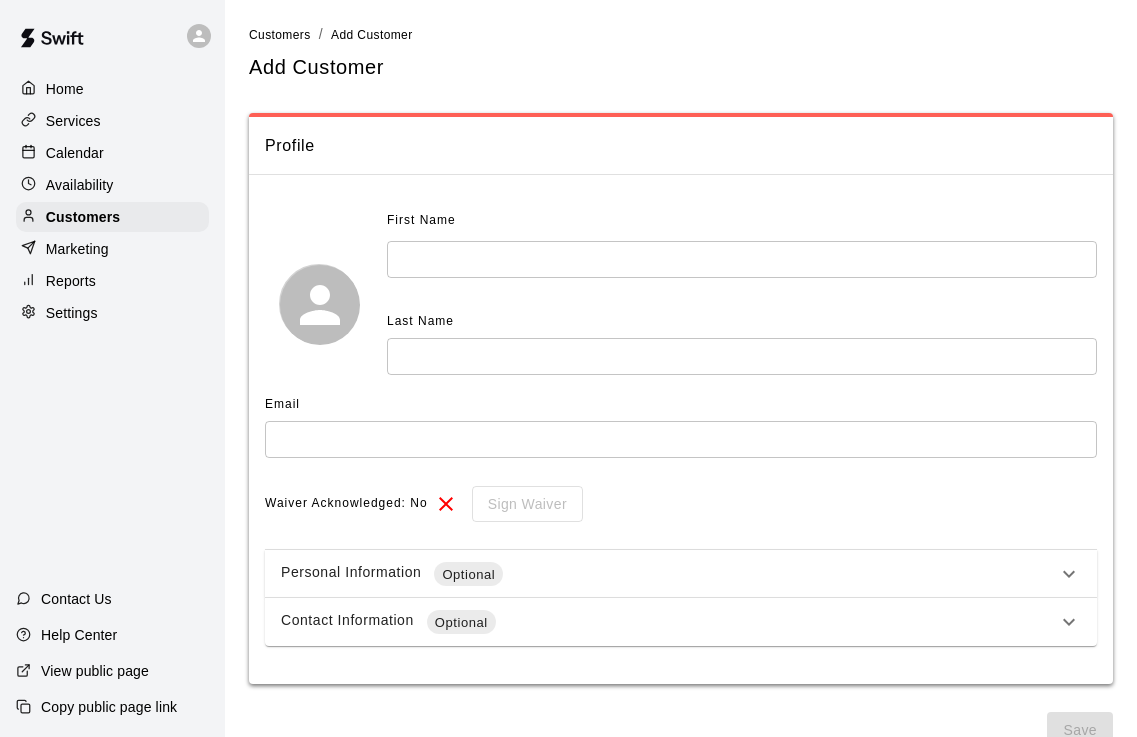 click on "Availability" at bounding box center (80, 185) 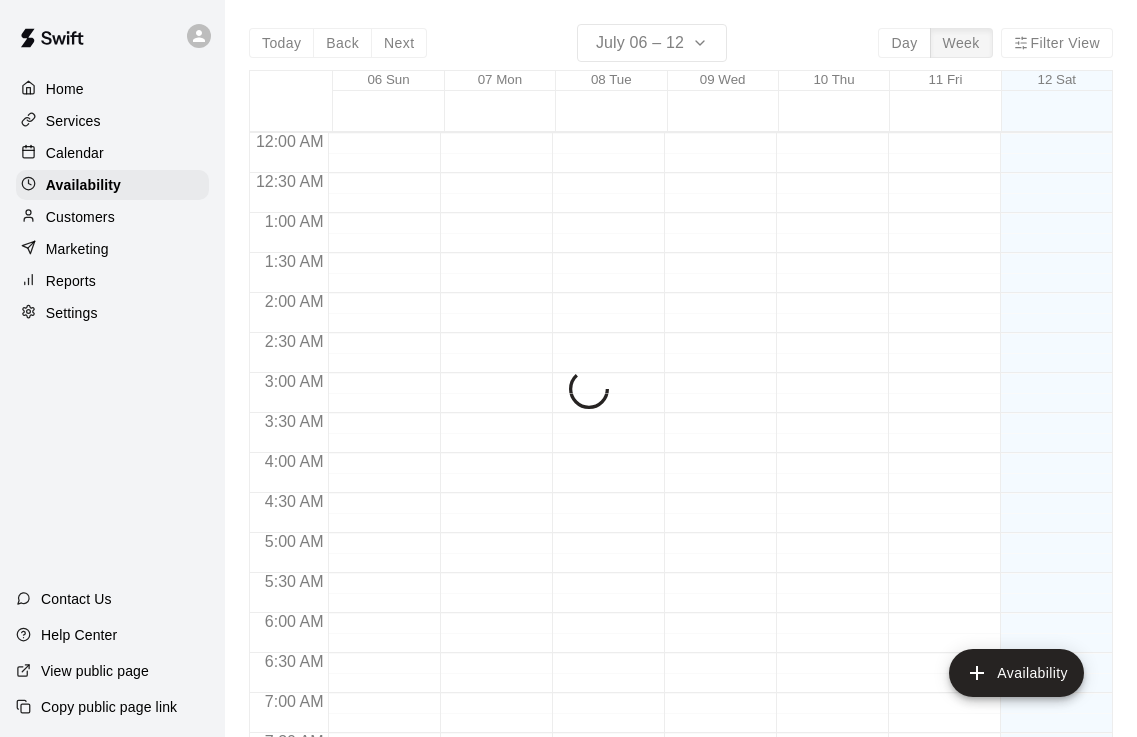 scroll, scrollTop: 994, scrollLeft: 0, axis: vertical 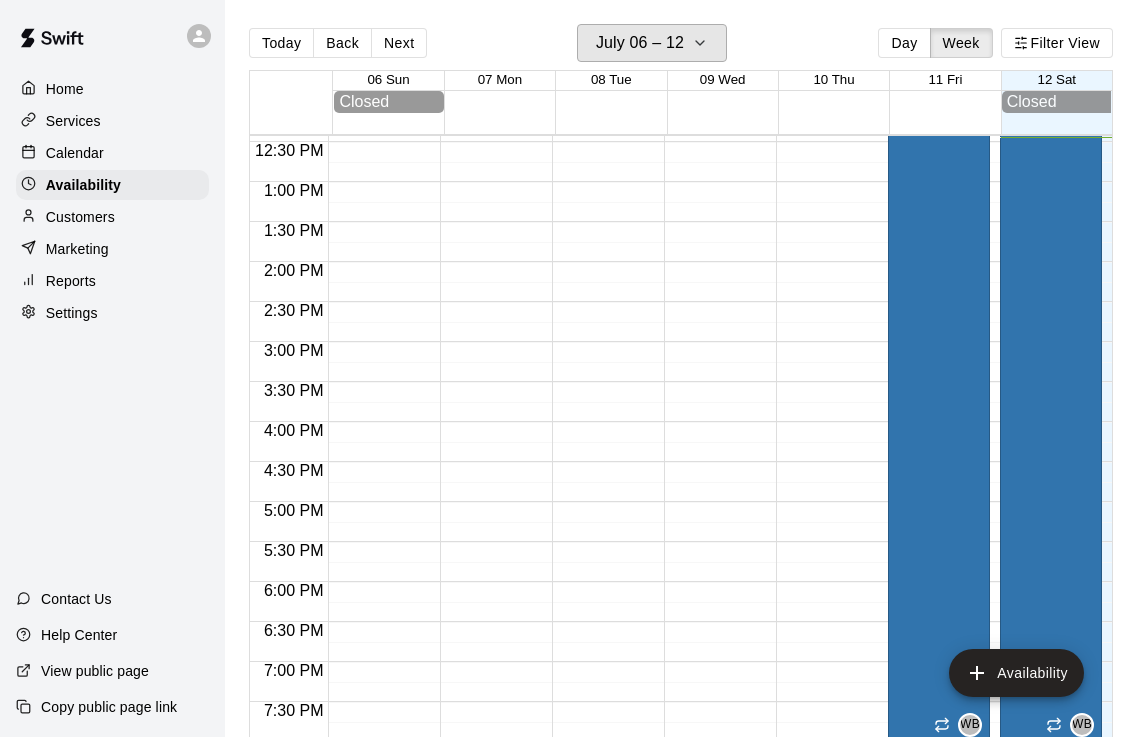 click on "July 06 – 12" at bounding box center (652, 43) 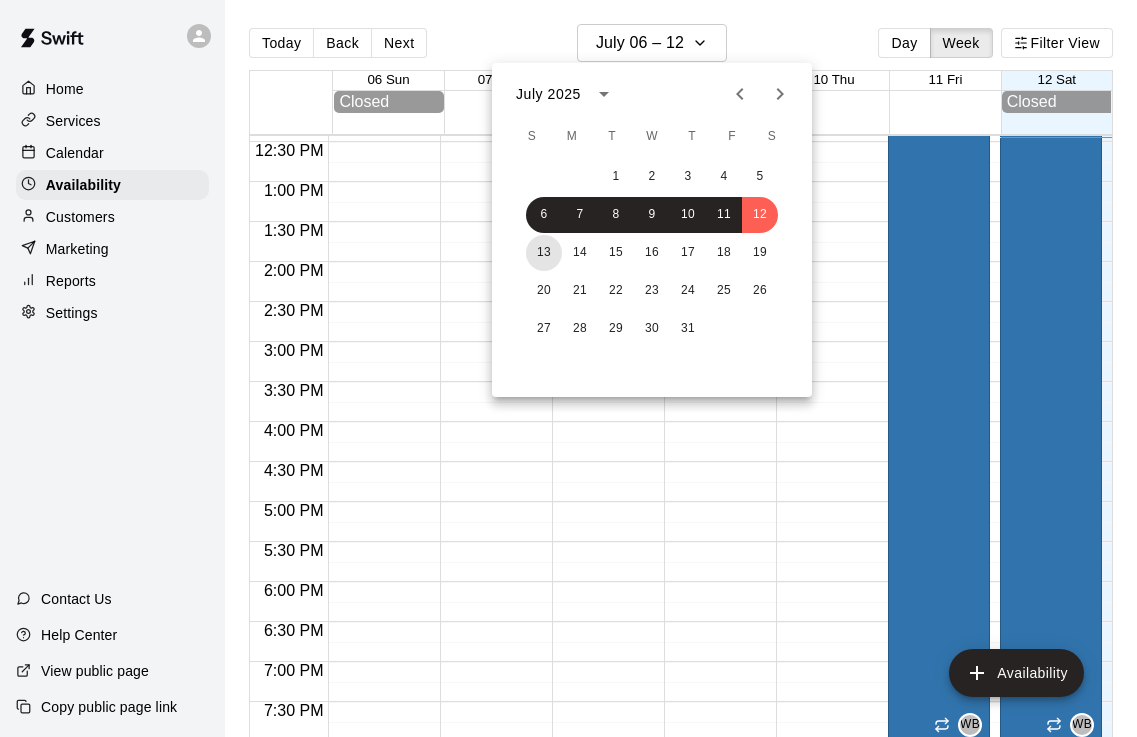 click on "13" at bounding box center [544, 253] 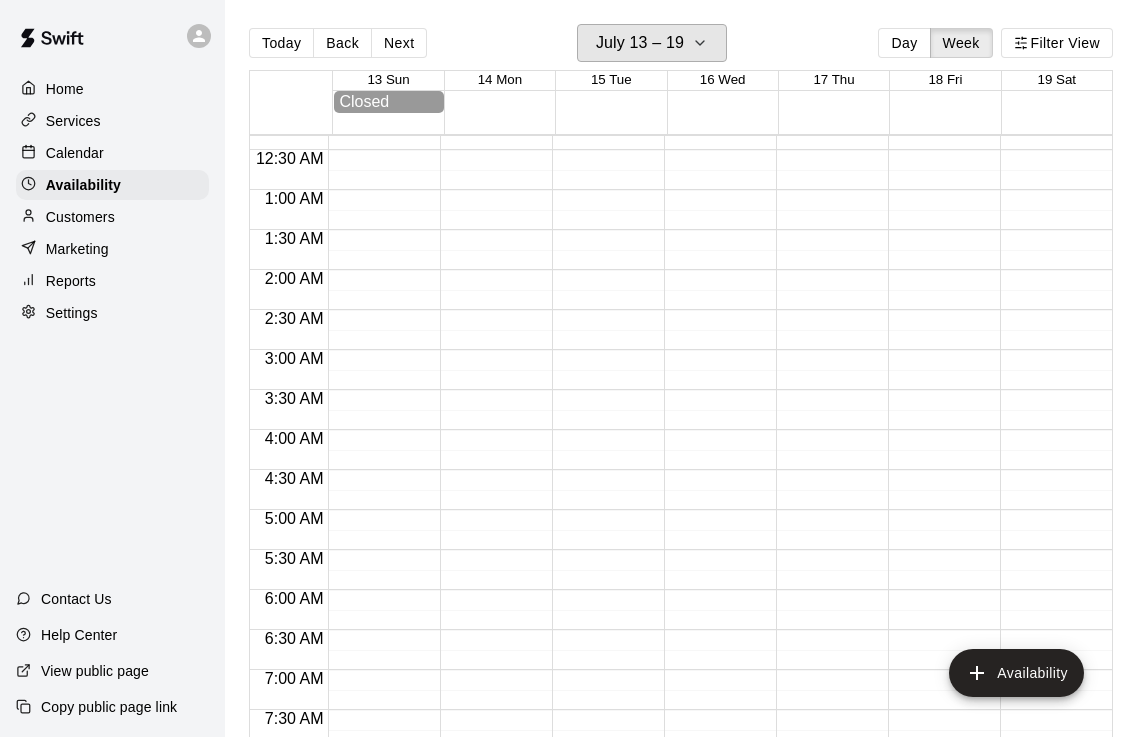 scroll, scrollTop: 28, scrollLeft: 0, axis: vertical 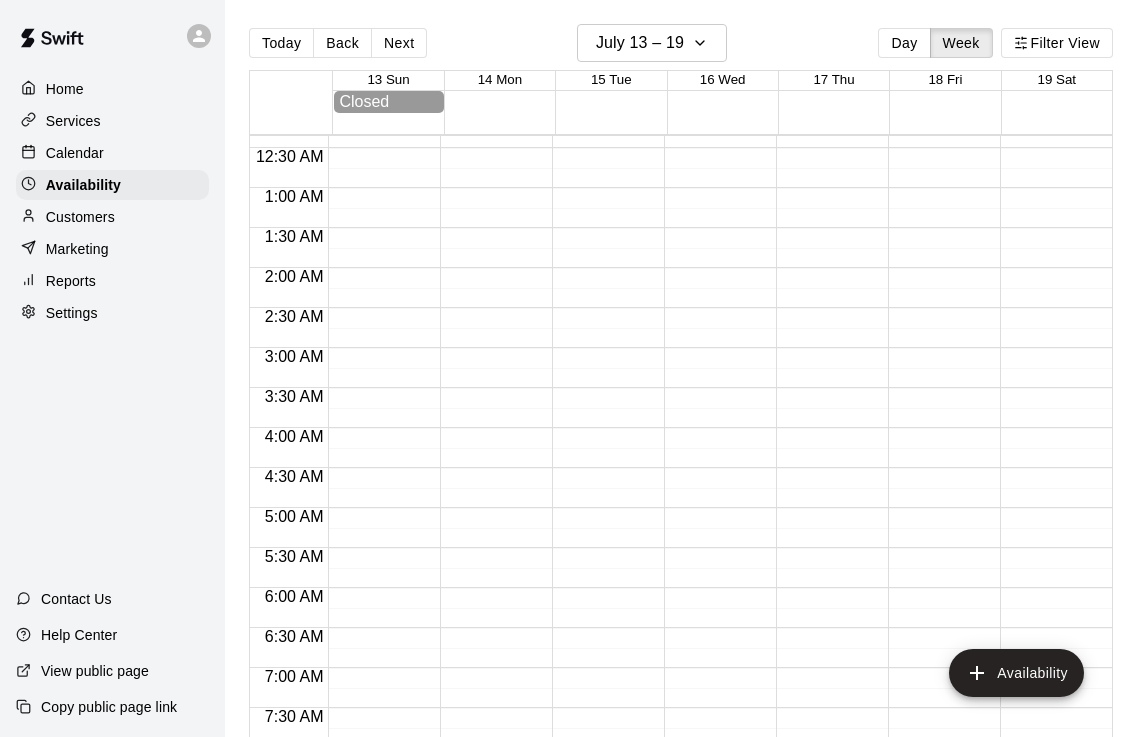 click at bounding box center [722, 124] 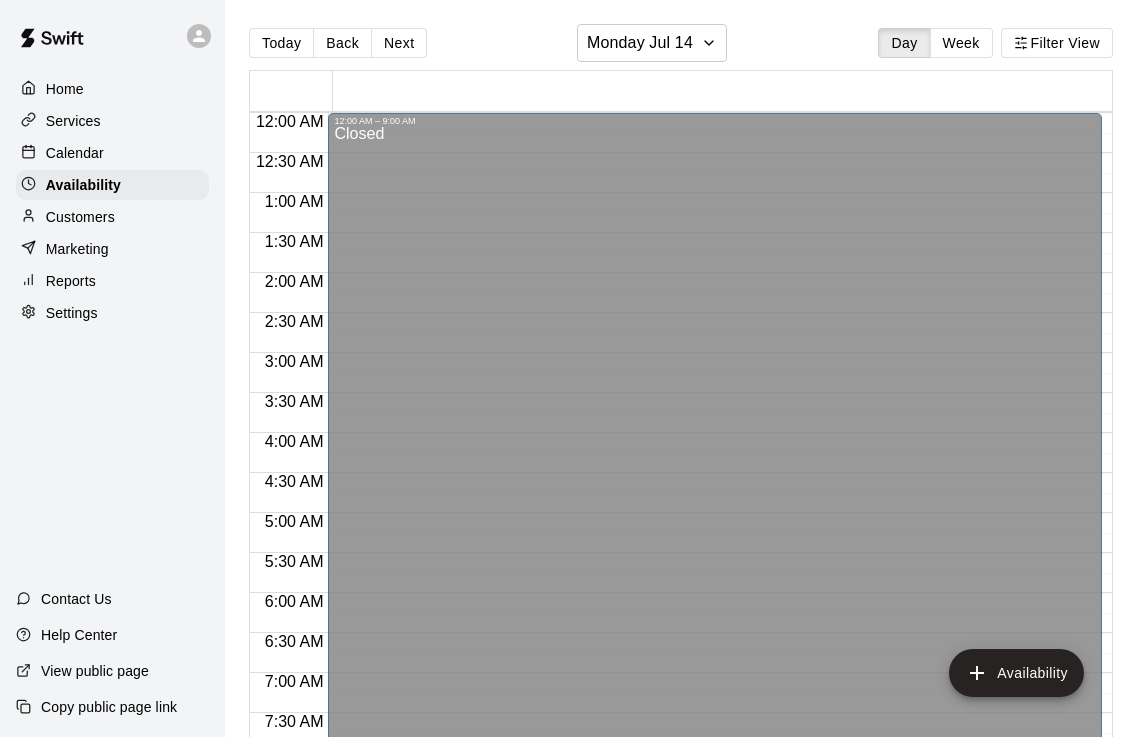 scroll, scrollTop: 0, scrollLeft: 0, axis: both 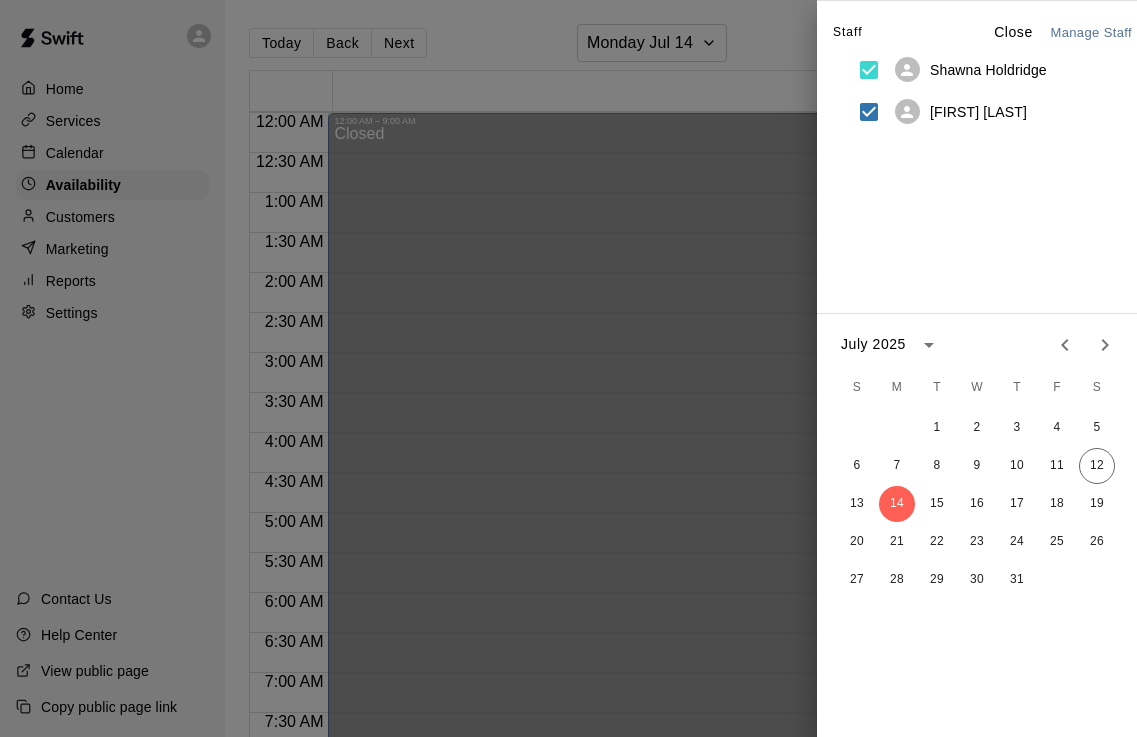 click on "Close" at bounding box center (1013, 32) 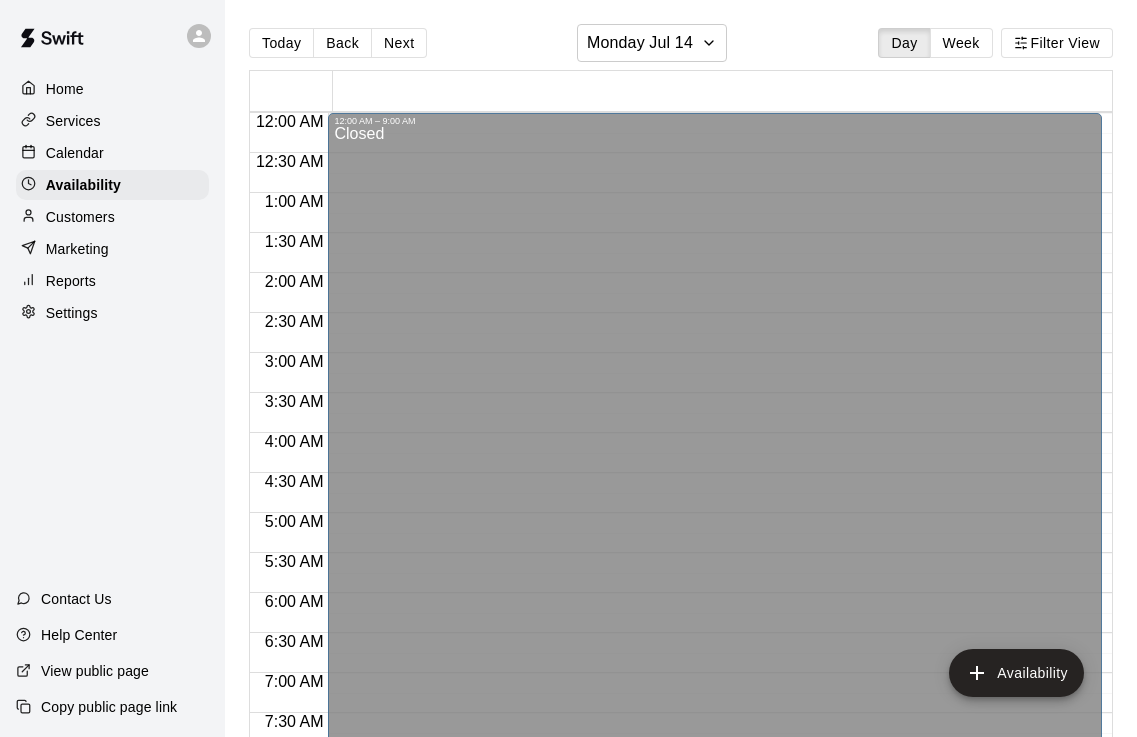 click on "Calendar" at bounding box center (112, 153) 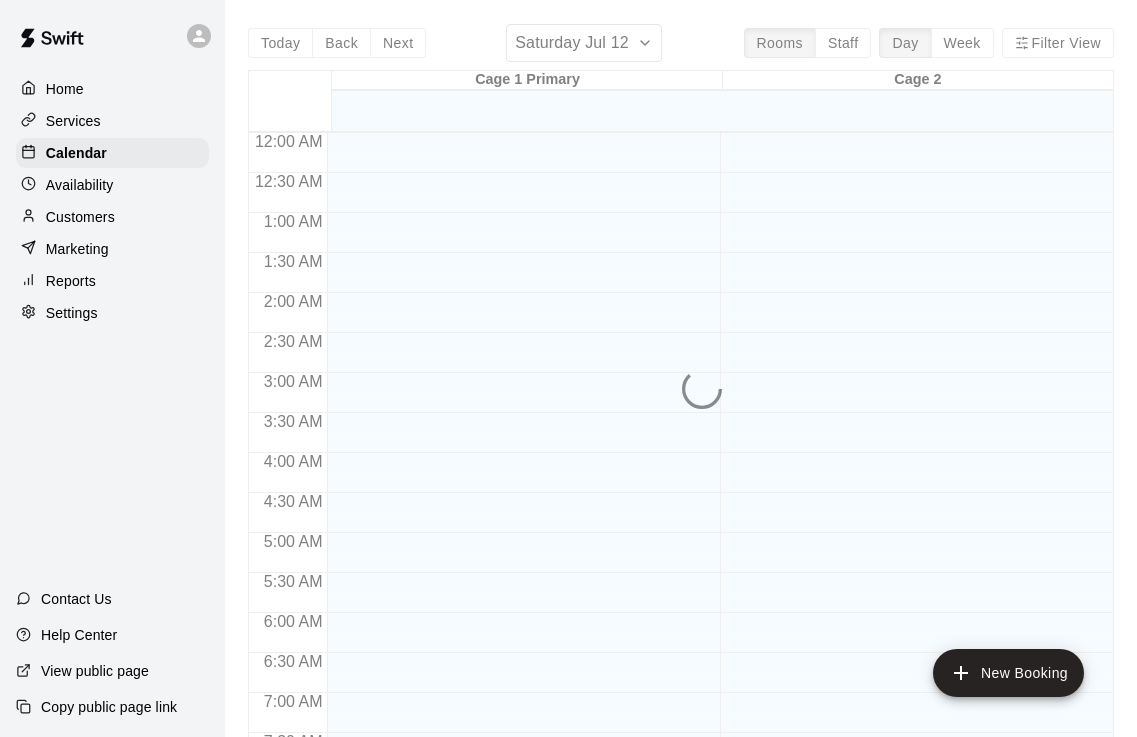 scroll, scrollTop: 995, scrollLeft: 0, axis: vertical 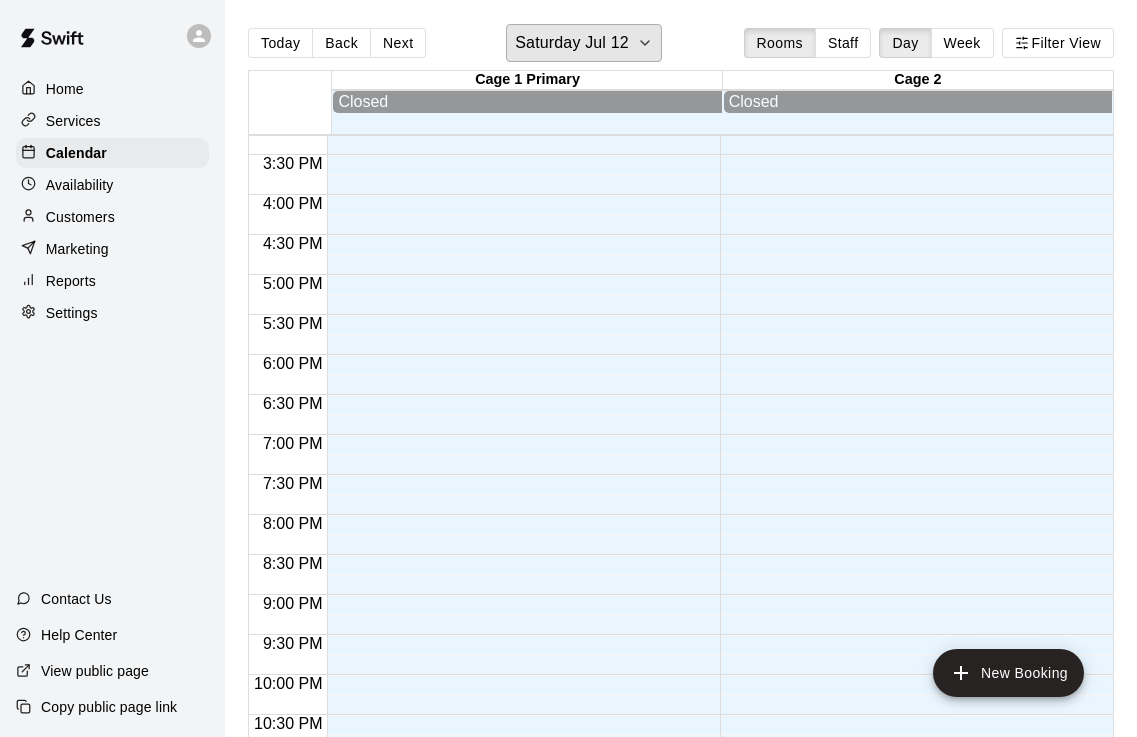 click on "Saturday Jul 12" at bounding box center (571, 43) 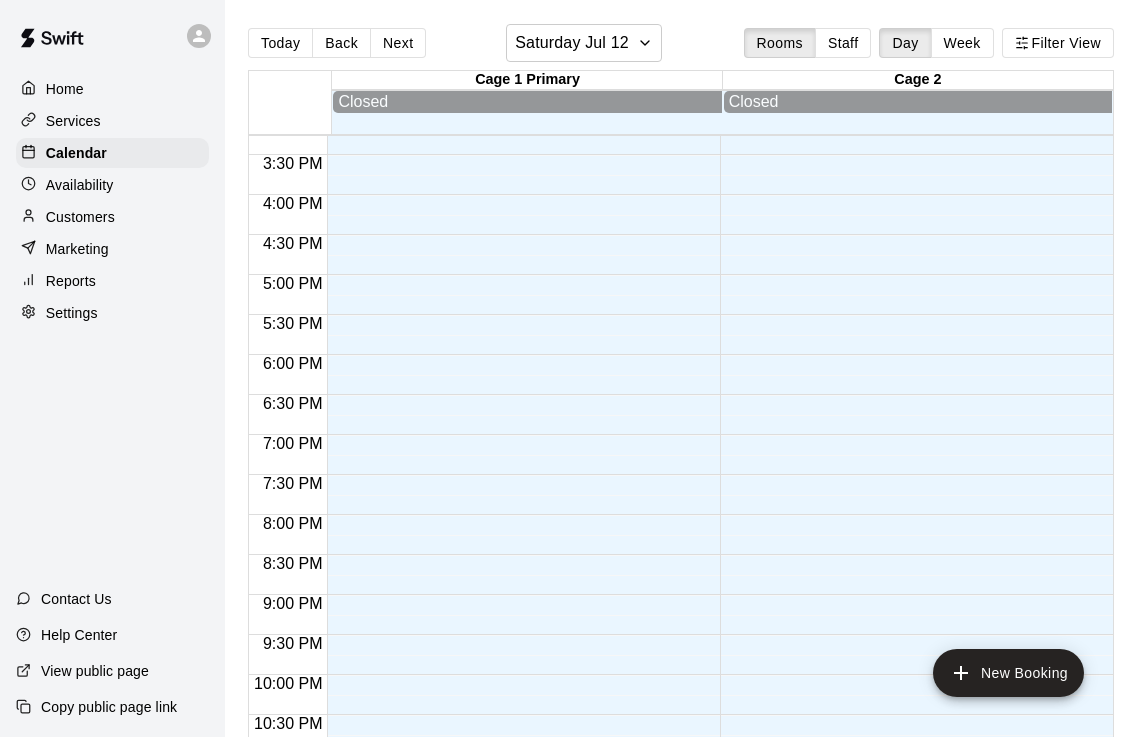 scroll, scrollTop: 1219, scrollLeft: 0, axis: vertical 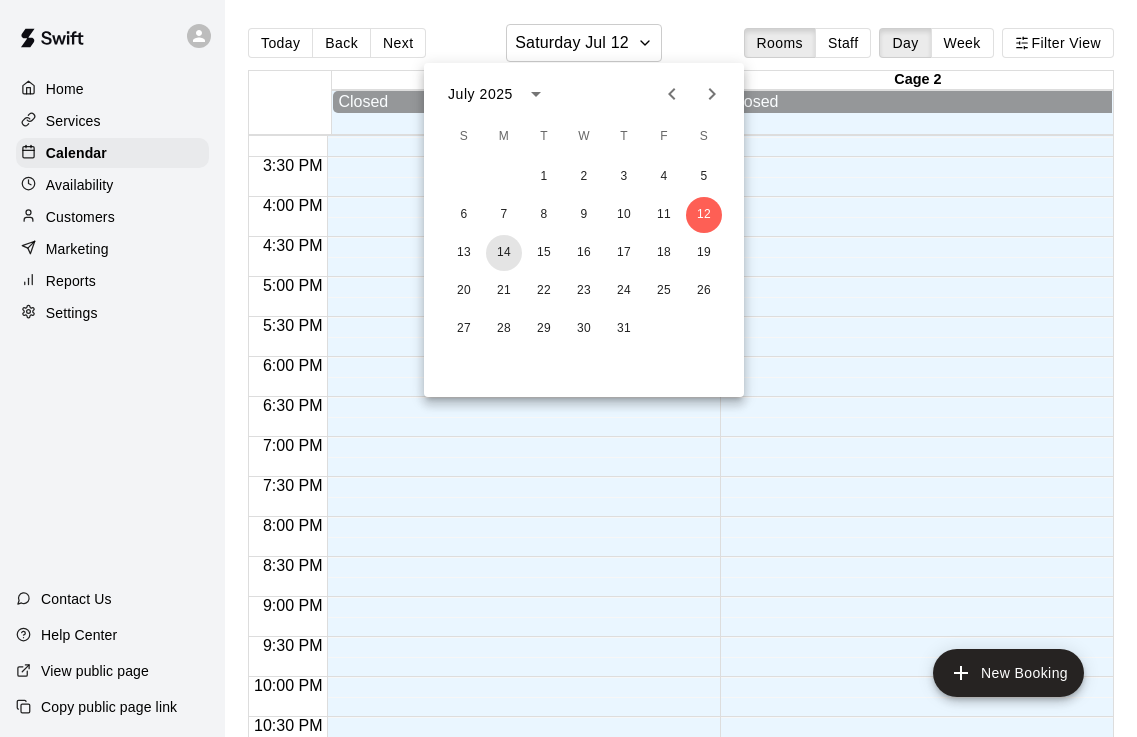 click on "14" at bounding box center [504, 253] 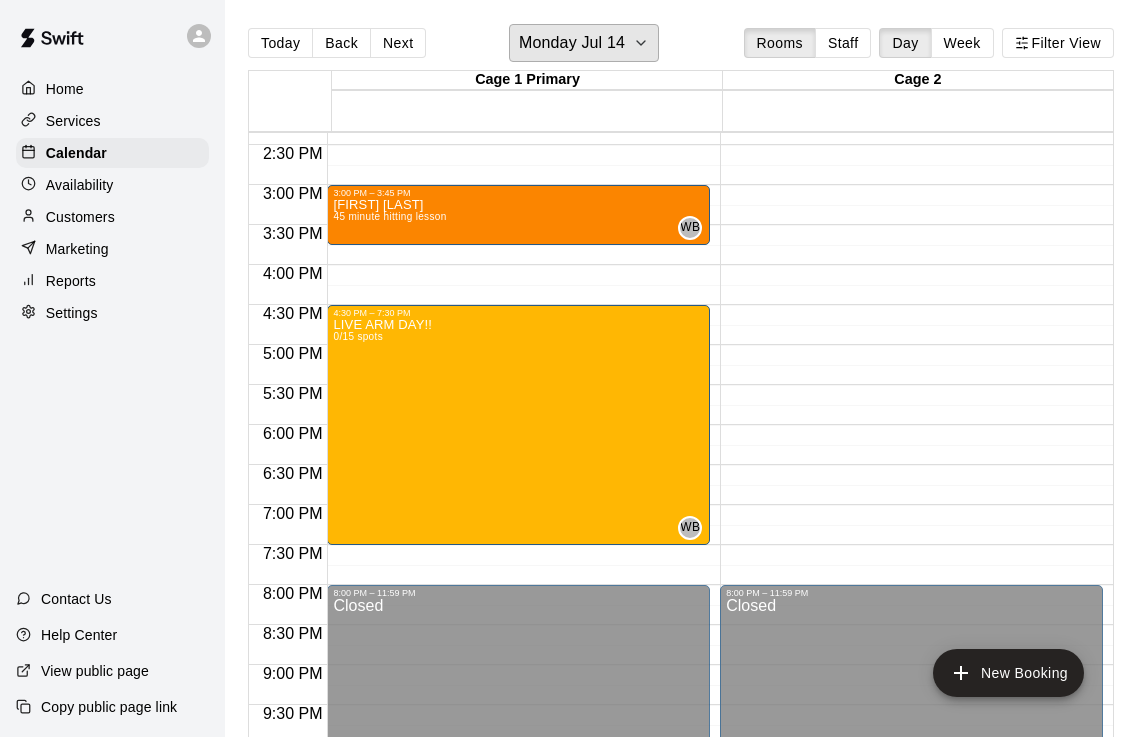 scroll, scrollTop: 1145, scrollLeft: 0, axis: vertical 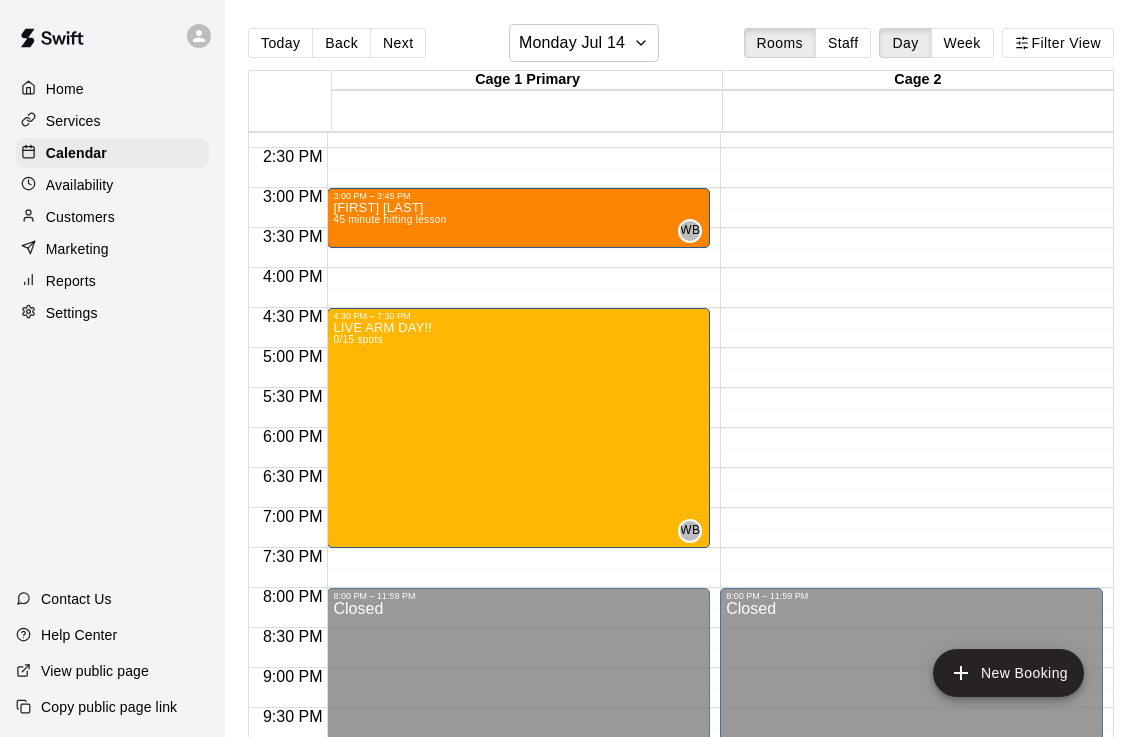 click on "Services" at bounding box center [112, 121] 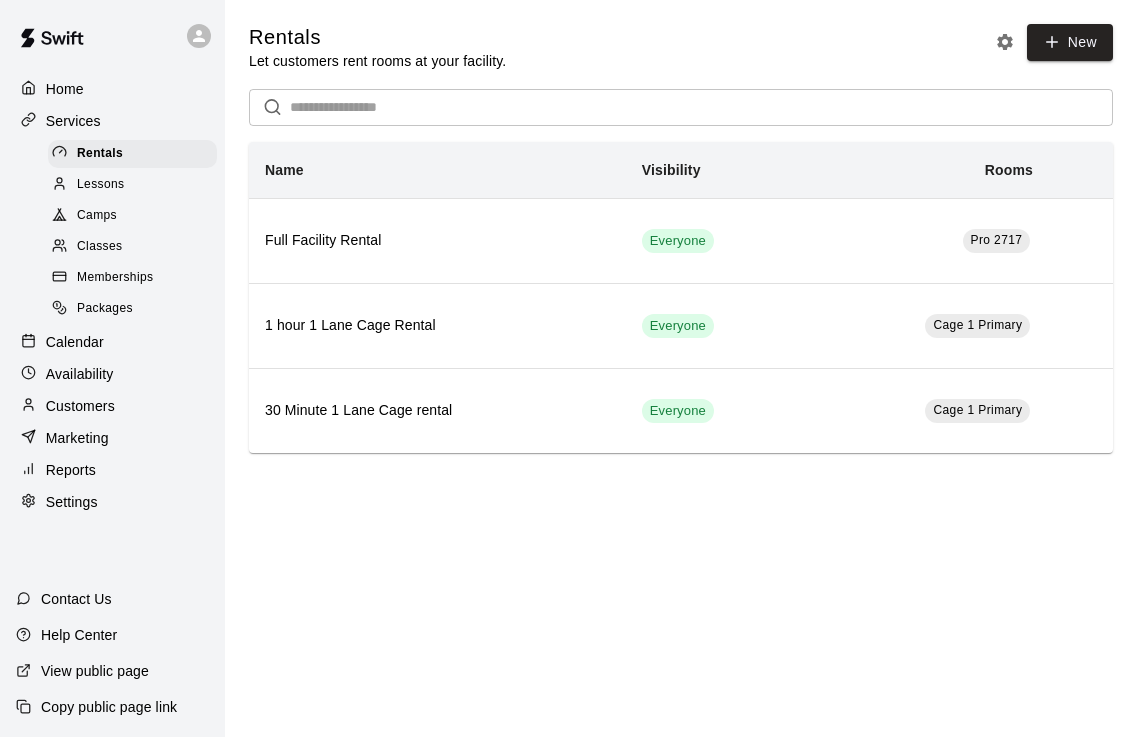 click on "Services" at bounding box center [112, 121] 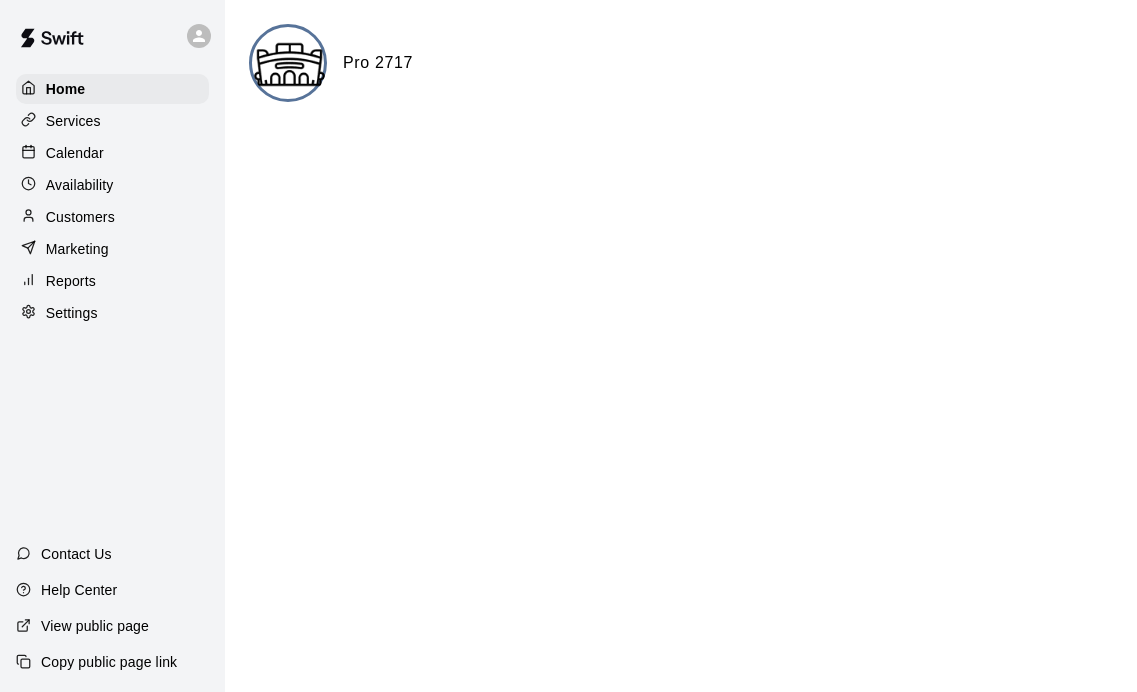 click on "Services" at bounding box center [112, 121] 